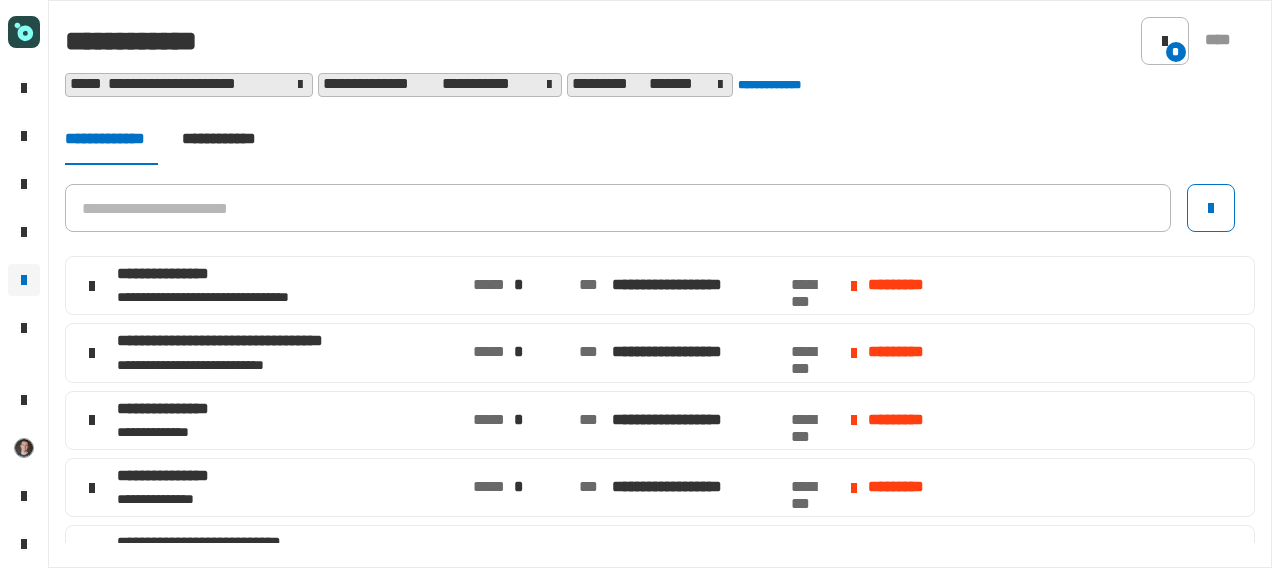 scroll, scrollTop: 0, scrollLeft: 0, axis: both 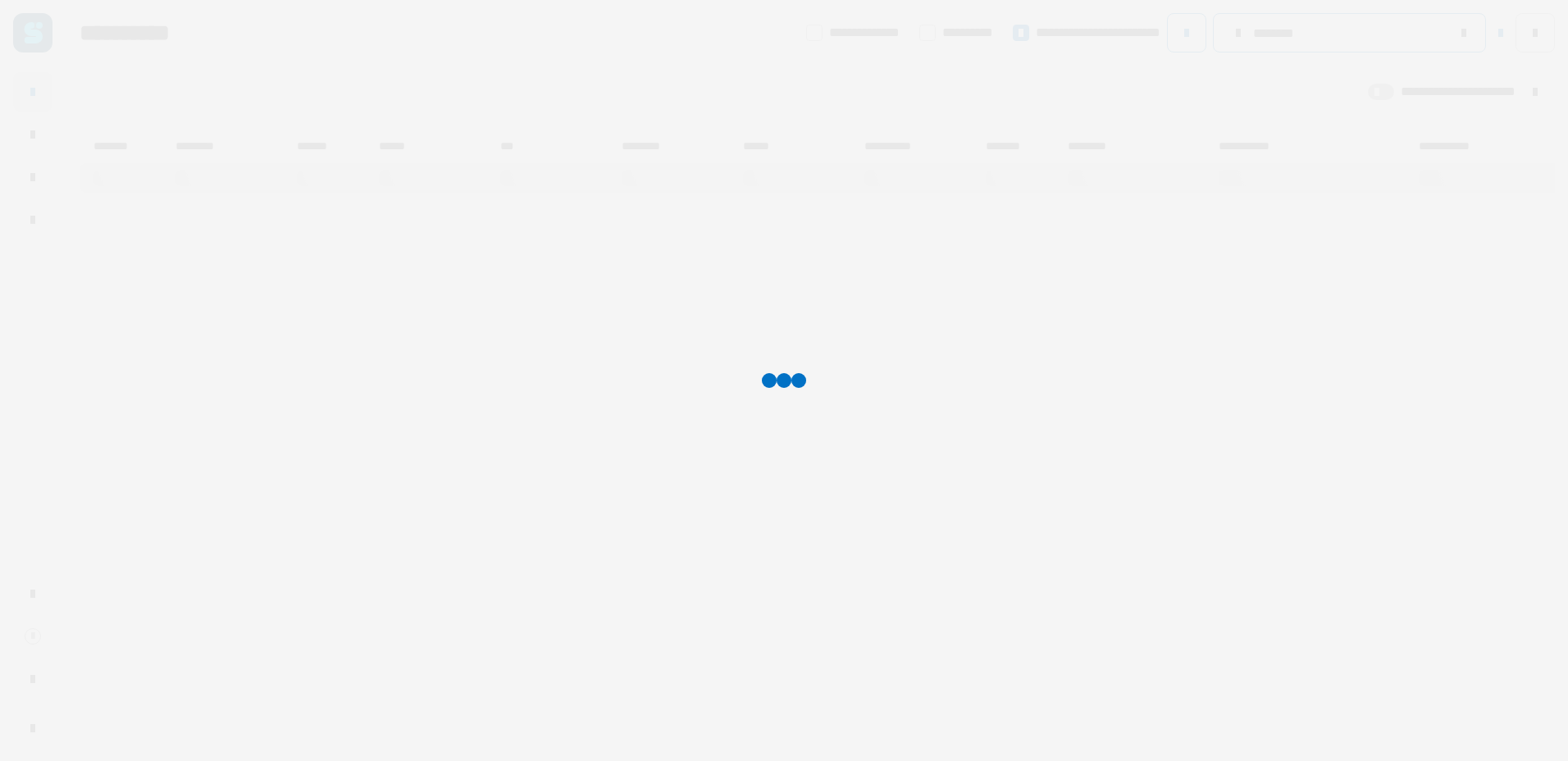 type on "********" 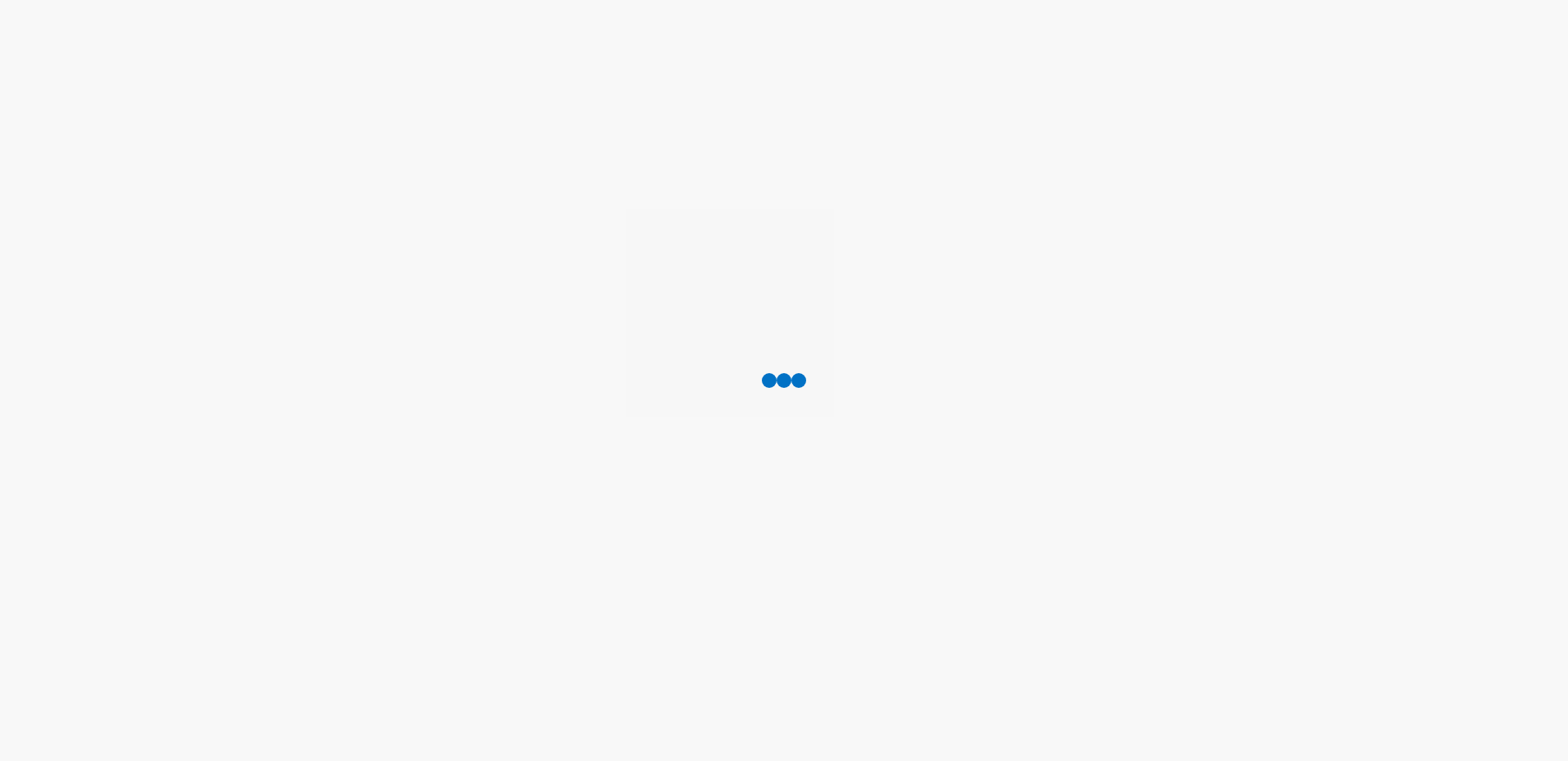 scroll, scrollTop: 0, scrollLeft: 0, axis: both 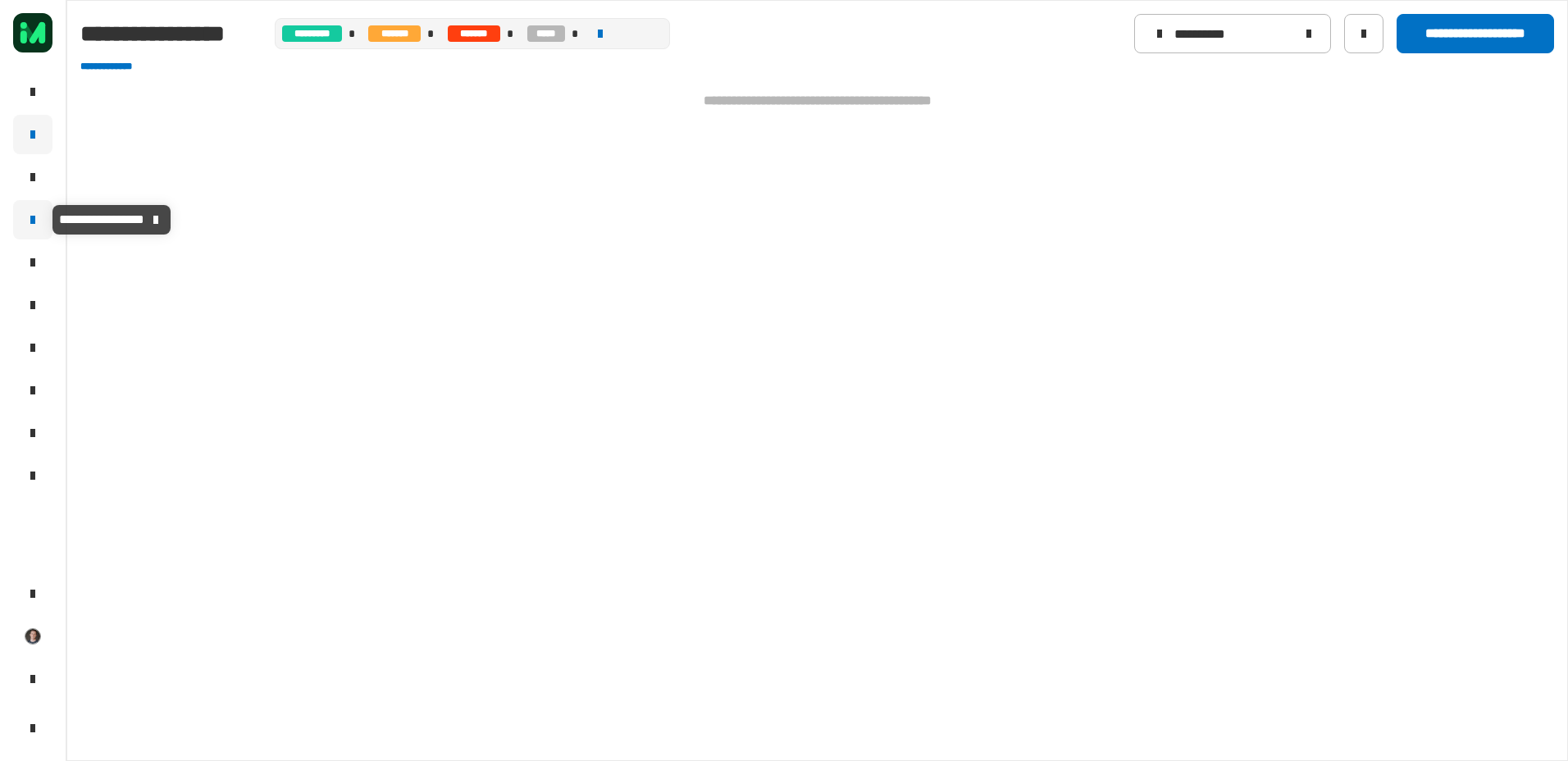 click 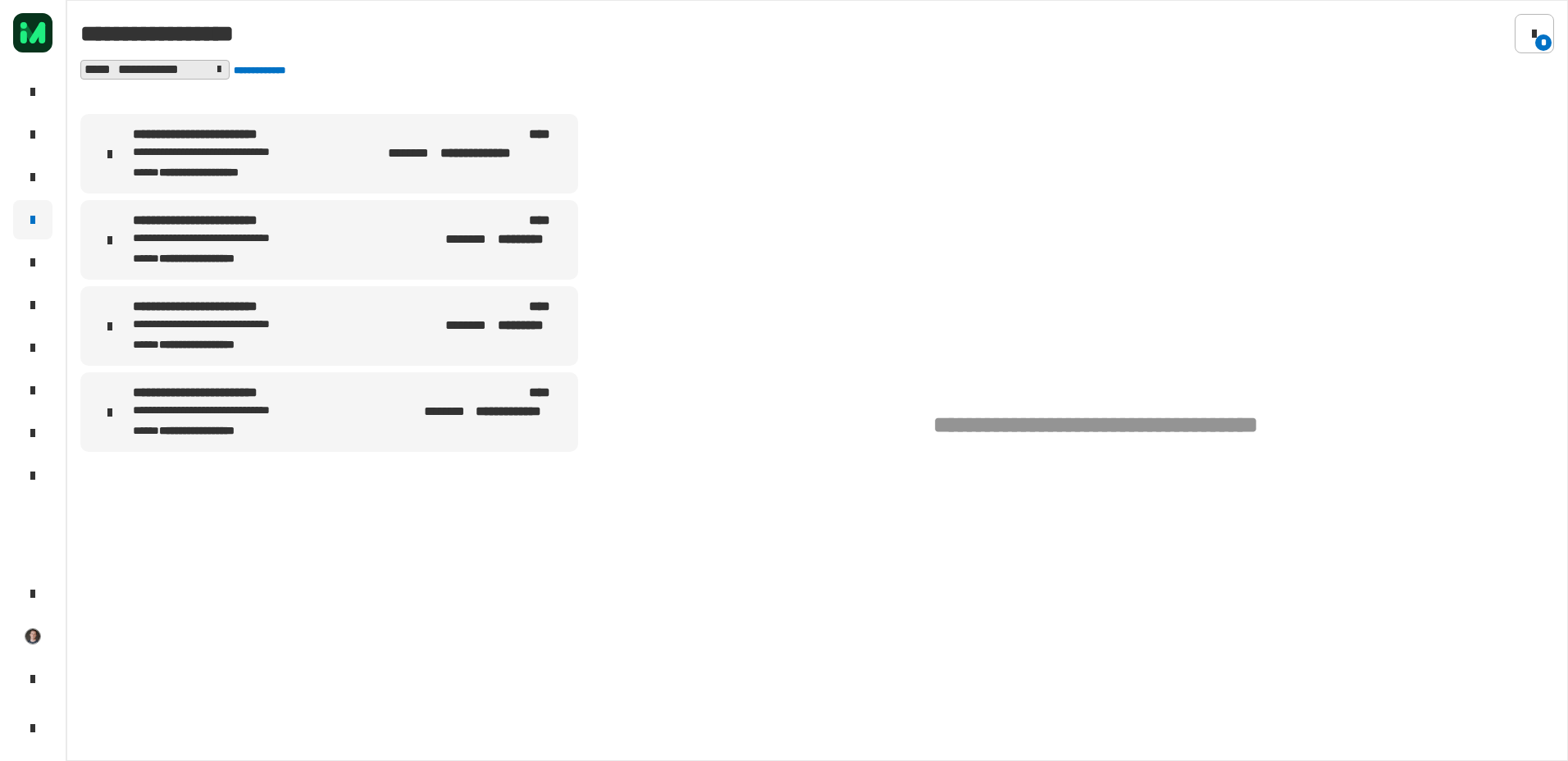 click on "*" 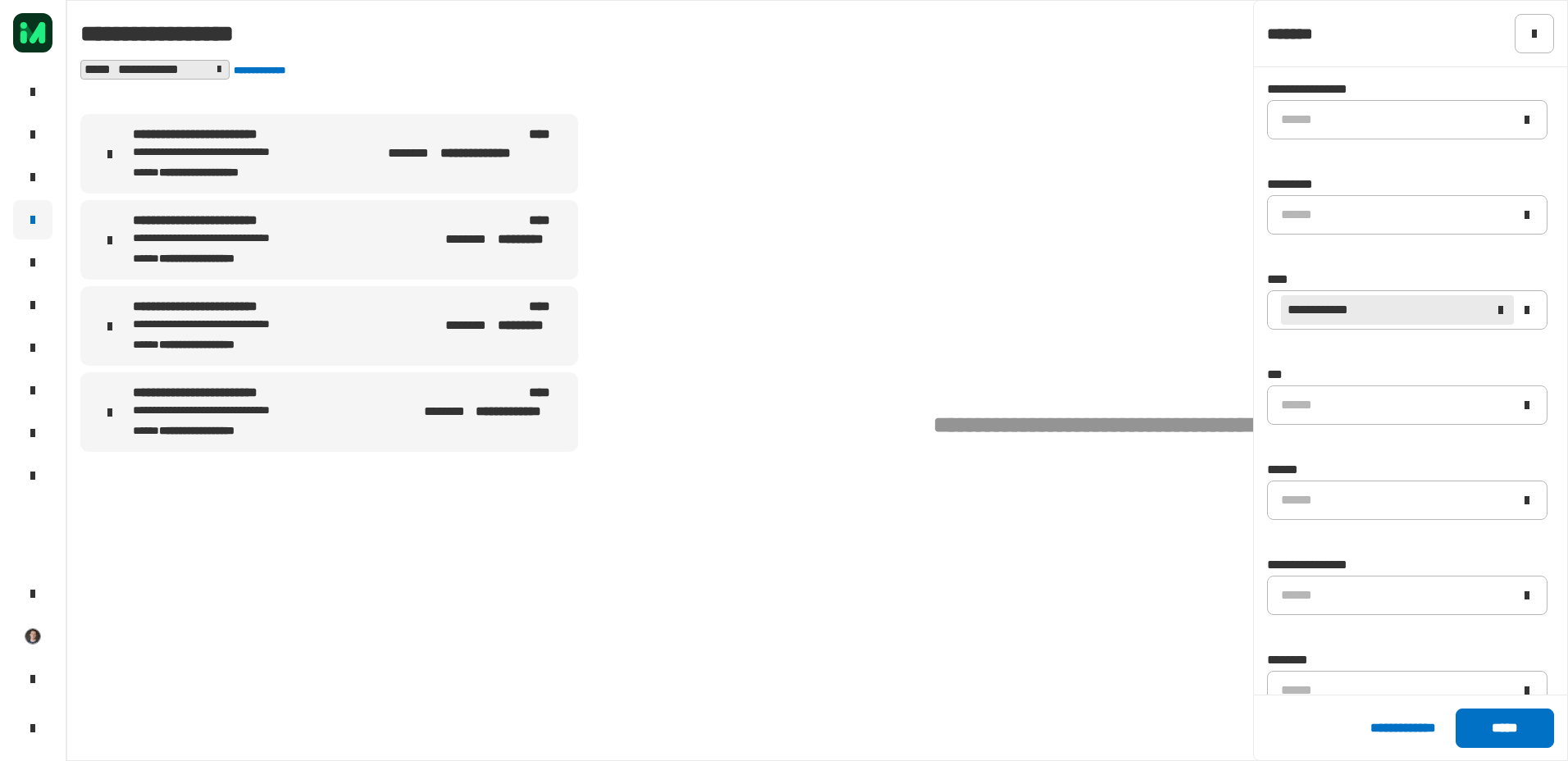 click 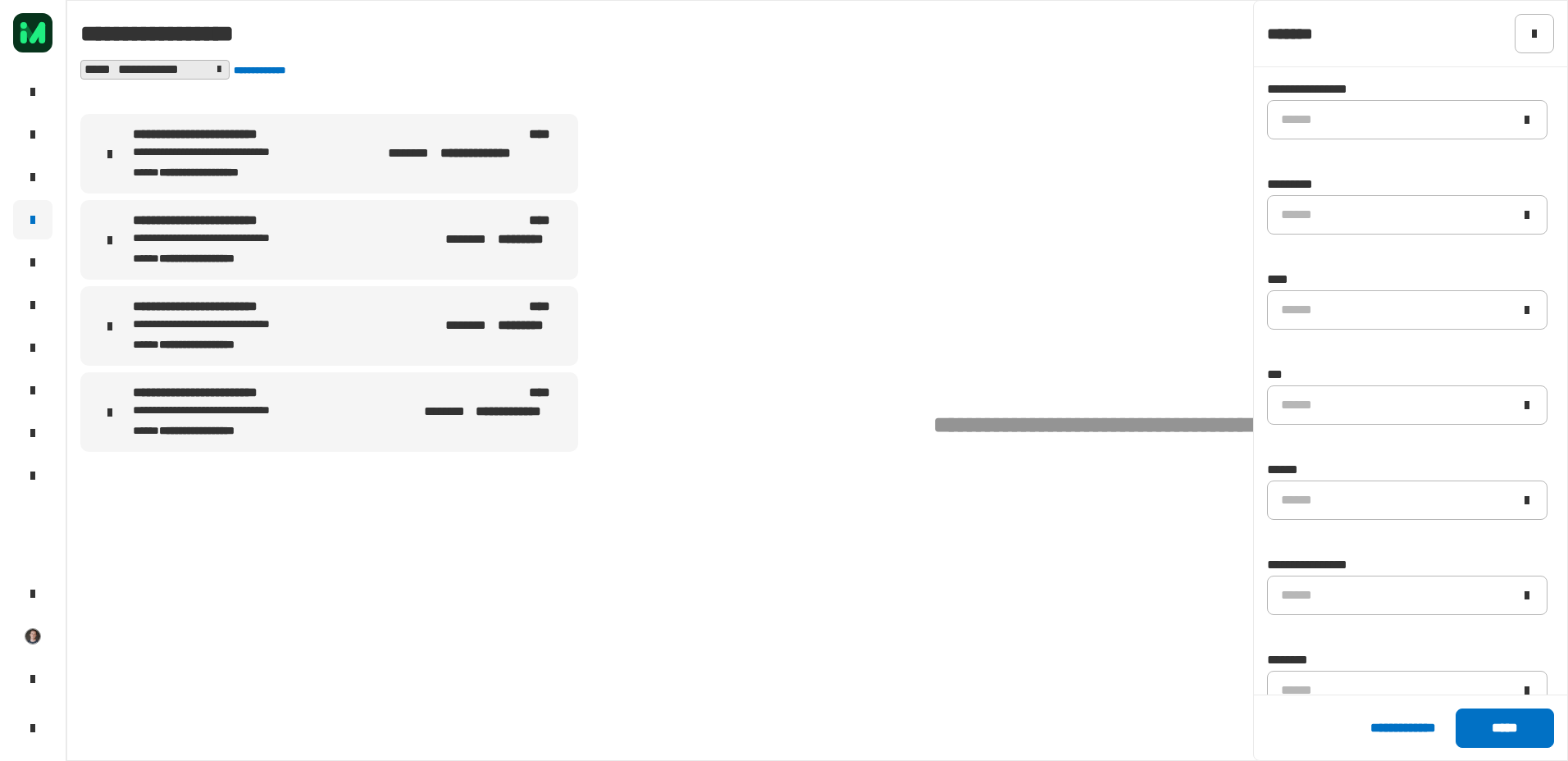 click on "******" 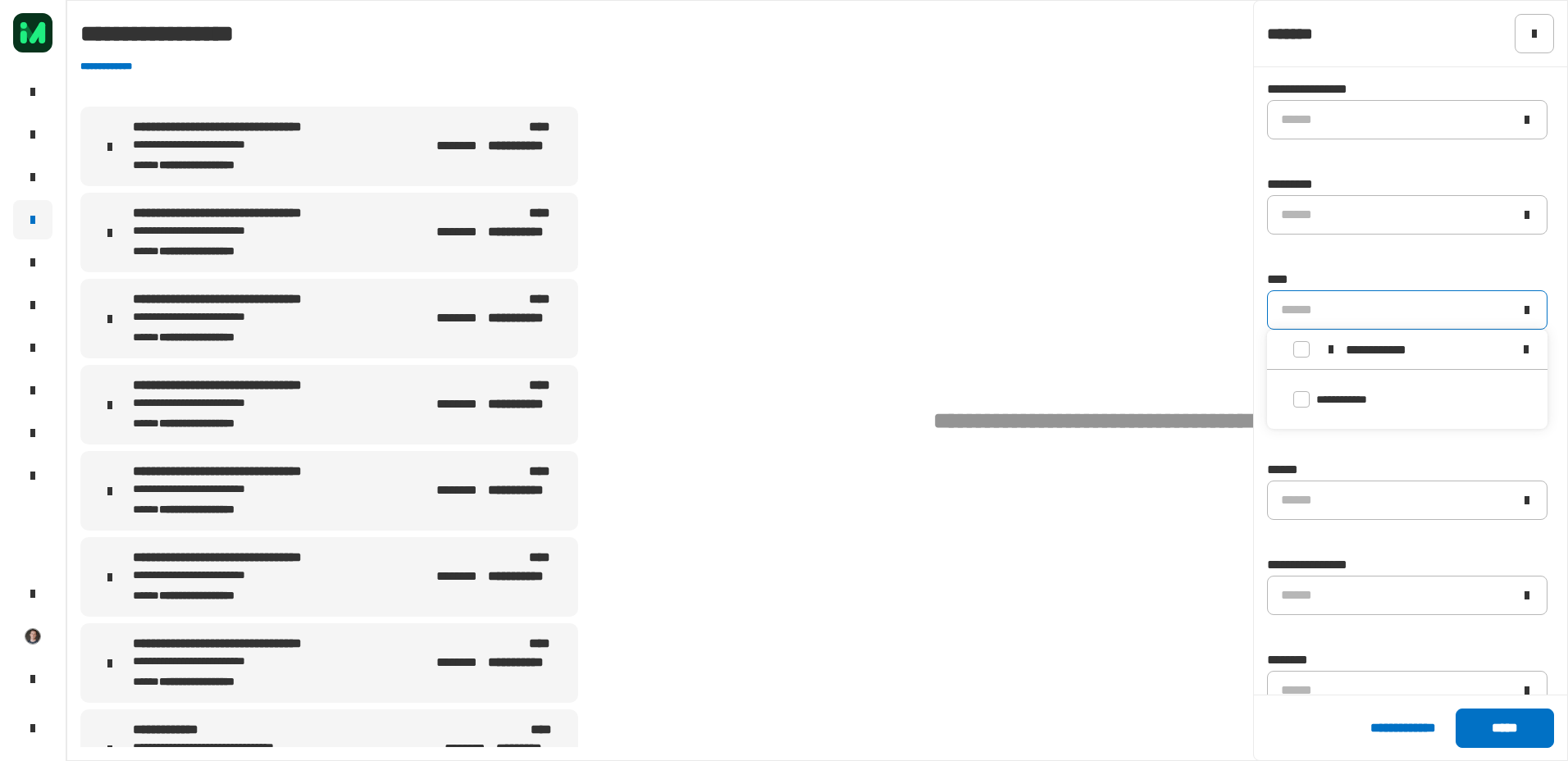 type on "**********" 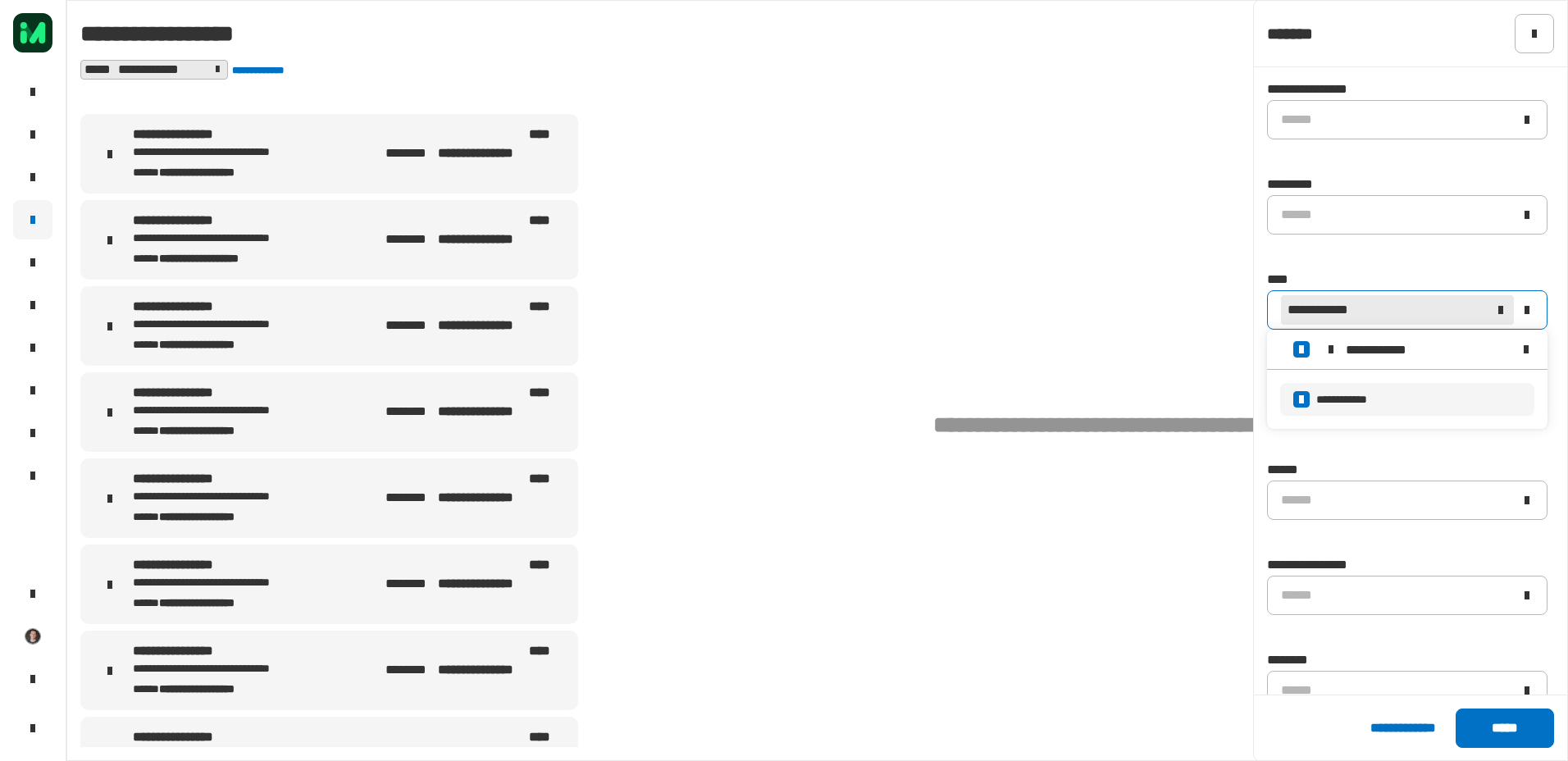 click on "**********" 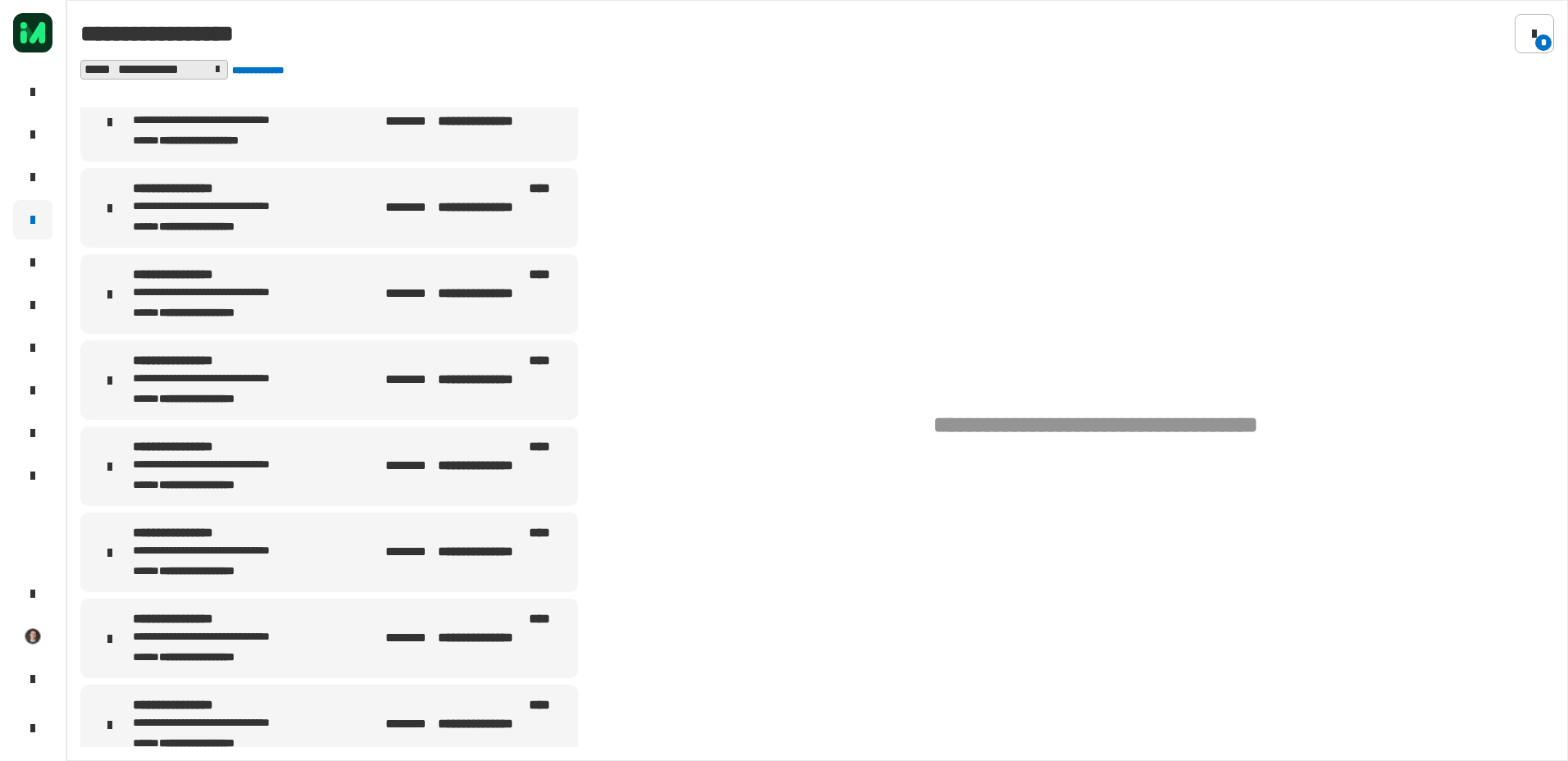 scroll, scrollTop: 0, scrollLeft: 0, axis: both 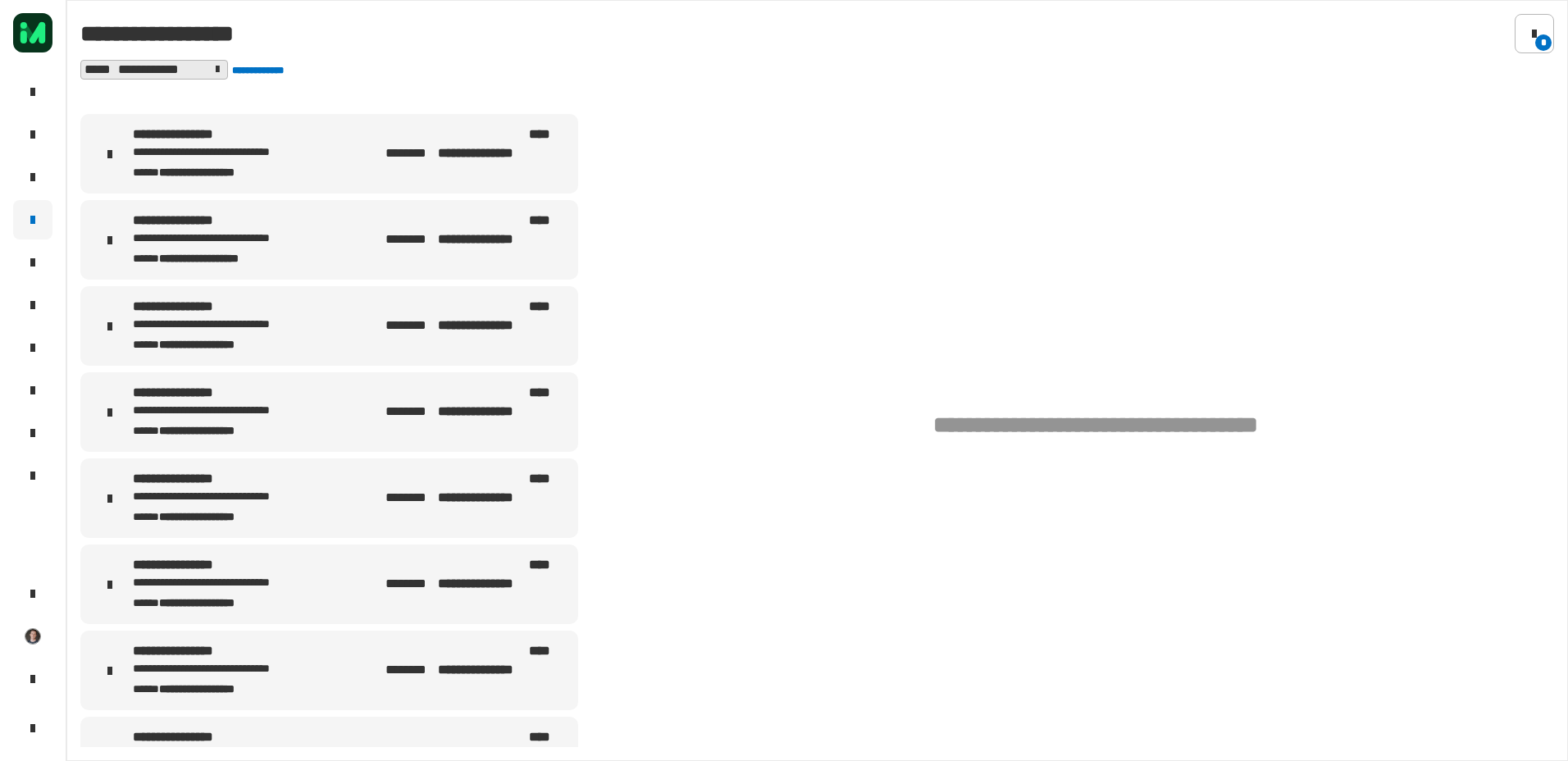 click on "**********" 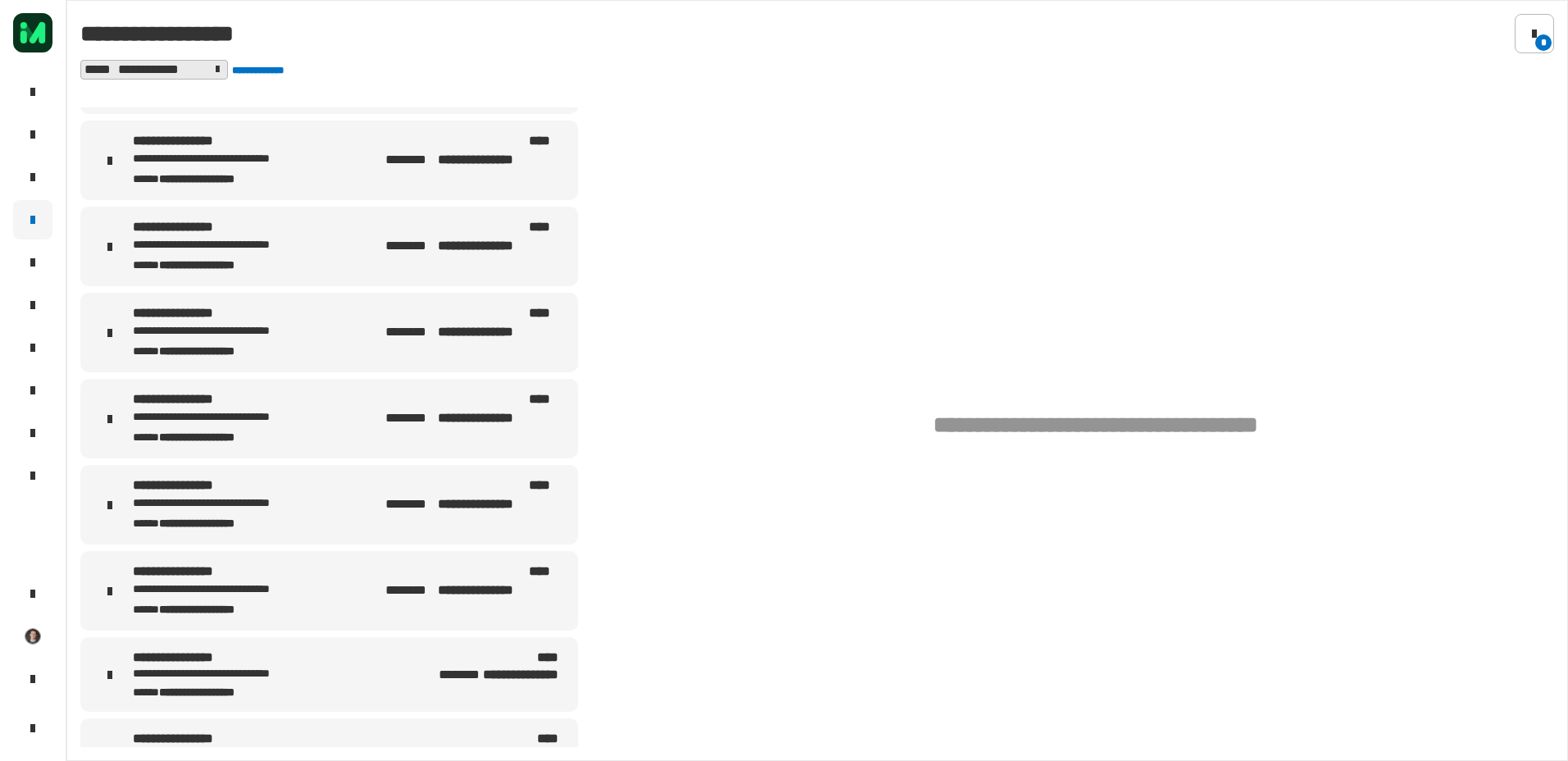 scroll, scrollTop: 0, scrollLeft: 0, axis: both 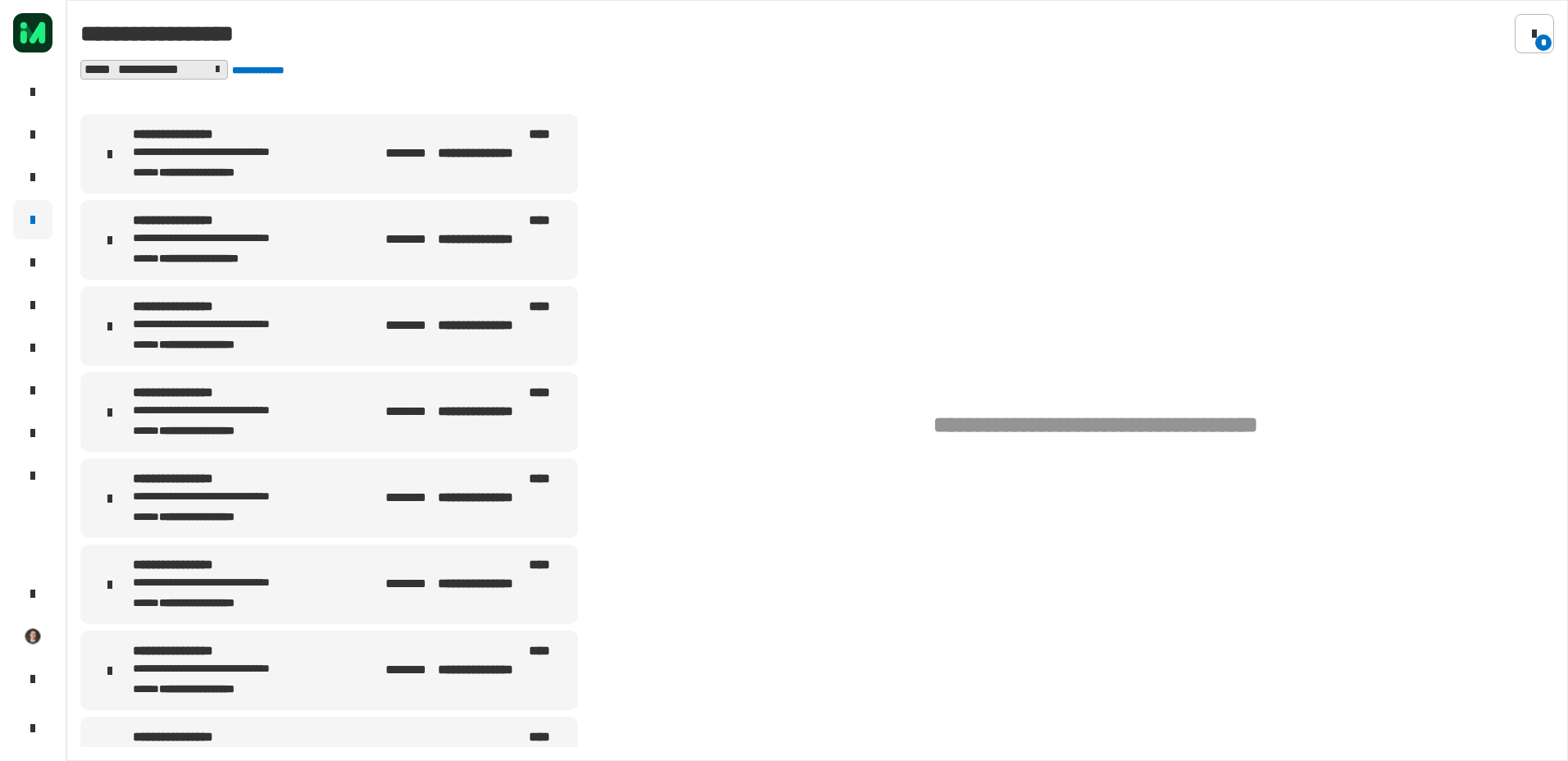 click on "**********" 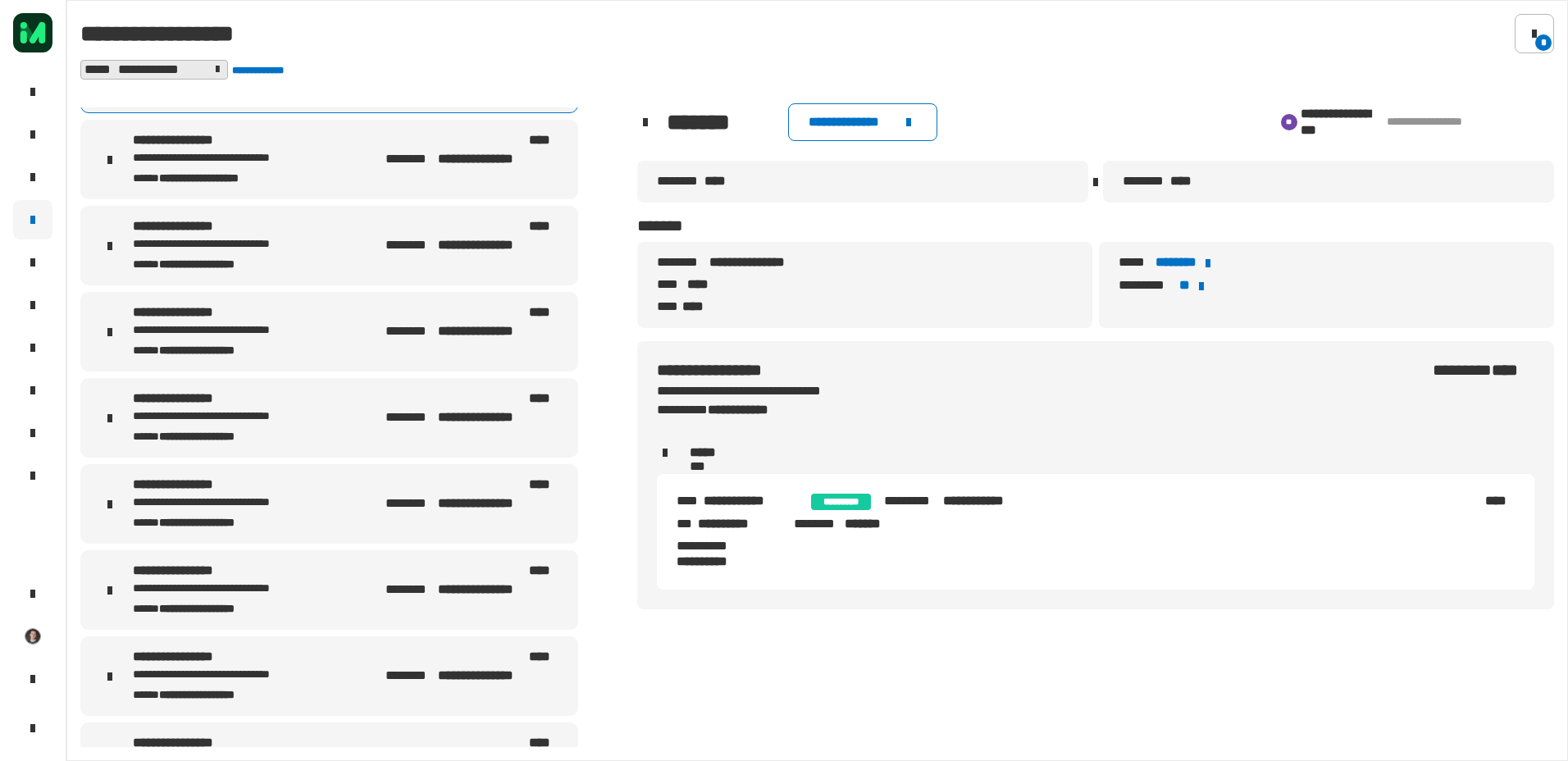scroll, scrollTop: 0, scrollLeft: 0, axis: both 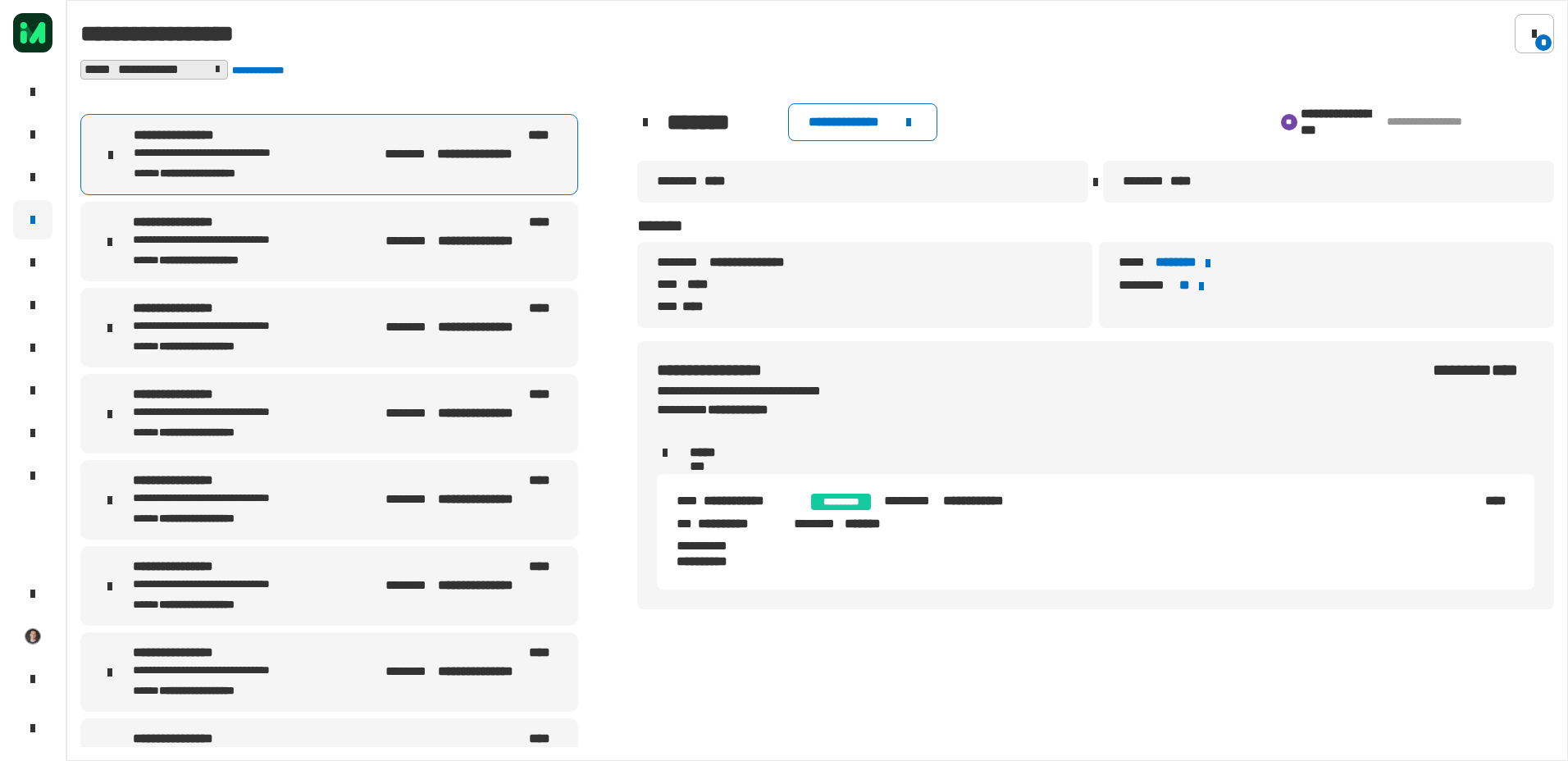 click on "**********" at bounding box center (235, 222) 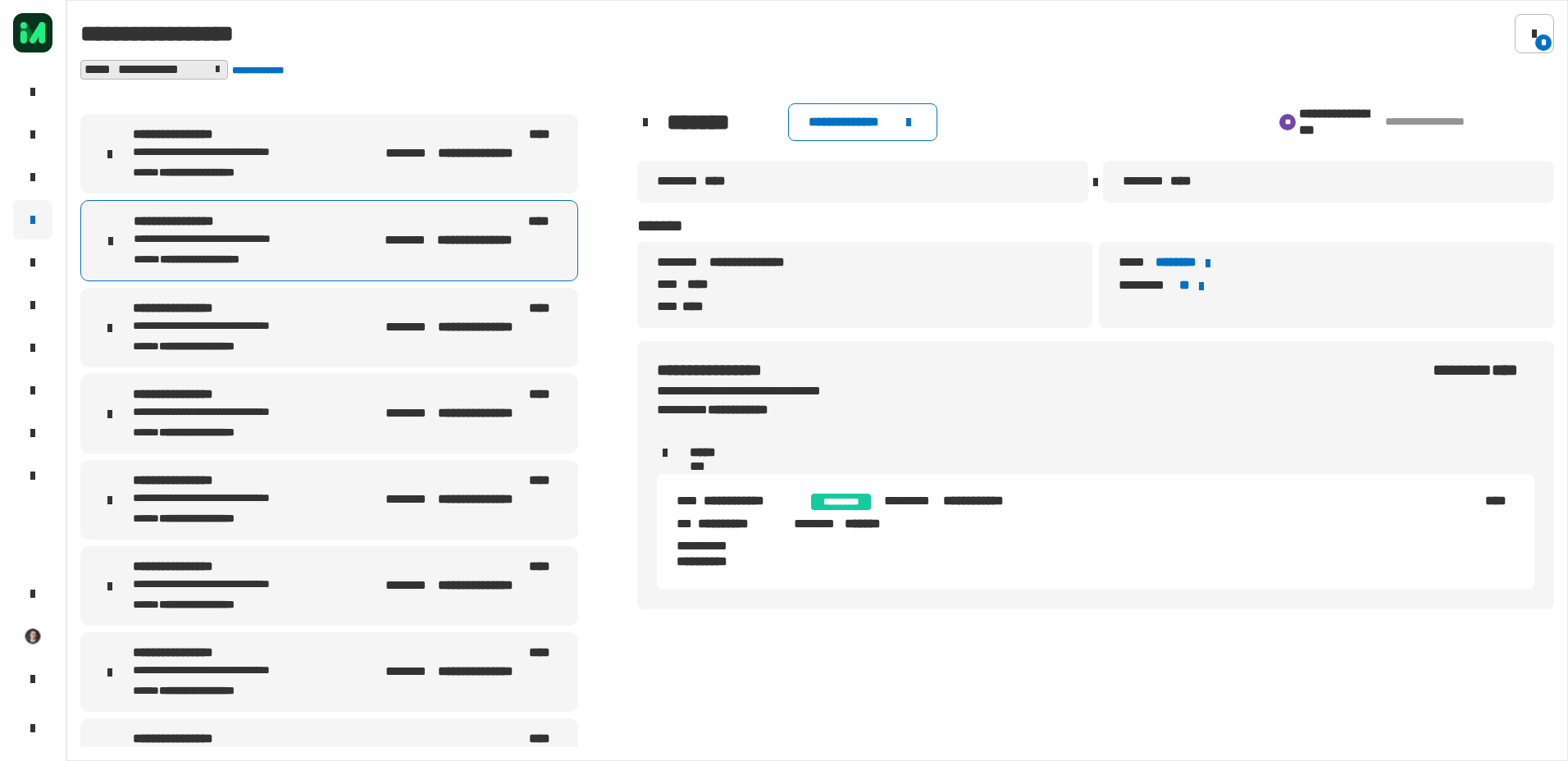 click on "**********" at bounding box center (329, 327) 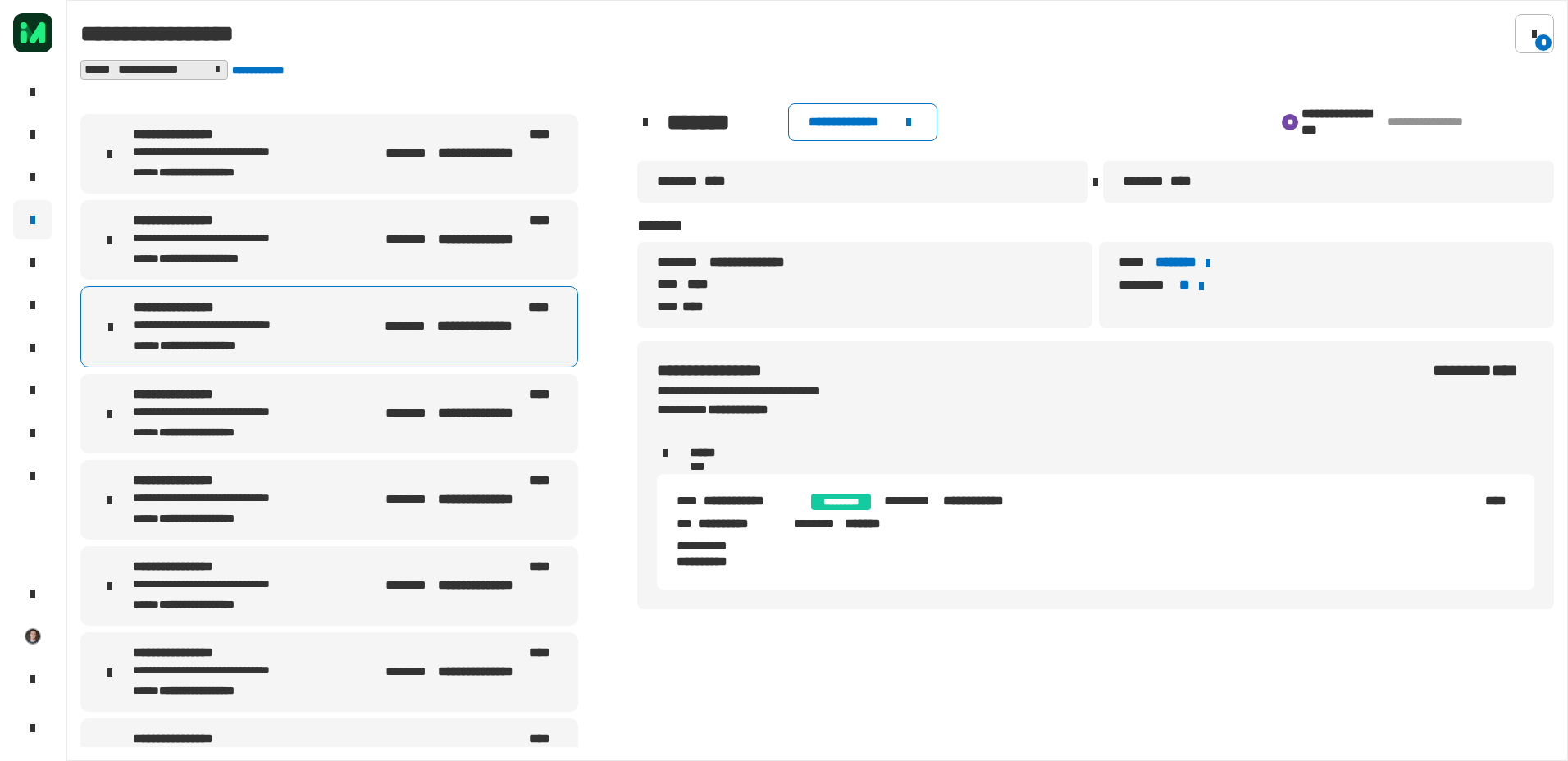 click on "**********" at bounding box center [329, 413] 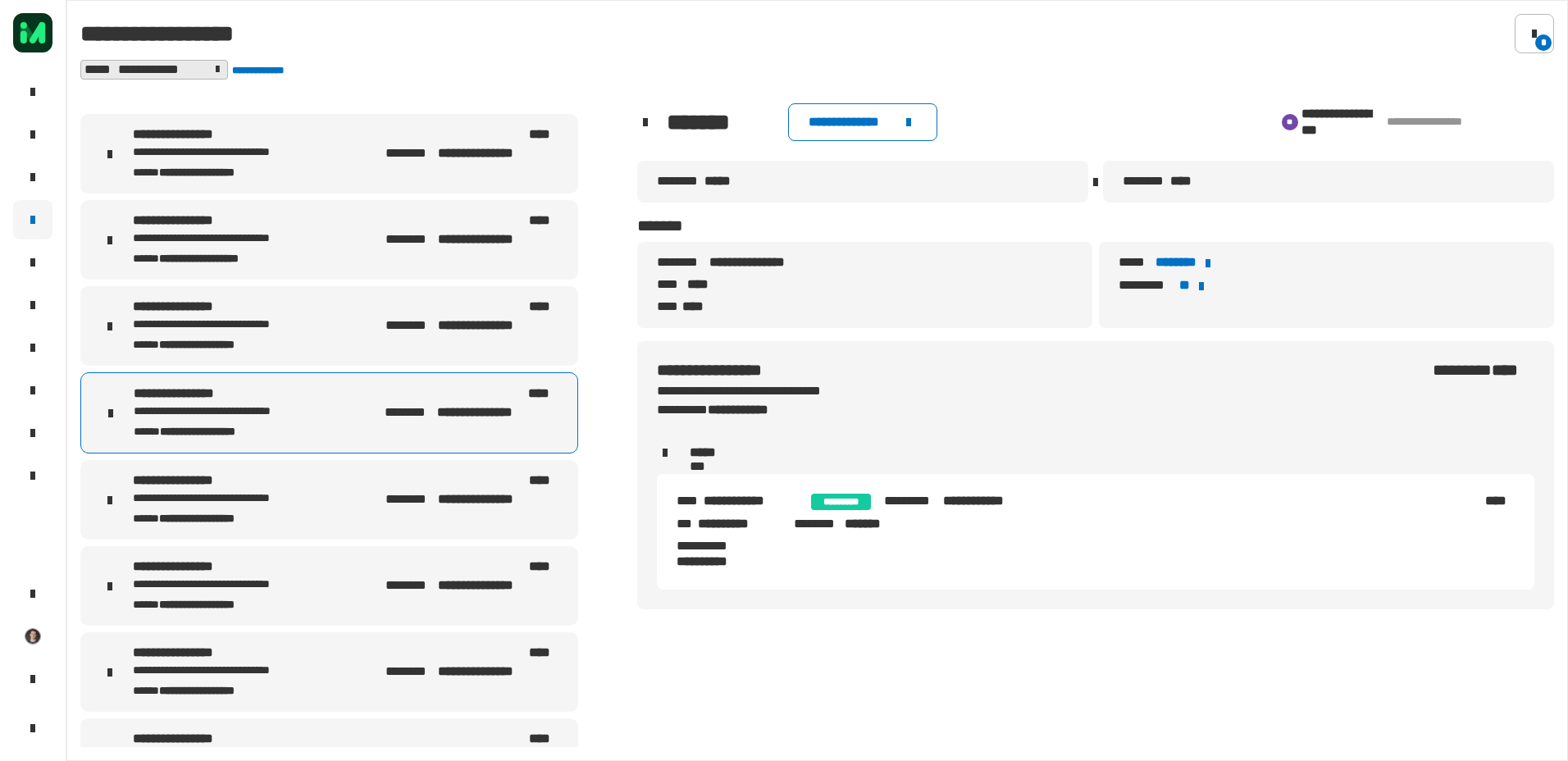 click on "**********" at bounding box center [329, 499] 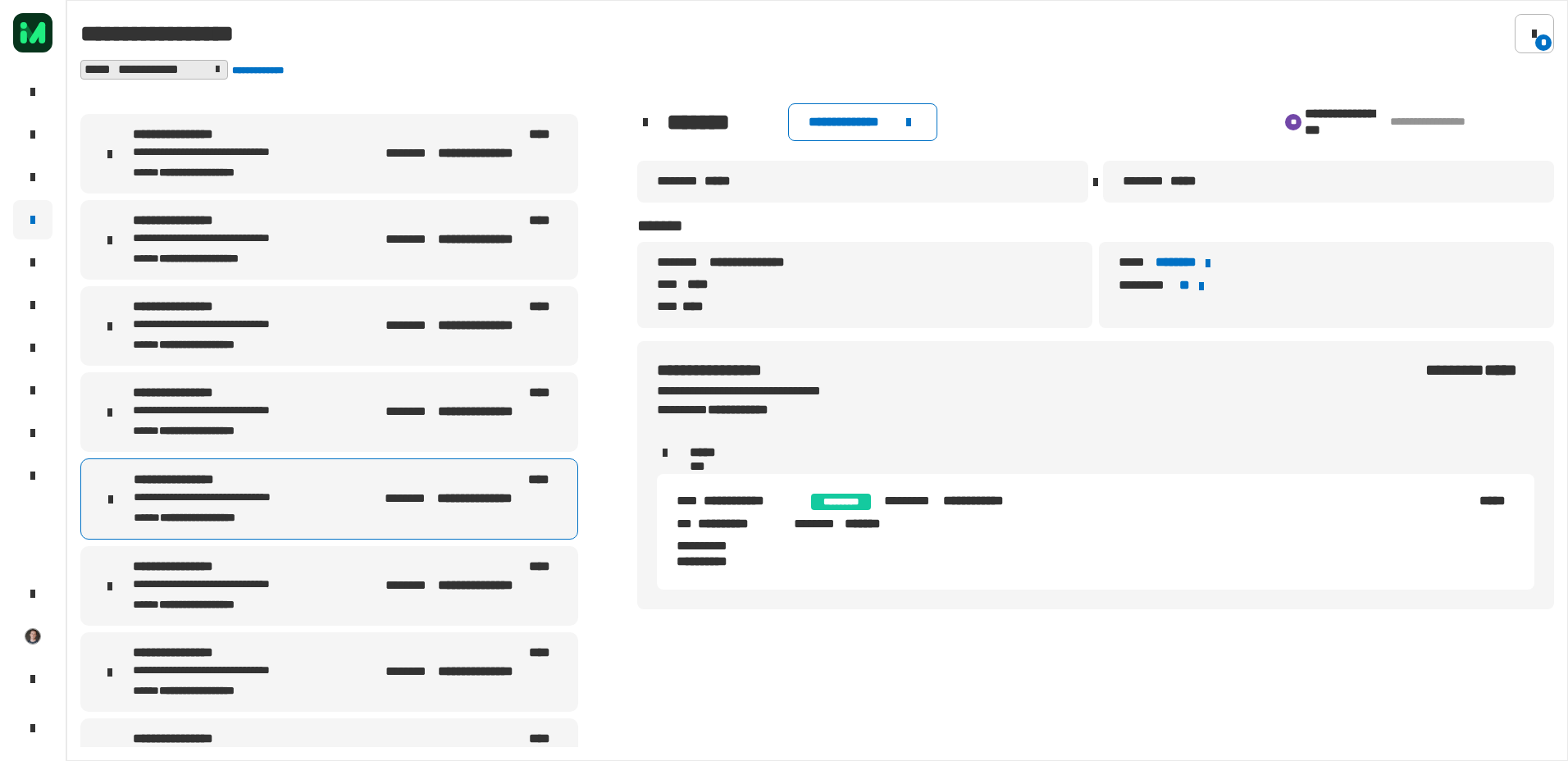 click on "**********" at bounding box center [329, 586] 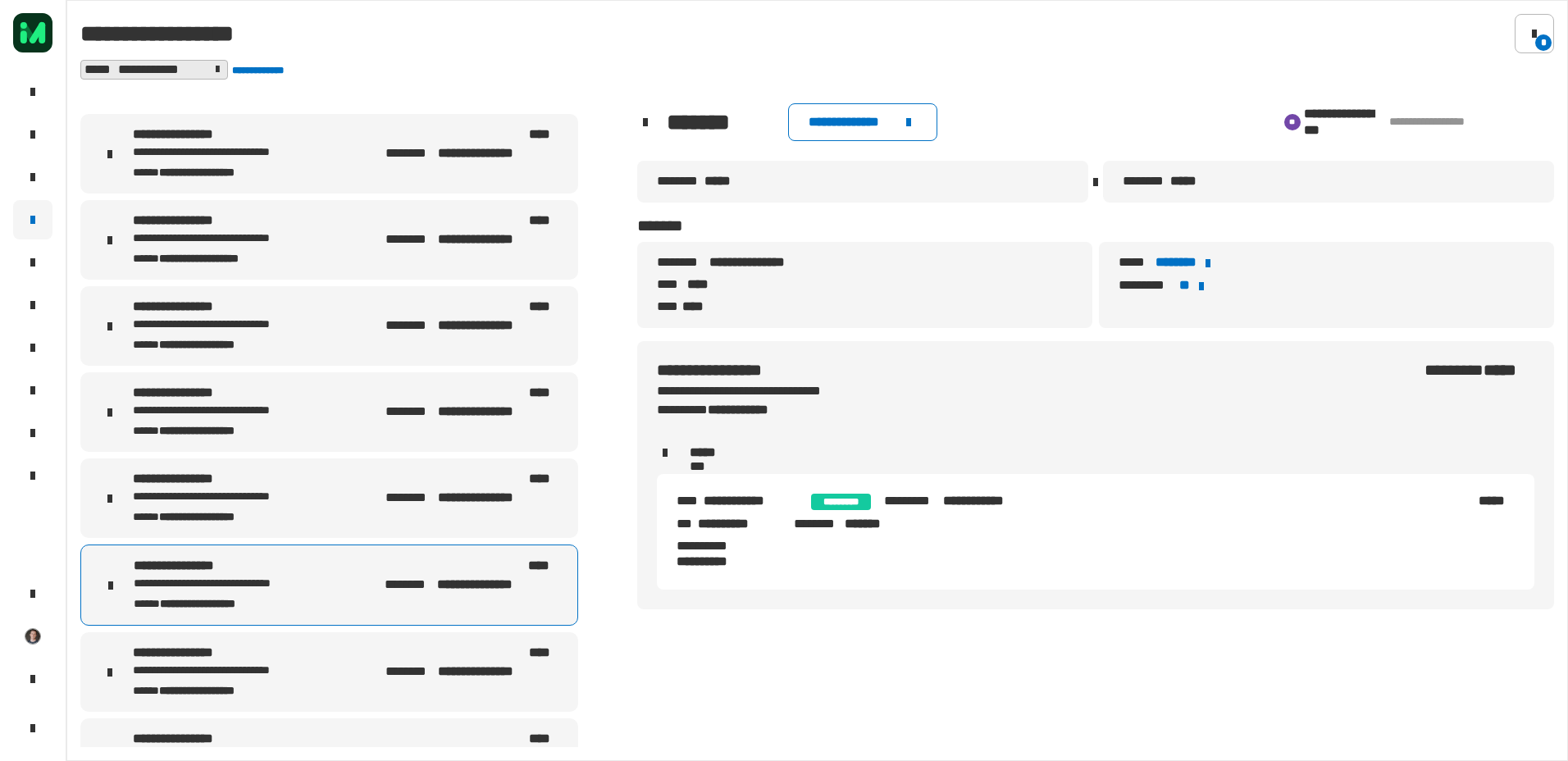 click on "**********" at bounding box center (329, 672) 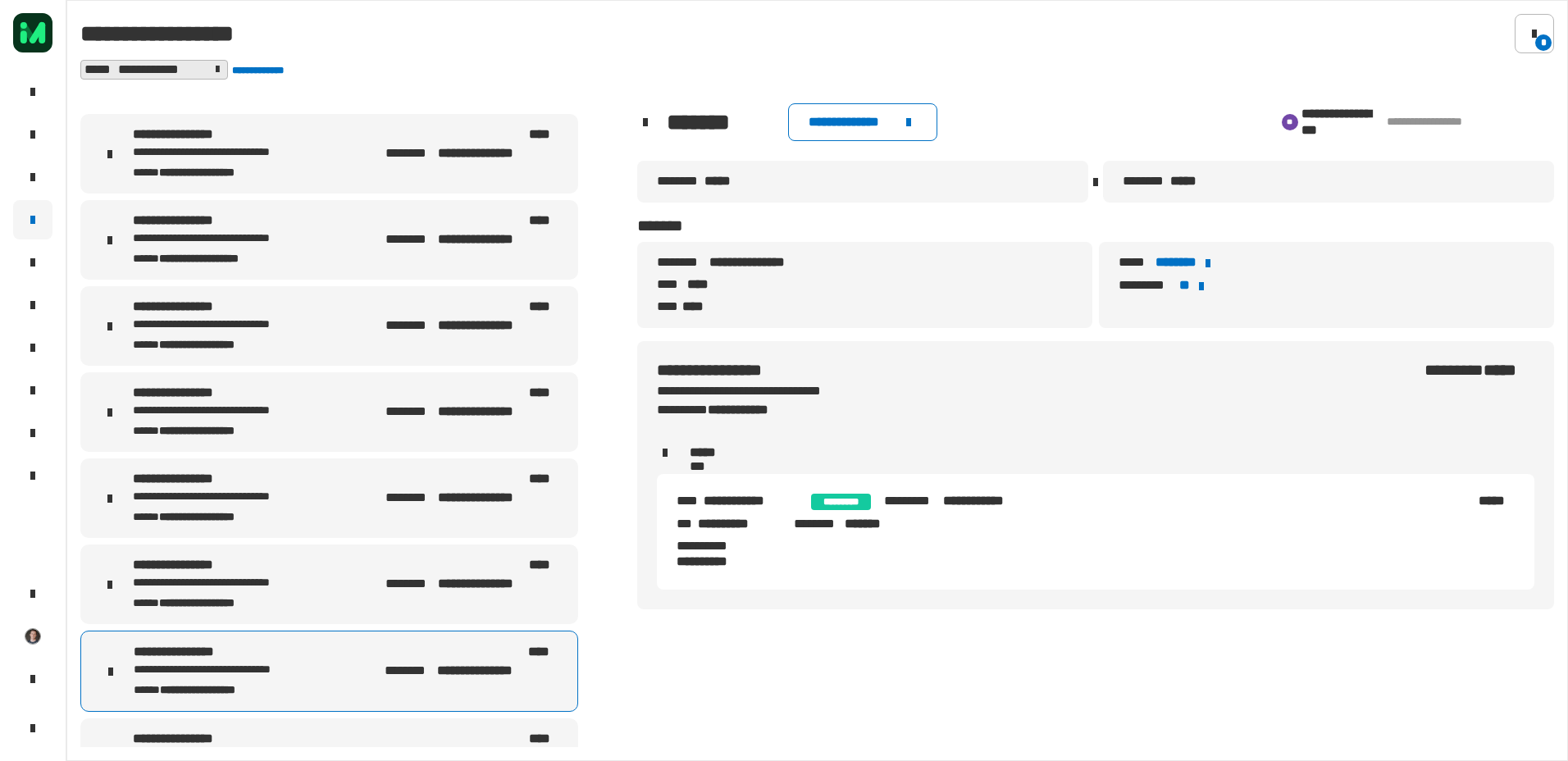 drag, startPoint x: 398, startPoint y: 588, endPoint x: 398, endPoint y: 562, distance: 26 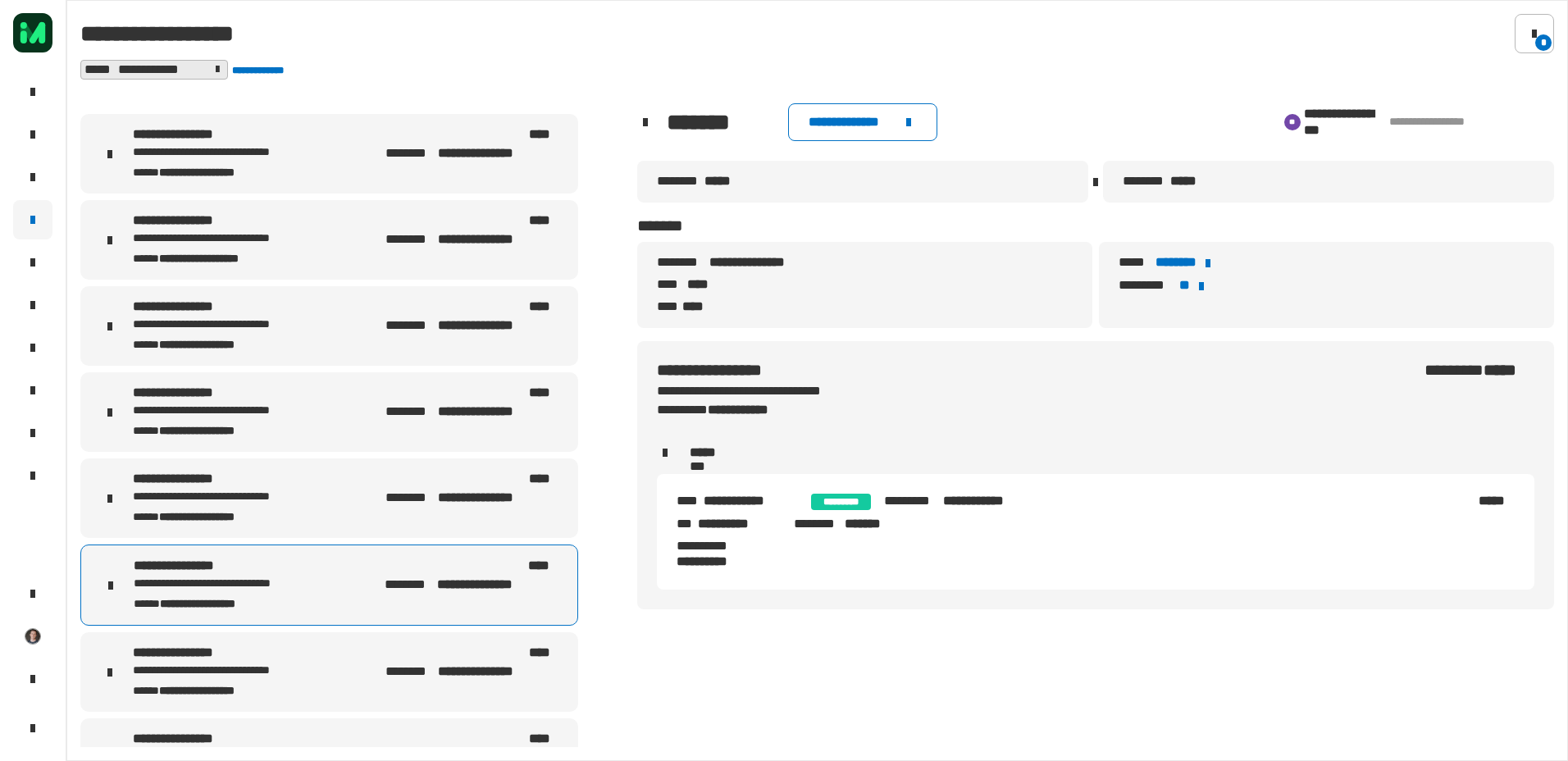 drag, startPoint x: 391, startPoint y: 522, endPoint x: 390, endPoint y: 495, distance: 27.01851 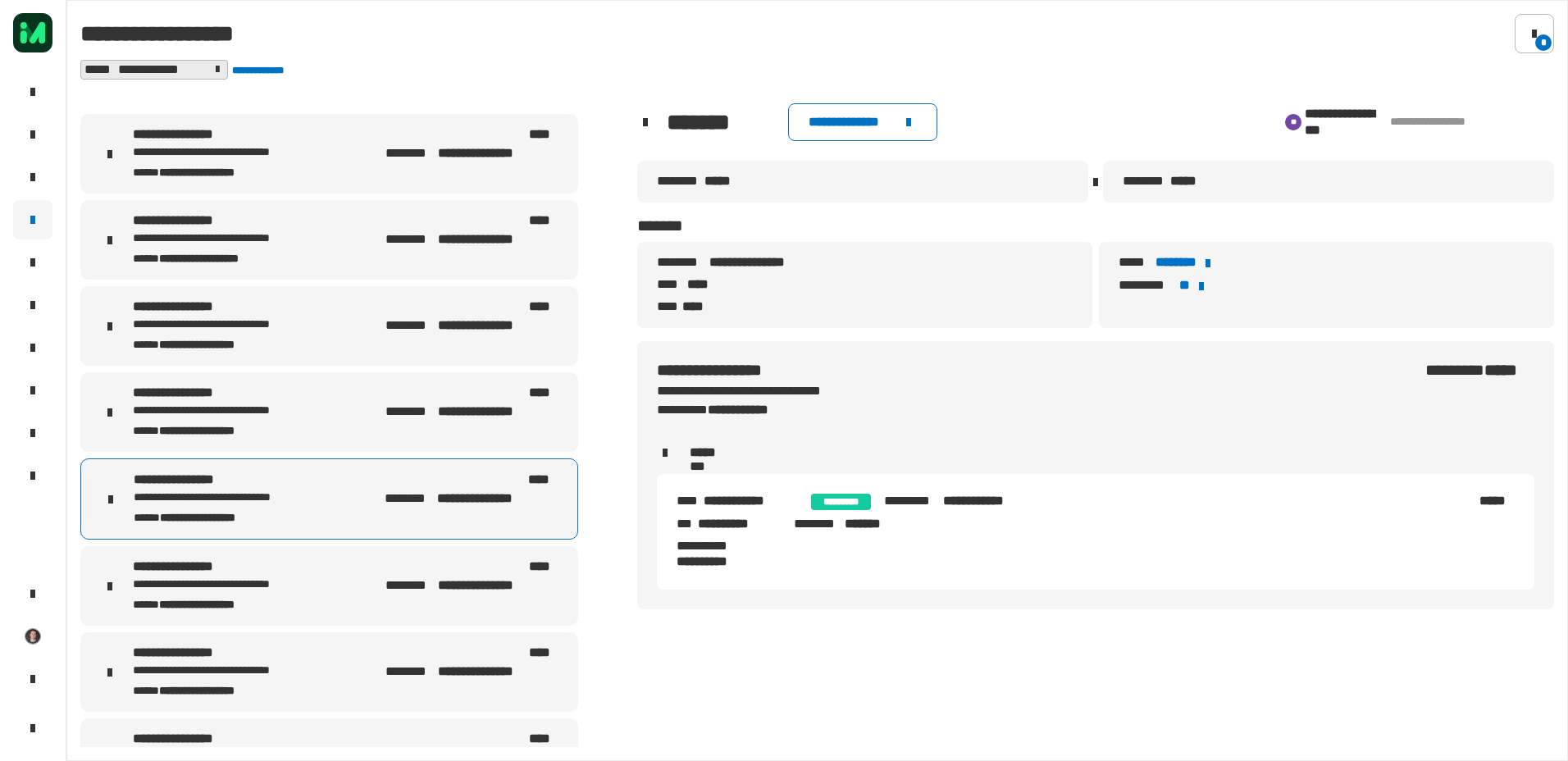 click on "**********" at bounding box center [329, 412] 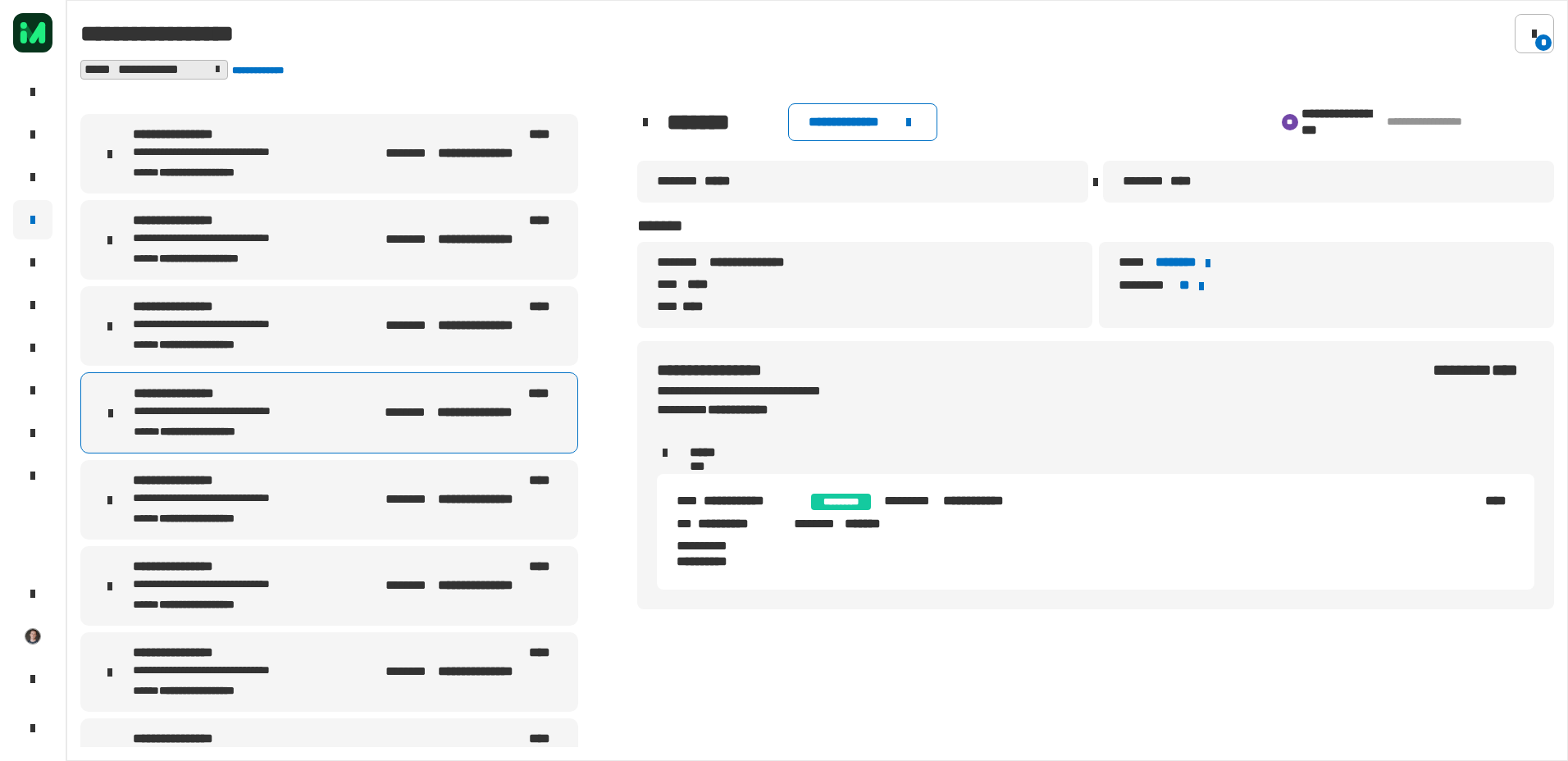 click on "**********" at bounding box center (329, 326) 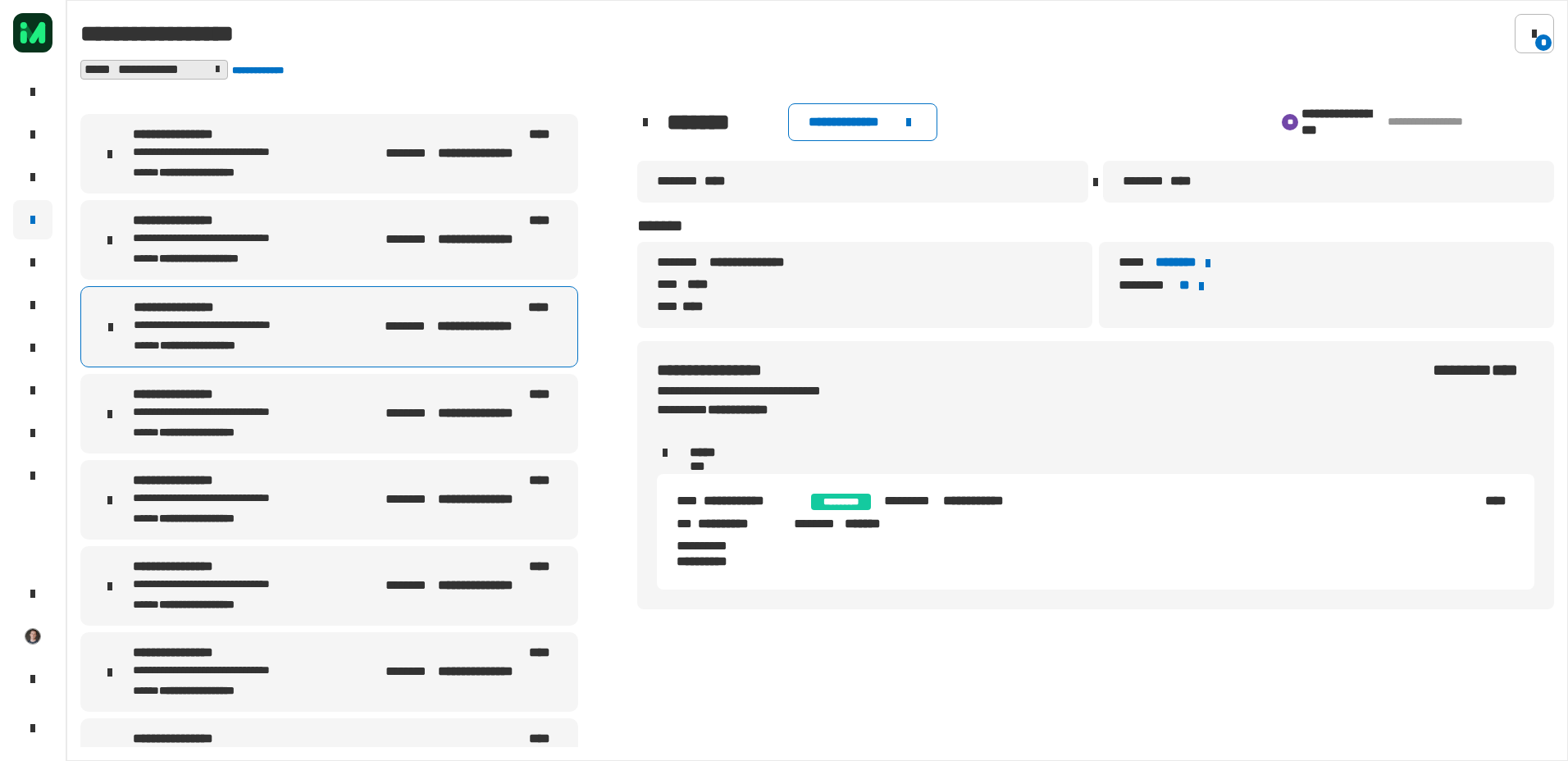 click on "**********" at bounding box center [329, 239] 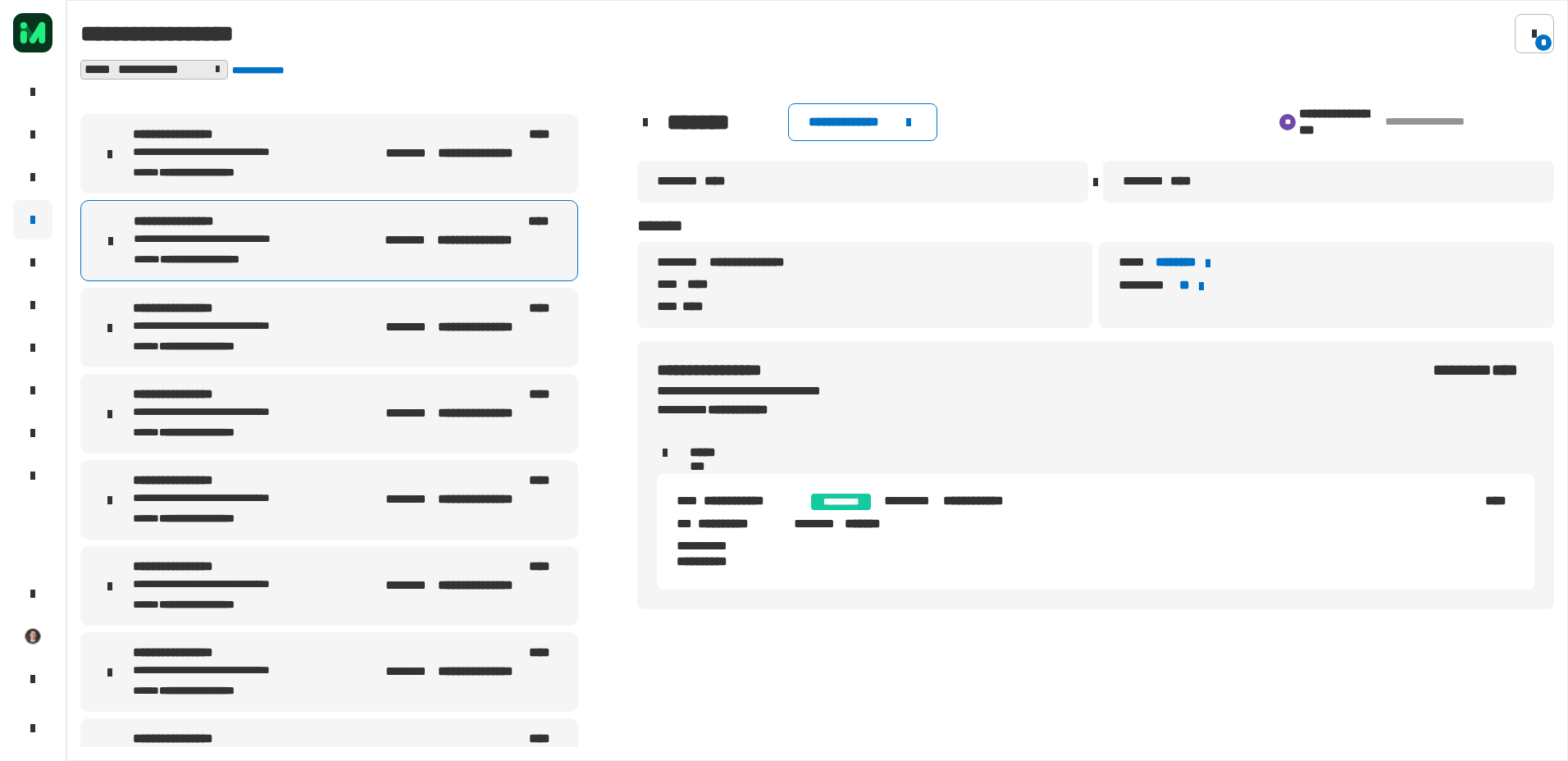 click on "**********" at bounding box center (471, 231) 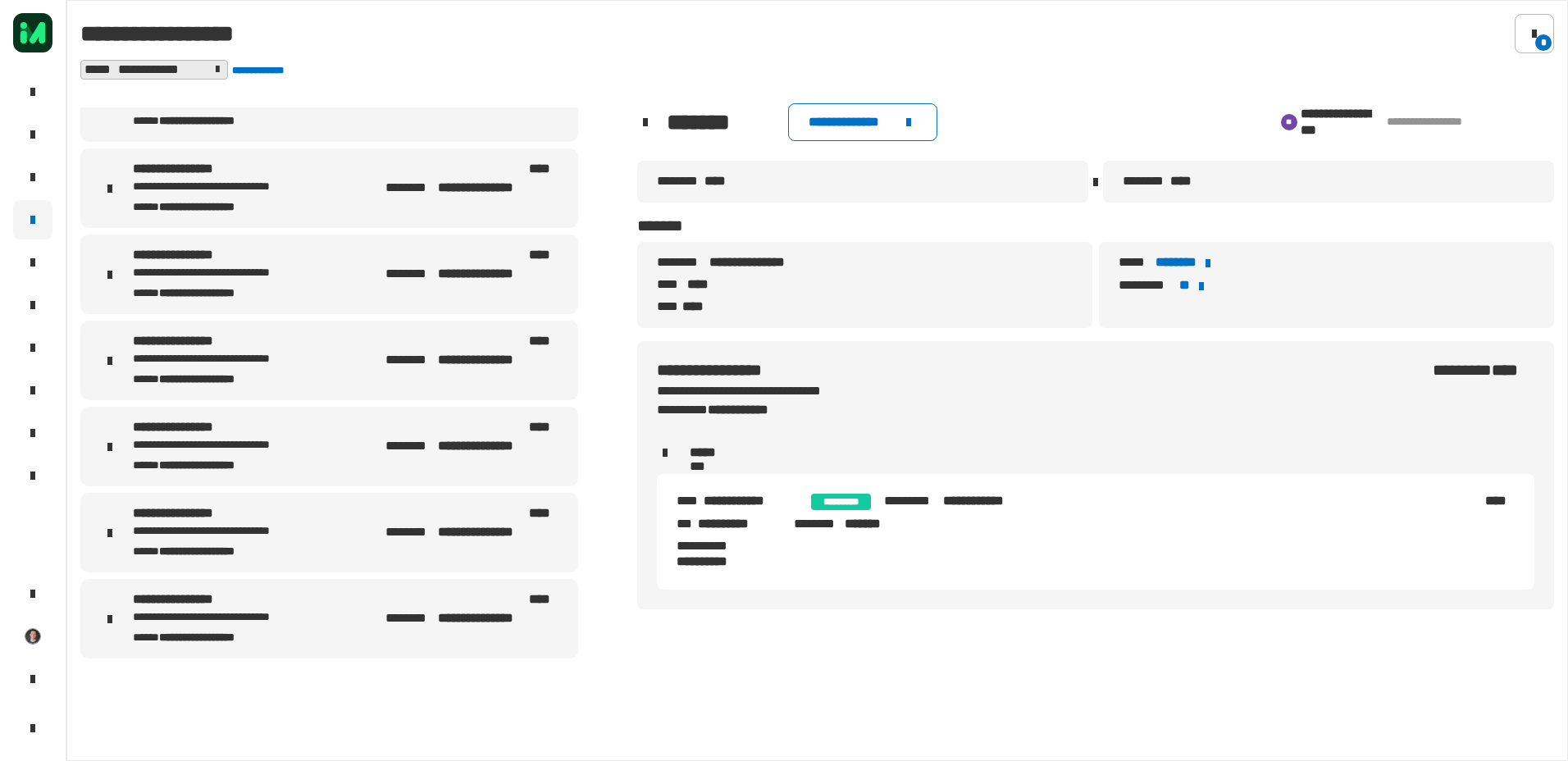 scroll, scrollTop: 1312, scrollLeft: 0, axis: vertical 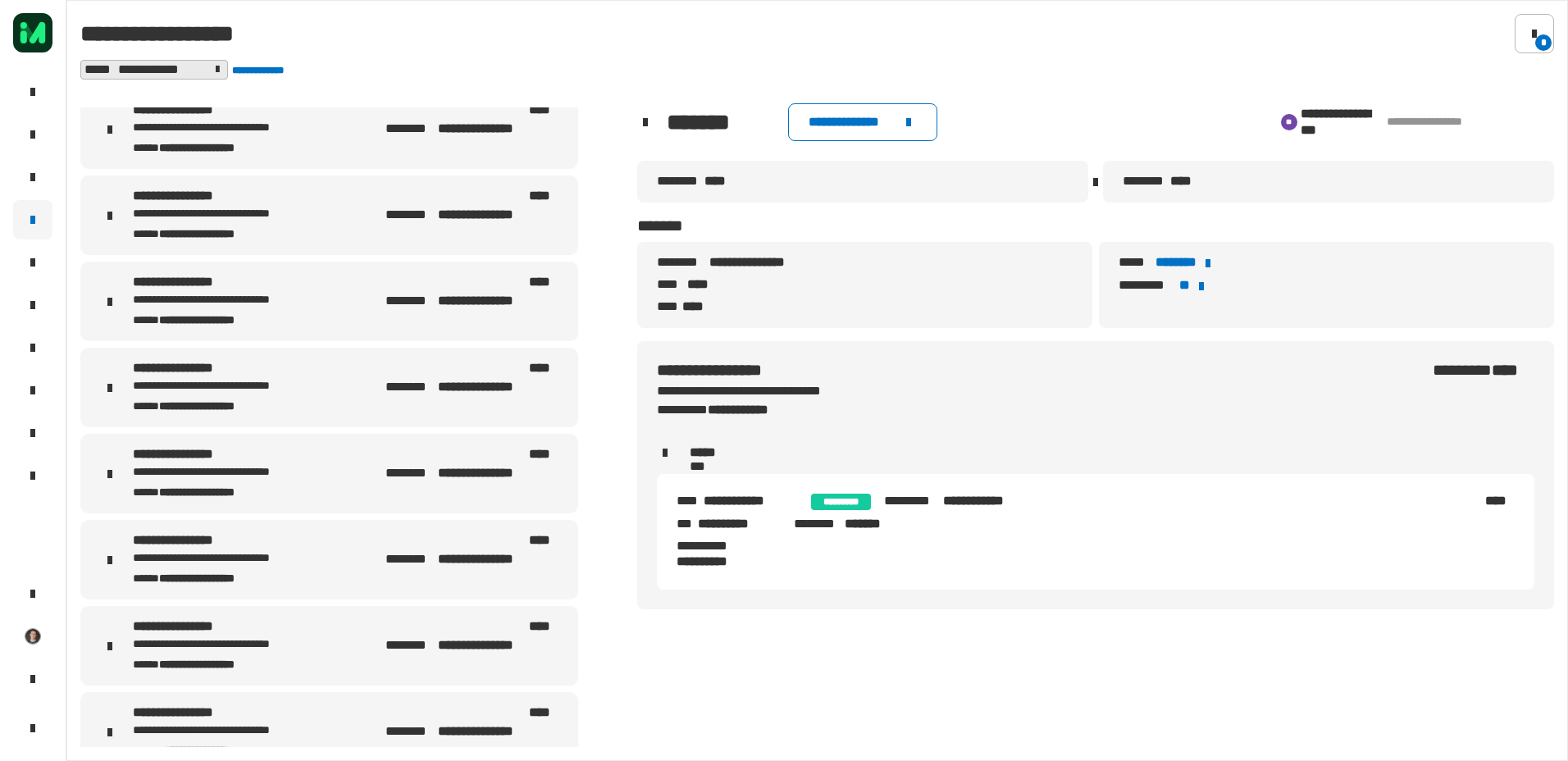 click on "**********" at bounding box center (329, 301) 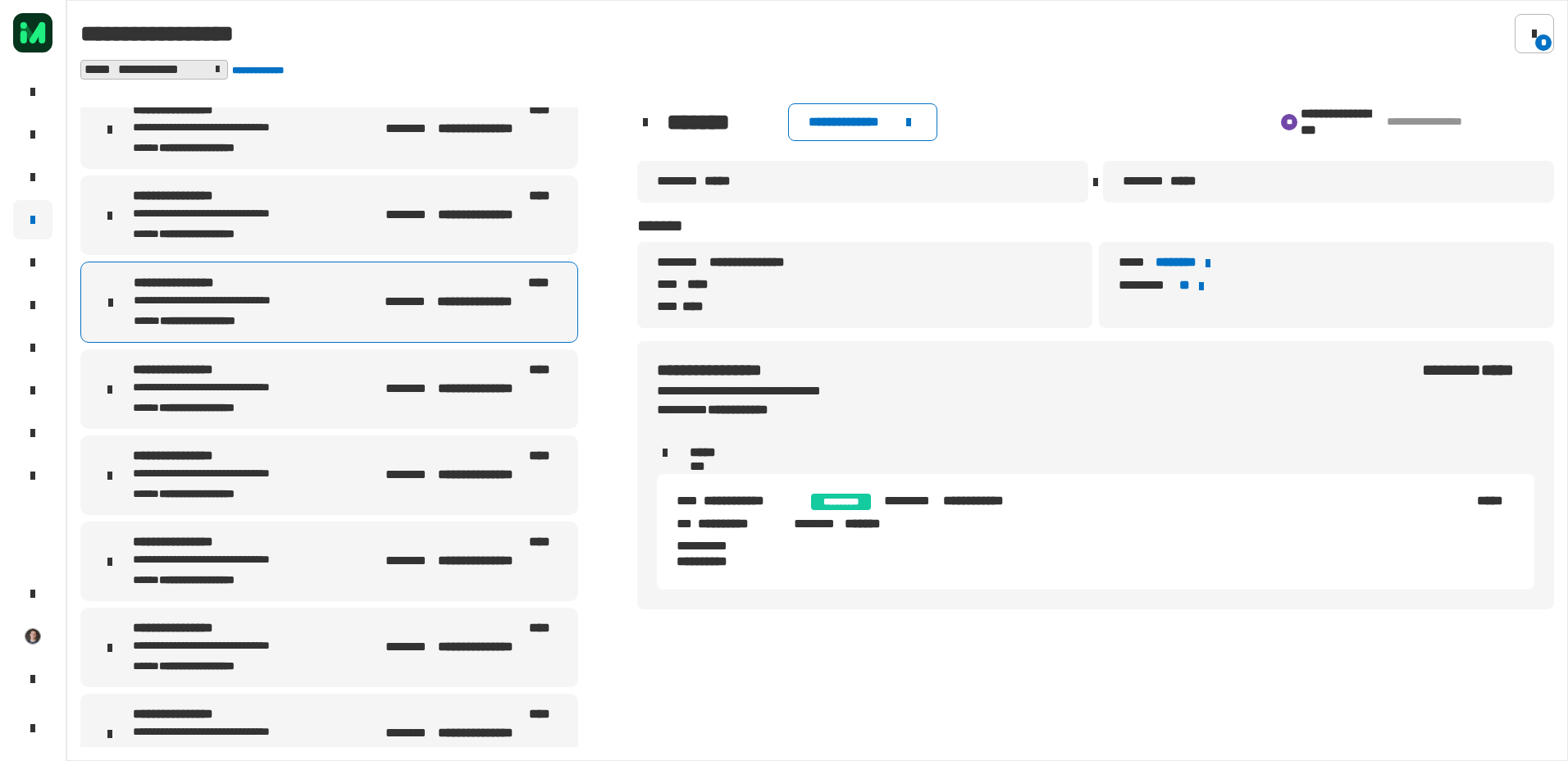 click on "**********" at bounding box center (329, 389) 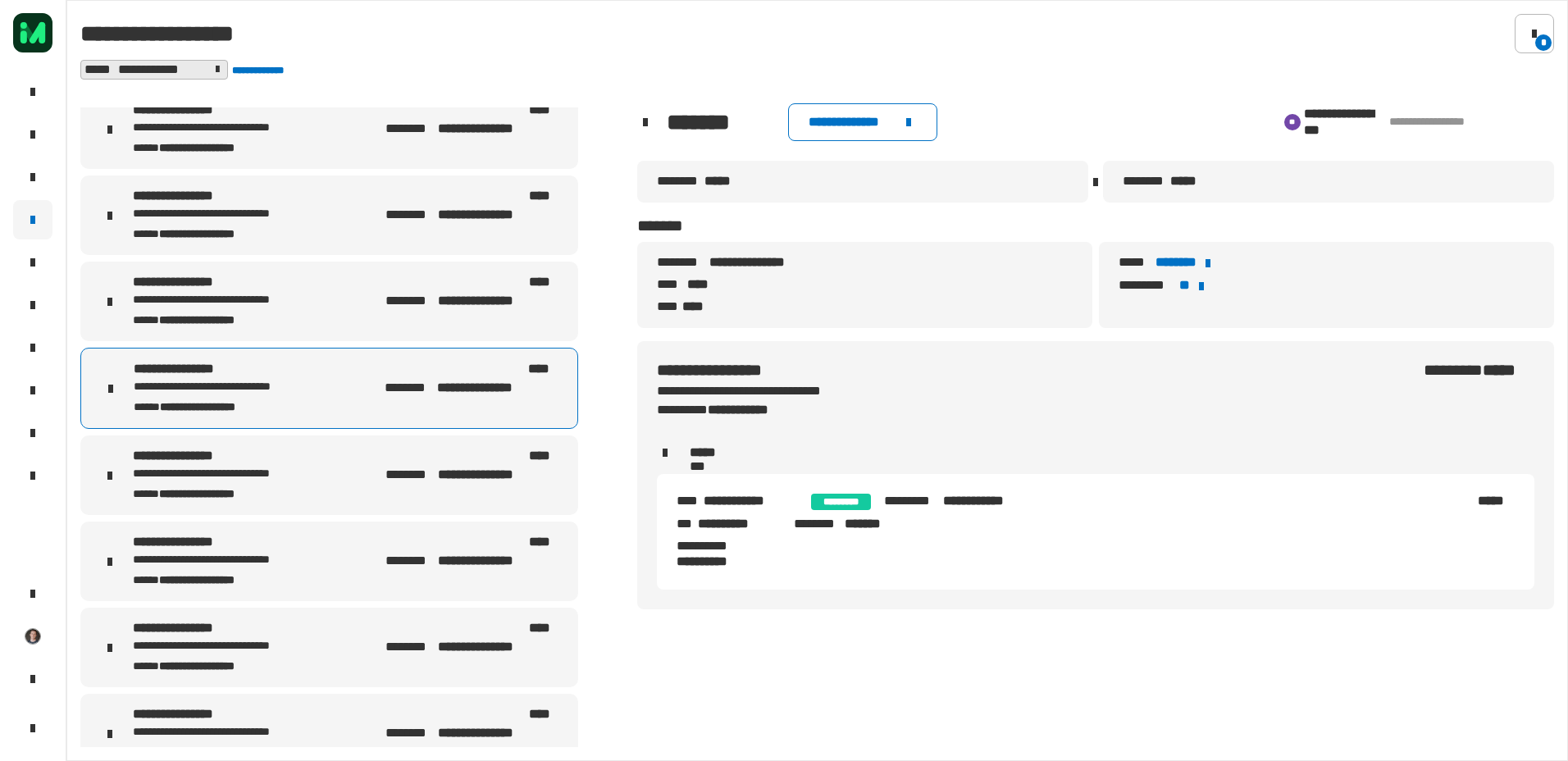 click on "**********" at bounding box center [329, 475] 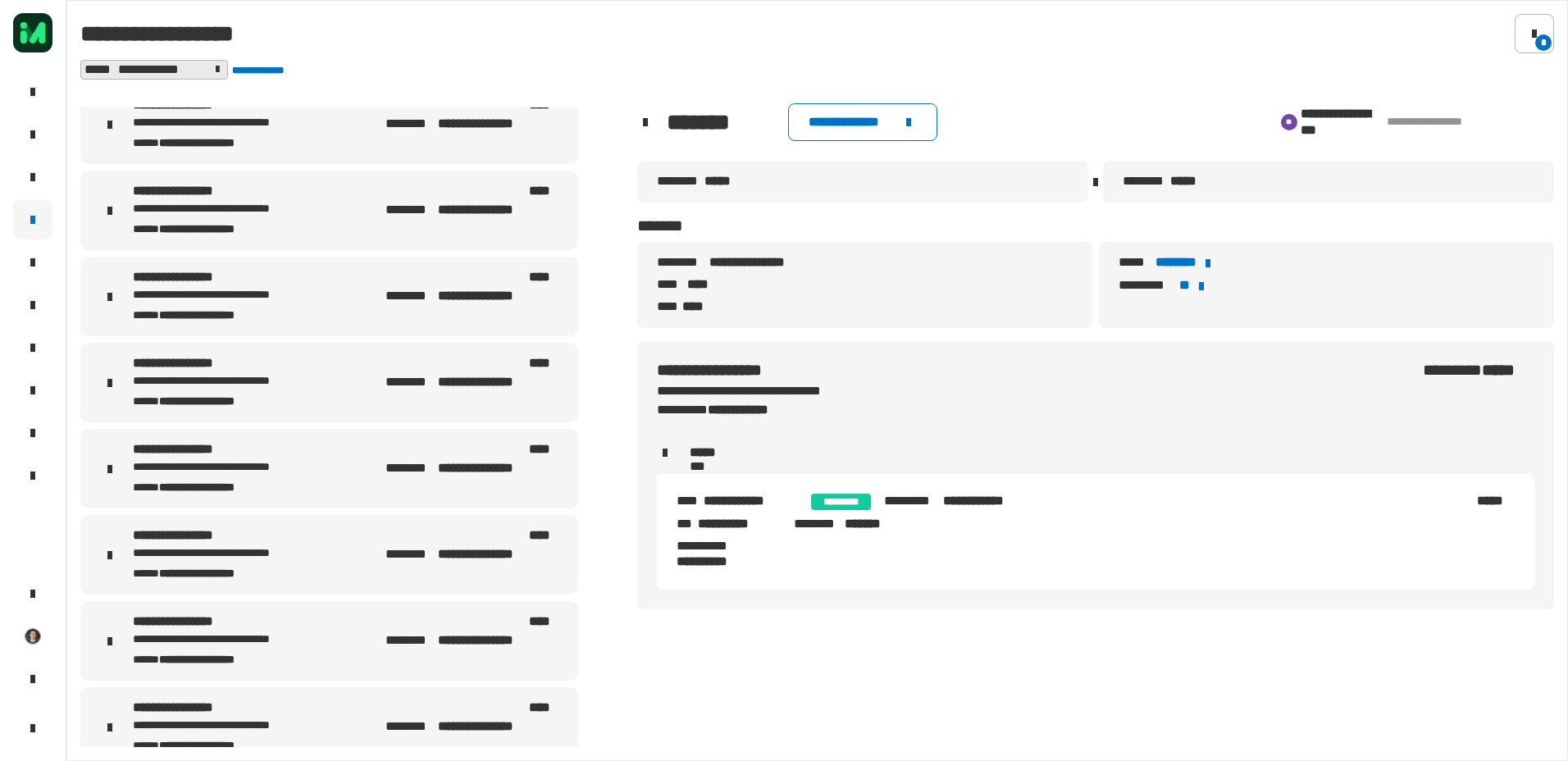 scroll, scrollTop: 1829, scrollLeft: 0, axis: vertical 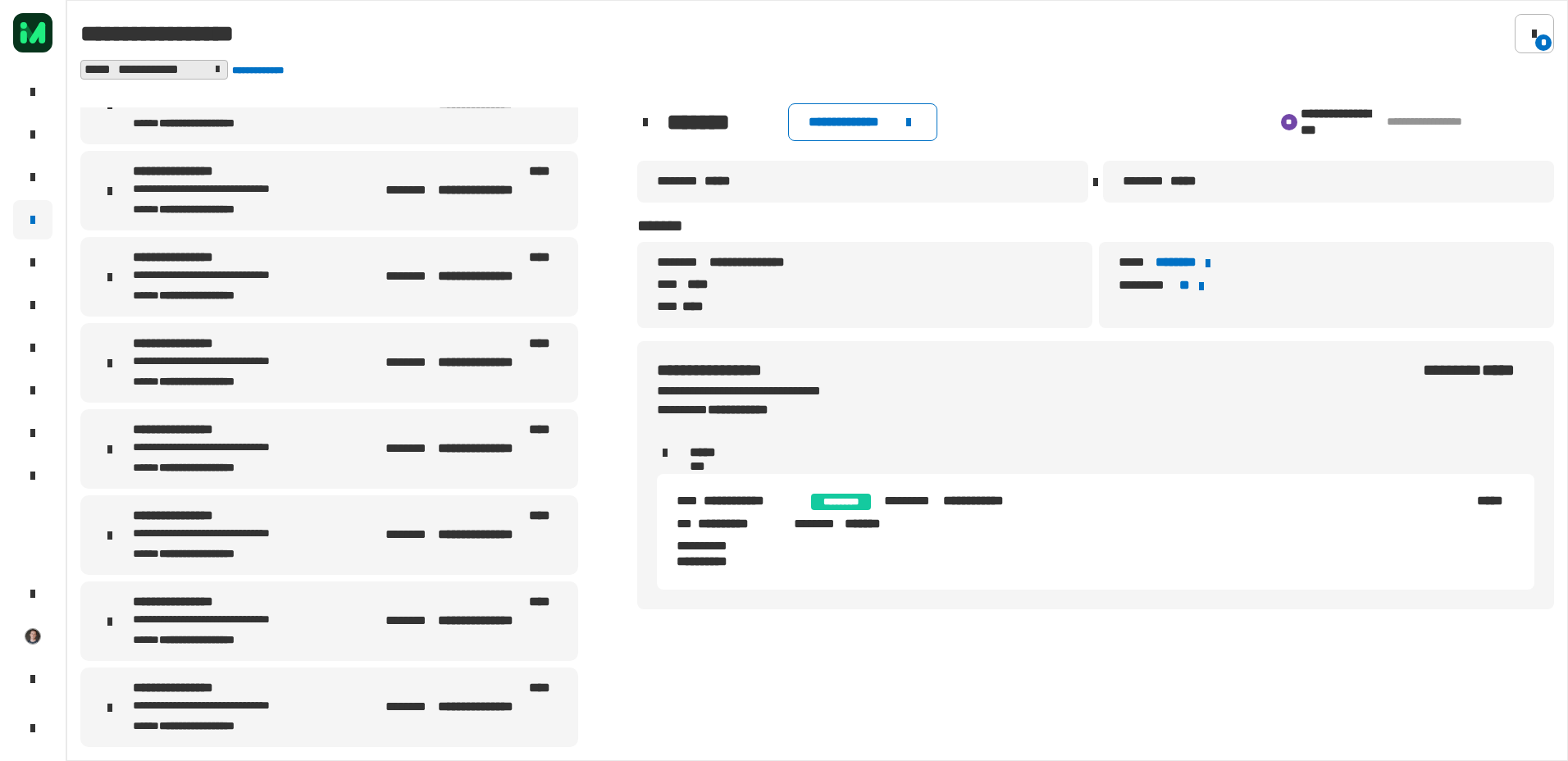 click on "**********" at bounding box center [345, 32] 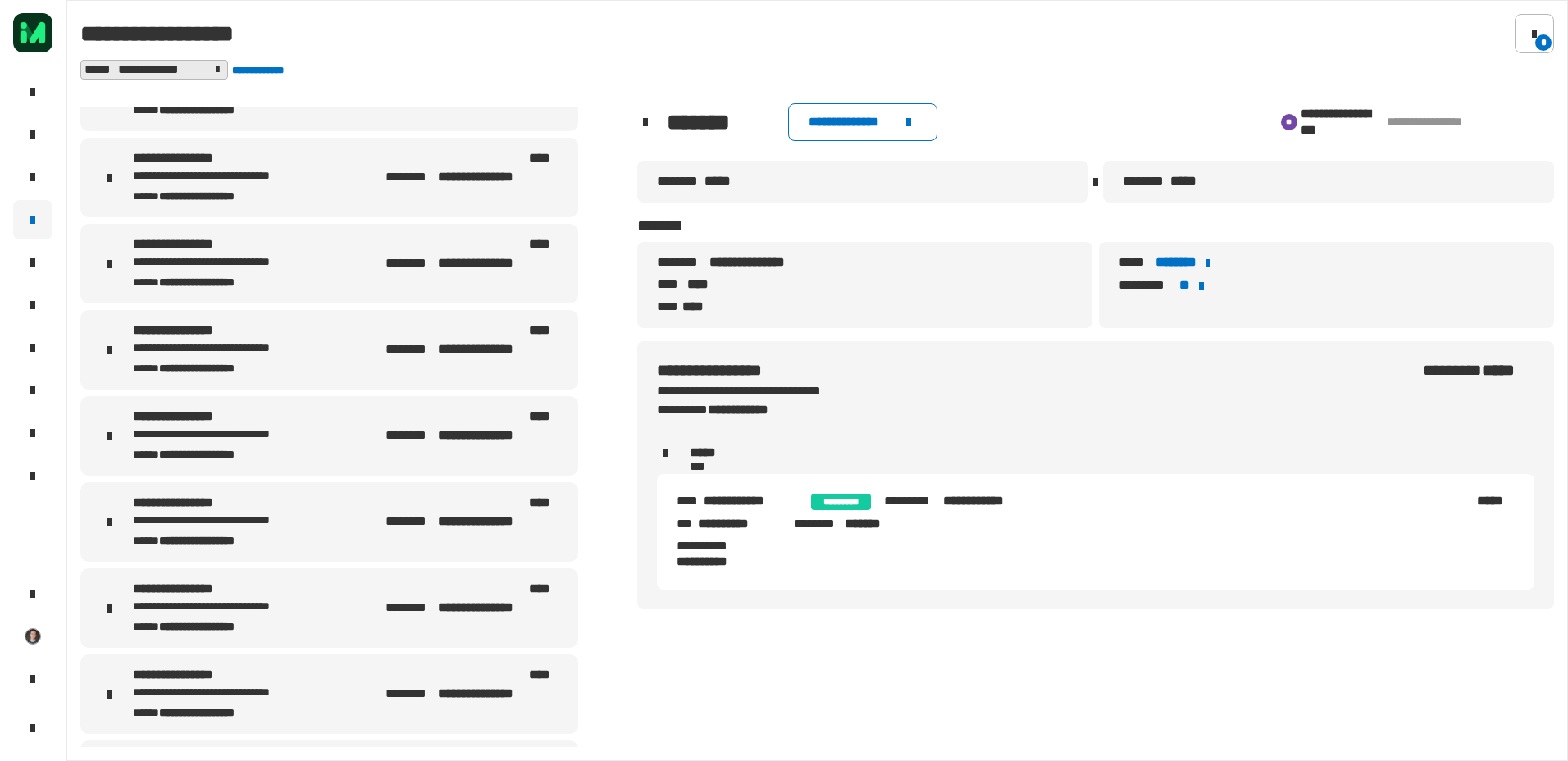 click on "**********" at bounding box center (329, 349) 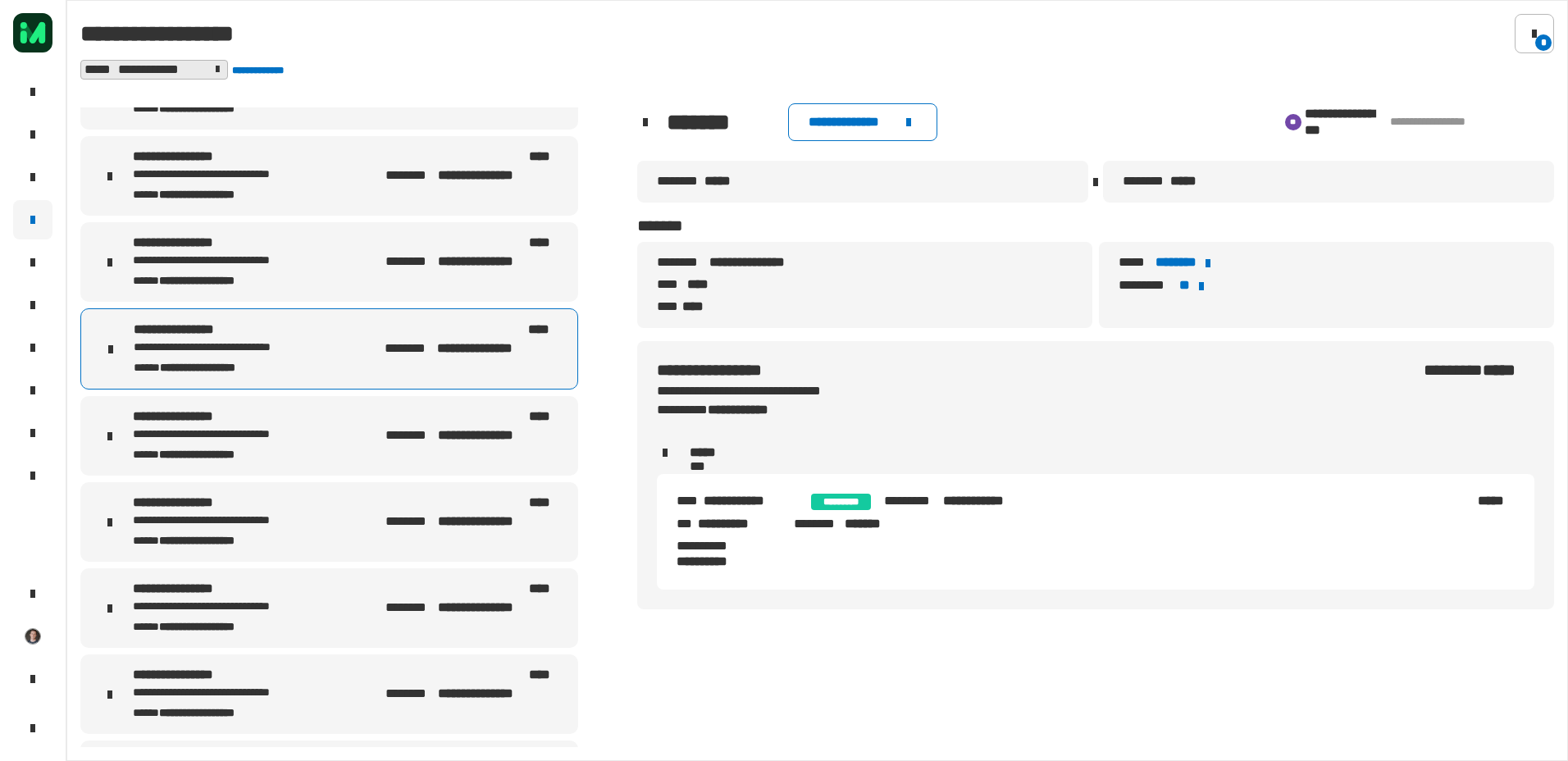 click on "**********" at bounding box center [329, 435] 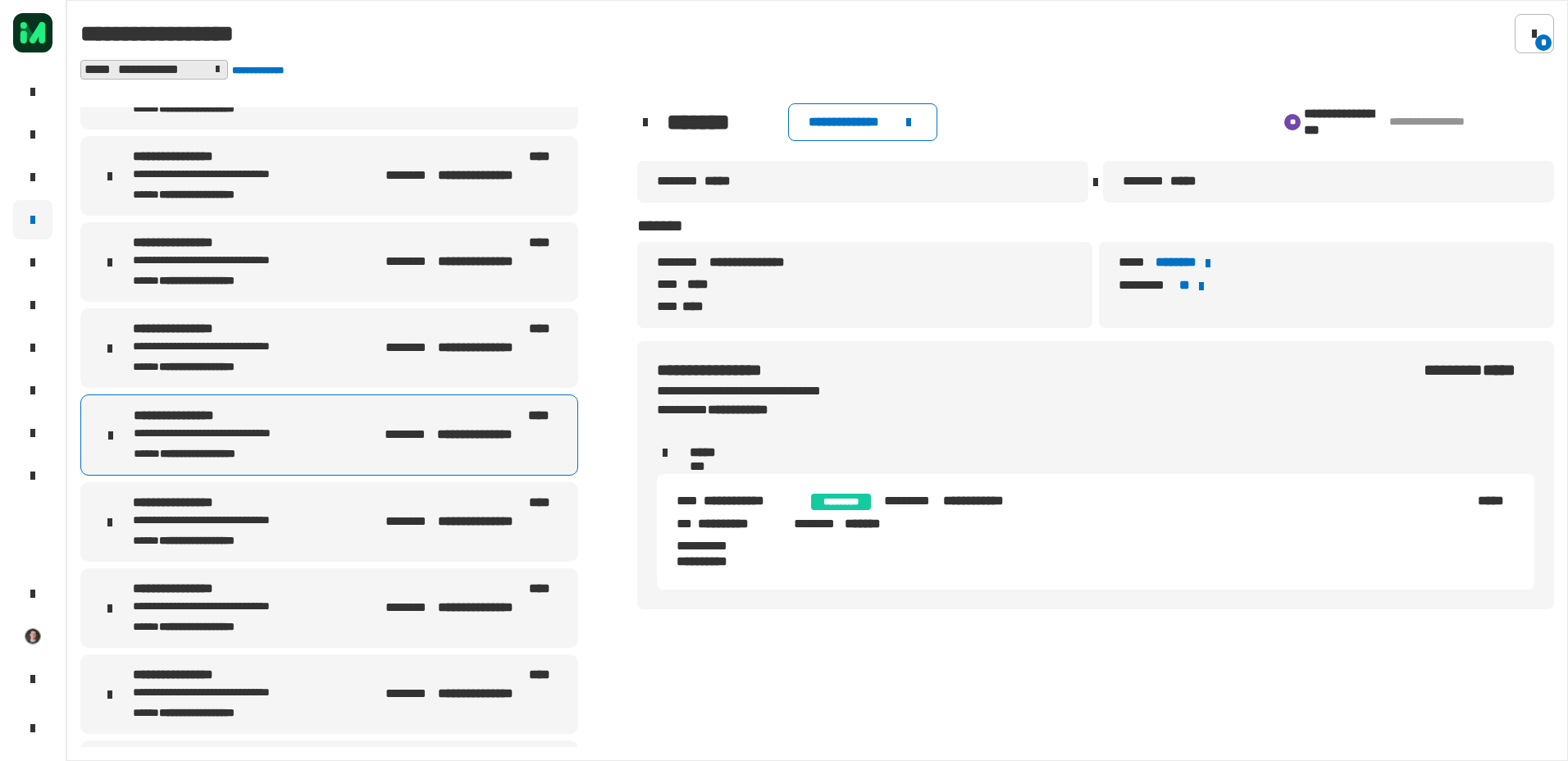 click on "**********" at bounding box center [472, 513] 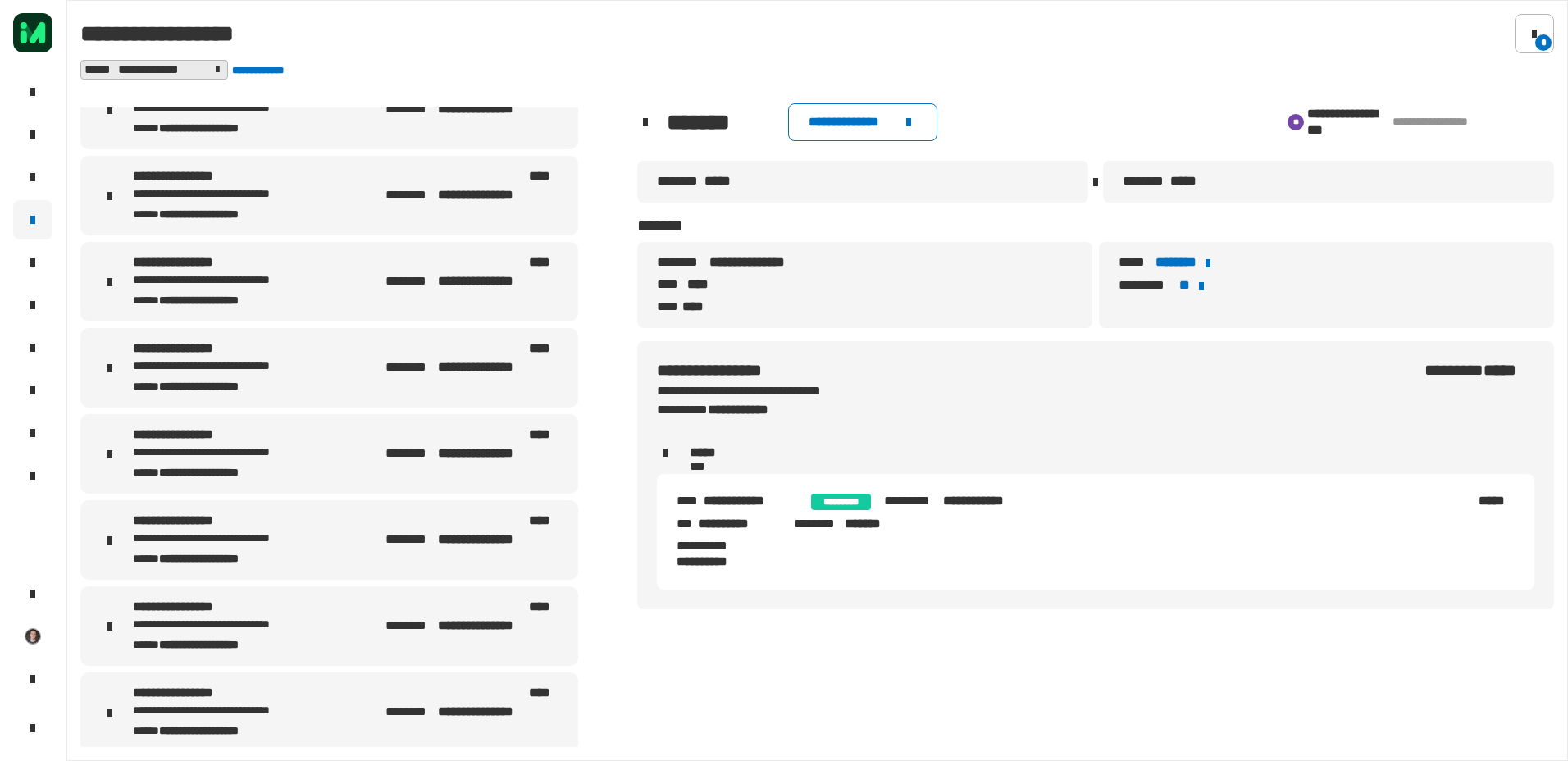 scroll, scrollTop: 2624, scrollLeft: 0, axis: vertical 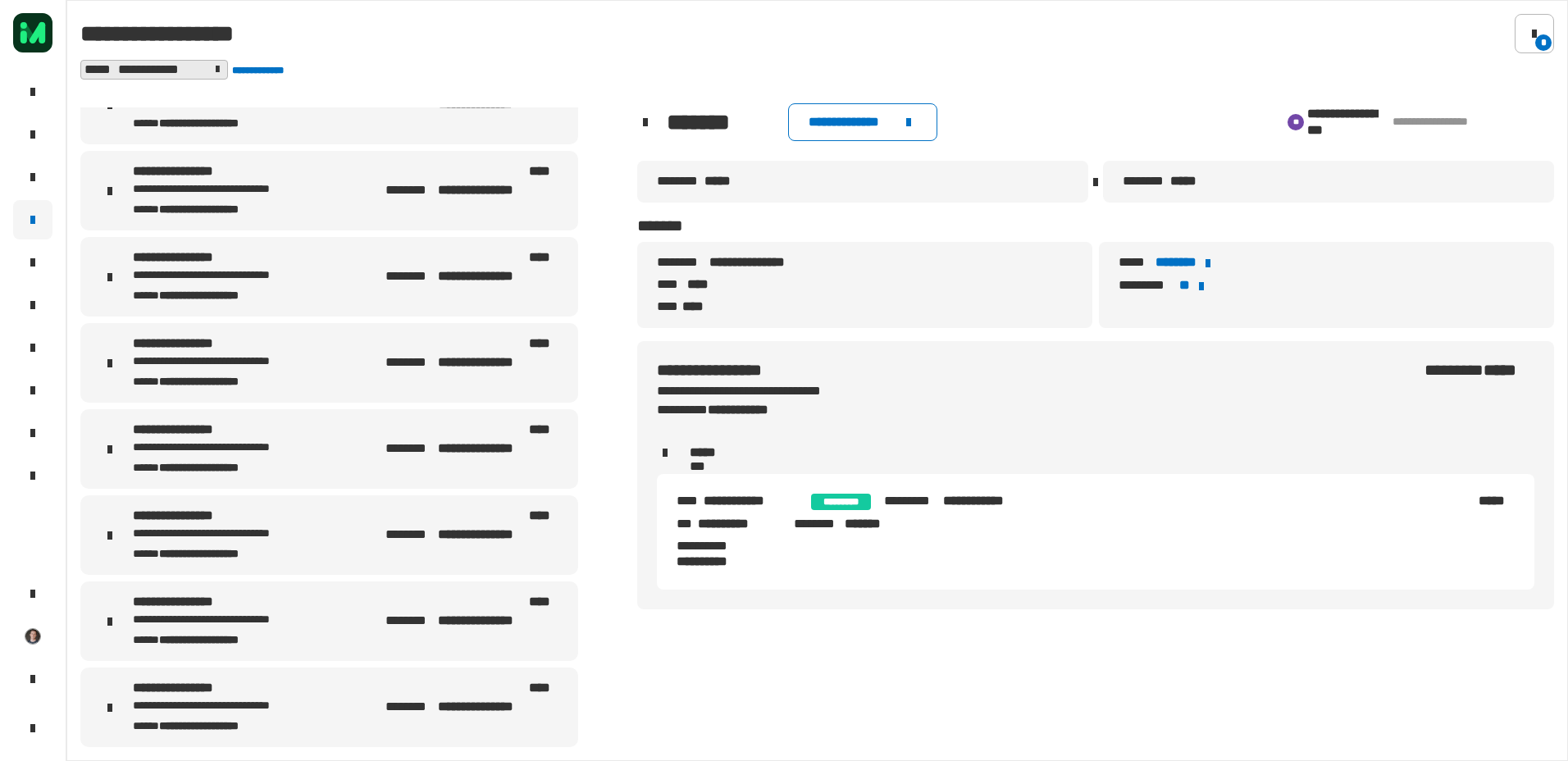 click on "**********" at bounding box center (329, 276) 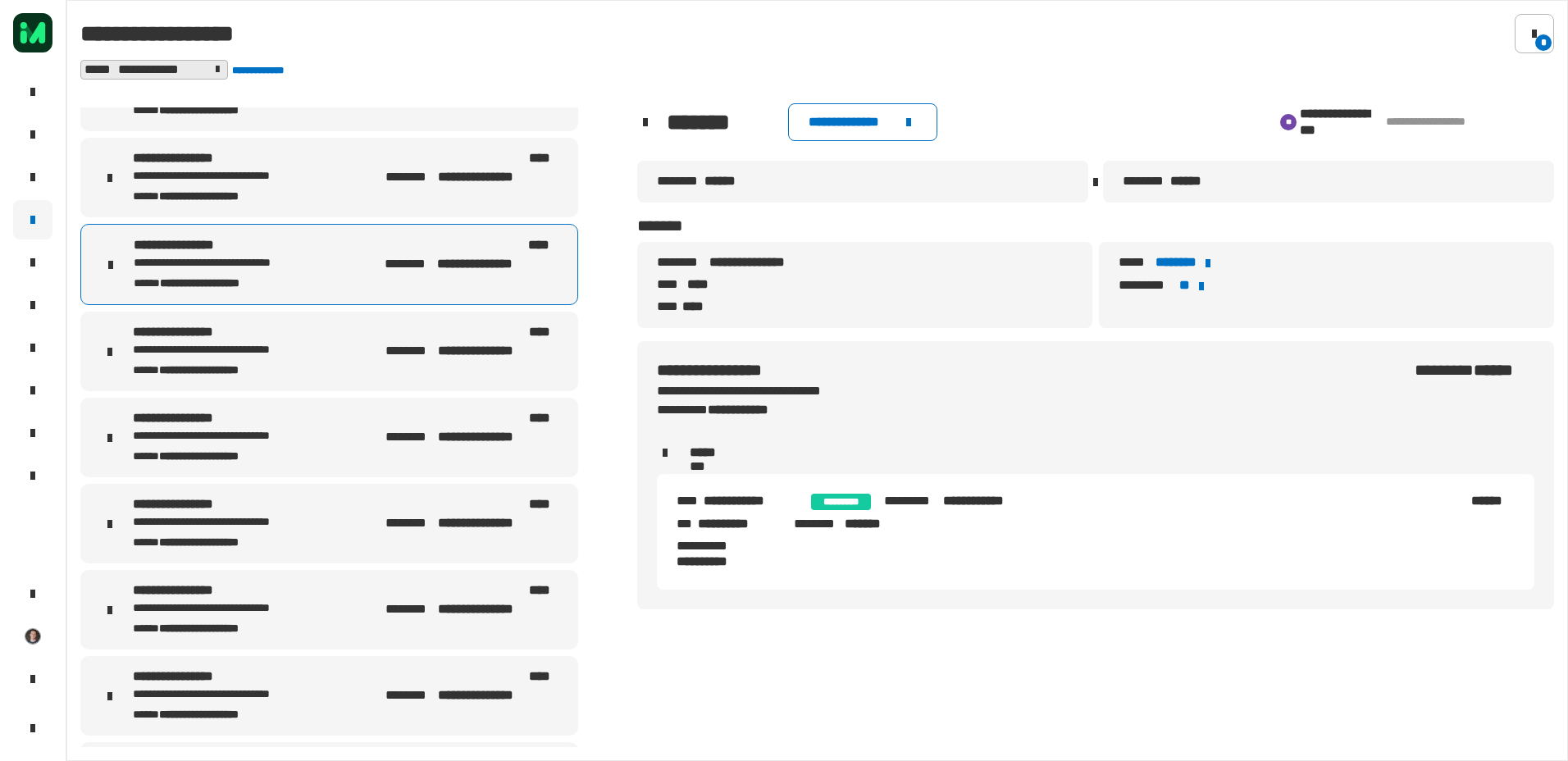click on "**********" at bounding box center [329, 351] 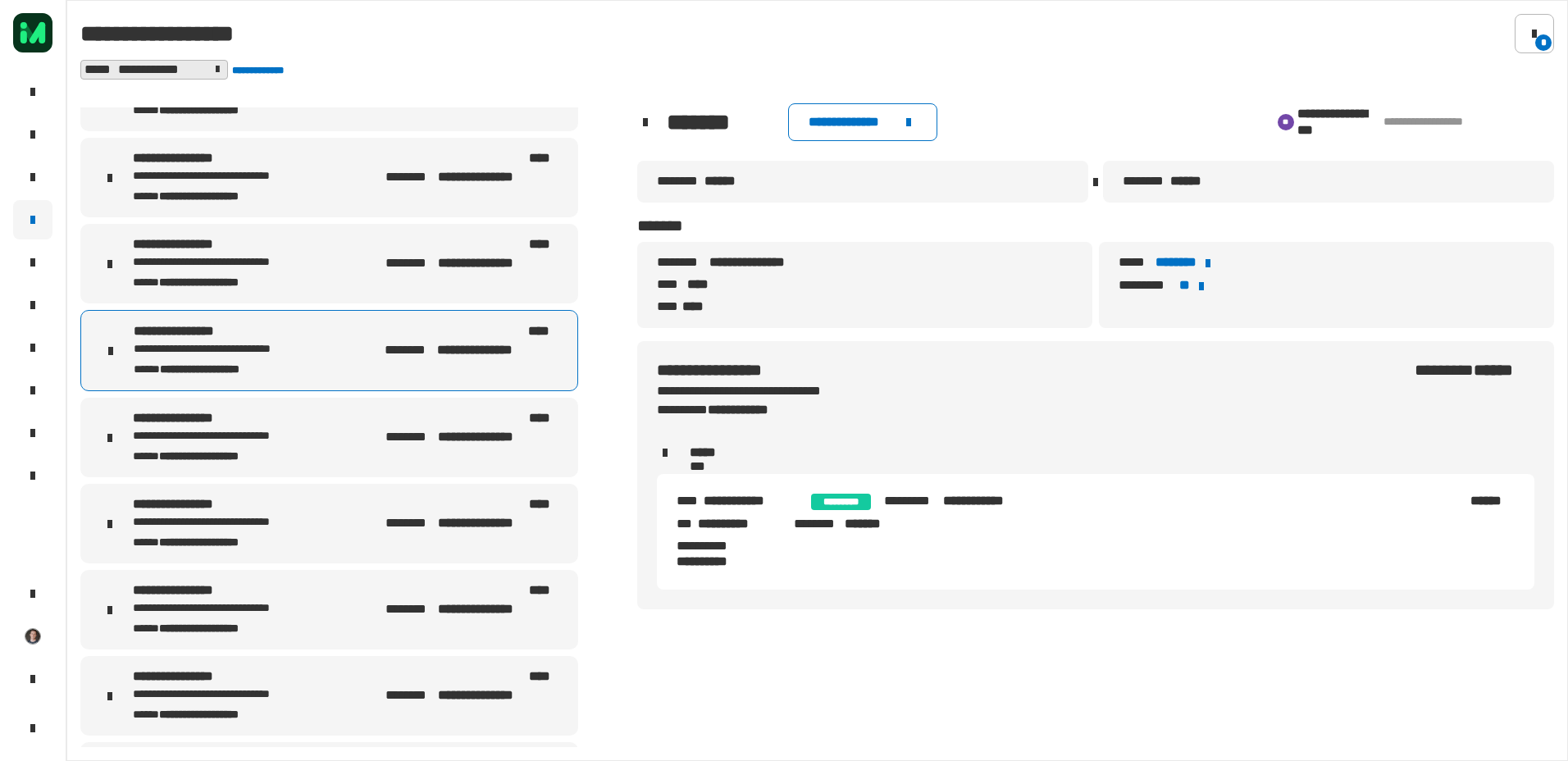 click on "**********" at bounding box center (329, 437) 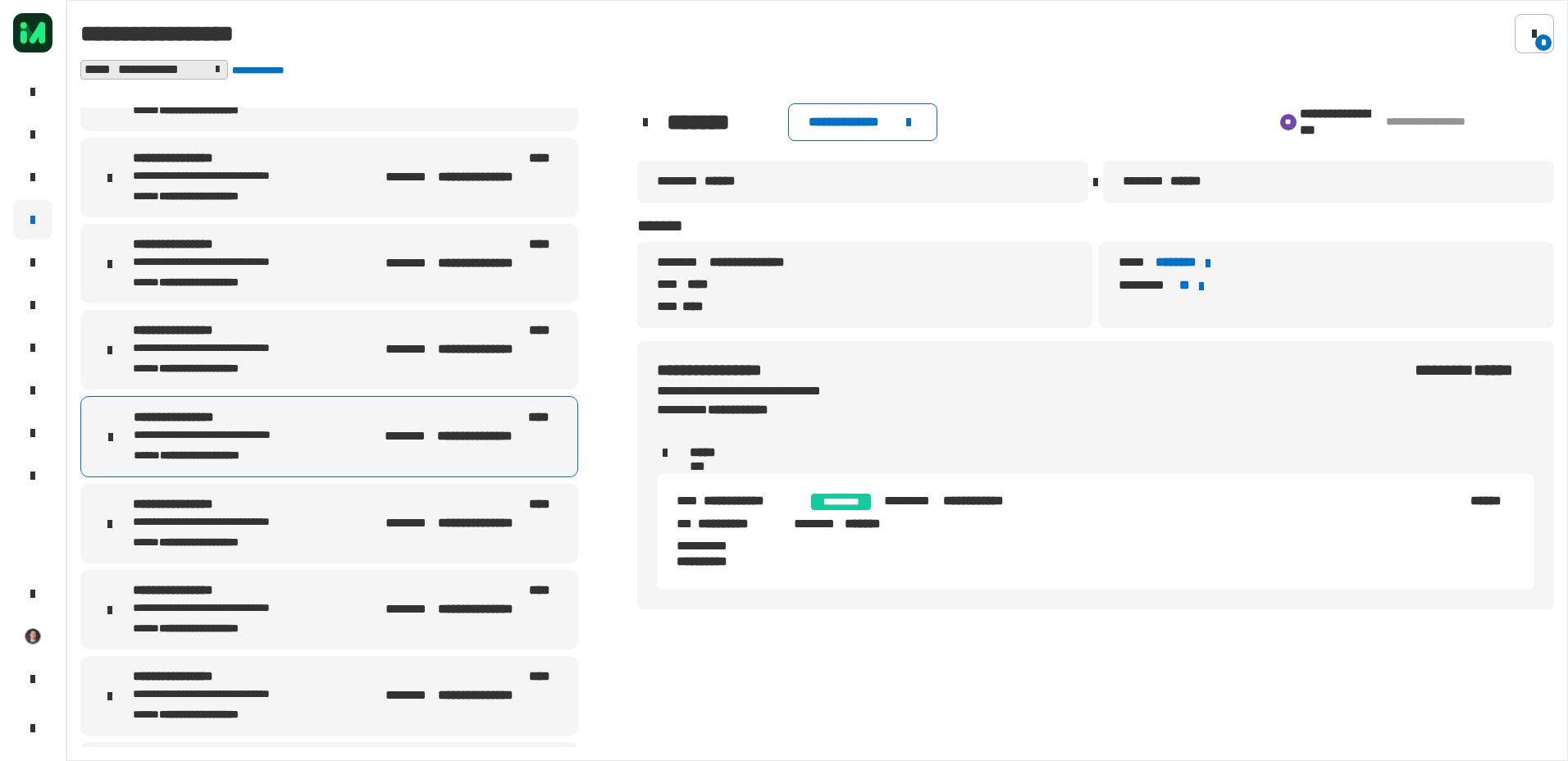 click on "**********" at bounding box center (329, 523) 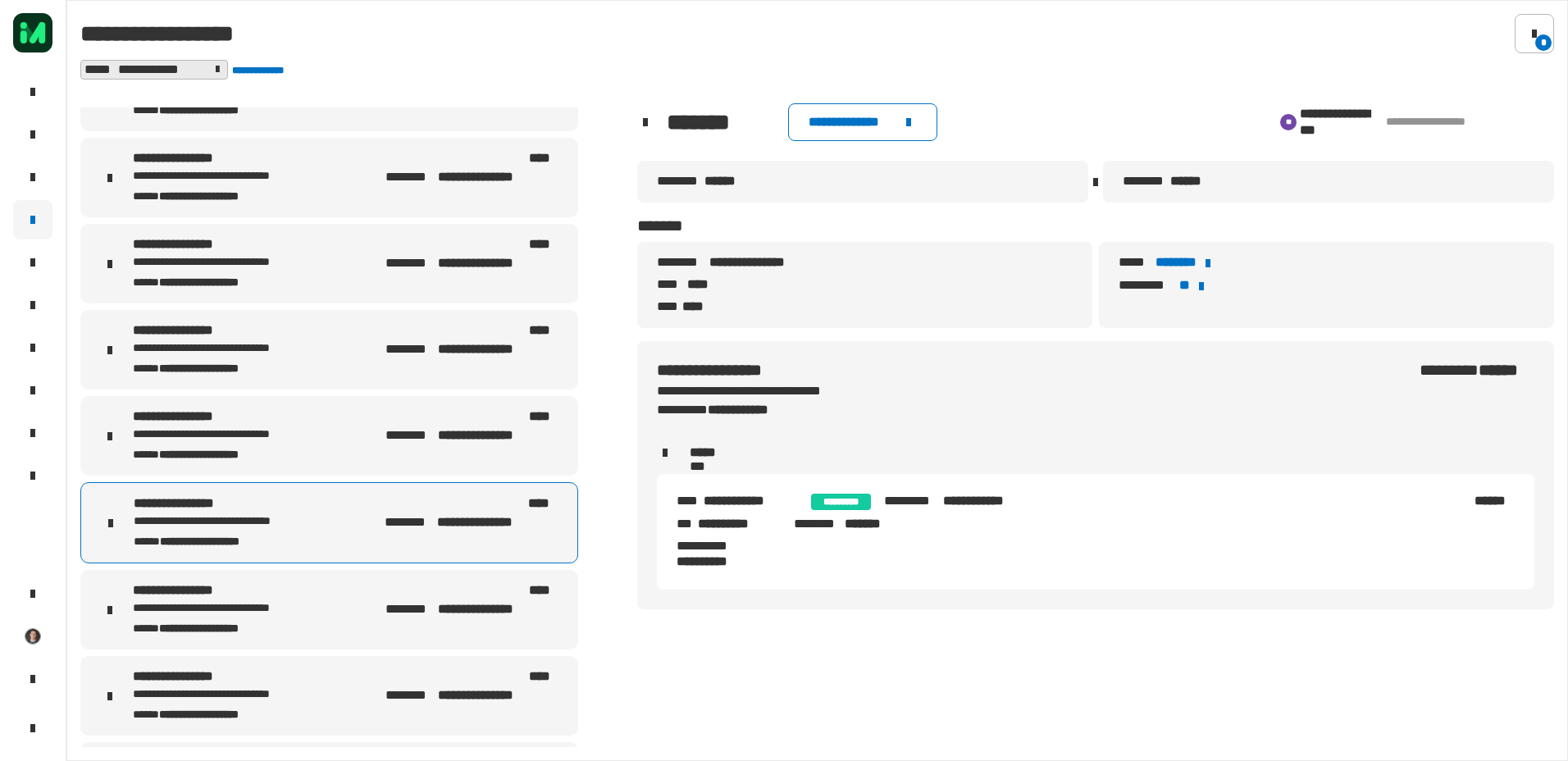 click on "**********" at bounding box center [329, 609] 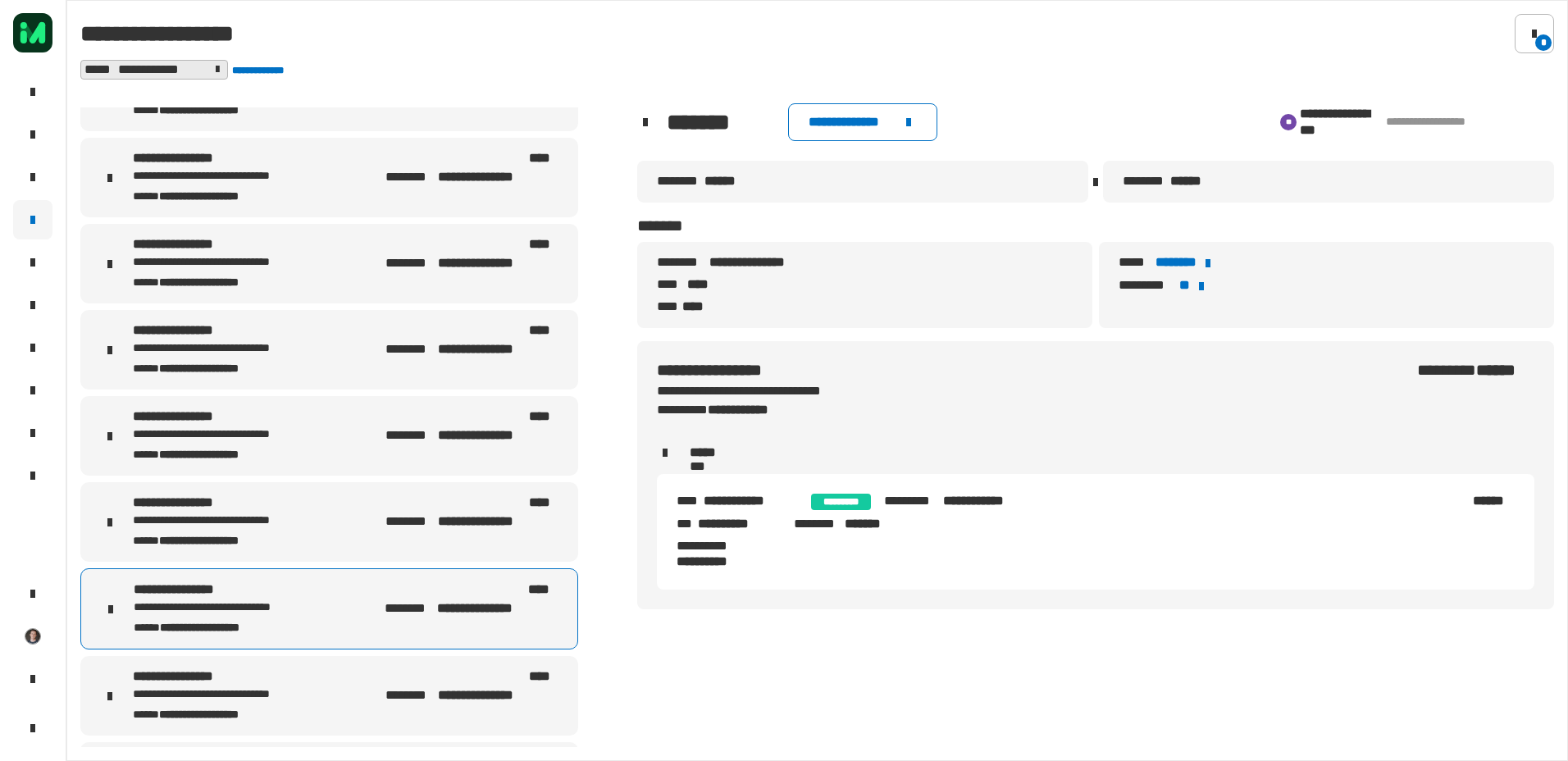 click on "**********" at bounding box center [345, 427] 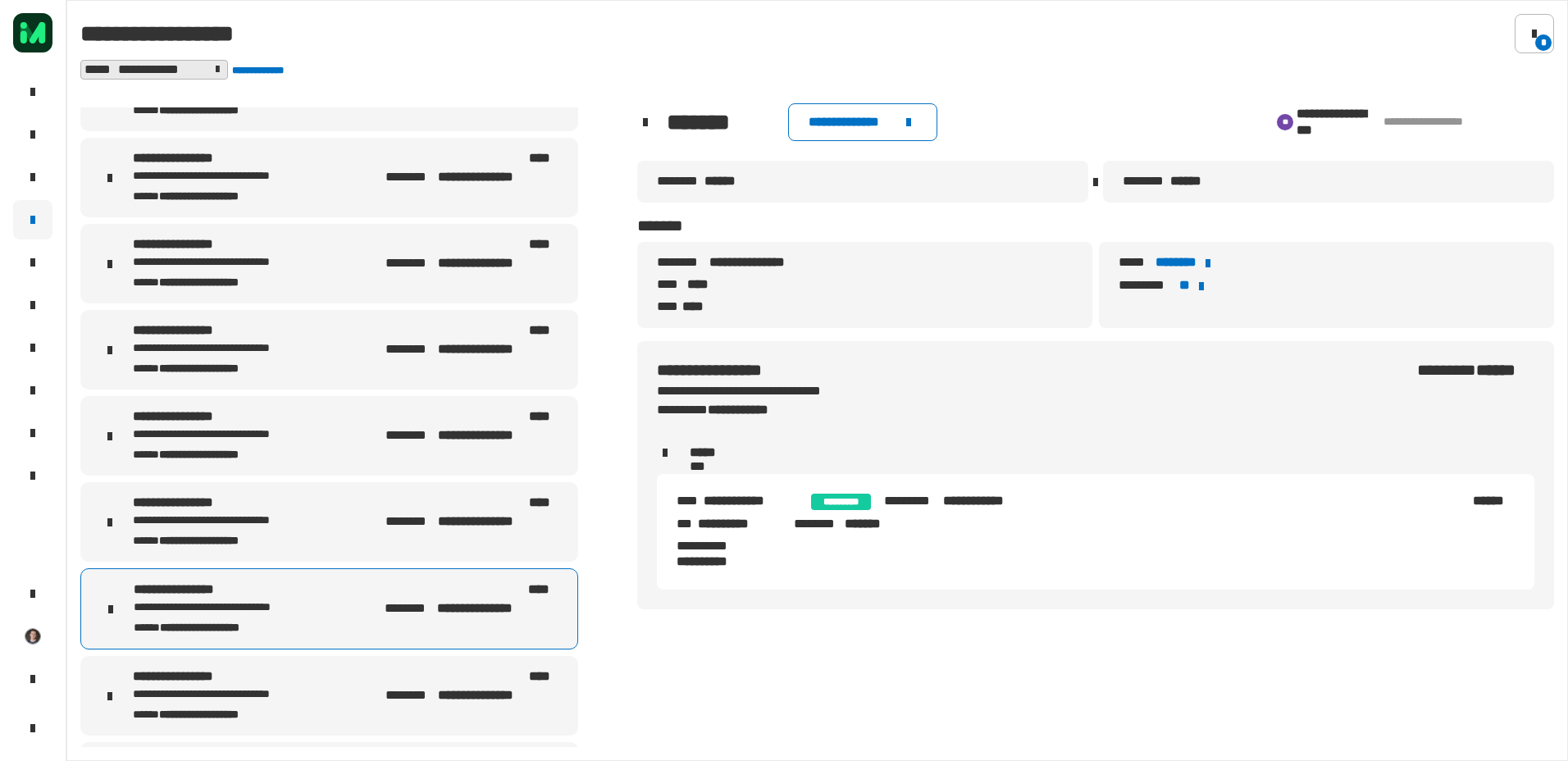 click on "**********" at bounding box center [329, 695] 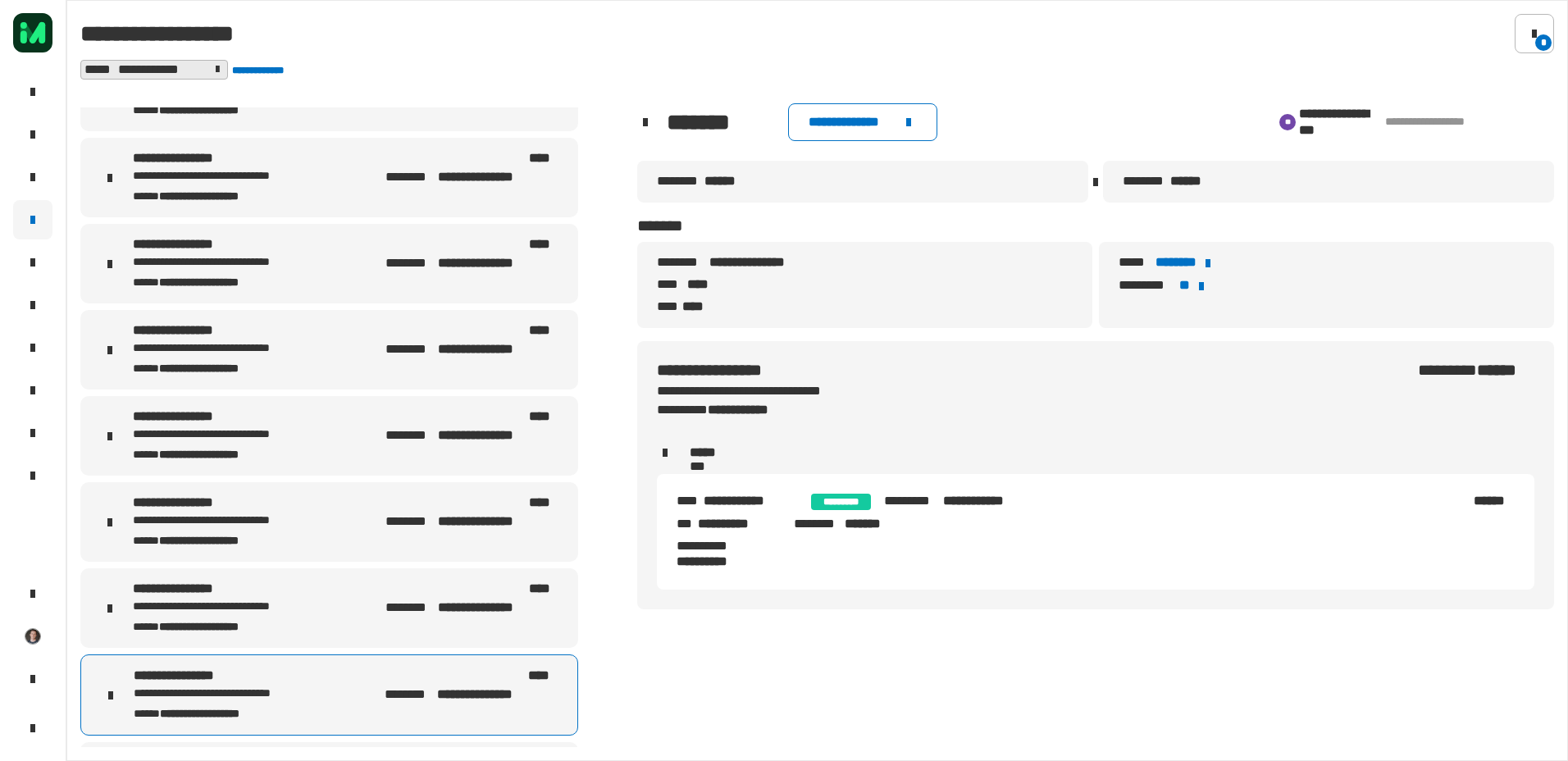 click on "********" at bounding box center [409, 695] 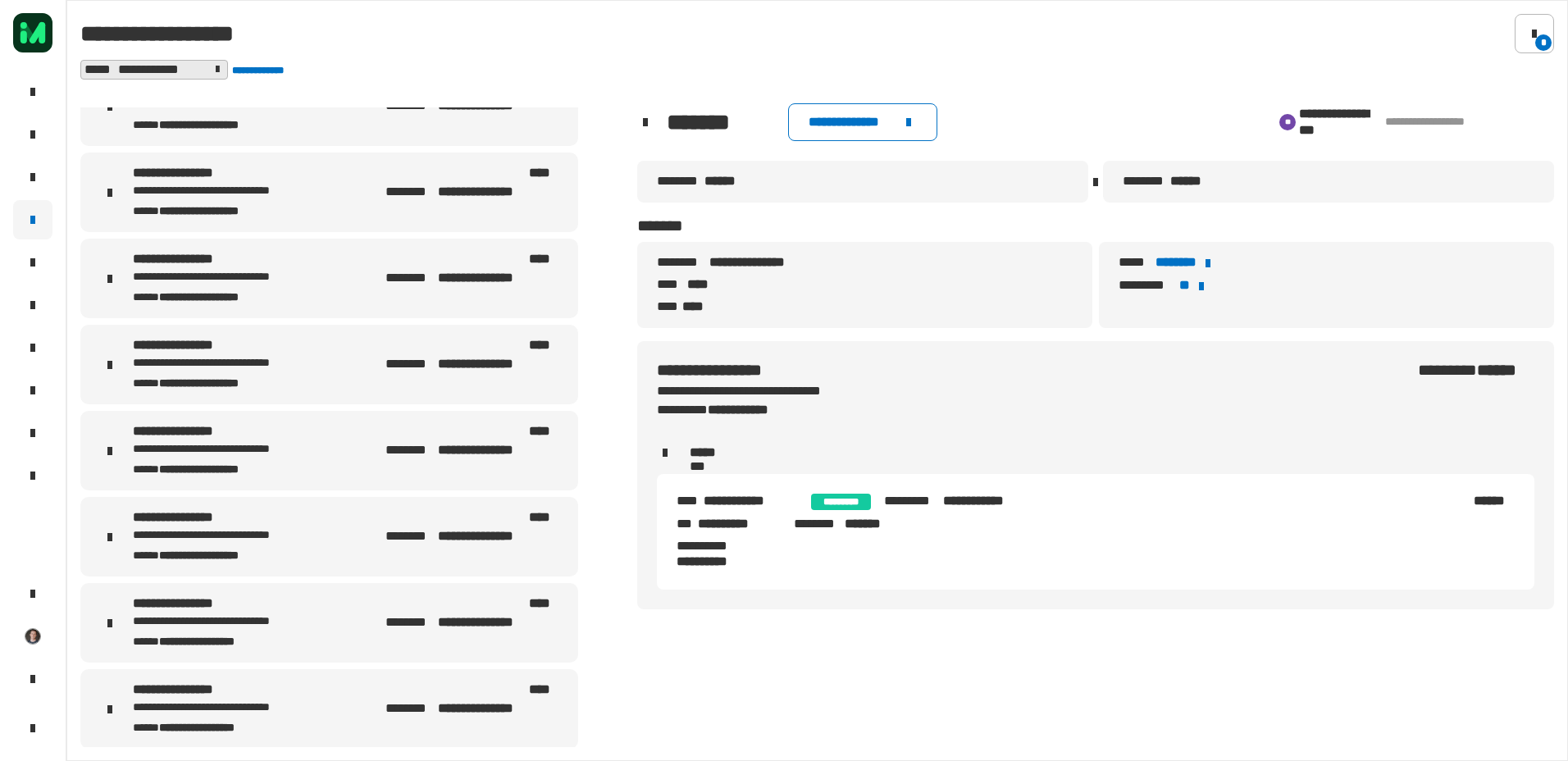 scroll, scrollTop: 3362, scrollLeft: 0, axis: vertical 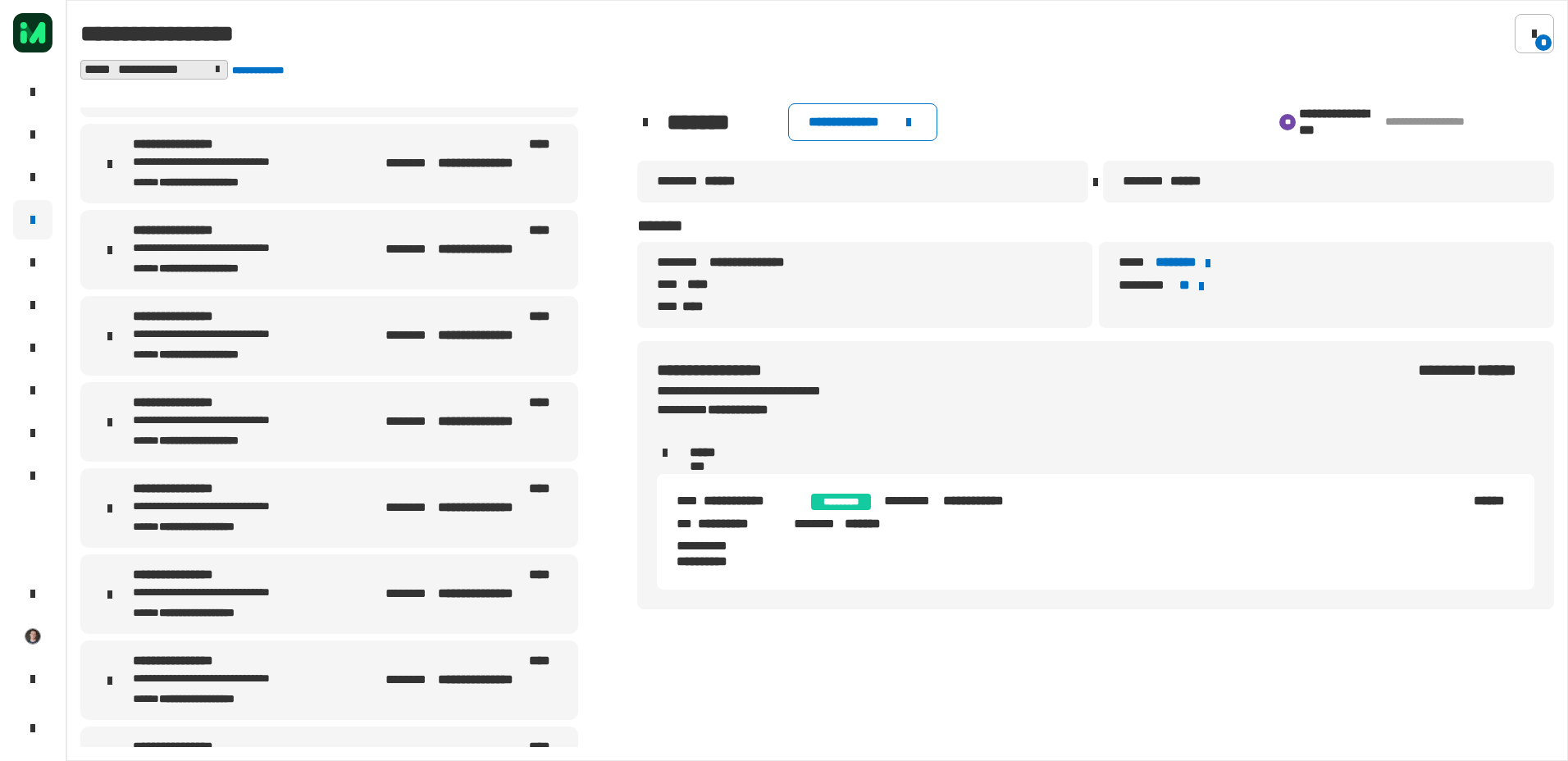 click on "**********" at bounding box center (329, 249) 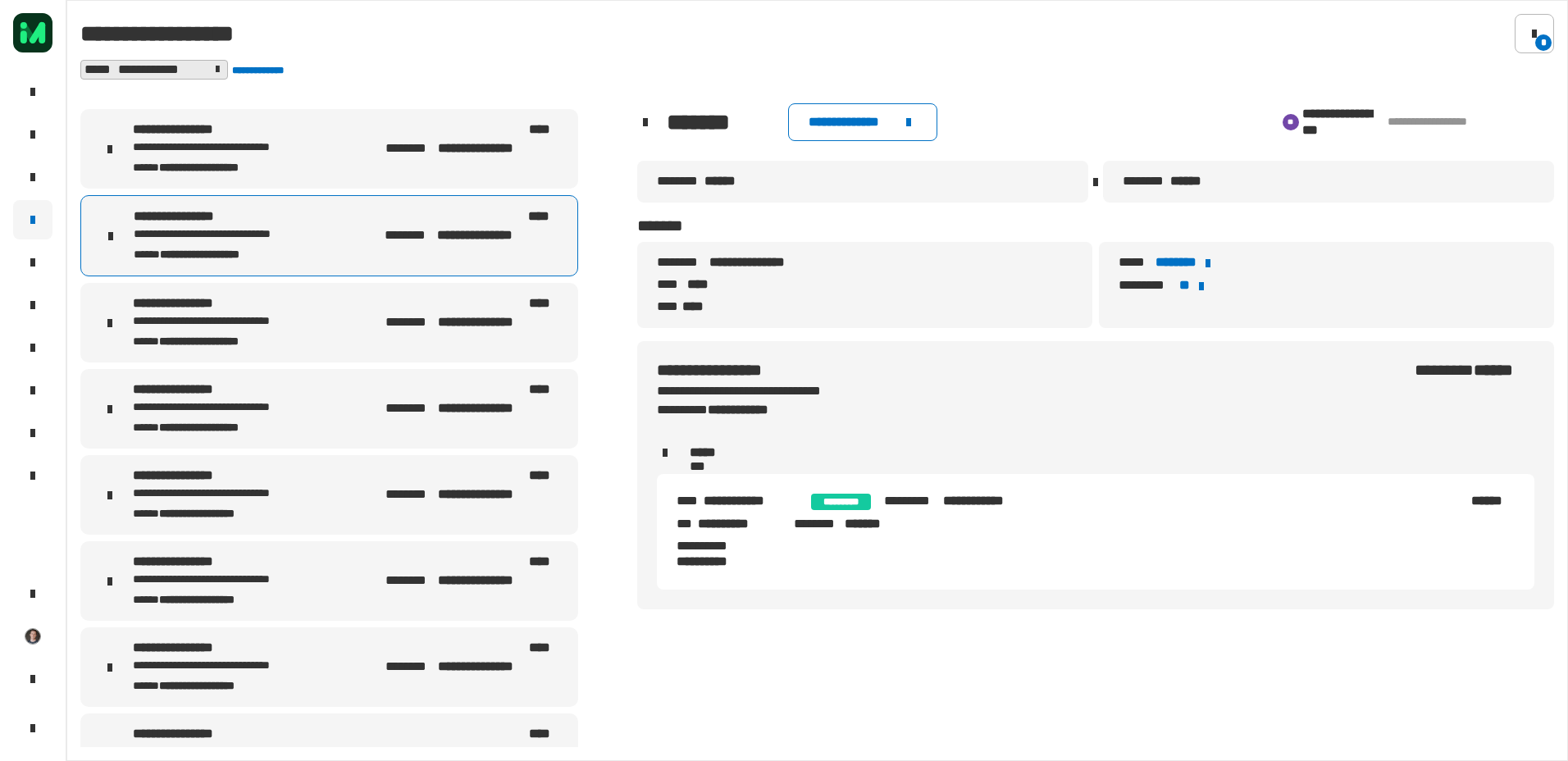 click on "**********" at bounding box center (329, 322) 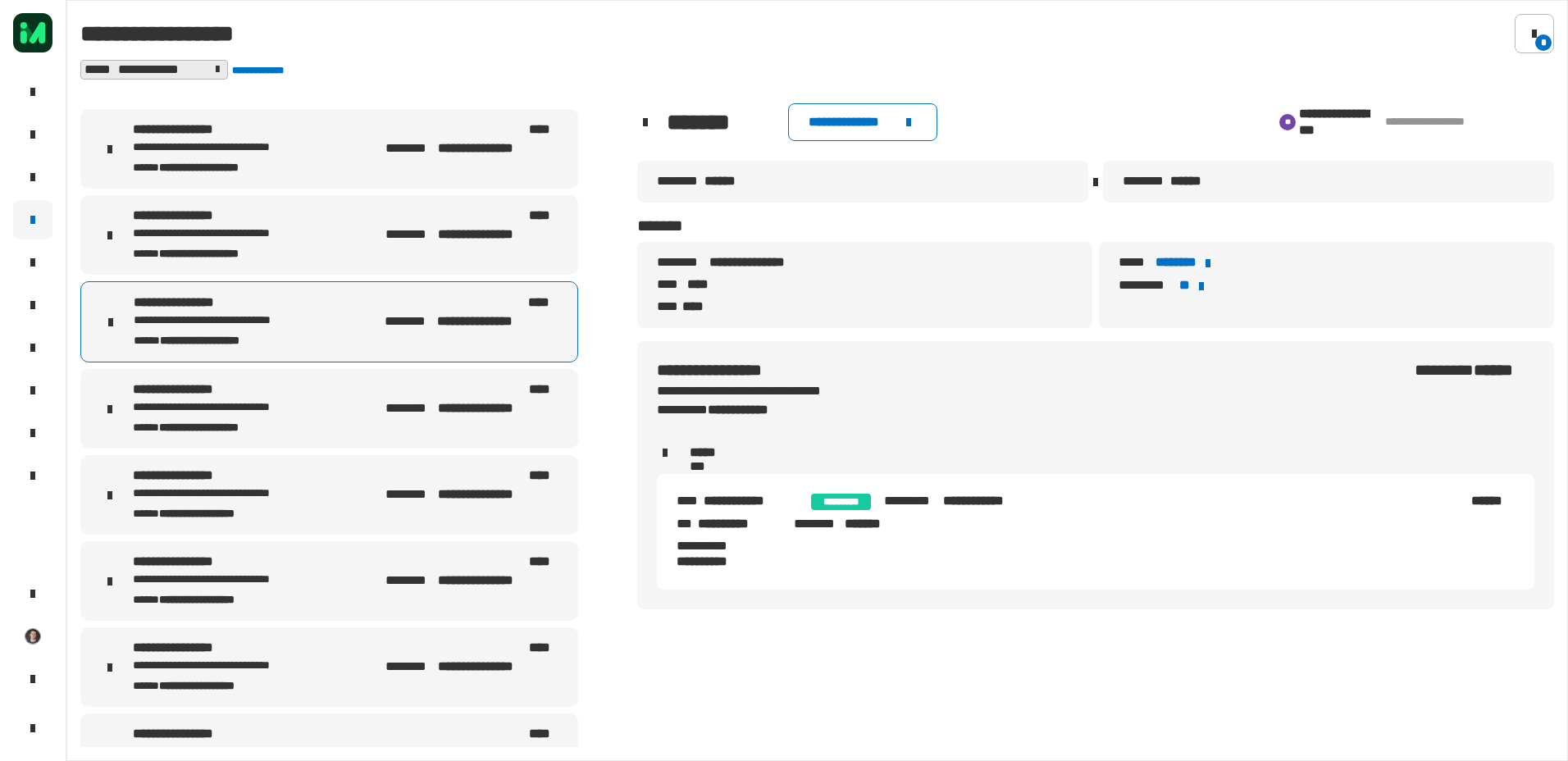 click on "**********" at bounding box center [329, 408] 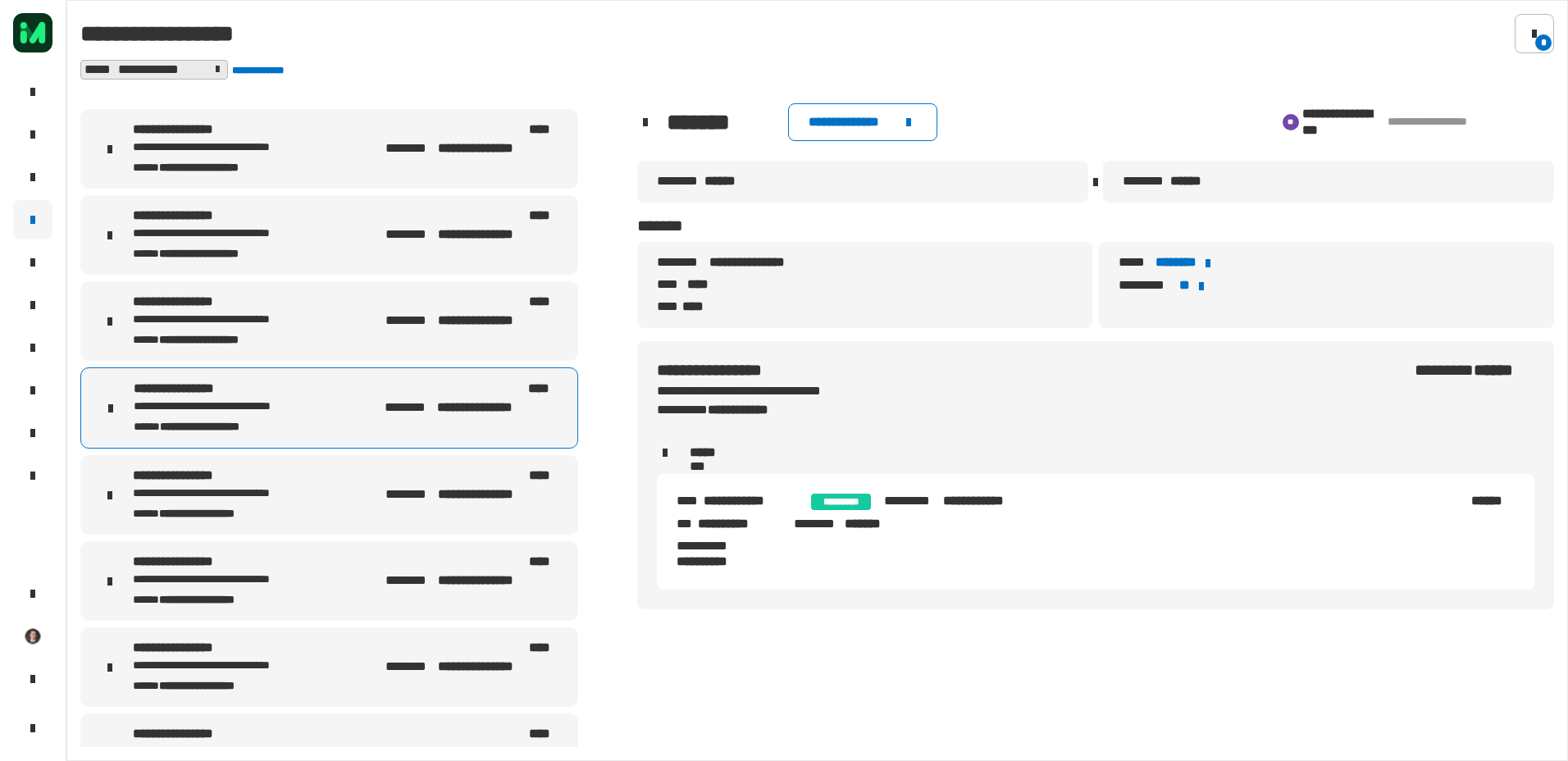 click on "**********" at bounding box center (329, 494) 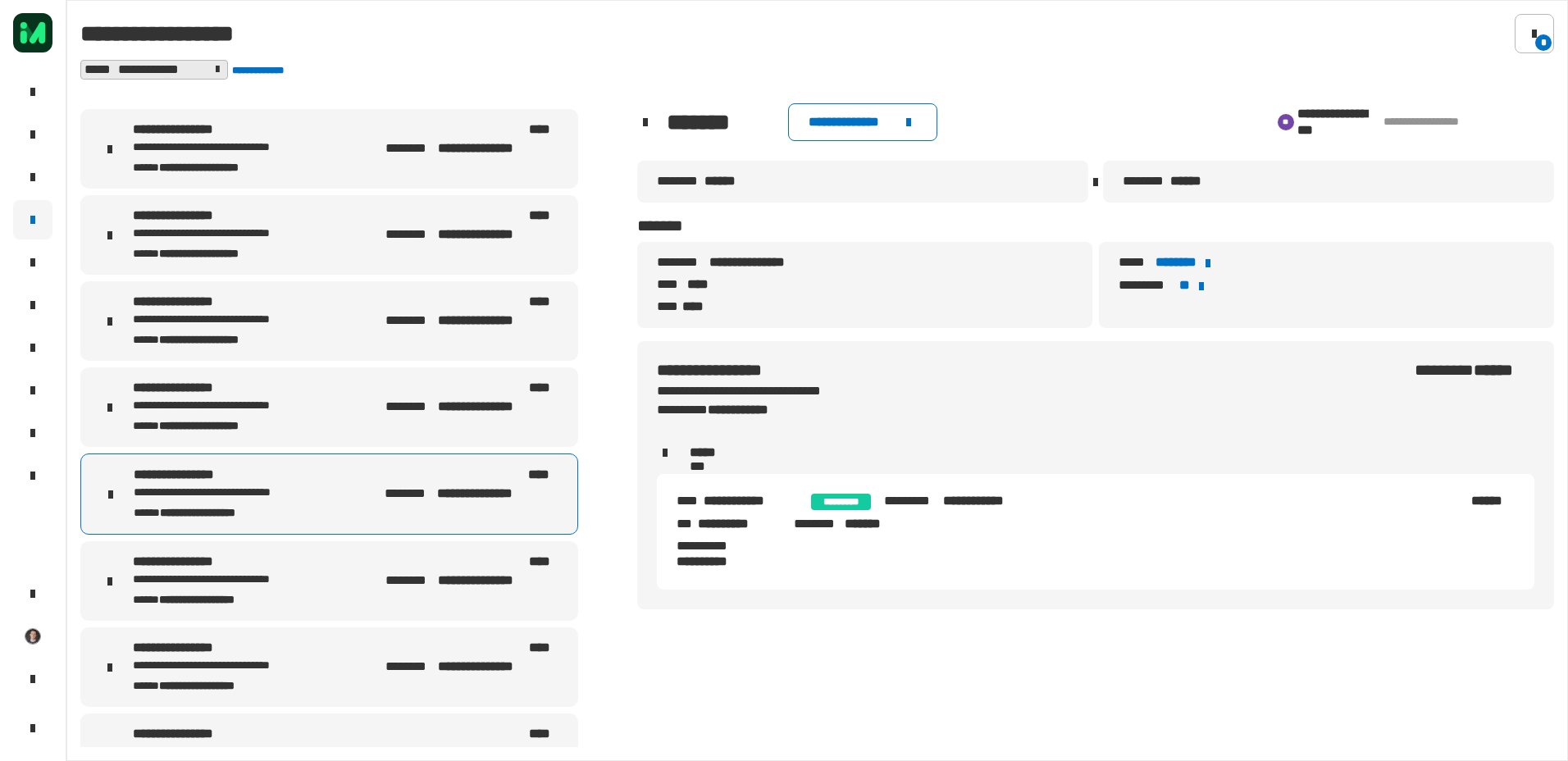click on "**********" at bounding box center [329, 581] 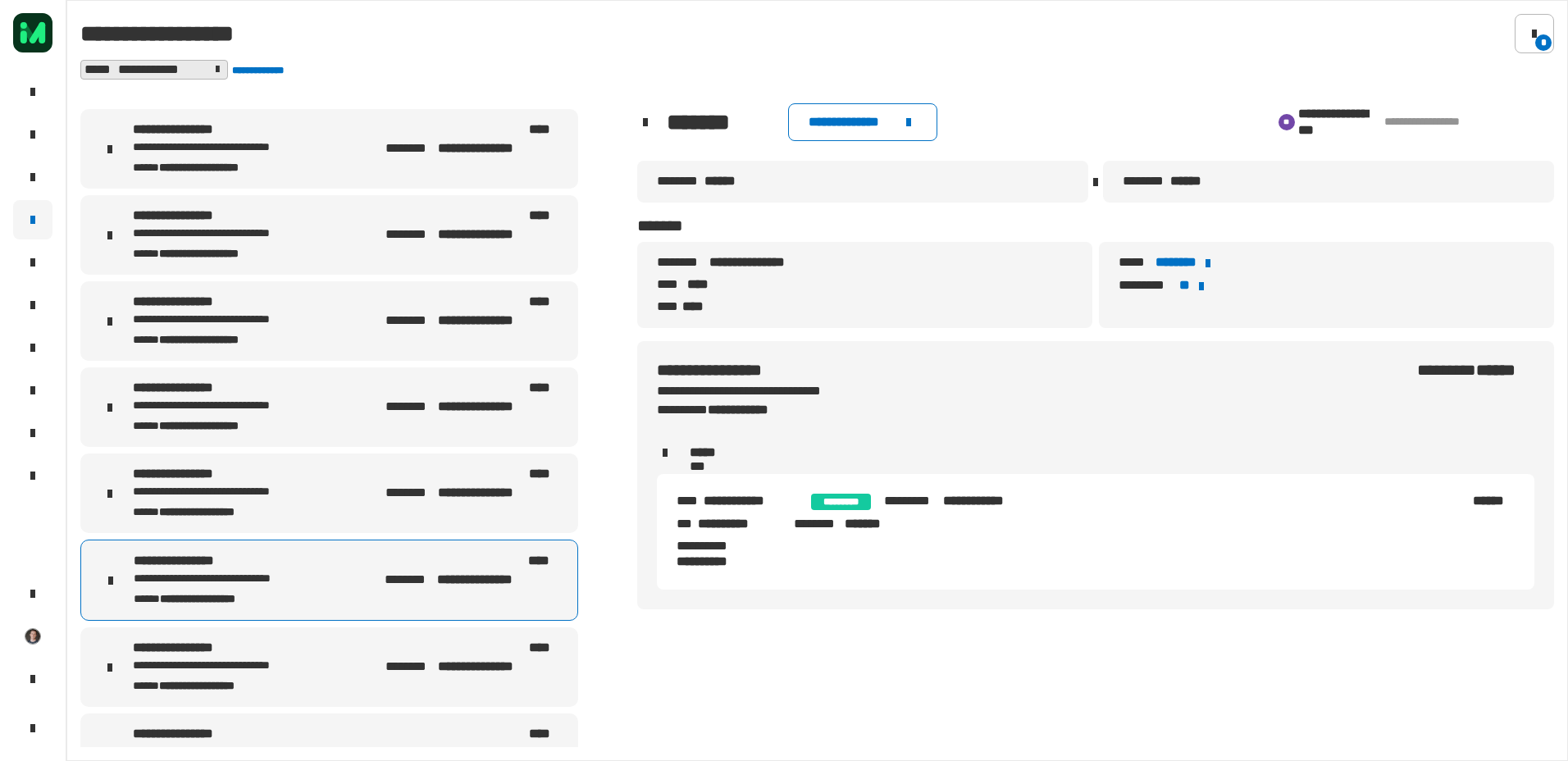 click on "**********" at bounding box center [329, 667] 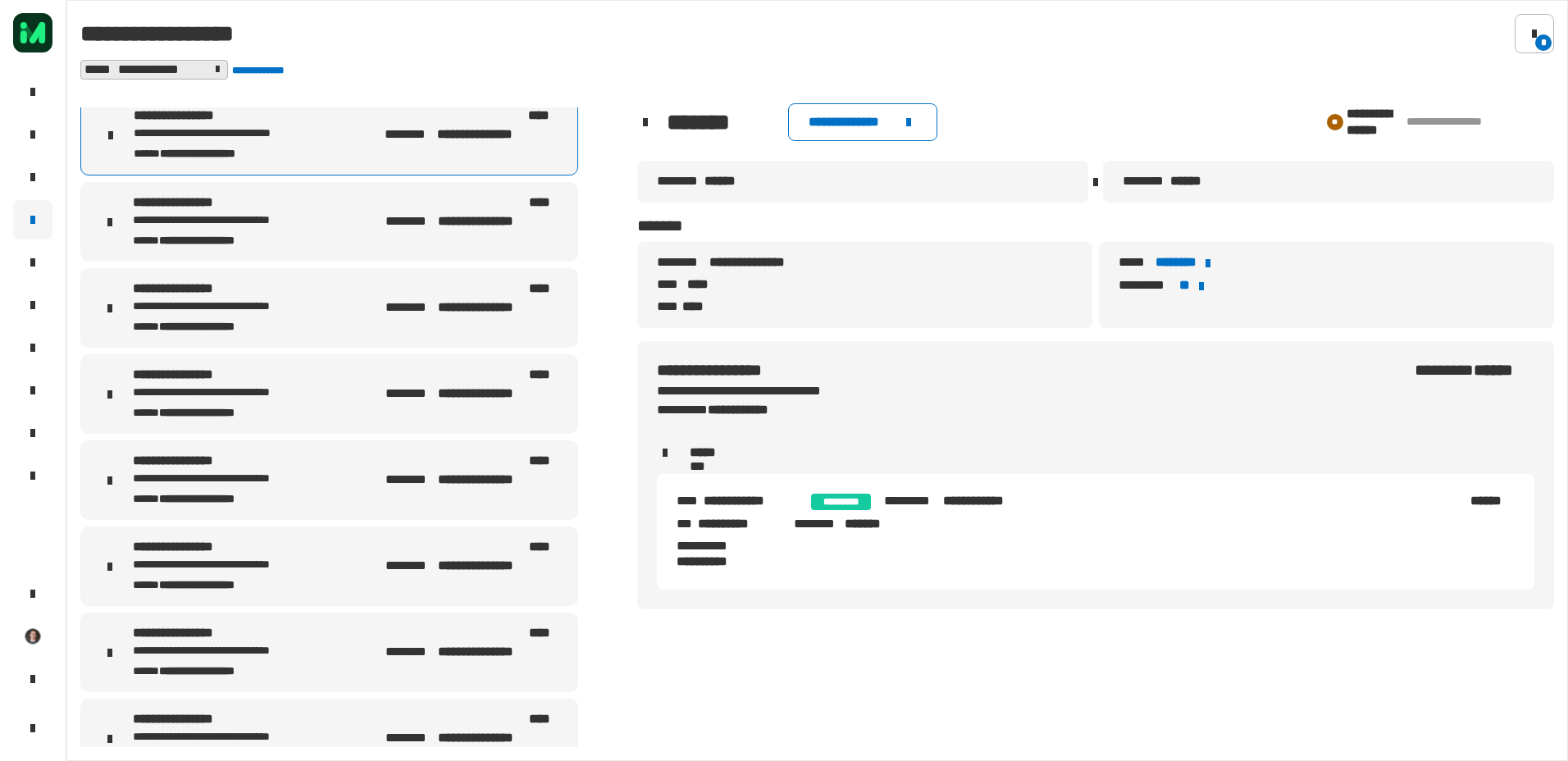 scroll, scrollTop: 3772, scrollLeft: 0, axis: vertical 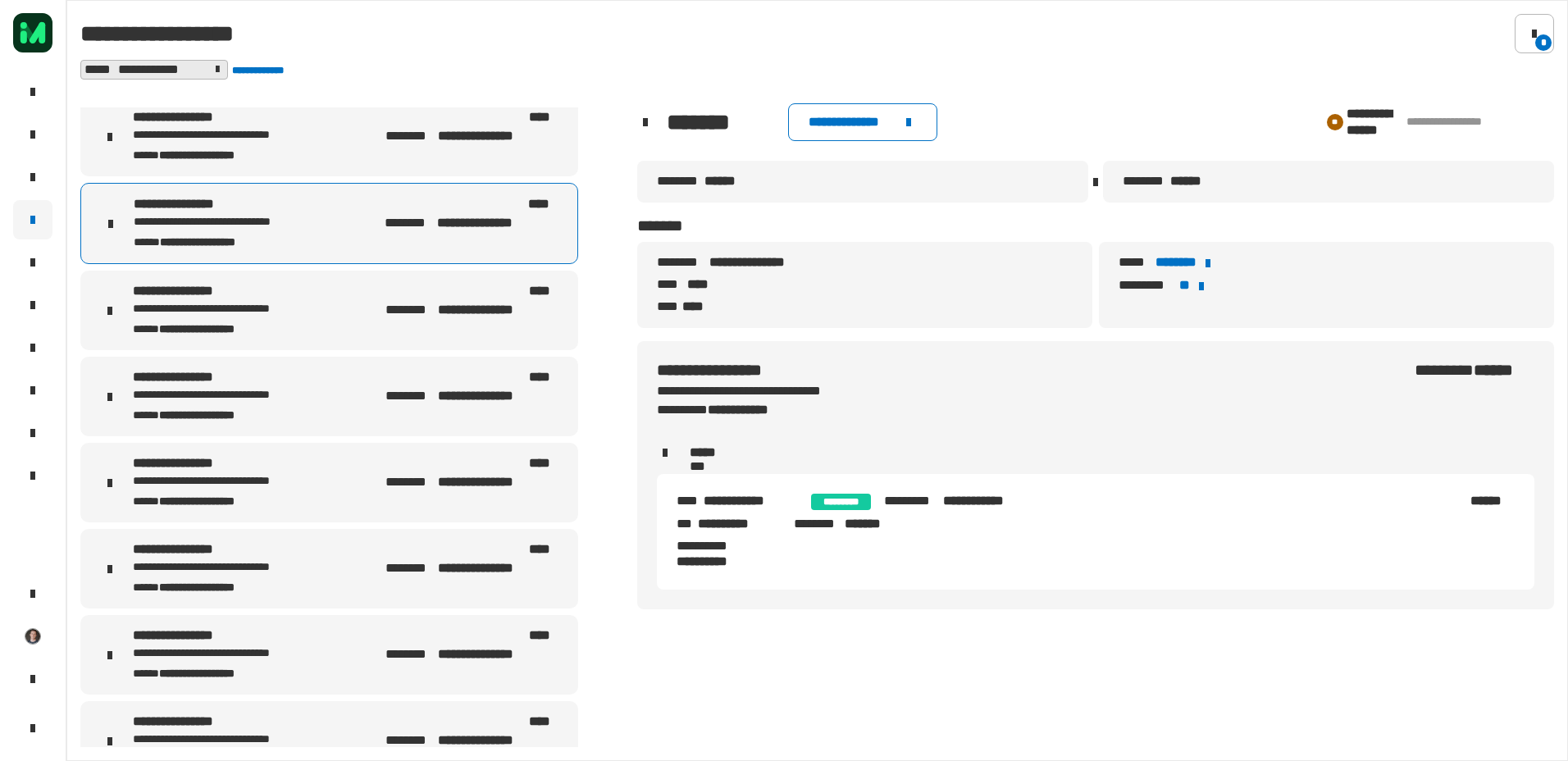 click on "**********" 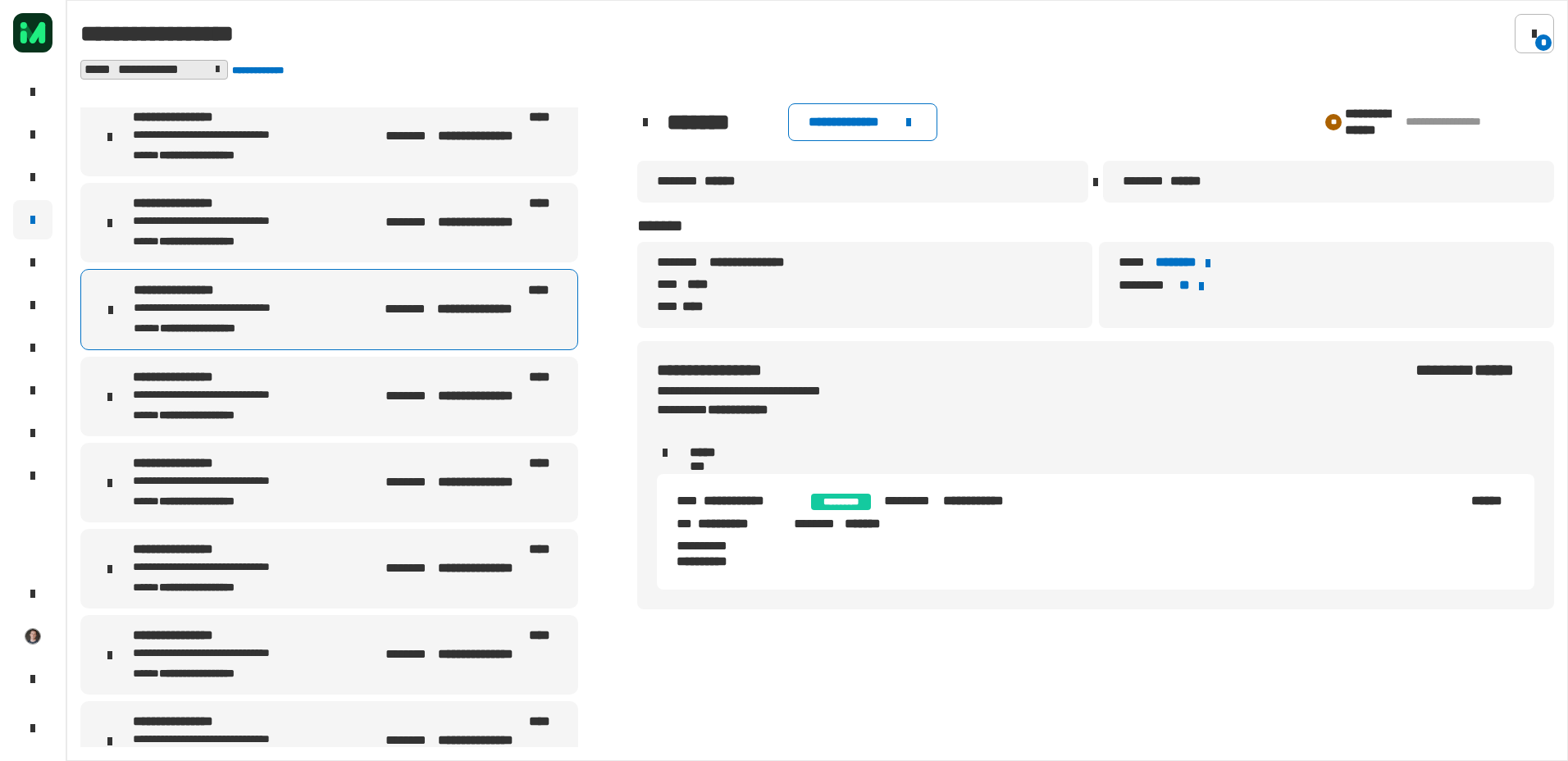 click on "**********" at bounding box center (235, 221) 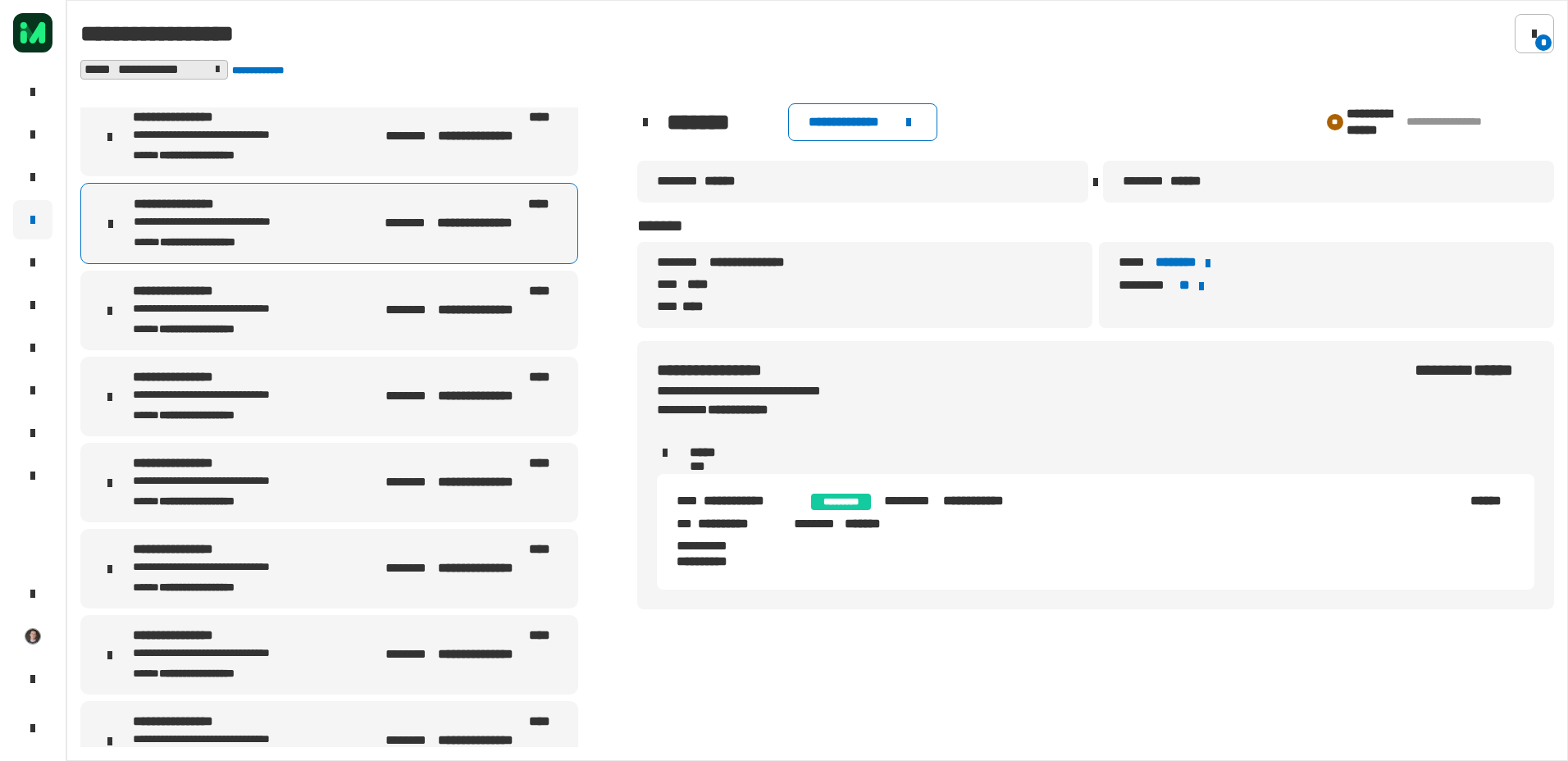 click on "********" at bounding box center (410, 310) 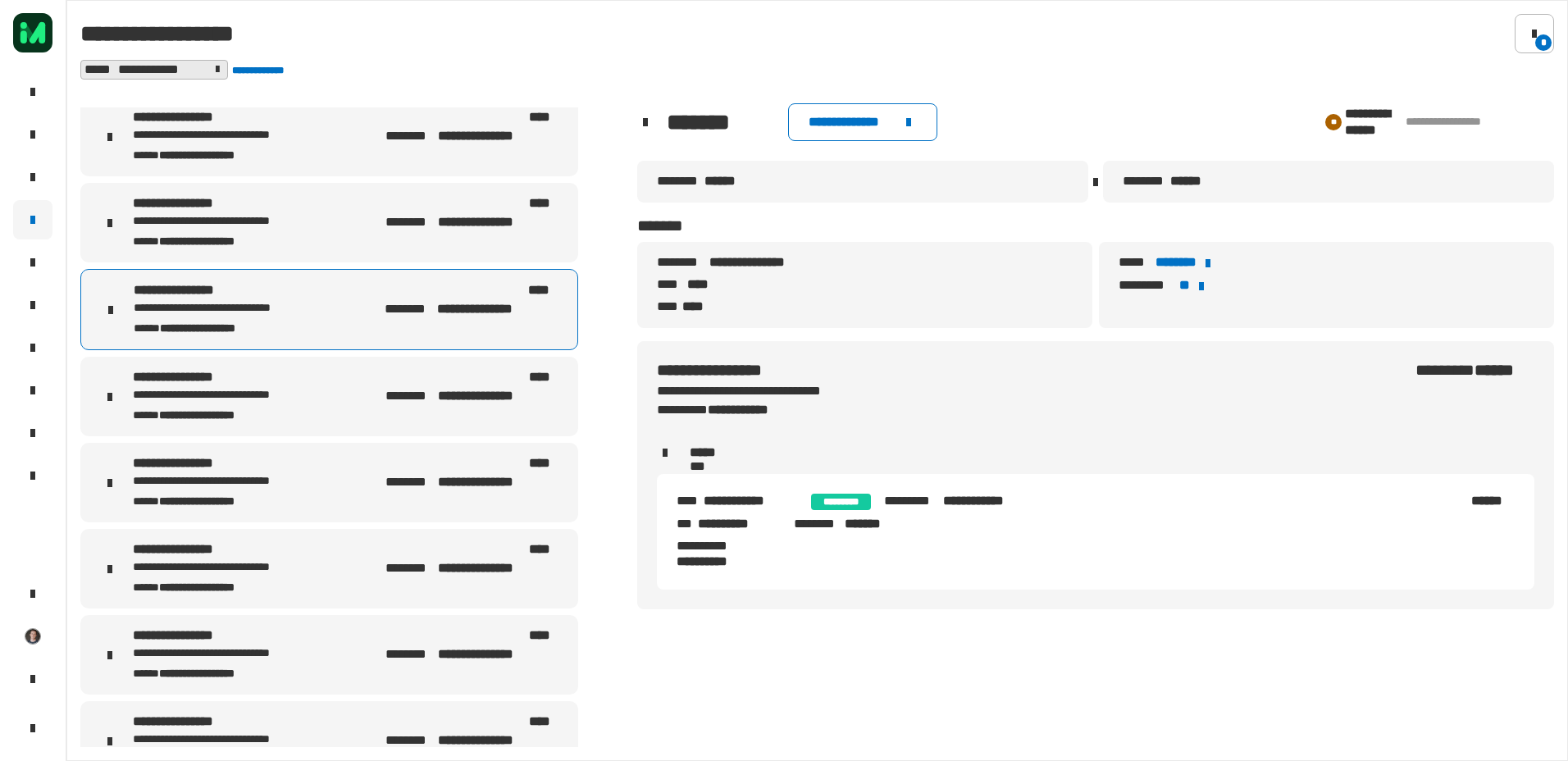 click on "********" 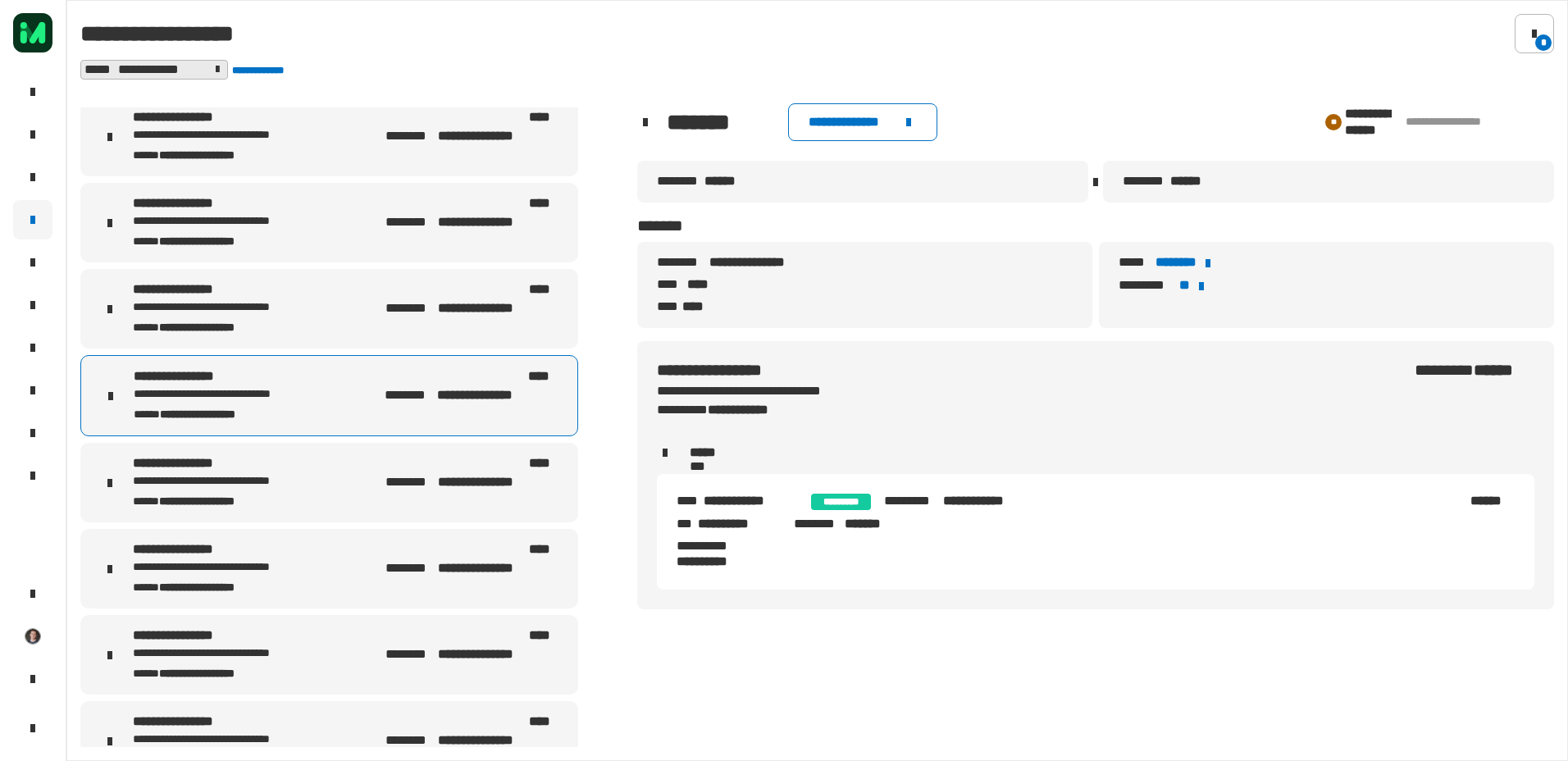 click on "**********" at bounding box center [329, 482] 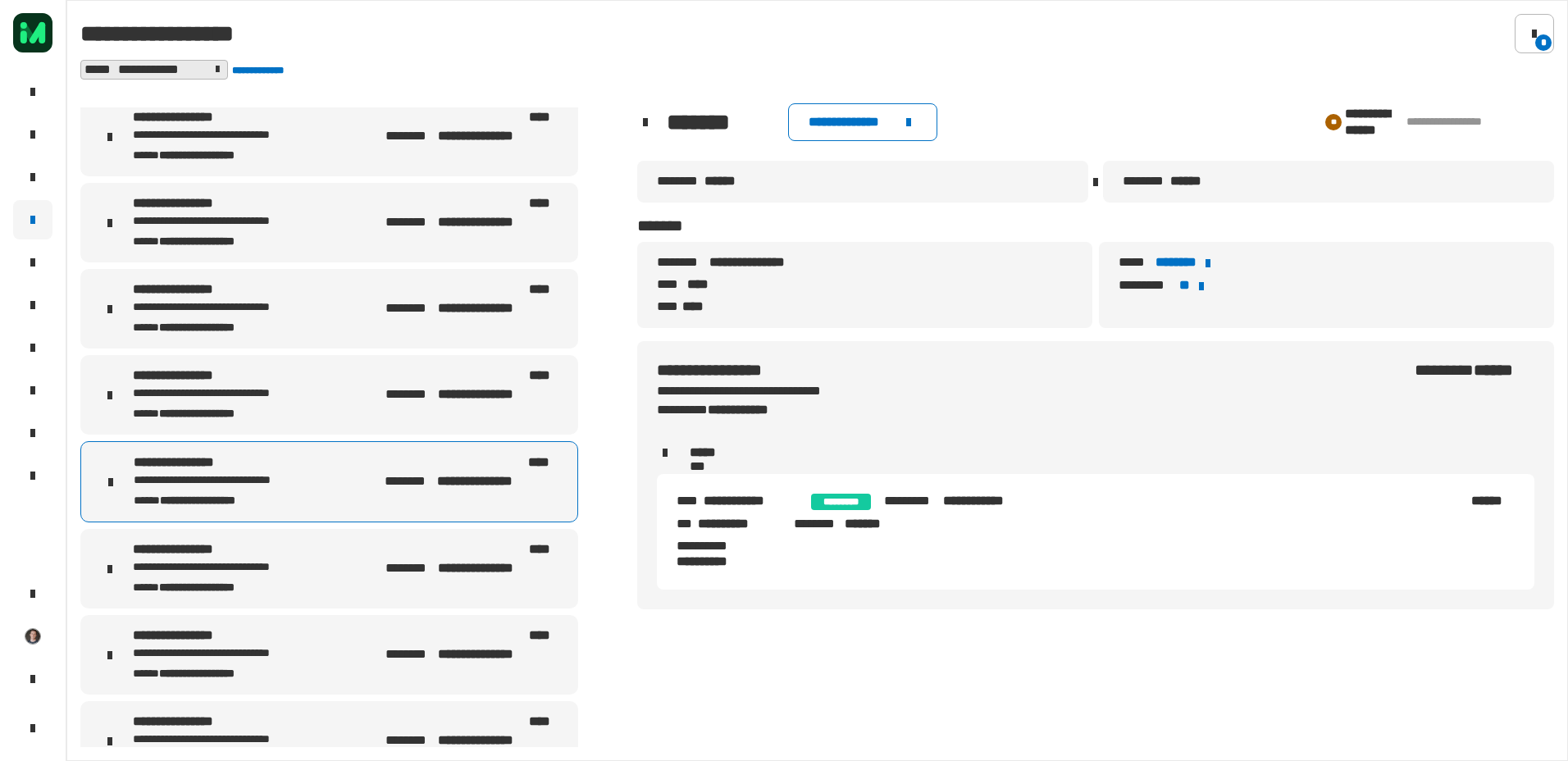 click on "**********" at bounding box center [329, 308] 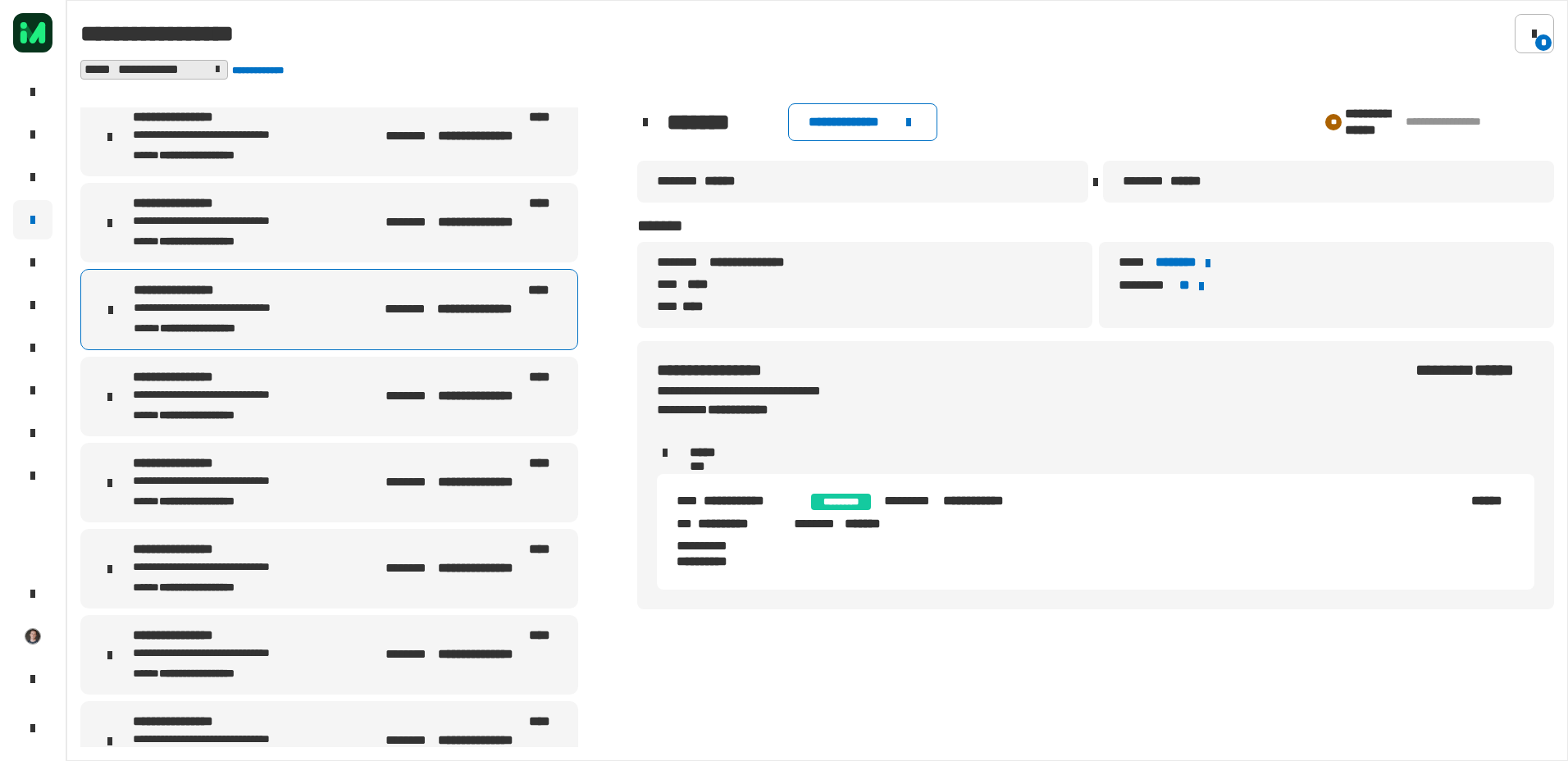 scroll, scrollTop: 3772, scrollLeft: 0, axis: vertical 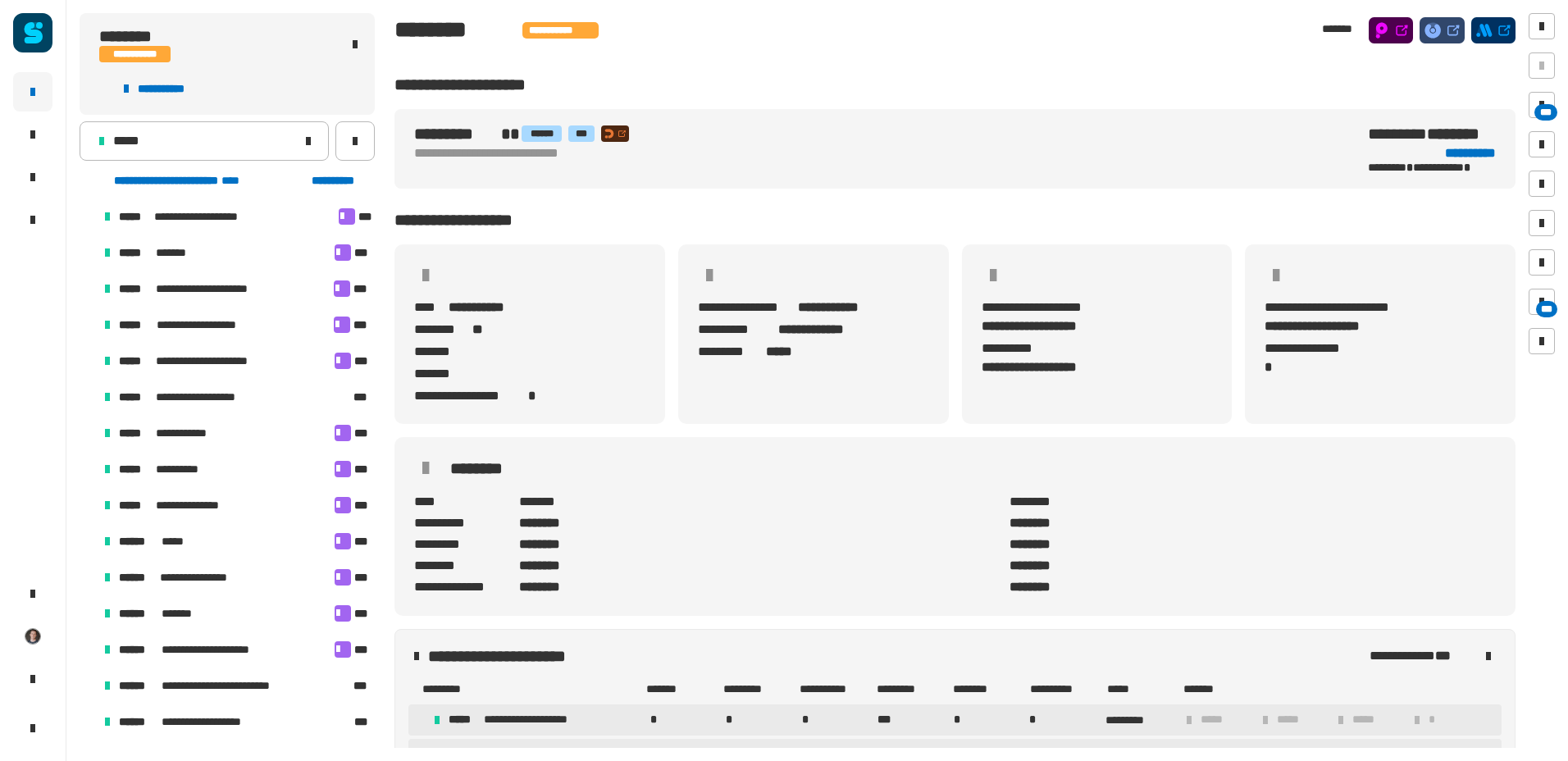 click on "**********" 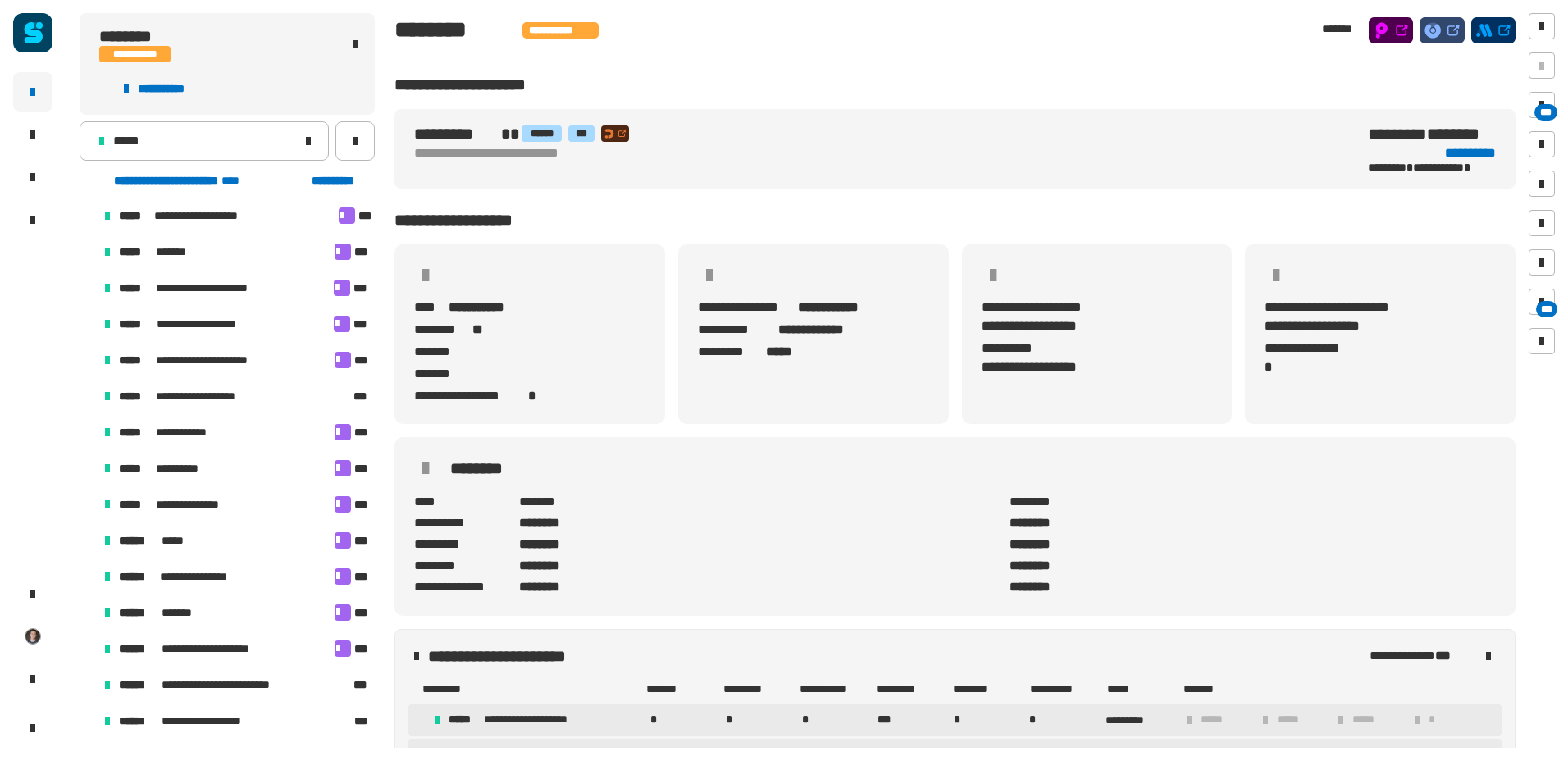 scroll, scrollTop: 0, scrollLeft: 0, axis: both 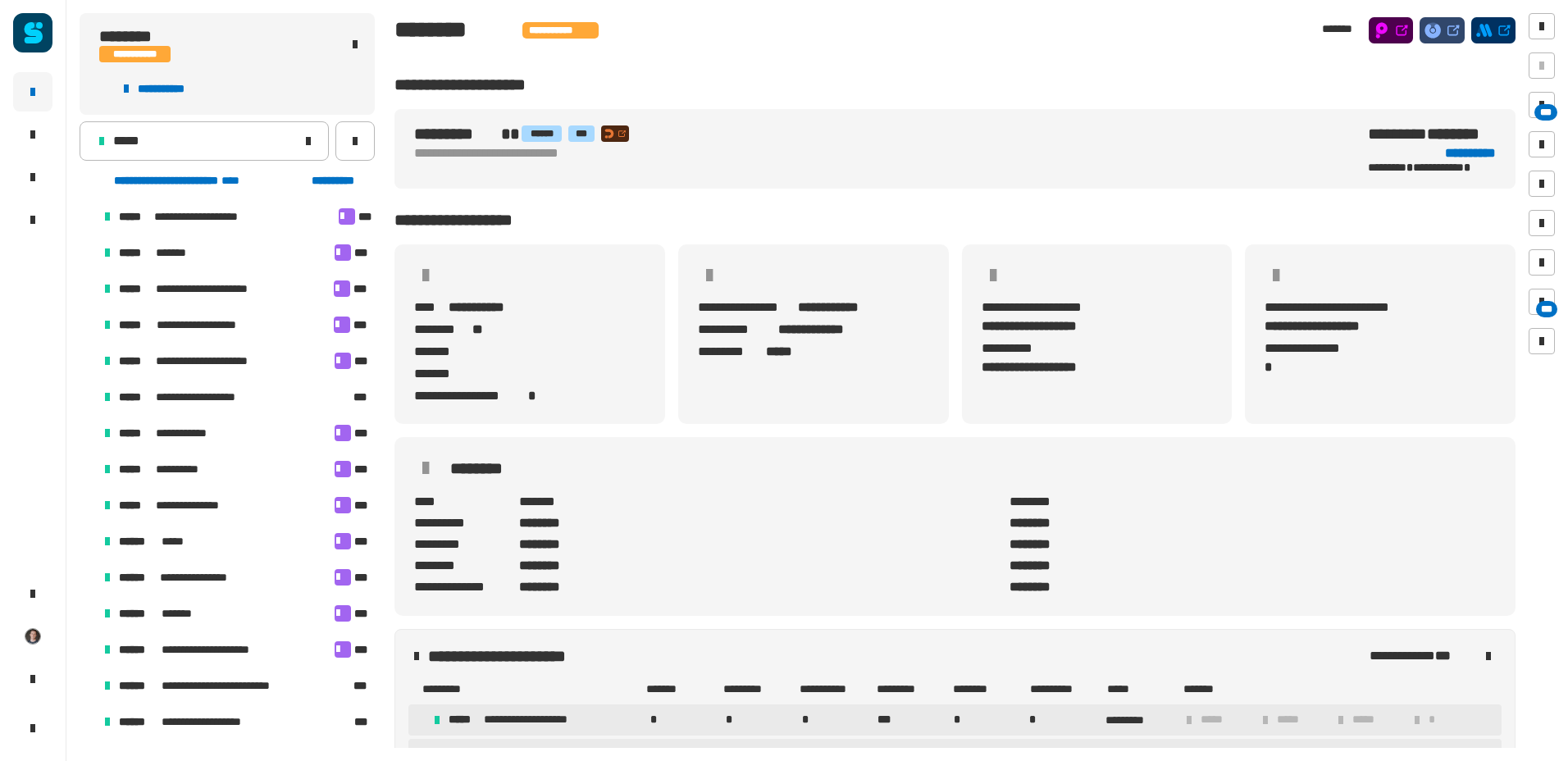 click at bounding box center (88, 397) 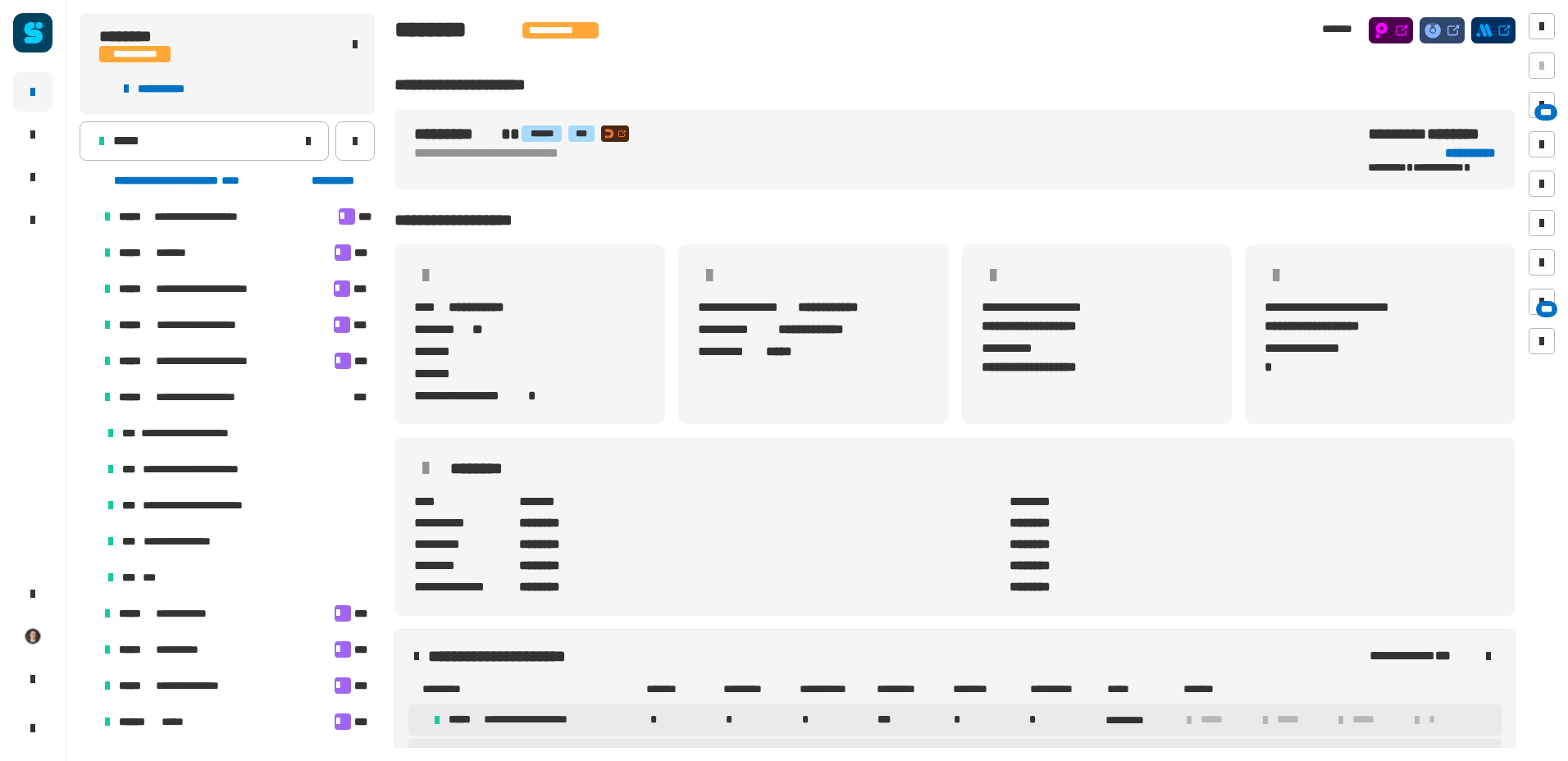 click on "**********" at bounding box center (194, 433) 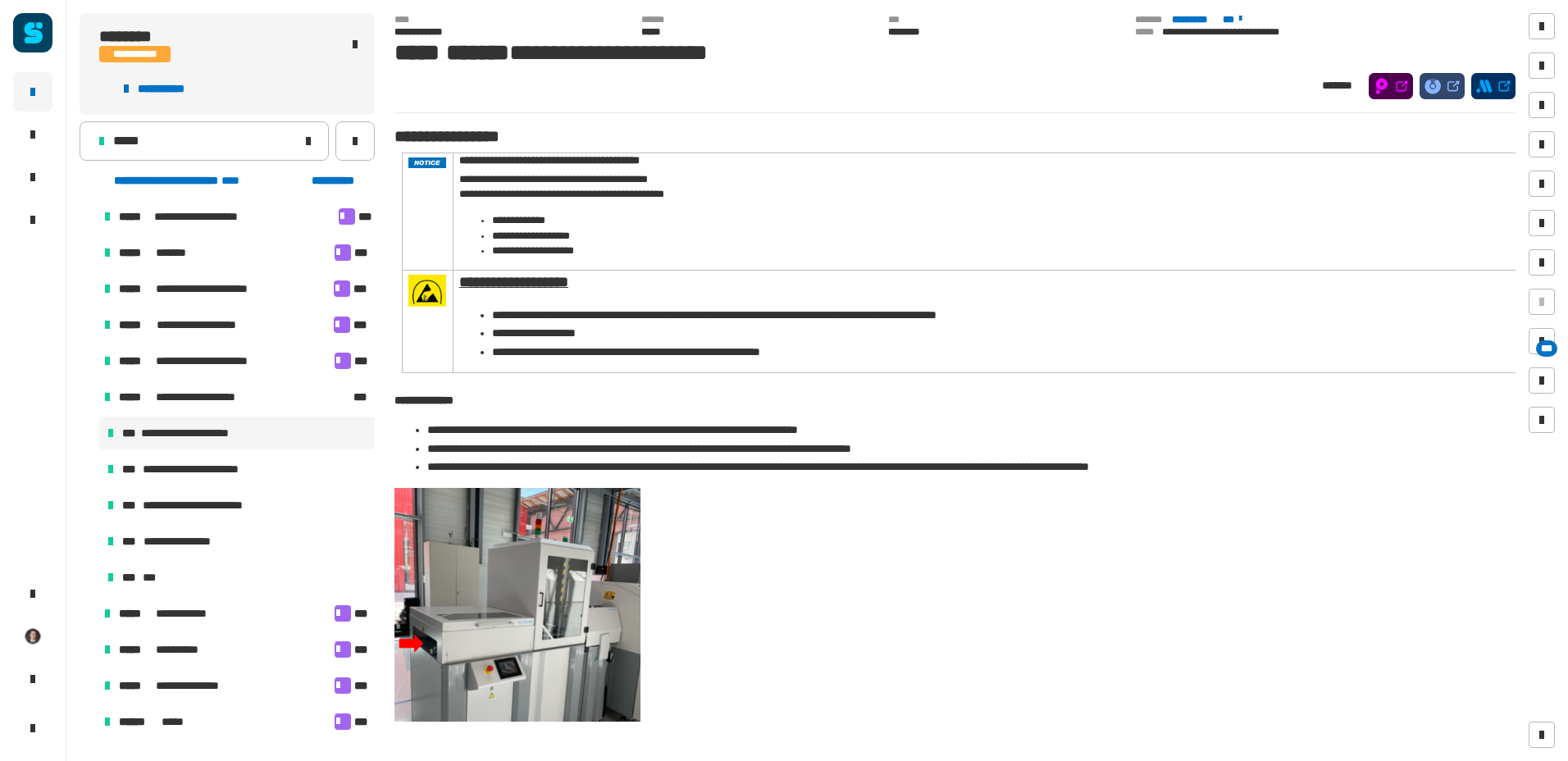 click on "**********" at bounding box center (202, 469) 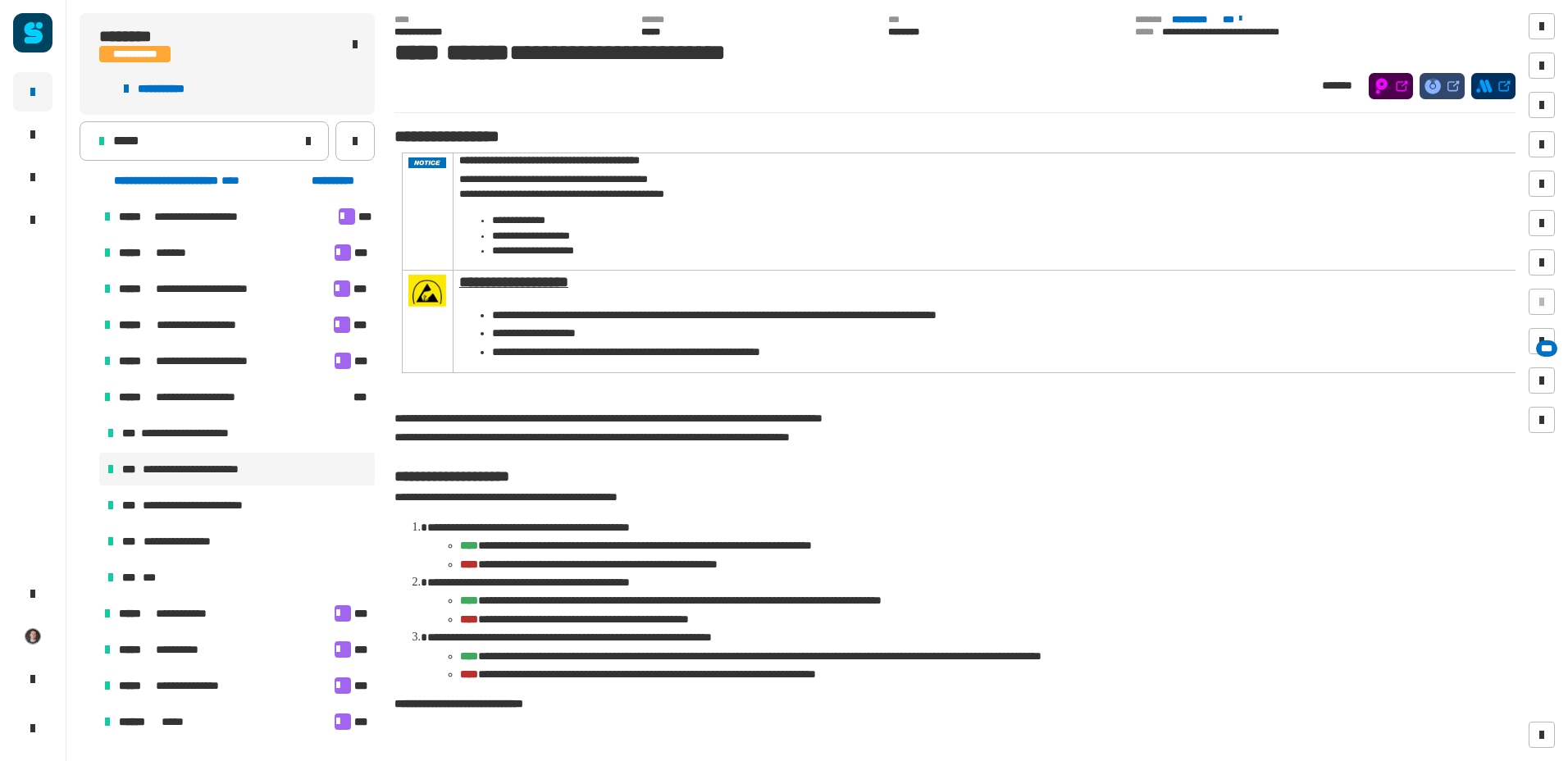 click on "**********" at bounding box center [206, 505] 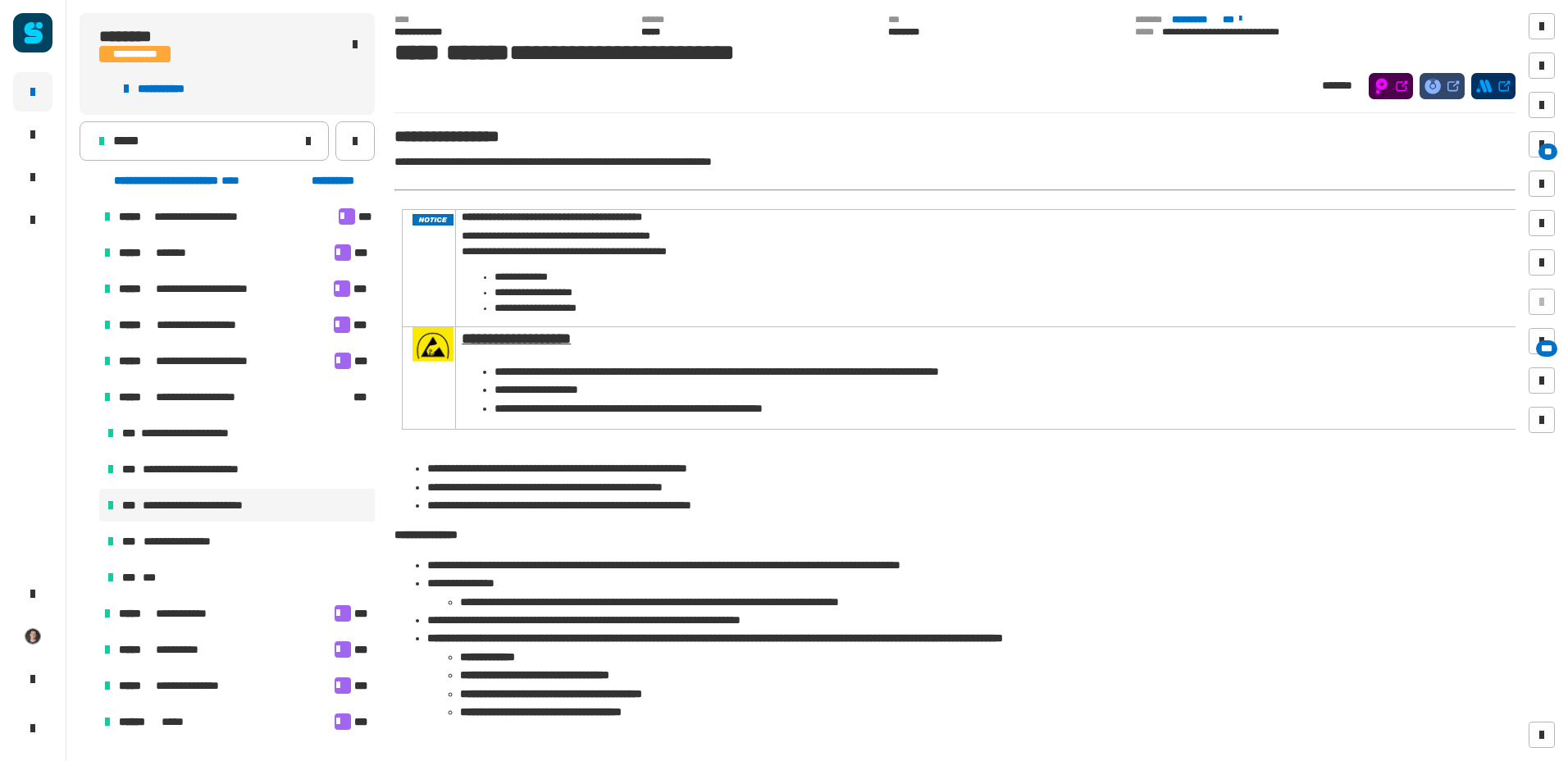 click on "**********" at bounding box center [237, 541] 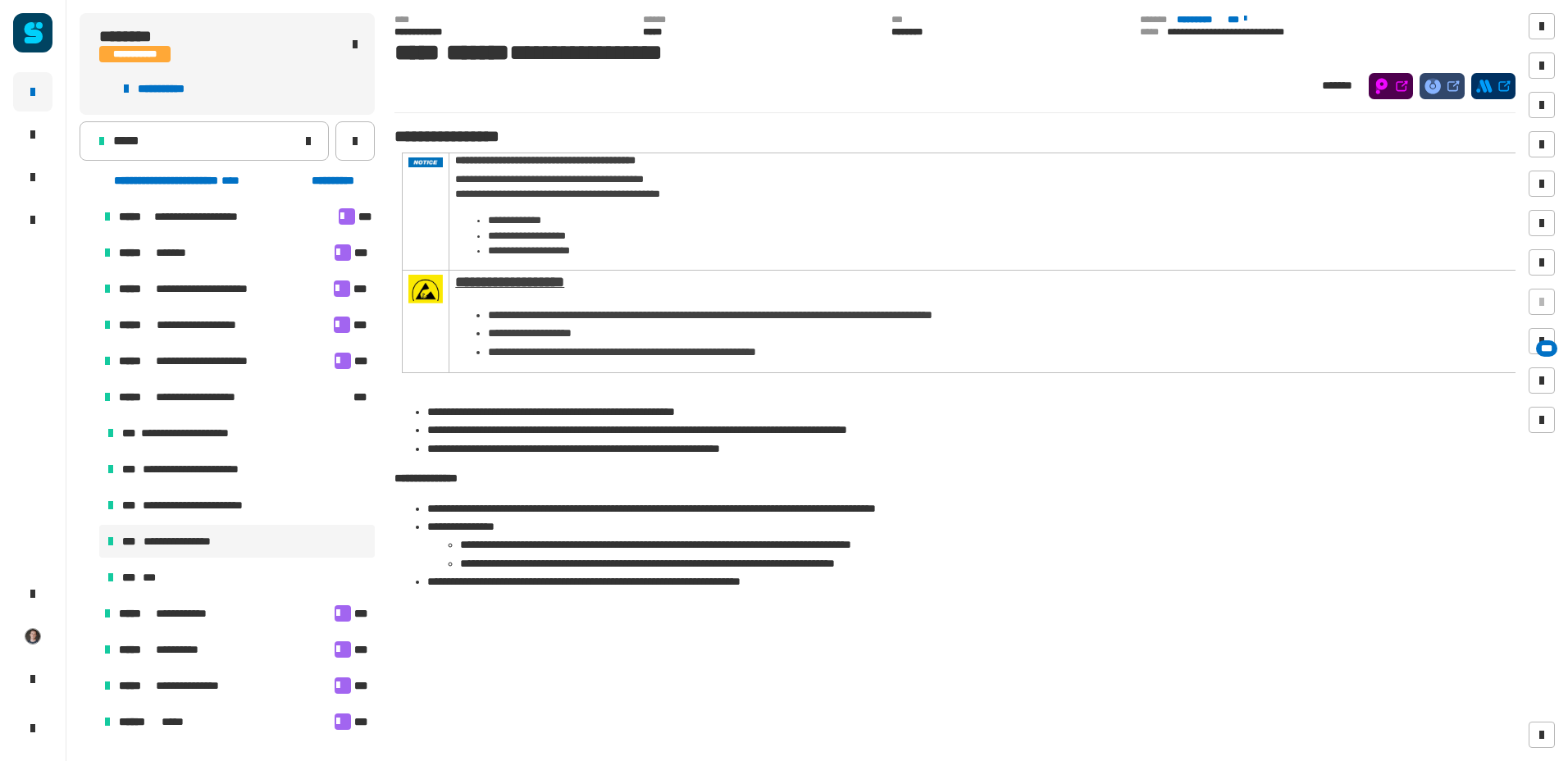 click on "*** ***" at bounding box center [237, 577] 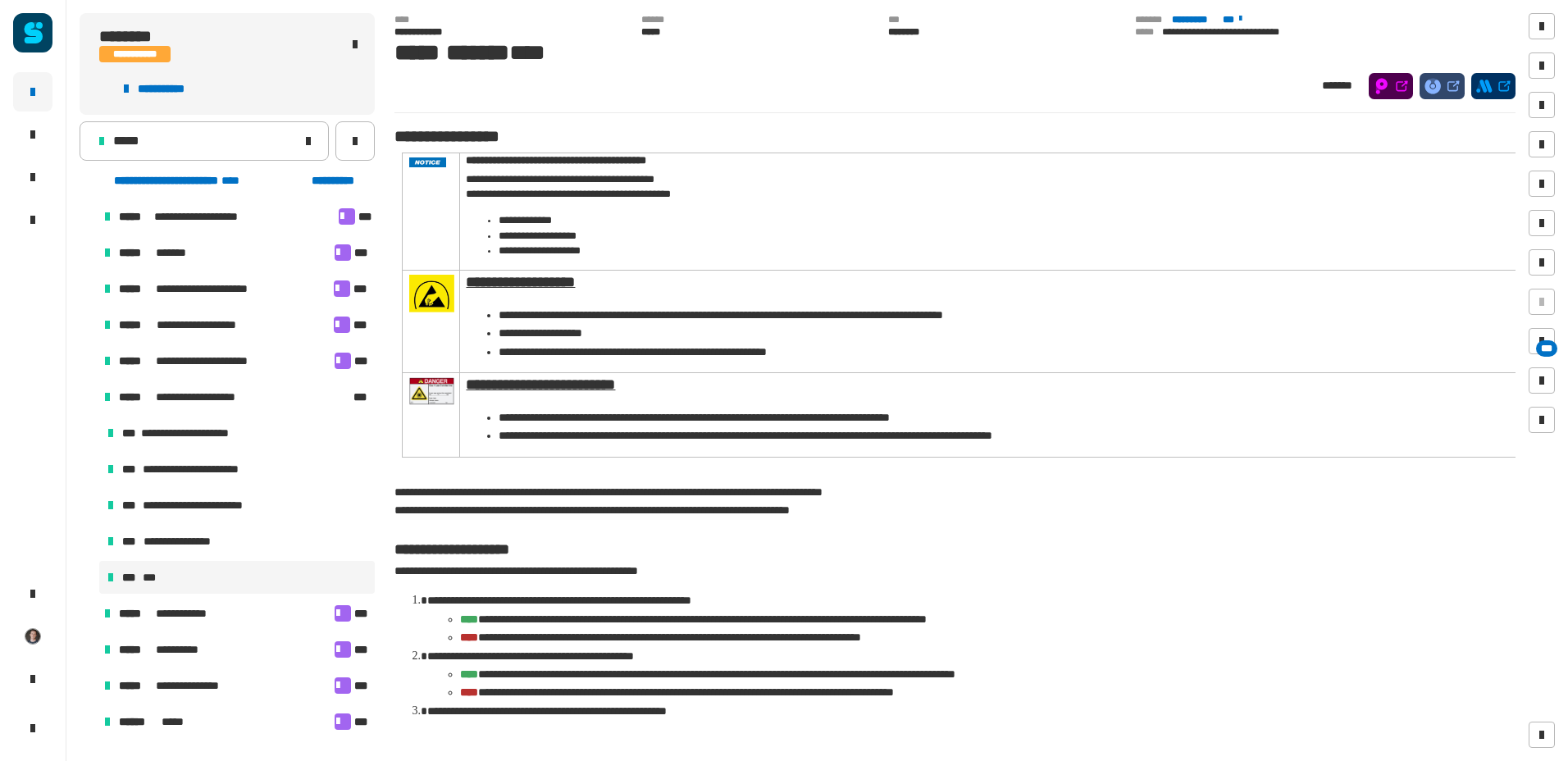click on "**********" at bounding box center (206, 505) 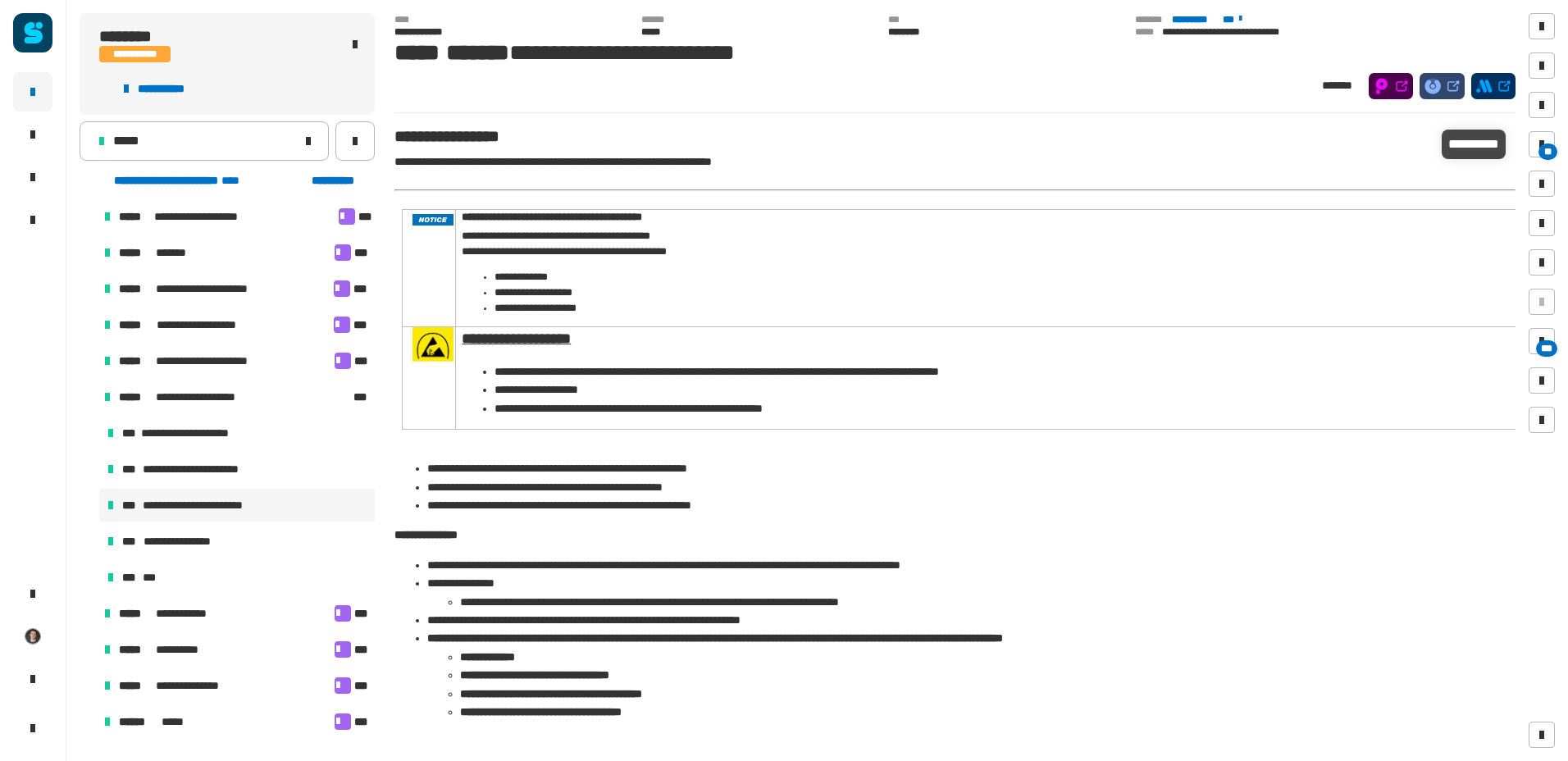 click on "**" at bounding box center (1542, 144) 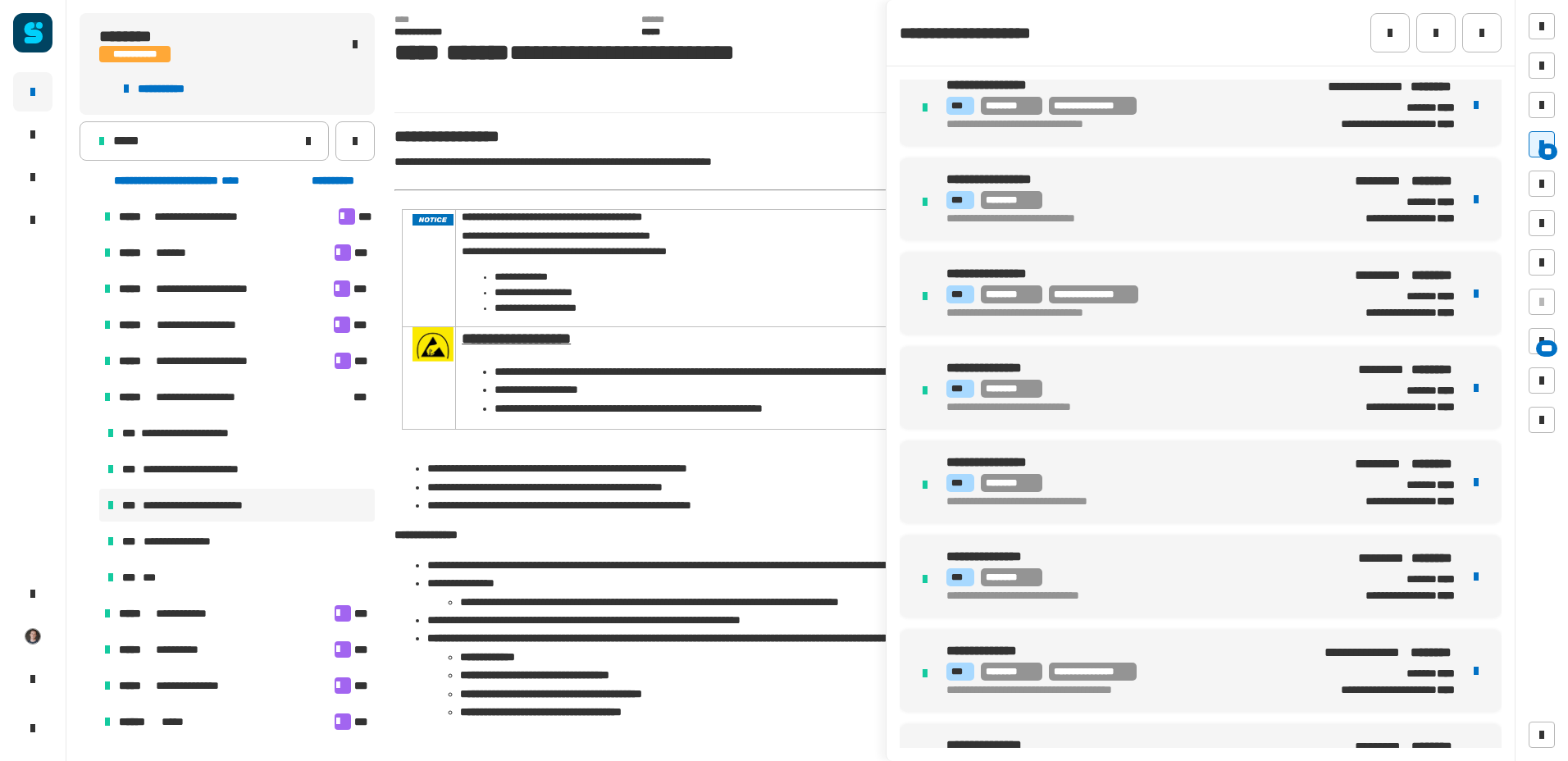 scroll, scrollTop: 5084, scrollLeft: 0, axis: vertical 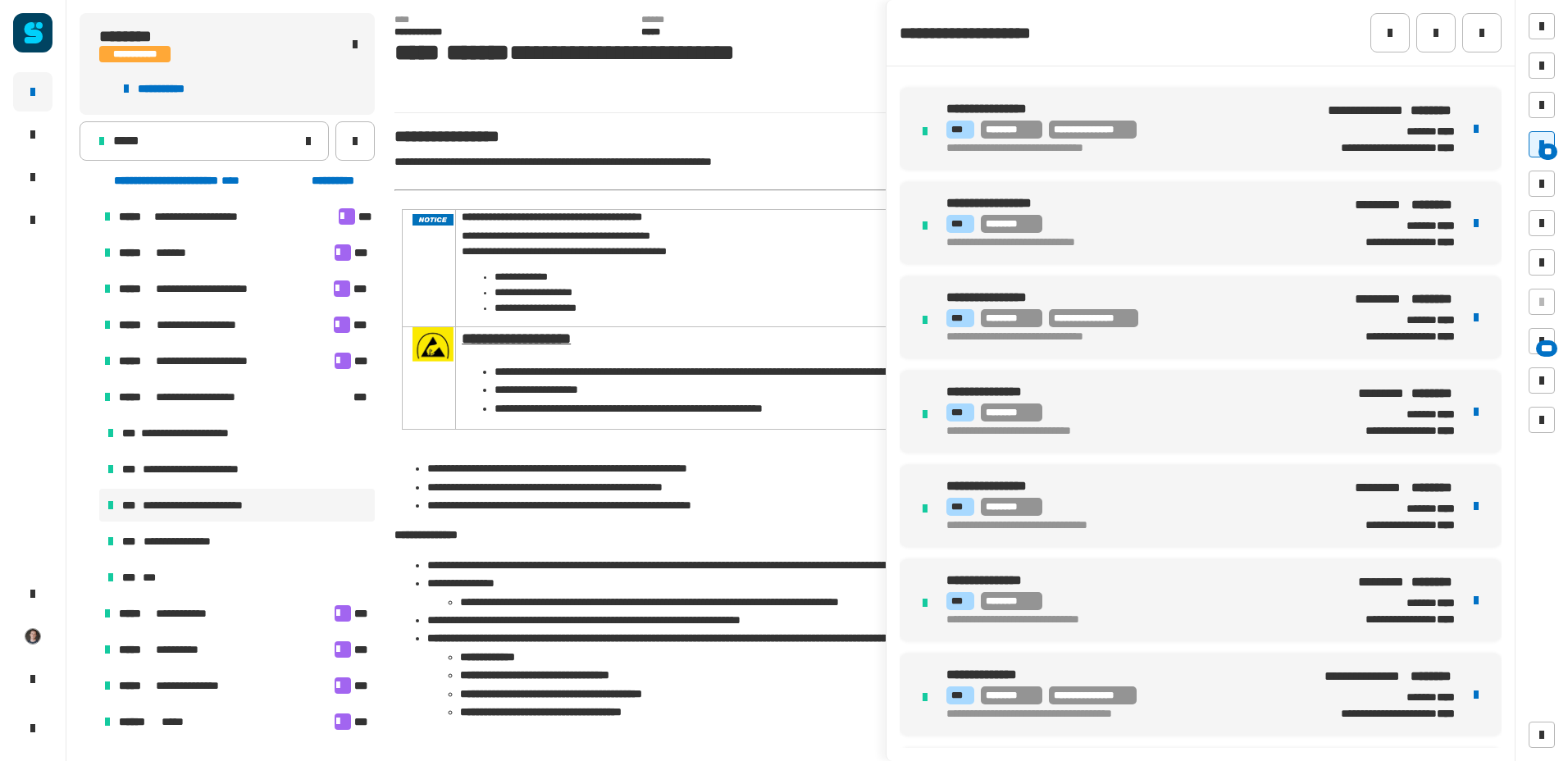 click on "**********" at bounding box center [1201, 317] 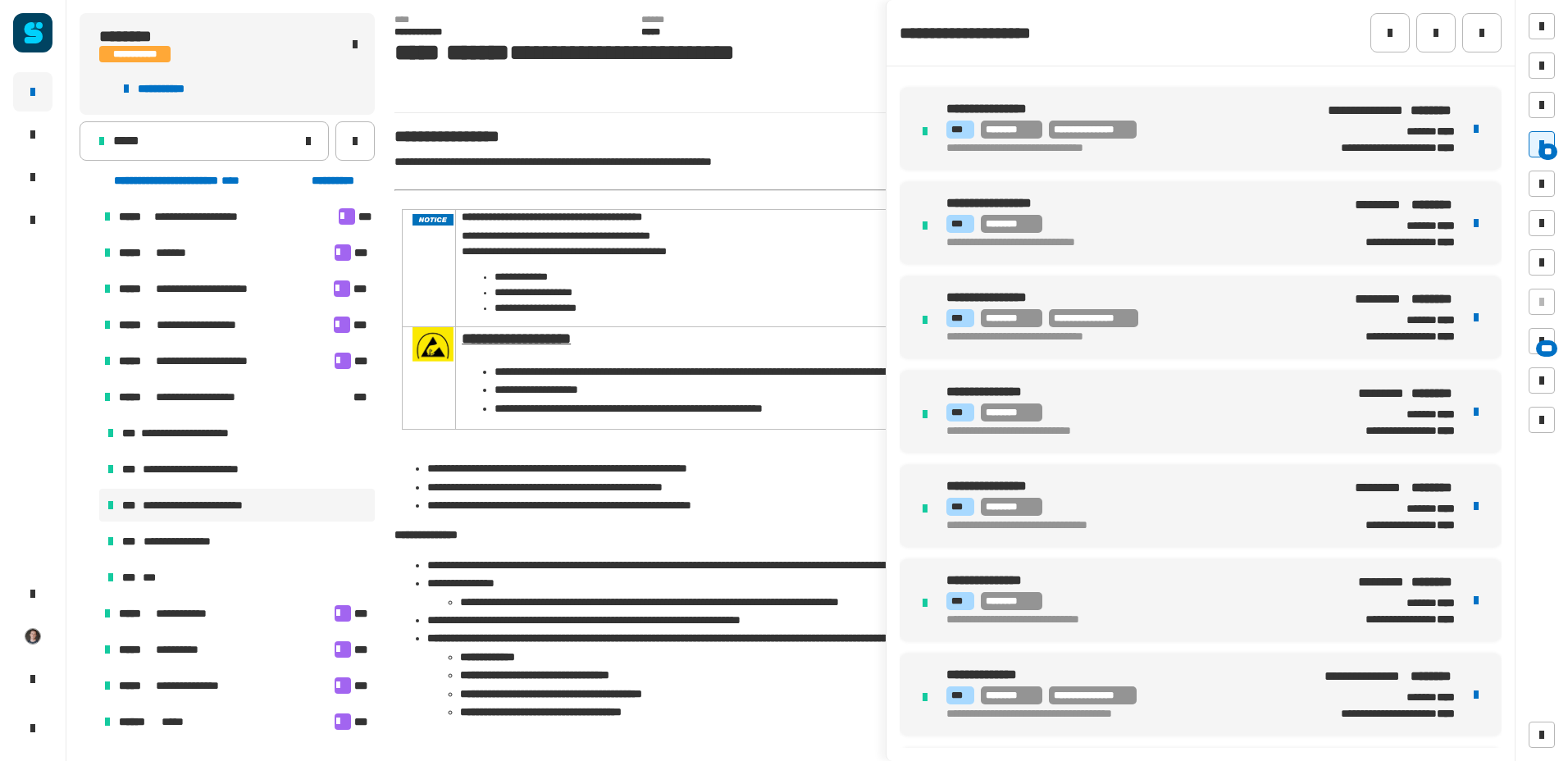 click on "**********" at bounding box center (1129, 337) 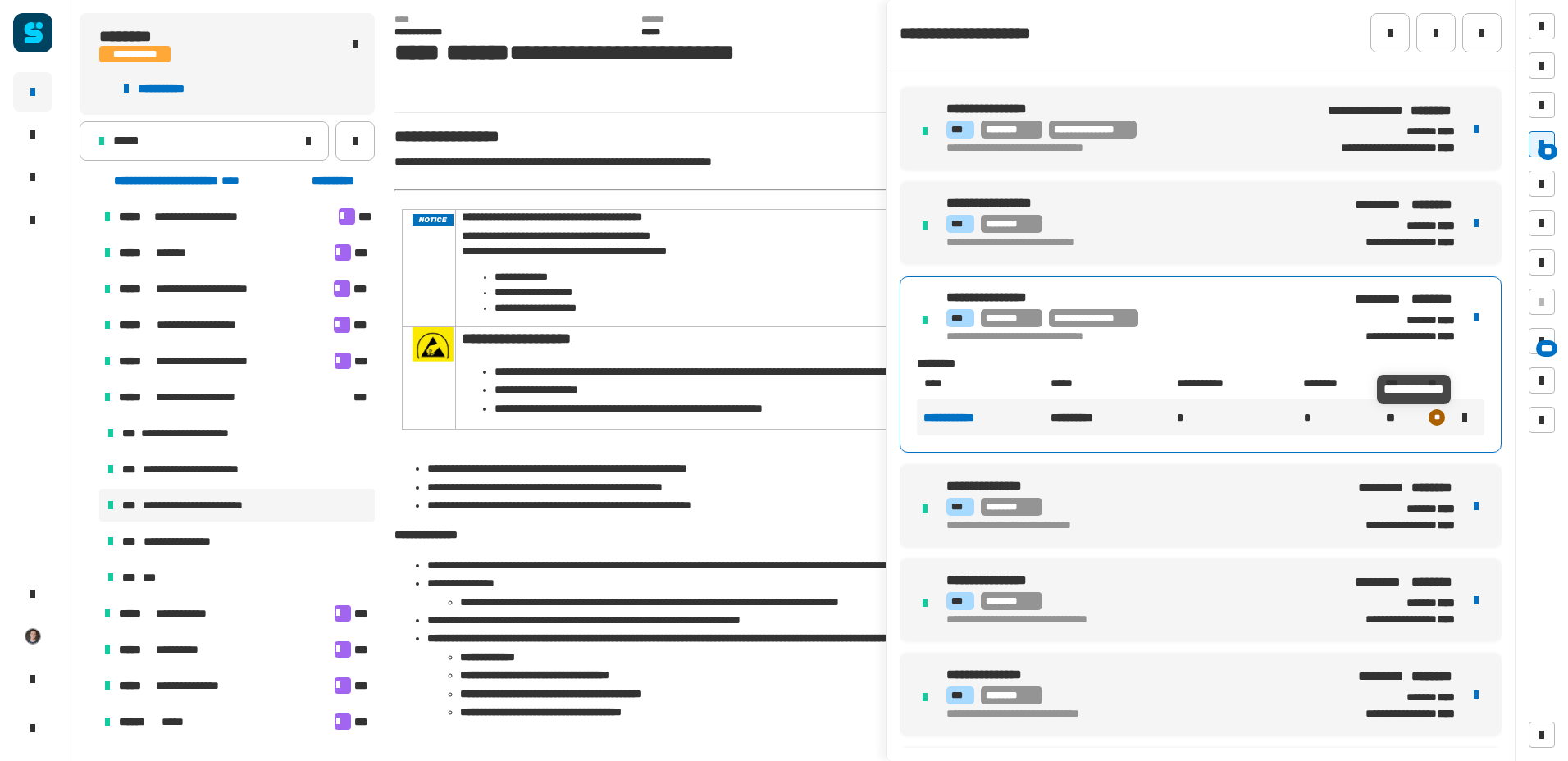 click at bounding box center (1465, 417) 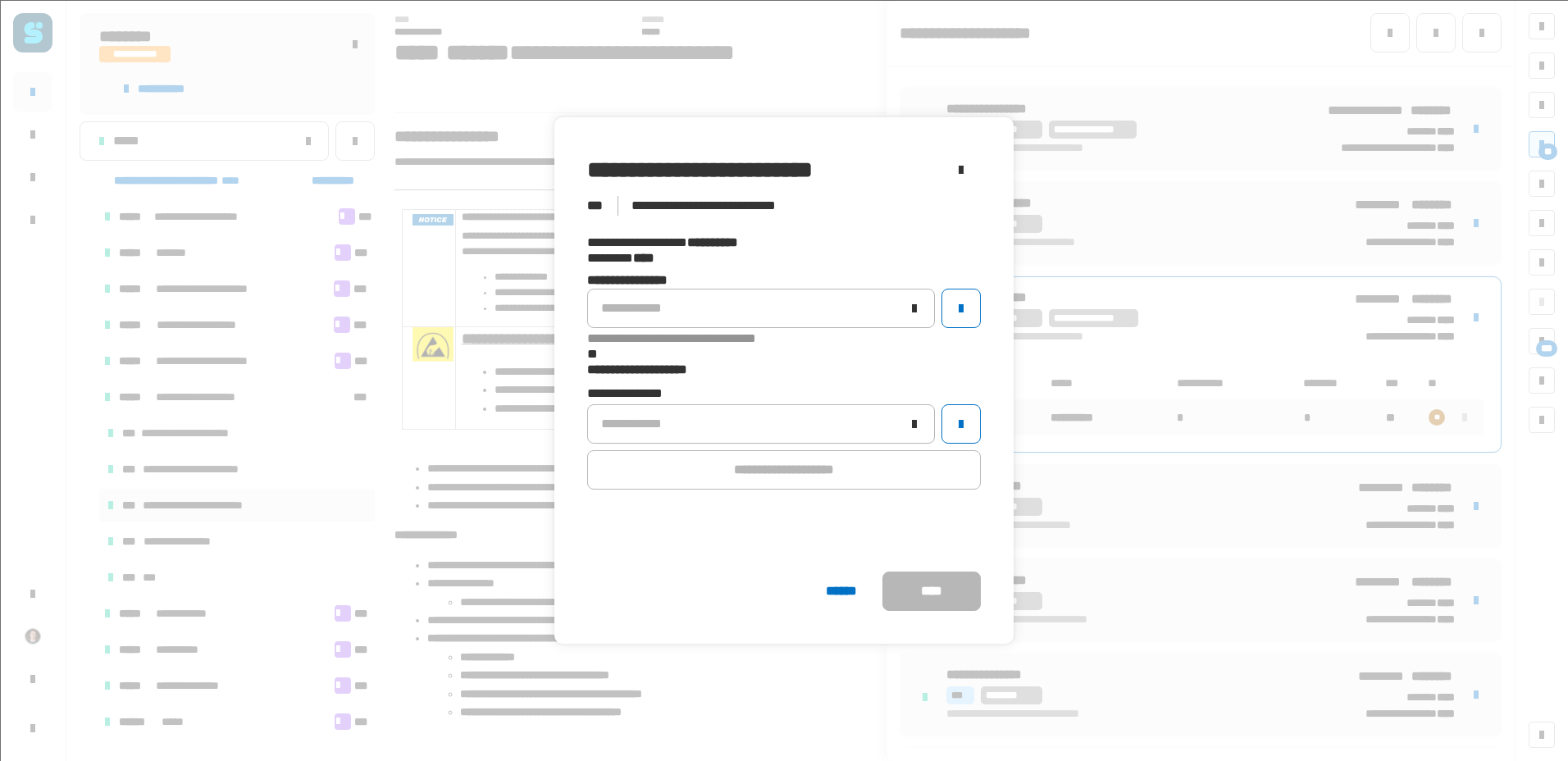 click on "**********" 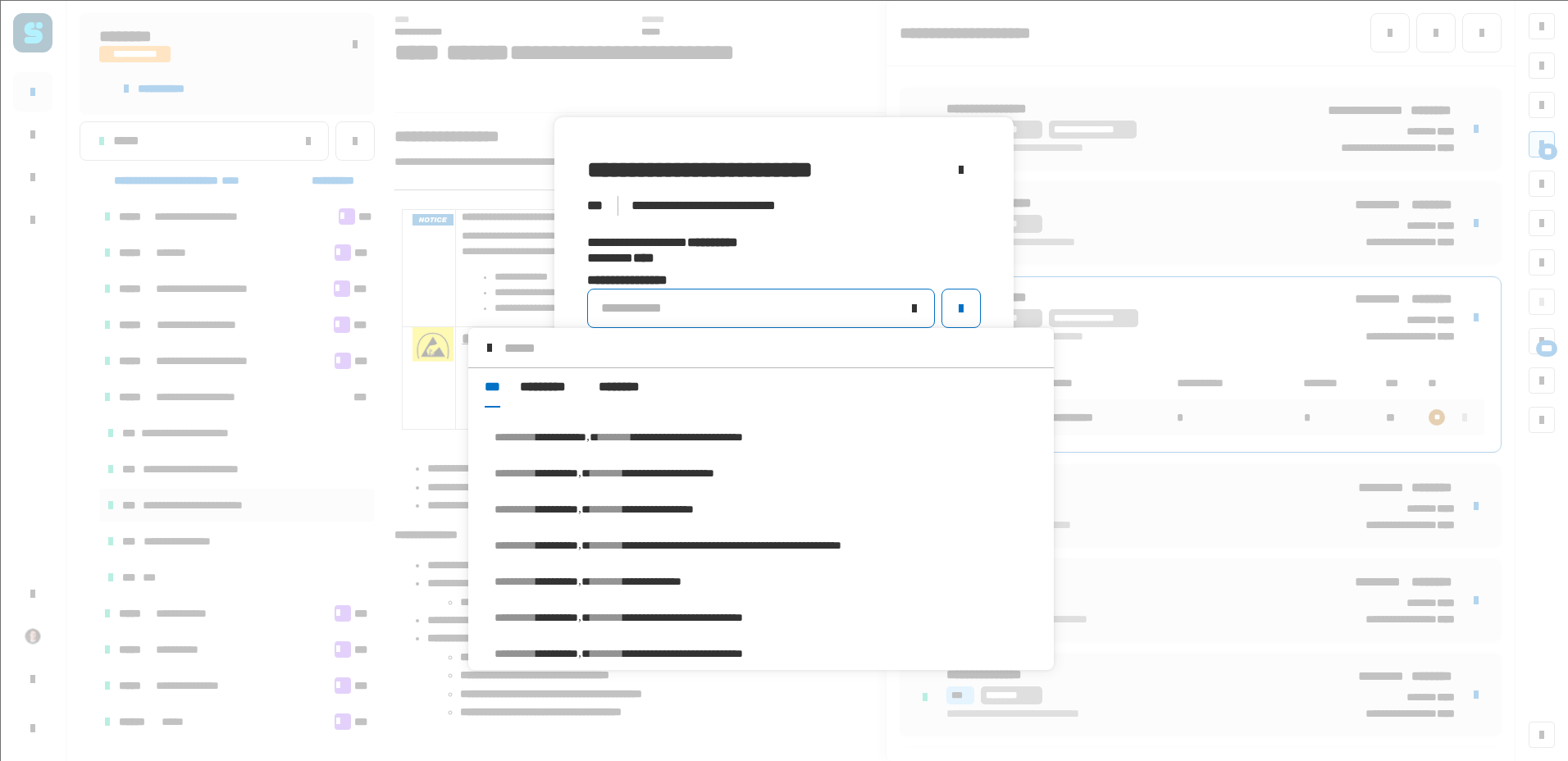 scroll, scrollTop: 121, scrollLeft: 0, axis: vertical 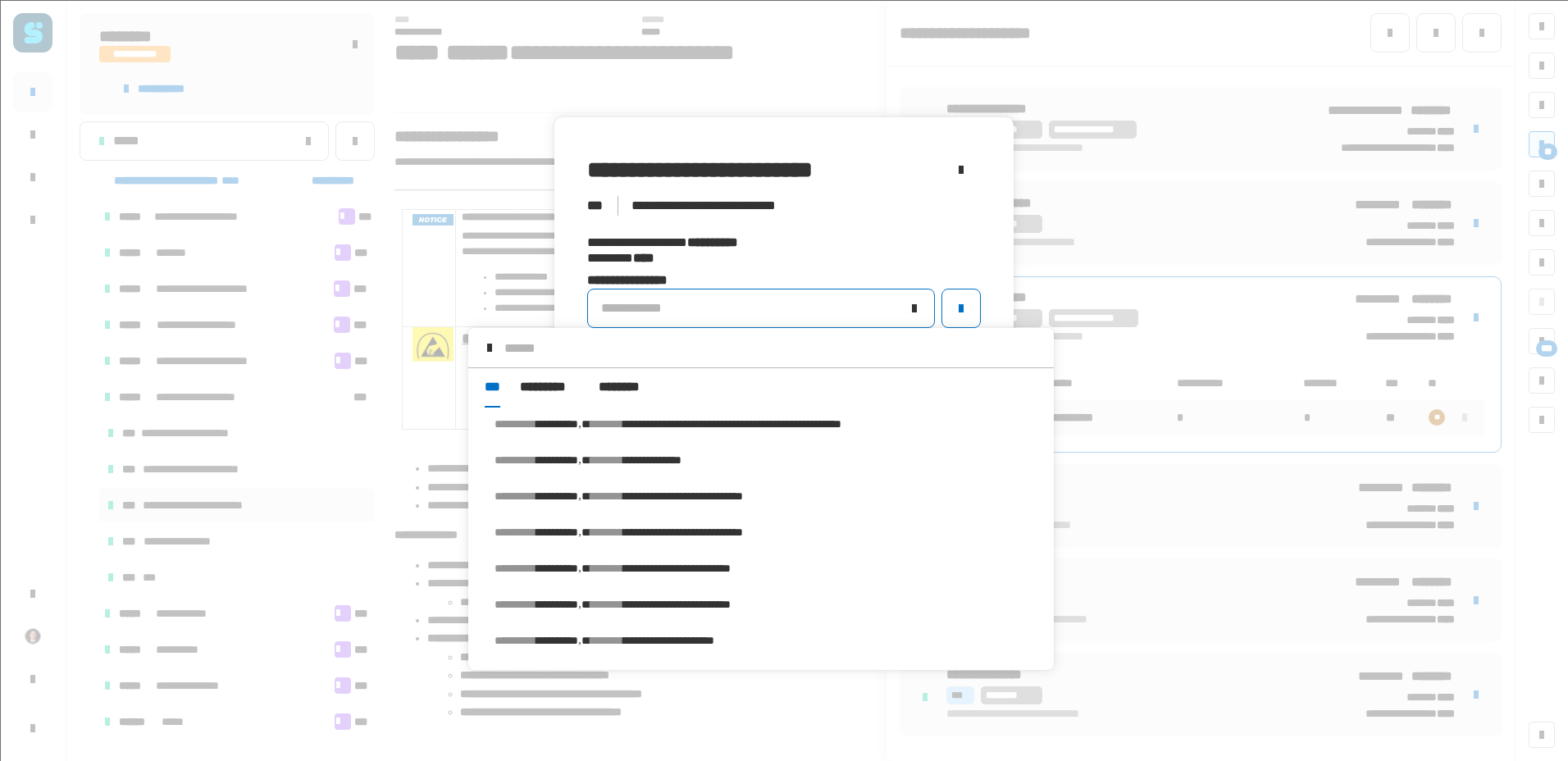 click on "**********" 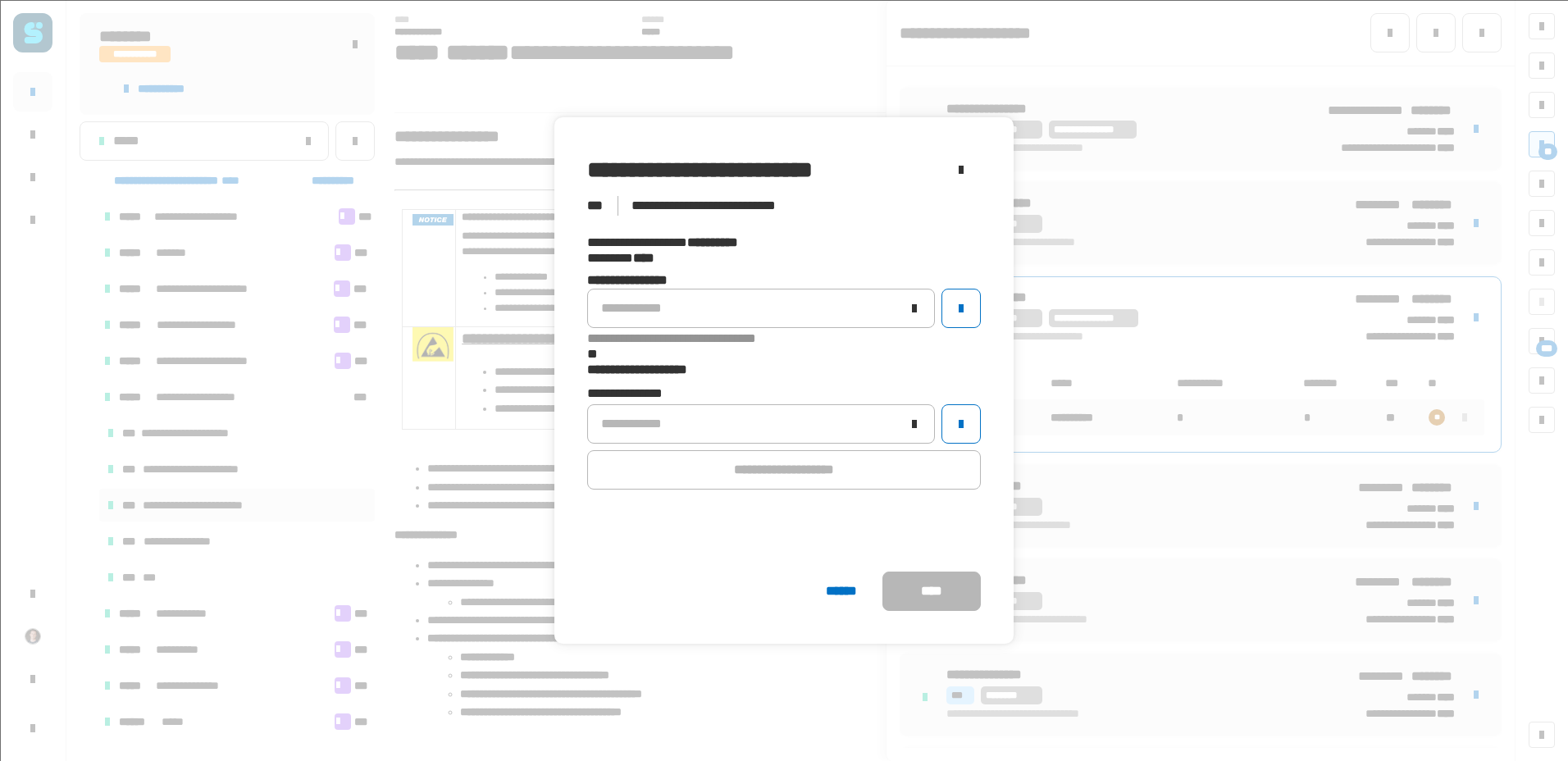 click on "**********" 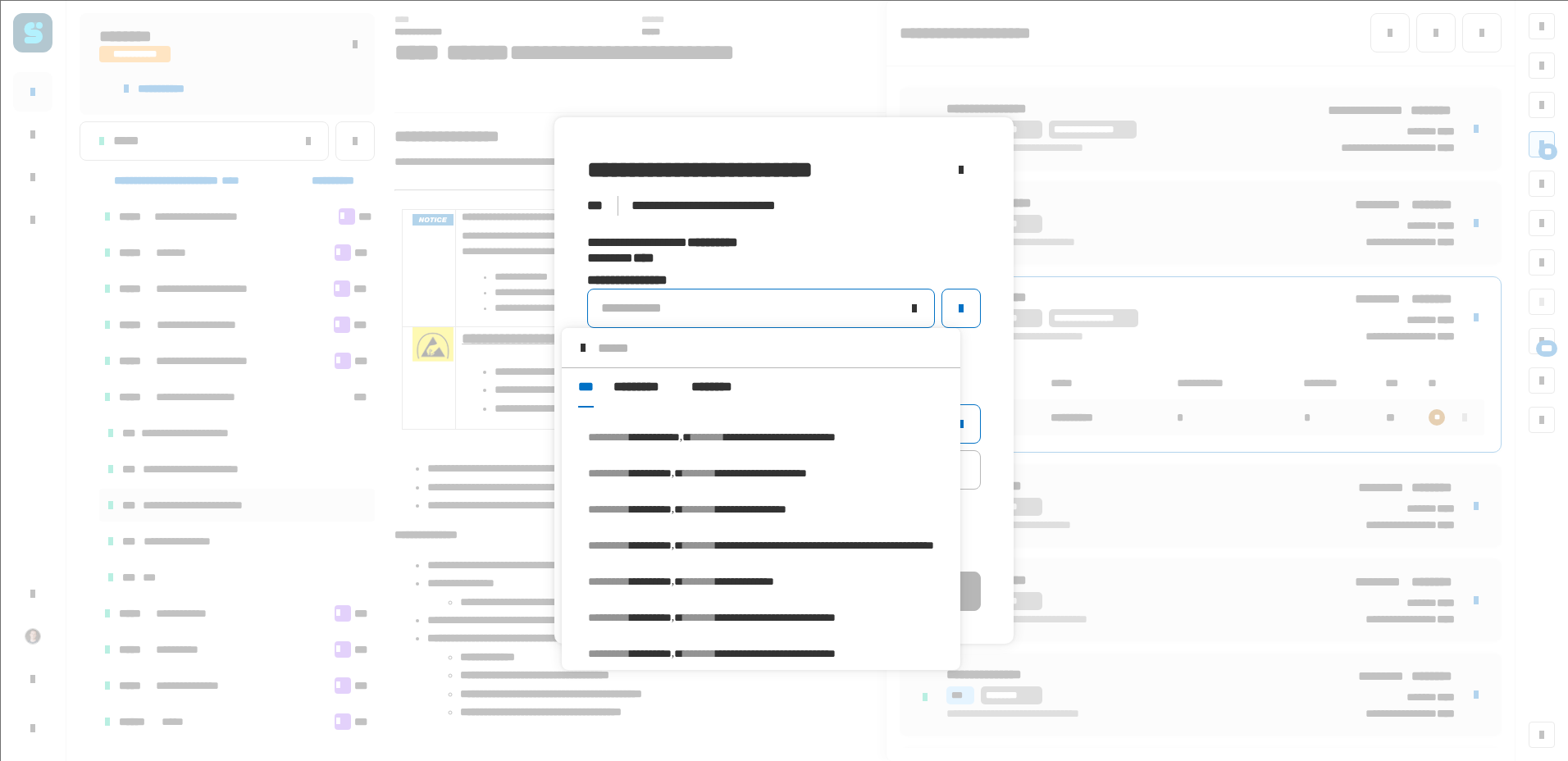 click on "**********" 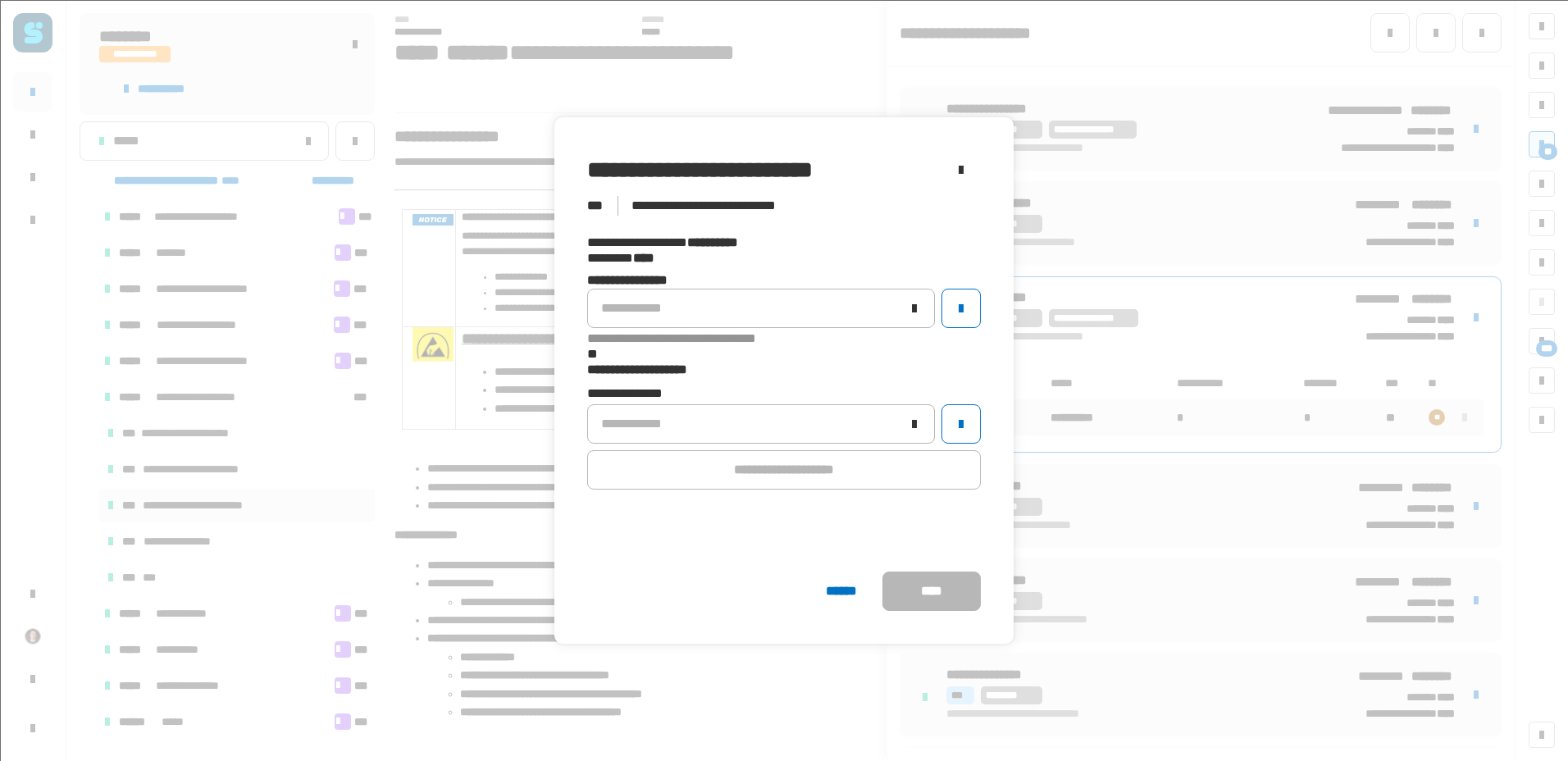 click on "**********" 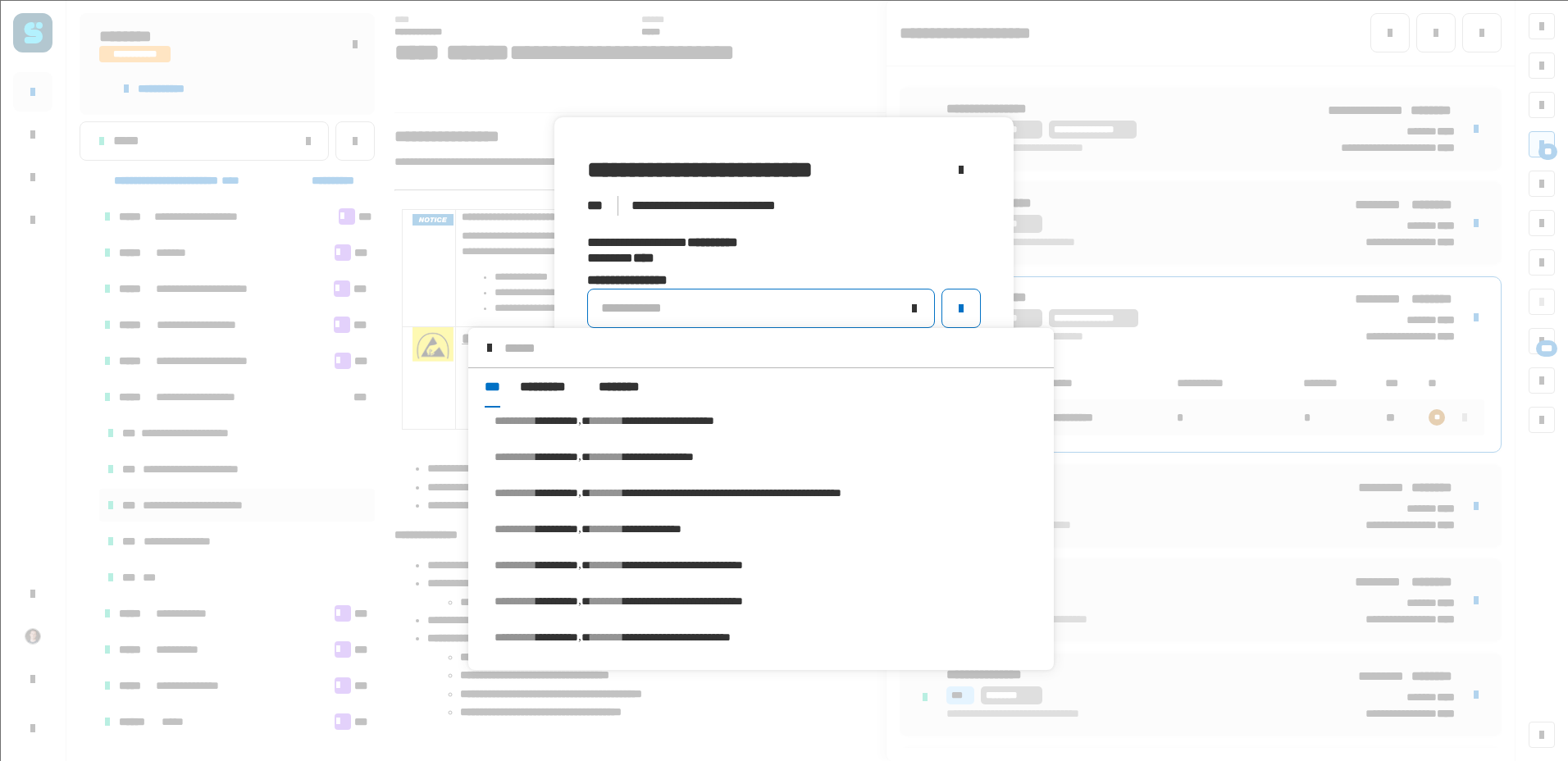 scroll, scrollTop: 0, scrollLeft: 0, axis: both 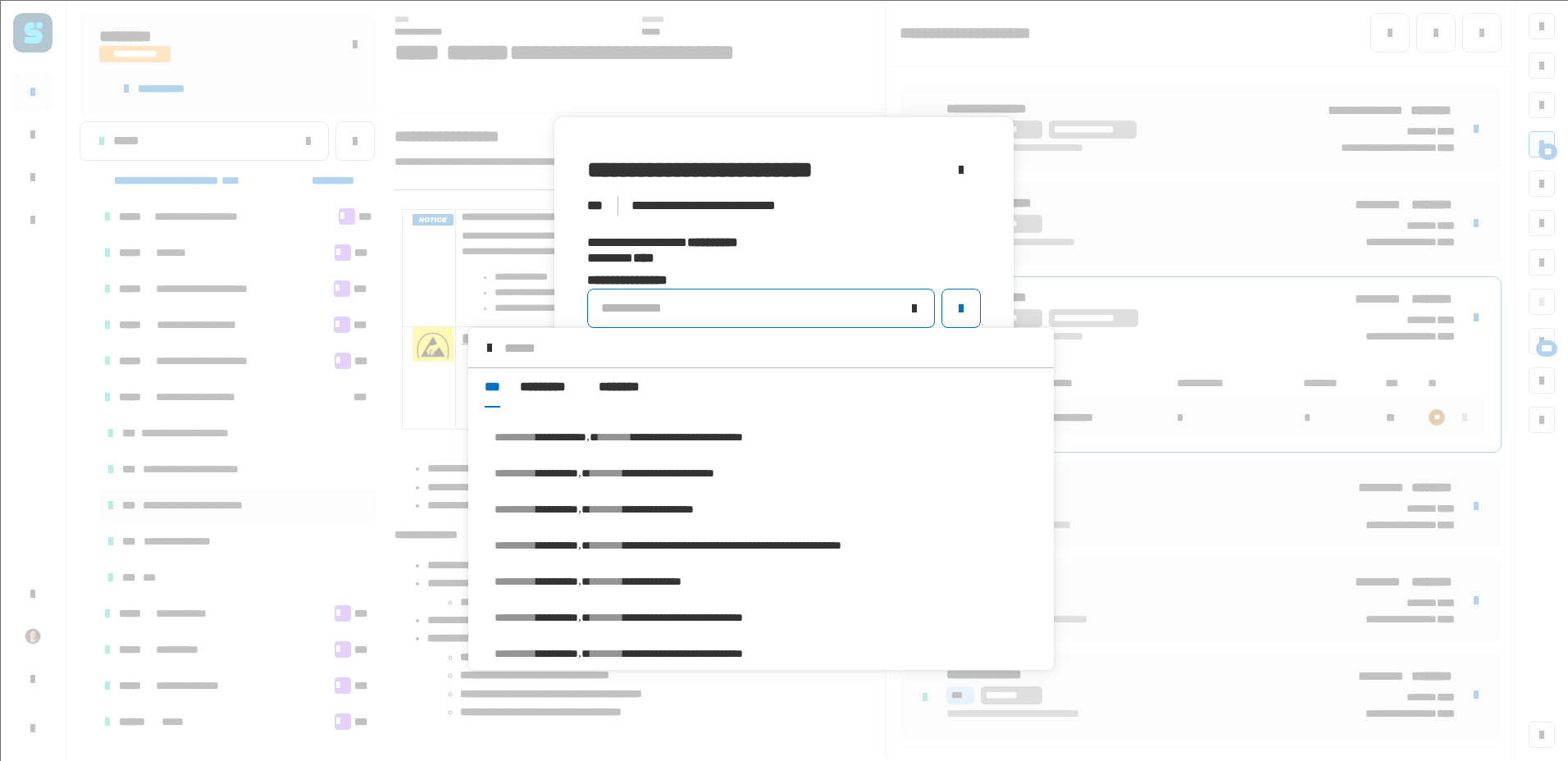 click on "******** ****" 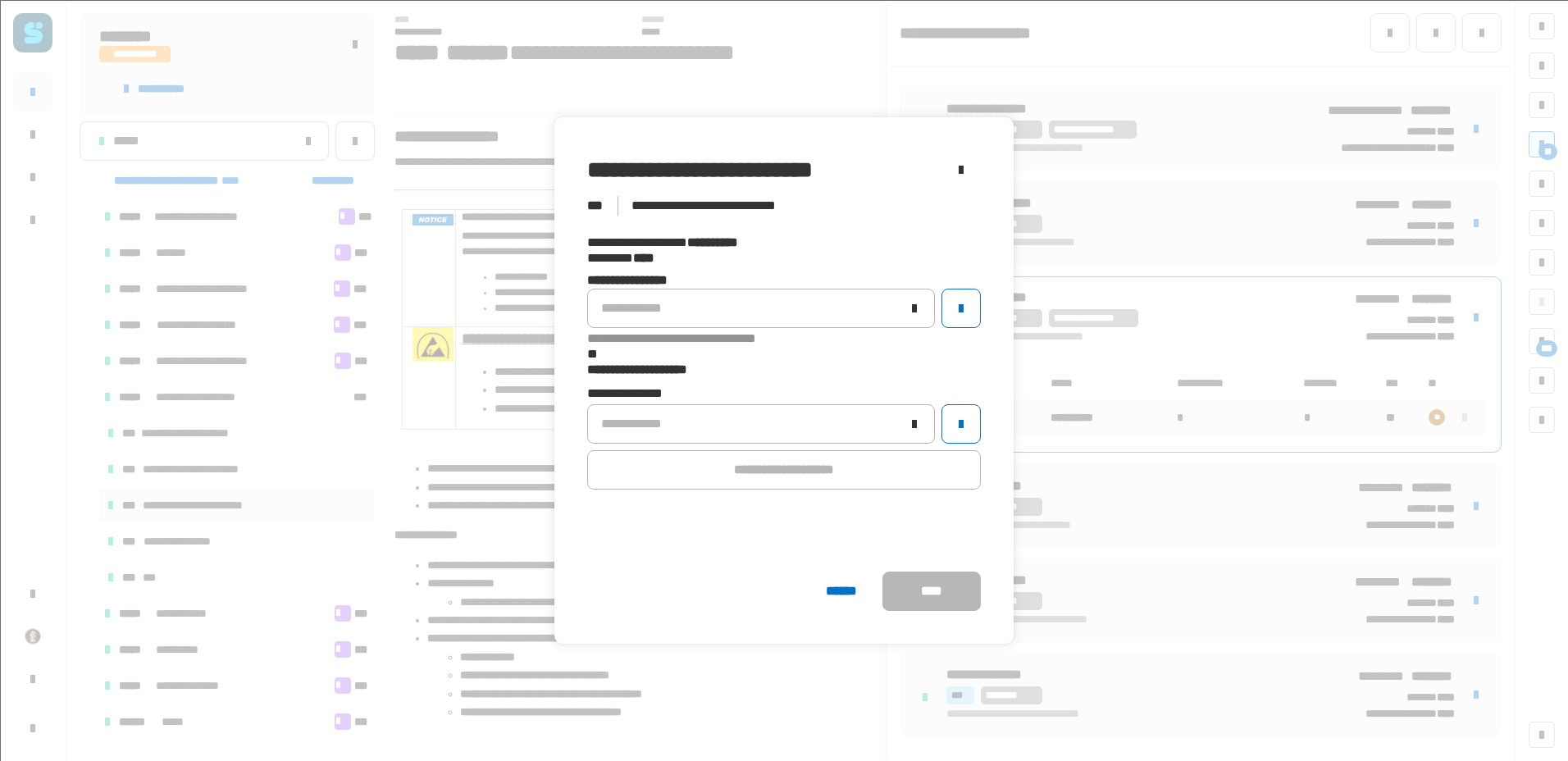 click on "**********" 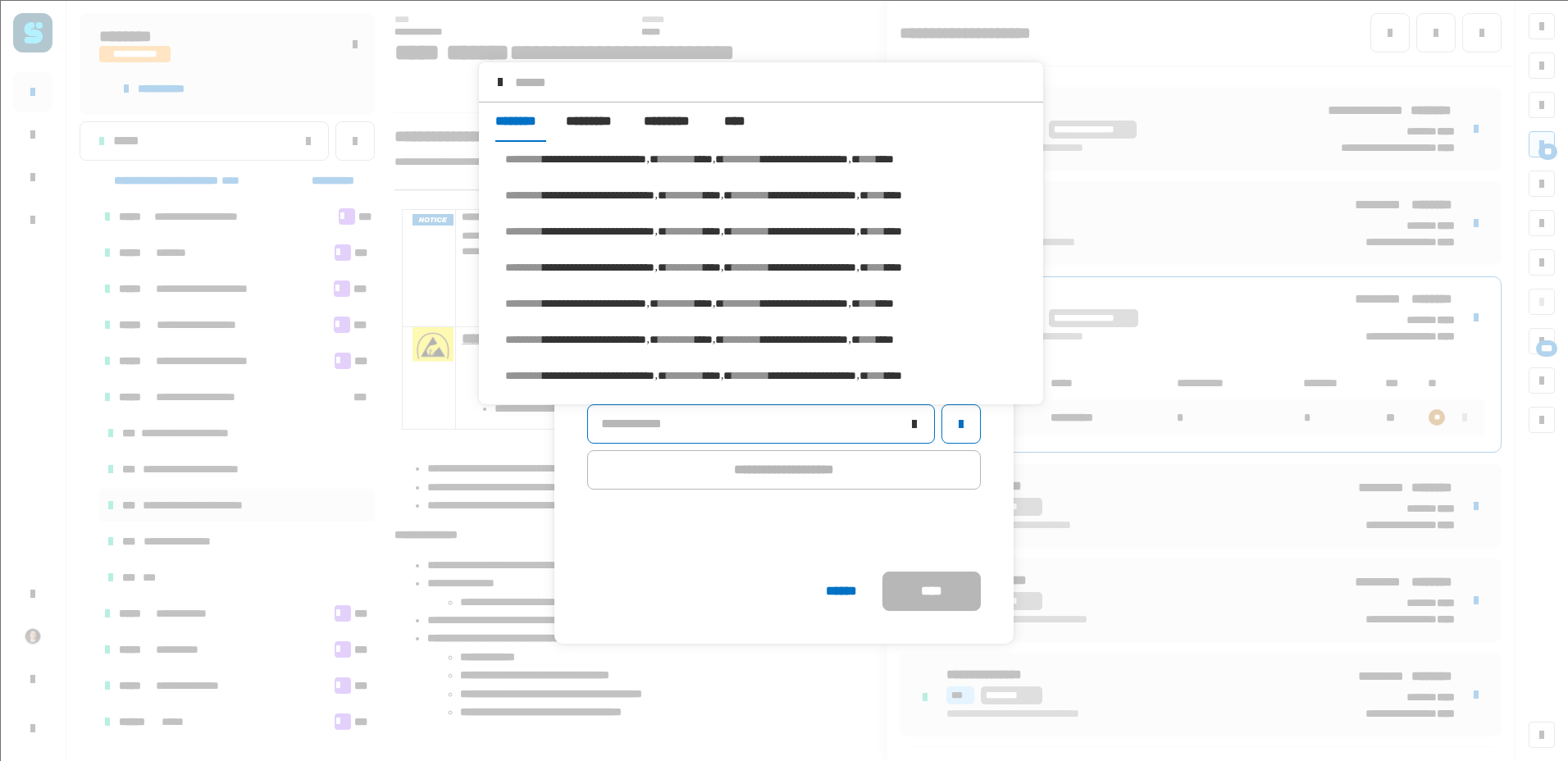 scroll, scrollTop: 0, scrollLeft: 0, axis: both 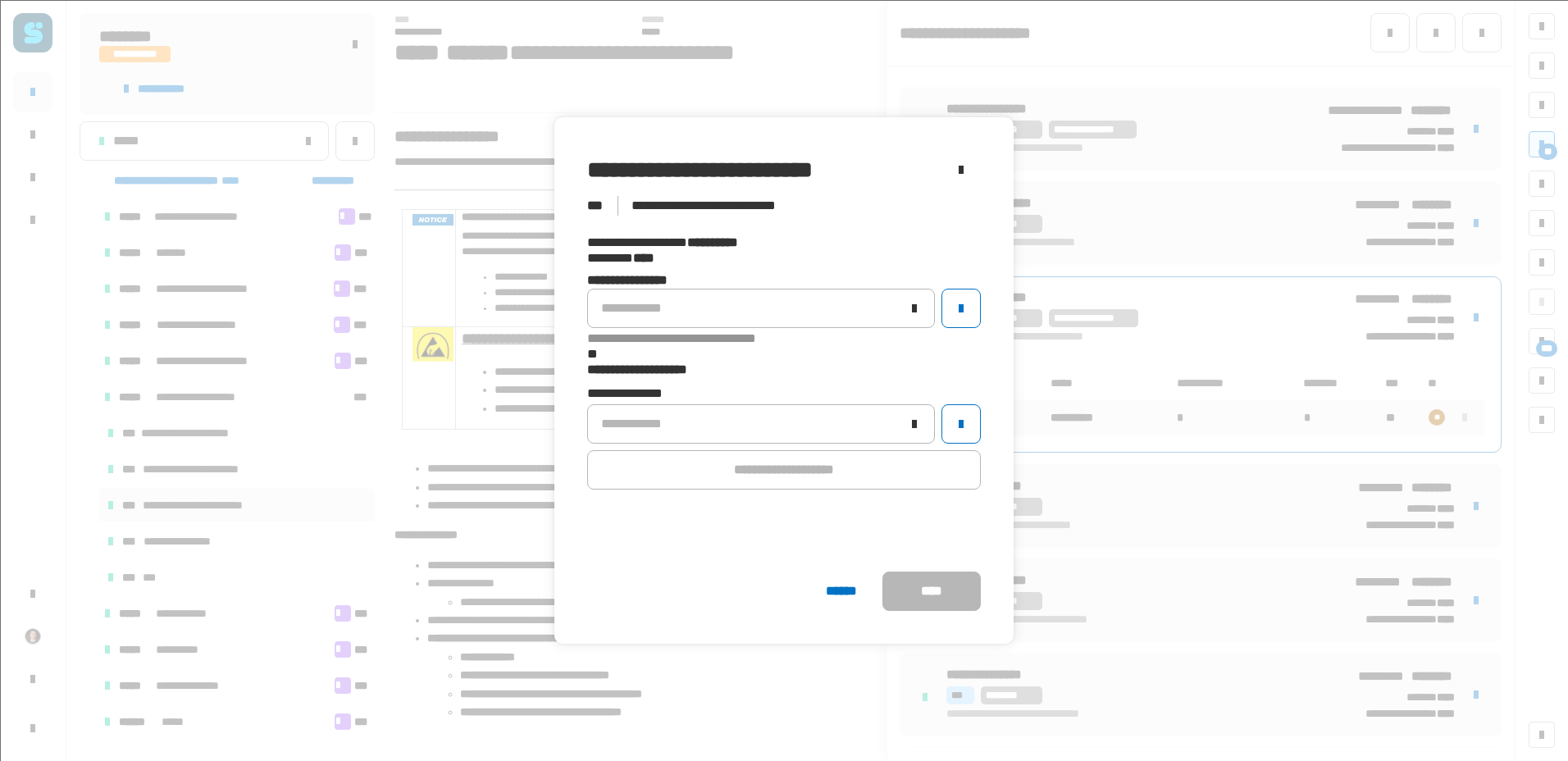 click on "**********" 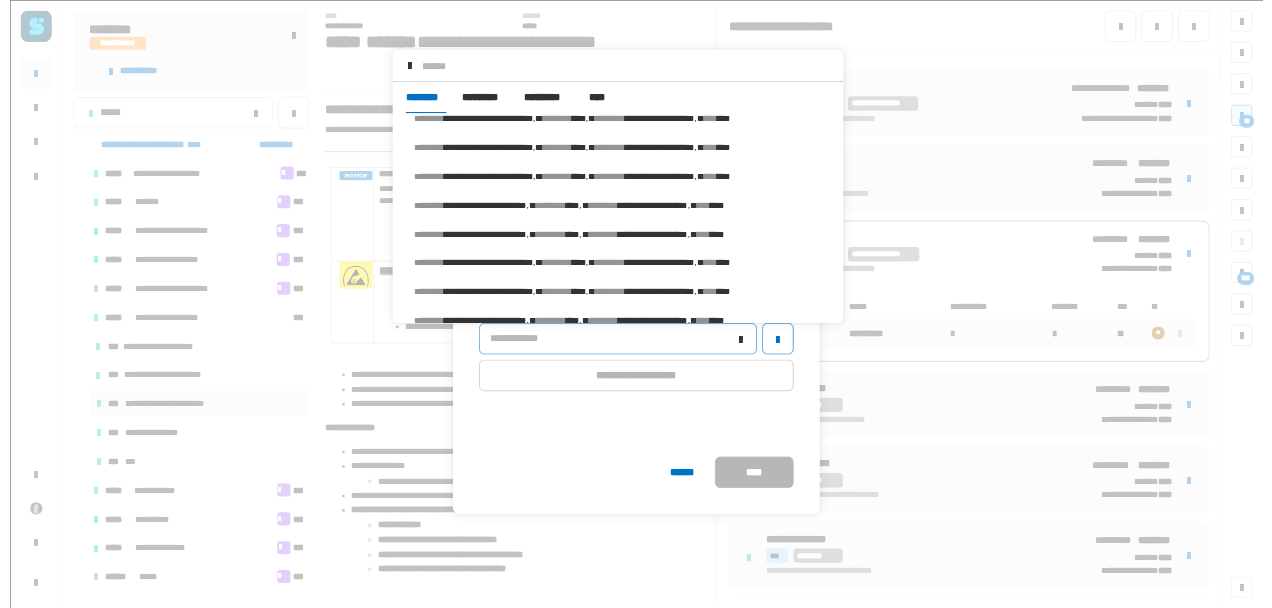 scroll, scrollTop: 0, scrollLeft: 0, axis: both 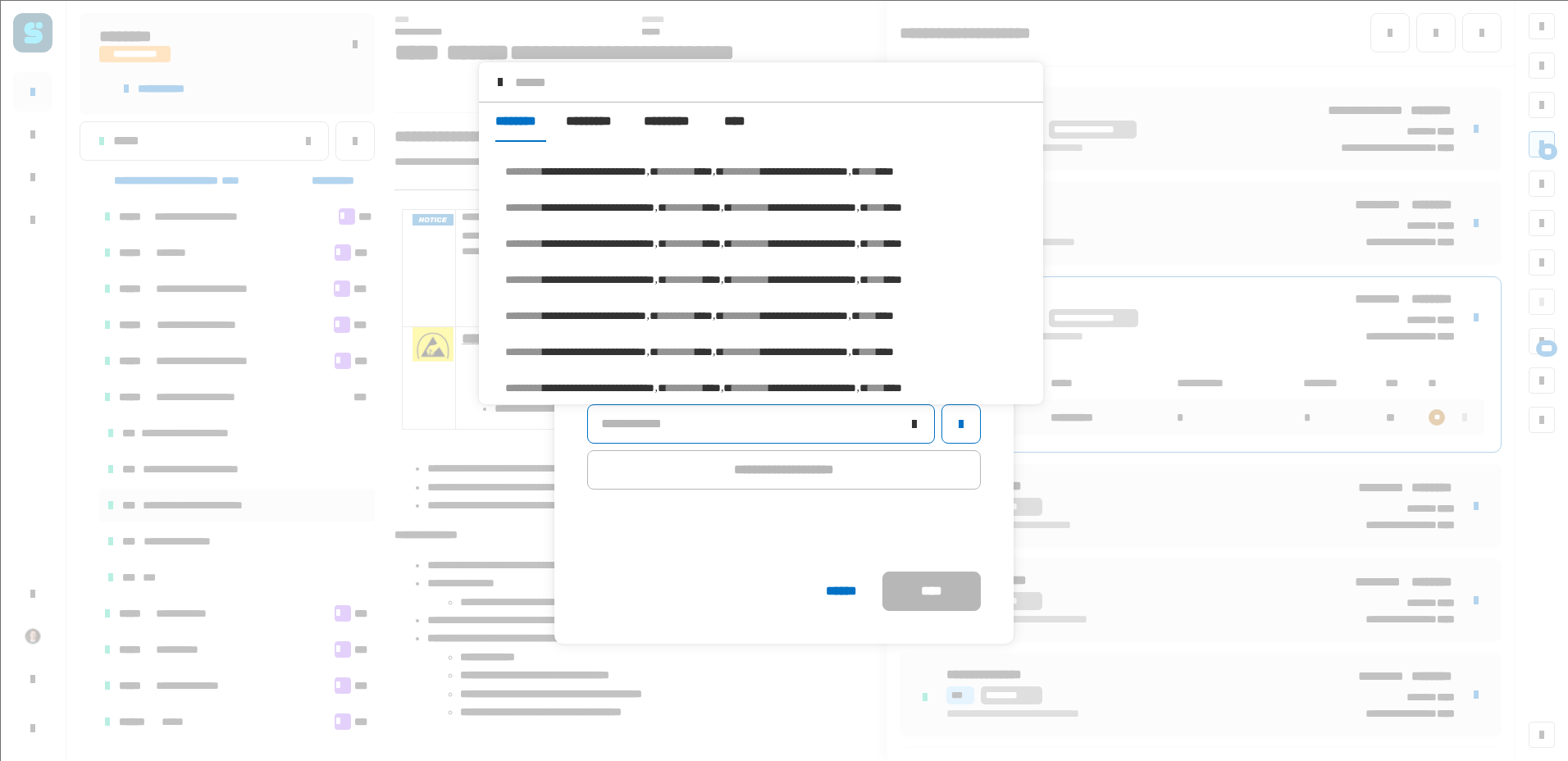 click on "**********" 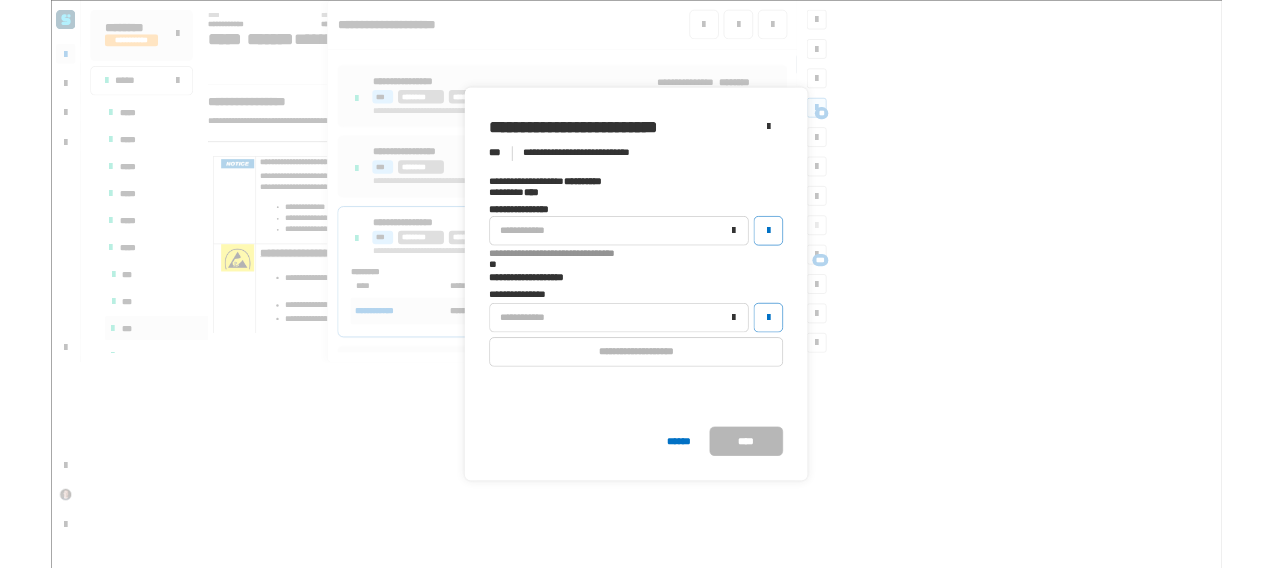 scroll, scrollTop: 6200, scrollLeft: 0, axis: vertical 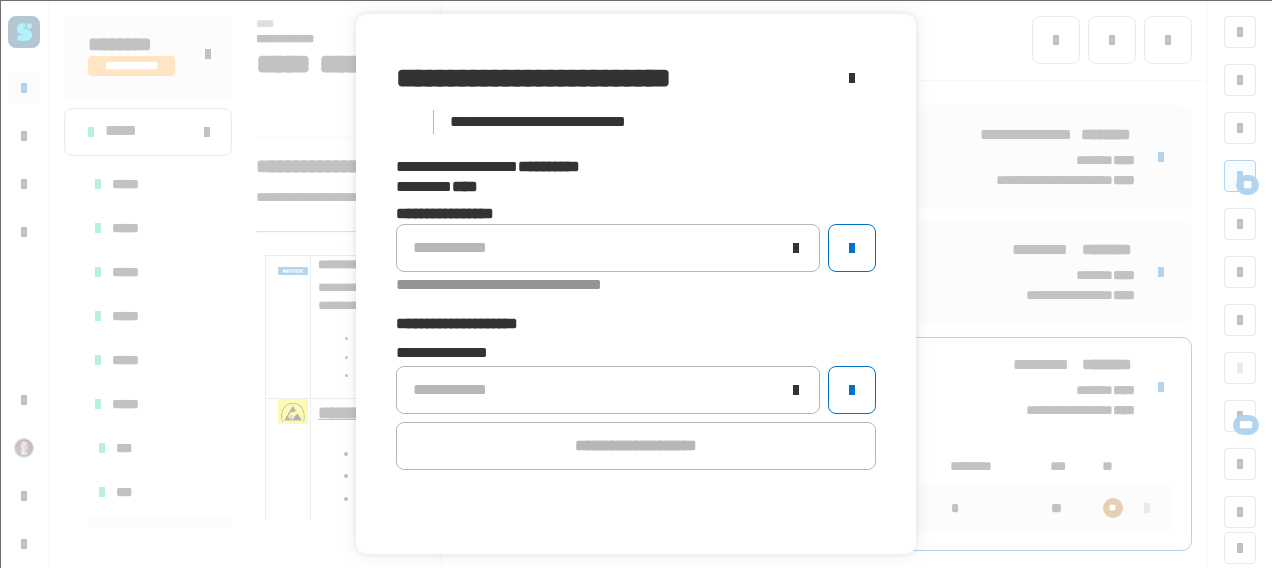 click on "**********" 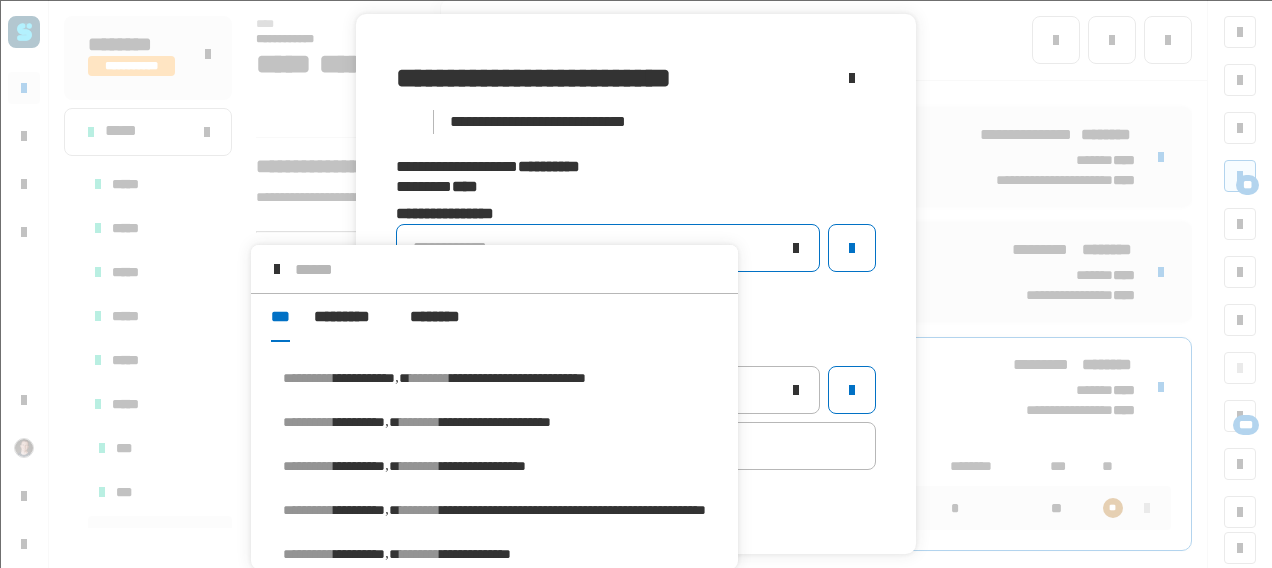 click on "**********" at bounding box center (494, 378) 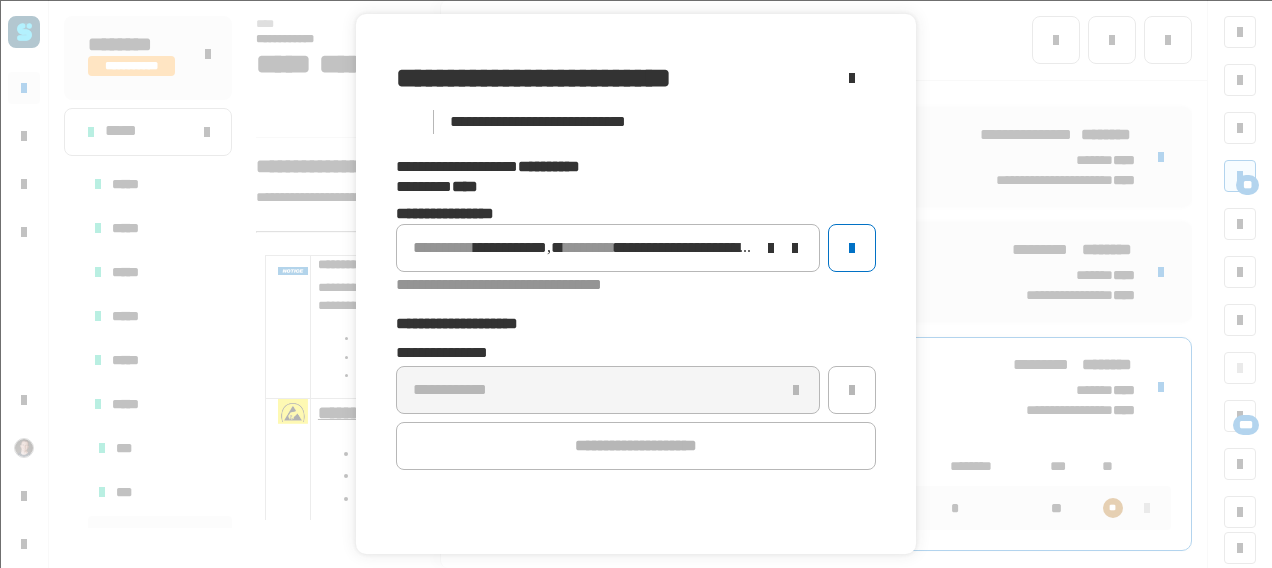 scroll, scrollTop: 102, scrollLeft: 0, axis: vertical 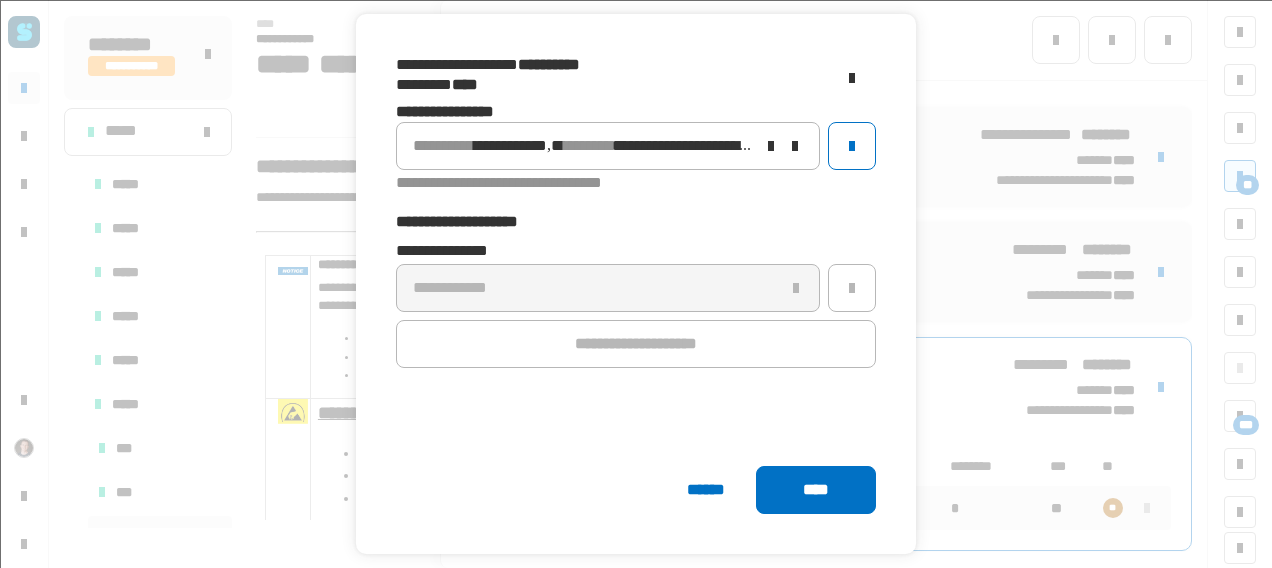 click on "****" 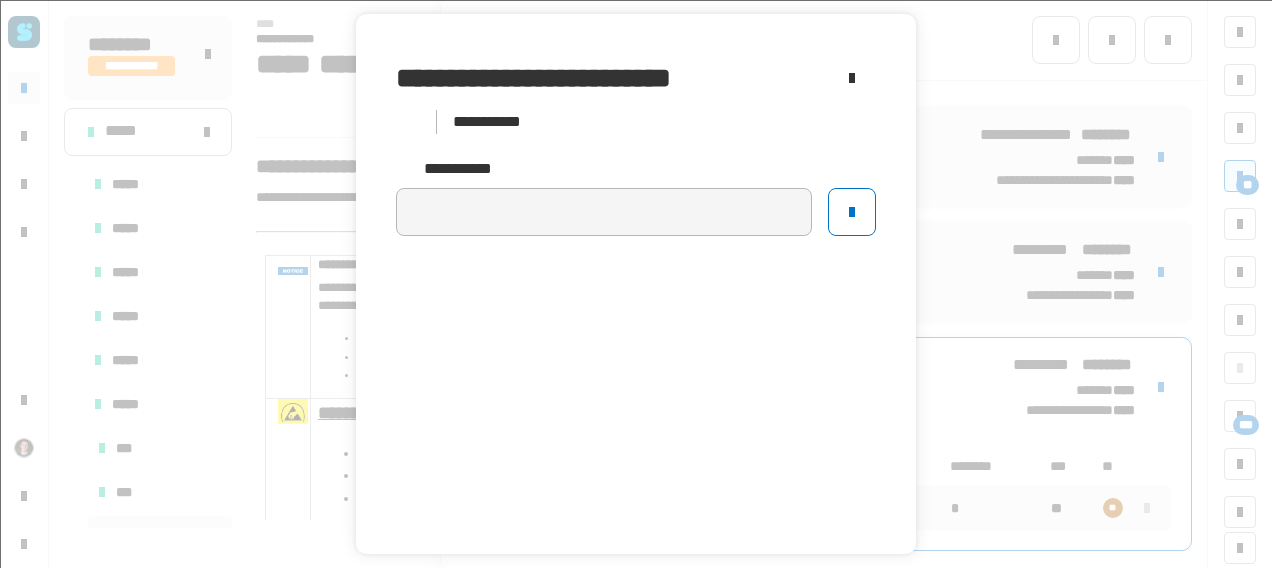 scroll, scrollTop: 102, scrollLeft: 0, axis: vertical 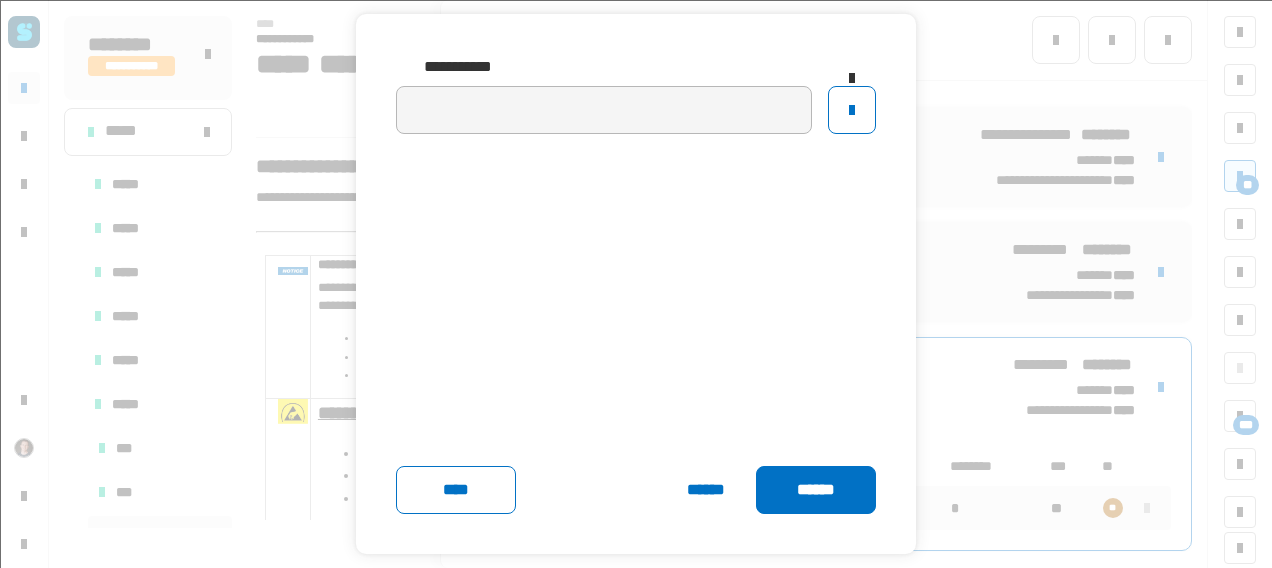 click on "******" 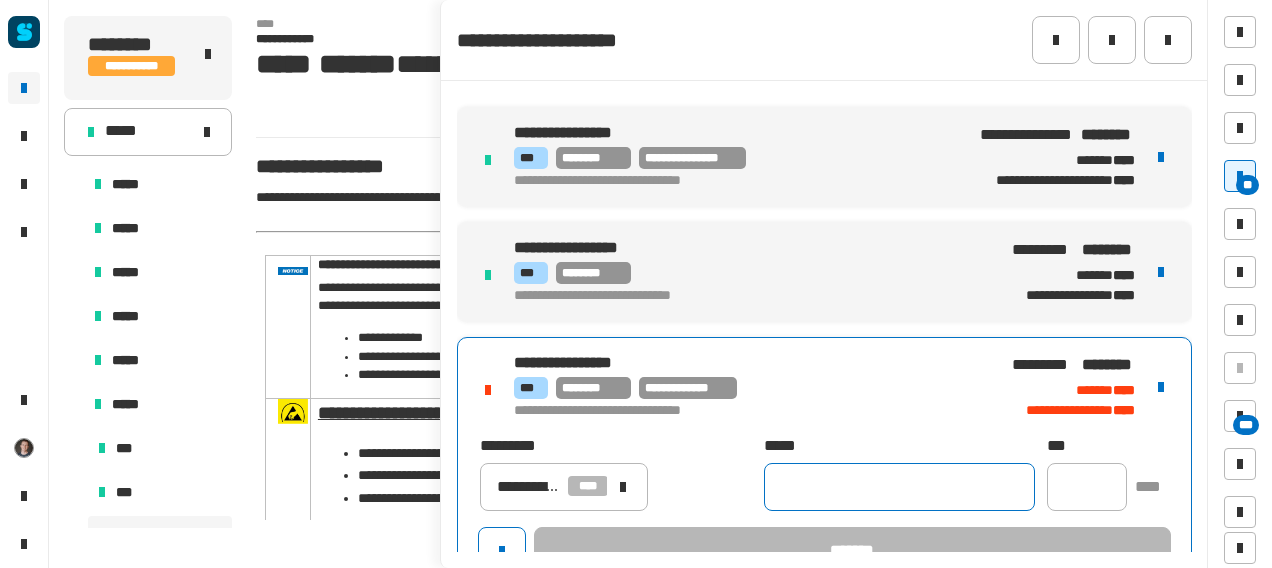 click 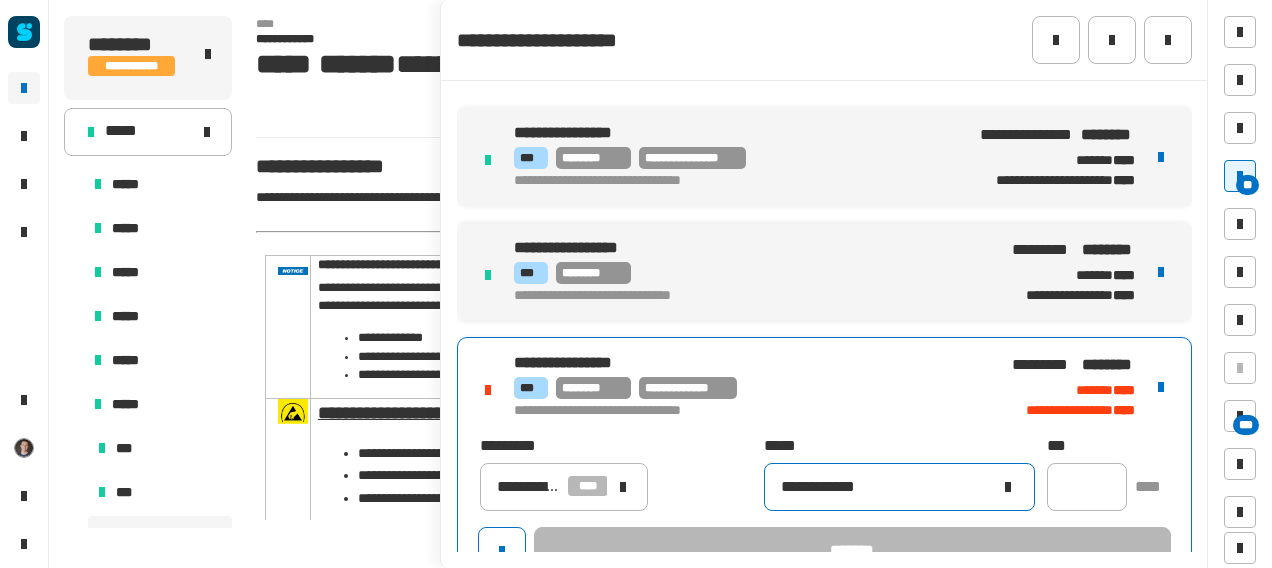 type on "**********" 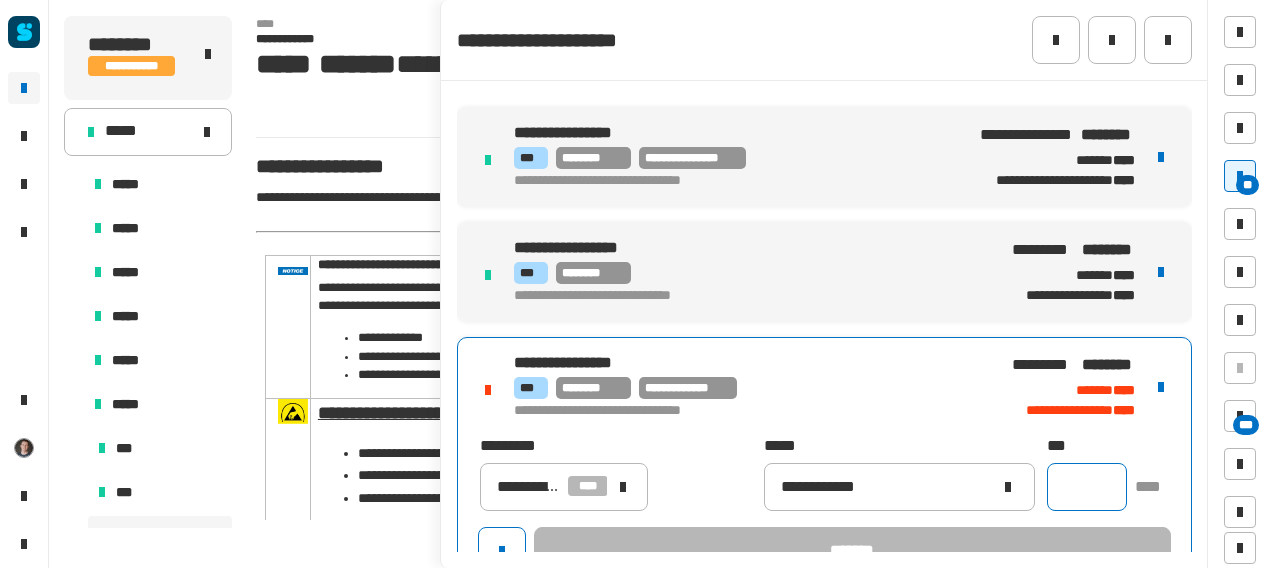 click 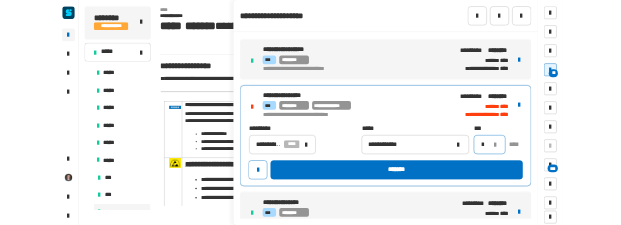 scroll, scrollTop: 6321, scrollLeft: 0, axis: vertical 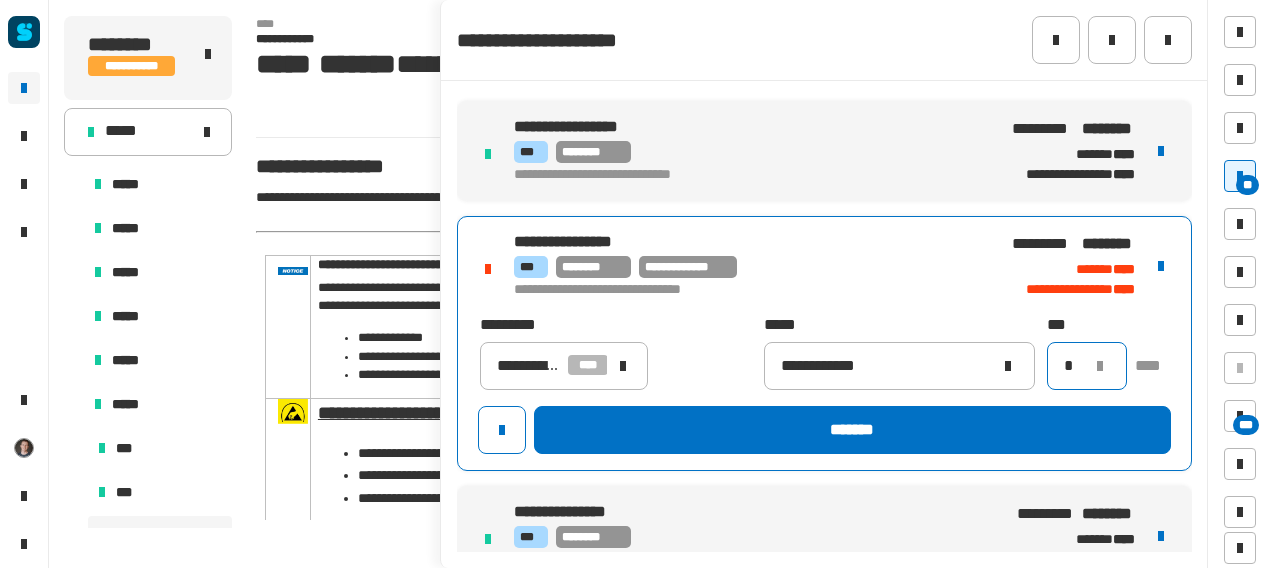 type on "*" 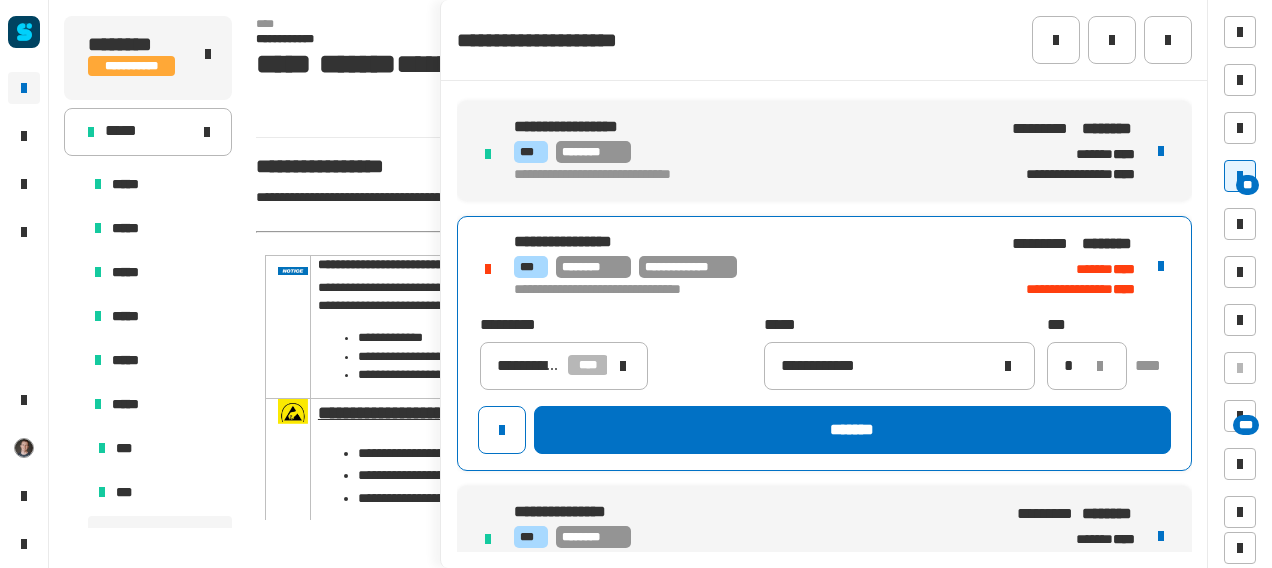 click on "*******" 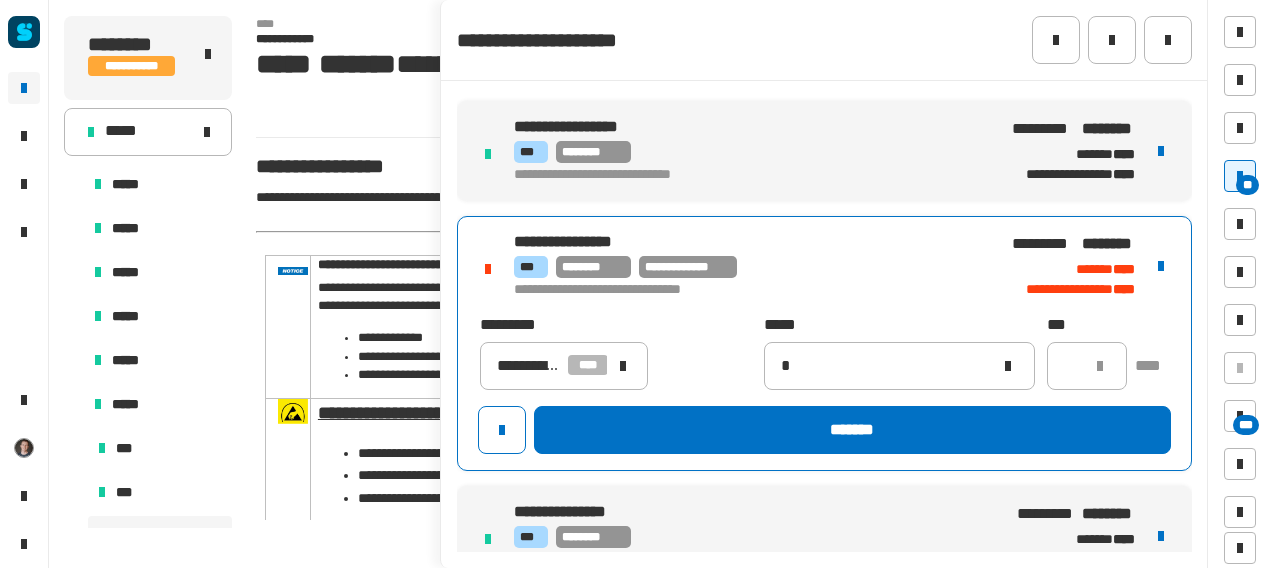 type 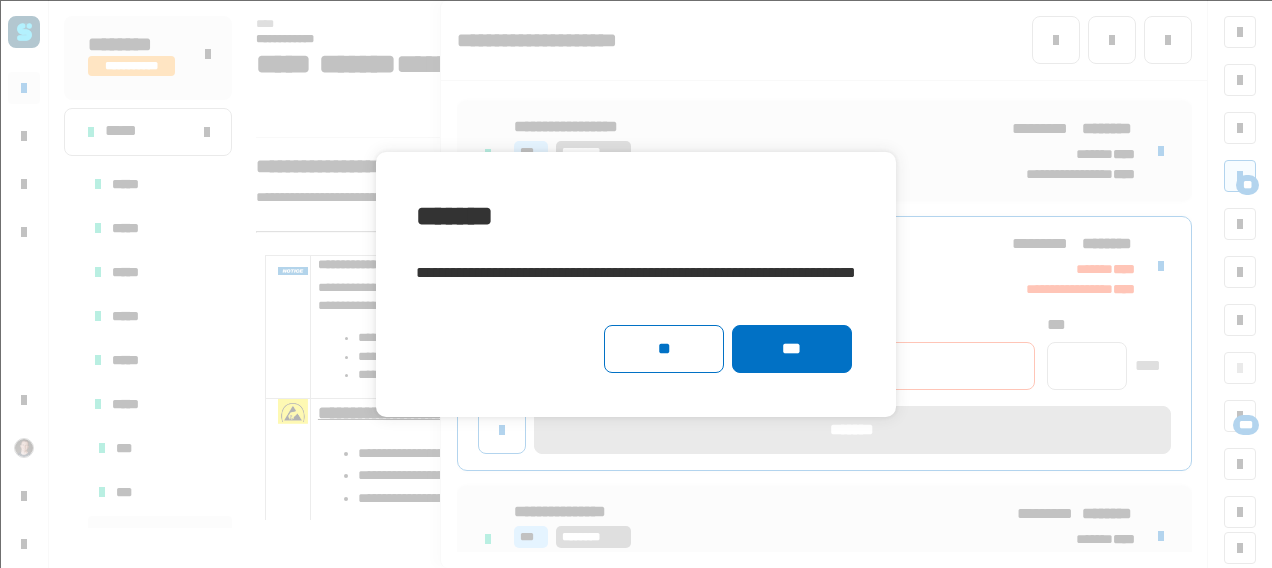 click on "***" 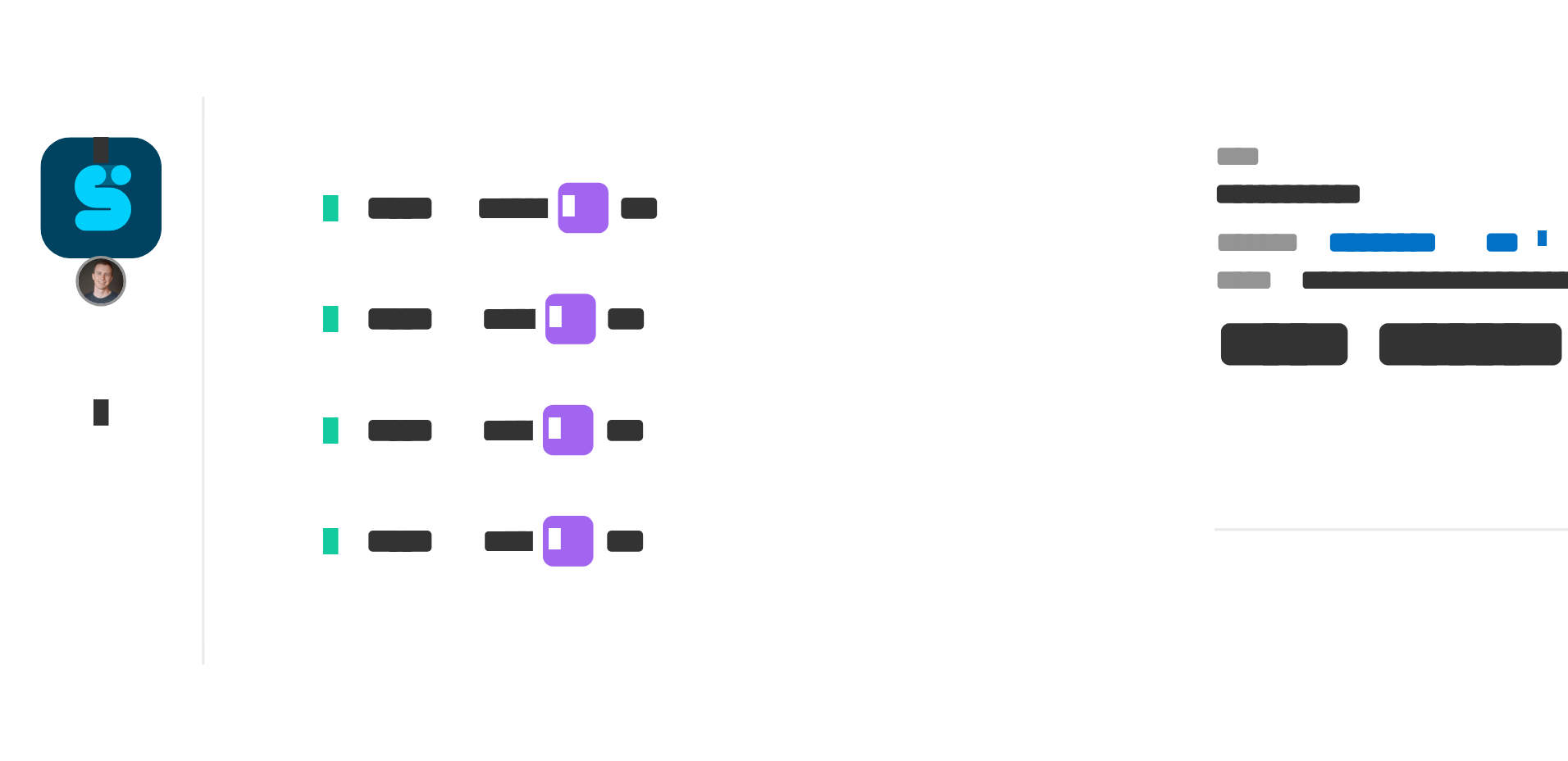 scroll, scrollTop: 5128, scrollLeft: 0, axis: vertical 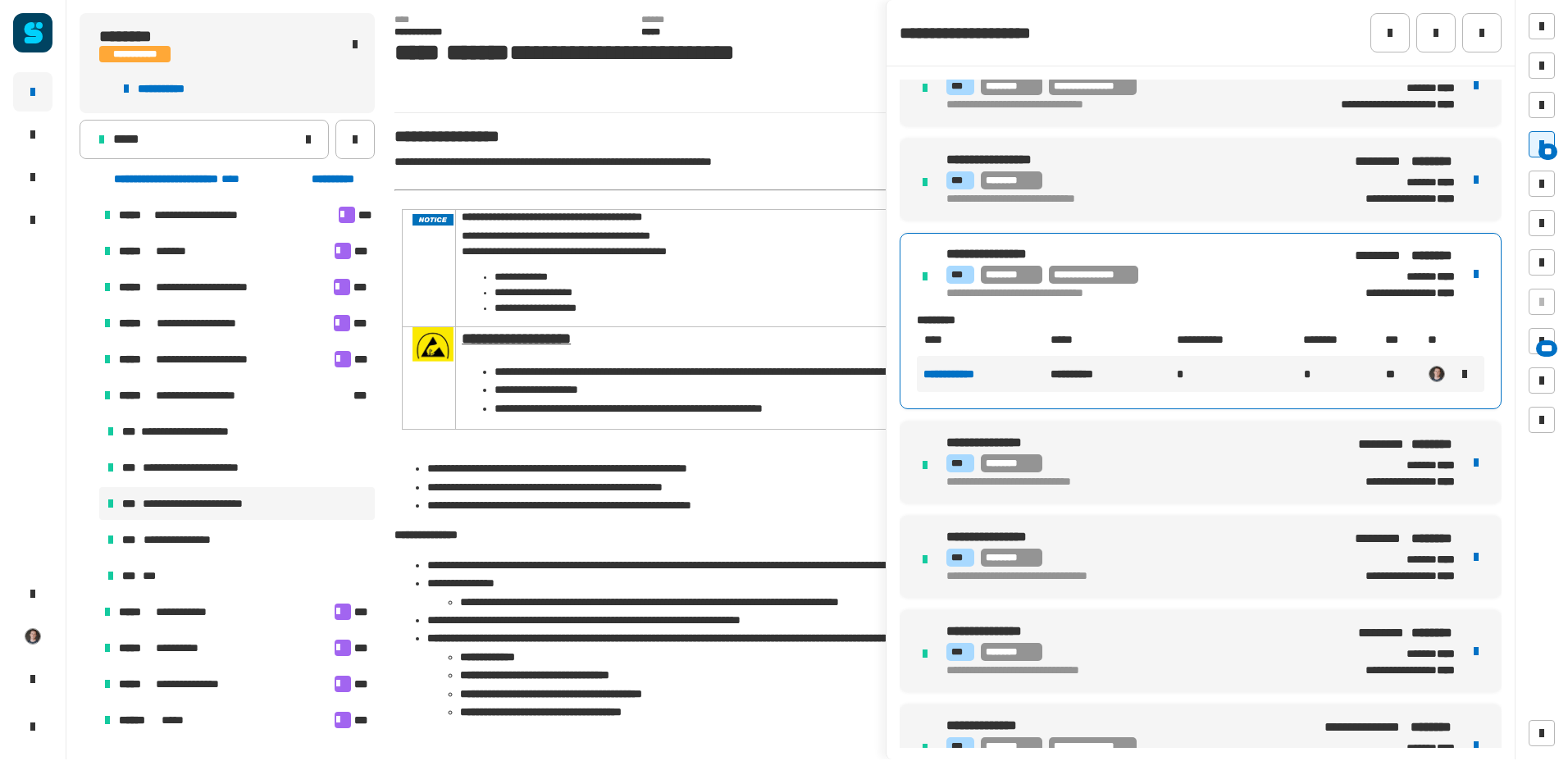 click on "*****" 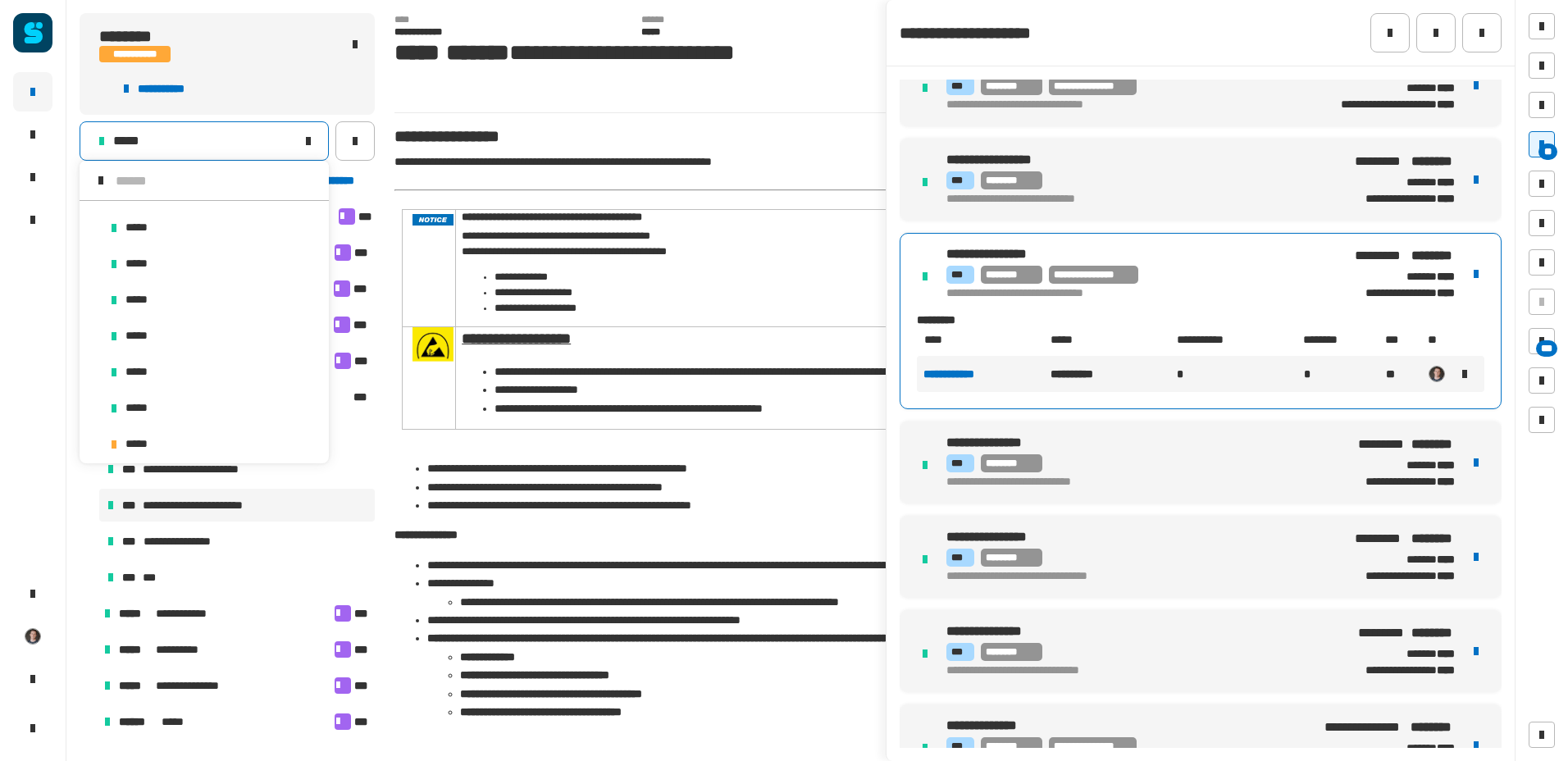 scroll, scrollTop: 0, scrollLeft: 0, axis: both 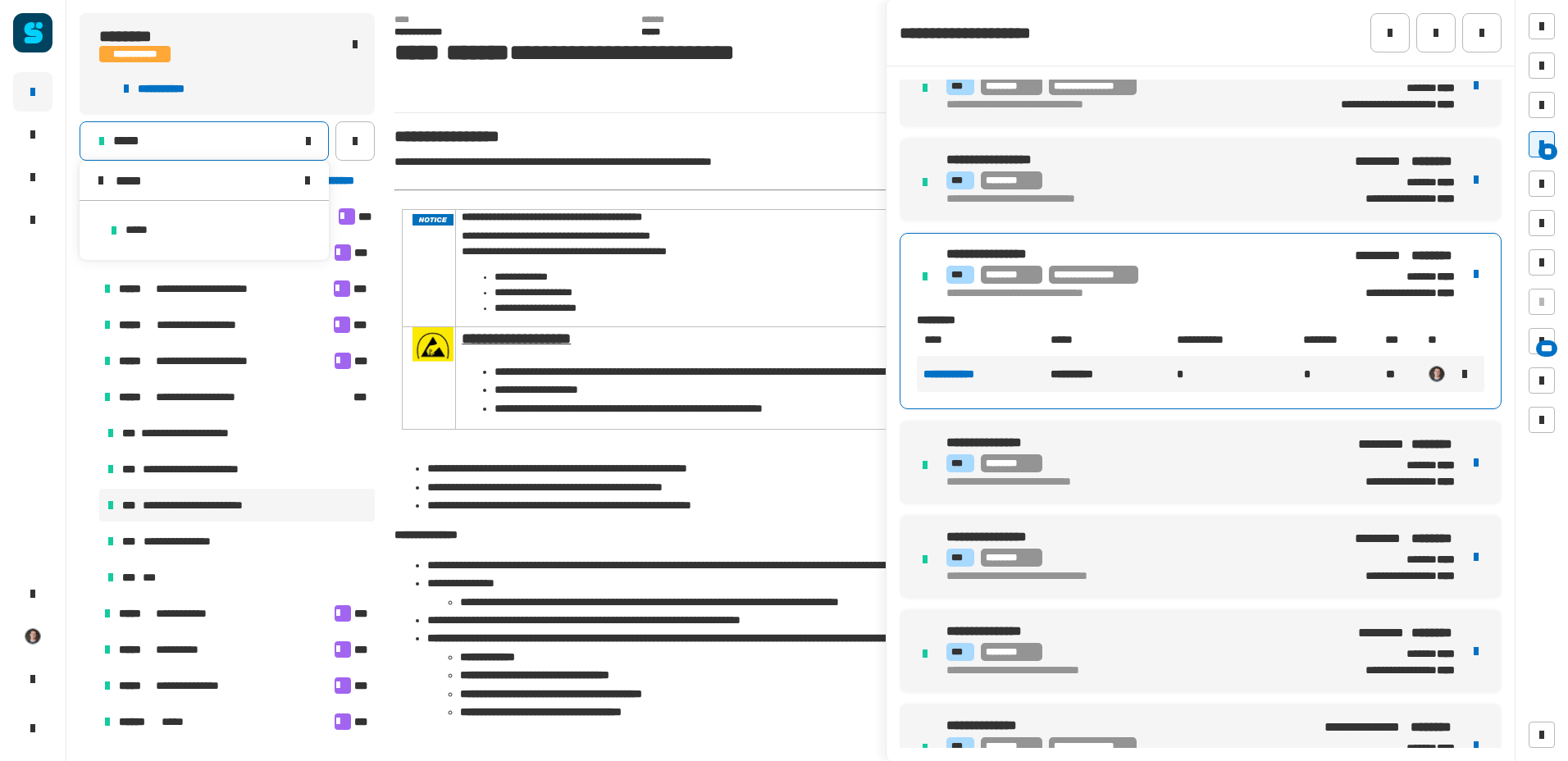 type on "*****" 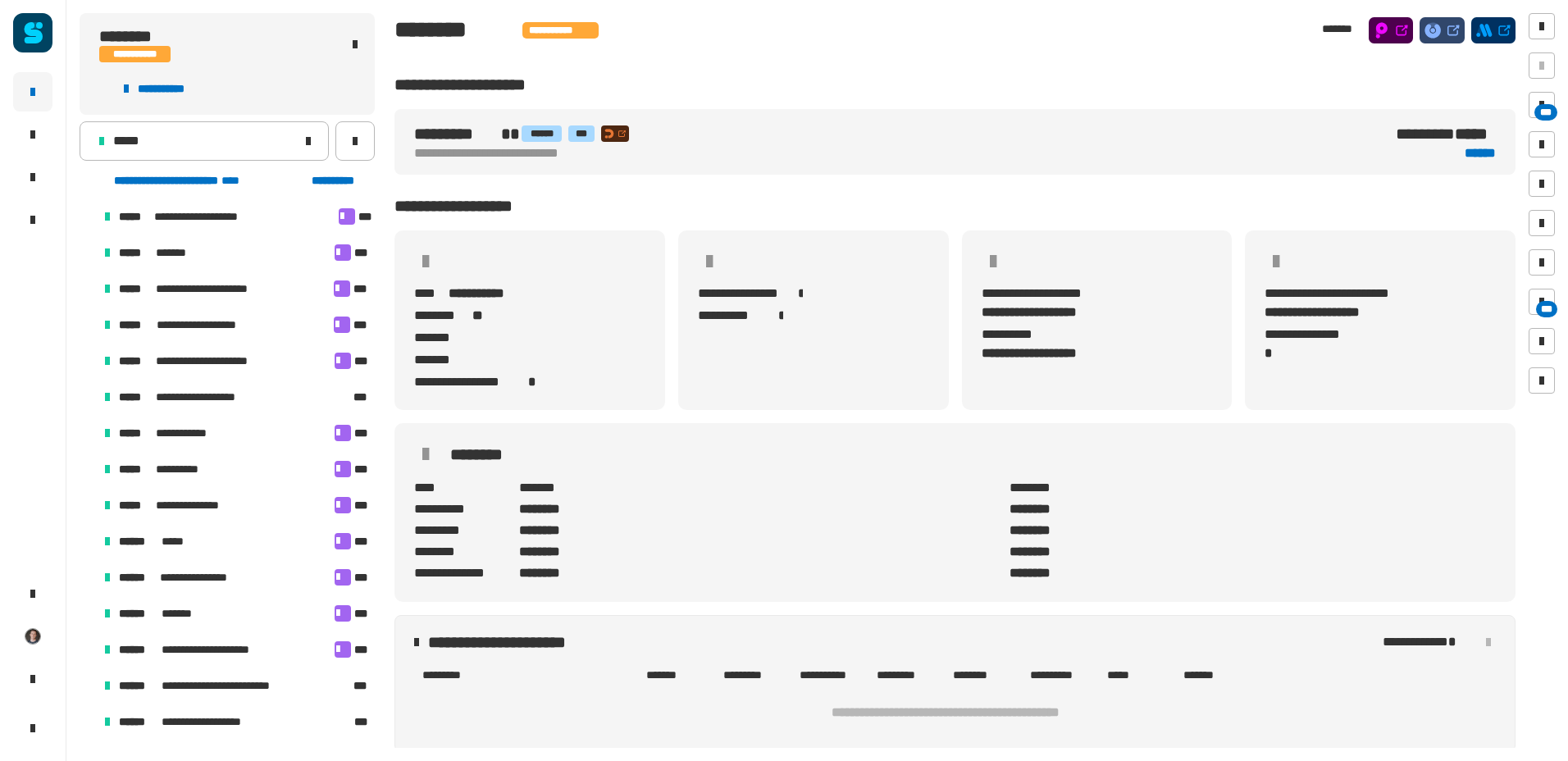 scroll, scrollTop: 7, scrollLeft: 11, axis: both 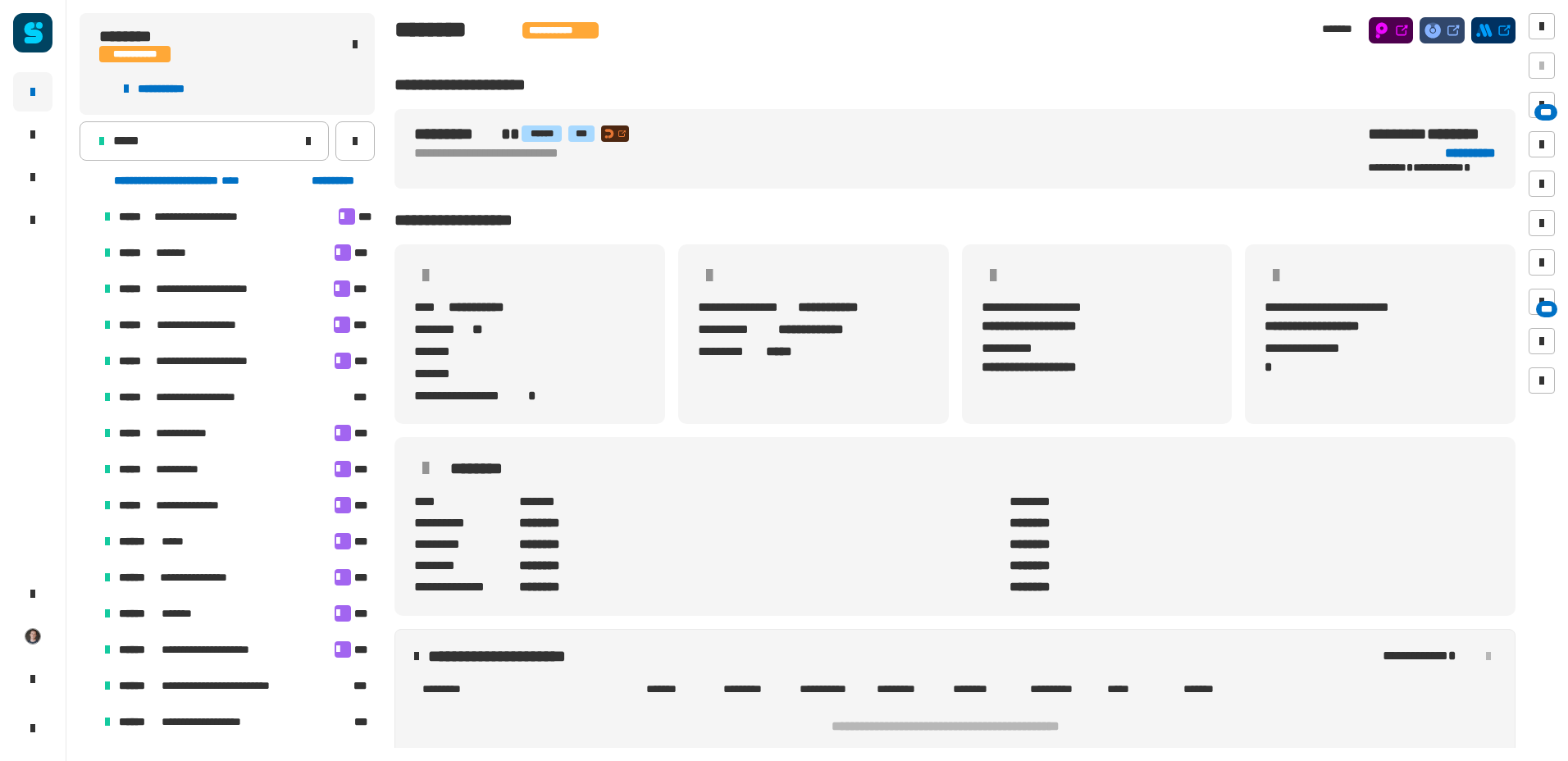 click at bounding box center [88, 397] 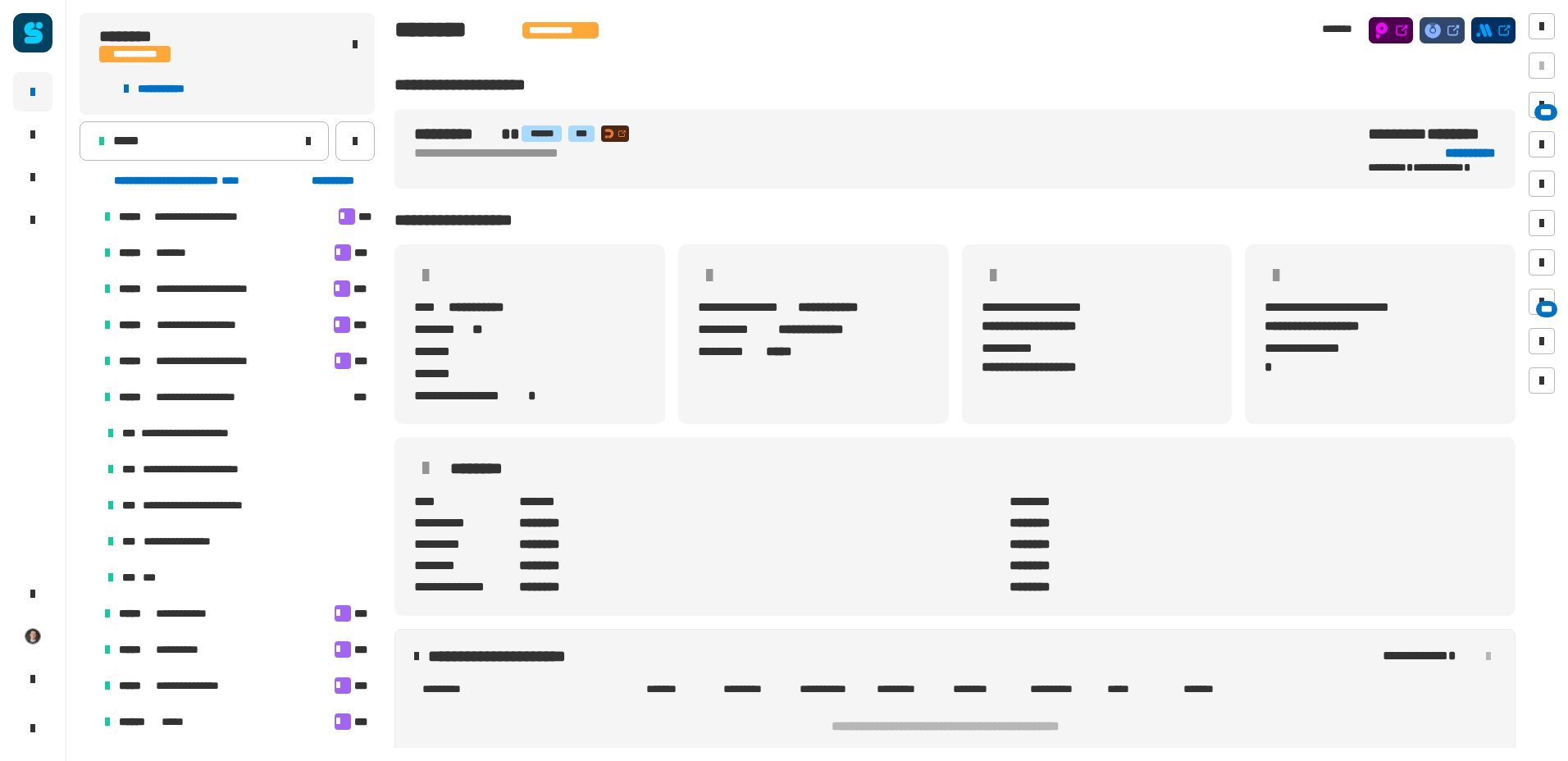 click on "**********" at bounding box center (206, 505) 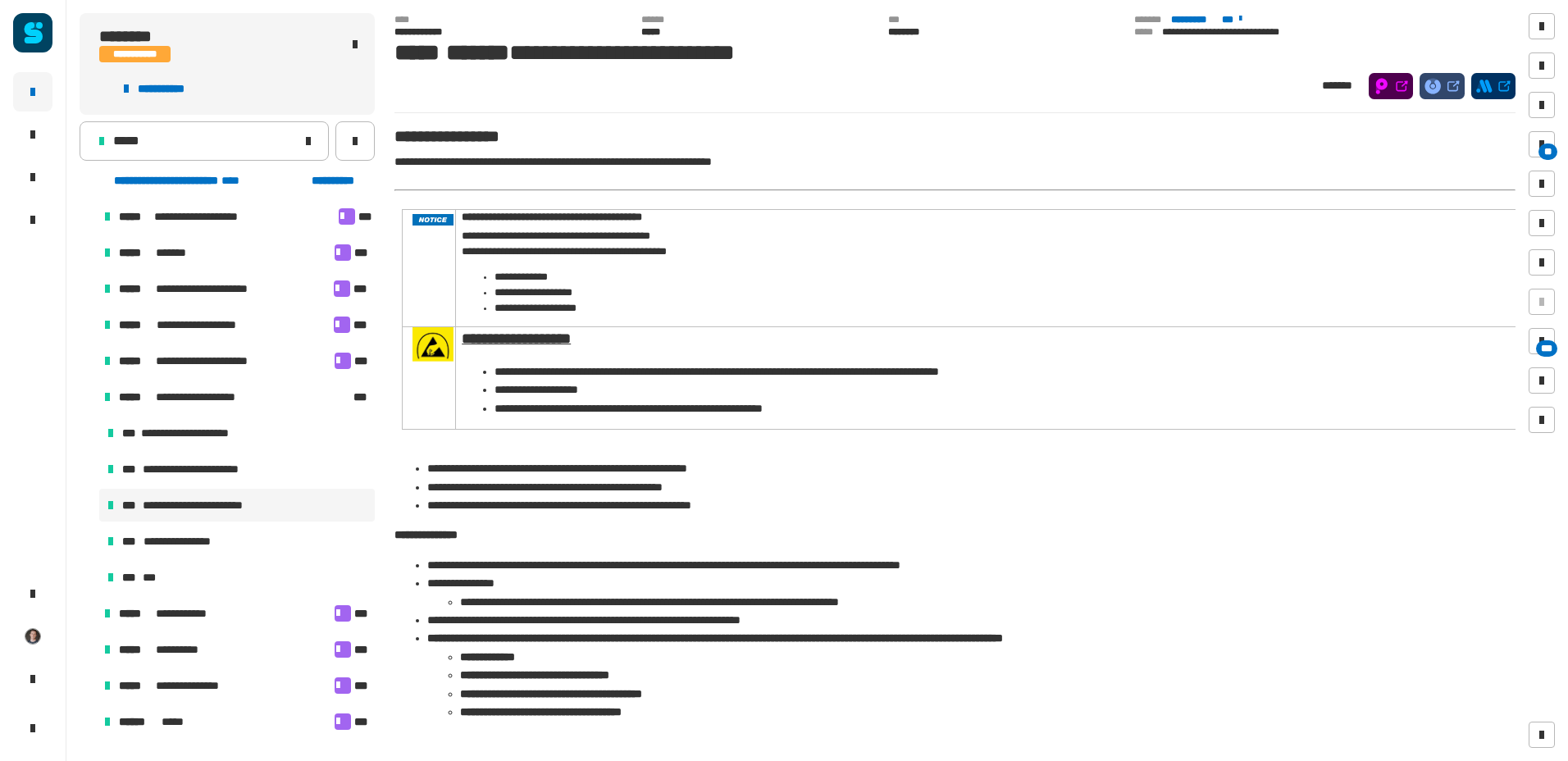 click on "**" at bounding box center [1547, 152] 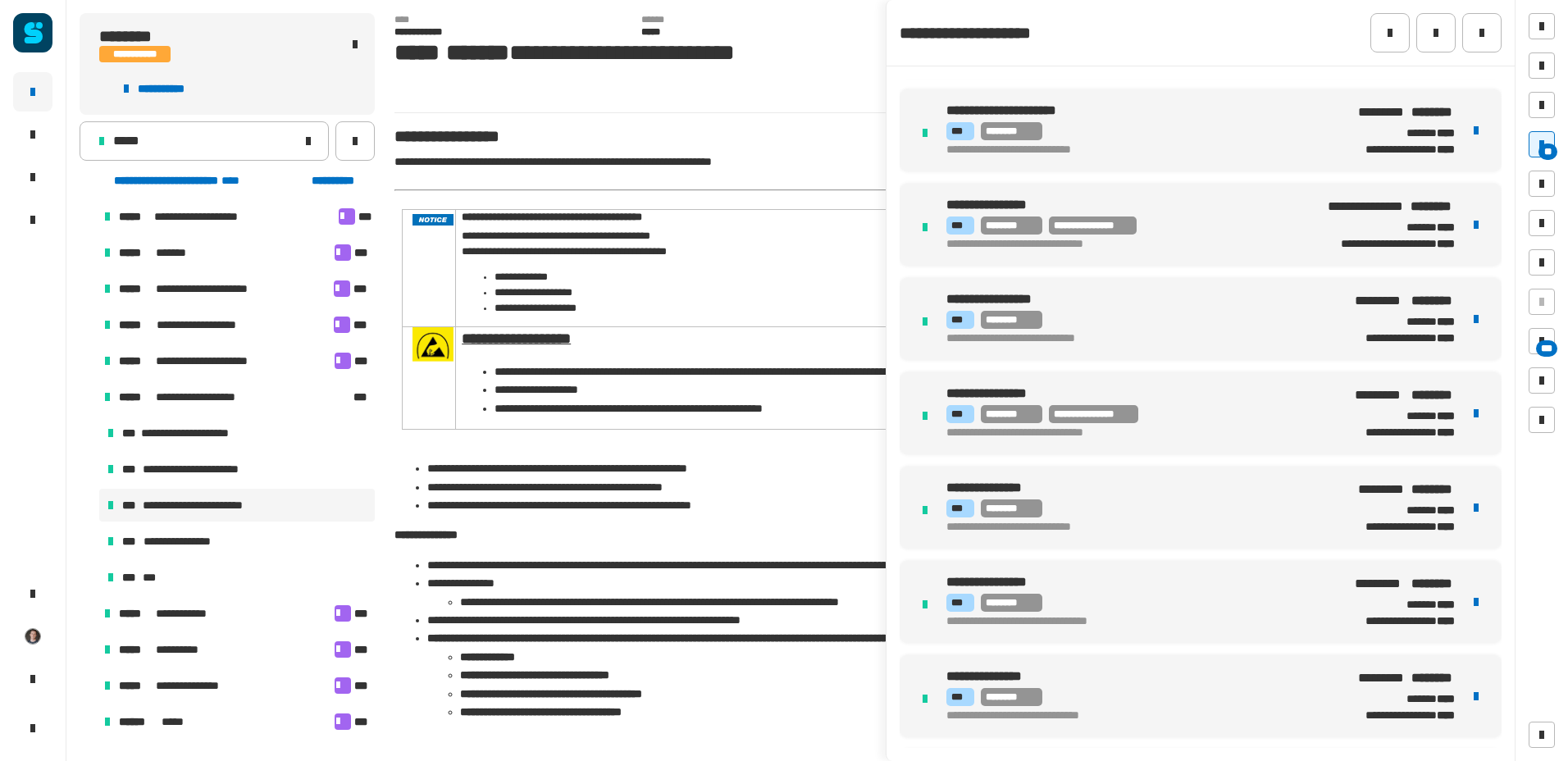 scroll, scrollTop: 5084, scrollLeft: 0, axis: vertical 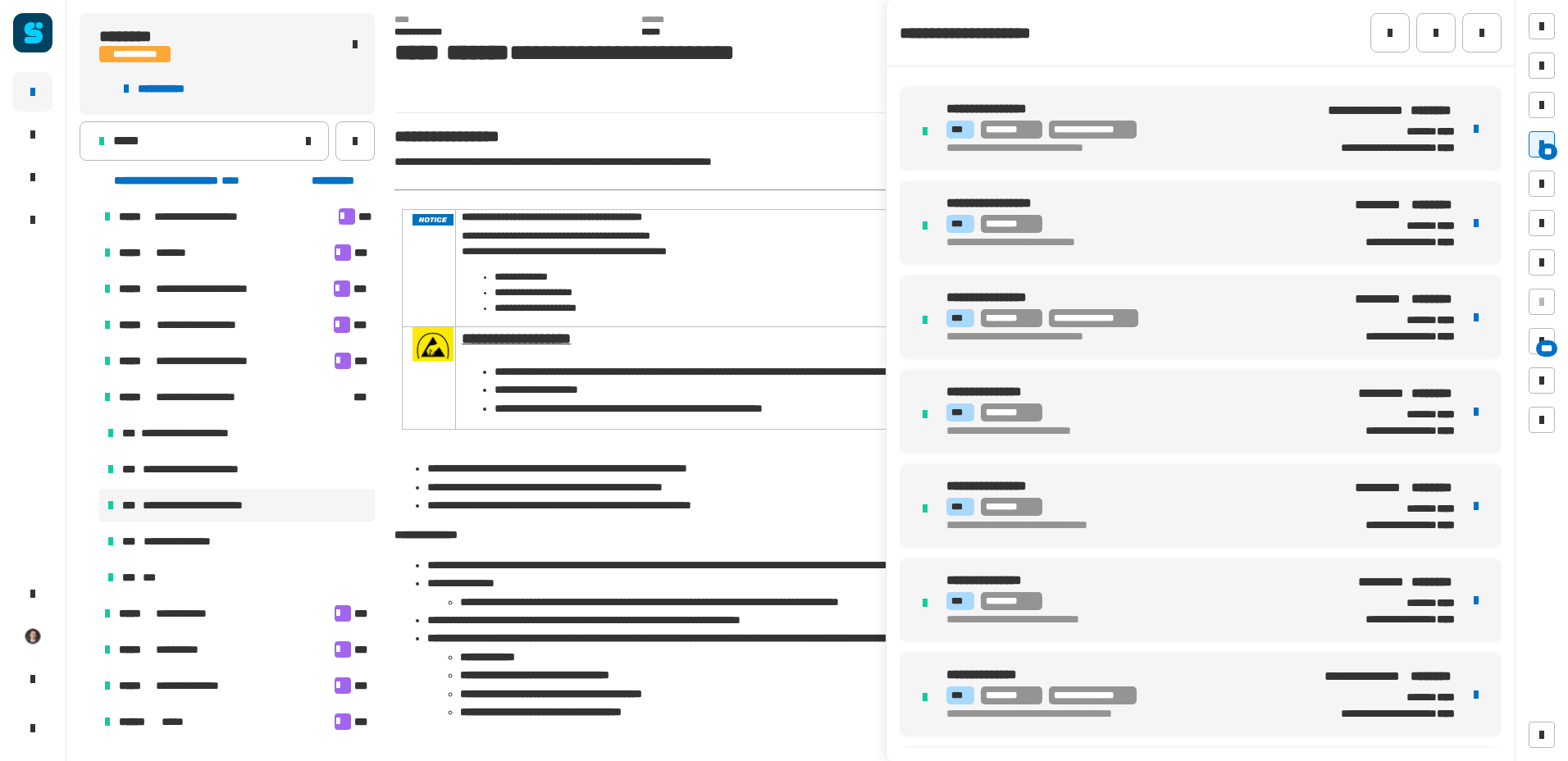 click on "**********" at bounding box center [1139, 318] 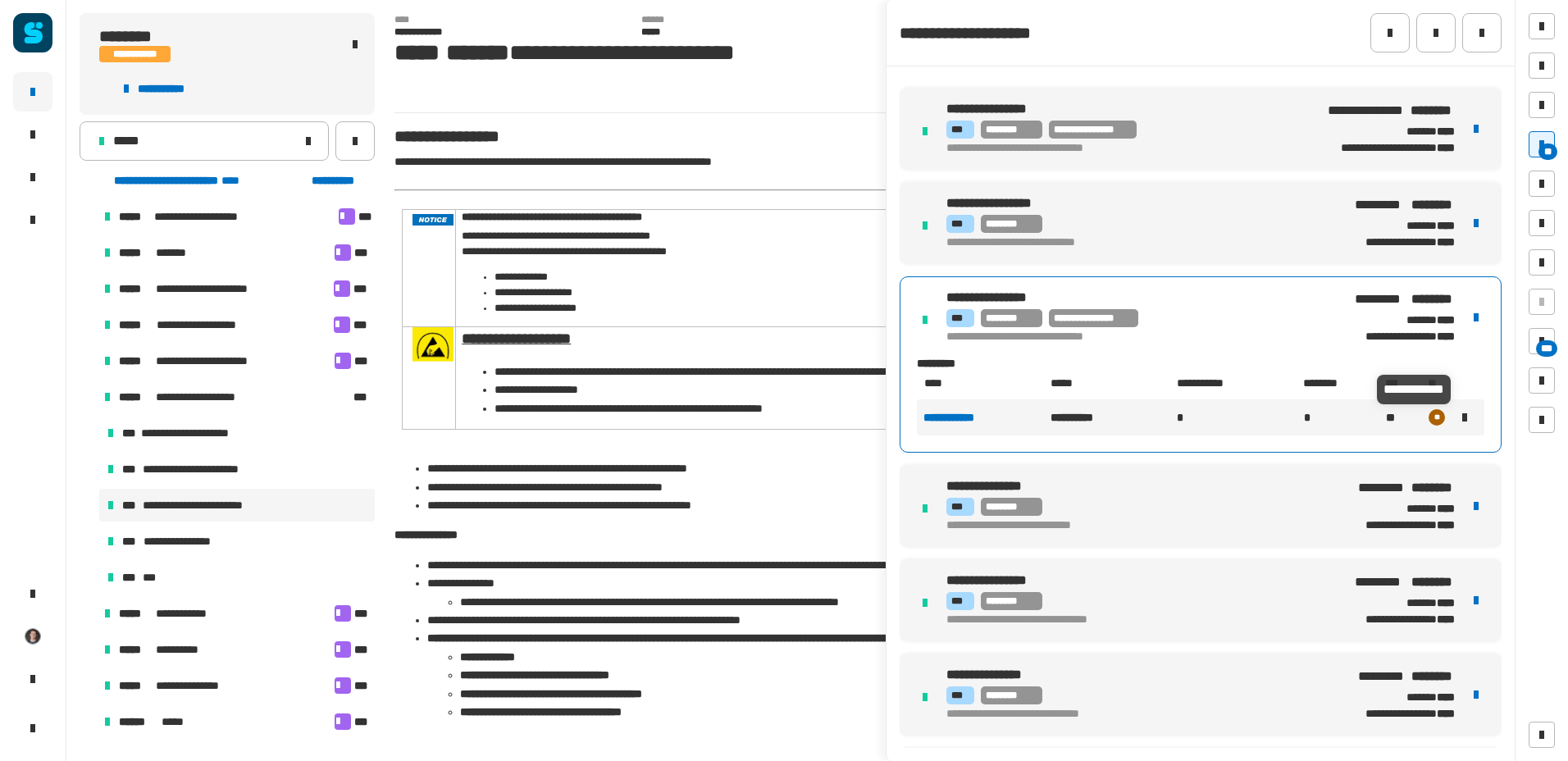 click at bounding box center (1465, 417) 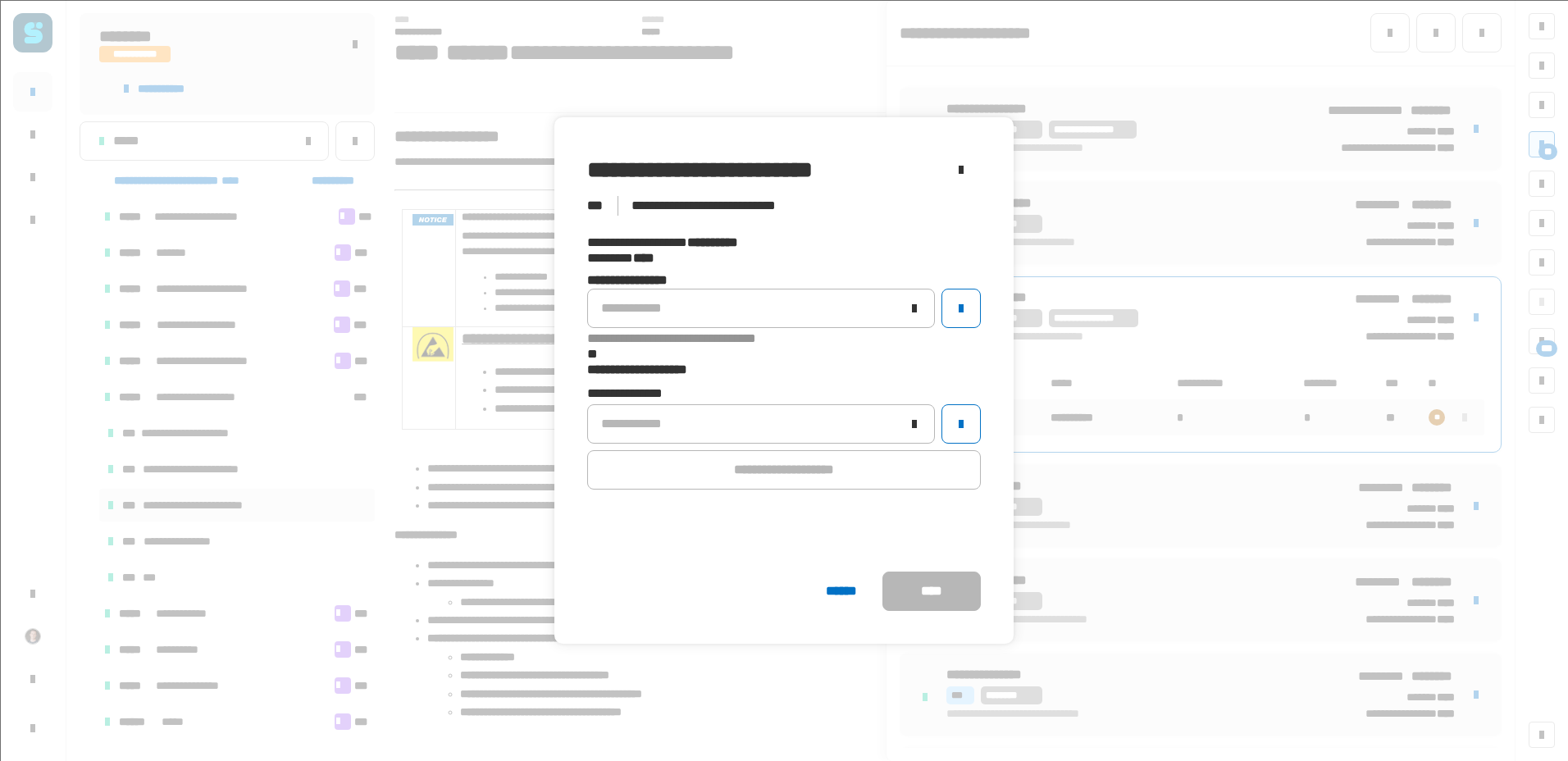 click on "**********" 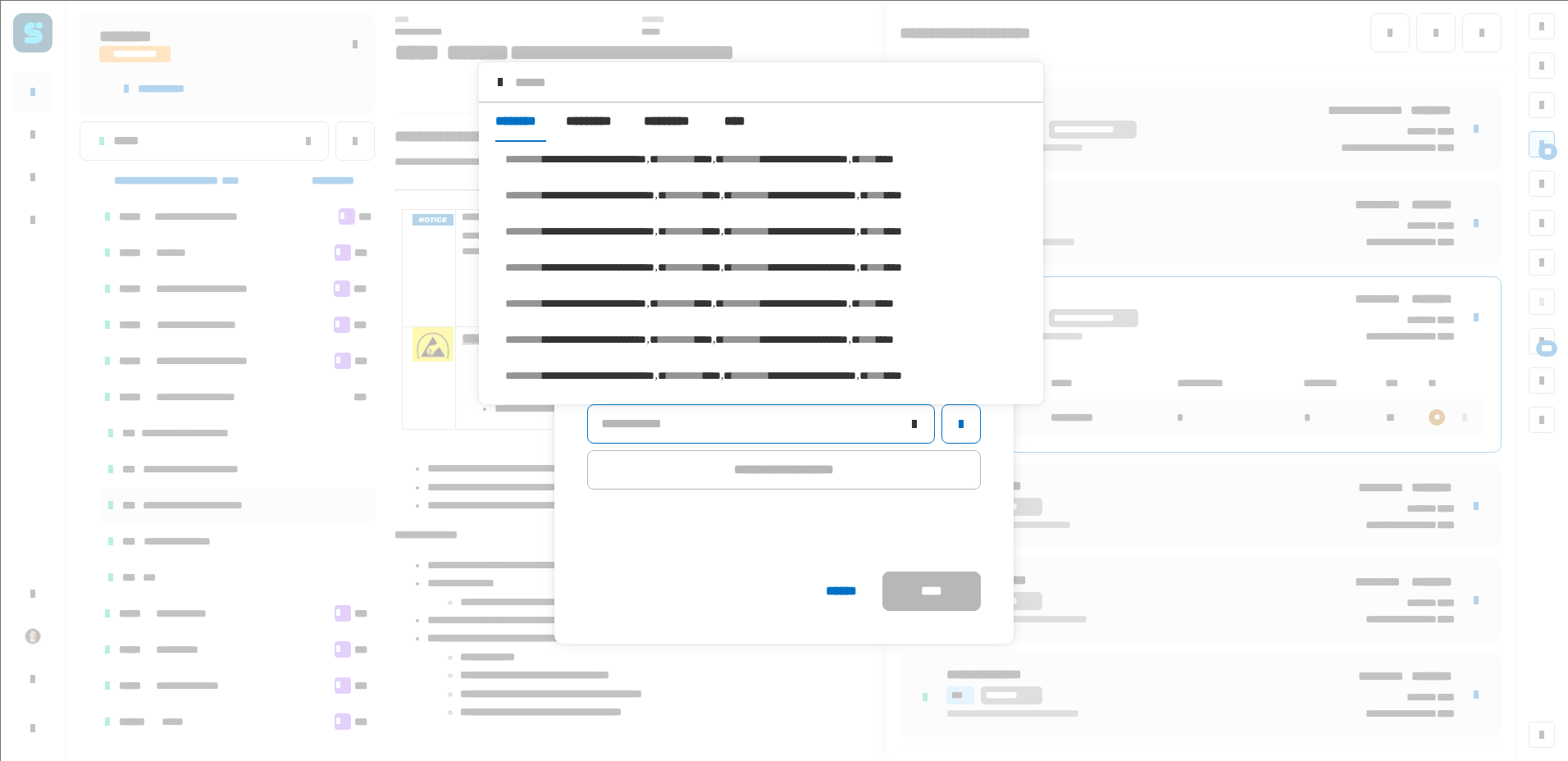 scroll, scrollTop: 13, scrollLeft: 0, axis: vertical 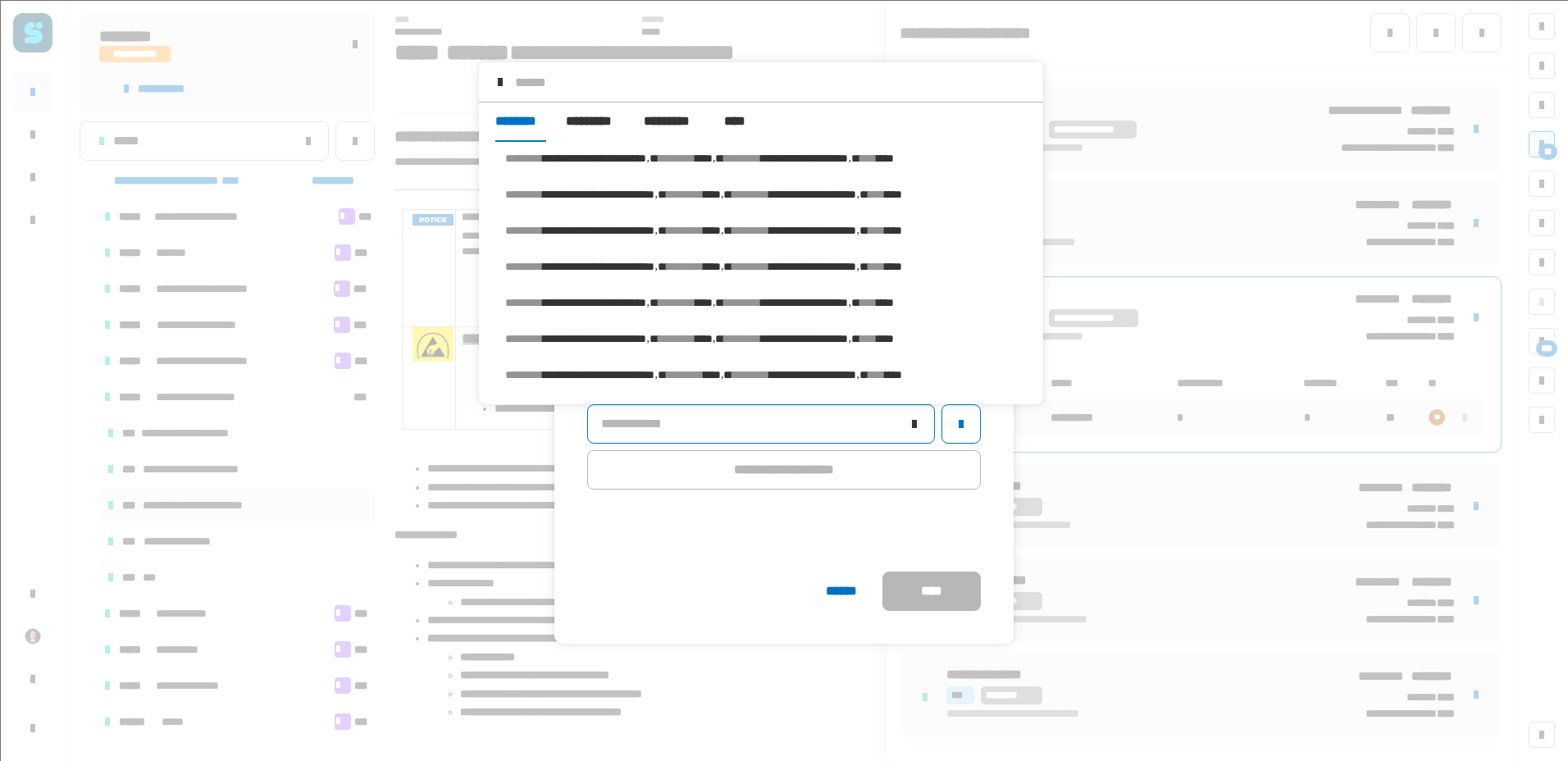 click on "**********" 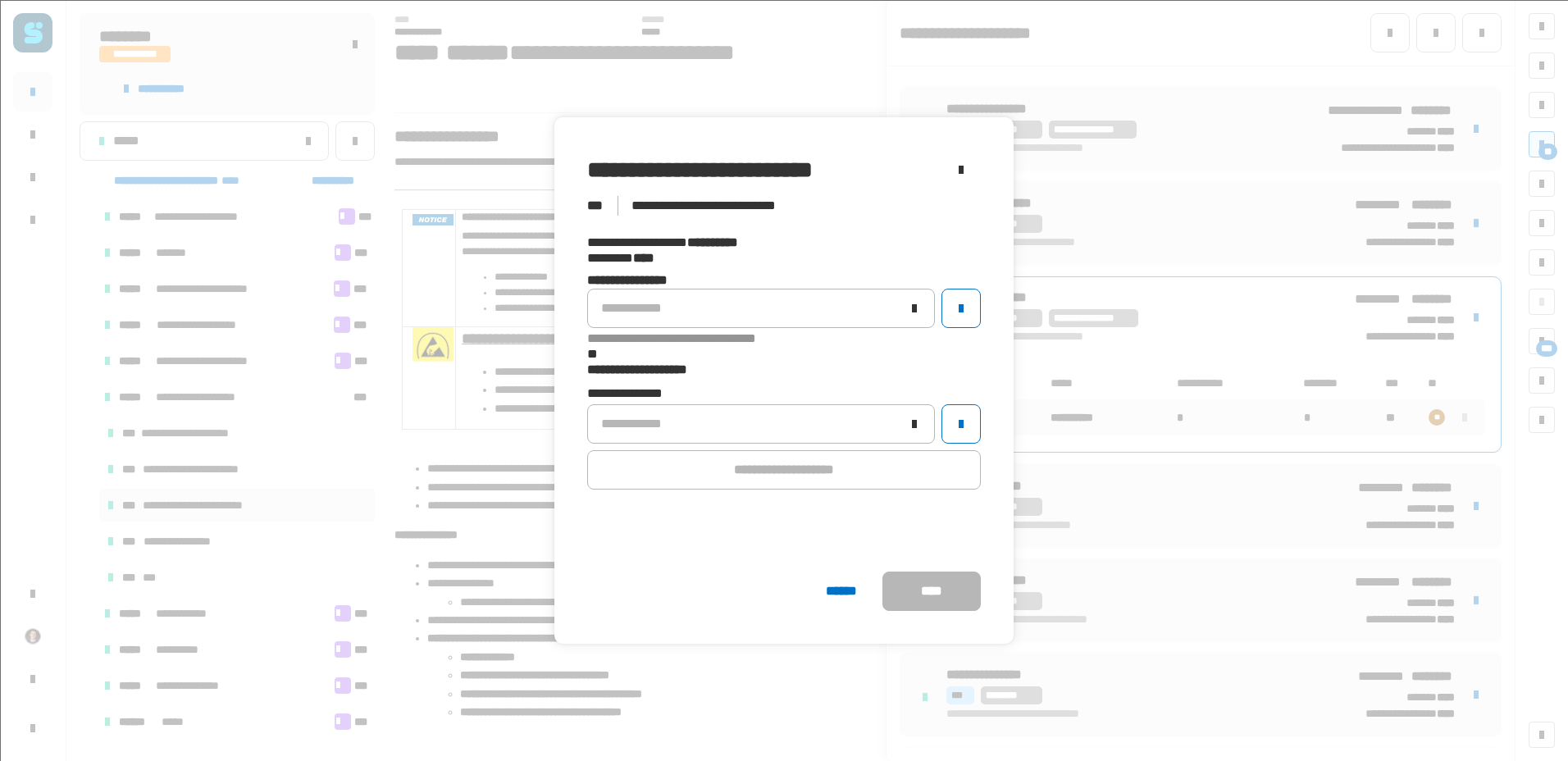 click on "**********" 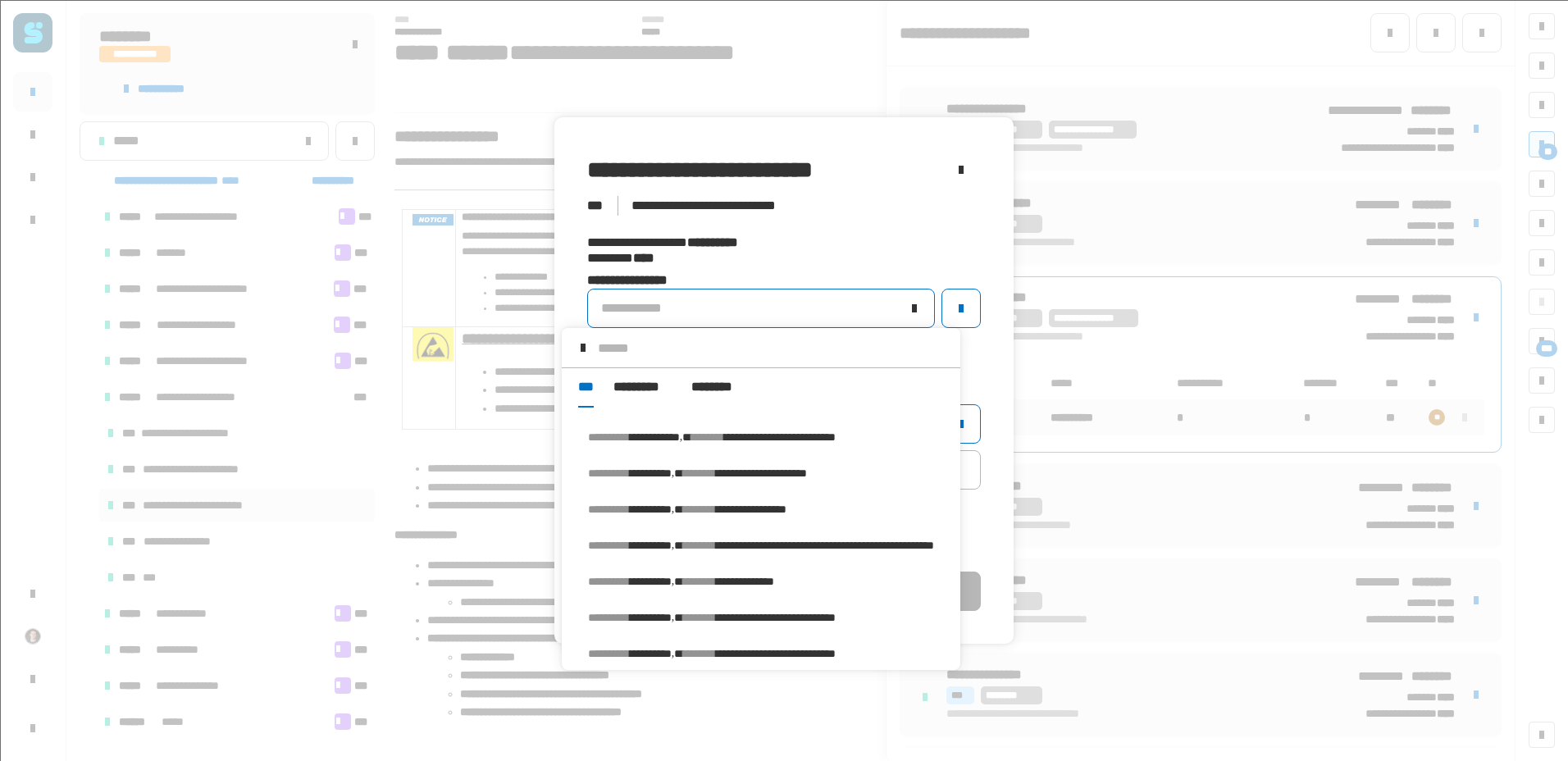 click on "**********" at bounding box center (780, 437) 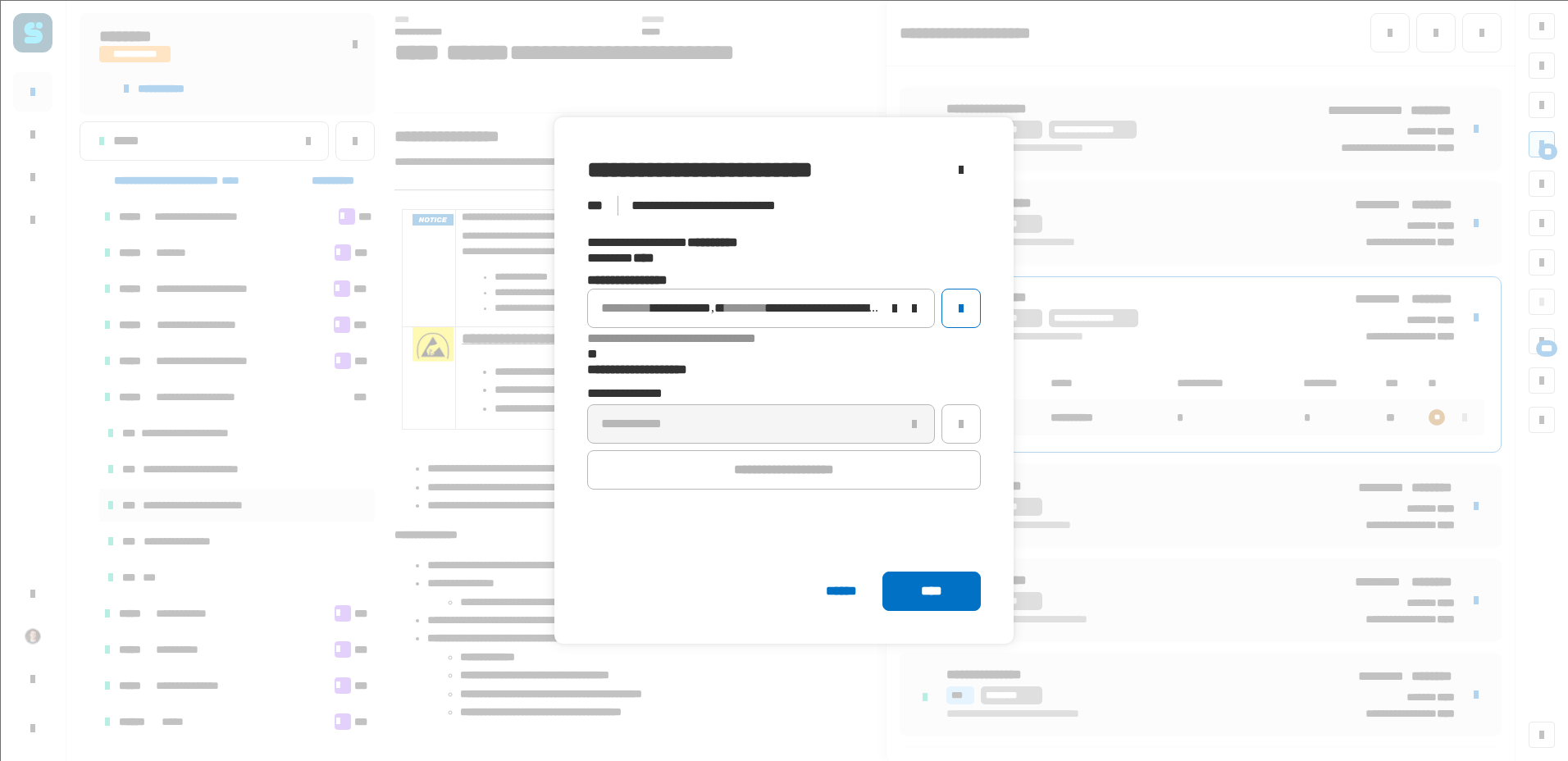 click on "****" 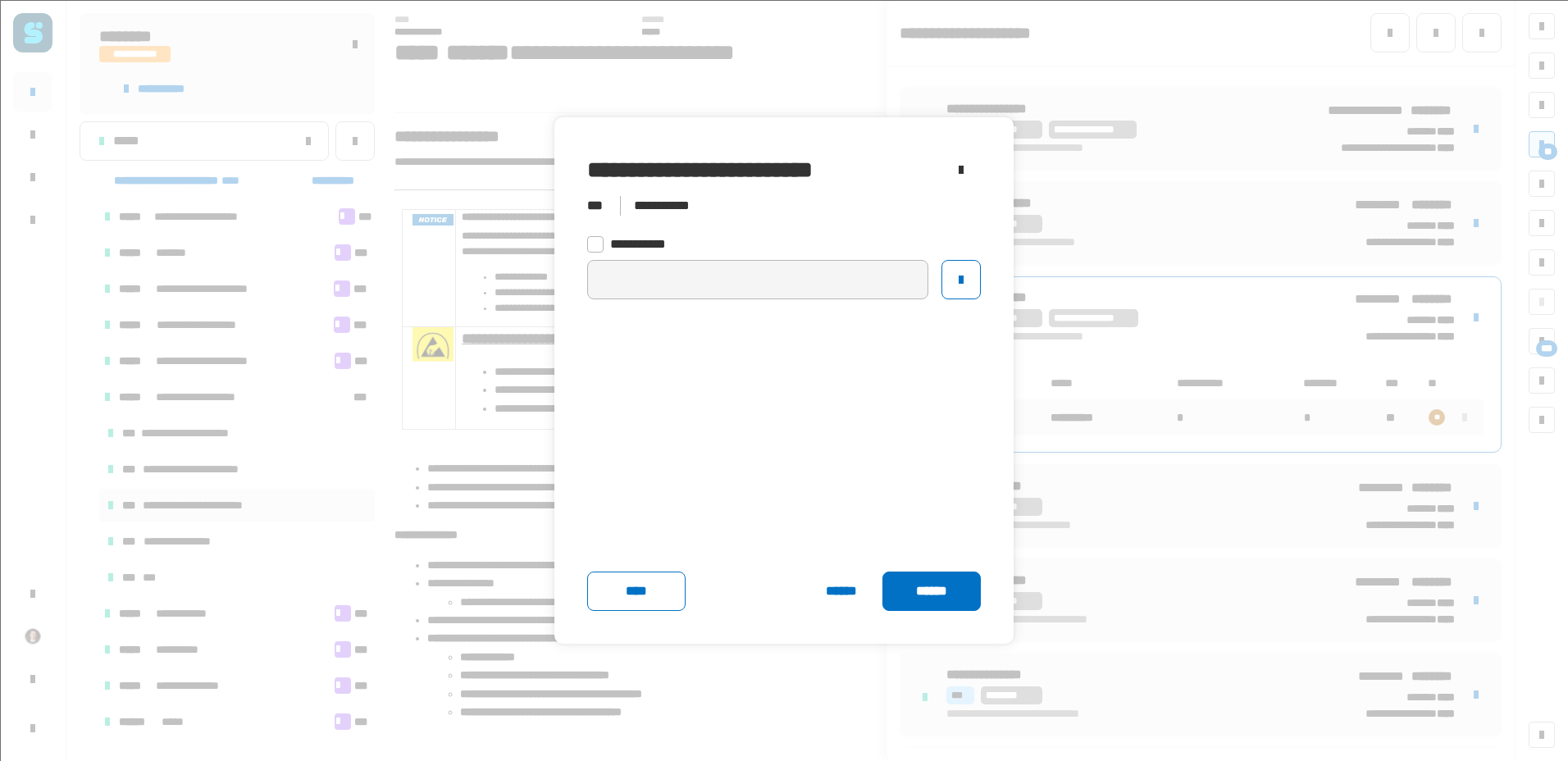 click on "******" 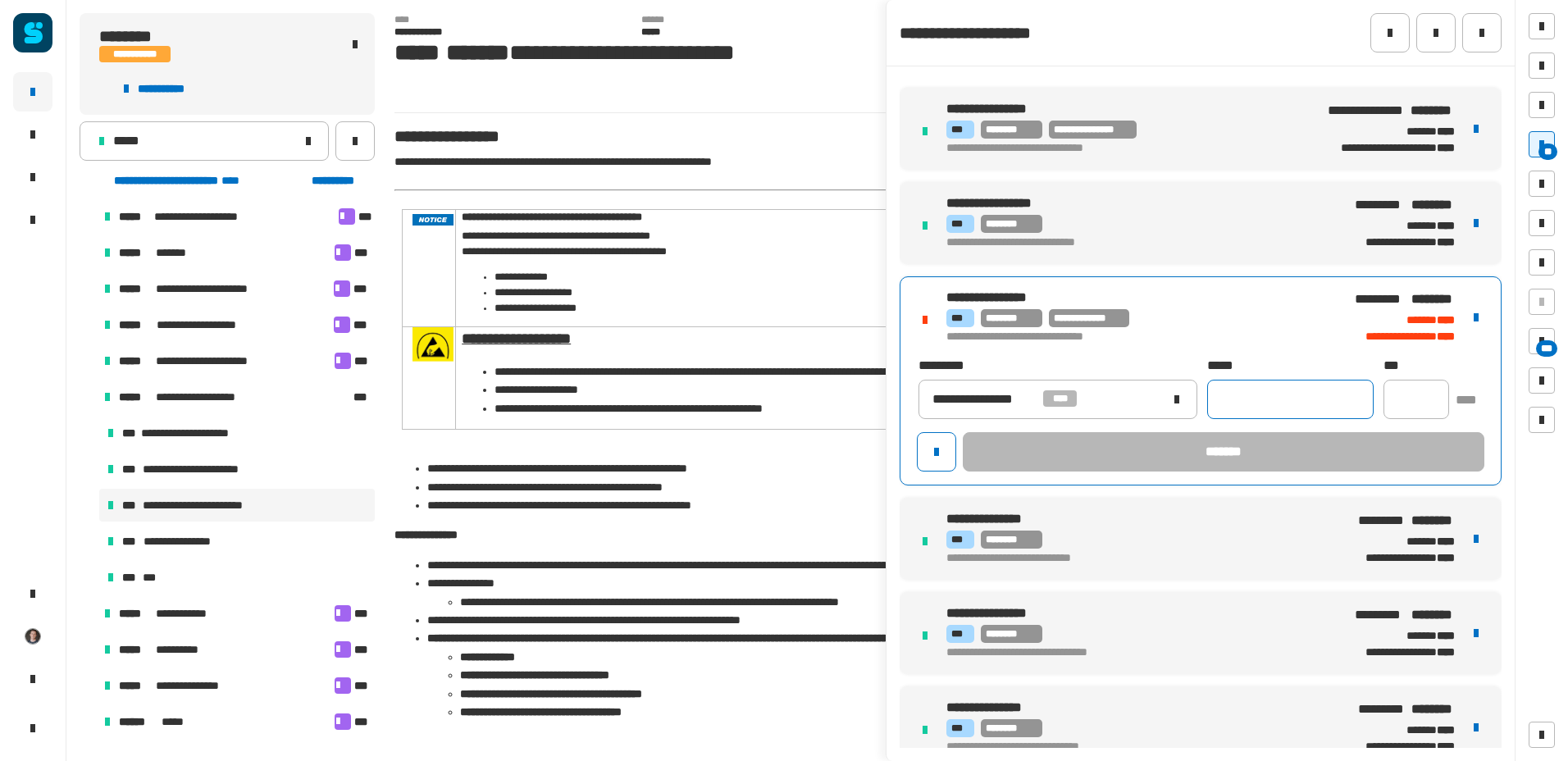 click 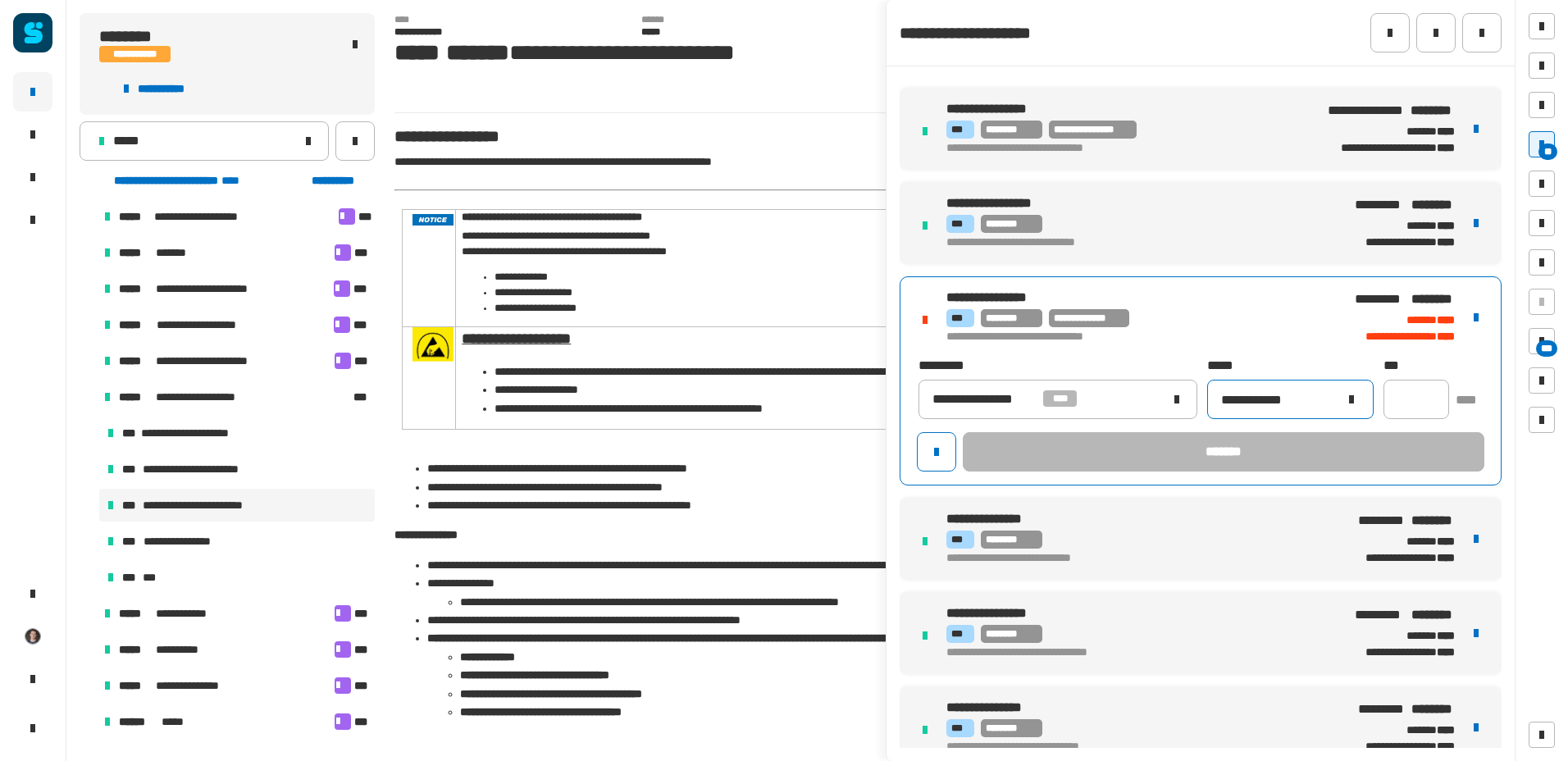 type on "**********" 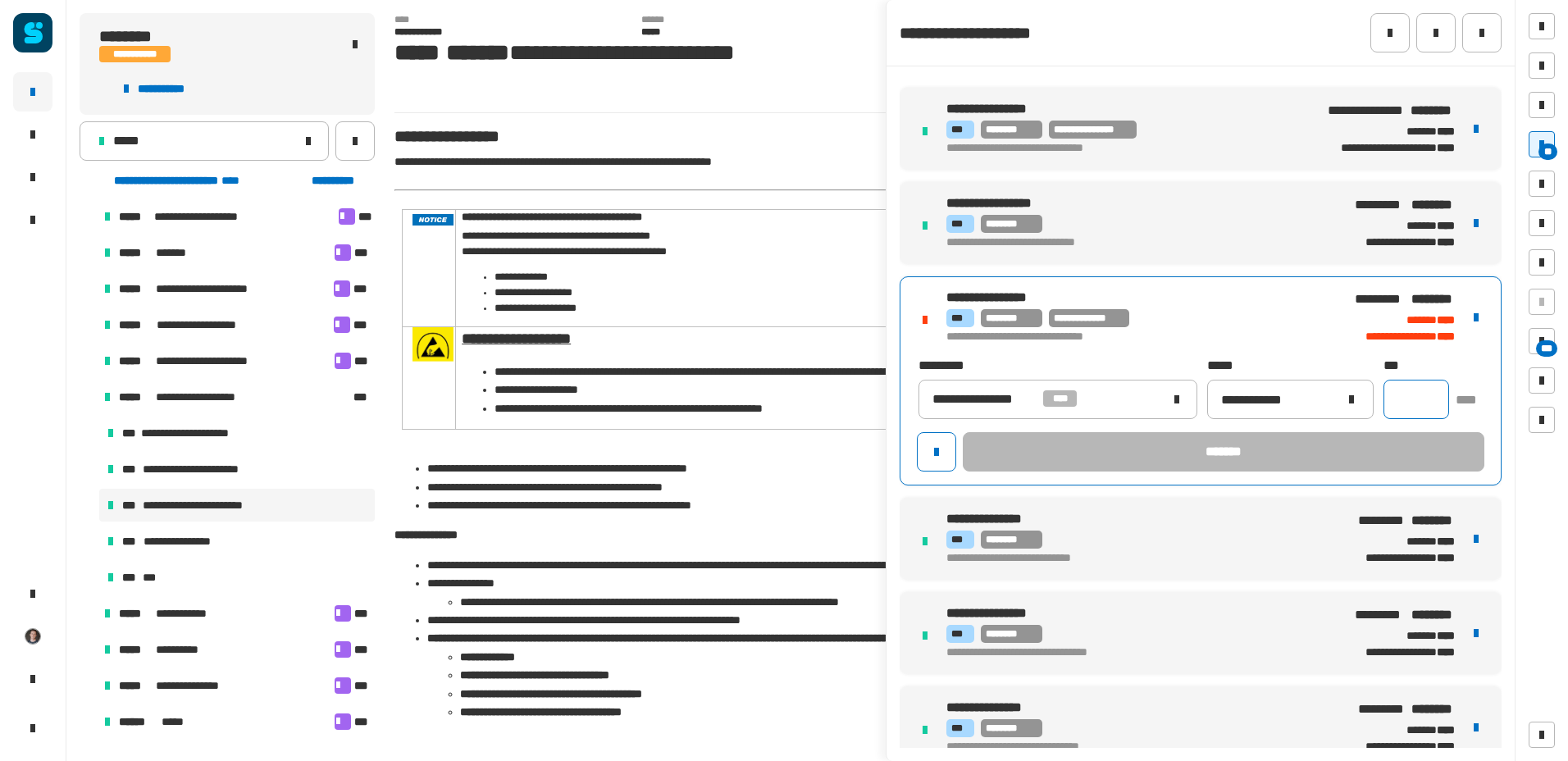 click 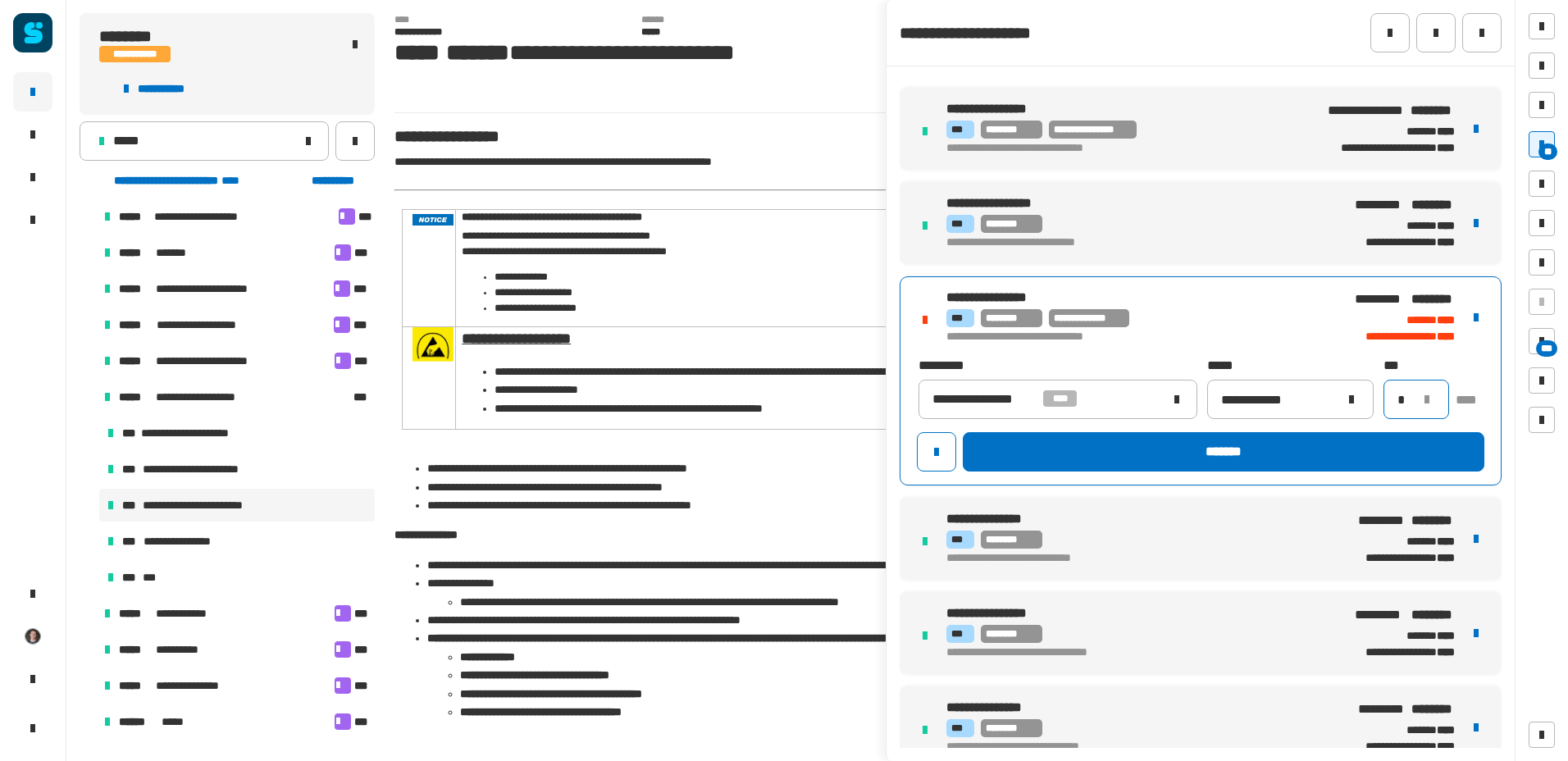 type on "*" 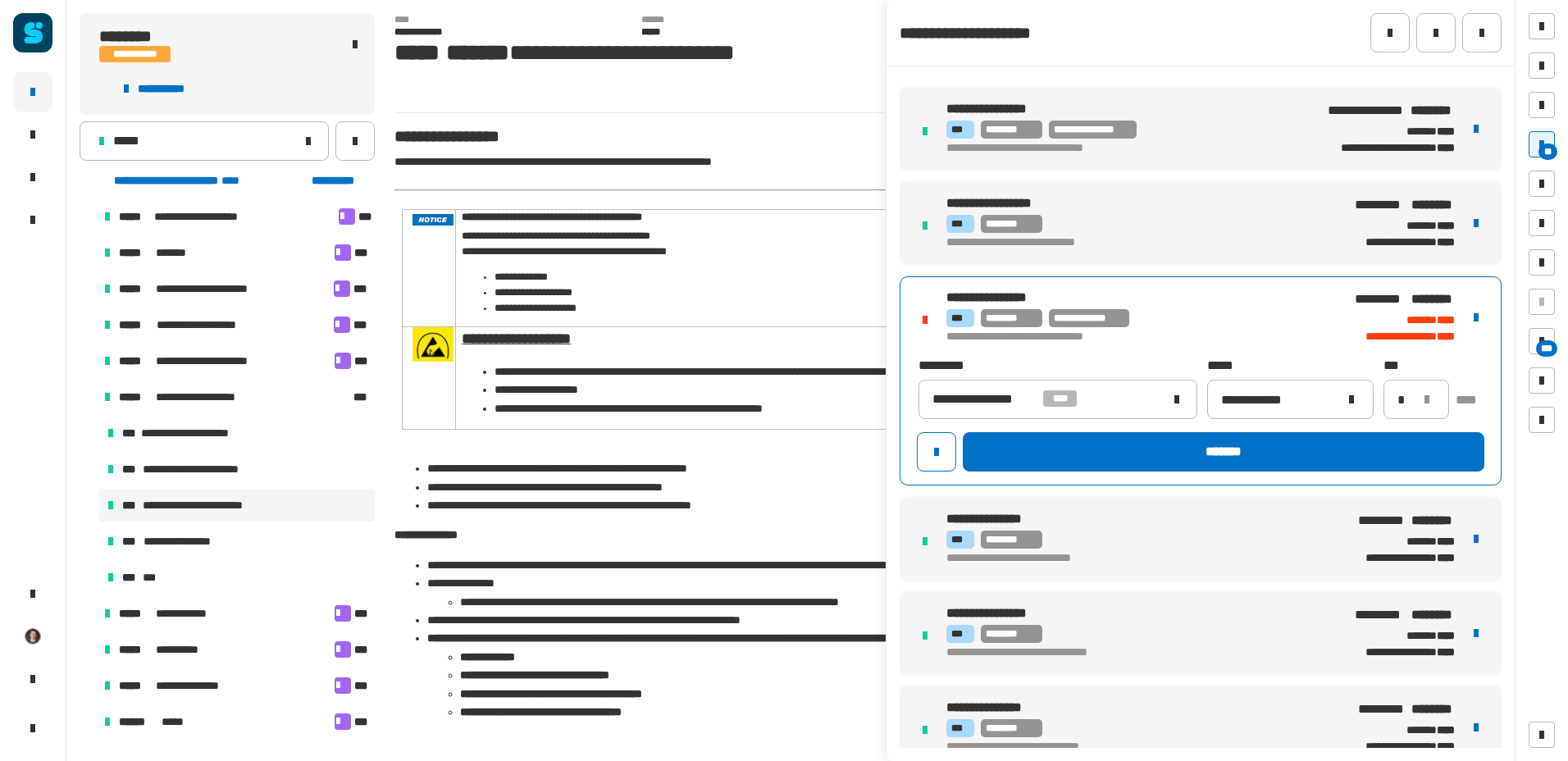 click on "*******" 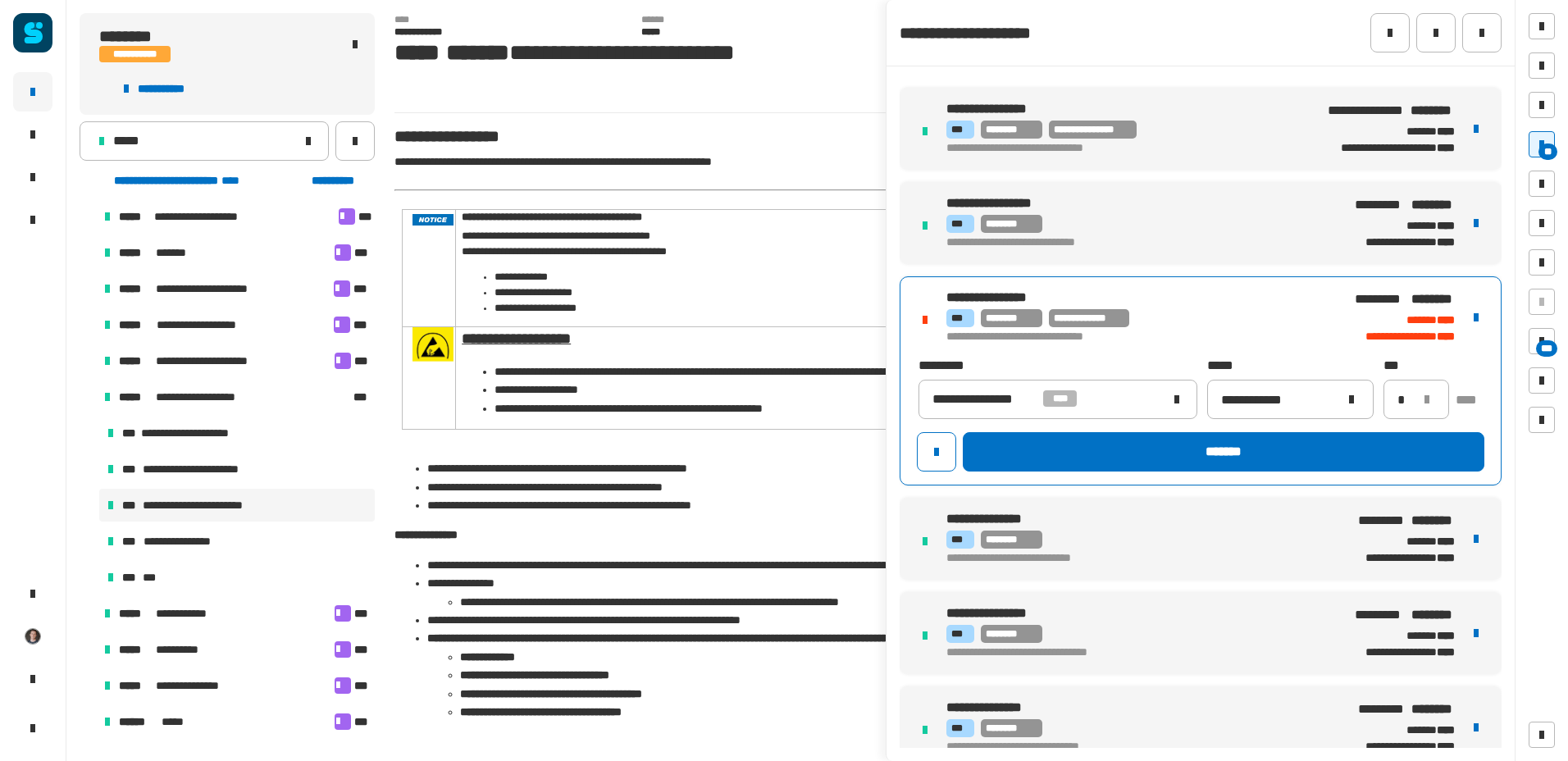 type 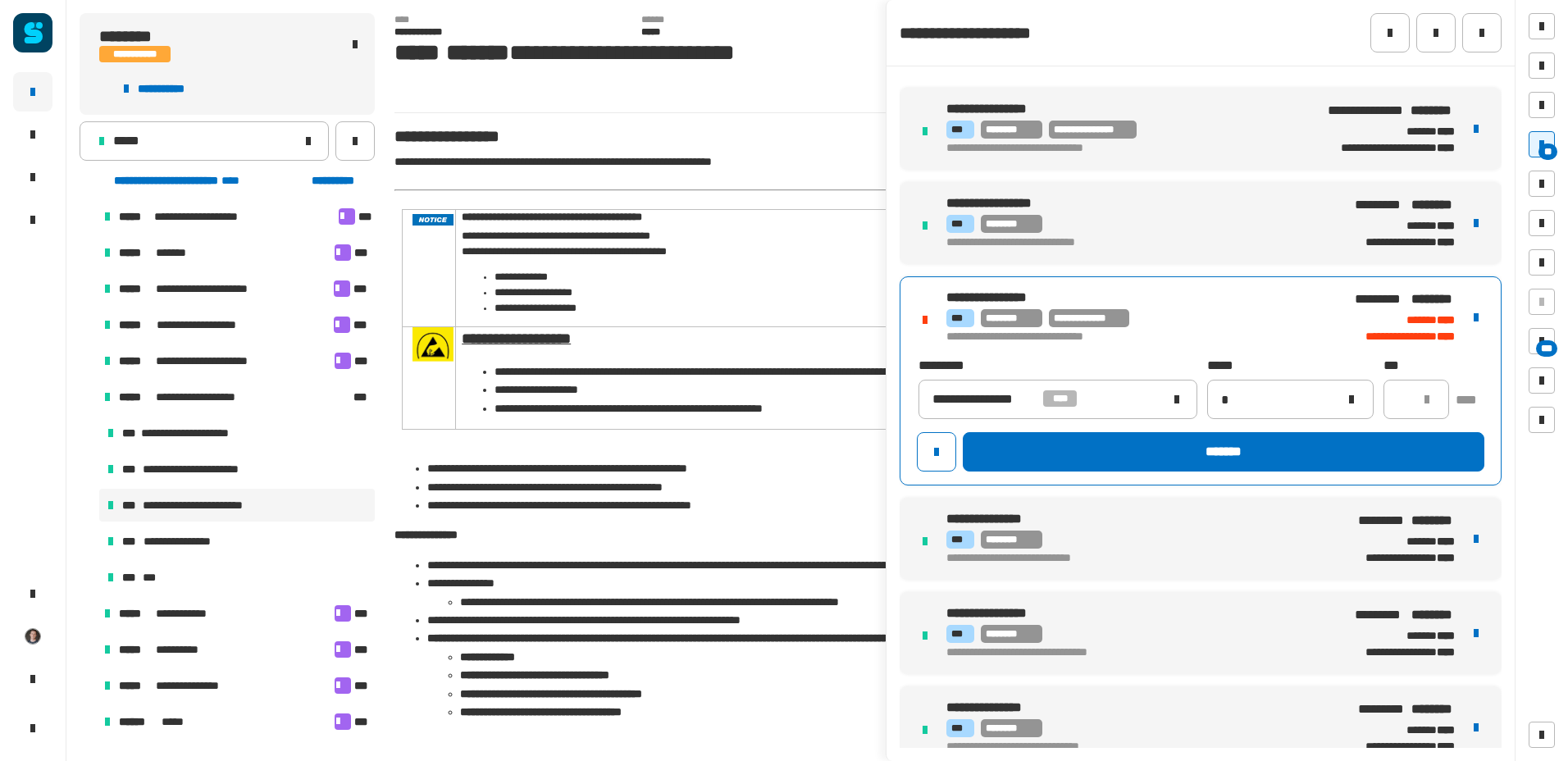 type 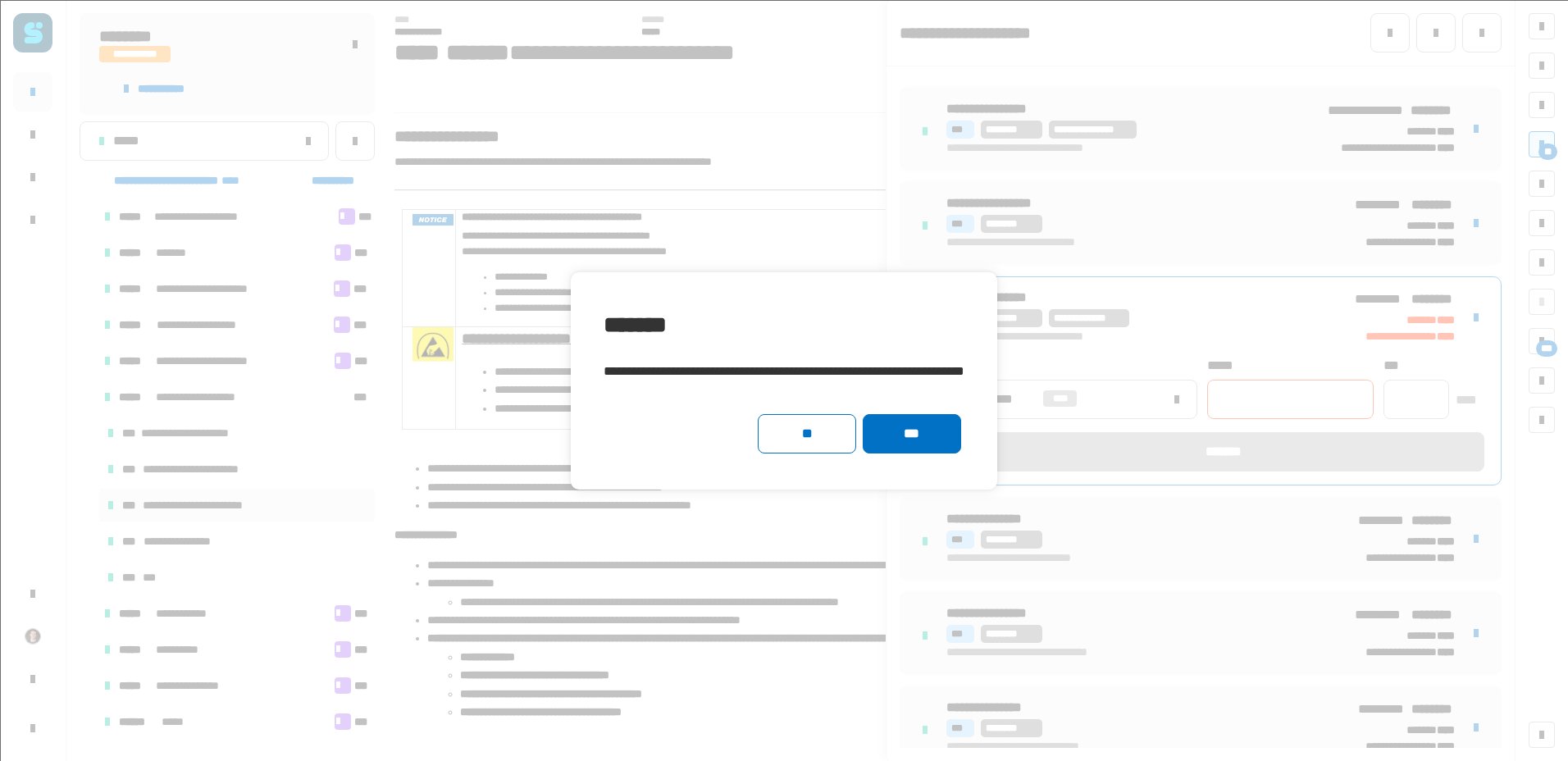 click on "***" 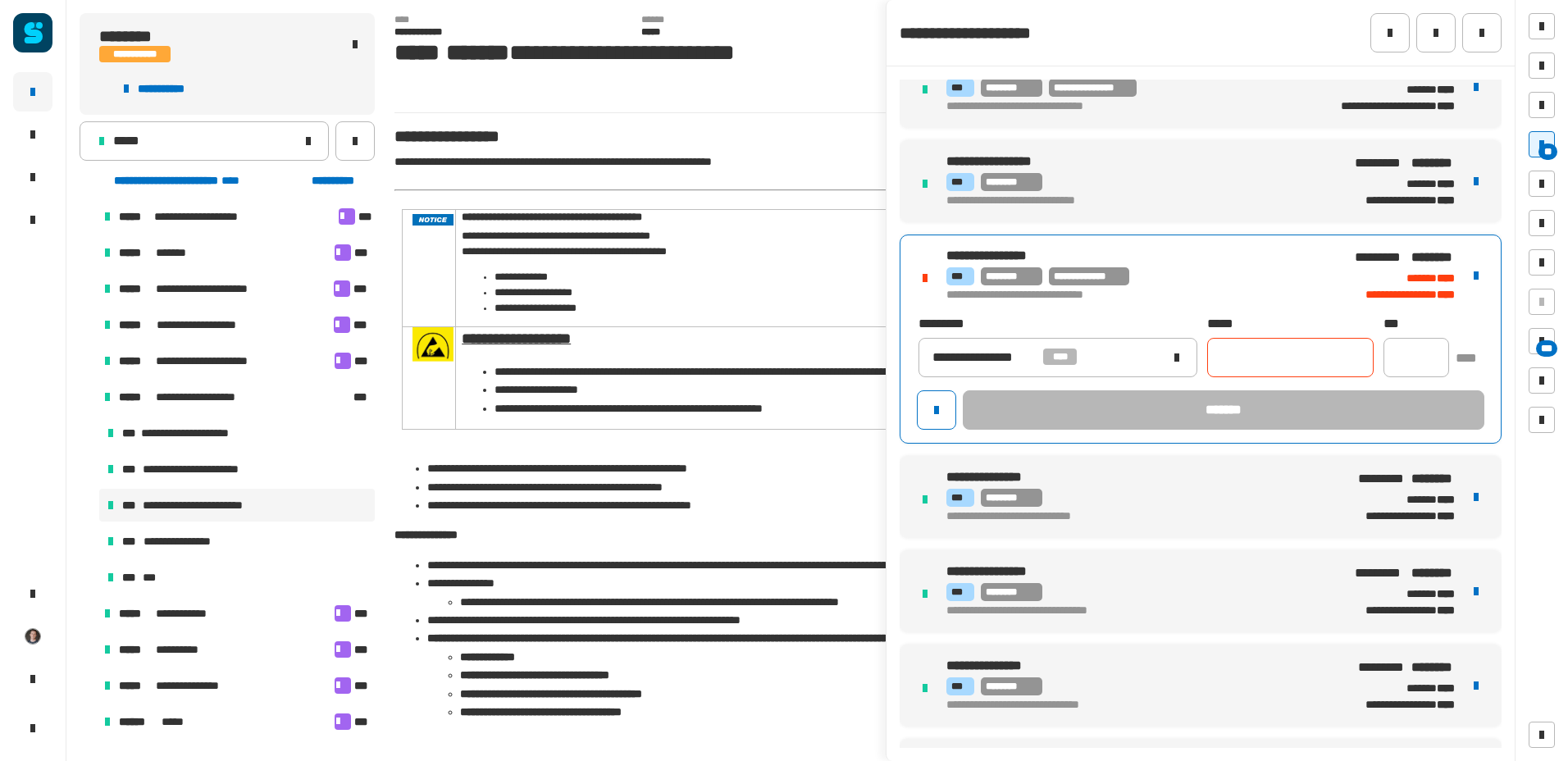 scroll, scrollTop: 5166, scrollLeft: 0, axis: vertical 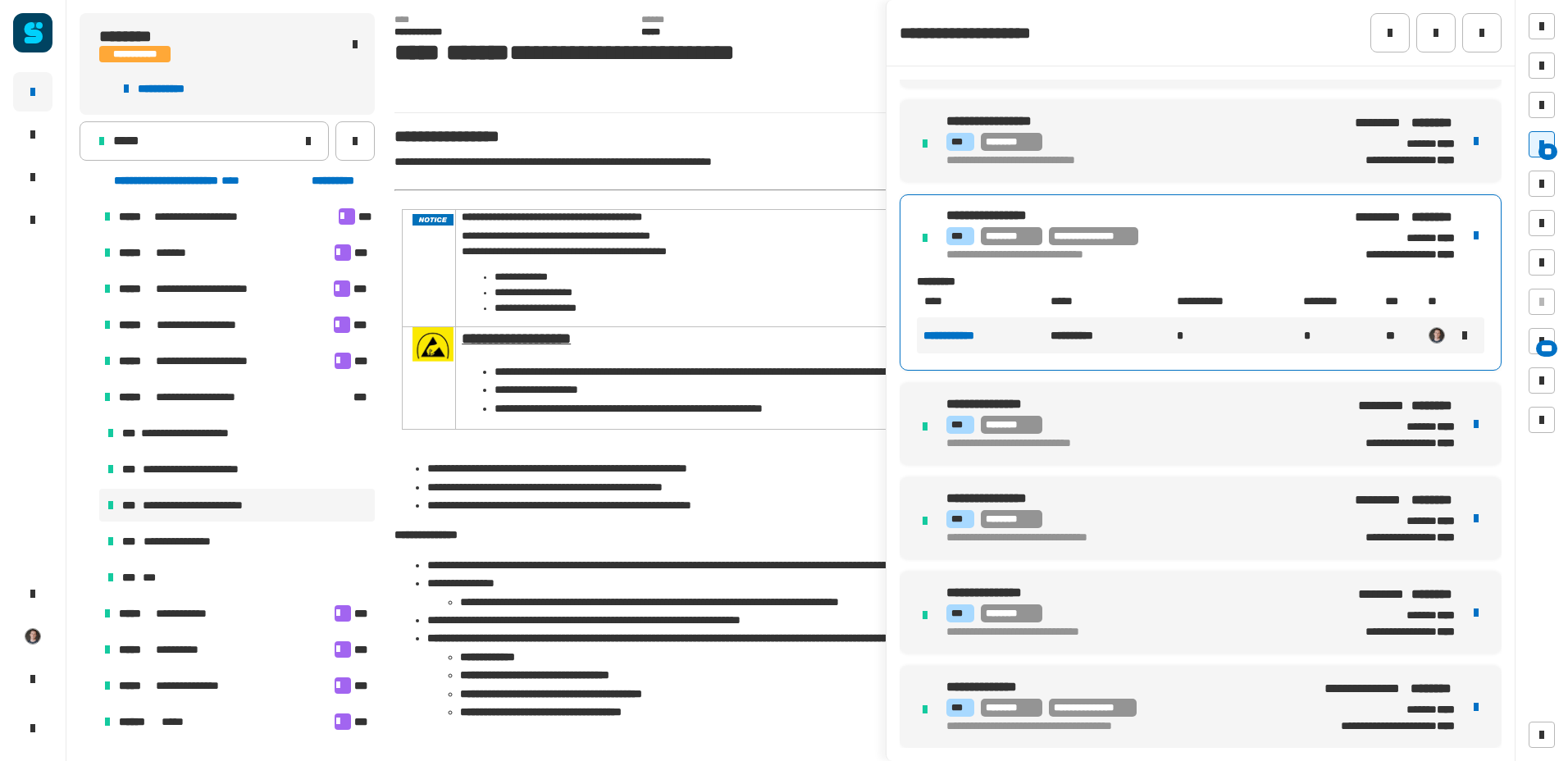 click on "*****" 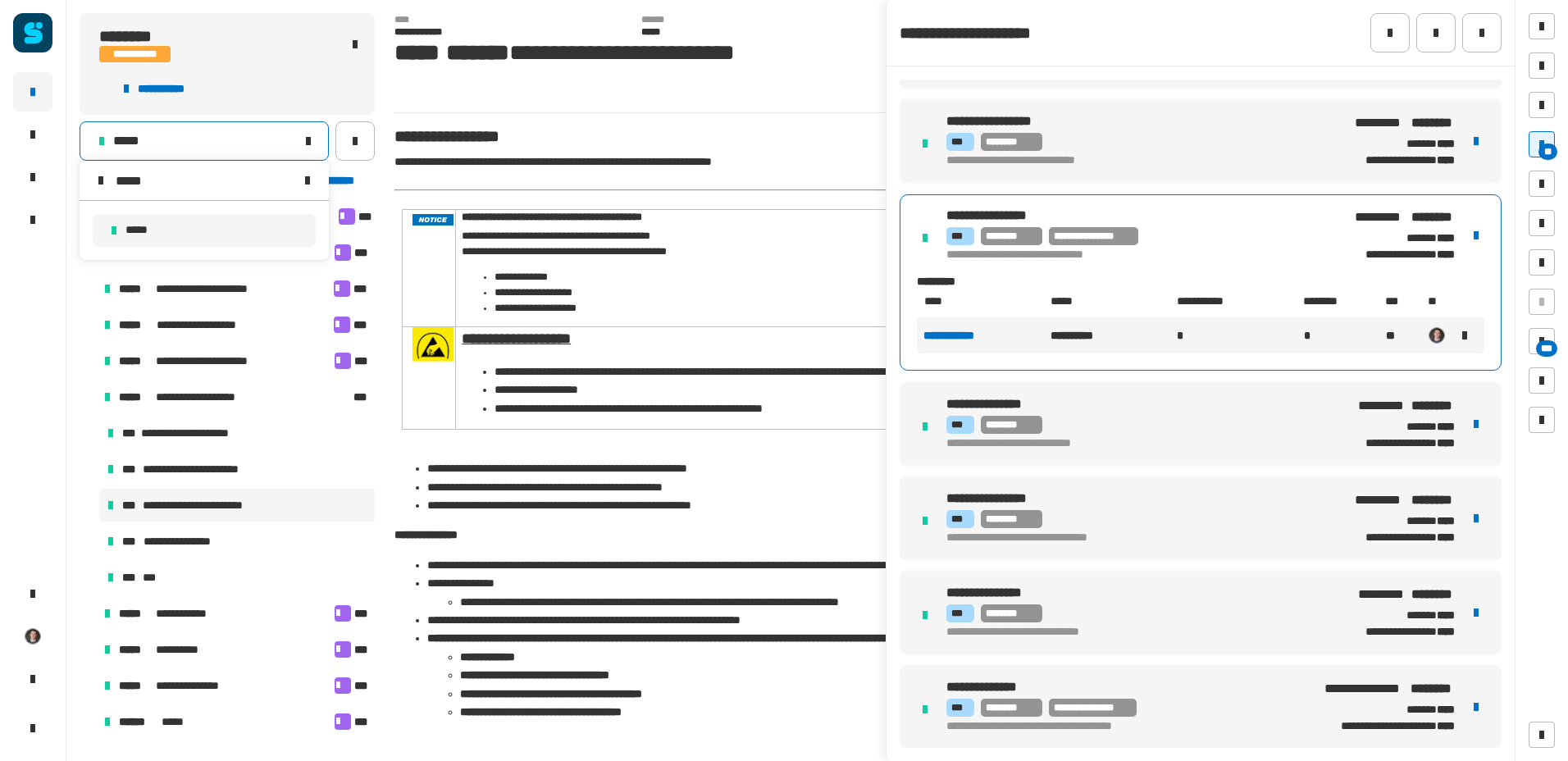 drag, startPoint x: 230, startPoint y: 183, endPoint x: 81, endPoint y: 189, distance: 149.12076 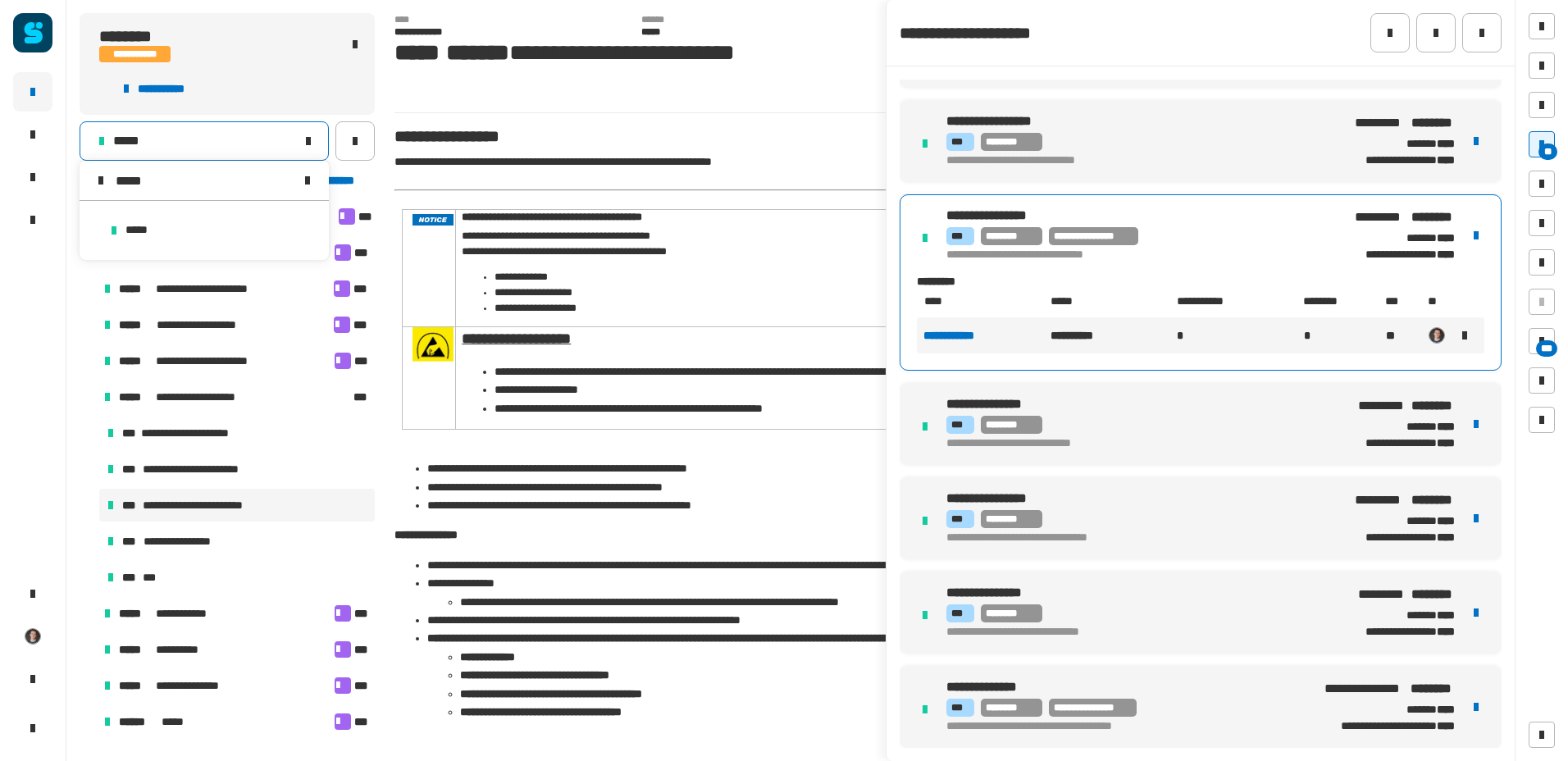 type on "*****" 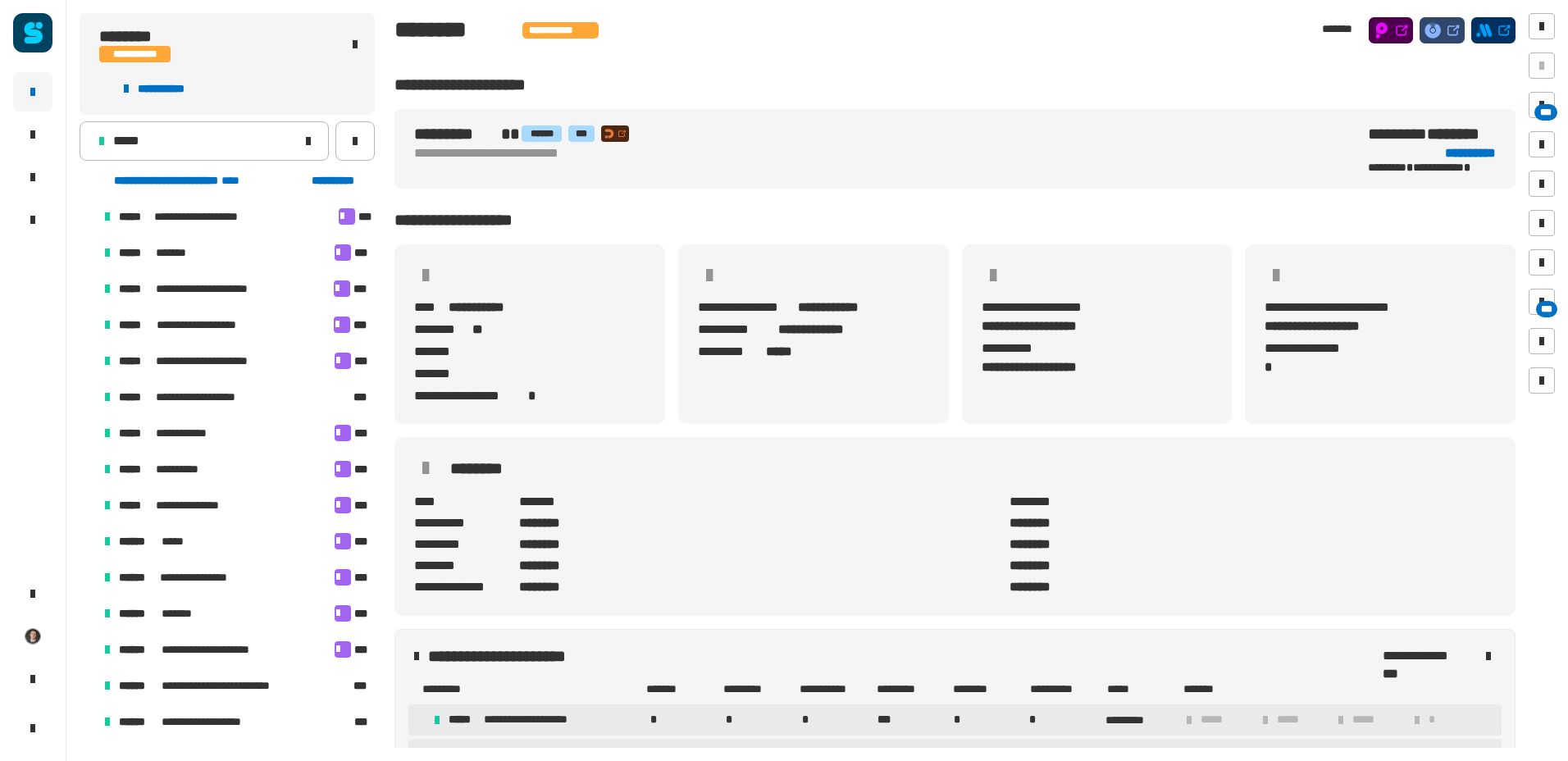 scroll, scrollTop: 7, scrollLeft: 11, axis: both 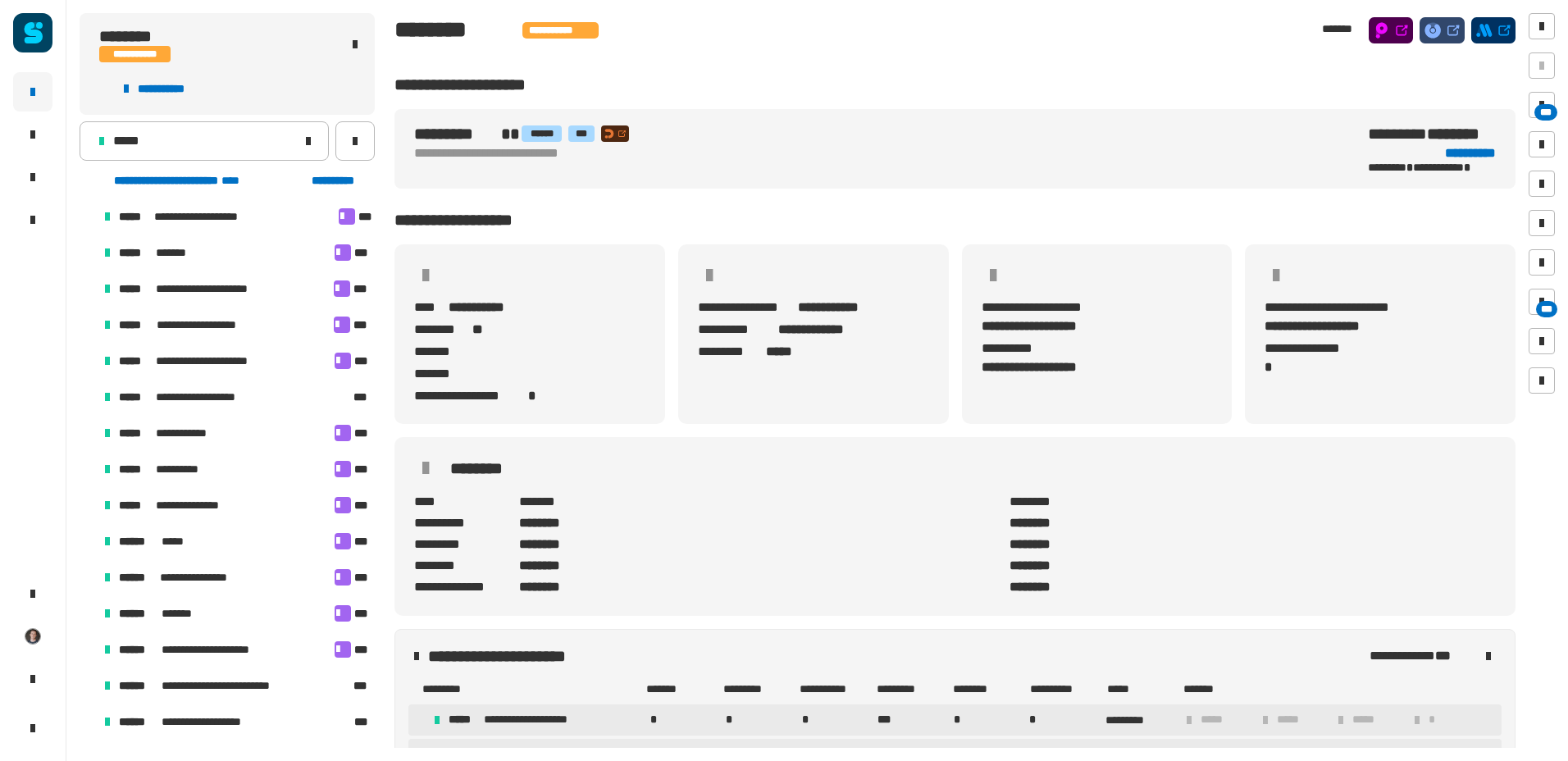 click on "*****" at bounding box center [135, 397] 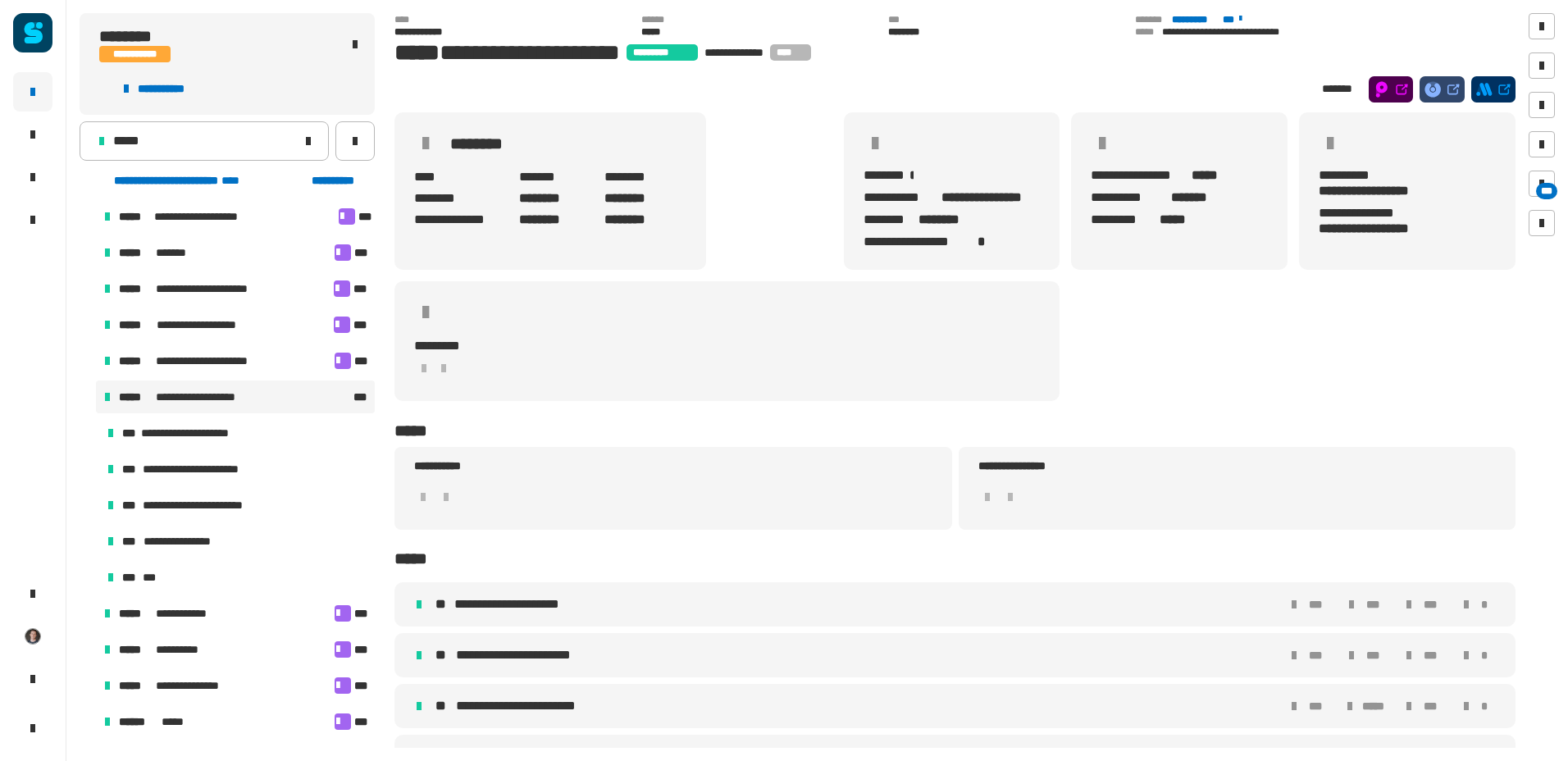 click on "**********" at bounding box center (206, 505) 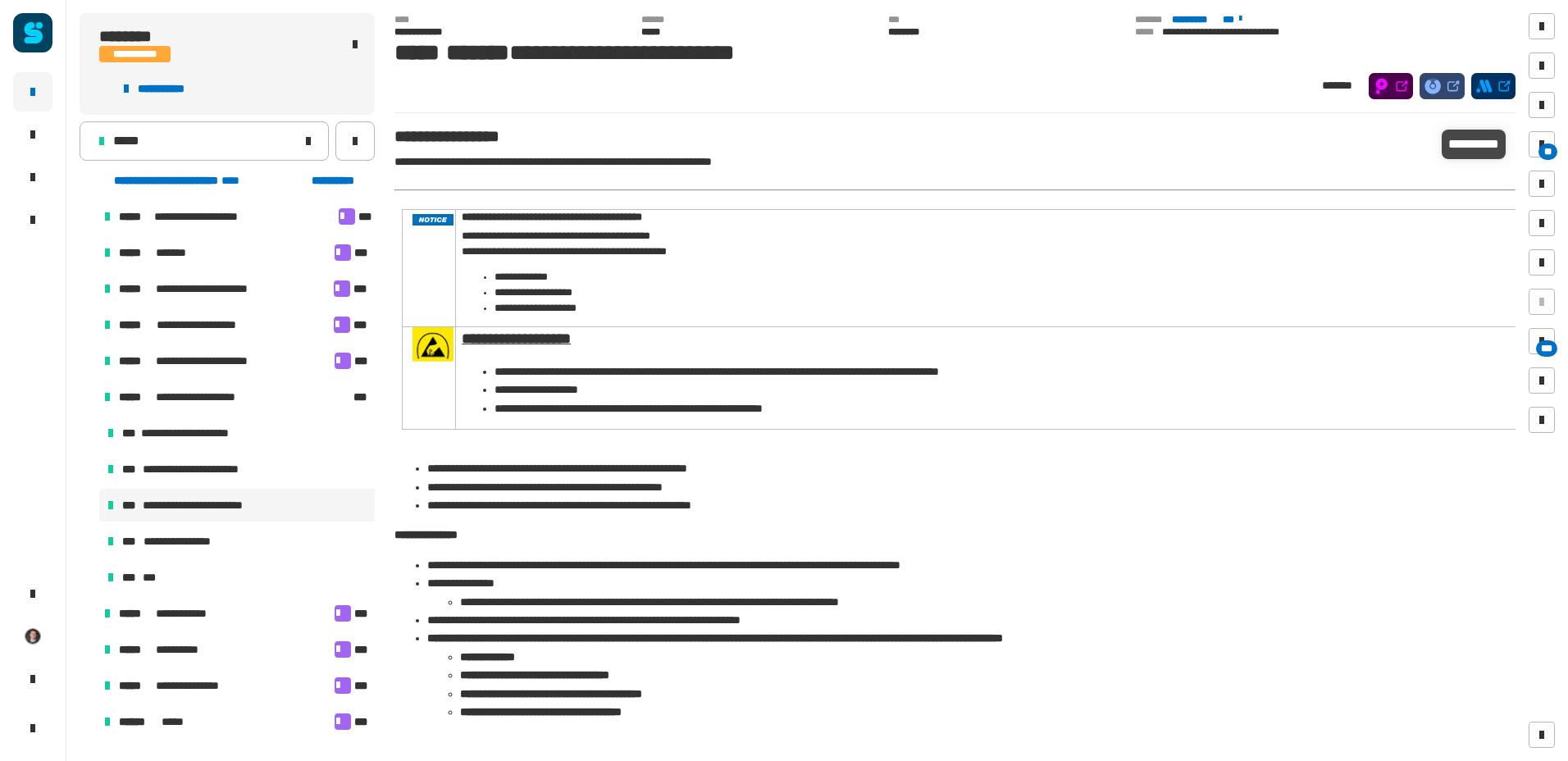 click on "**" at bounding box center (1547, 152) 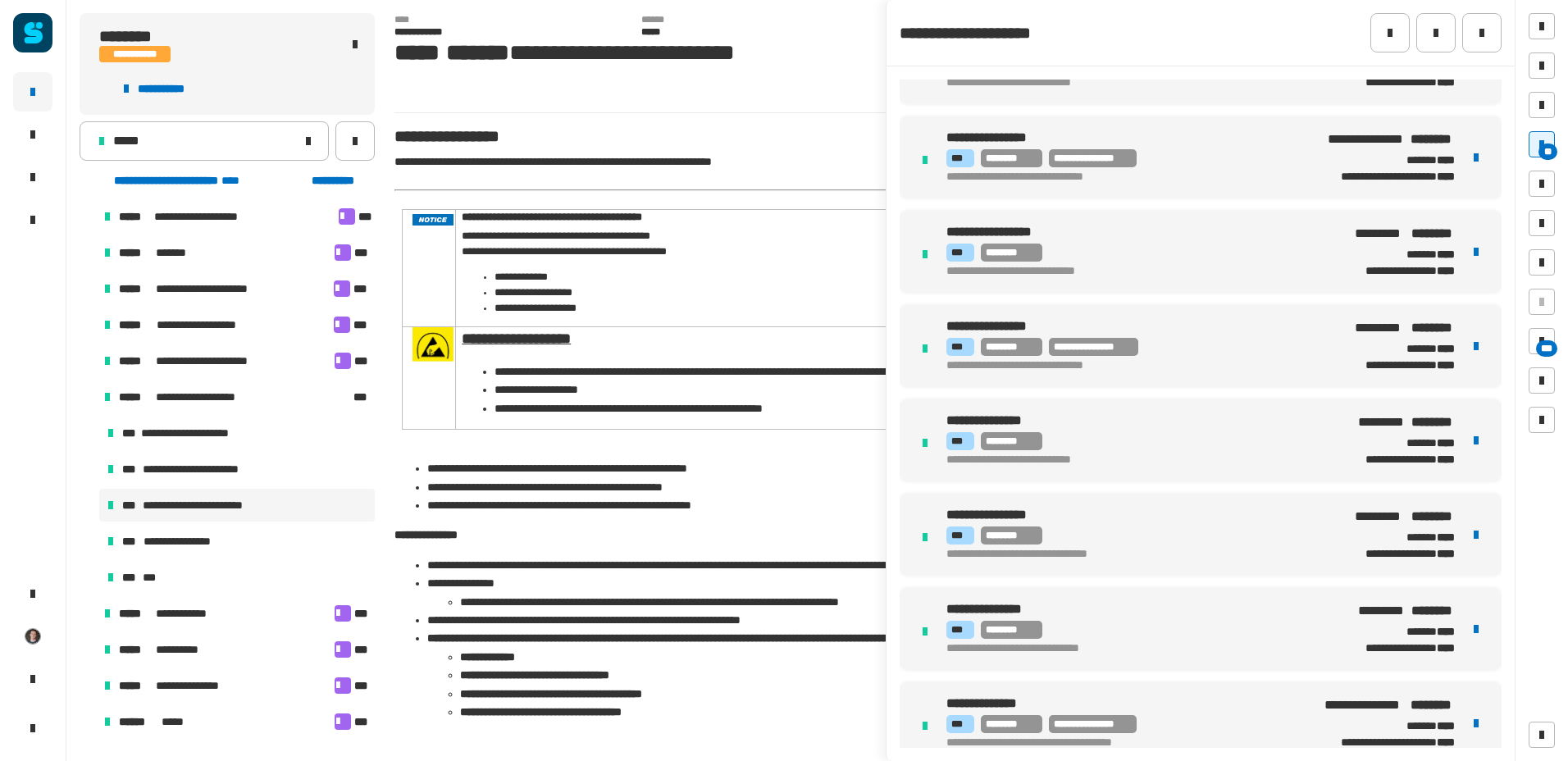 scroll, scrollTop: 5084, scrollLeft: 0, axis: vertical 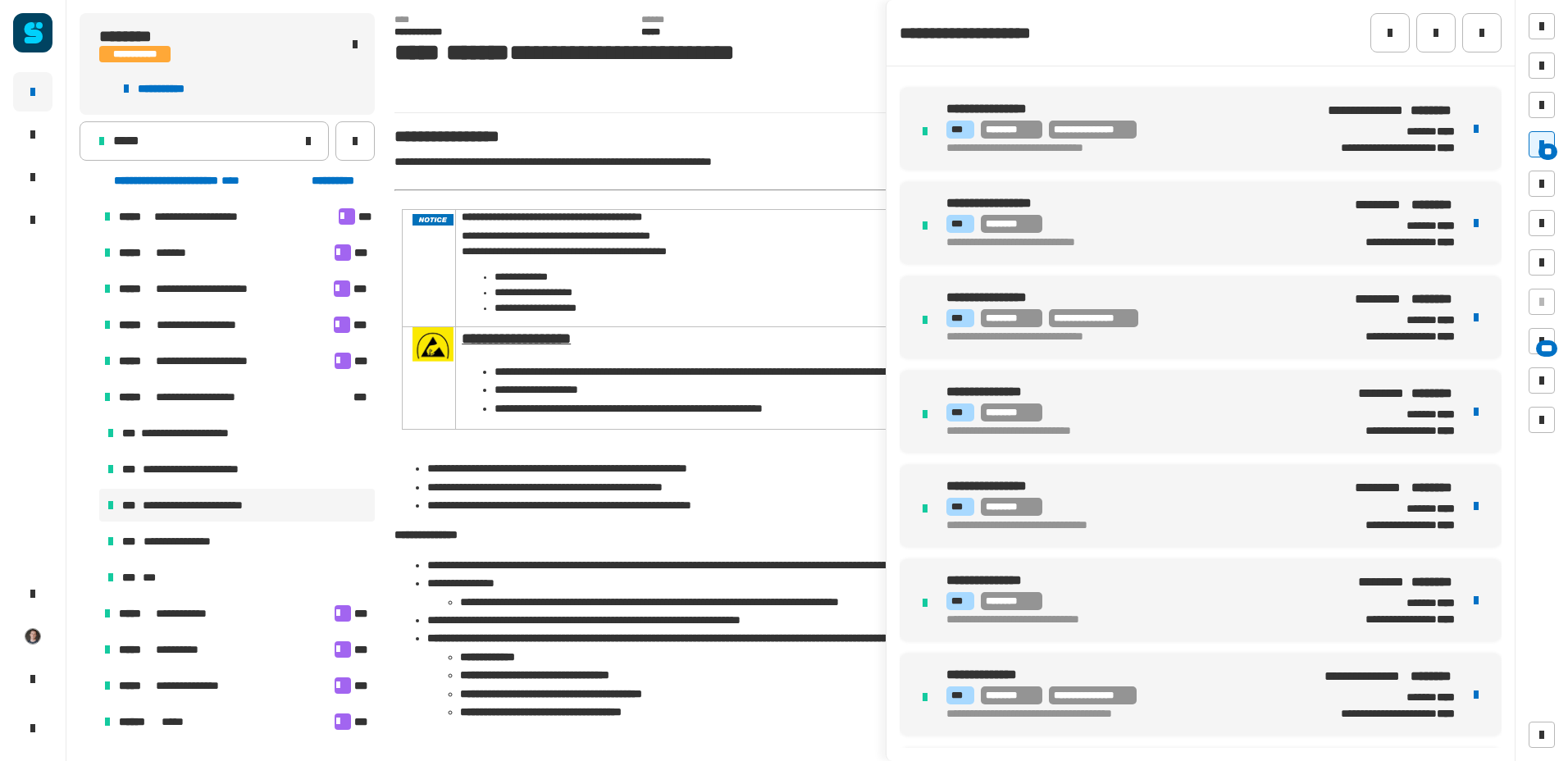 type 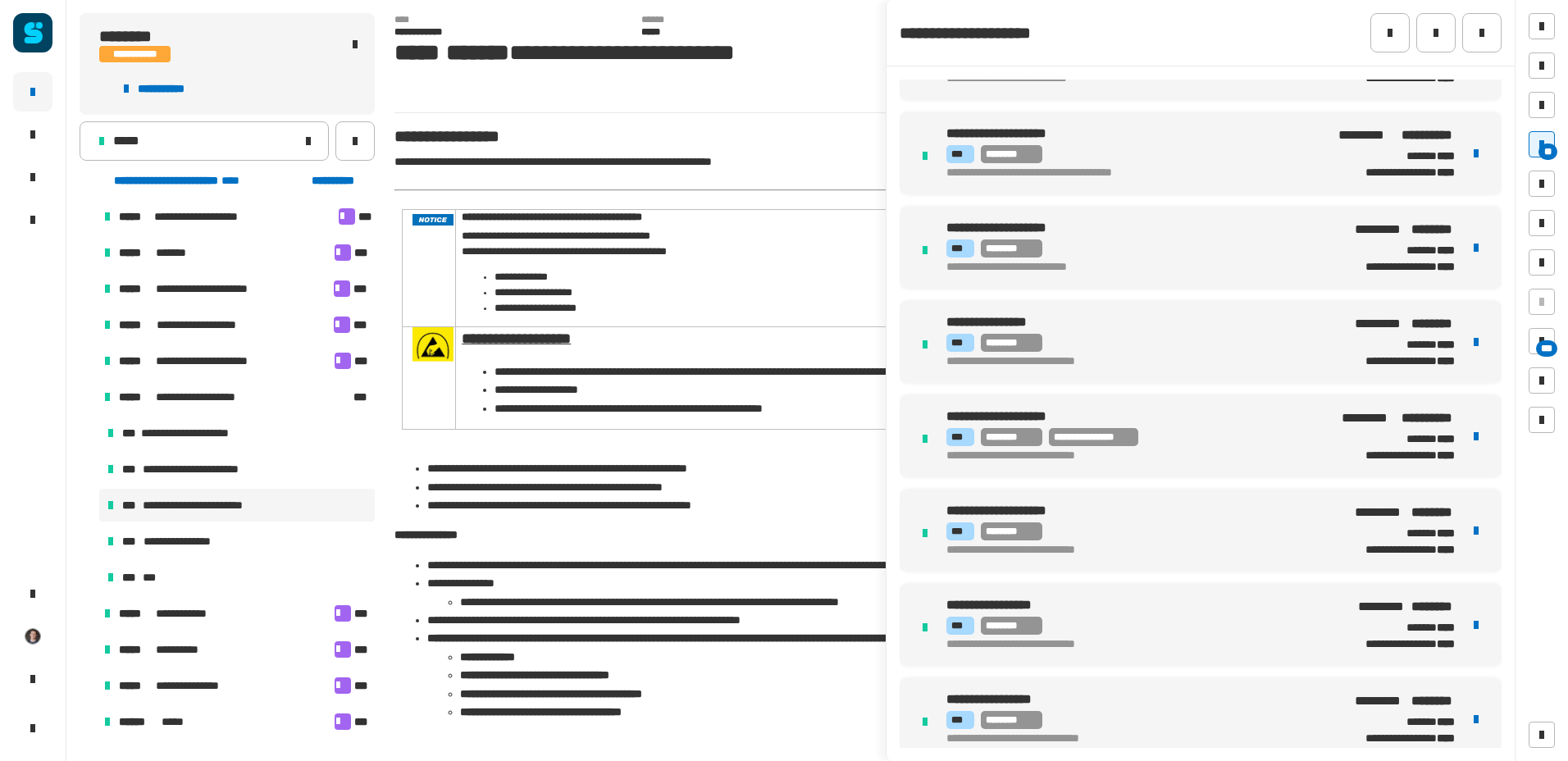 scroll, scrollTop: 4969, scrollLeft: 0, axis: vertical 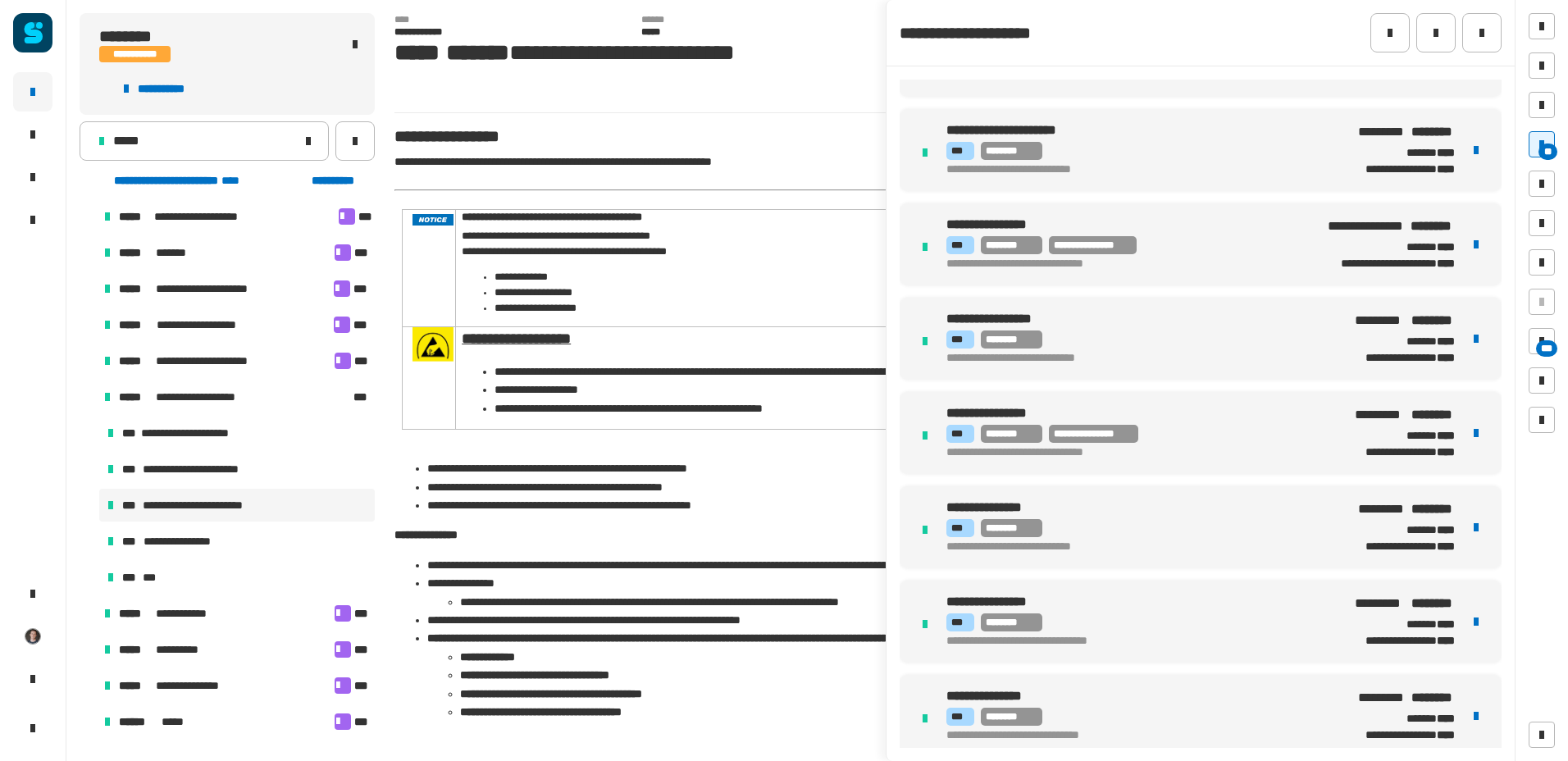 click on "**********" at bounding box center [1139, 434] 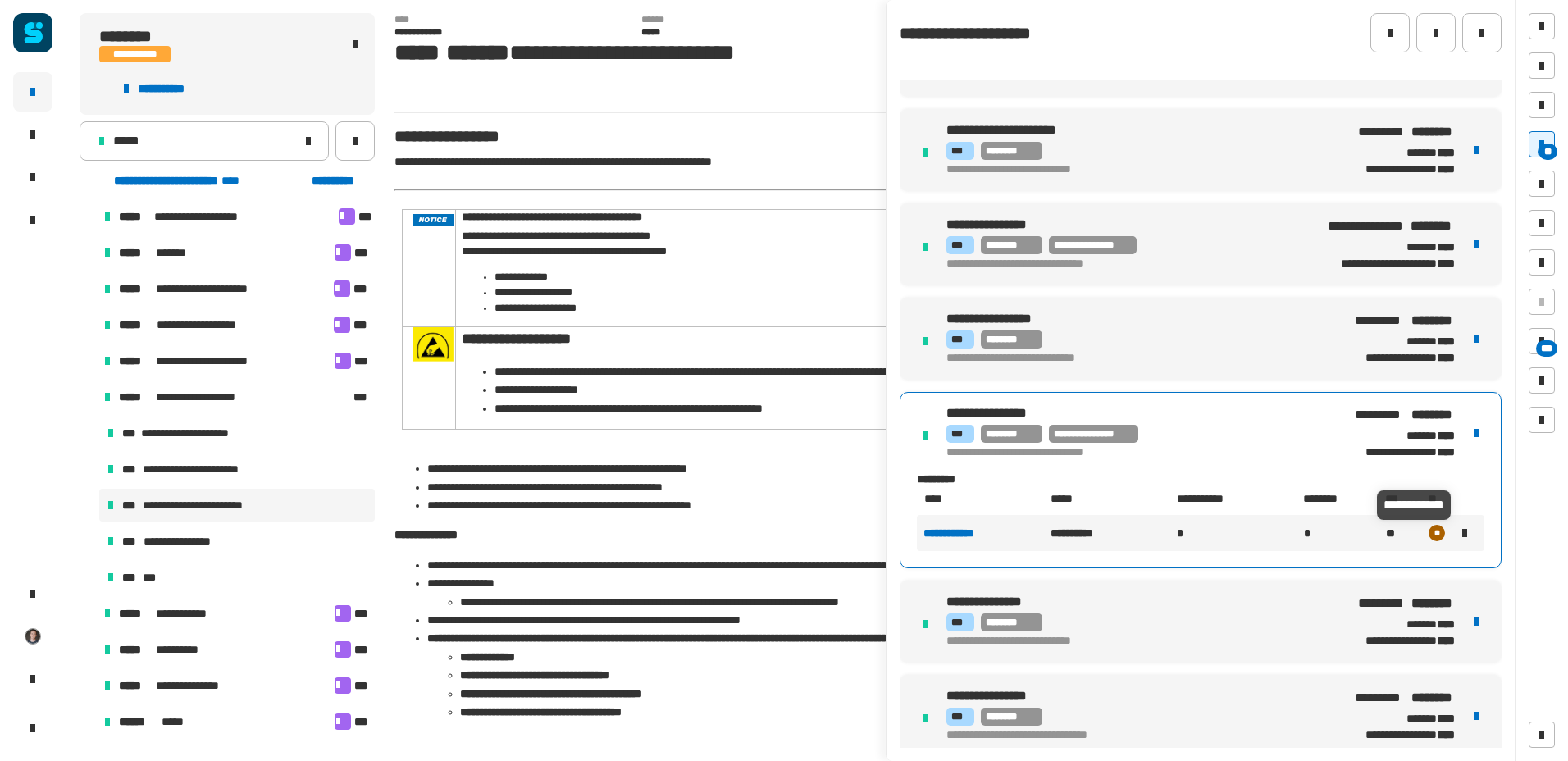 click at bounding box center [1465, 533] 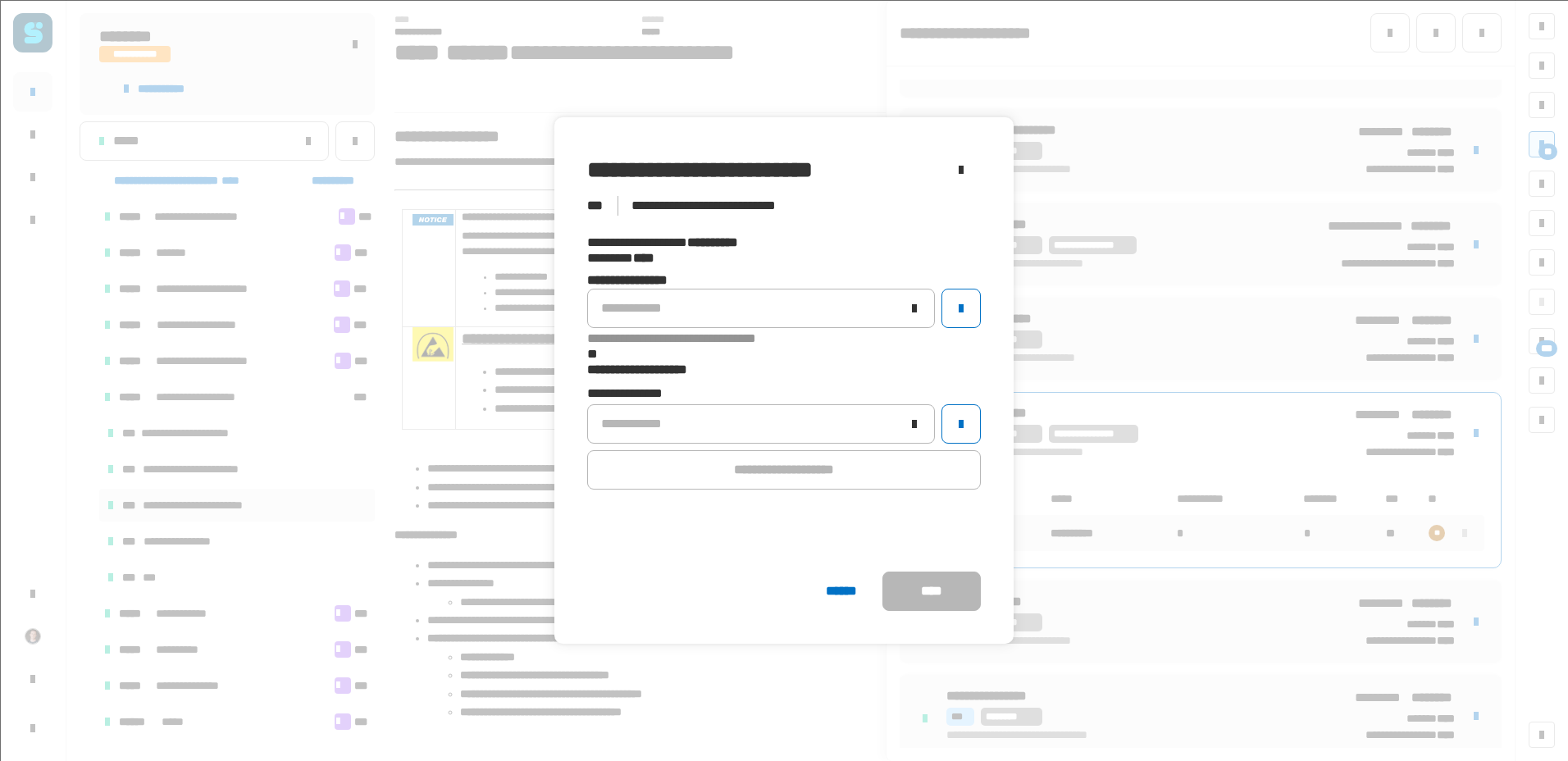 click on "**********" 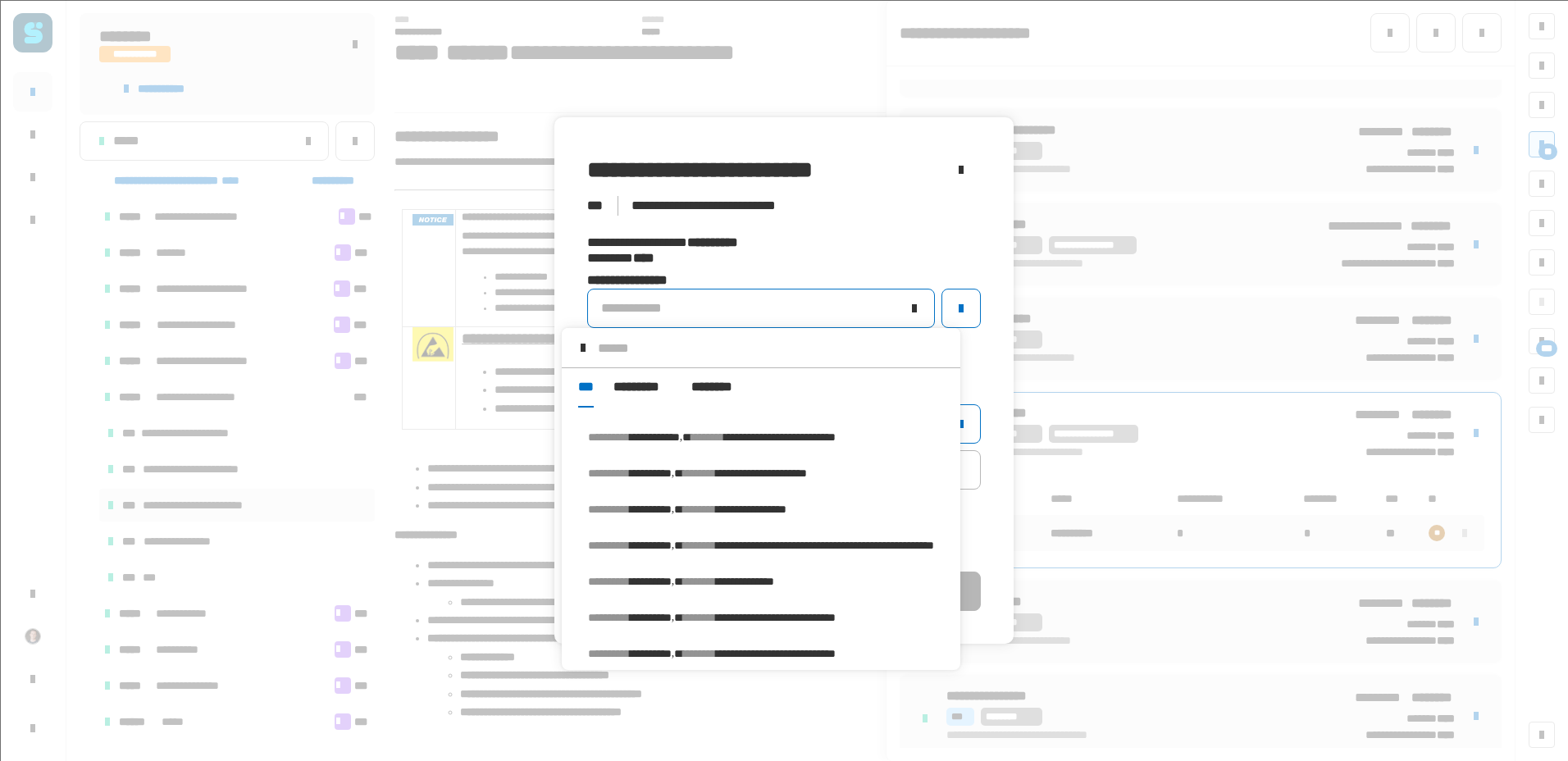 click on "**********" at bounding box center [780, 437] 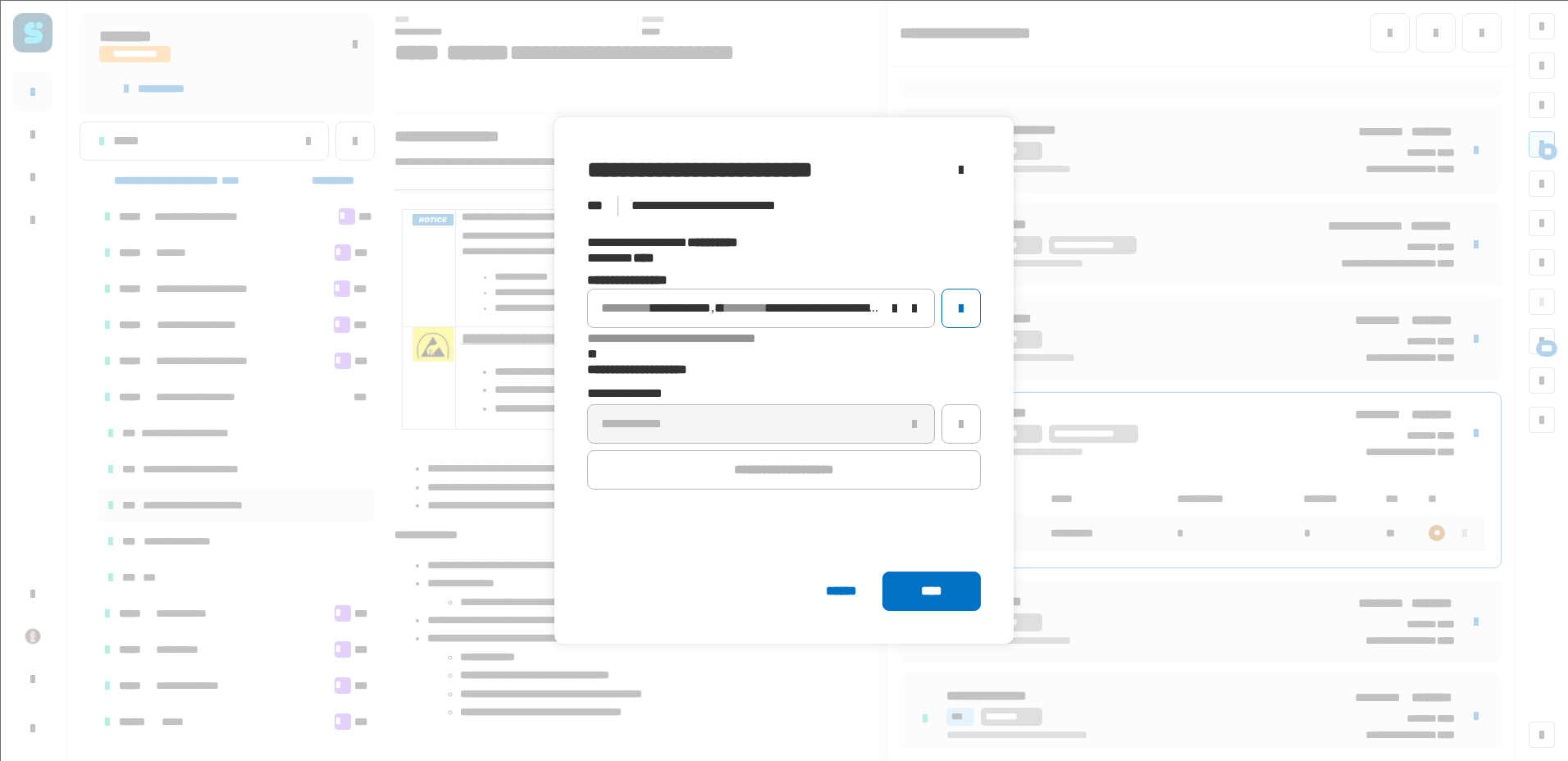 click on "****" 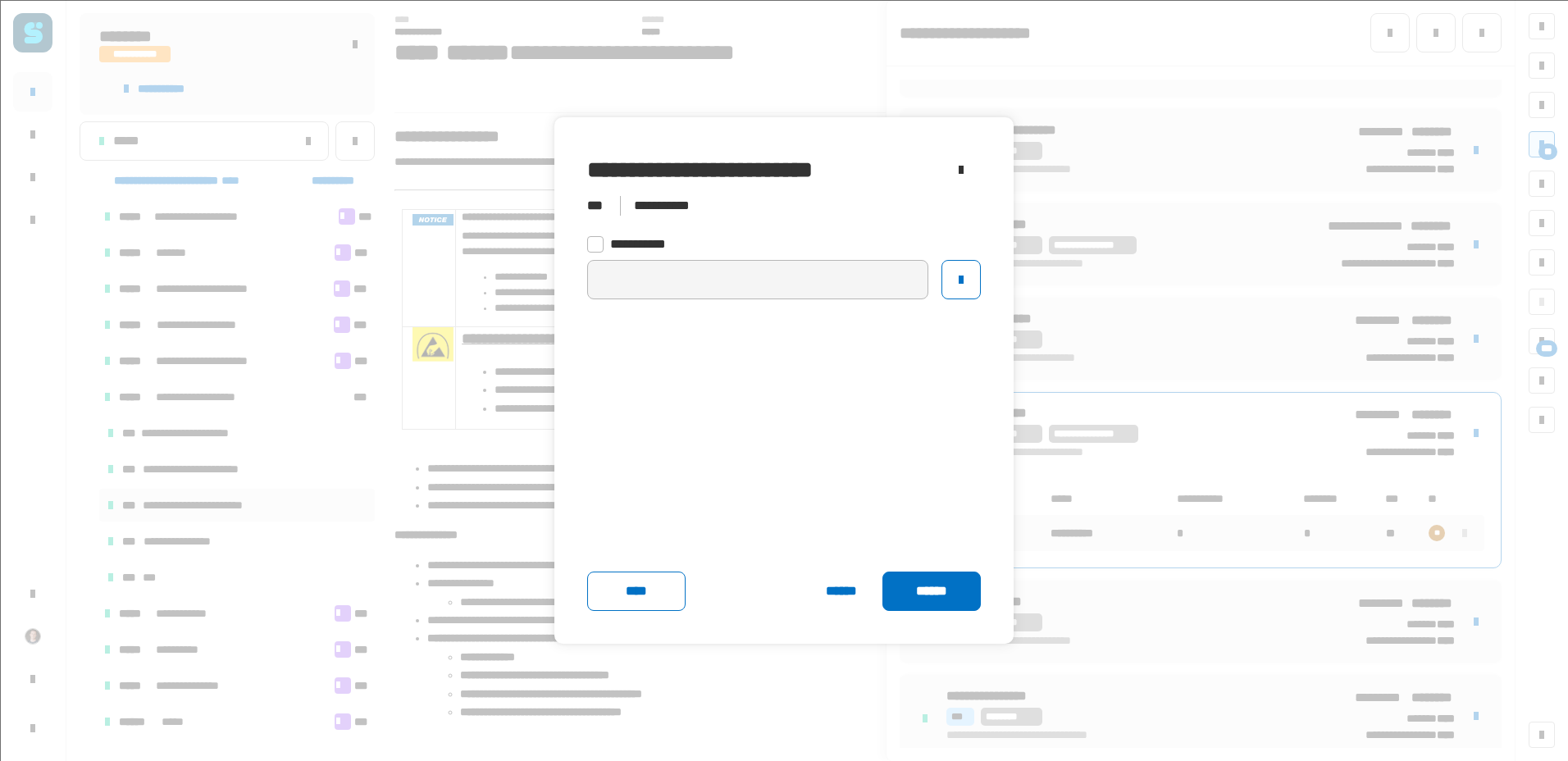 click on "******" 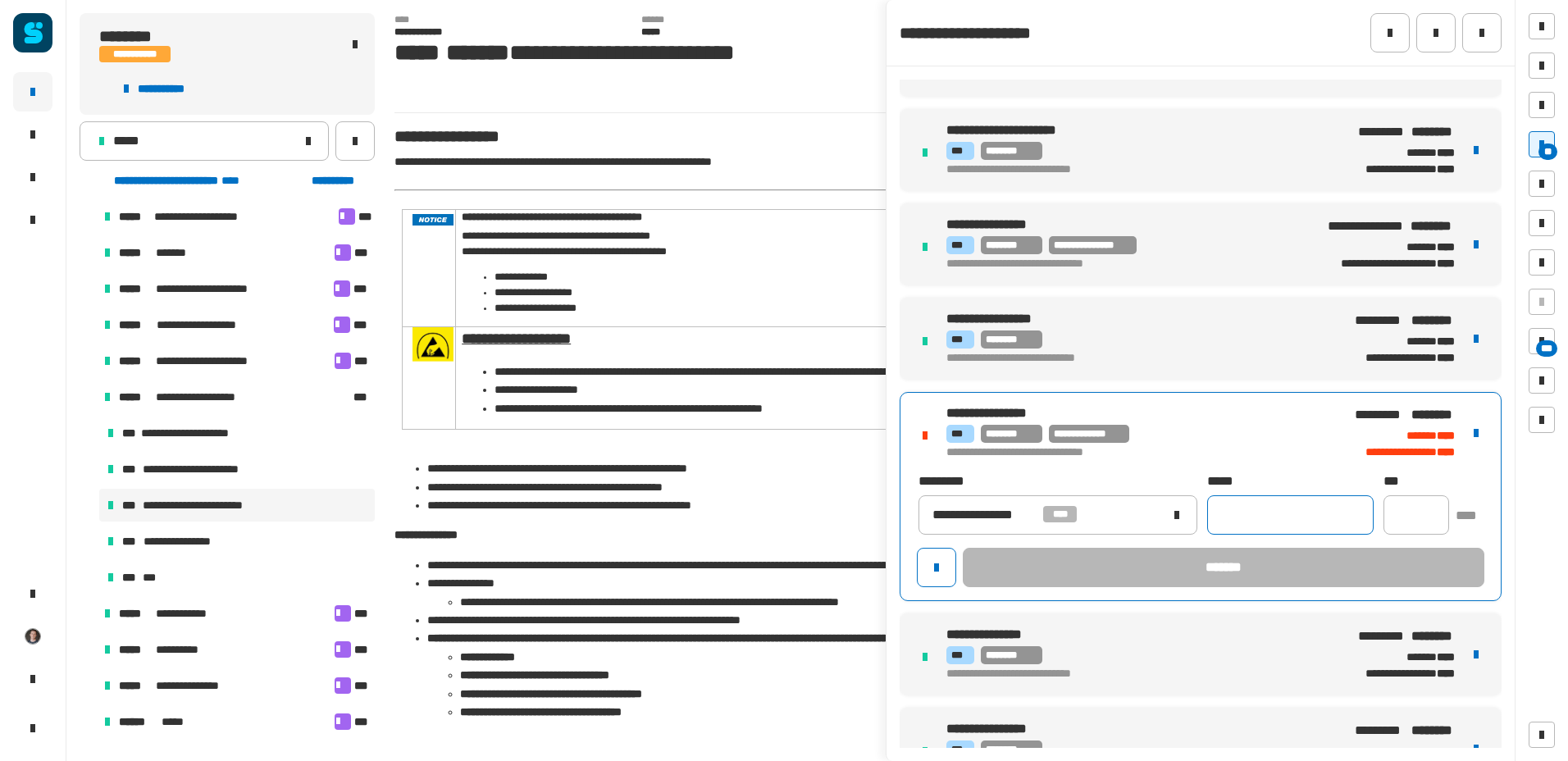 click 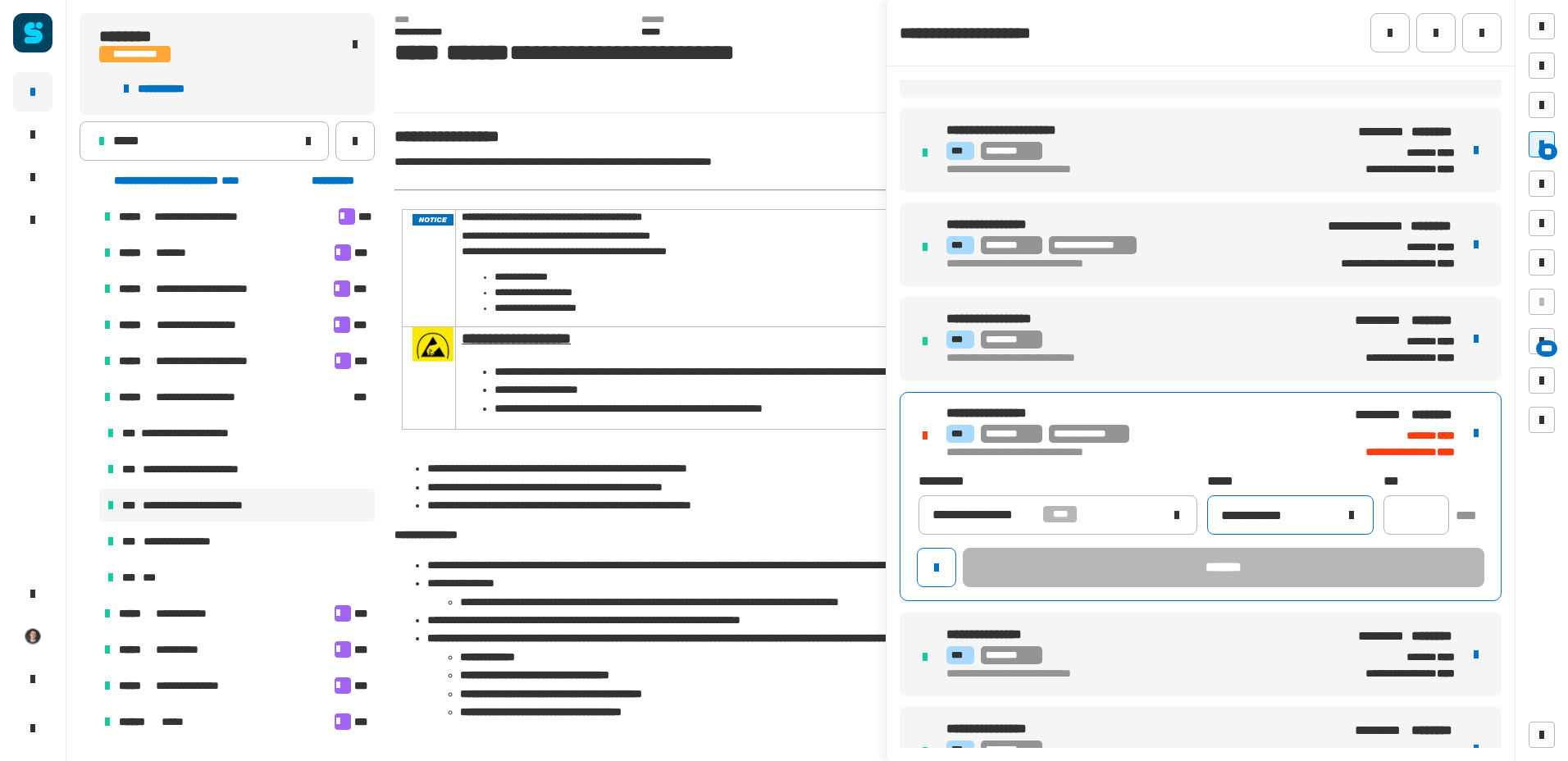type on "**********" 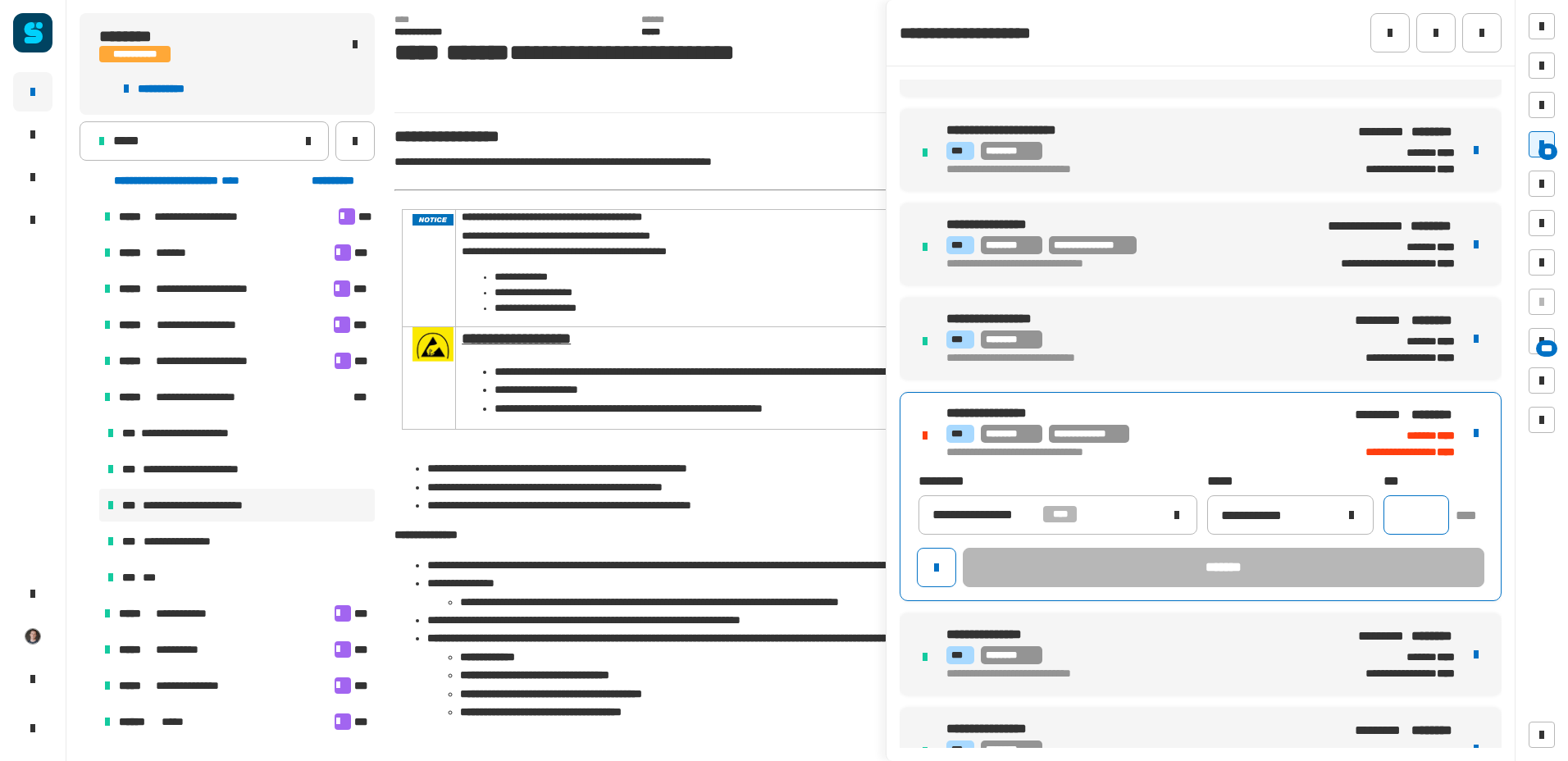 click 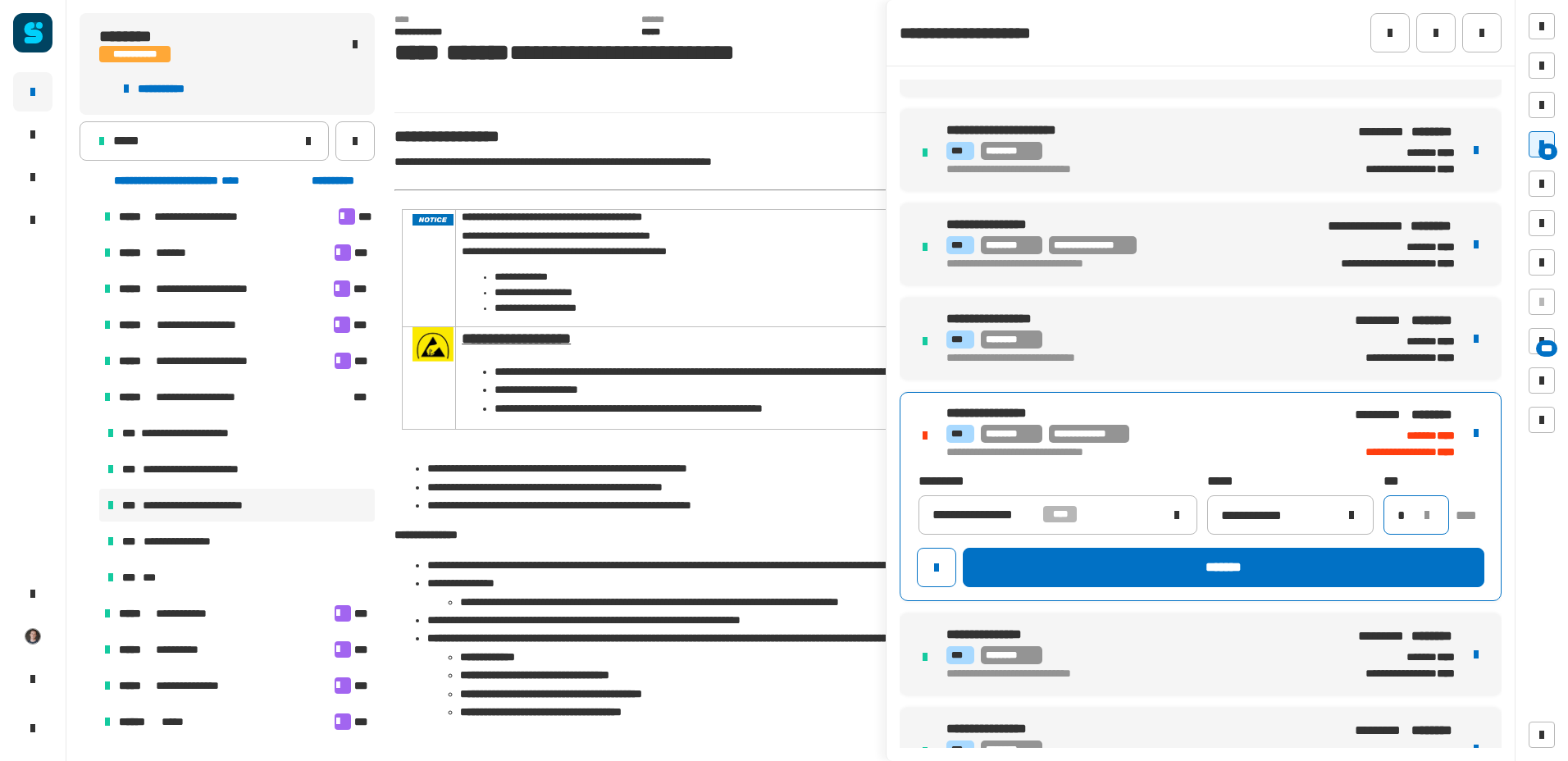 type on "*" 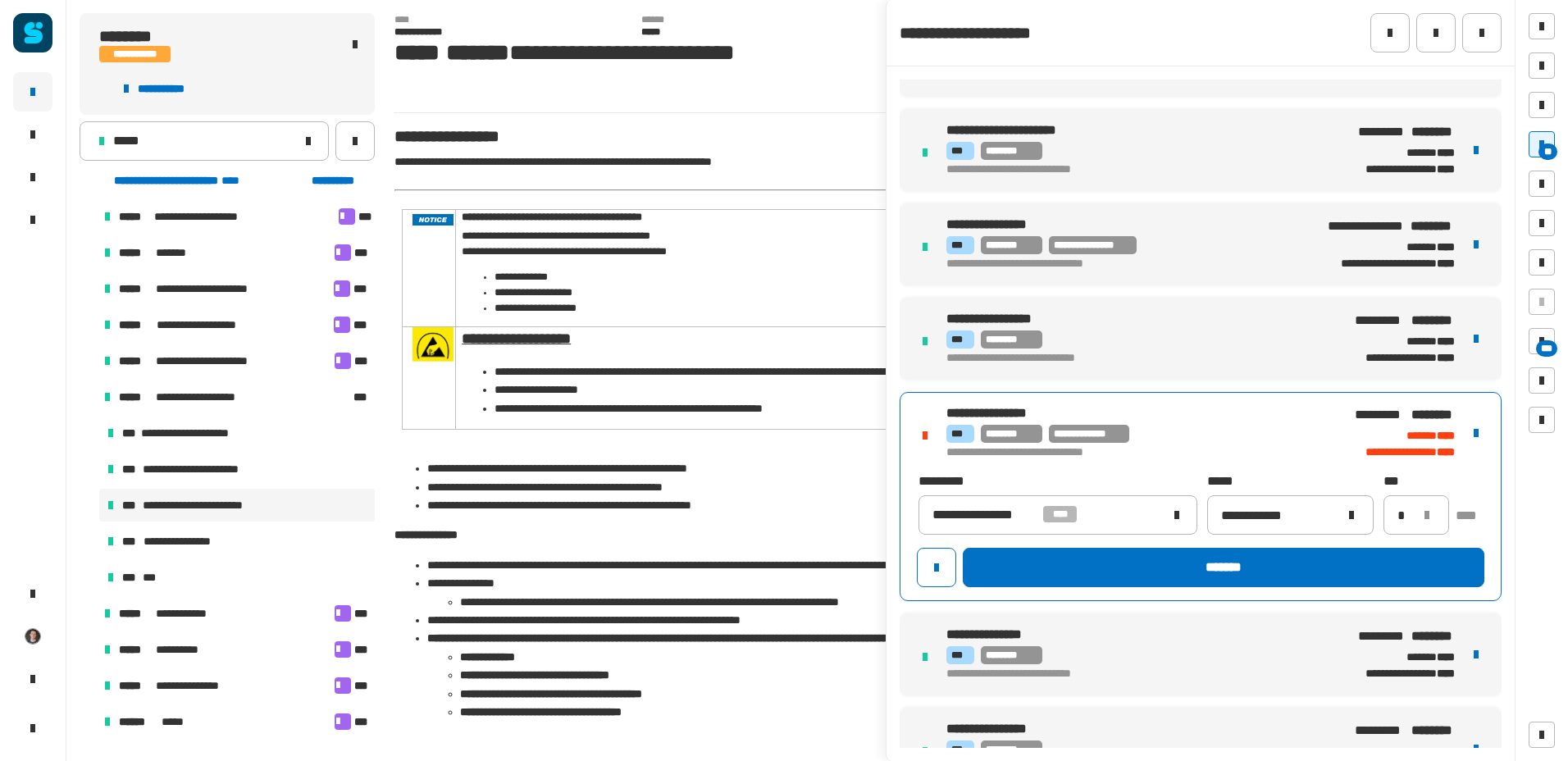 click on "*******" 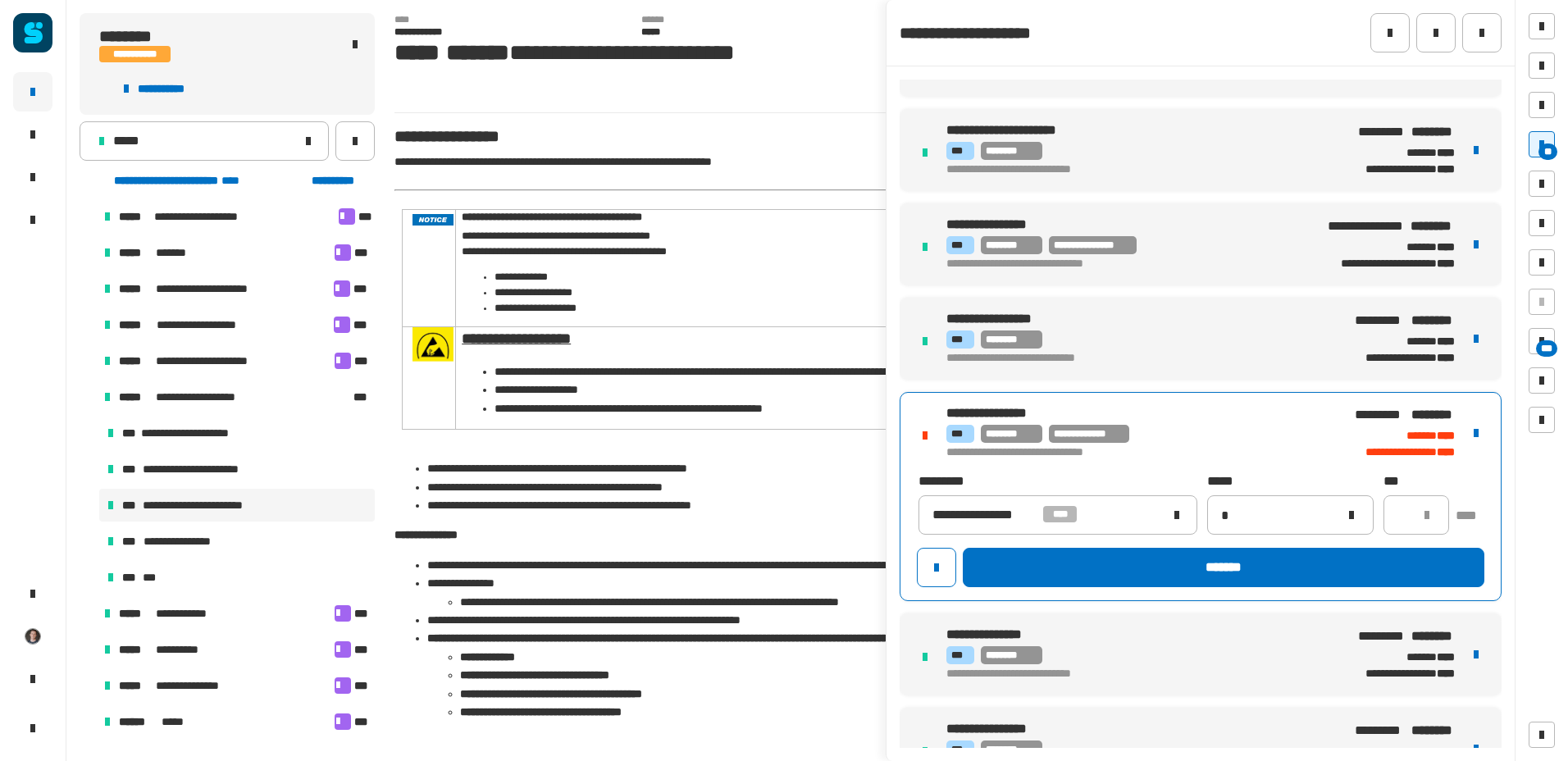 type 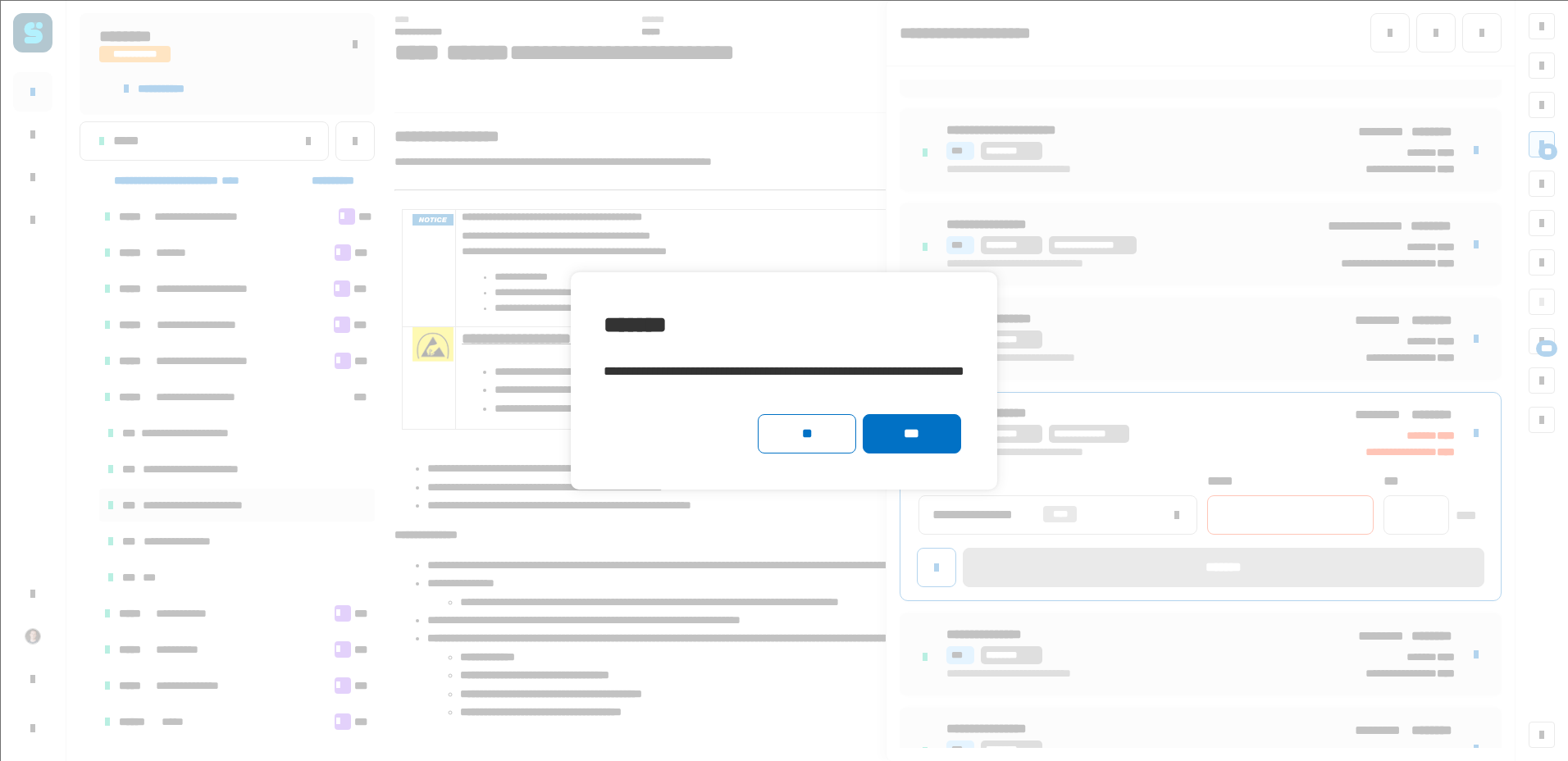 click on "***" 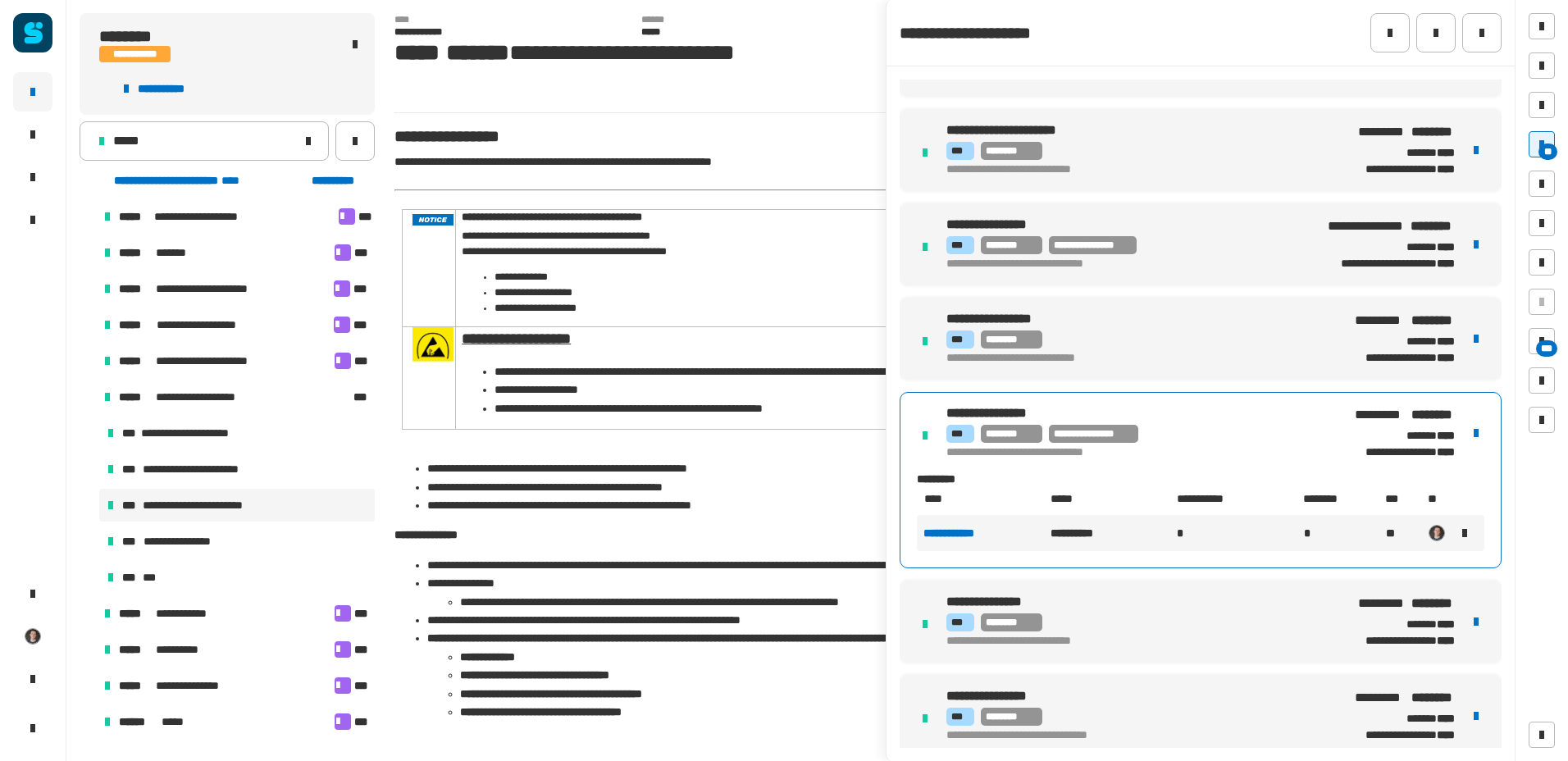 click on "*****" 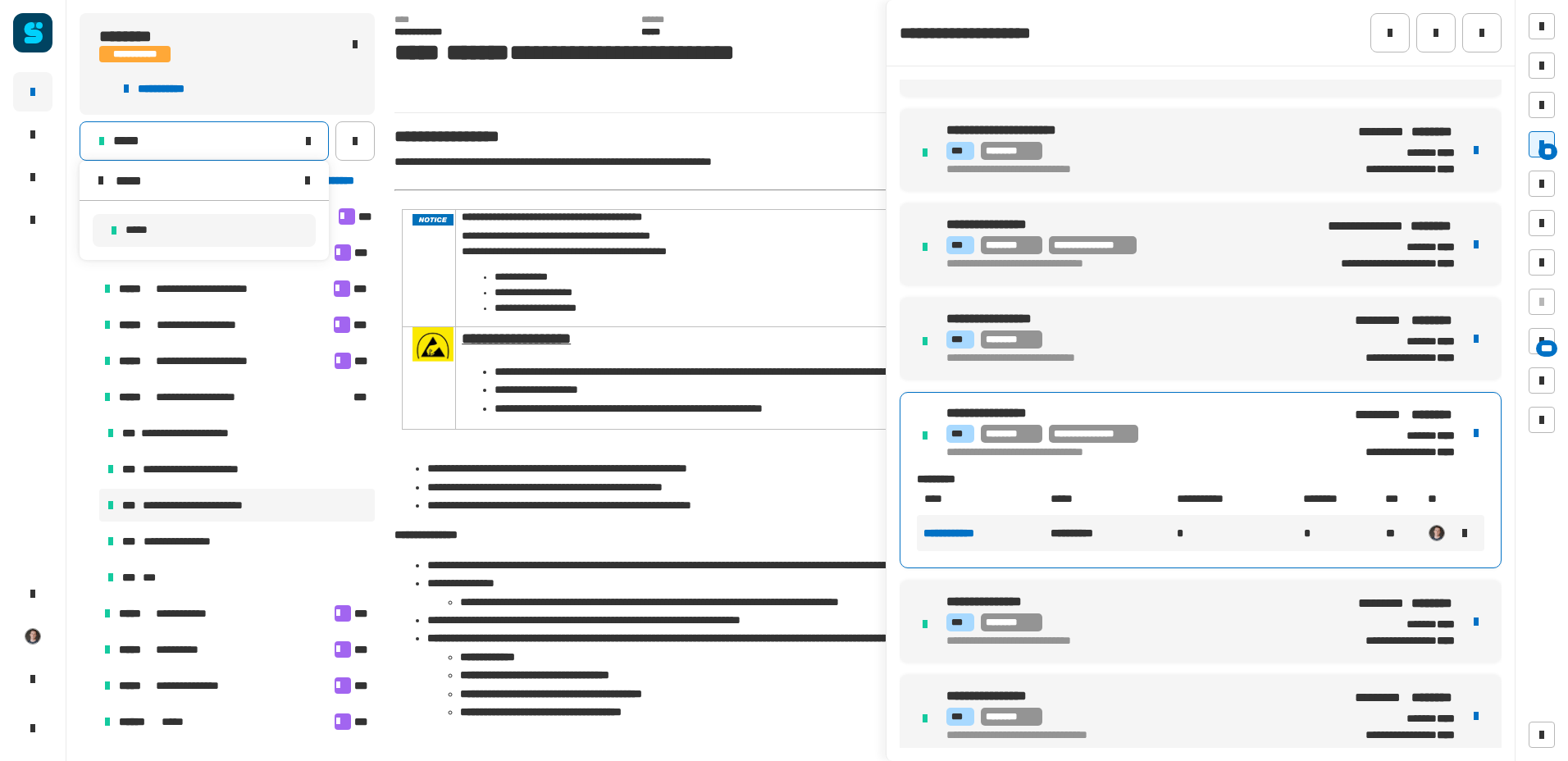drag, startPoint x: 211, startPoint y: 182, endPoint x: 93, endPoint y: 178, distance: 118.06778 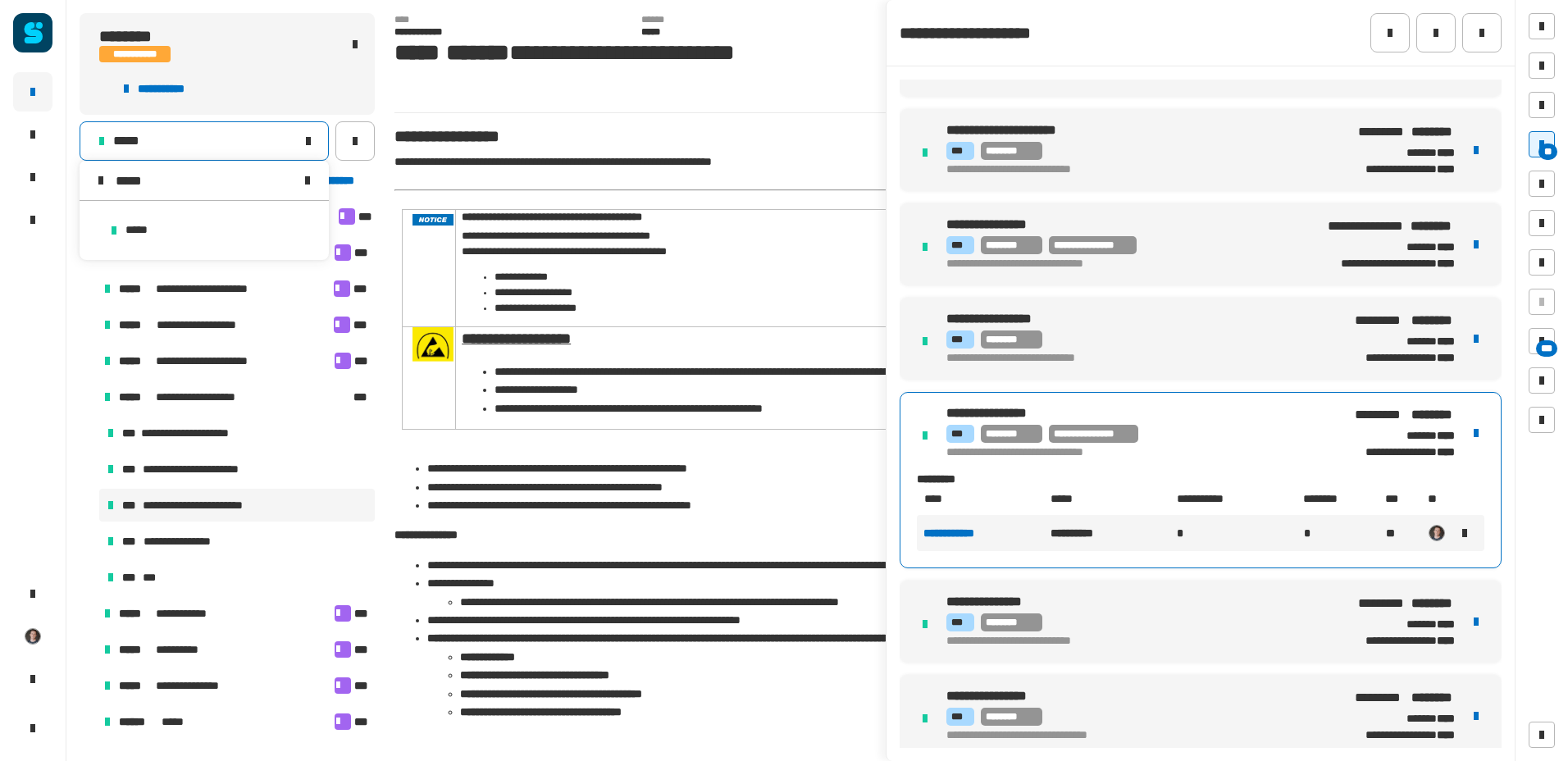 type on "*****" 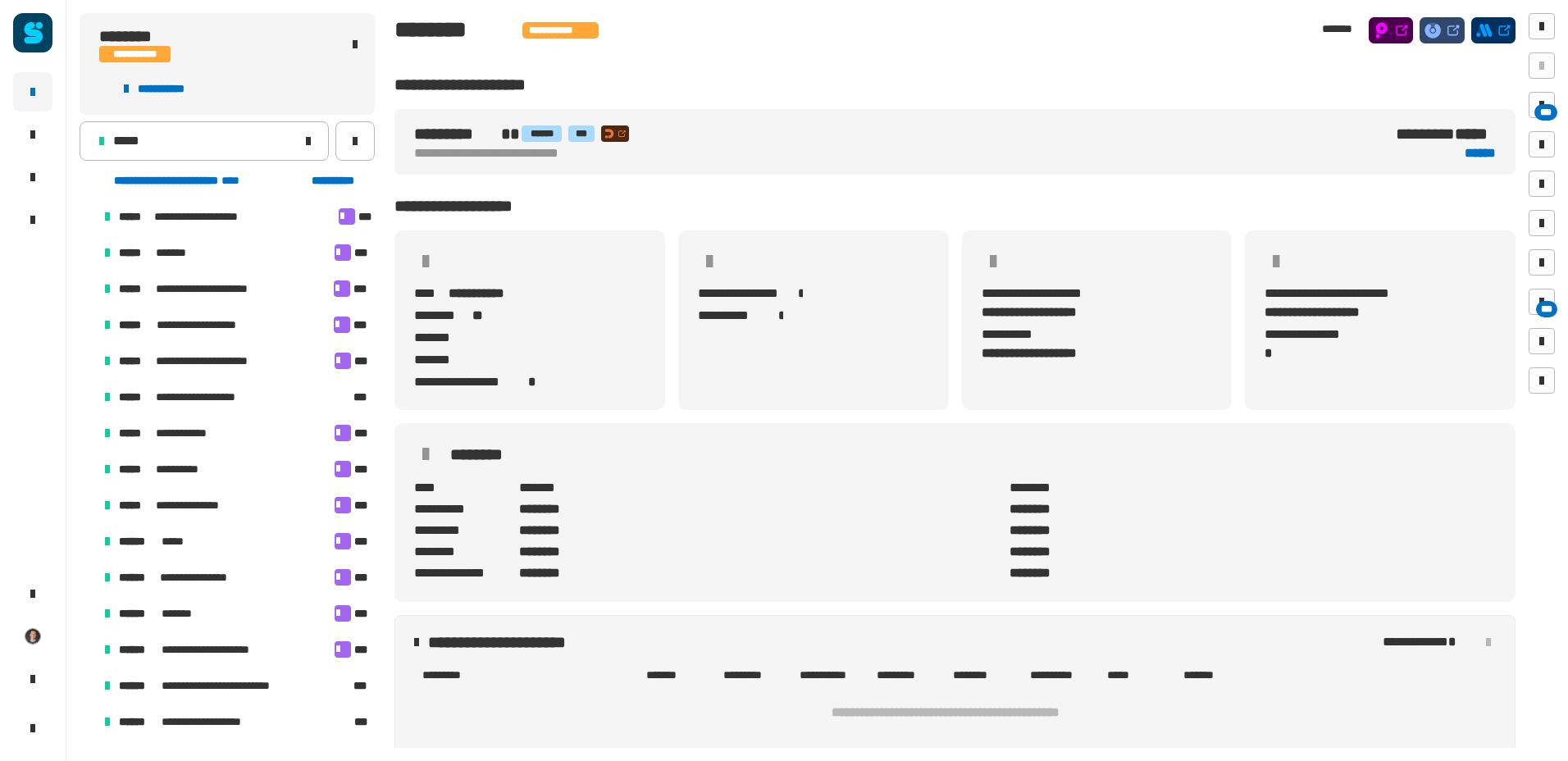 scroll, scrollTop: 7, scrollLeft: 11, axis: both 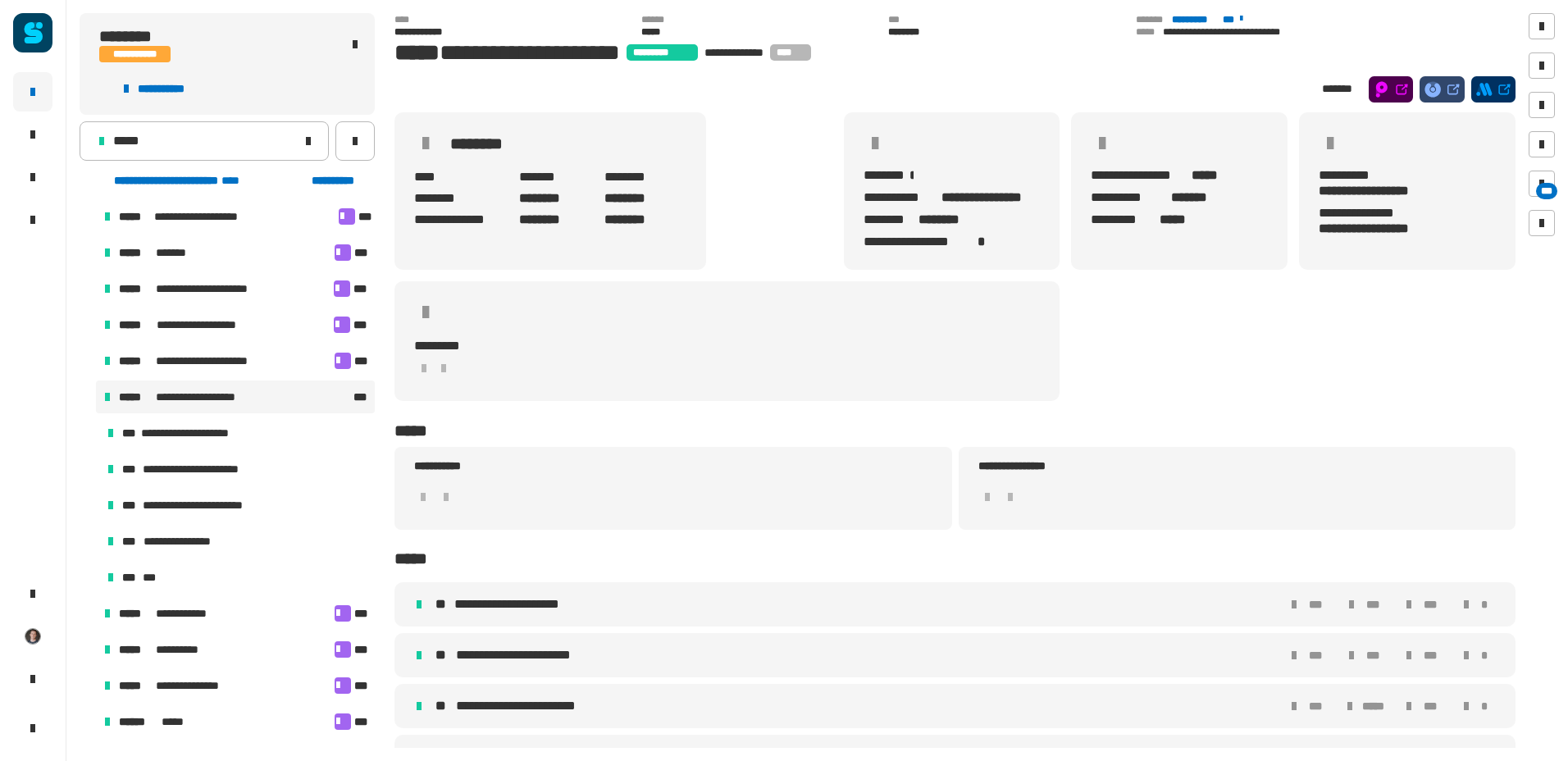 click on "**********" at bounding box center (206, 505) 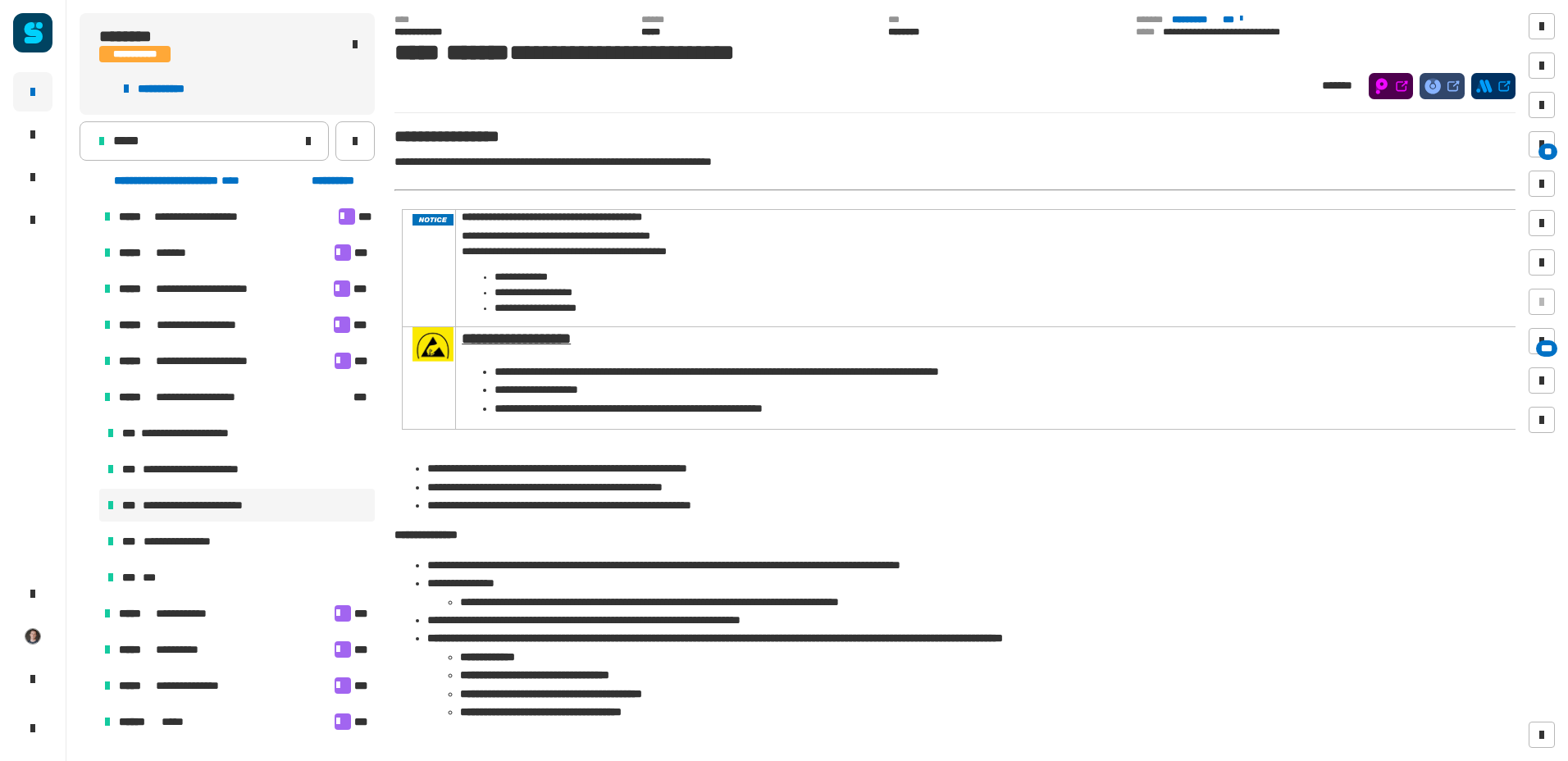 click on "**" at bounding box center (1547, 152) 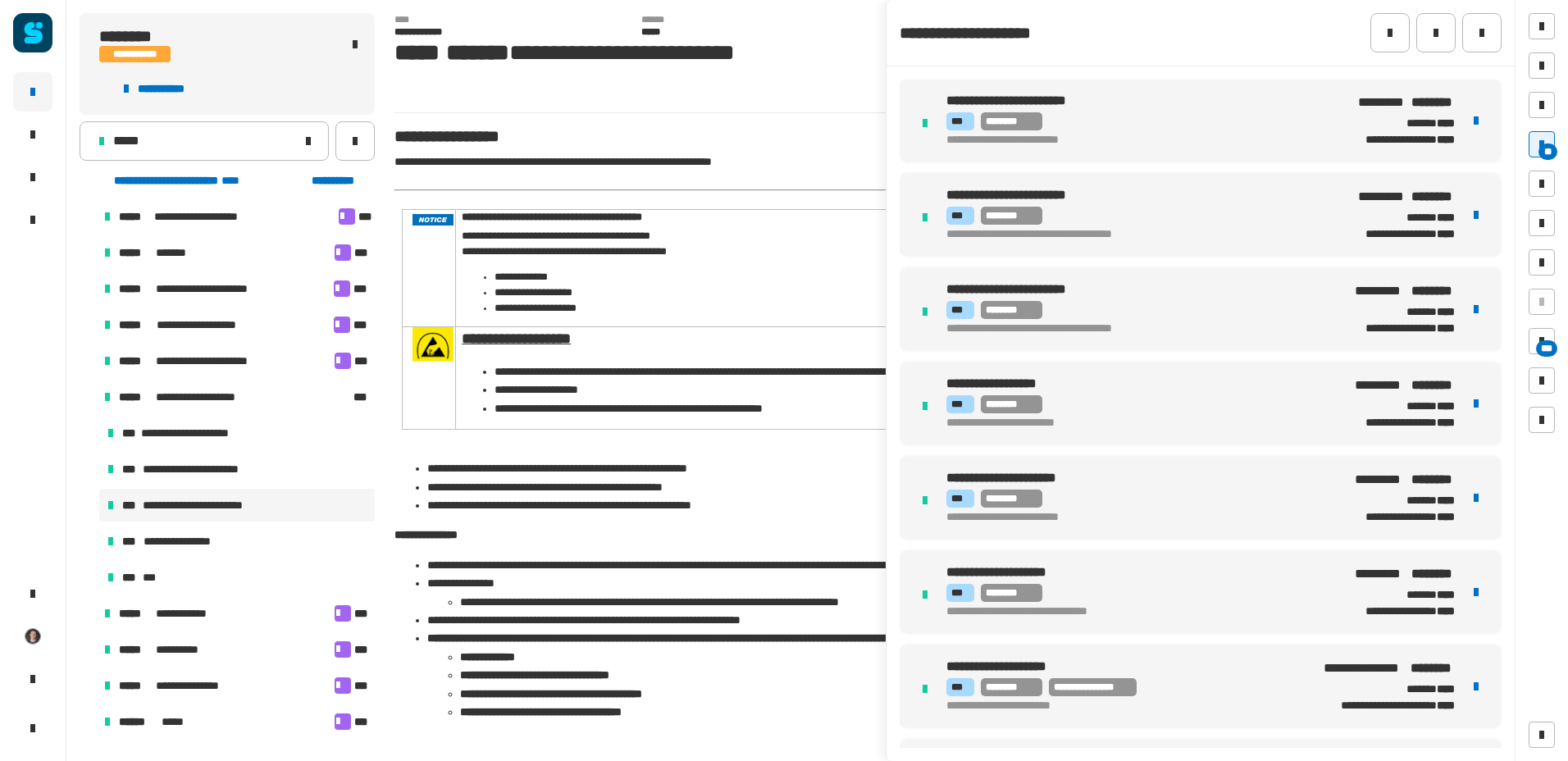 scroll, scrollTop: 4969, scrollLeft: 0, axis: vertical 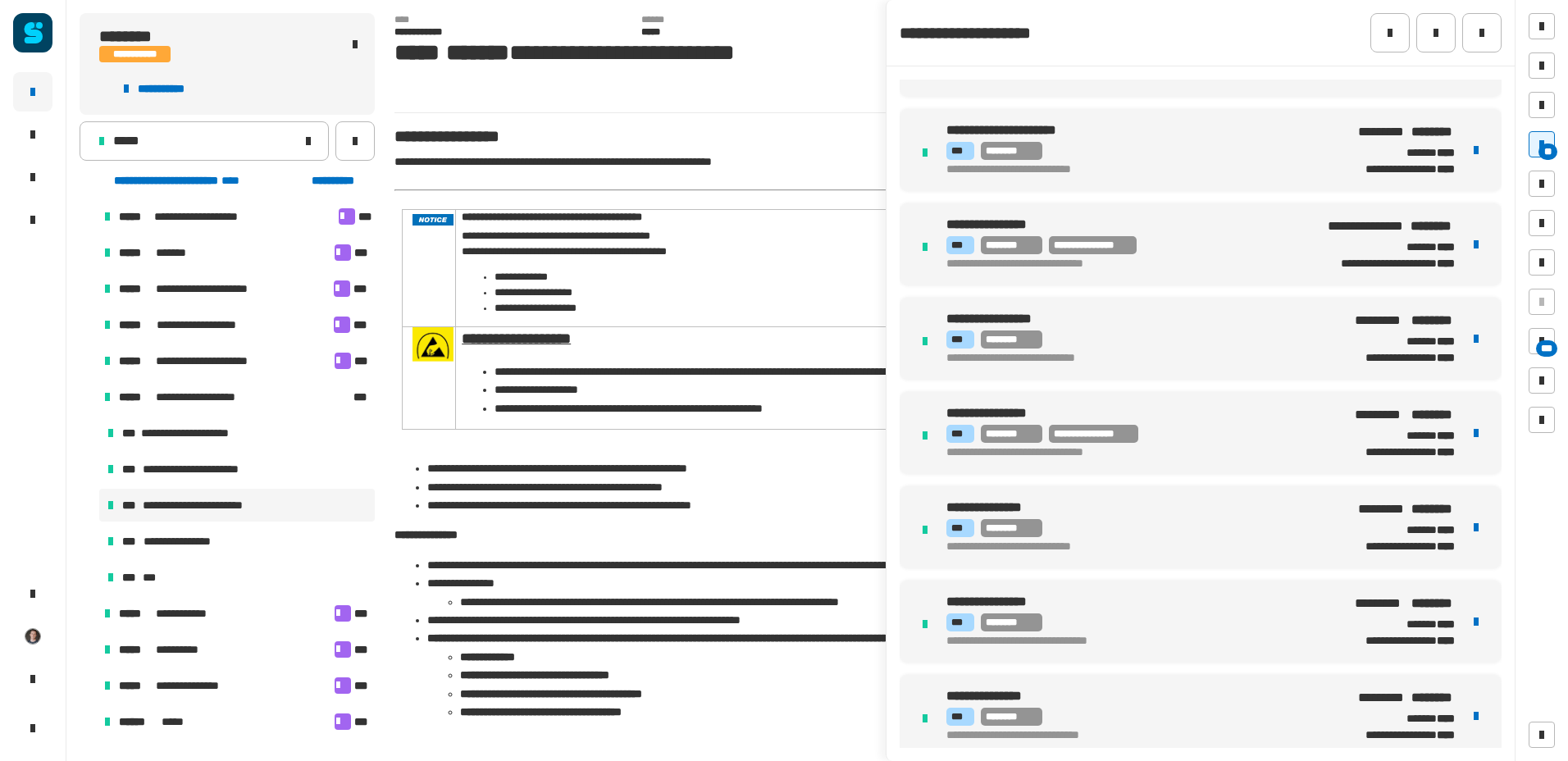 click on "**********" at bounding box center (1139, 434) 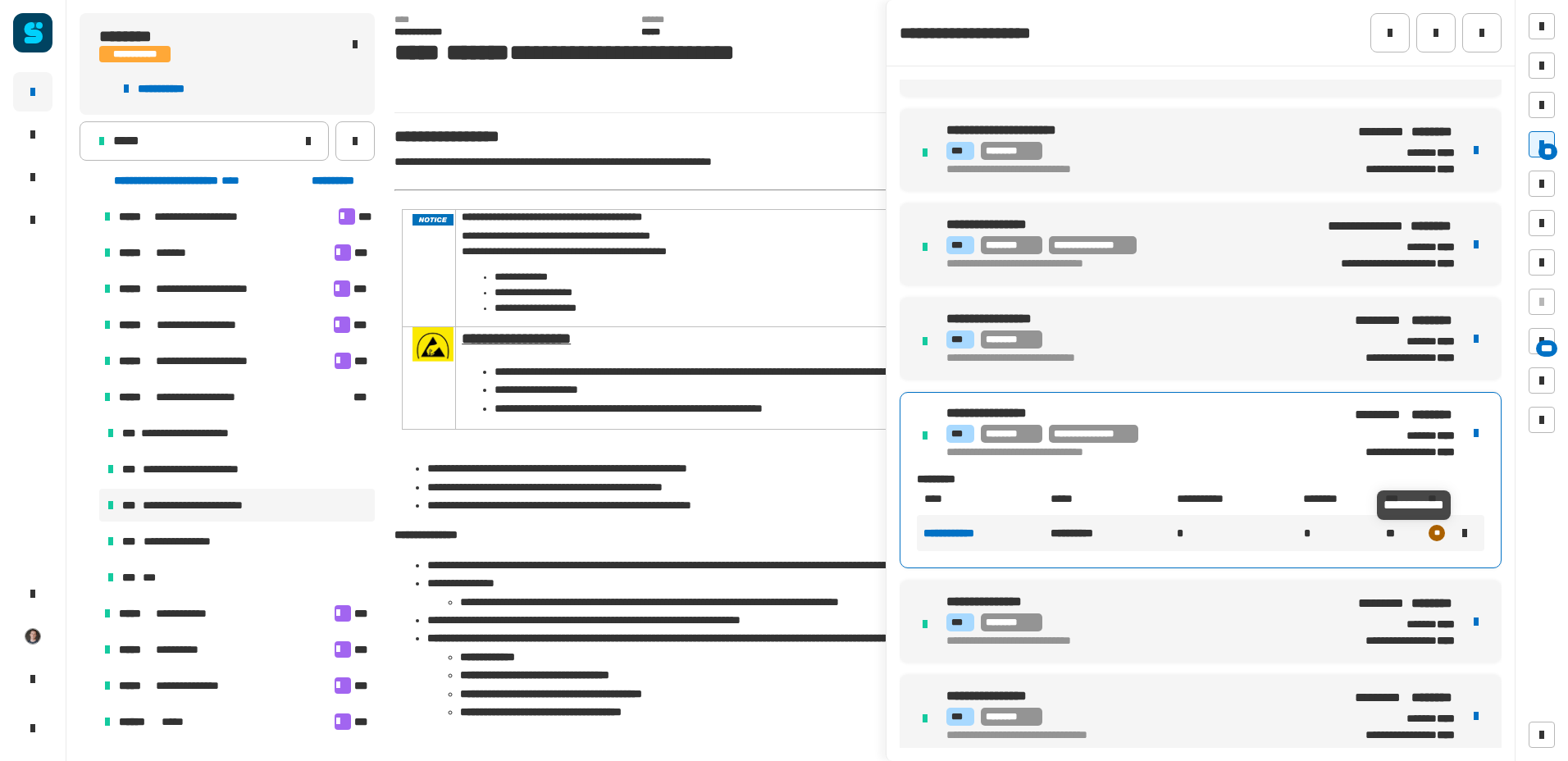 click at bounding box center (1465, 533) 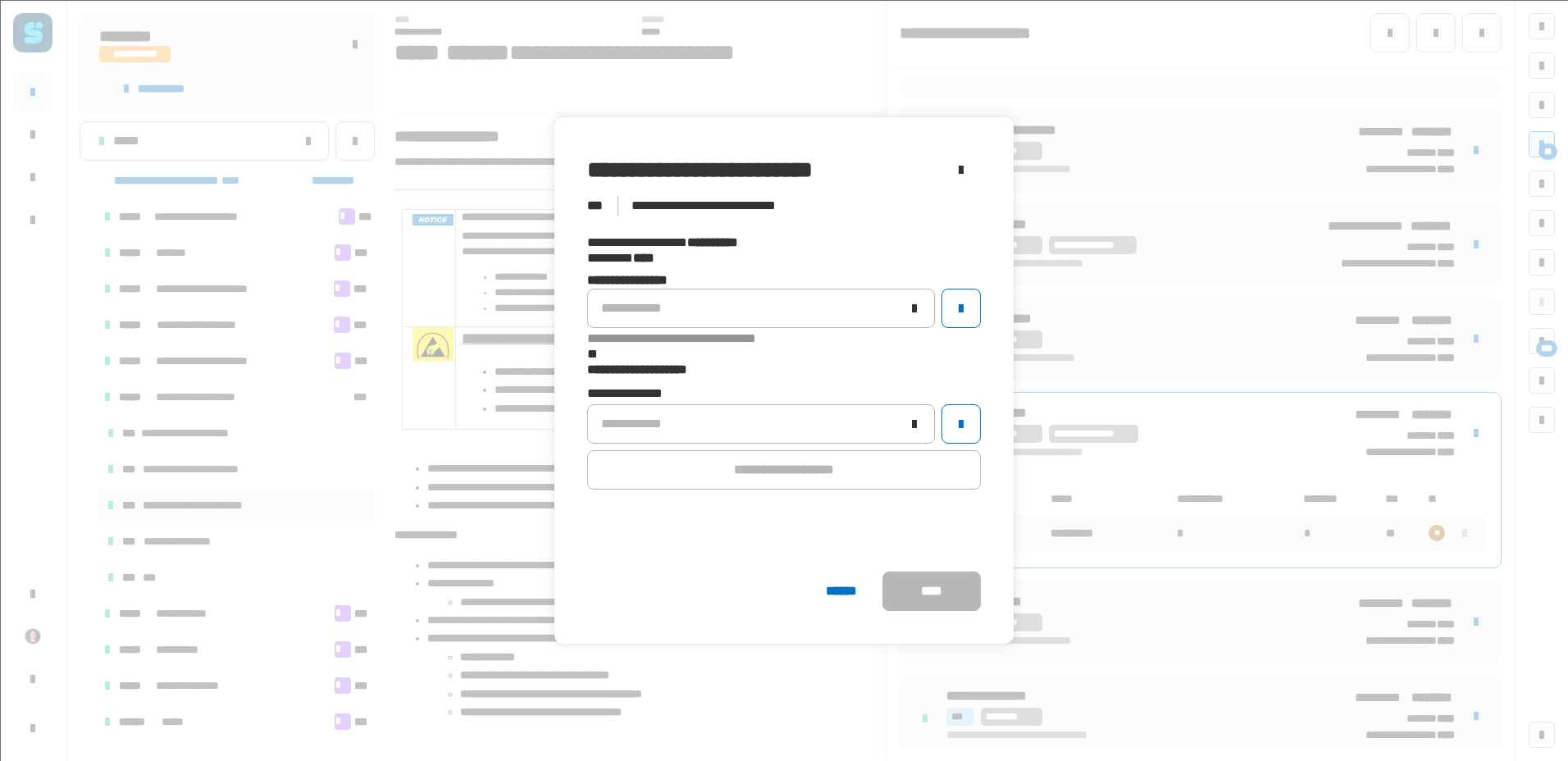 click on "**********" 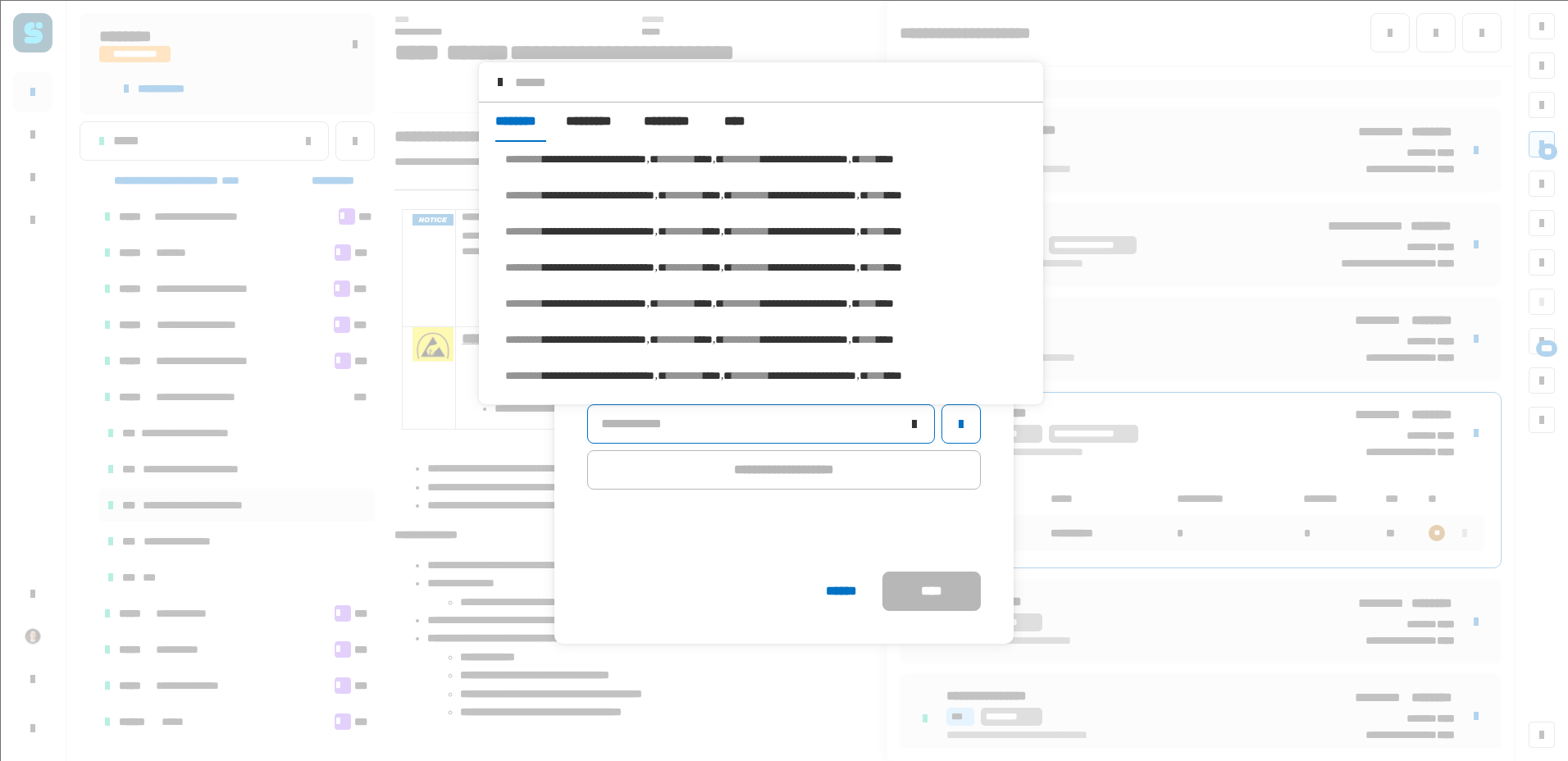 scroll, scrollTop: 13, scrollLeft: 0, axis: vertical 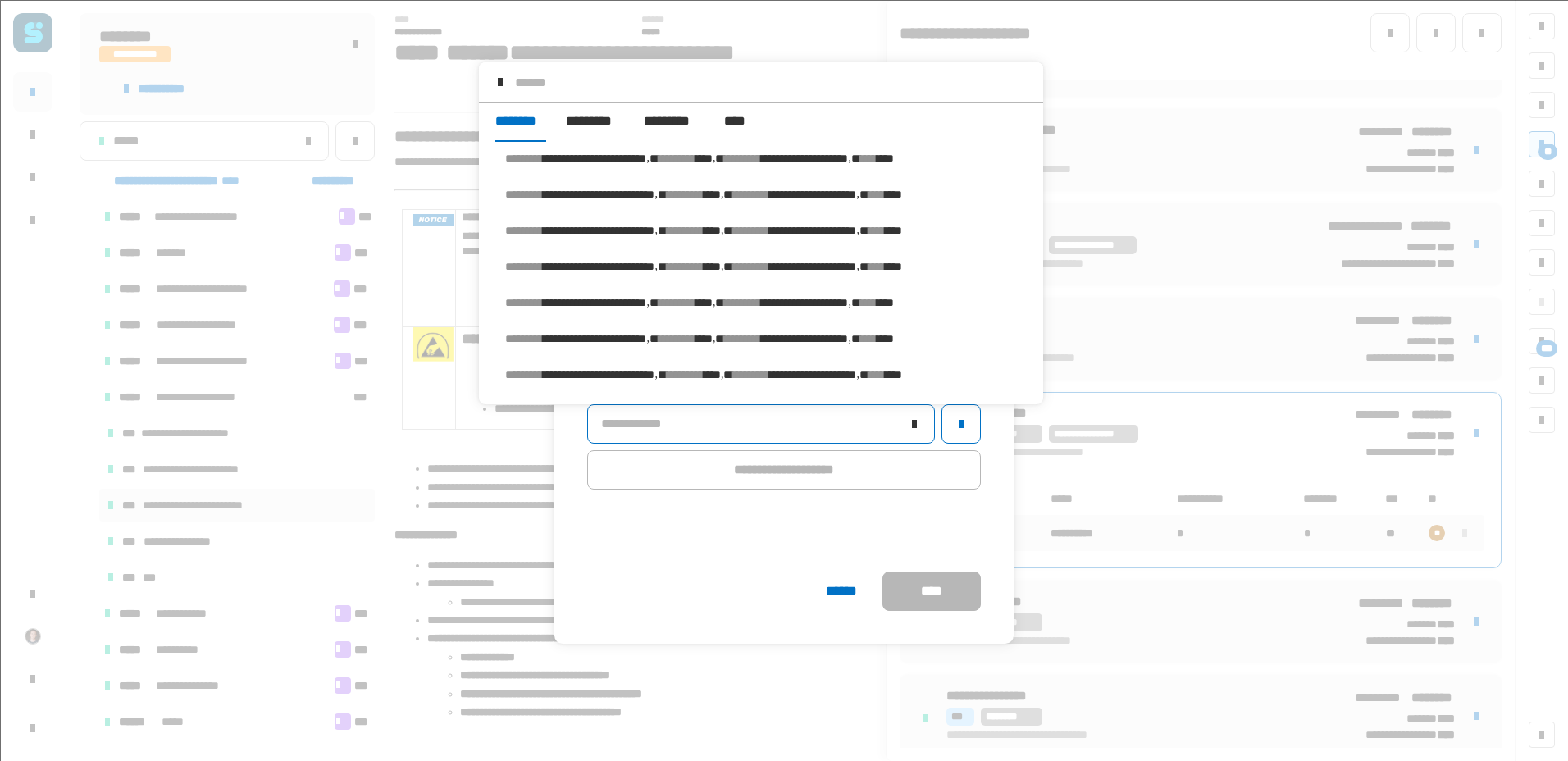 click on "**********" 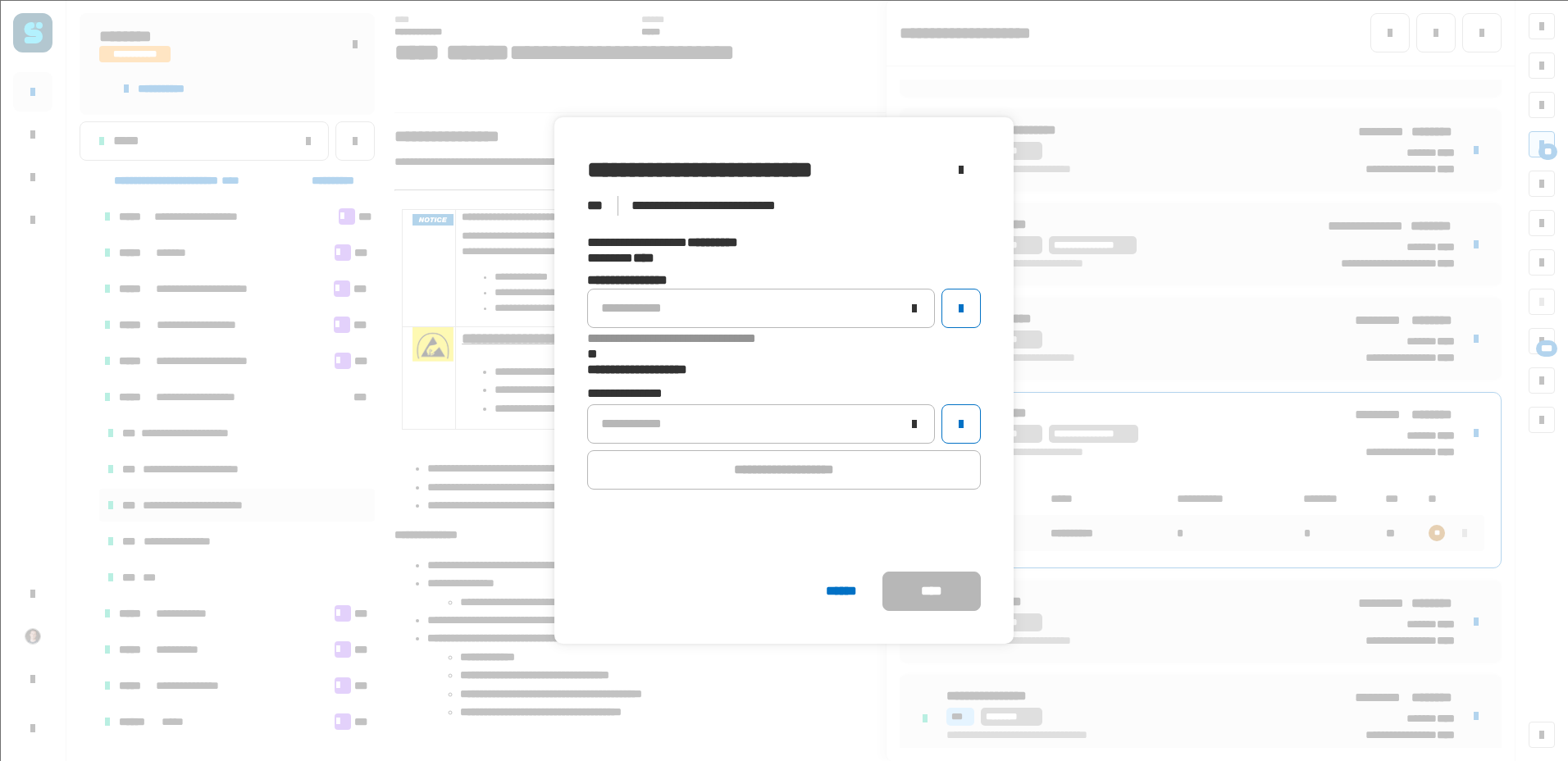 click on "**********" 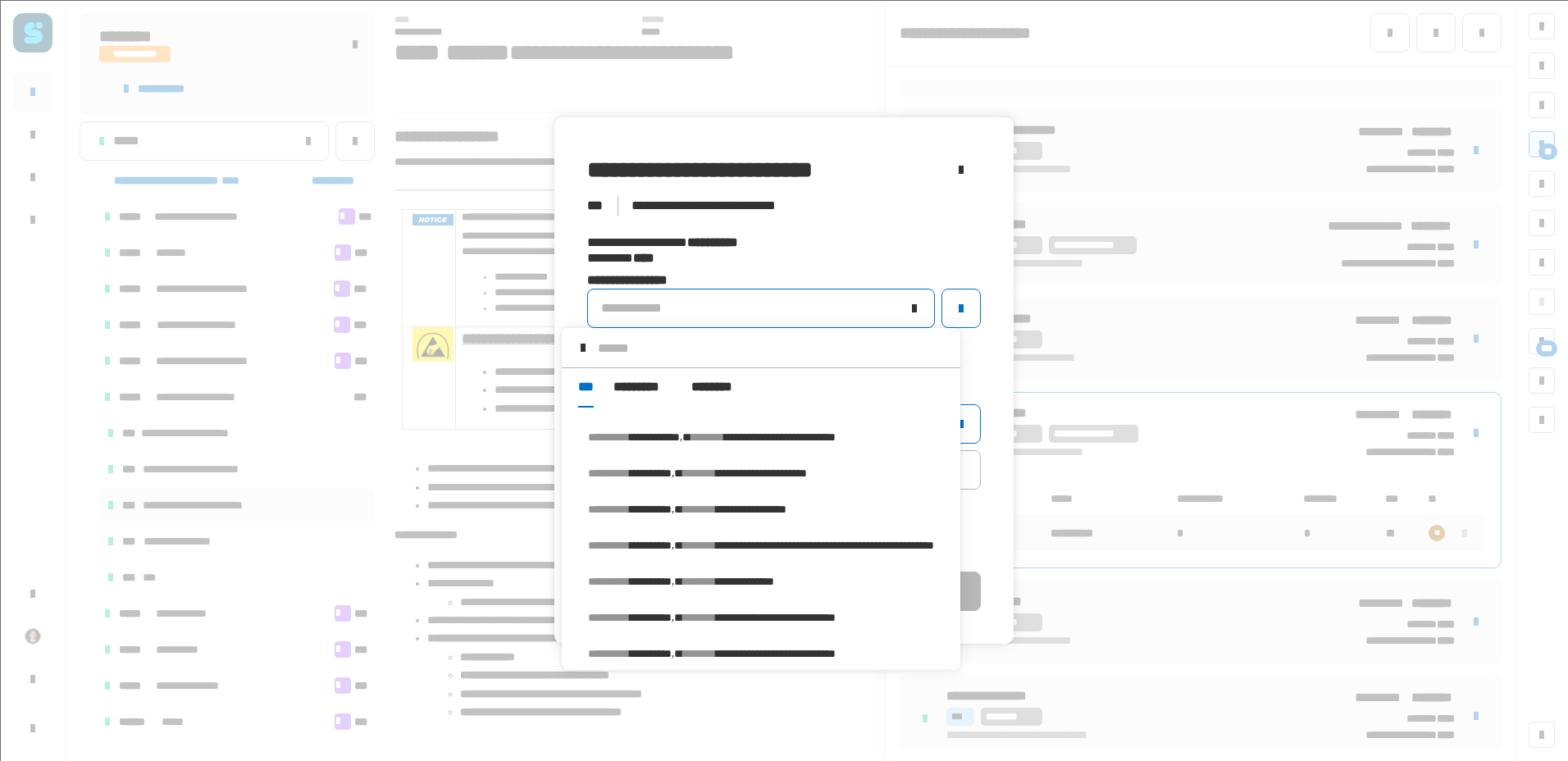 click on "**********" at bounding box center (780, 437) 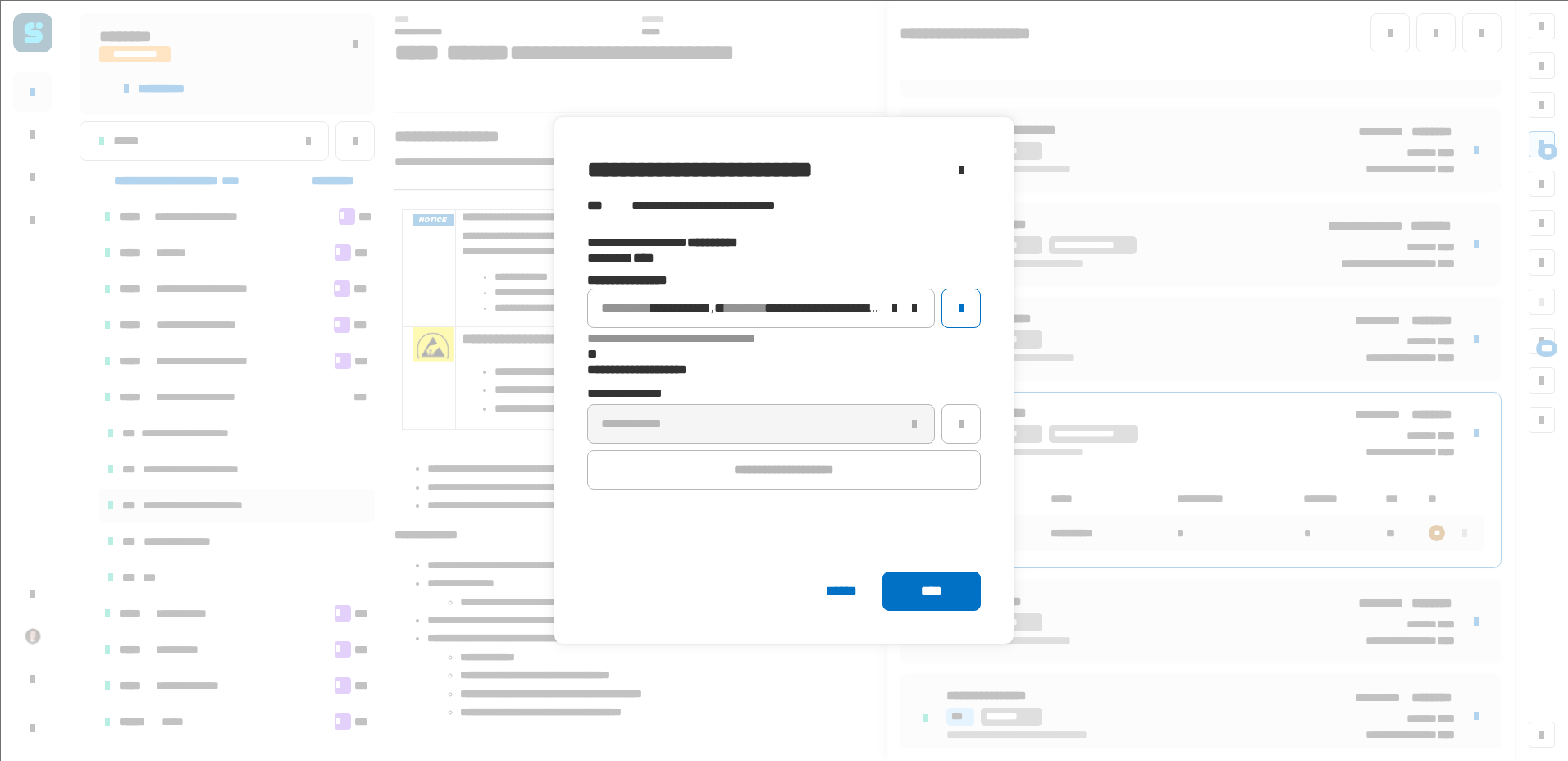 click on "**********" 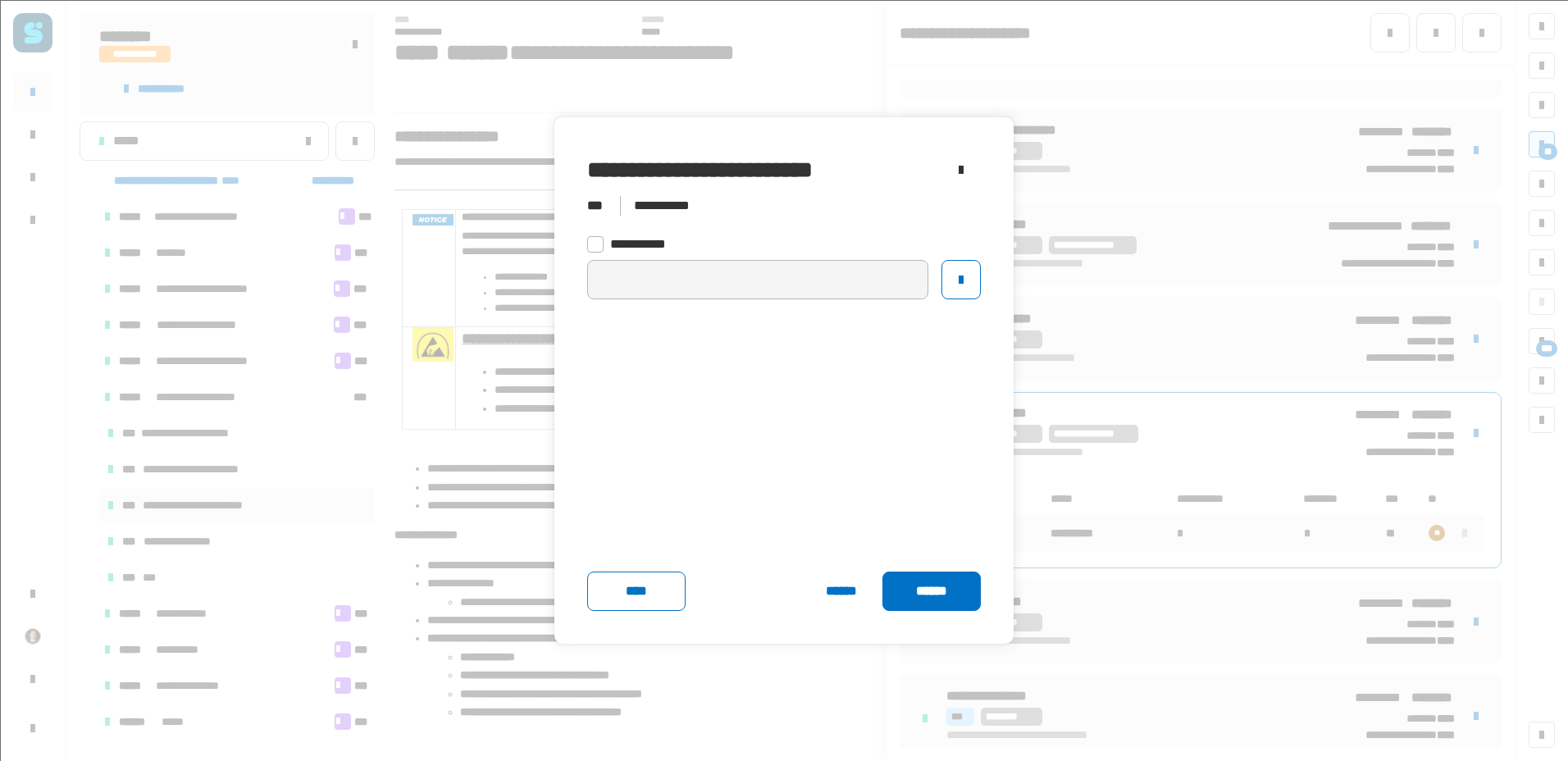 click on "******" 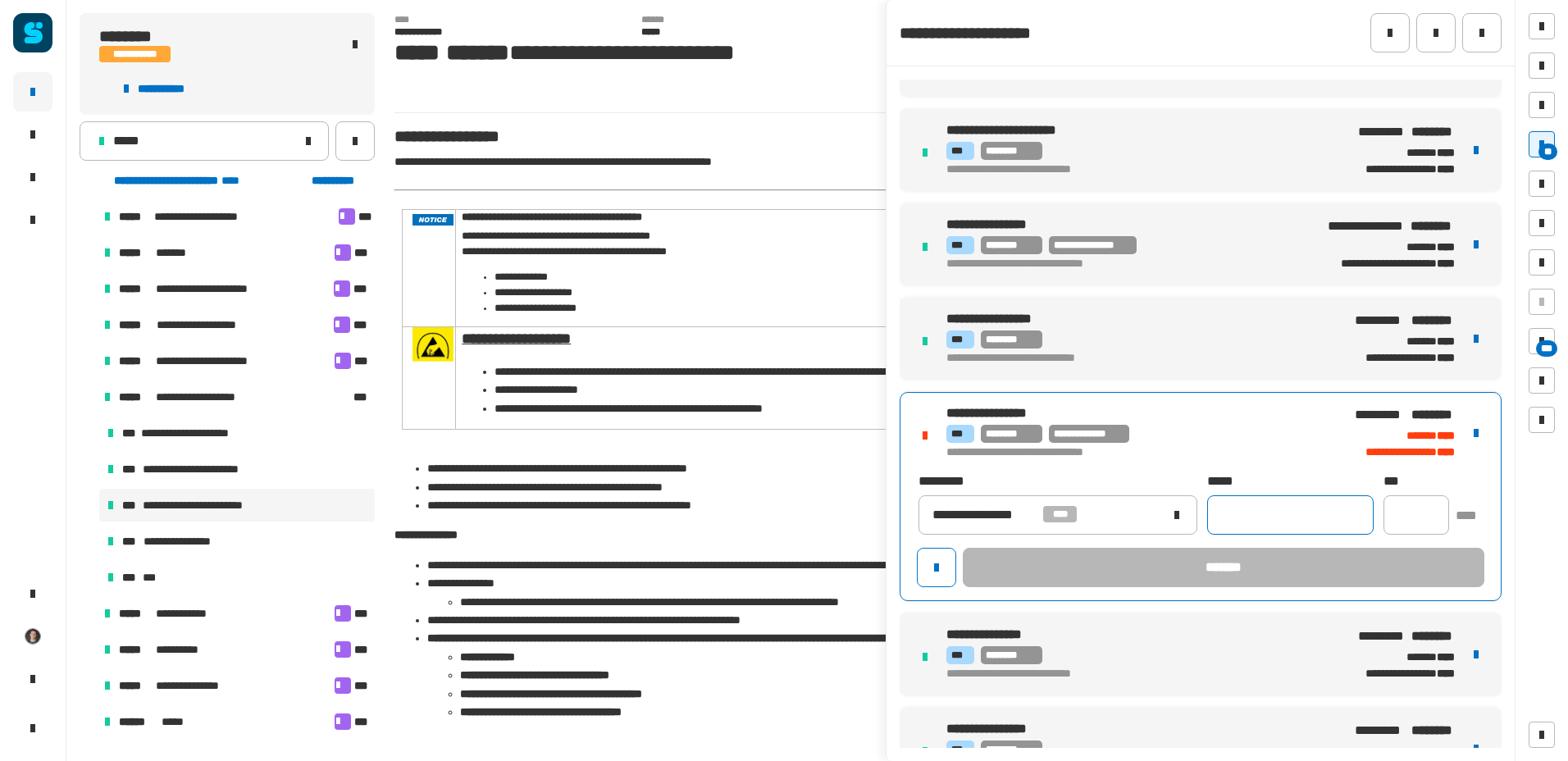 drag, startPoint x: 1241, startPoint y: 522, endPoint x: 1253, endPoint y: 518, distance: 12.649111 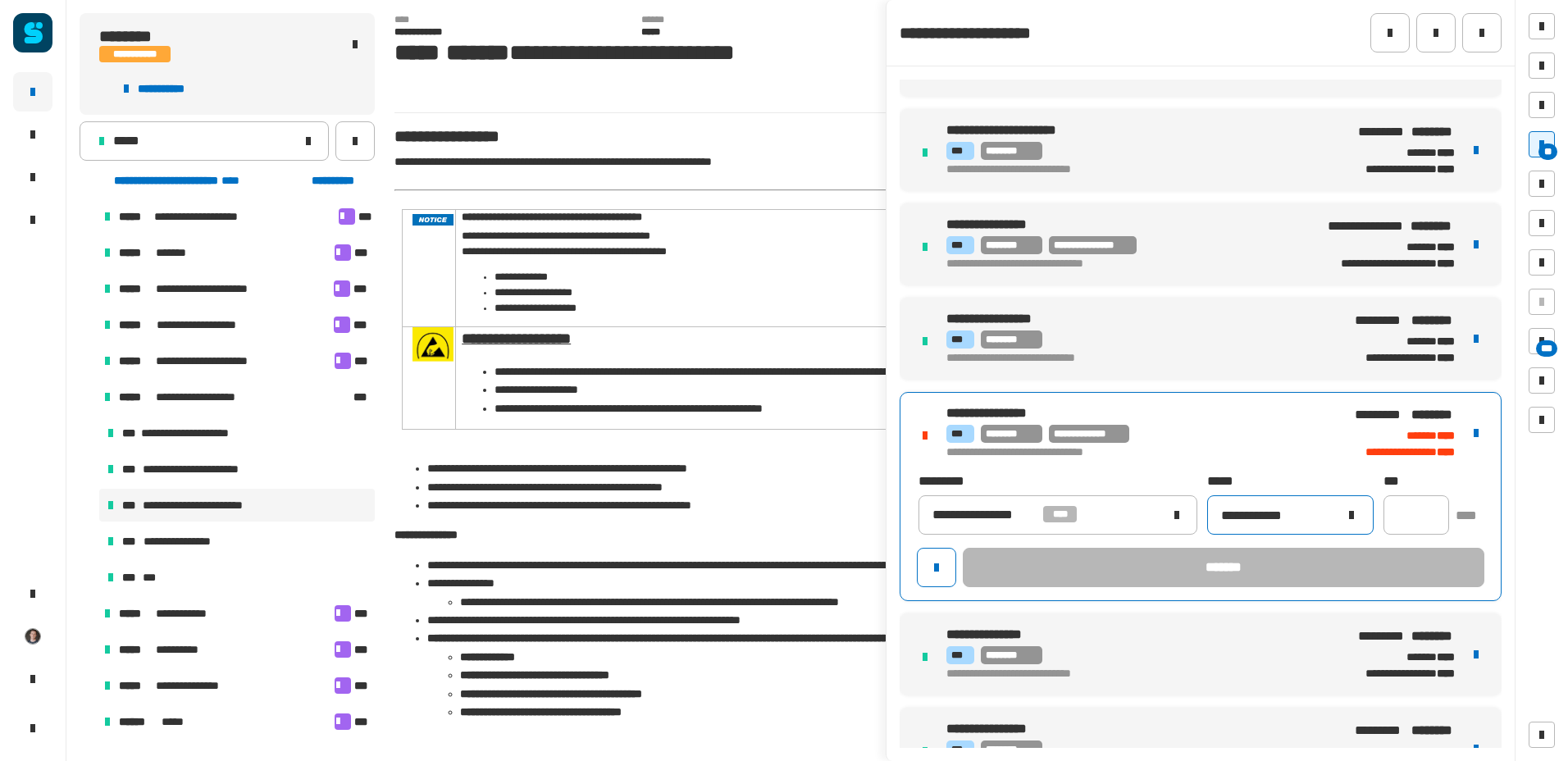 type on "**********" 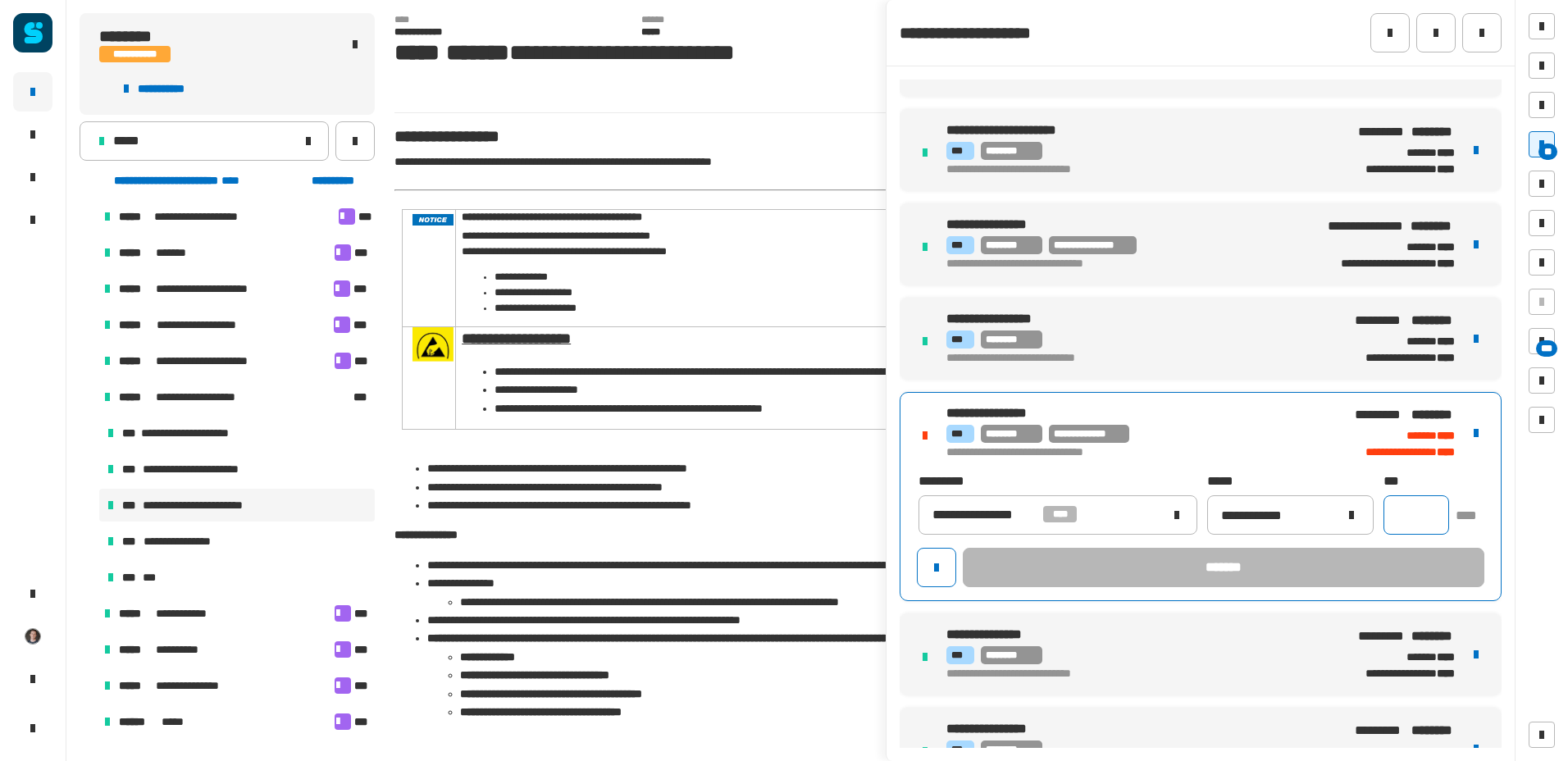 click 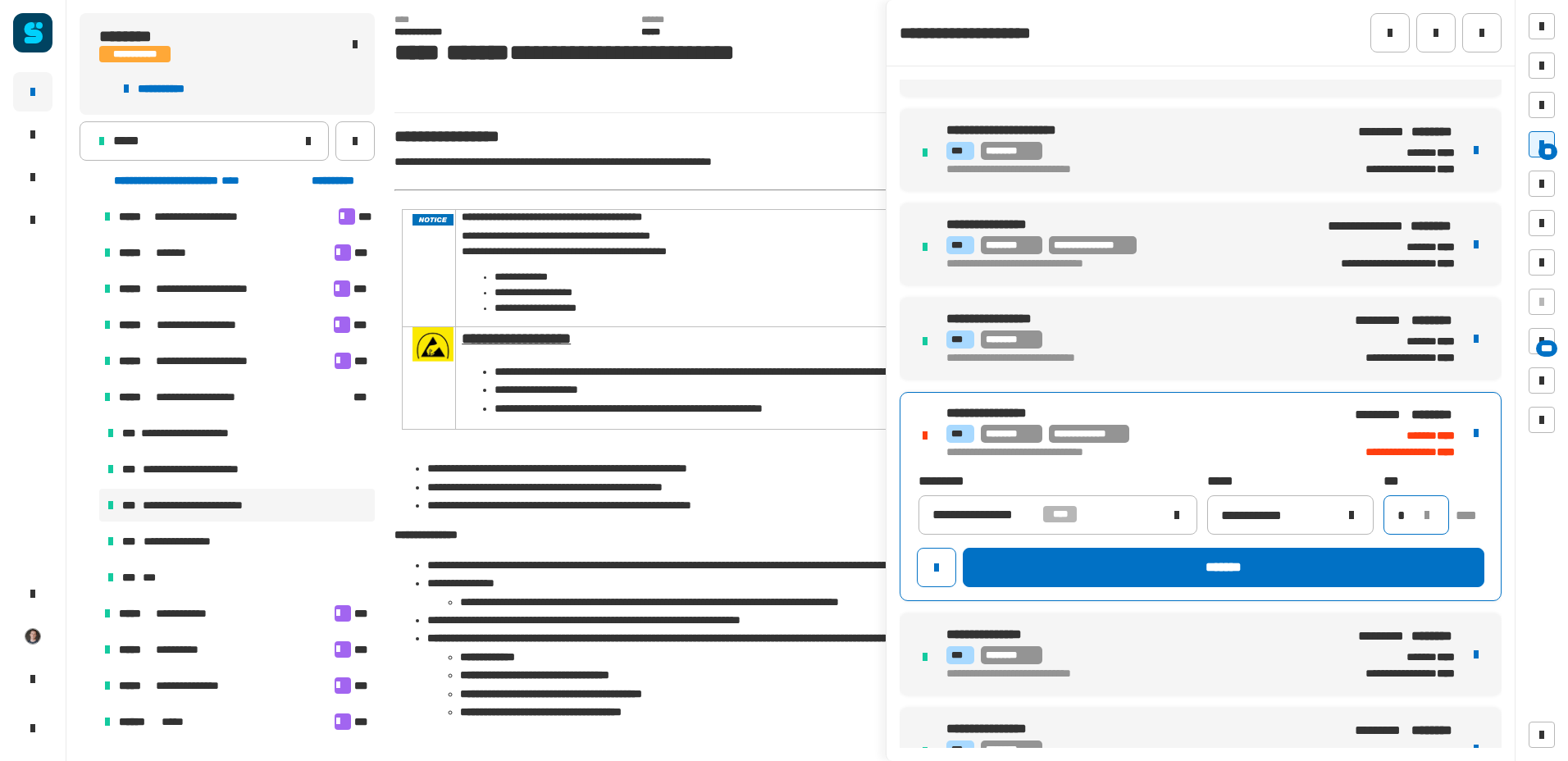 type on "*" 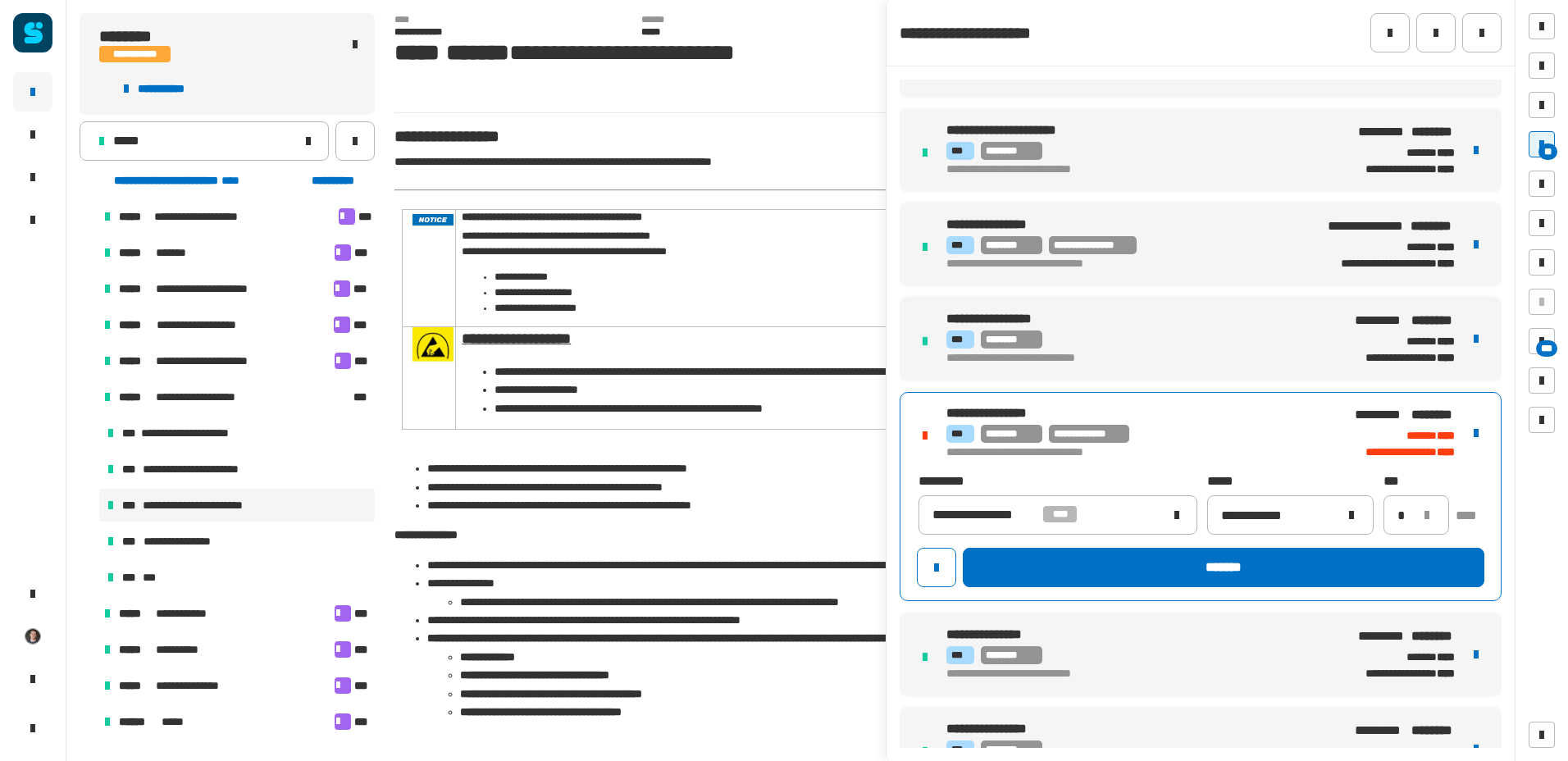 click on "*******" 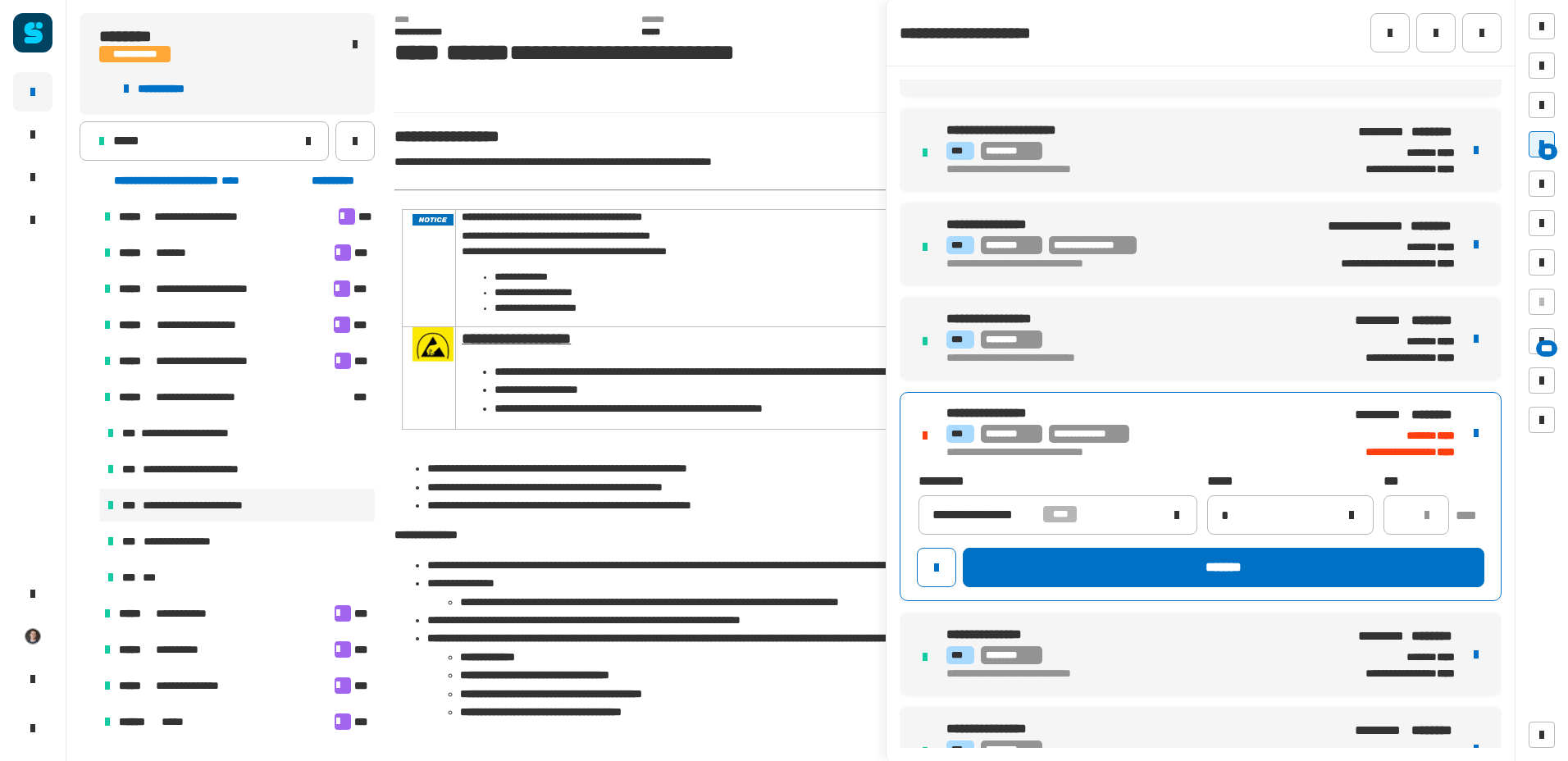 type 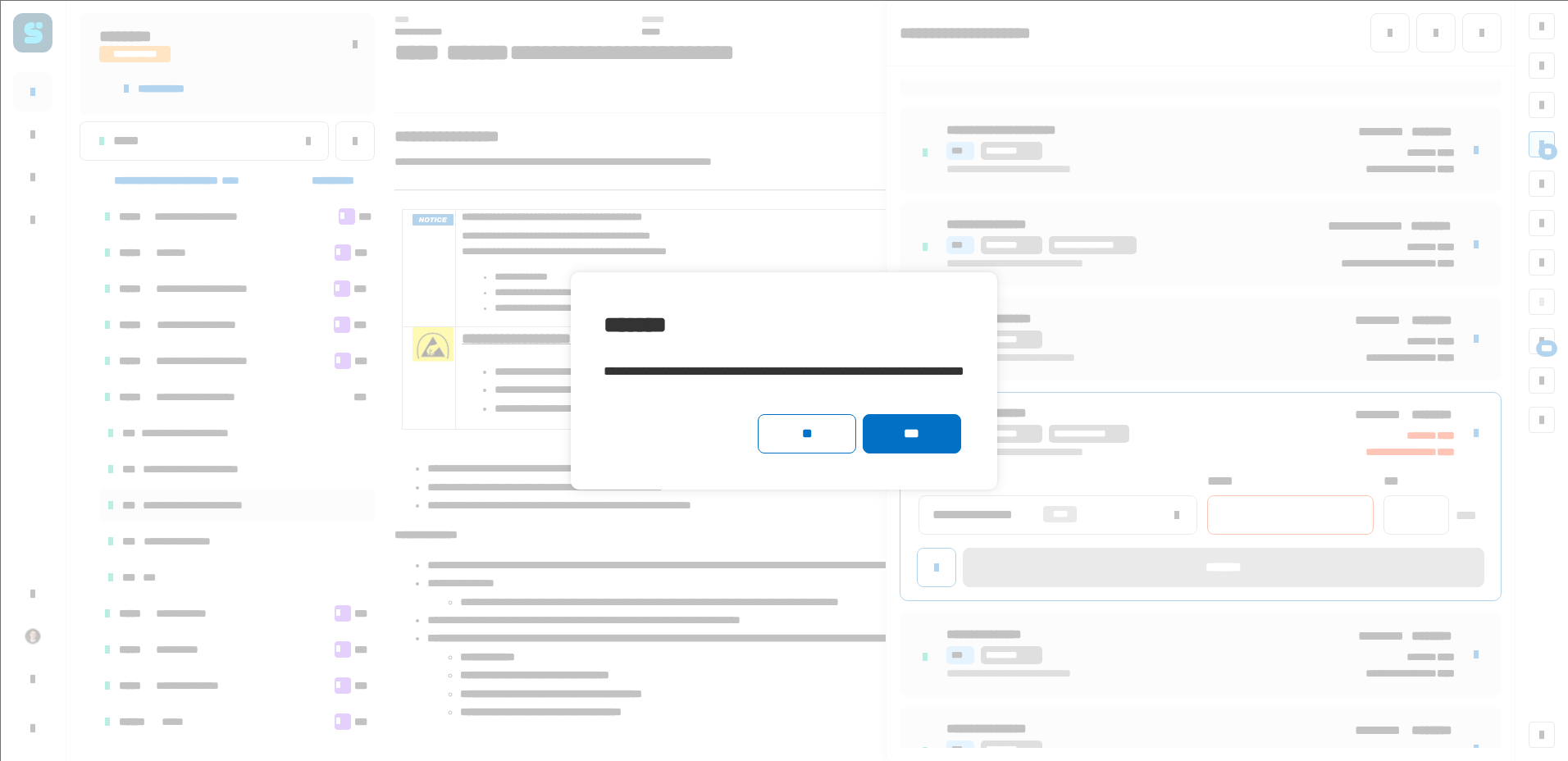 click on "***" 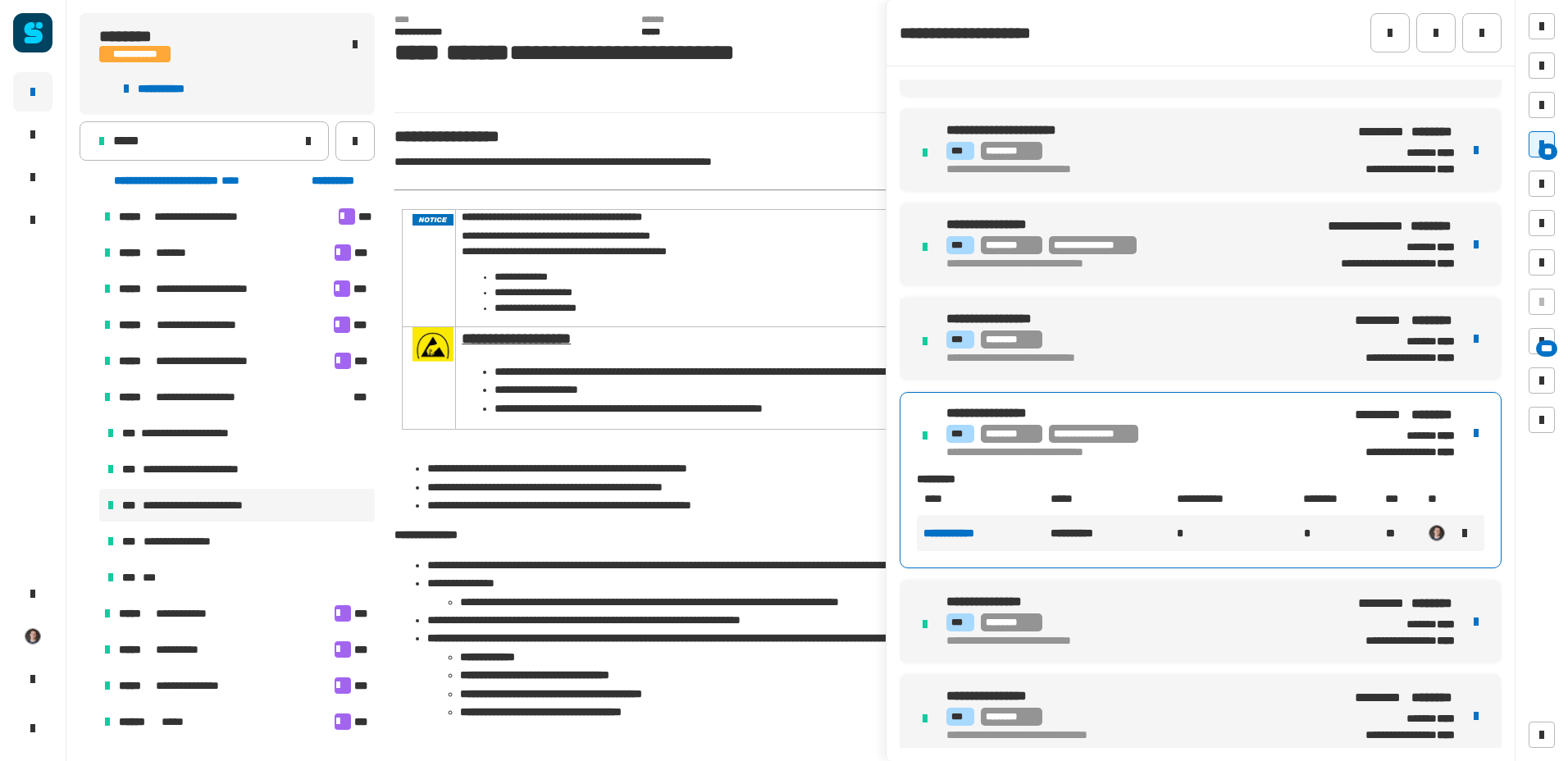 click on "*****" 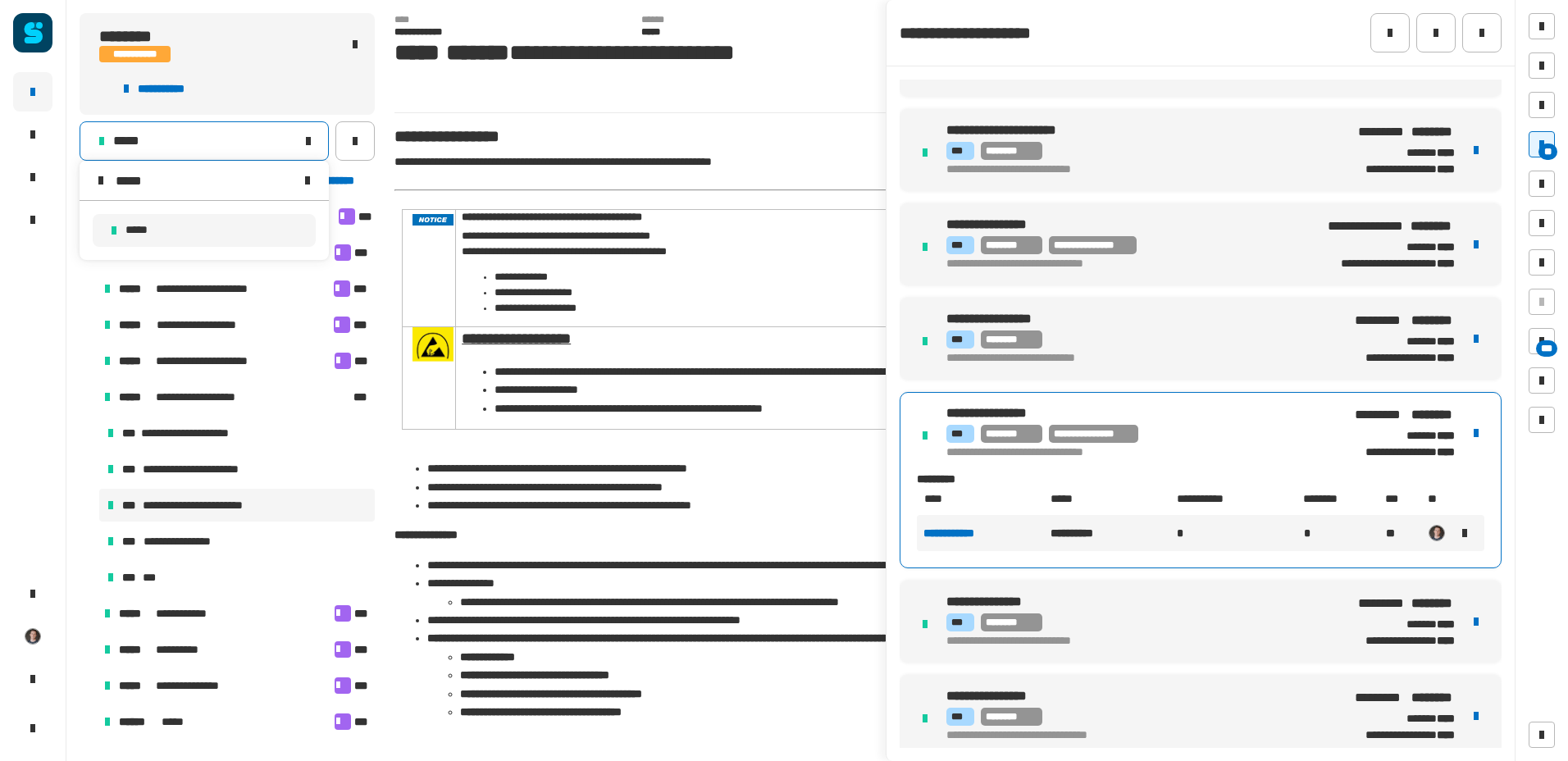 click on "*****" at bounding box center (204, 180) 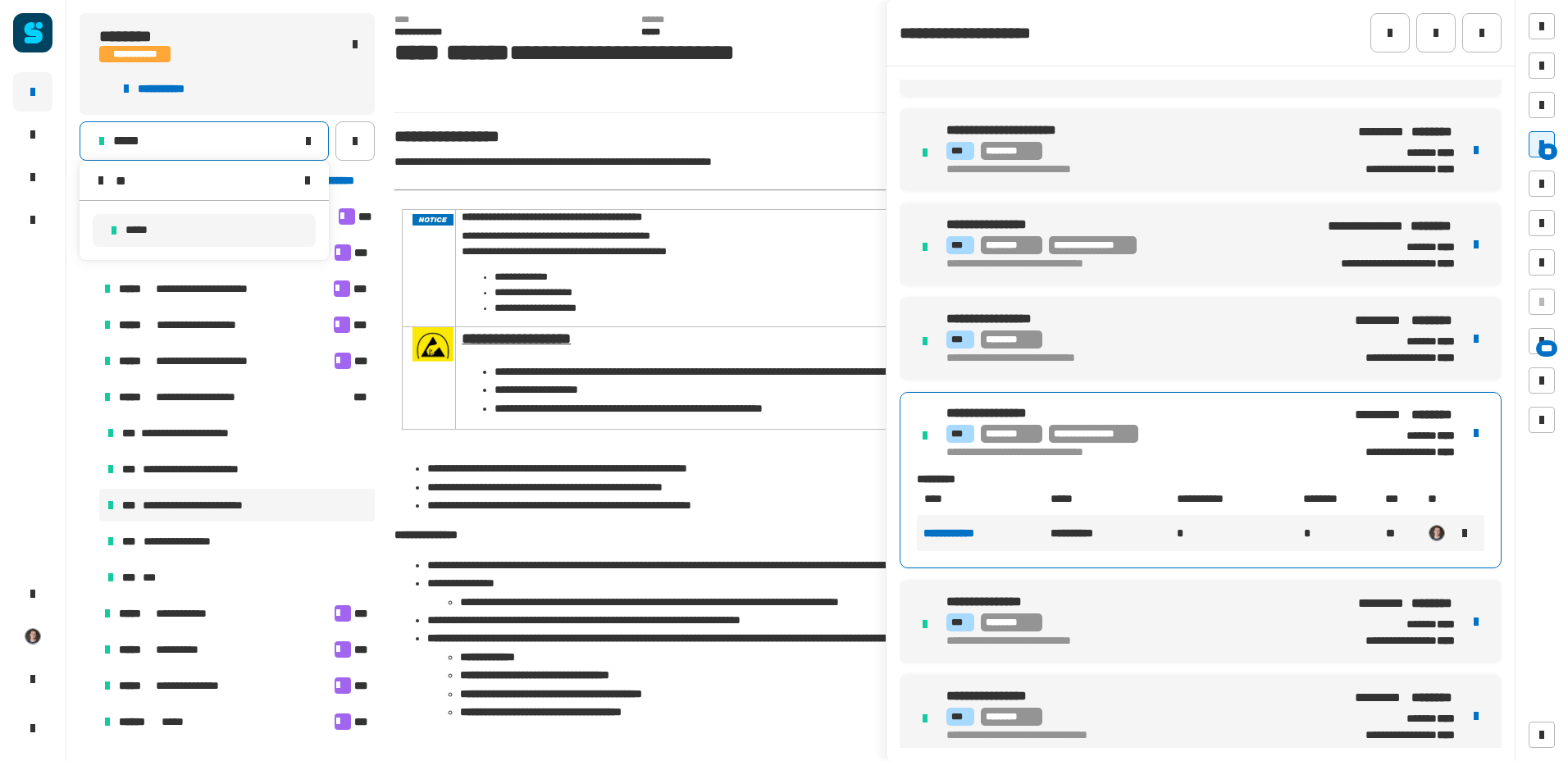 type on "*" 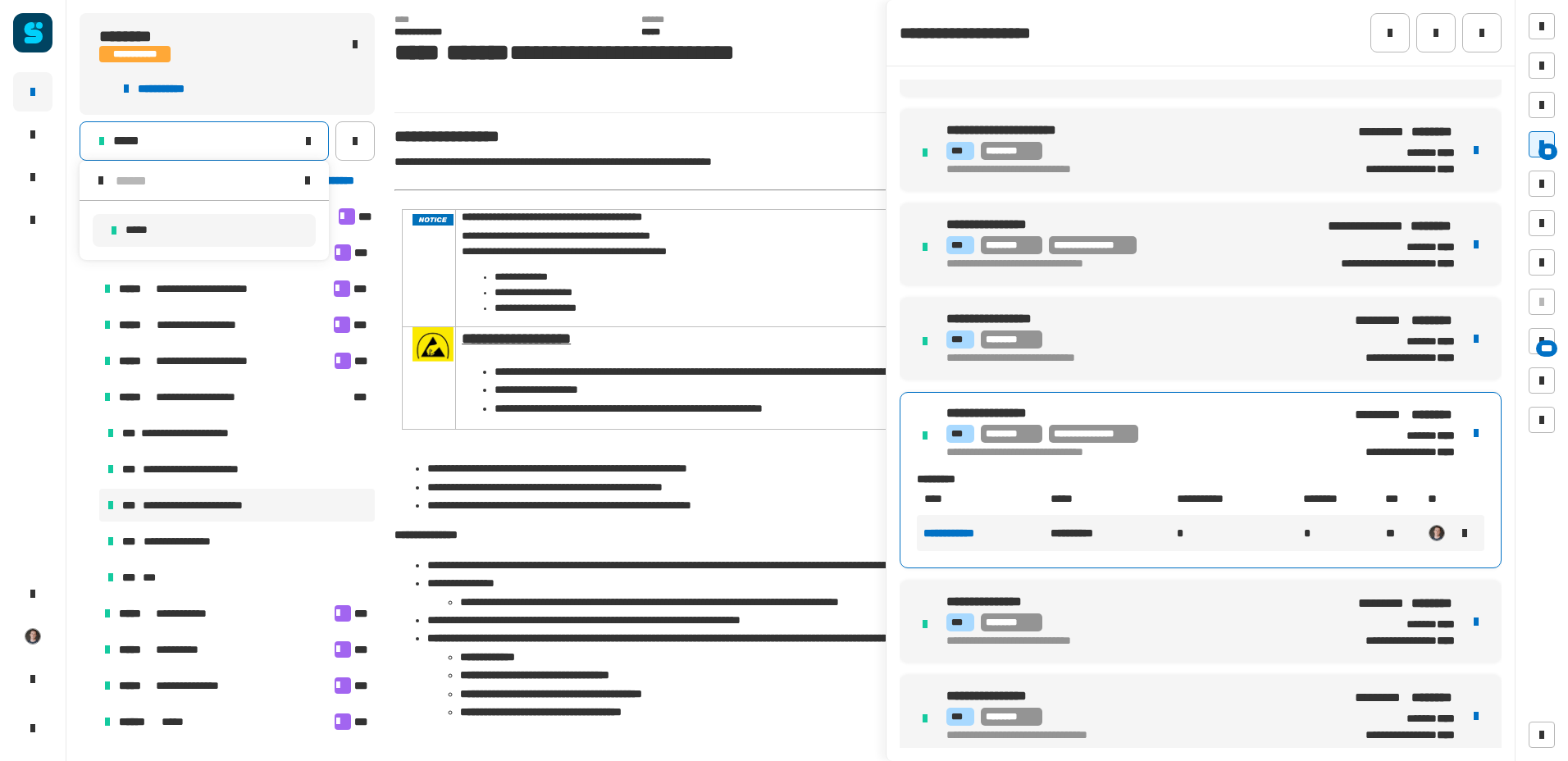 type on "*****" 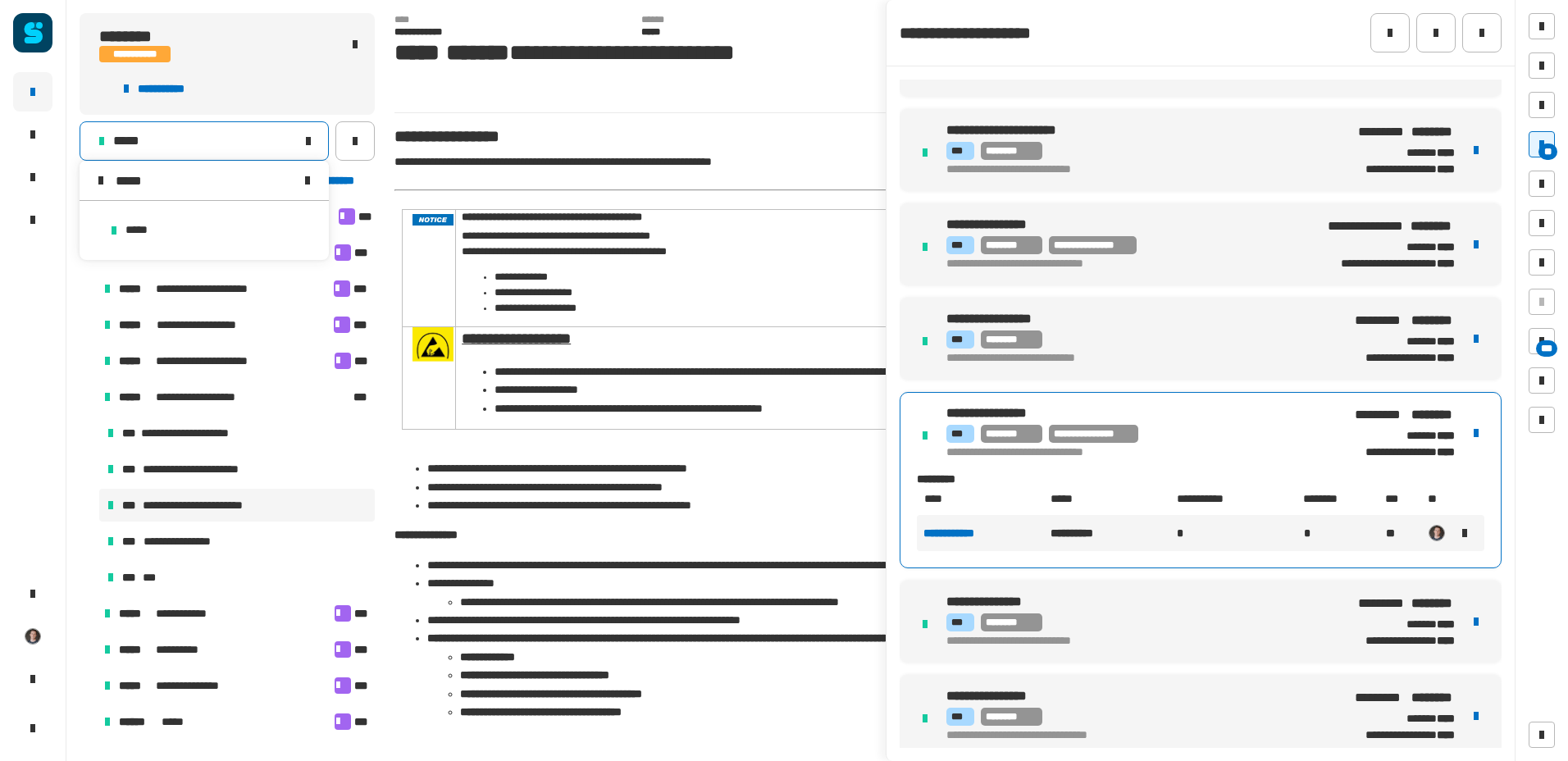 click on "*****" at bounding box center [204, 230] 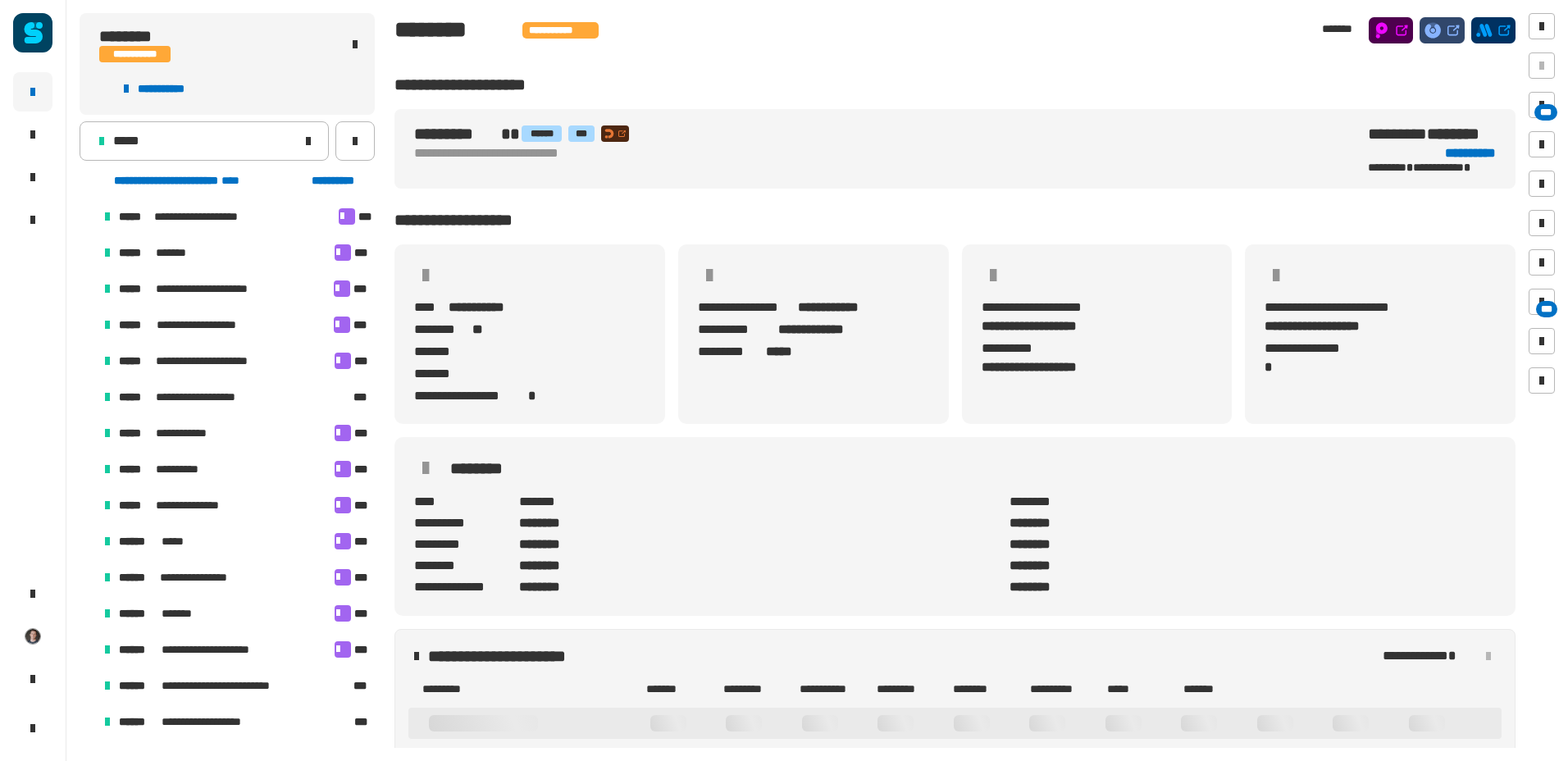 scroll, scrollTop: 7, scrollLeft: 11, axis: both 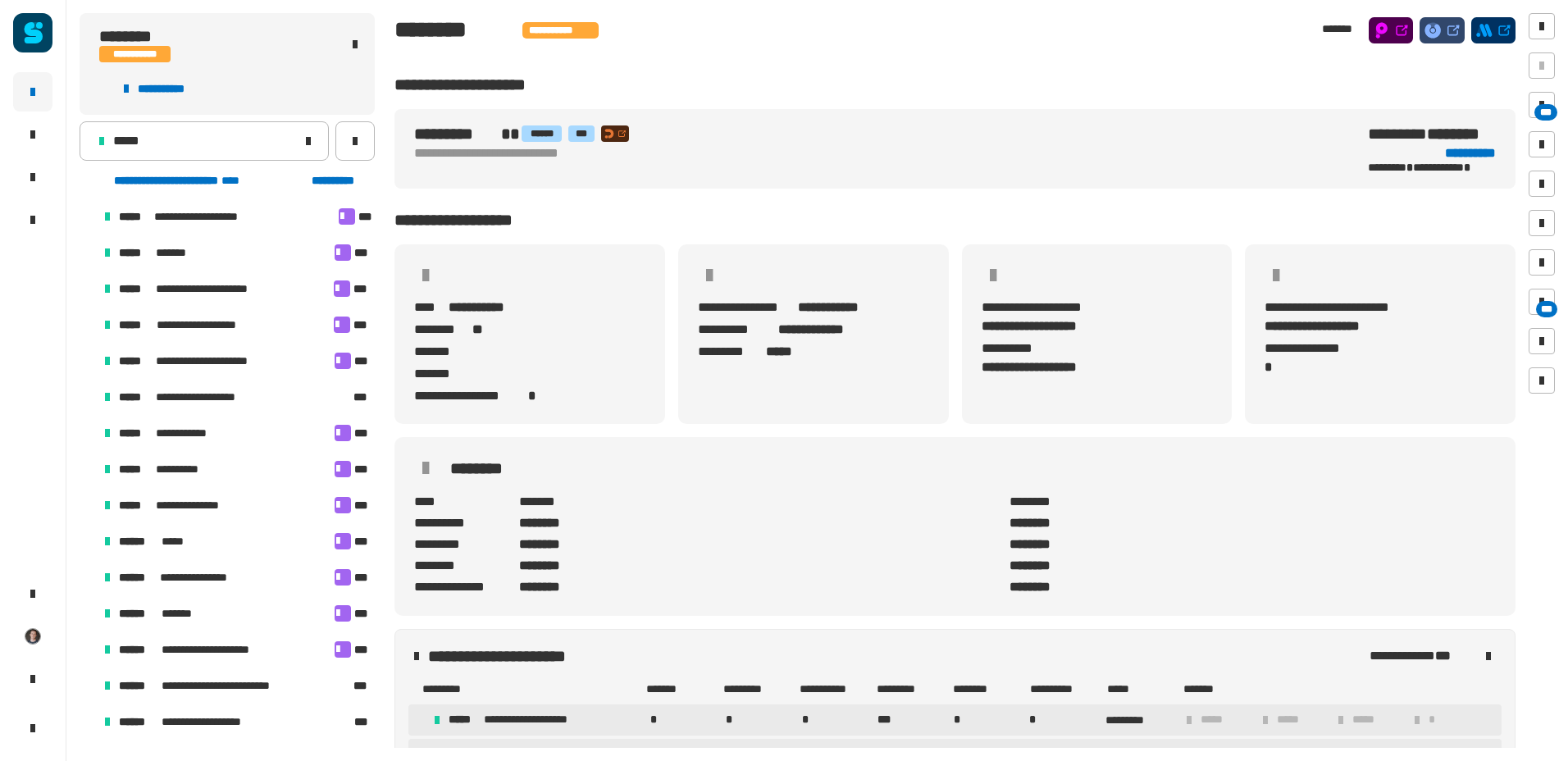 click on "**********" at bounding box center [212, 397] 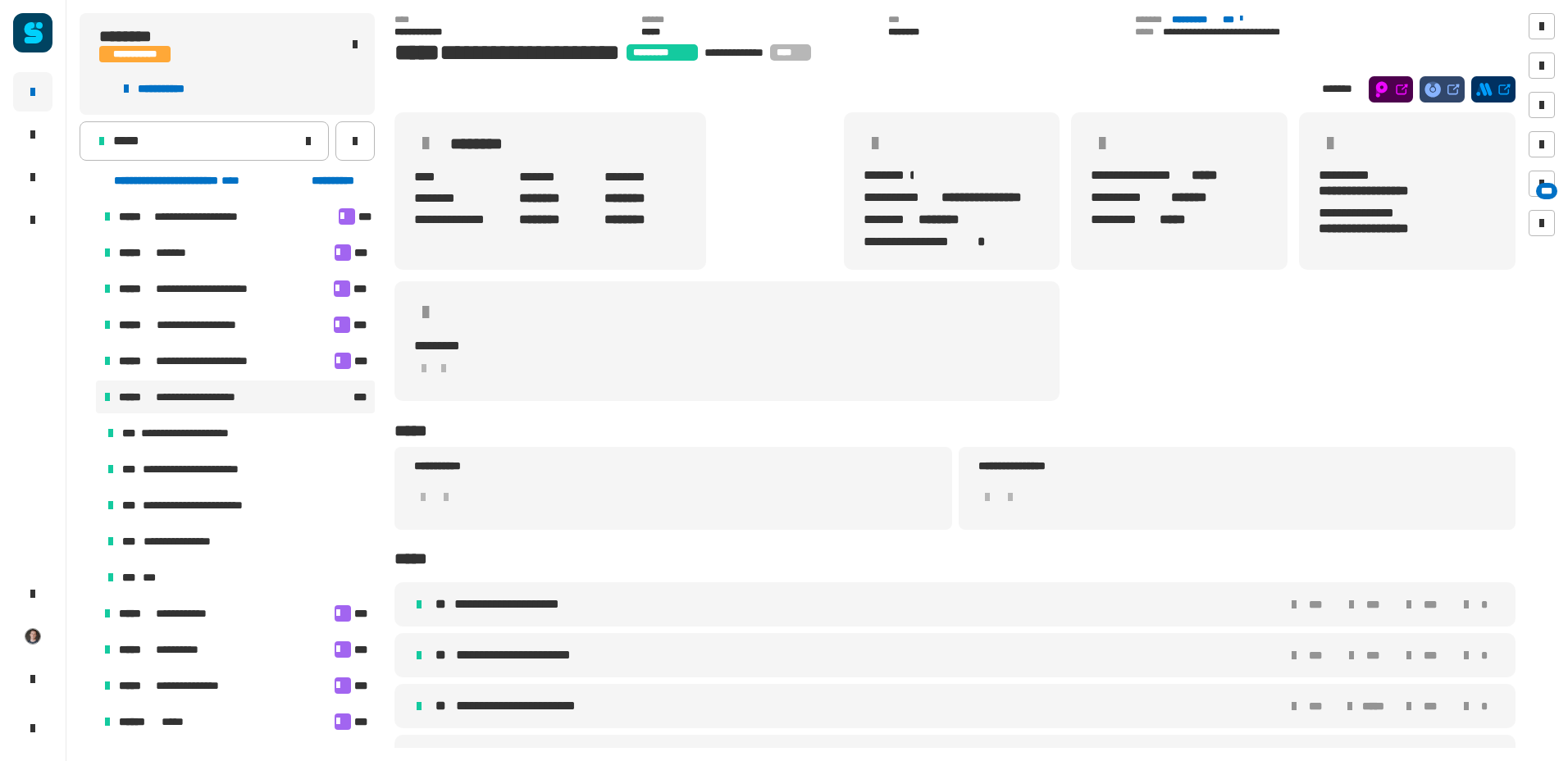 click on "**********" at bounding box center (237, 505) 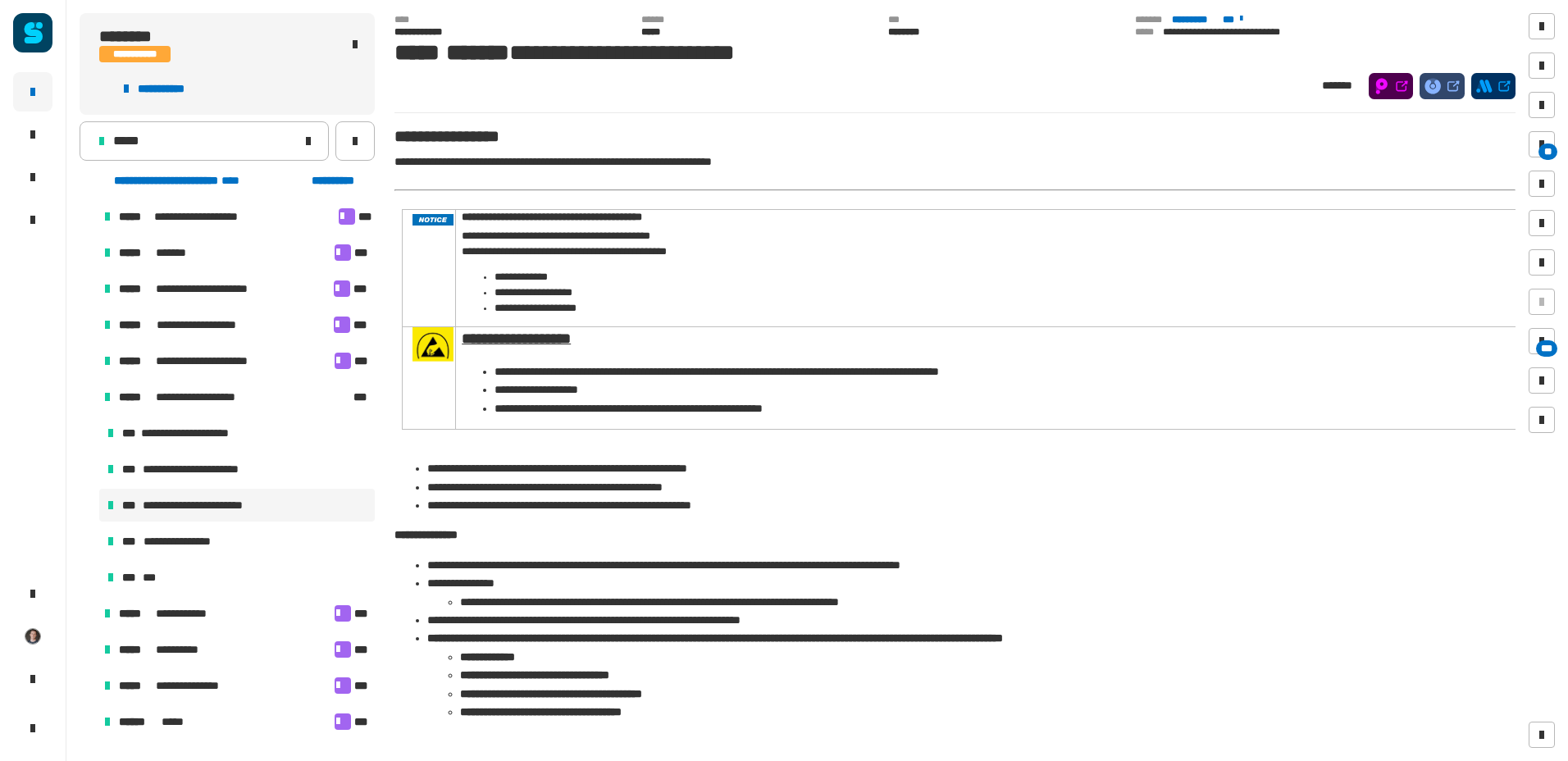 click on "**" at bounding box center (1547, 152) 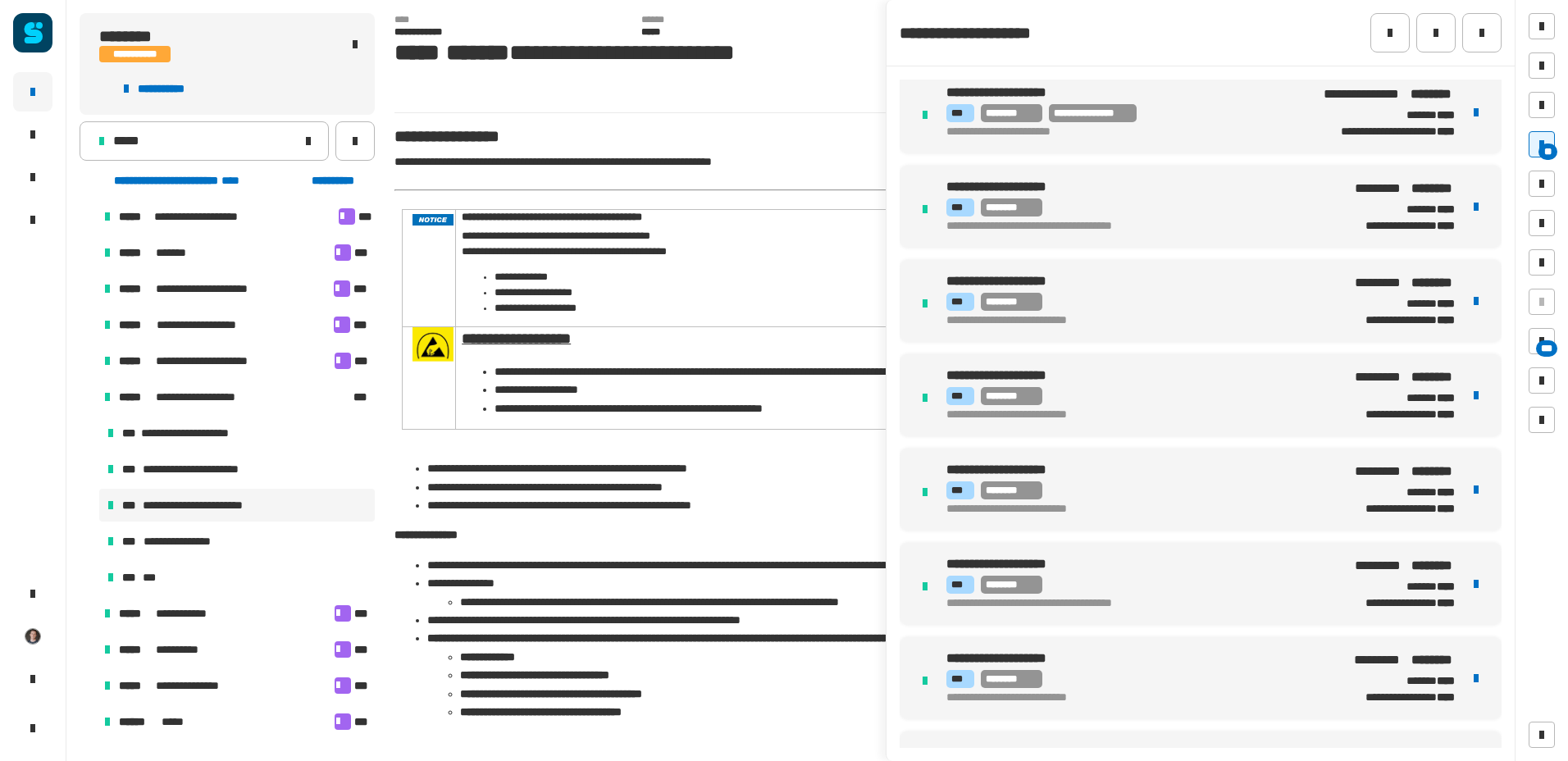 scroll, scrollTop: 4969, scrollLeft: 0, axis: vertical 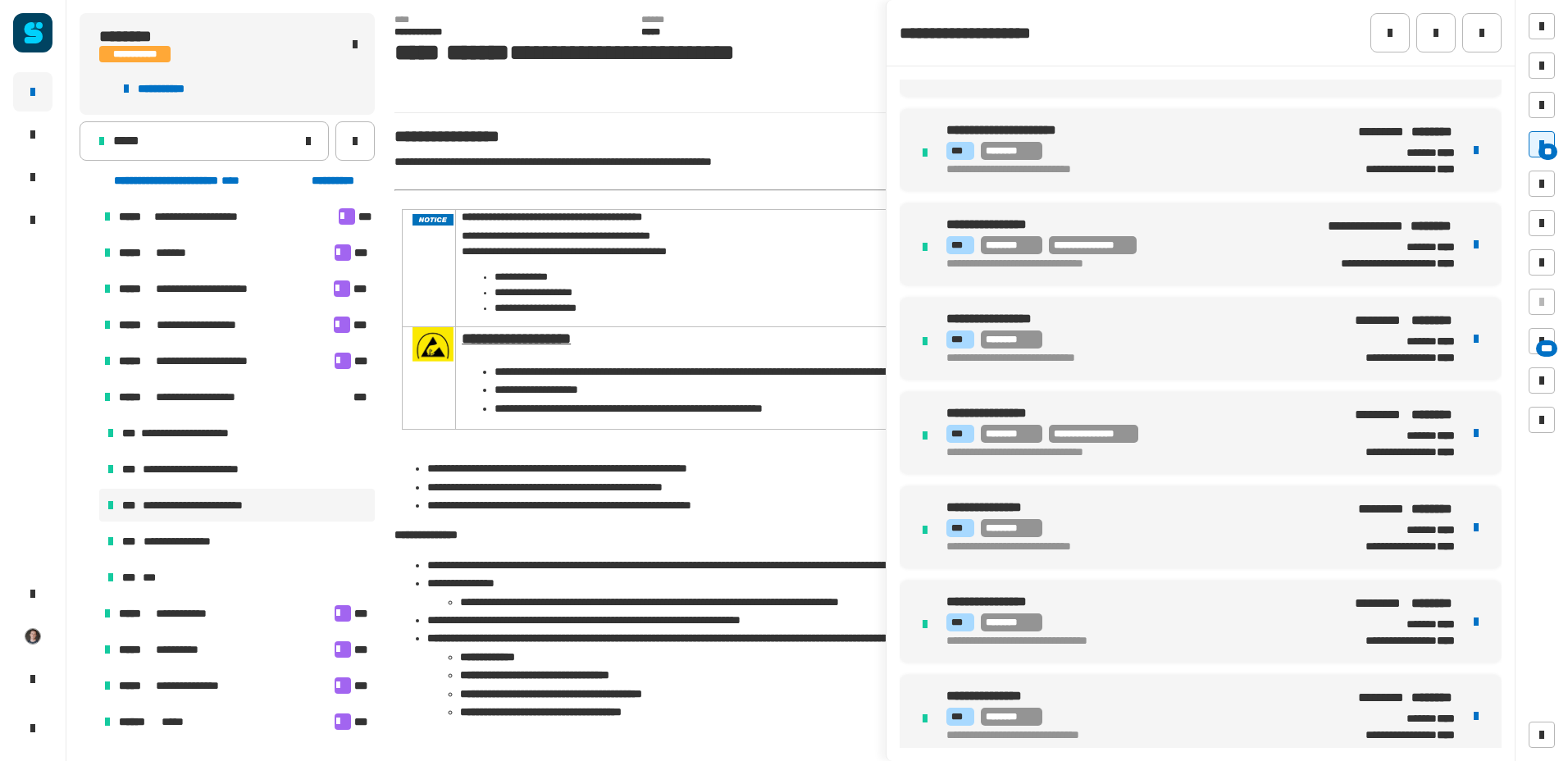 click on "**********" at bounding box center [1201, 433] 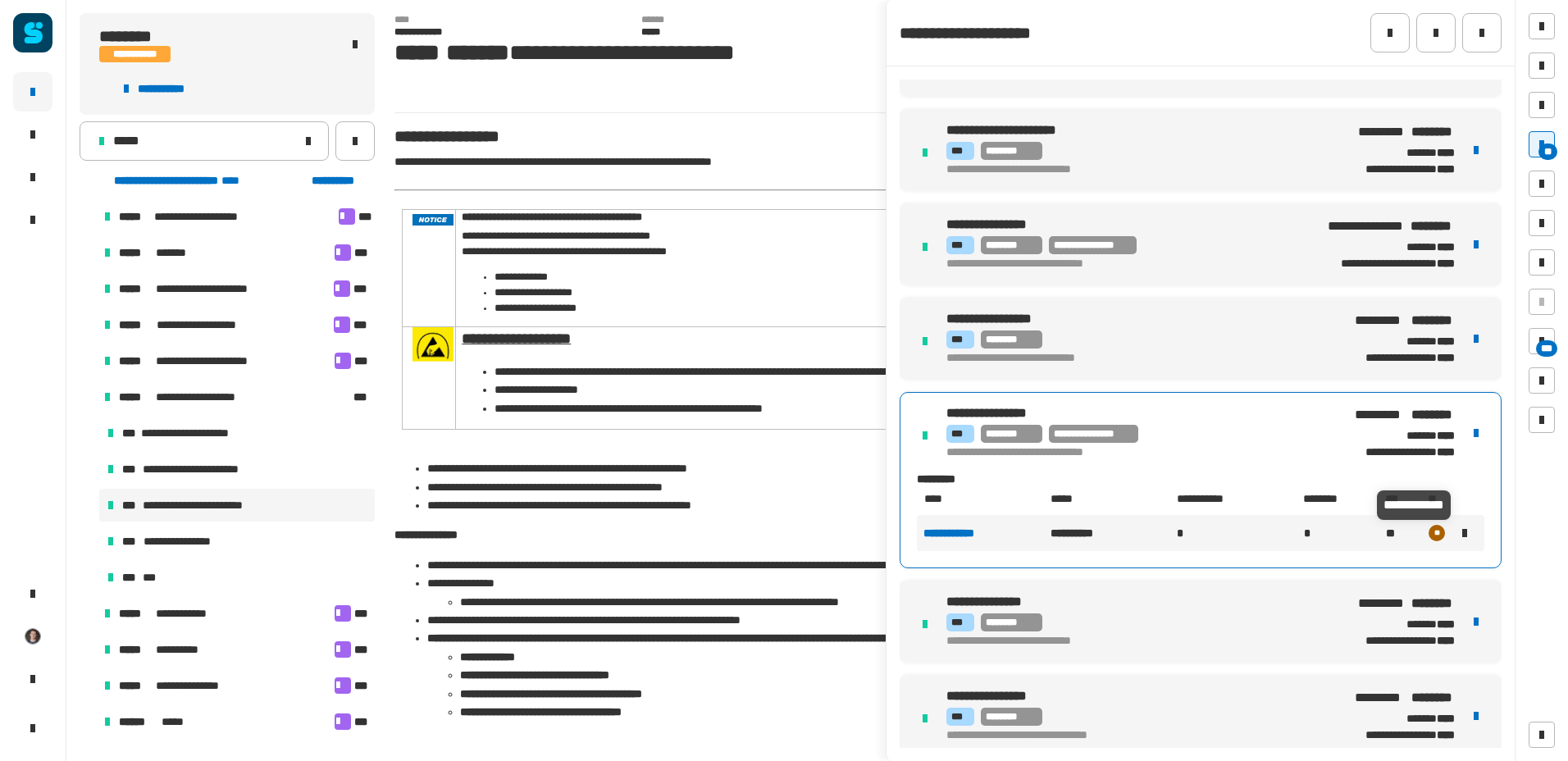 click at bounding box center (1465, 533) 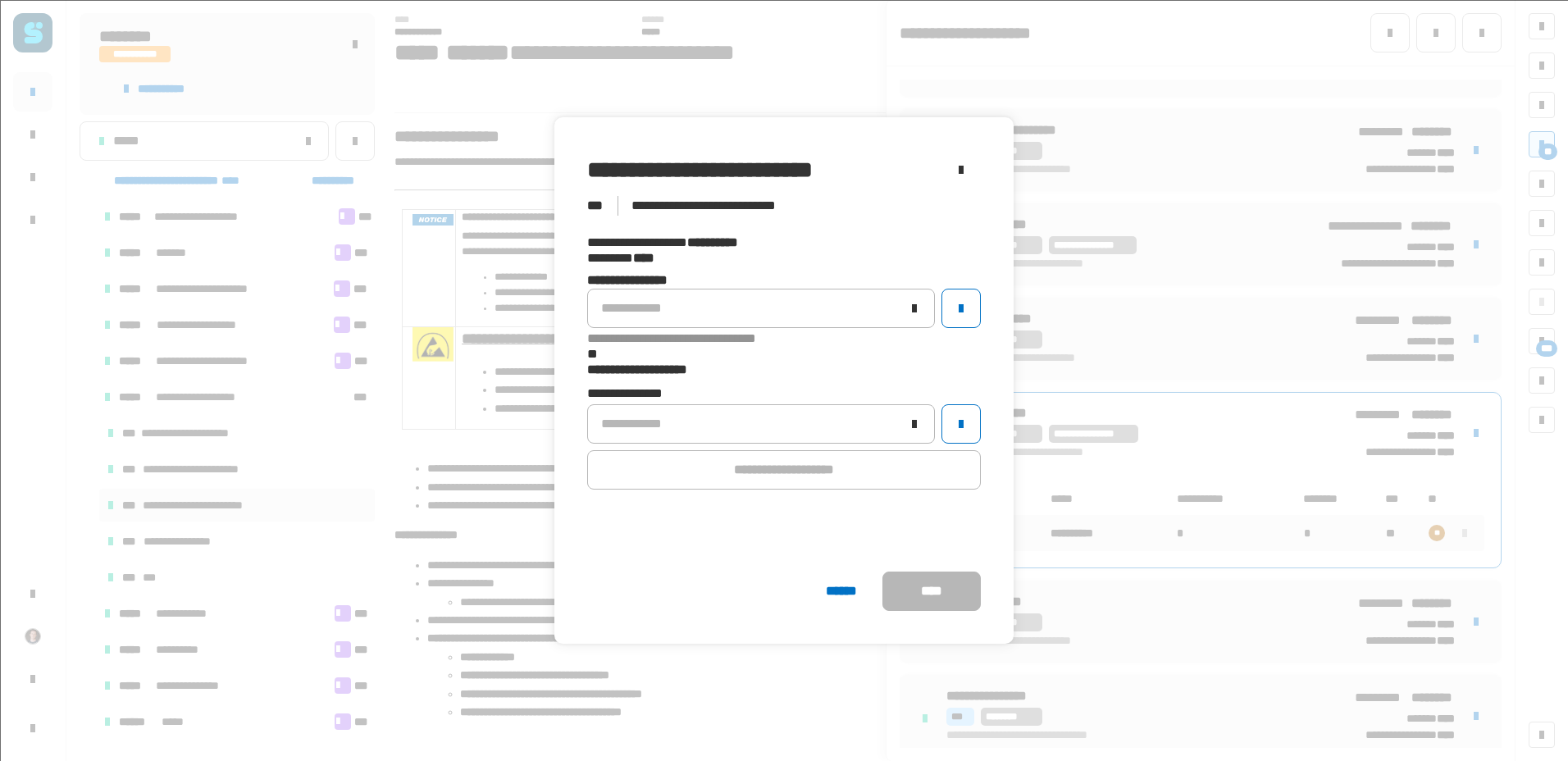 click on "**********" 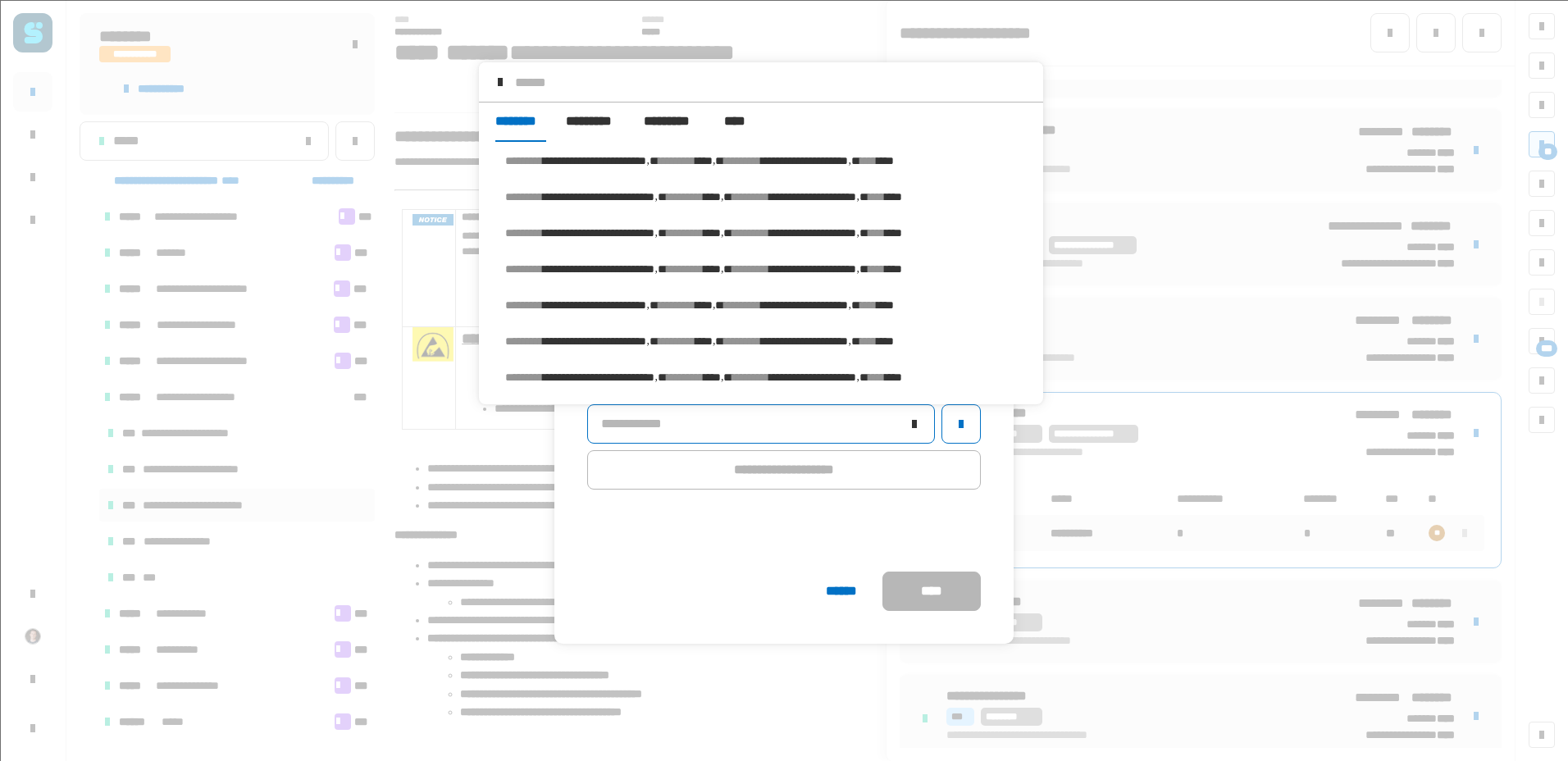 scroll, scrollTop: 12, scrollLeft: 0, axis: vertical 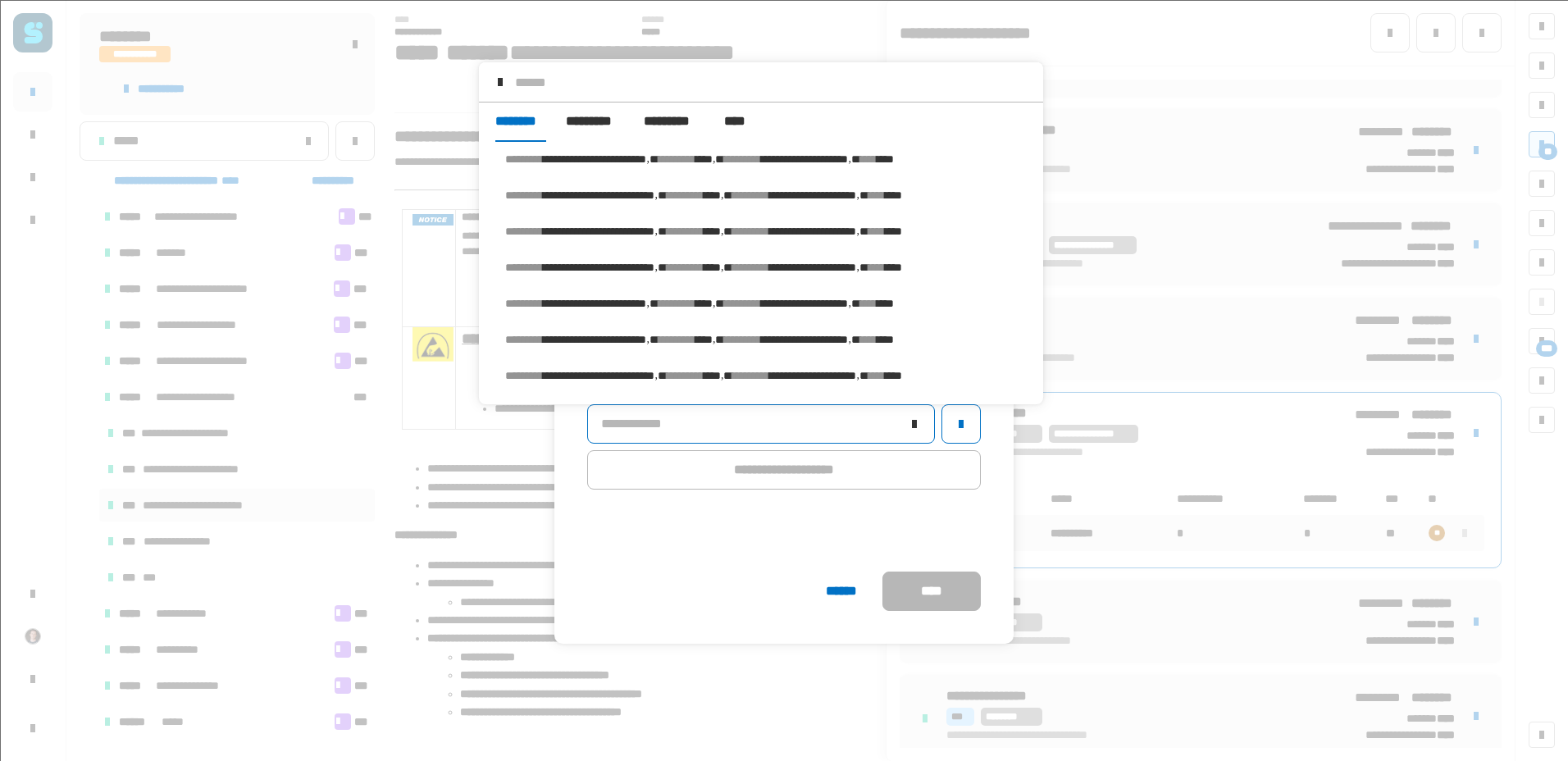click on "**********" 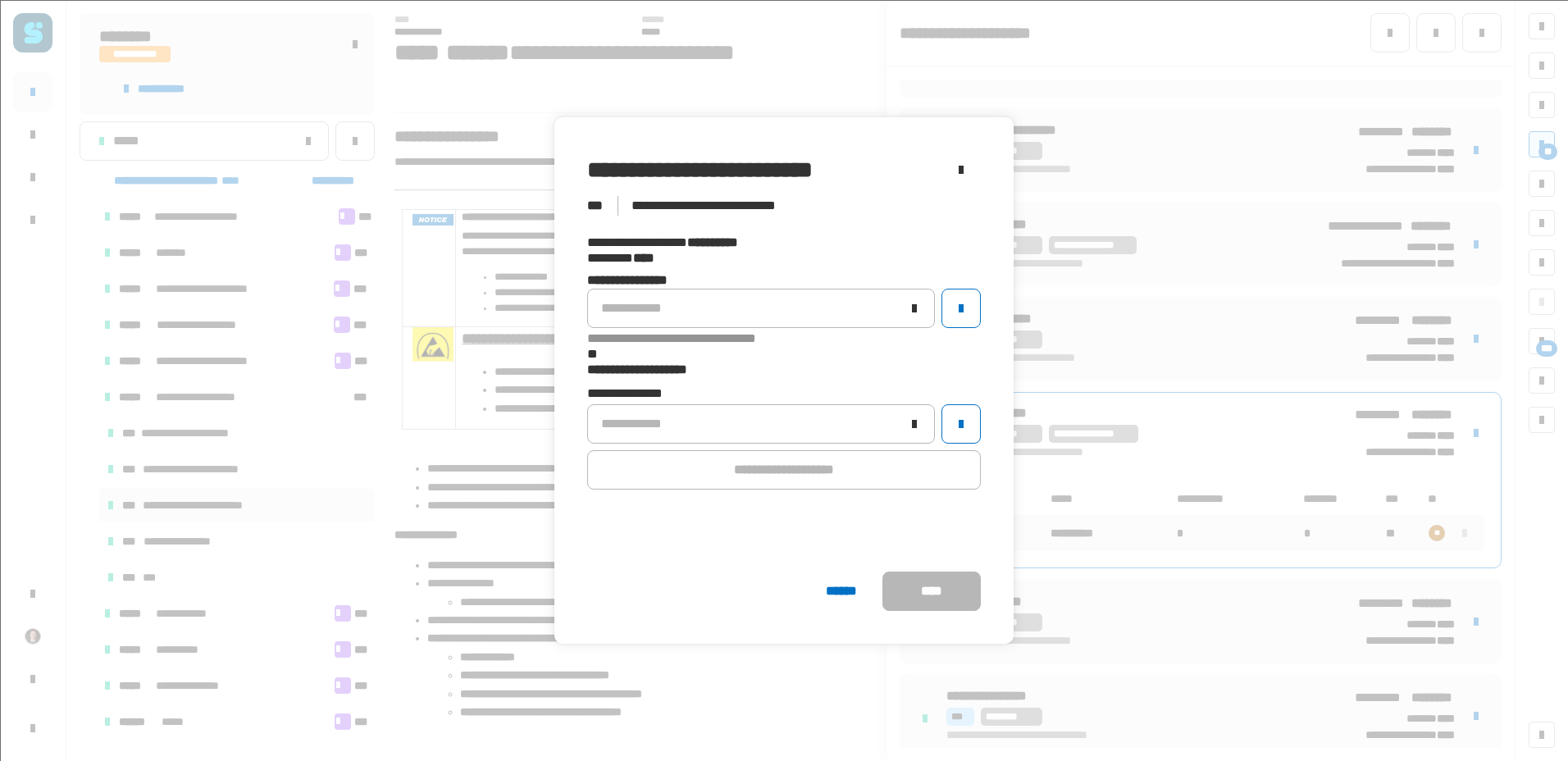 click on "**********" 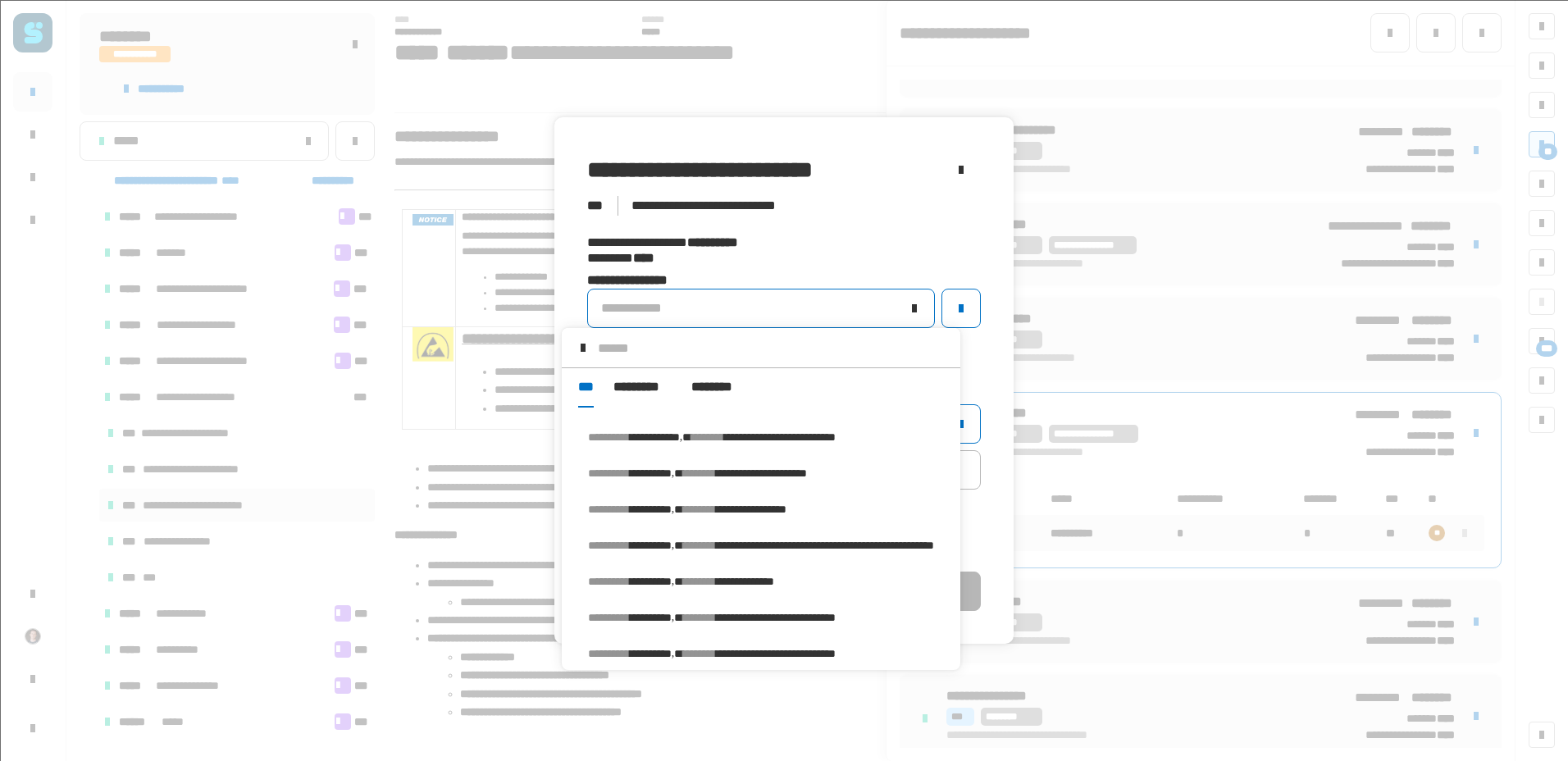 click on "**********" at bounding box center (712, 437) 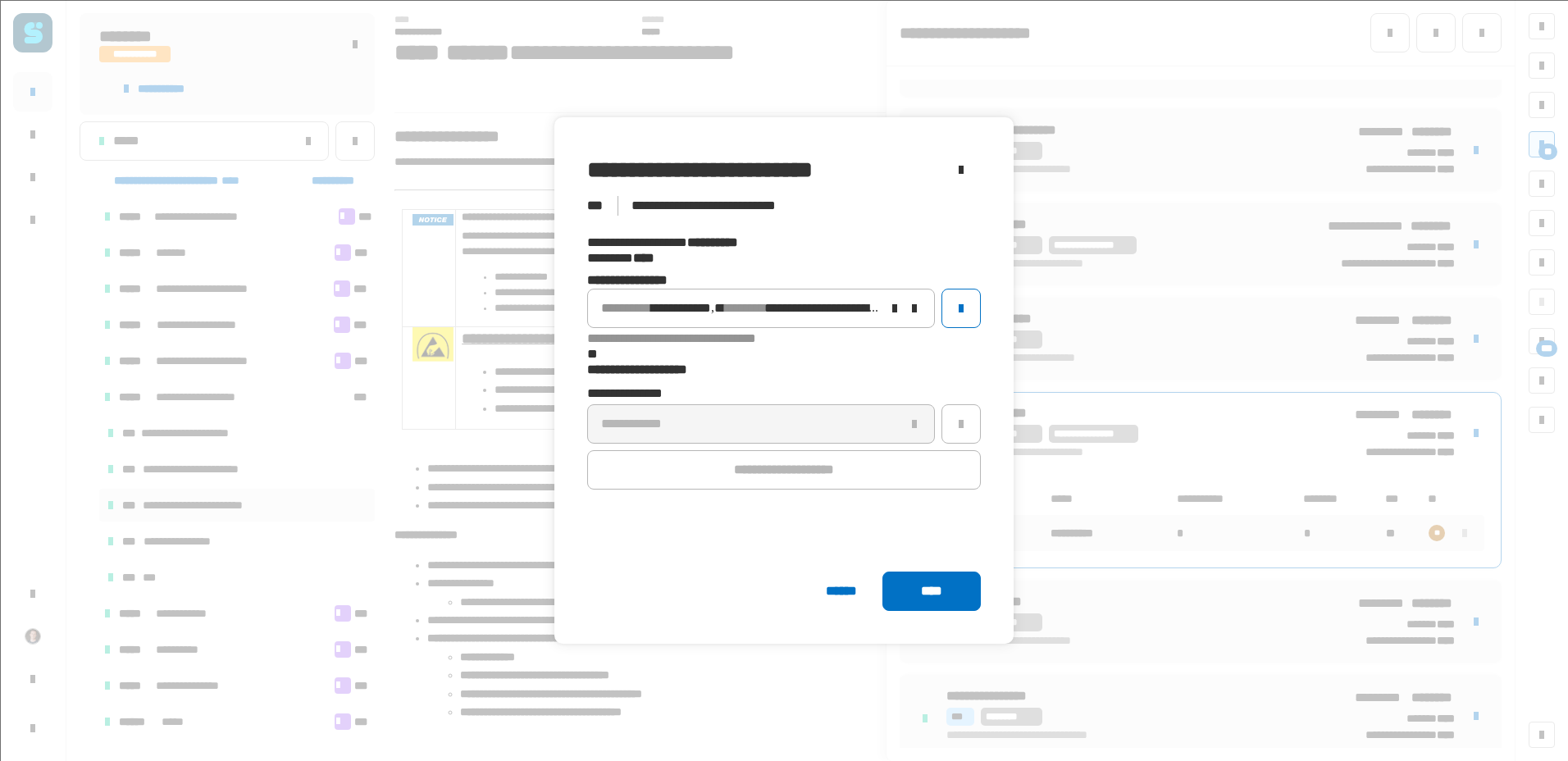 click on "****" 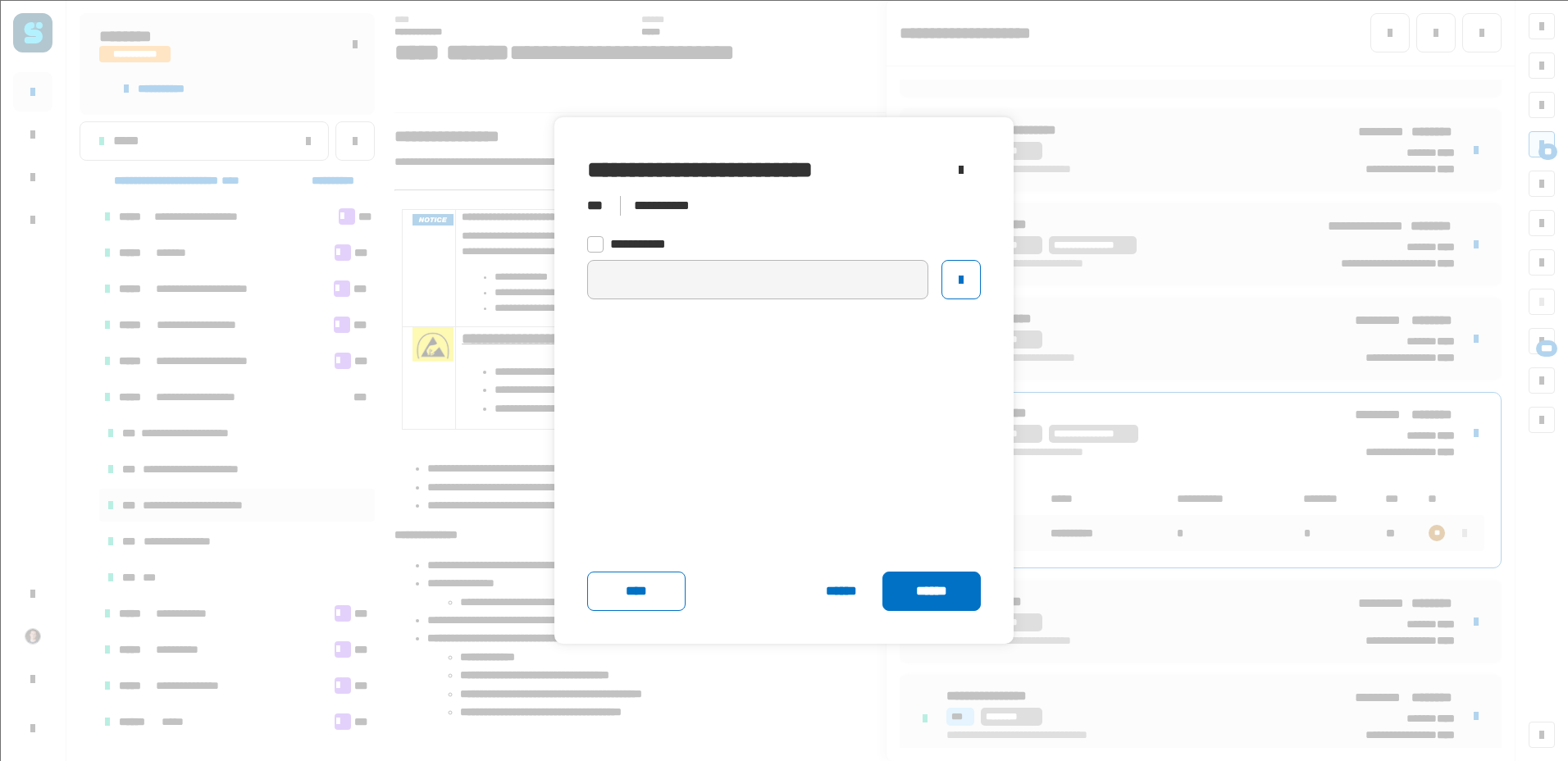 click on "******" 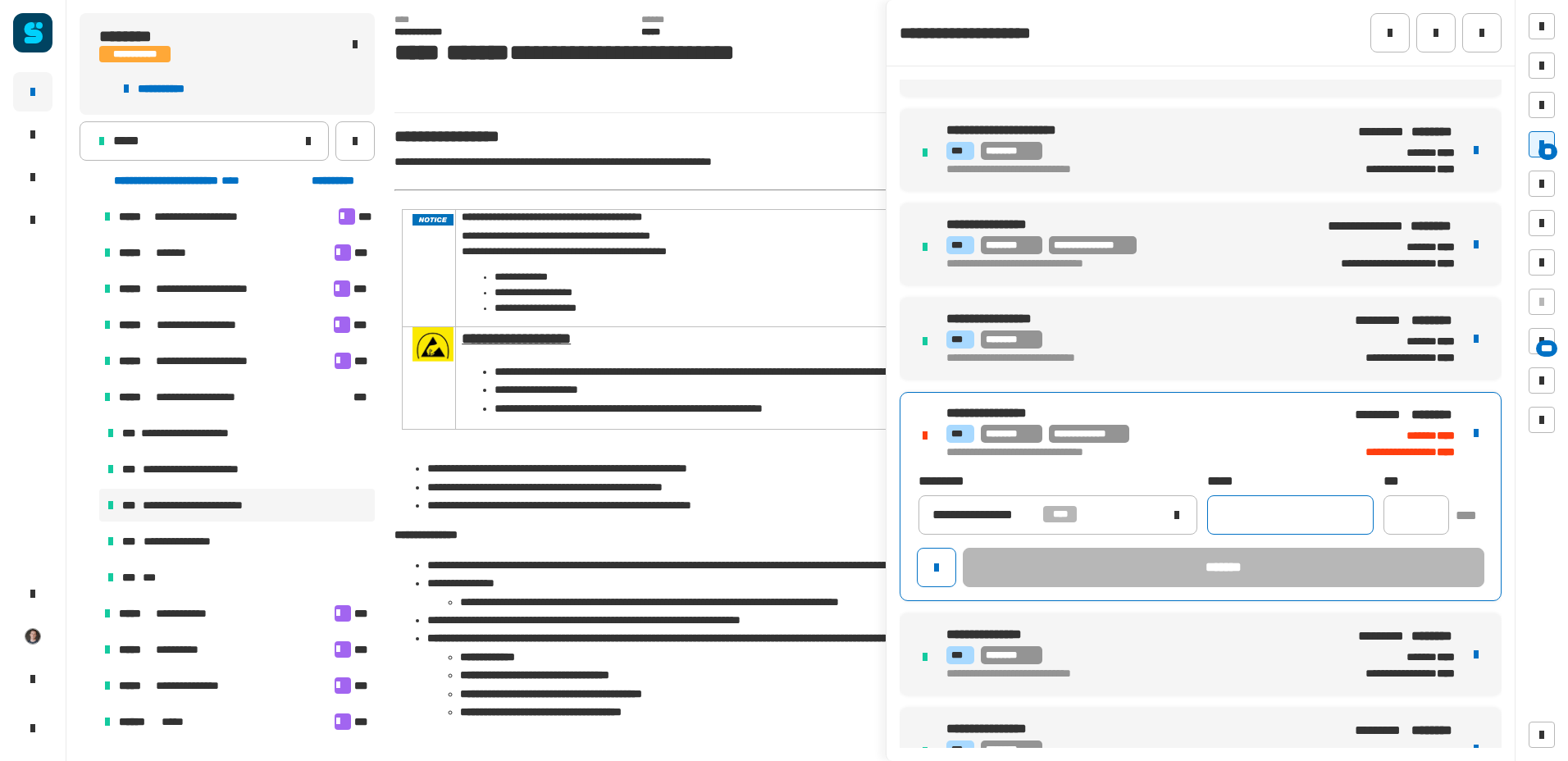 click 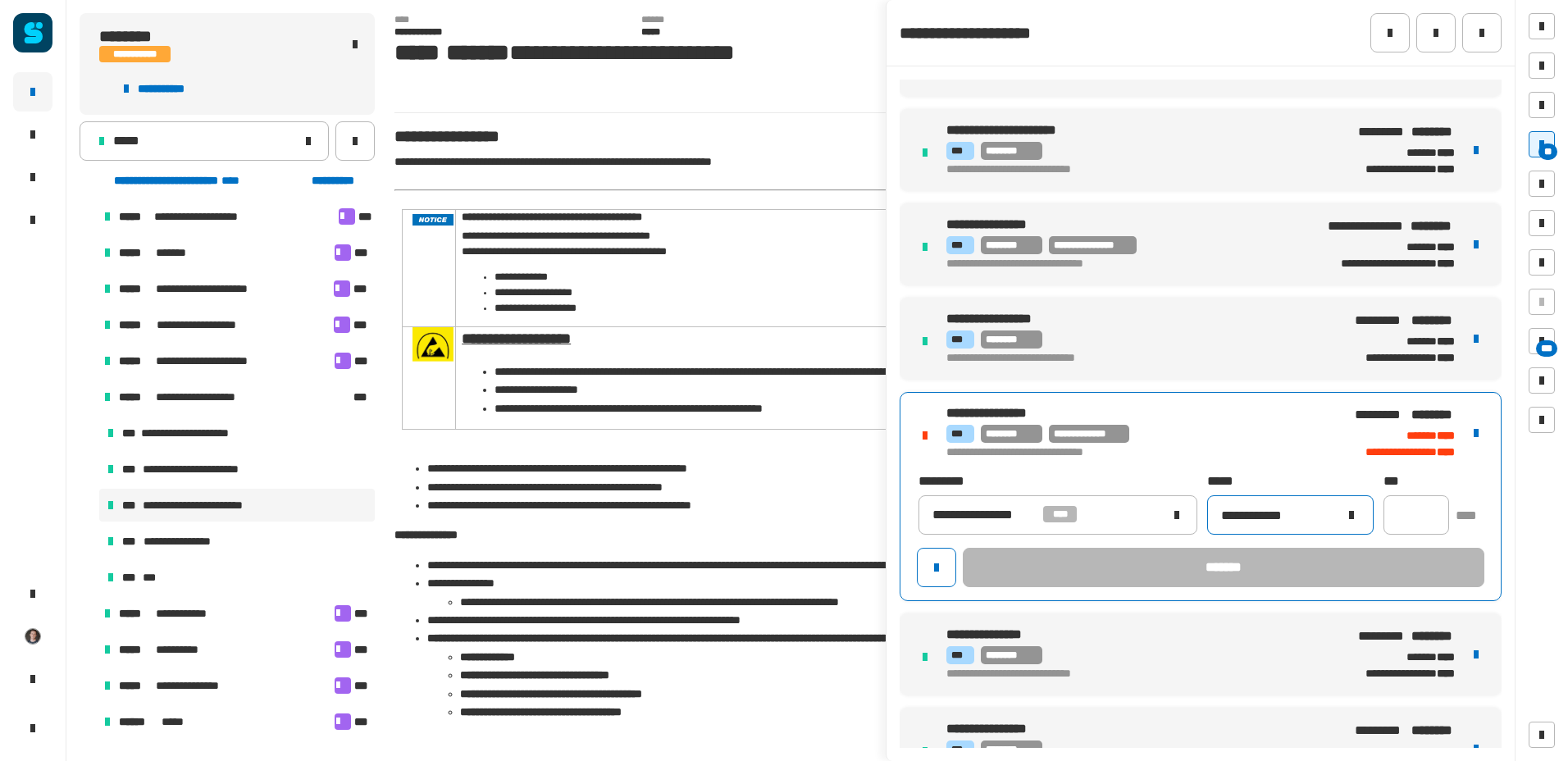 type on "**********" 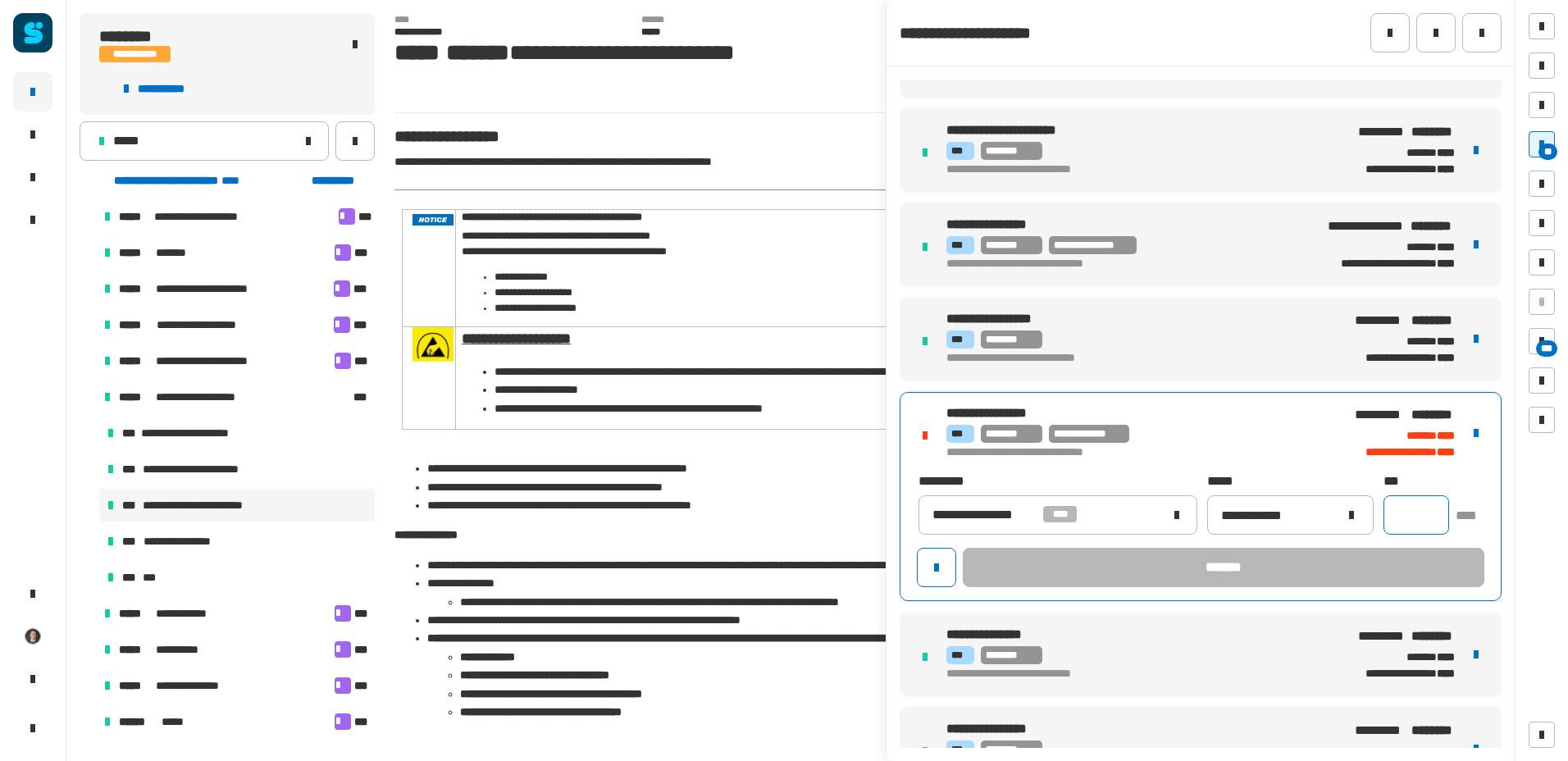 click 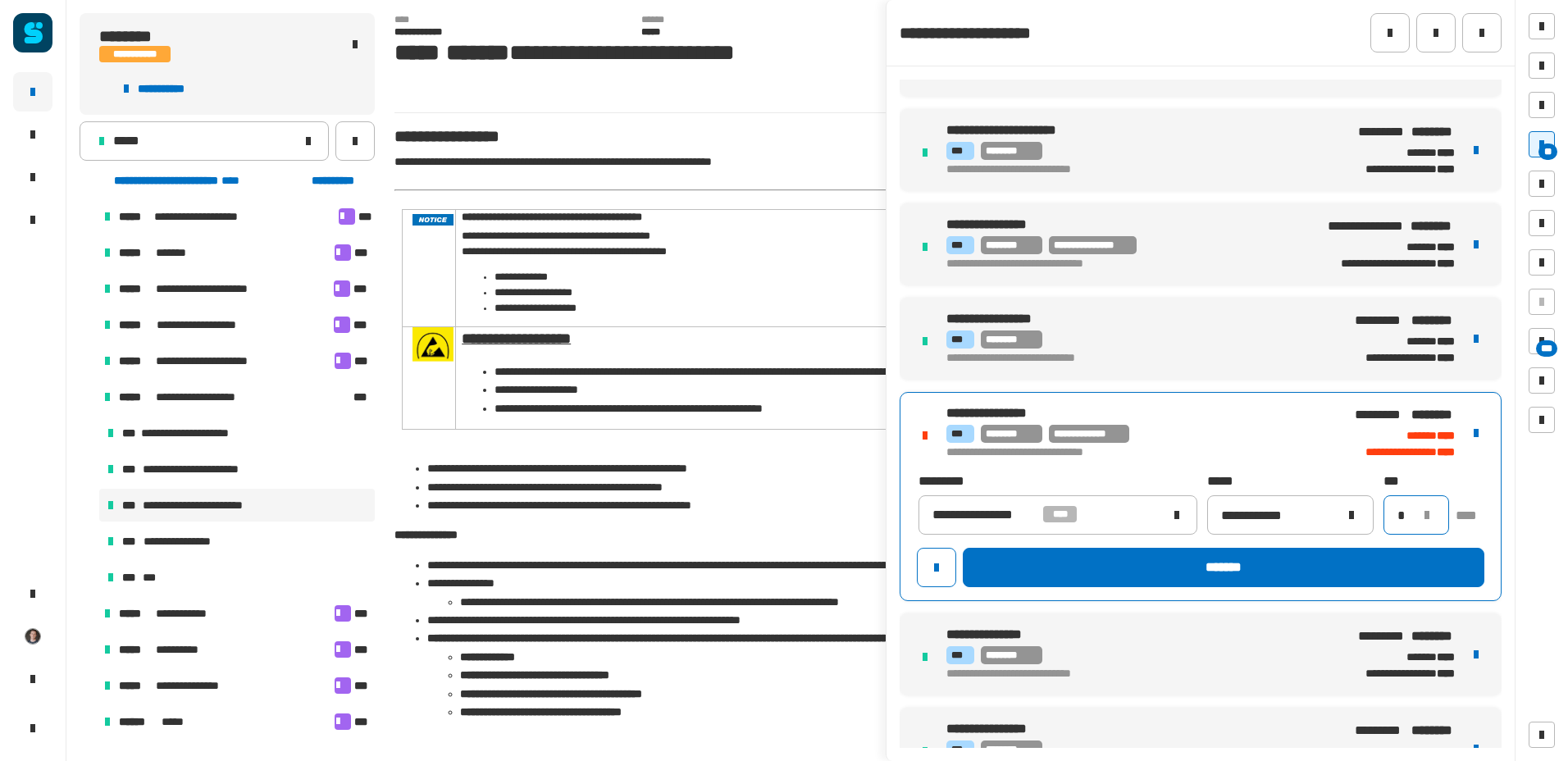 type on "*" 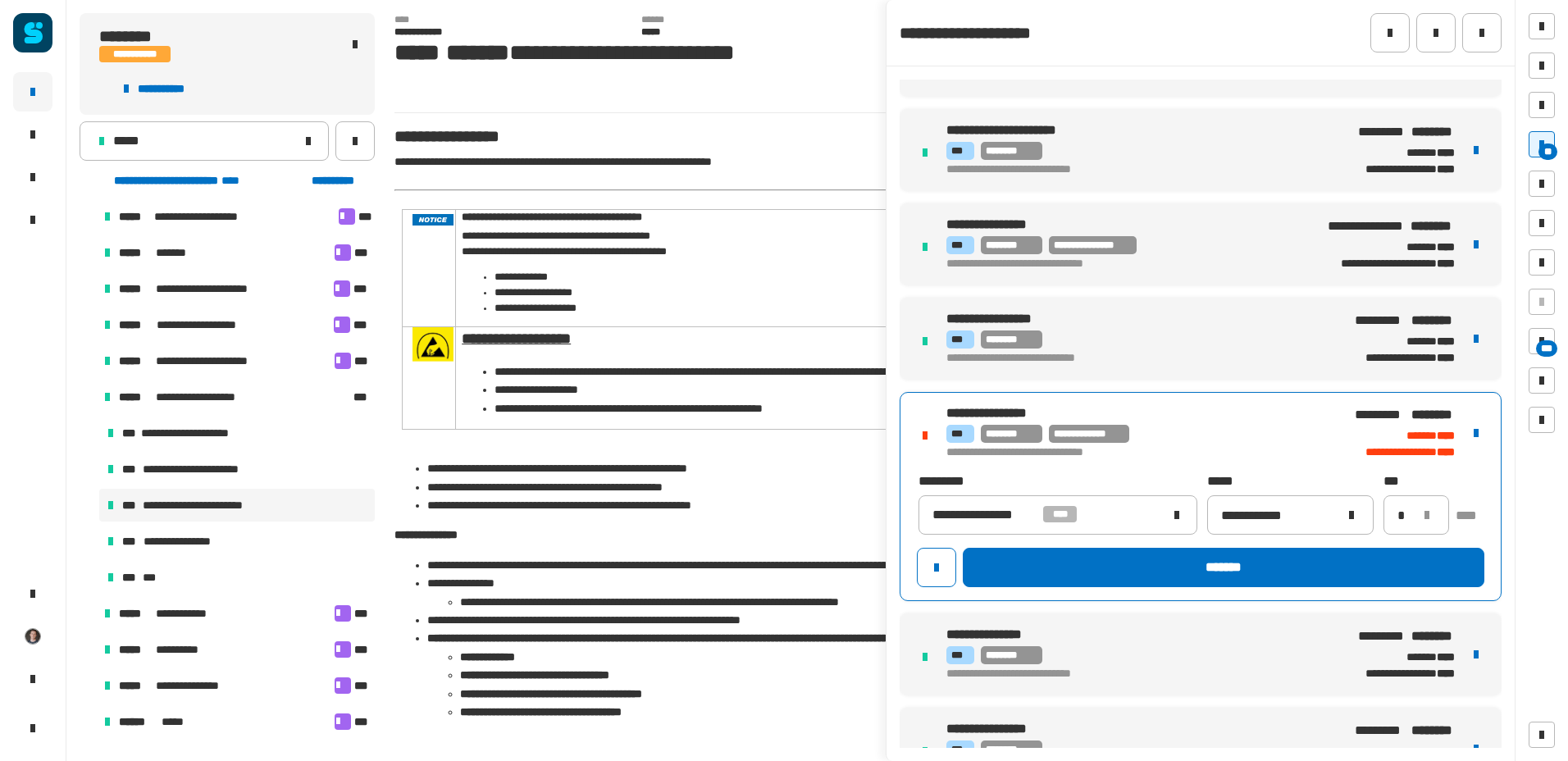 click on "*******" 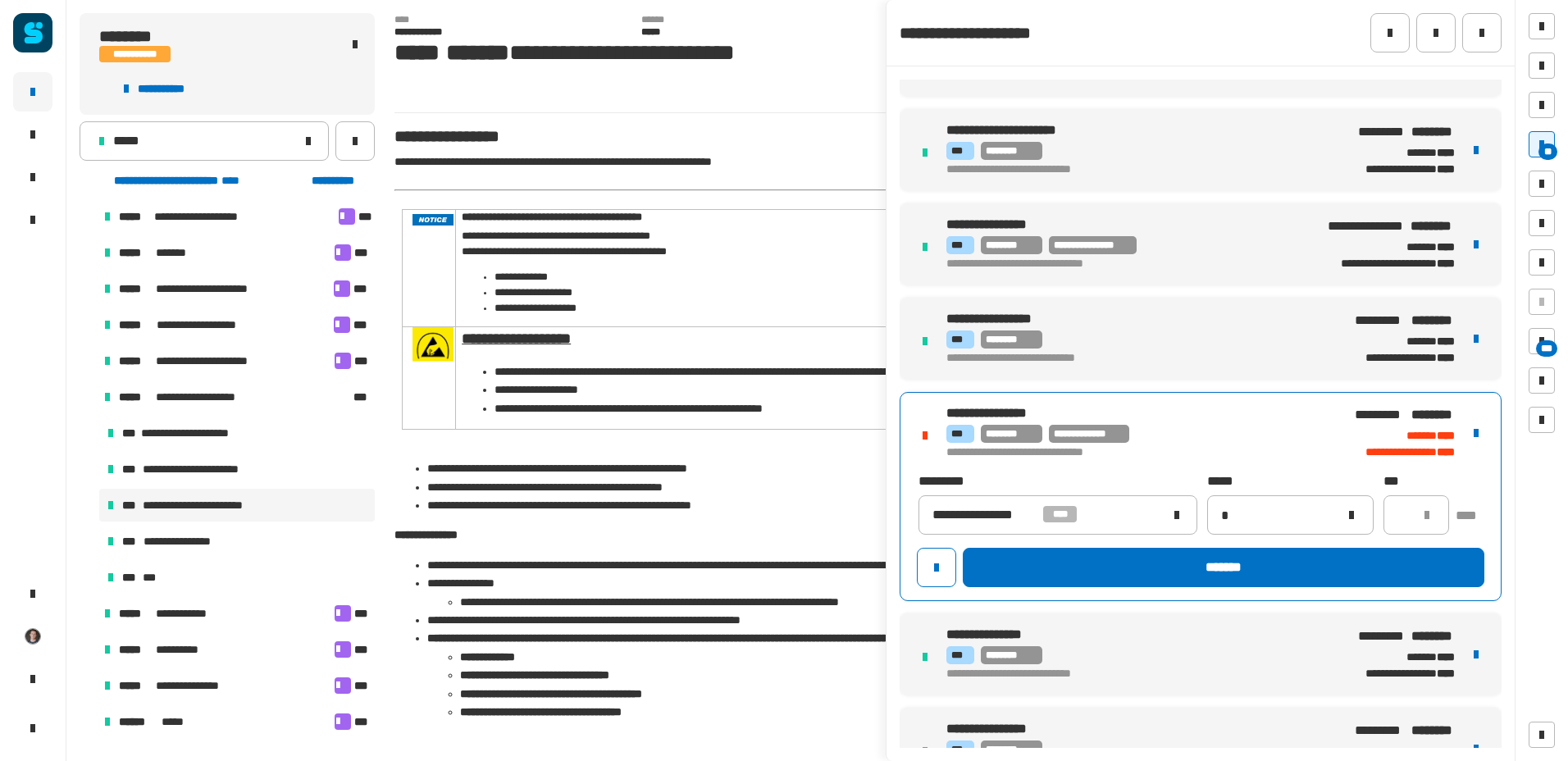 type 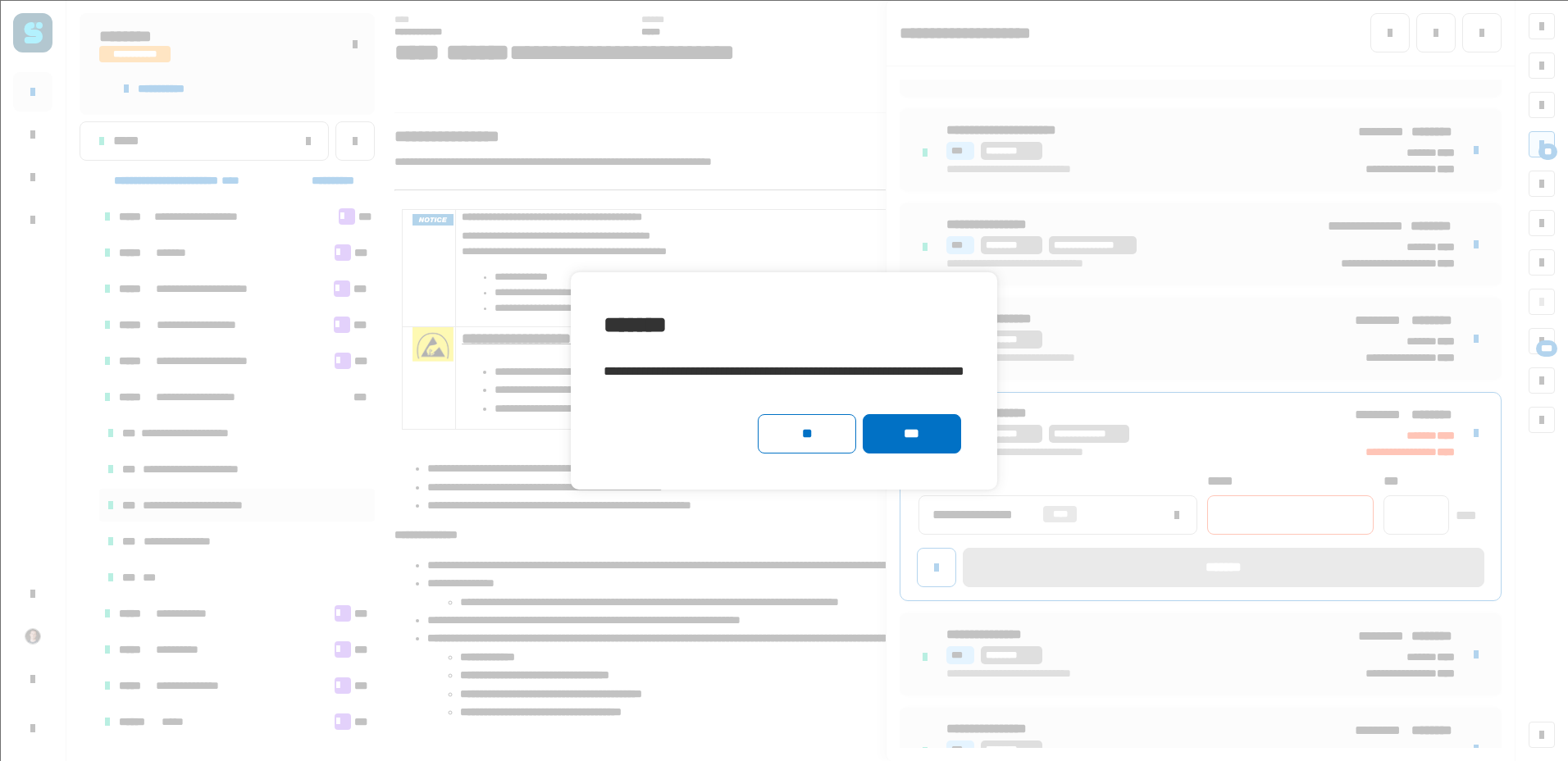 click on "***" 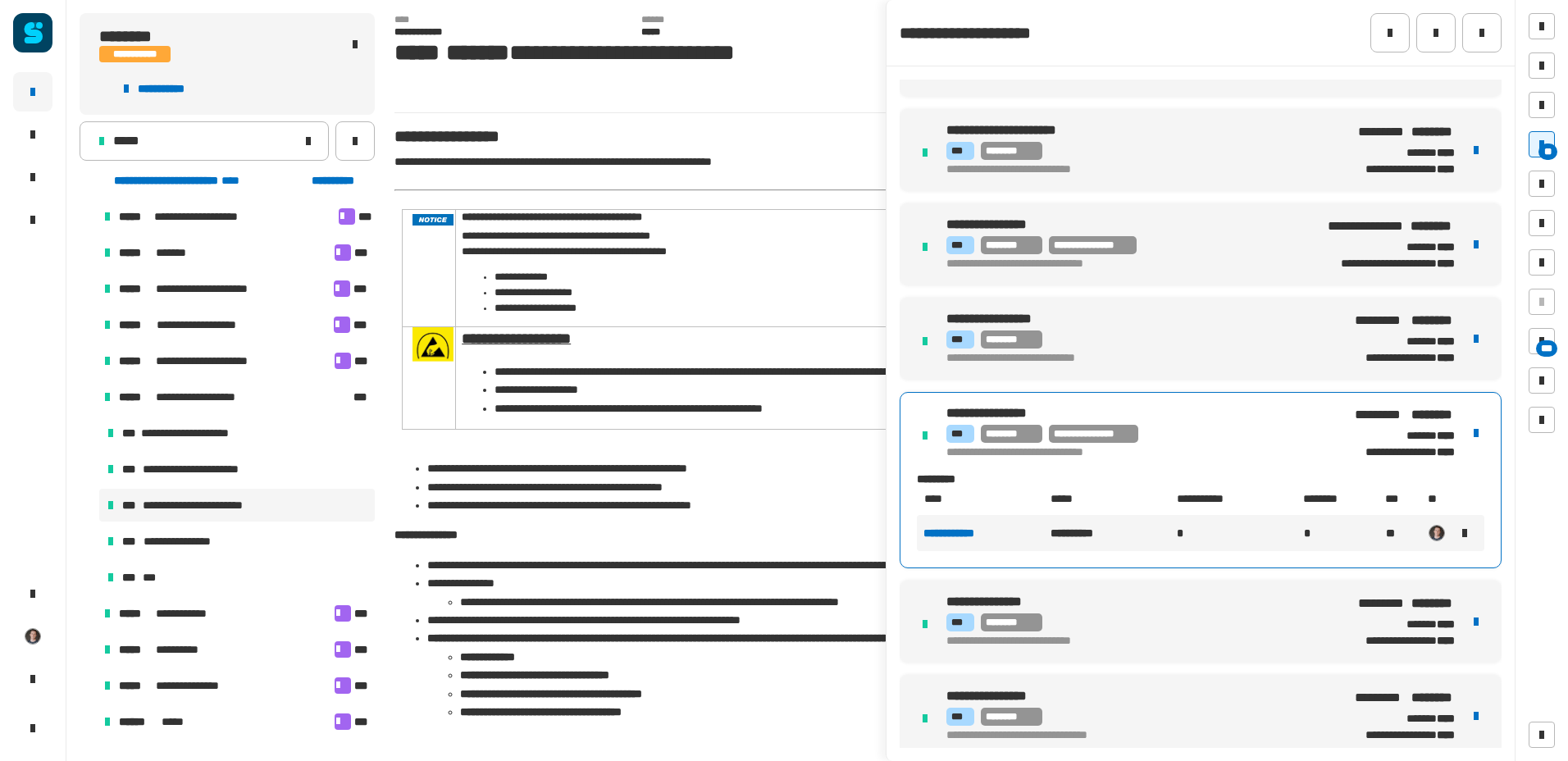 click on "*****" 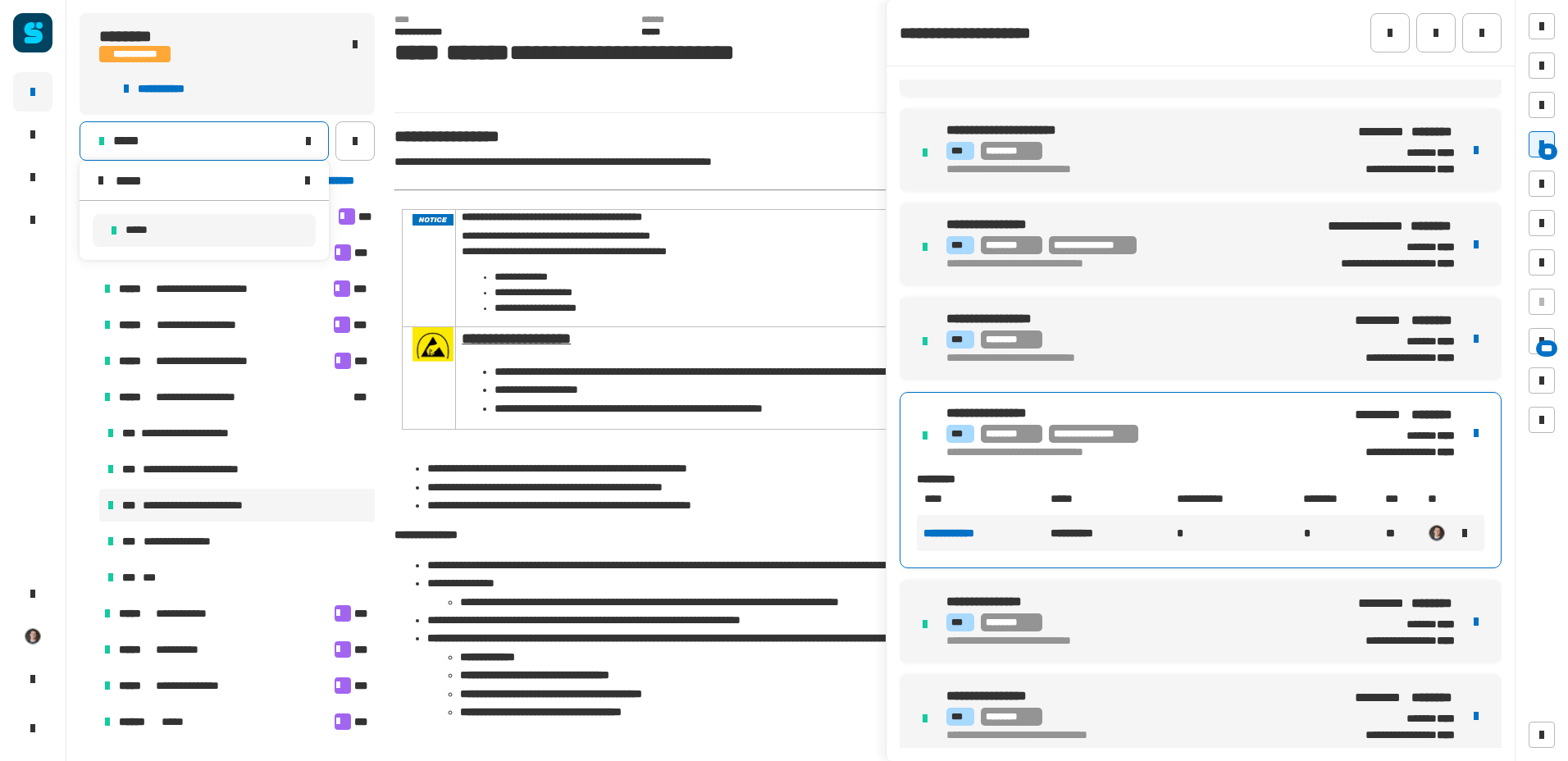 drag, startPoint x: 134, startPoint y: 175, endPoint x: 75, endPoint y: 174, distance: 59.00847 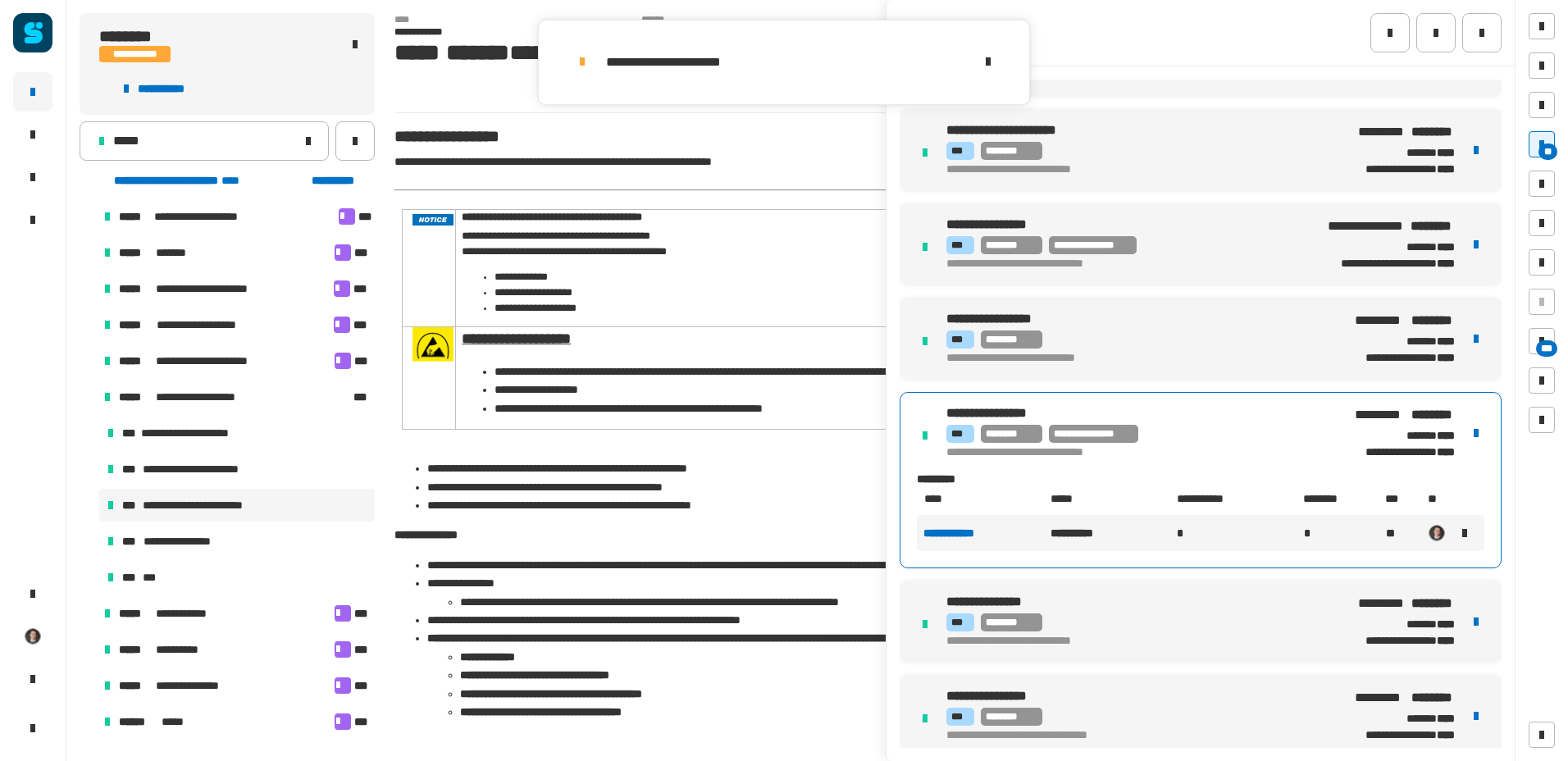 drag, startPoint x: 206, startPoint y: 144, endPoint x: 197, endPoint y: 141, distance: 9.486833 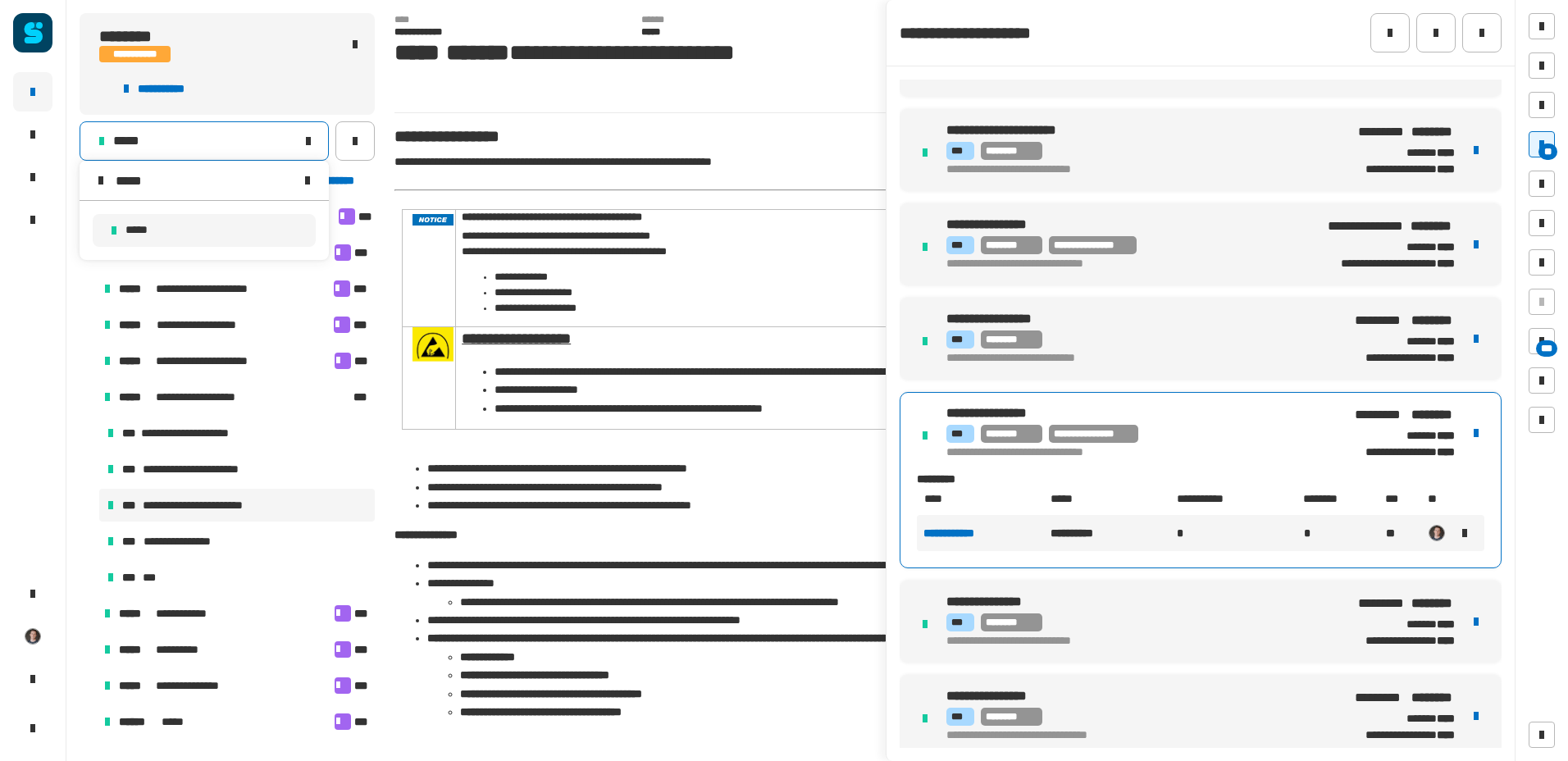click at bounding box center [308, 180] 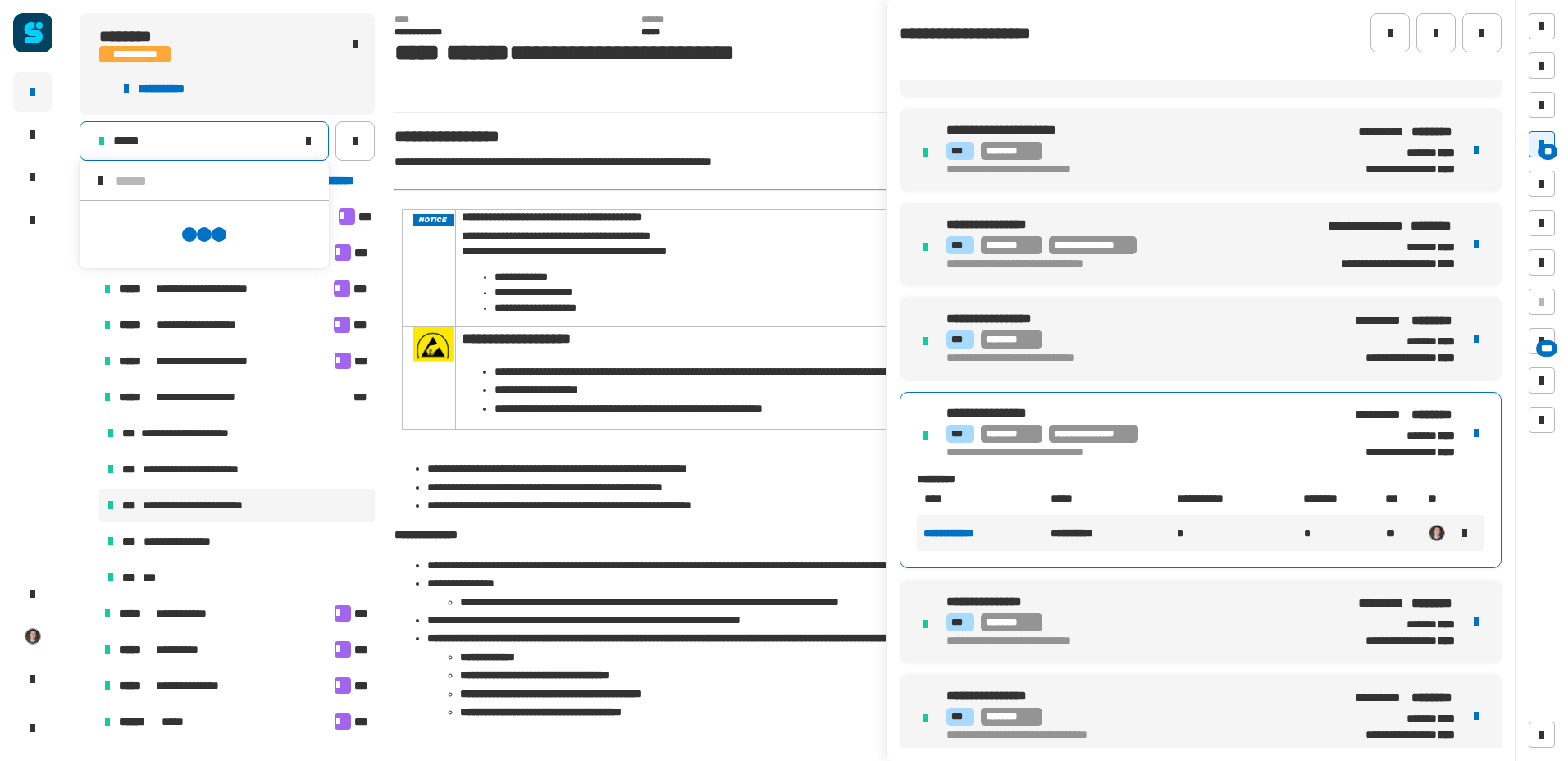 drag, startPoint x: 230, startPoint y: 179, endPoint x: 213, endPoint y: 181, distance: 17.11724 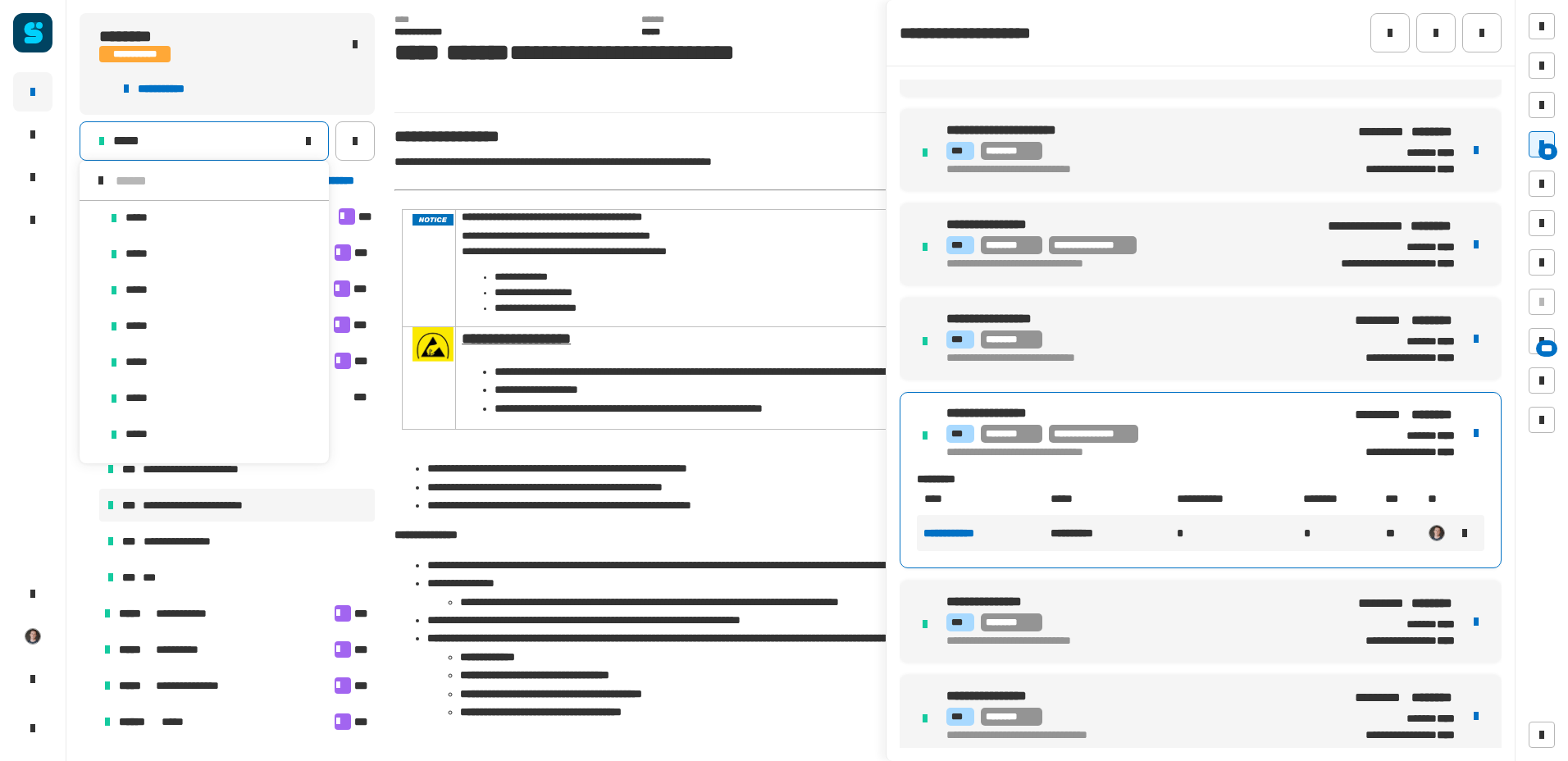 paste on "*****" 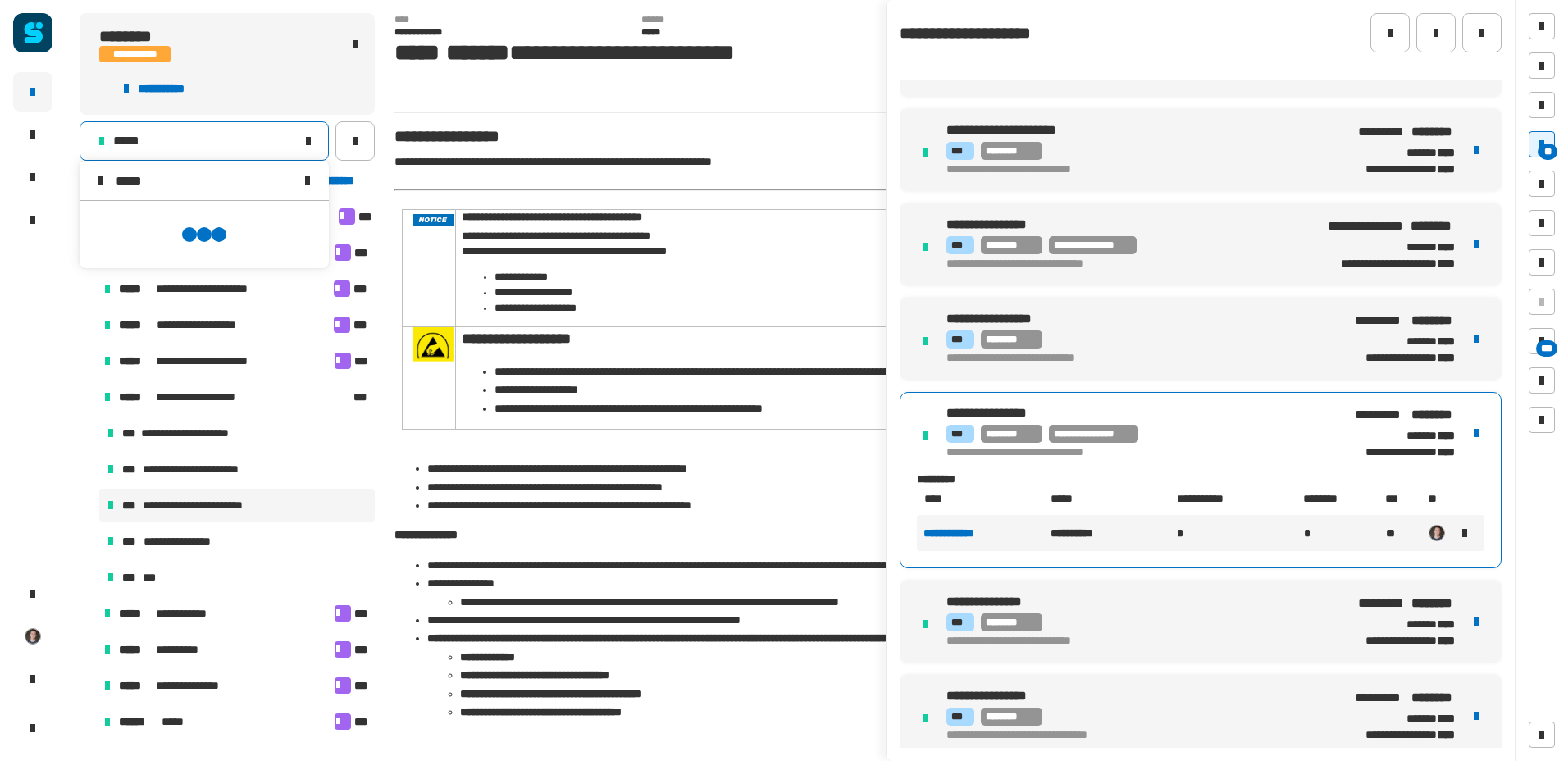 scroll, scrollTop: 0, scrollLeft: 0, axis: both 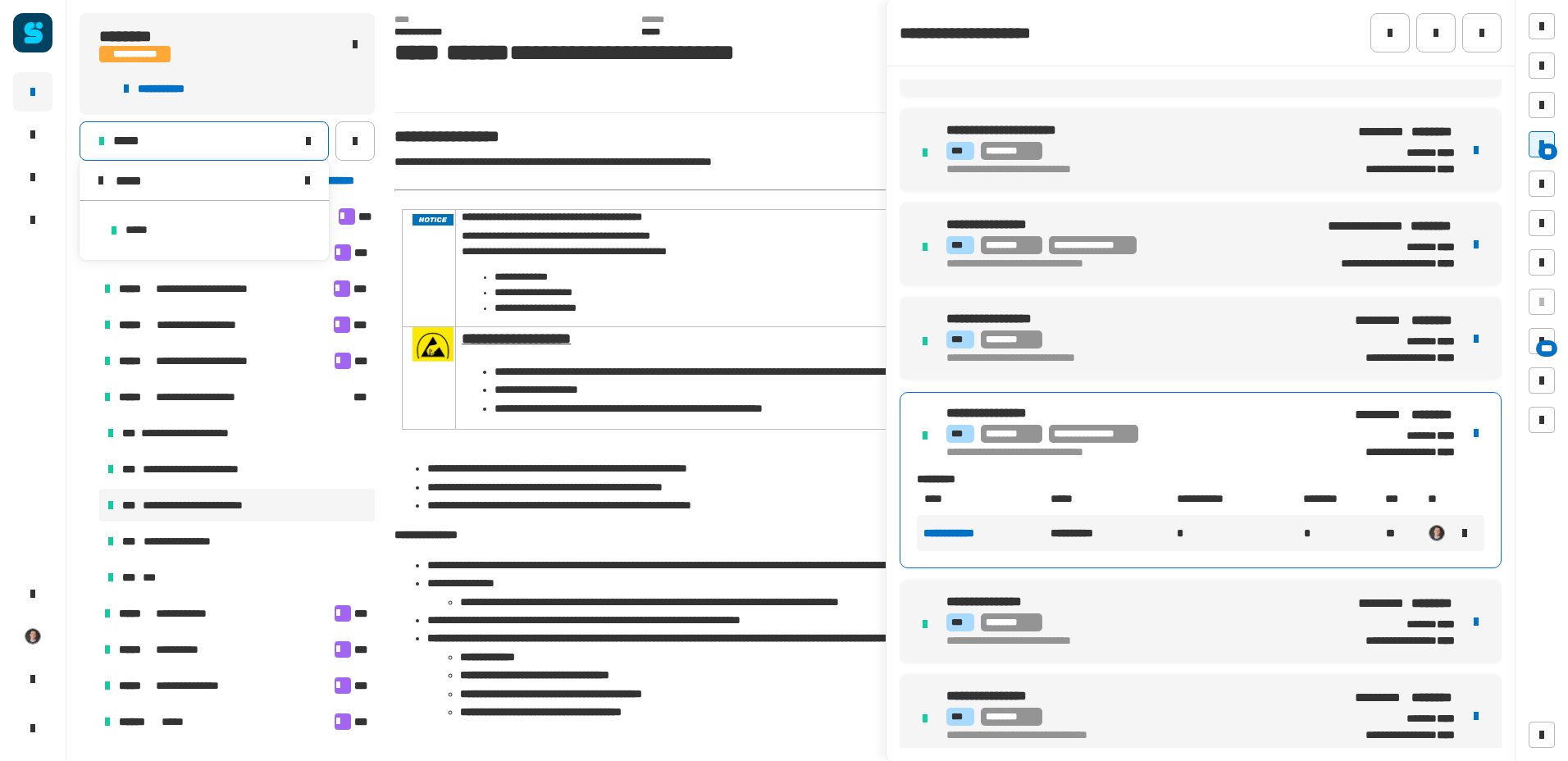 type on "*****" 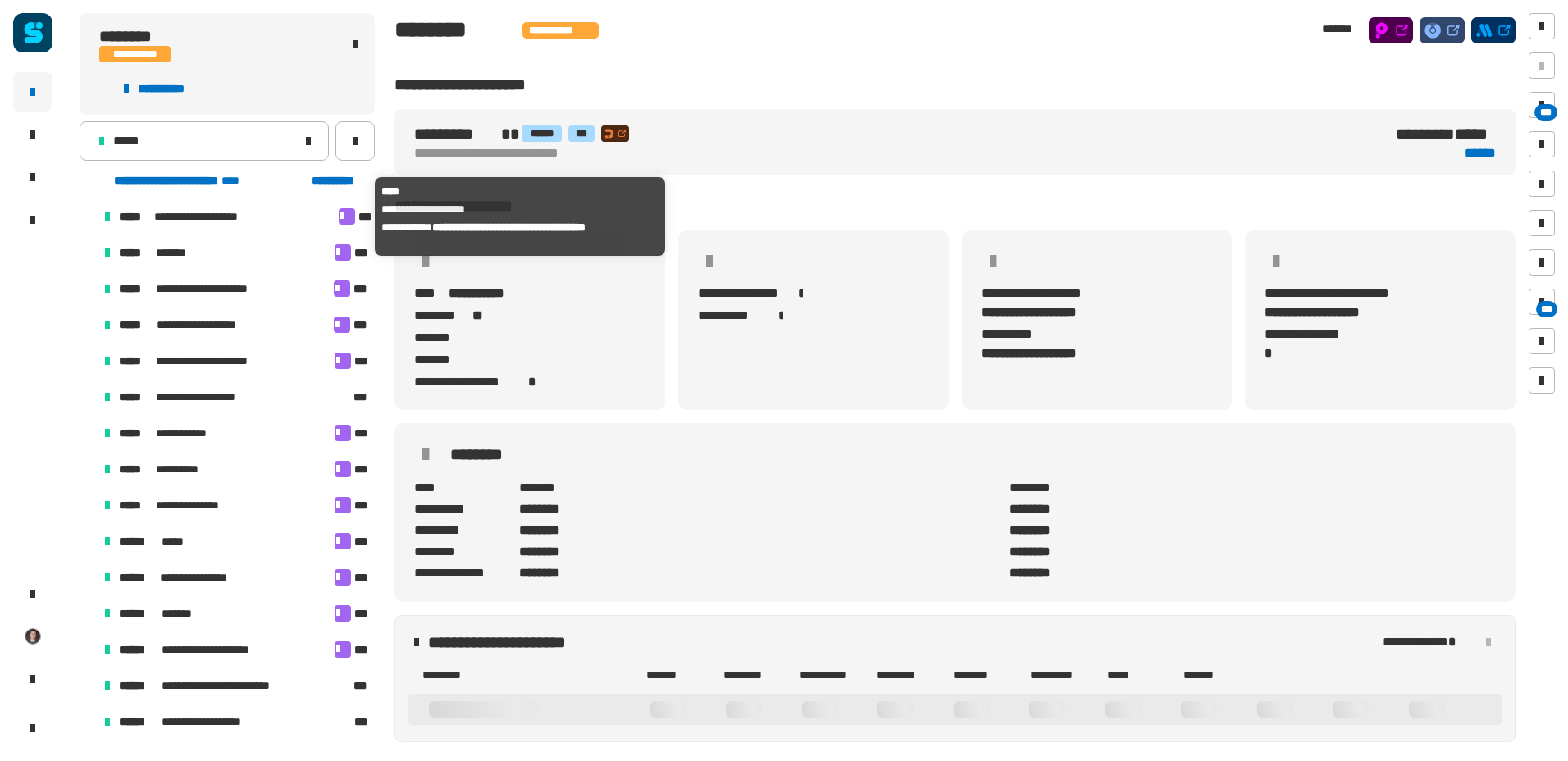 scroll, scrollTop: 7, scrollLeft: 11, axis: both 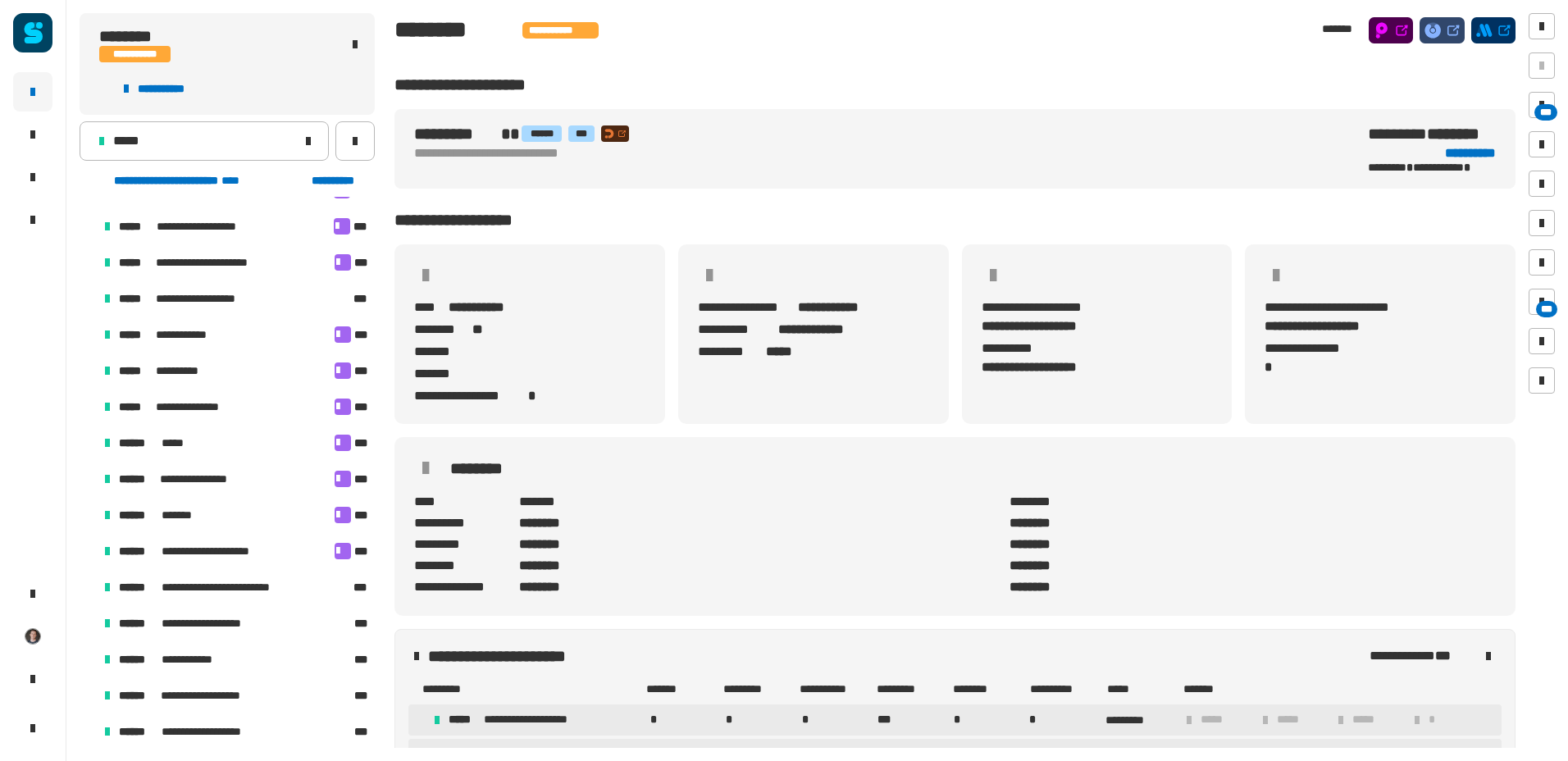 click on "**********" at bounding box center (212, 298) 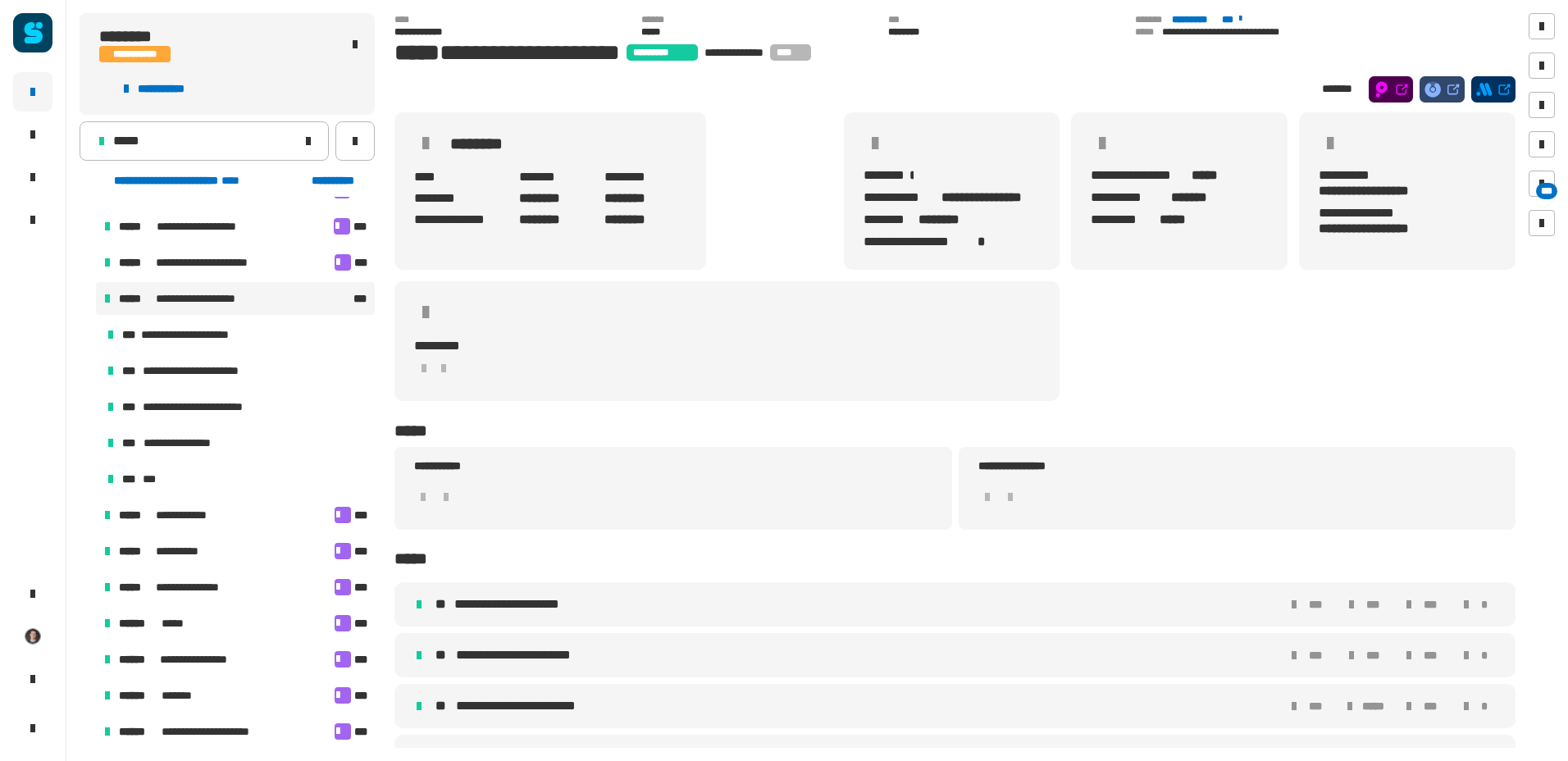 click on "**********" at bounding box center (206, 407) 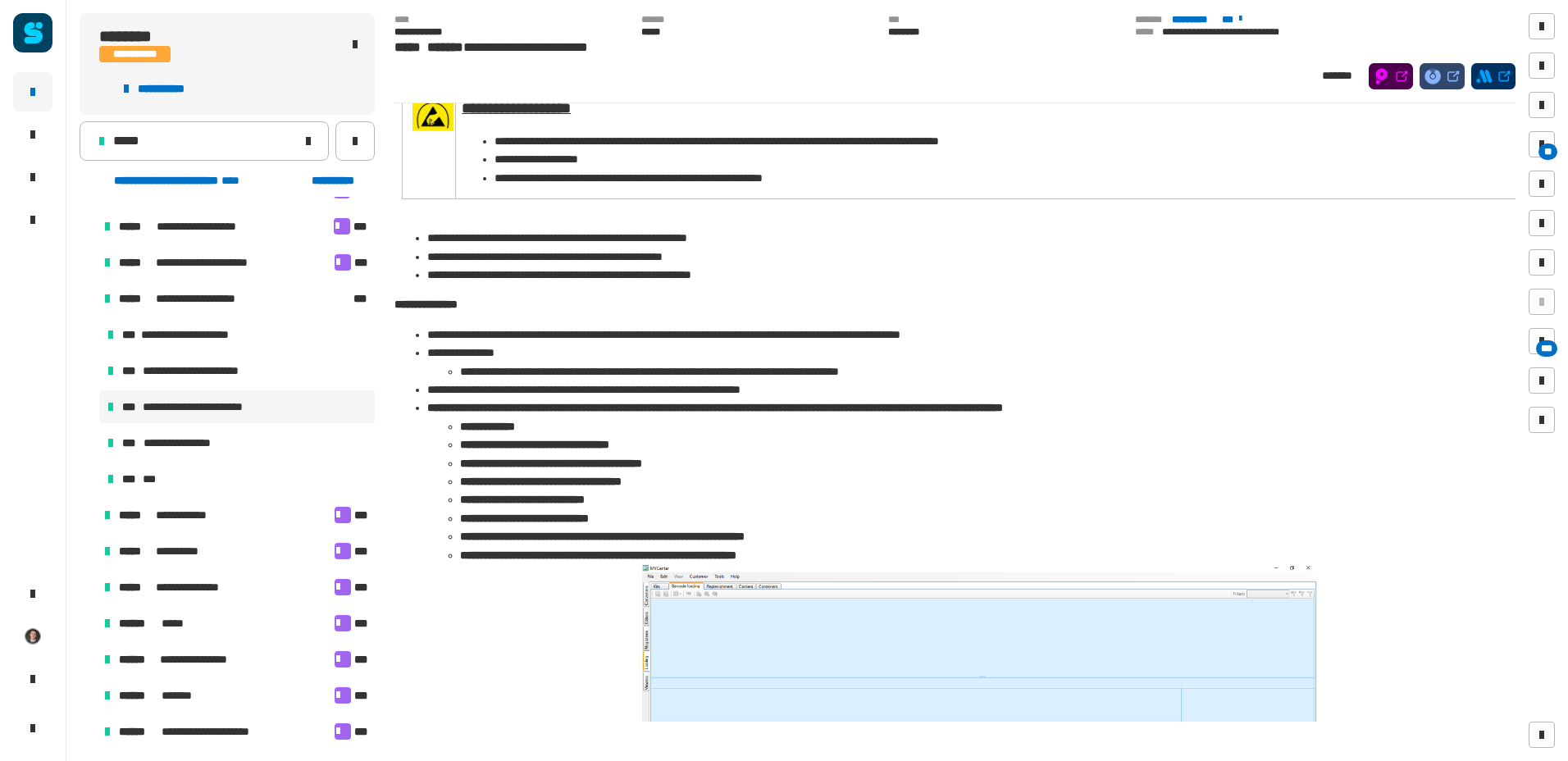 scroll, scrollTop: 0, scrollLeft: 0, axis: both 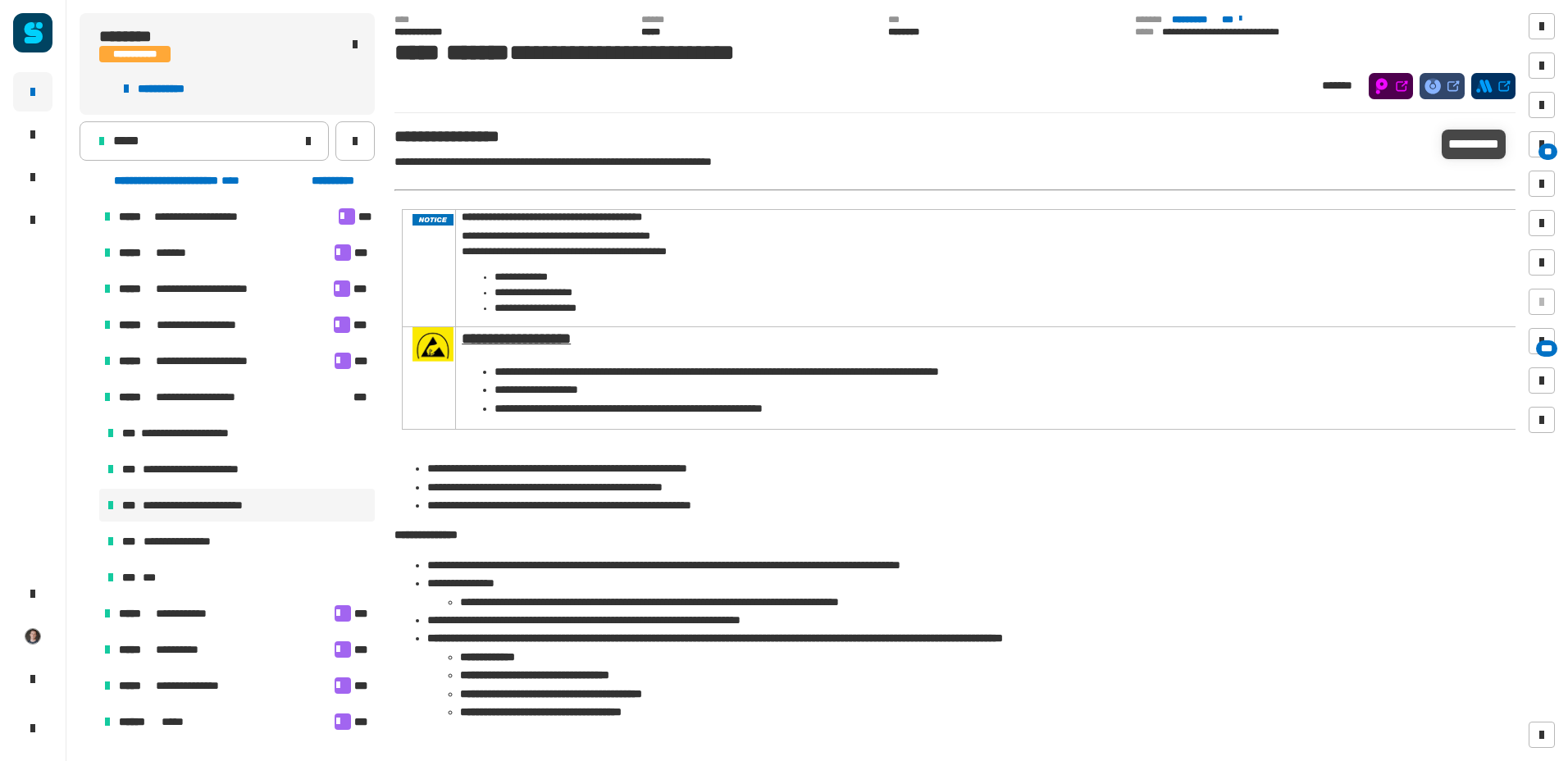 click at bounding box center [1542, 144] 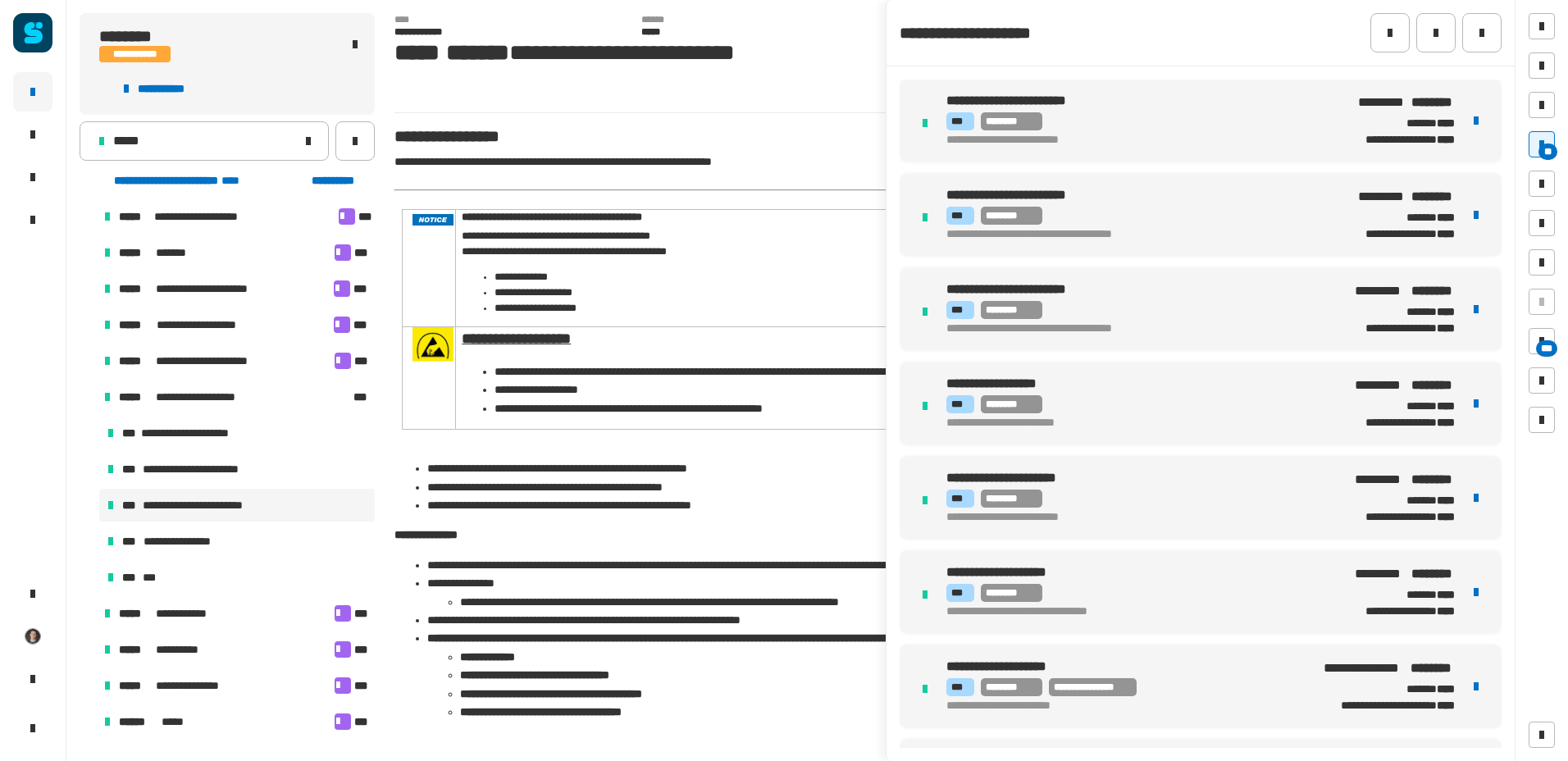 scroll, scrollTop: 4969, scrollLeft: 0, axis: vertical 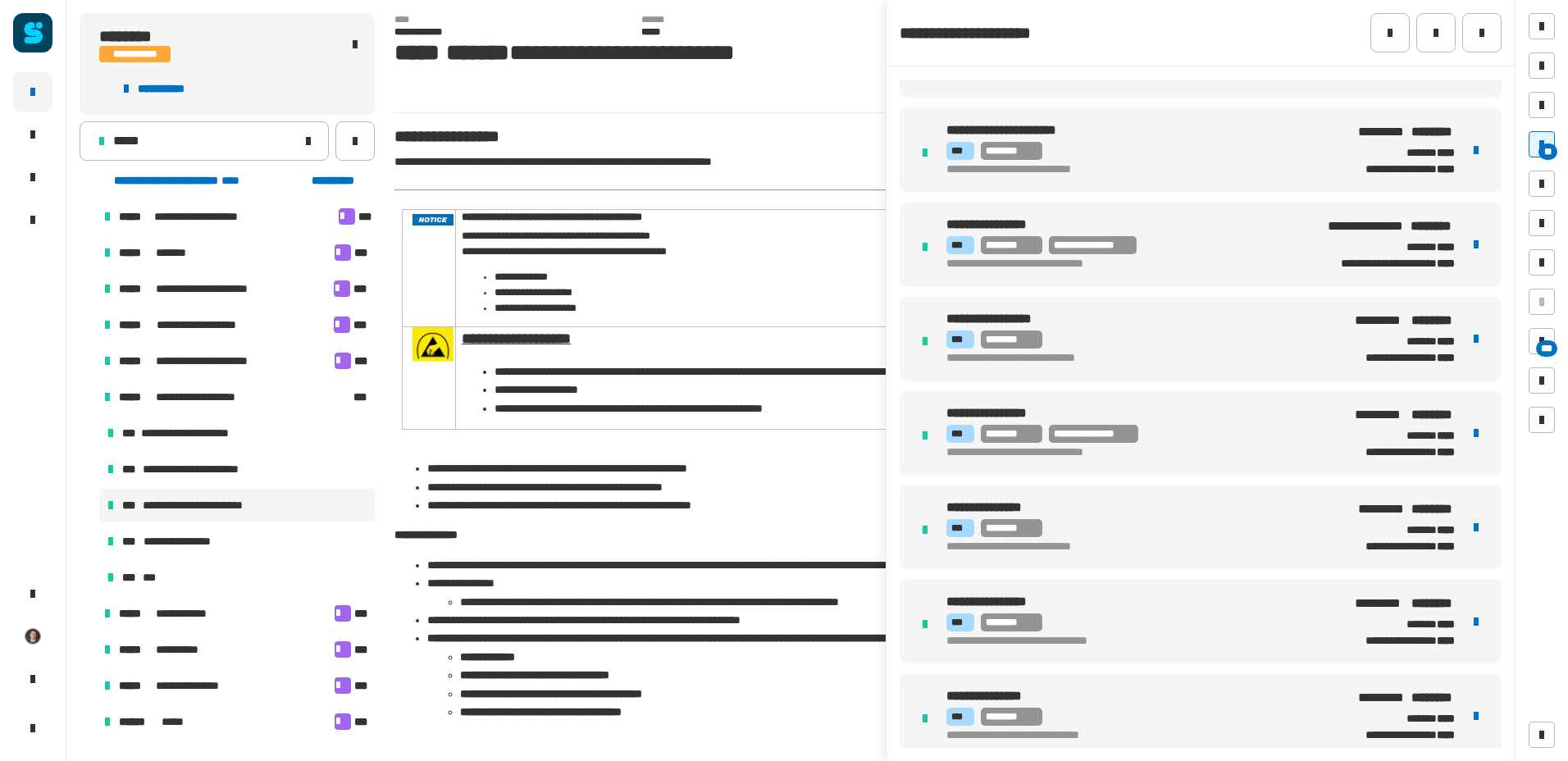 click on "**********" at bounding box center (1129, 413) 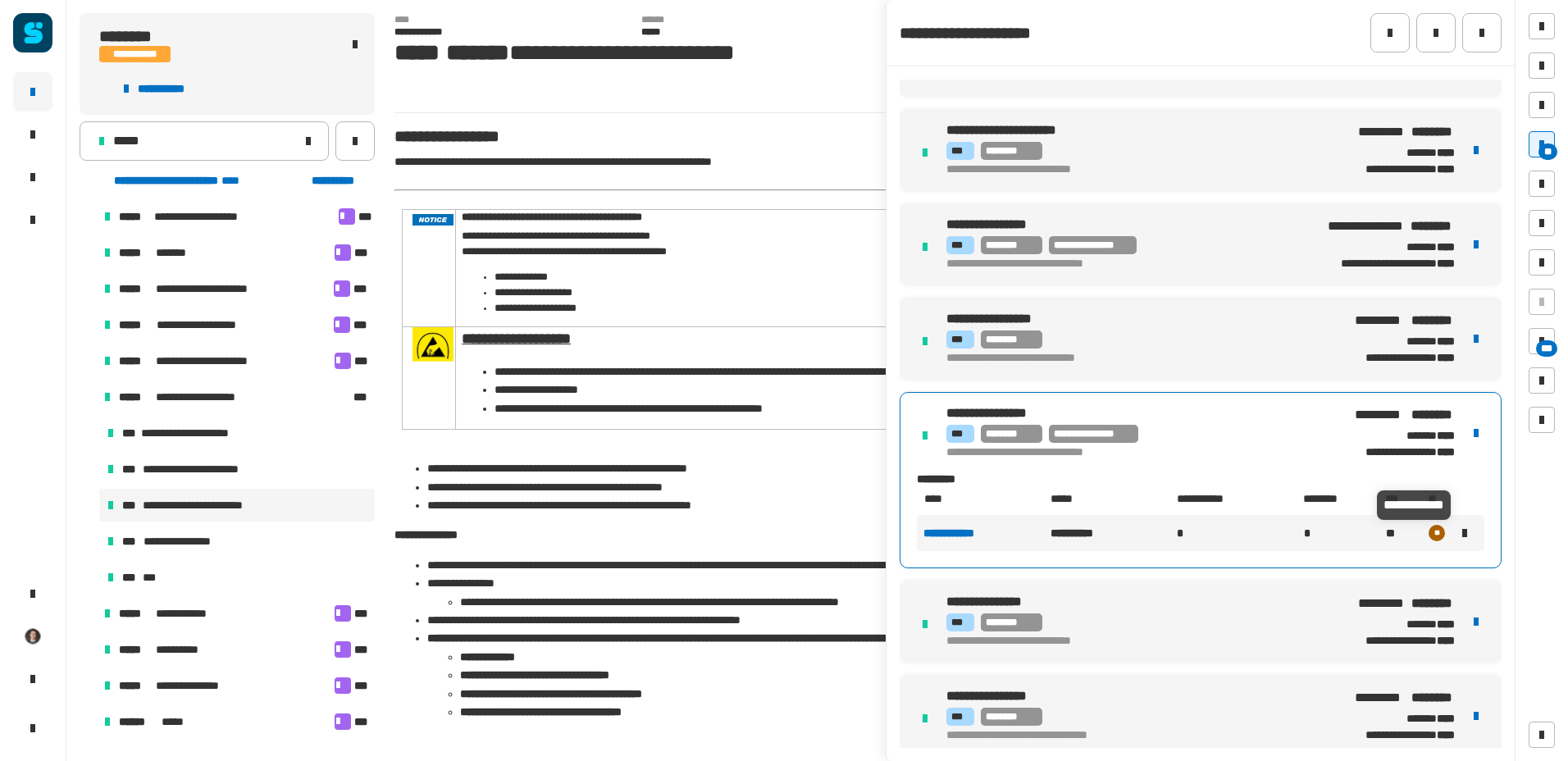 click at bounding box center [1465, 533] 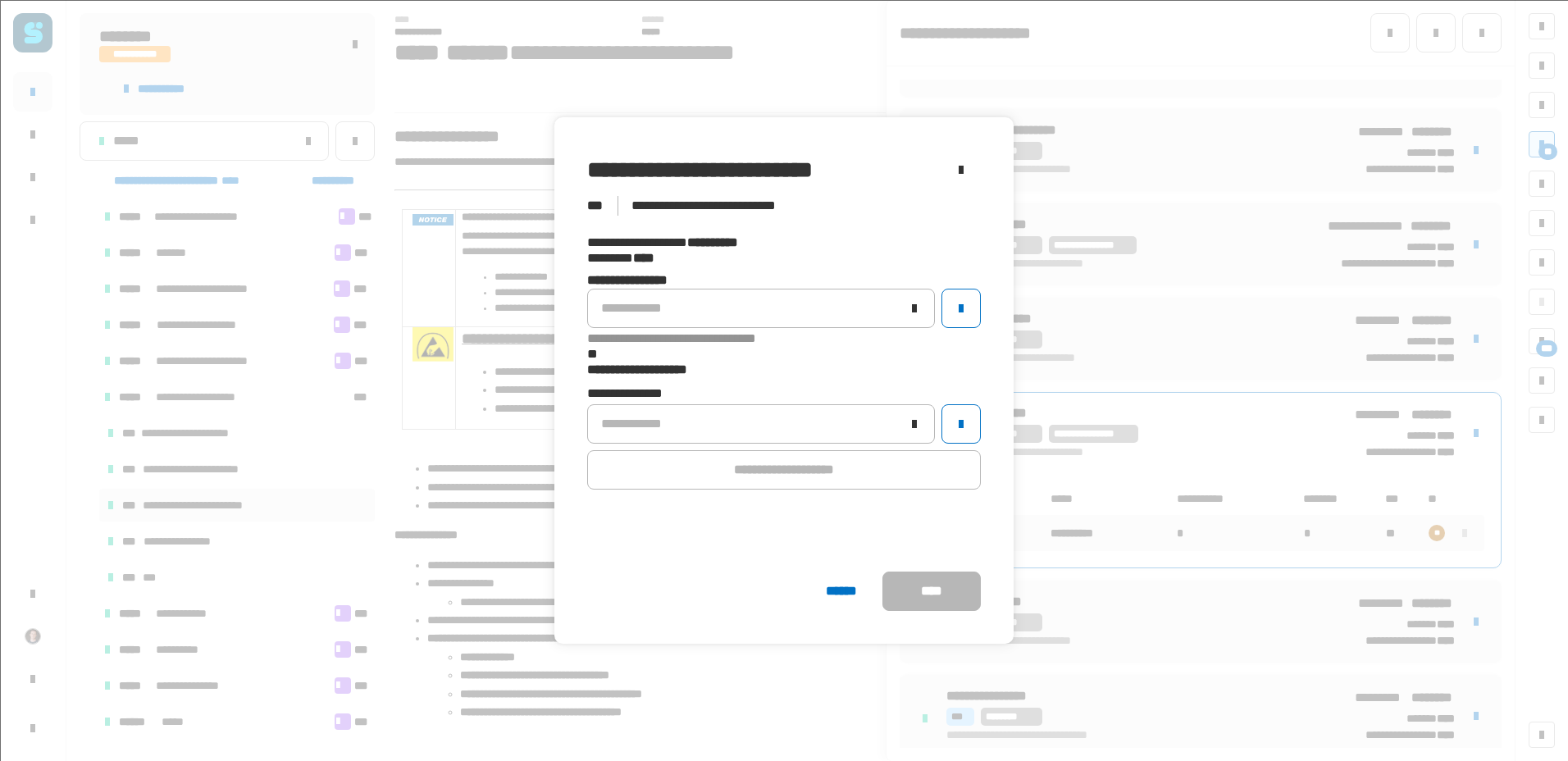 click on "**********" 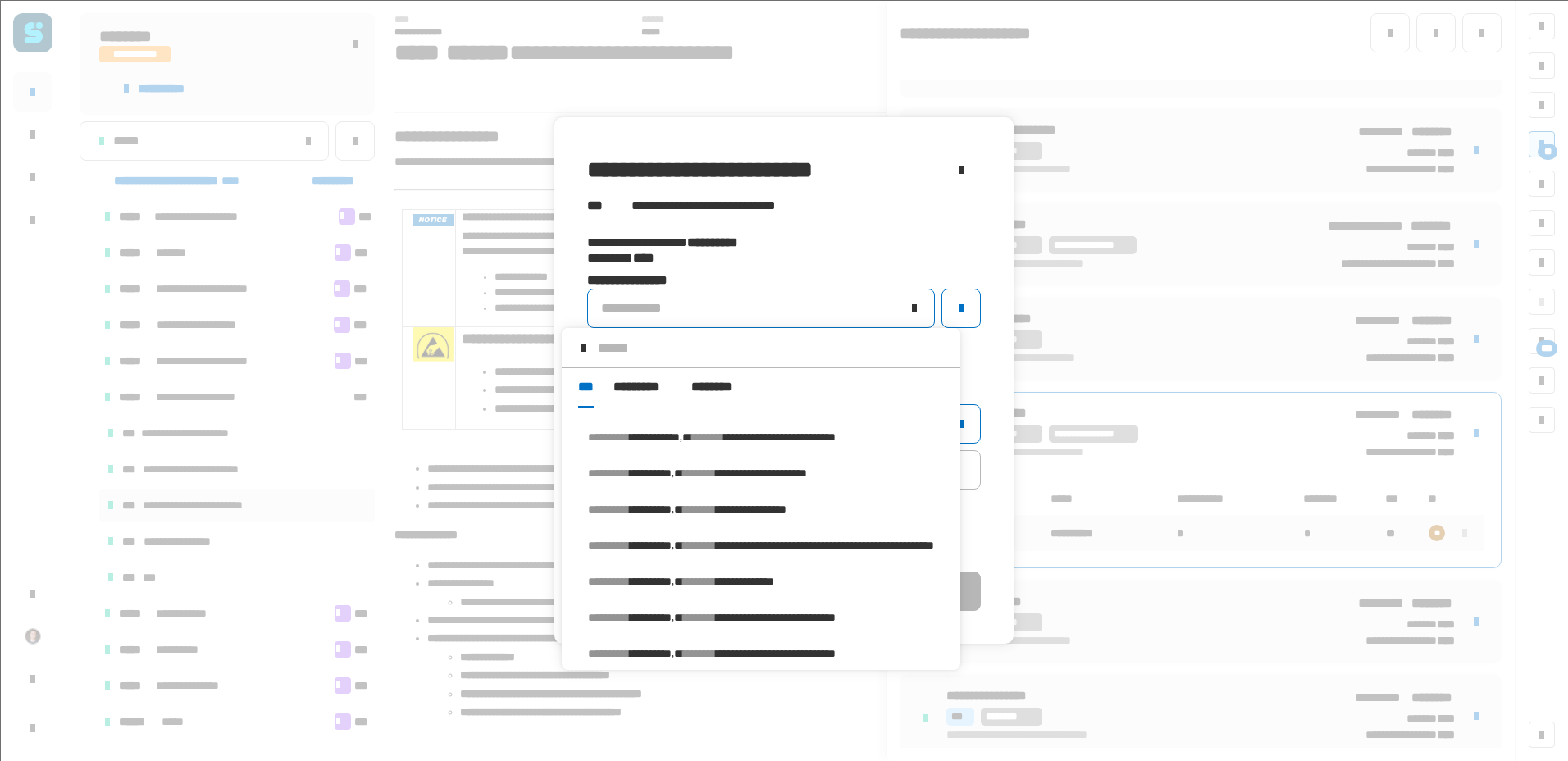 click on "**********" at bounding box center (780, 437) 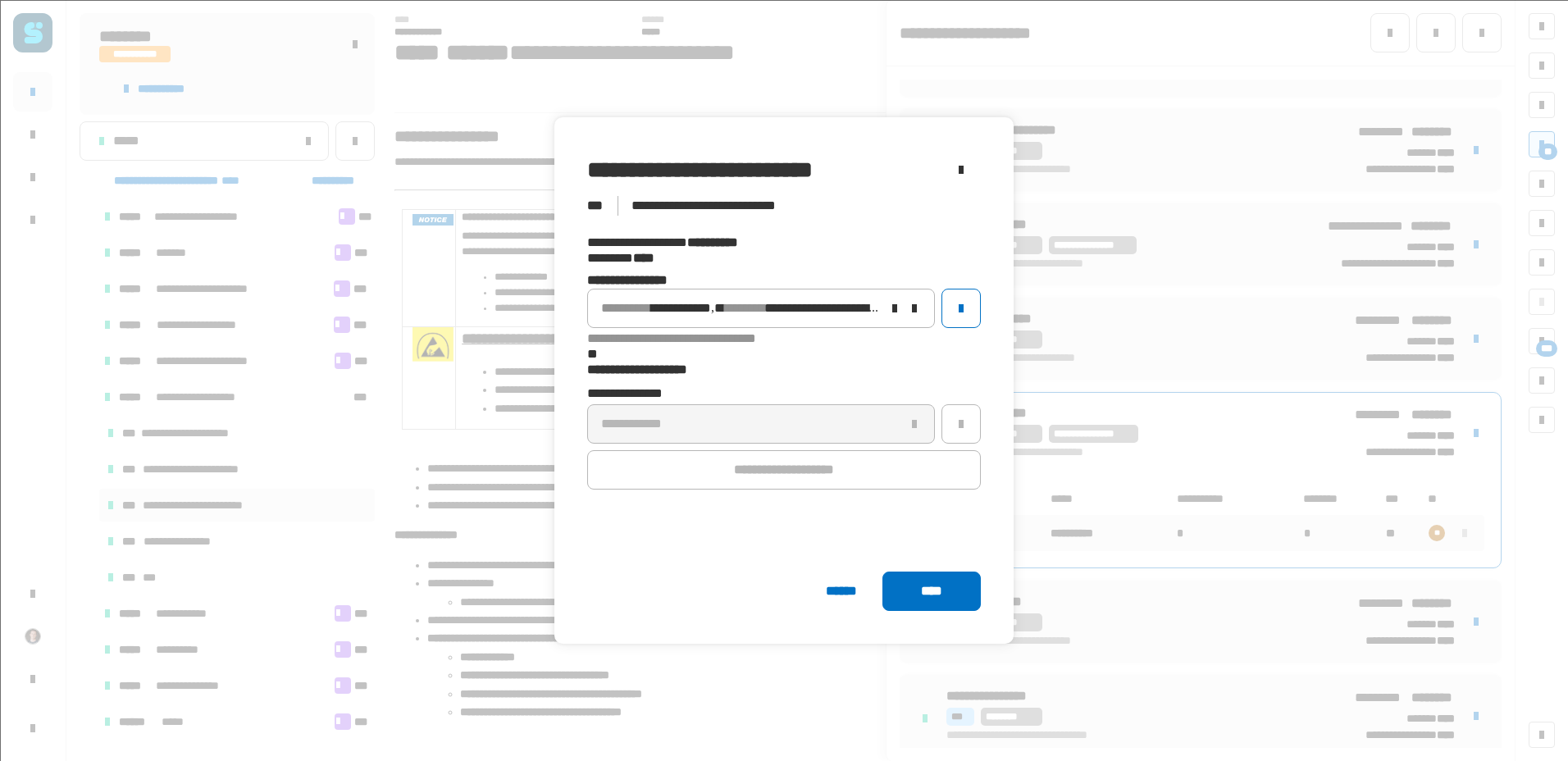 click on "****" 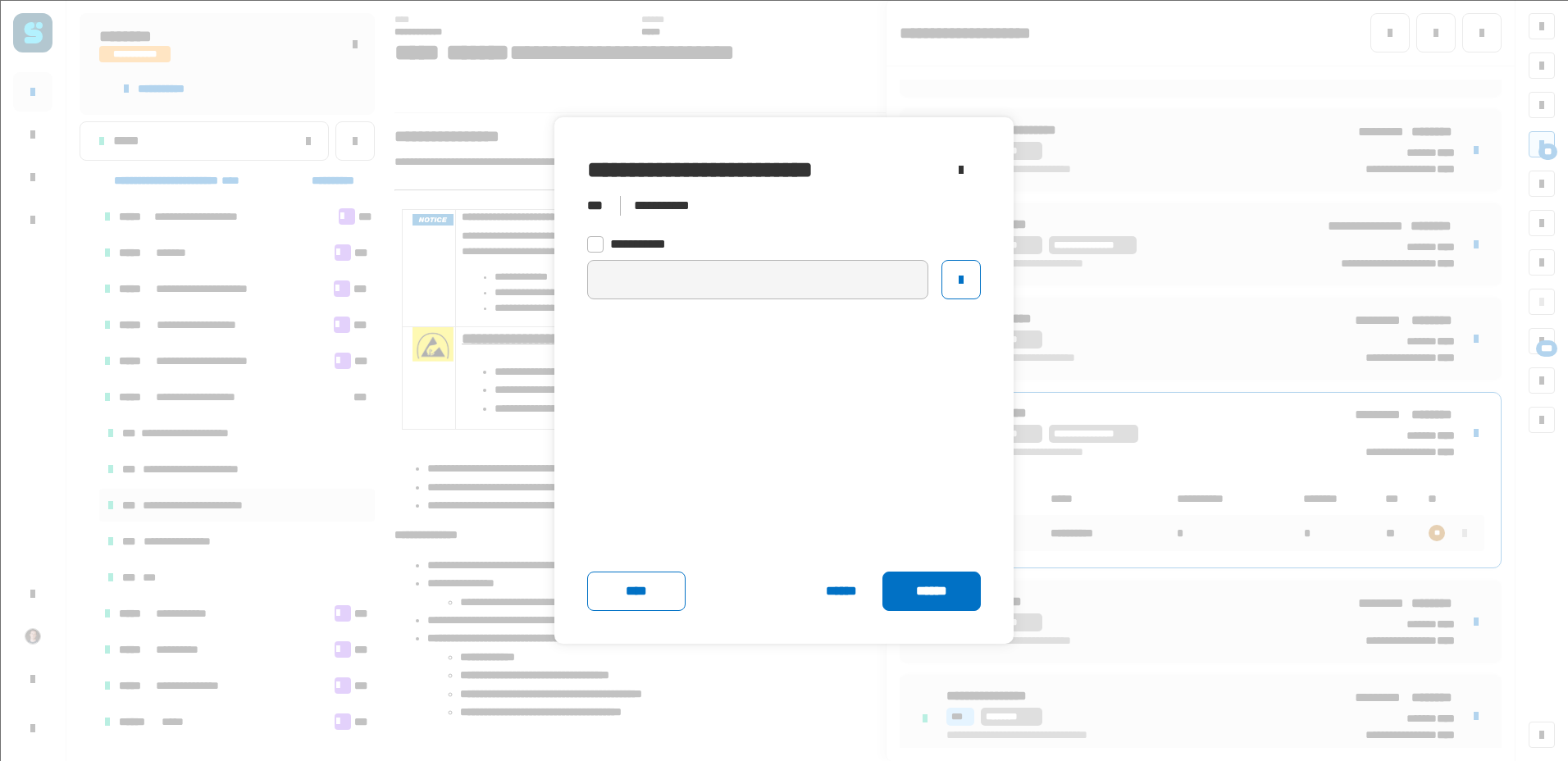 click on "******" 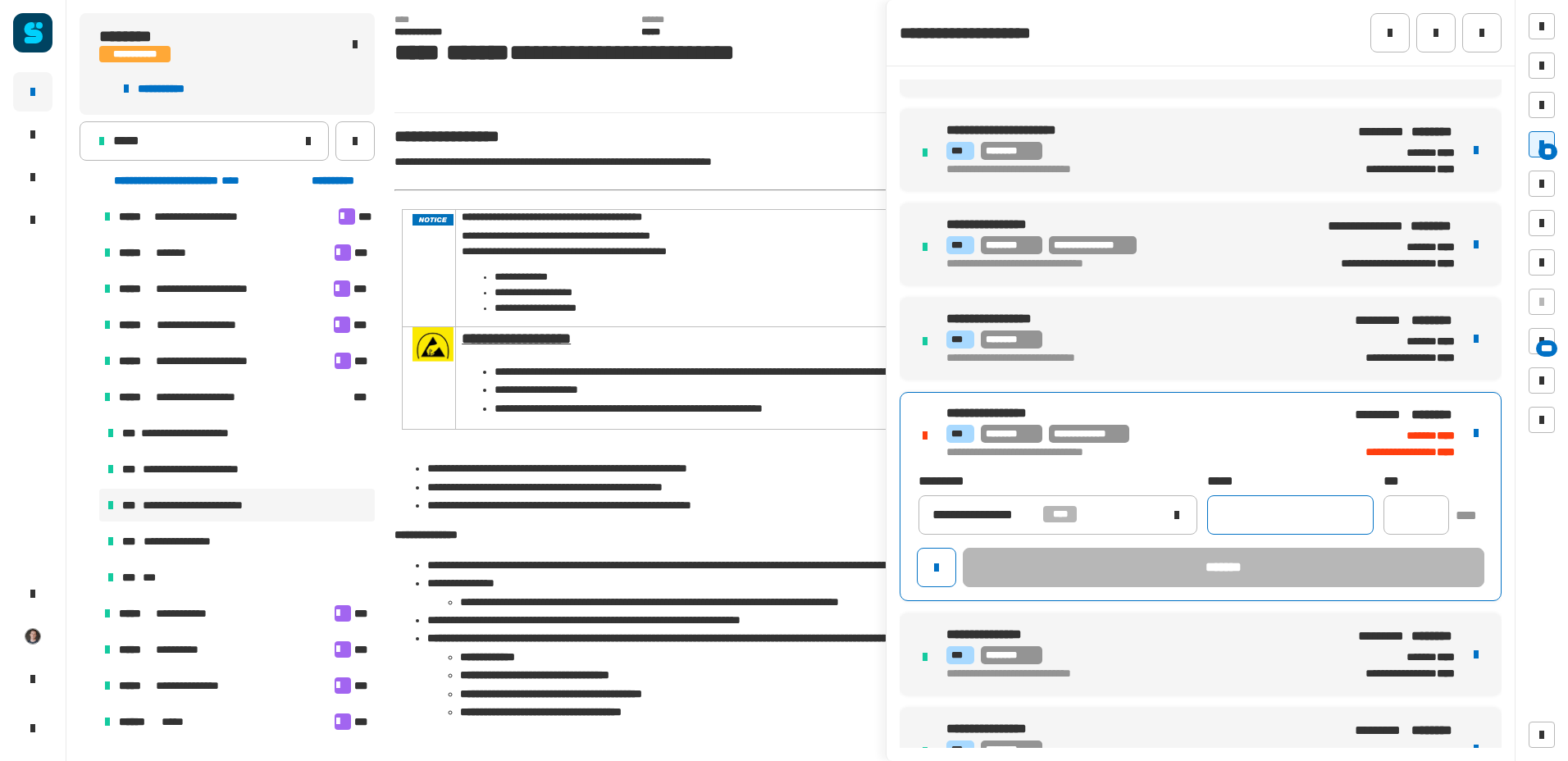 click 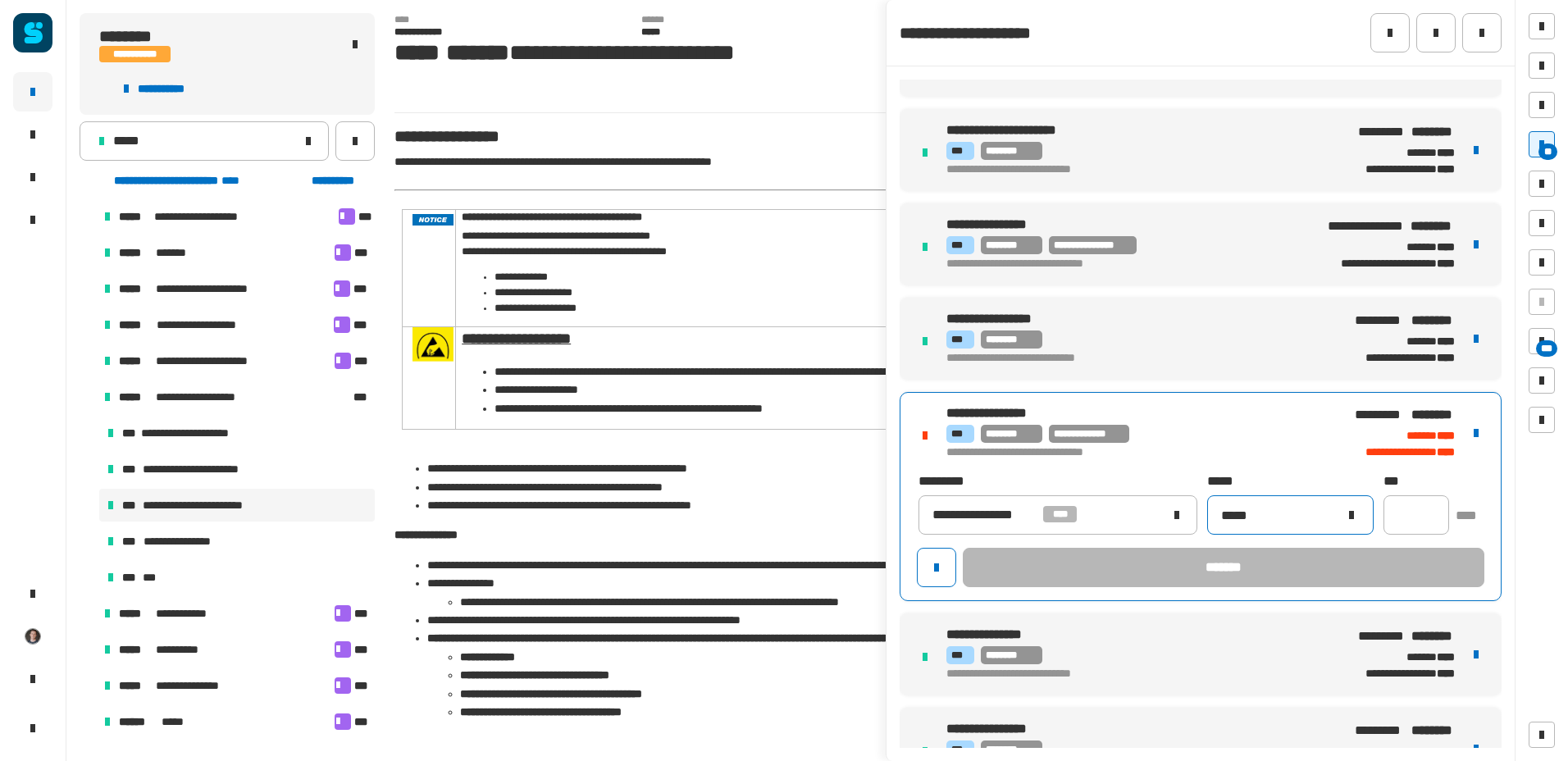 click on "*****" 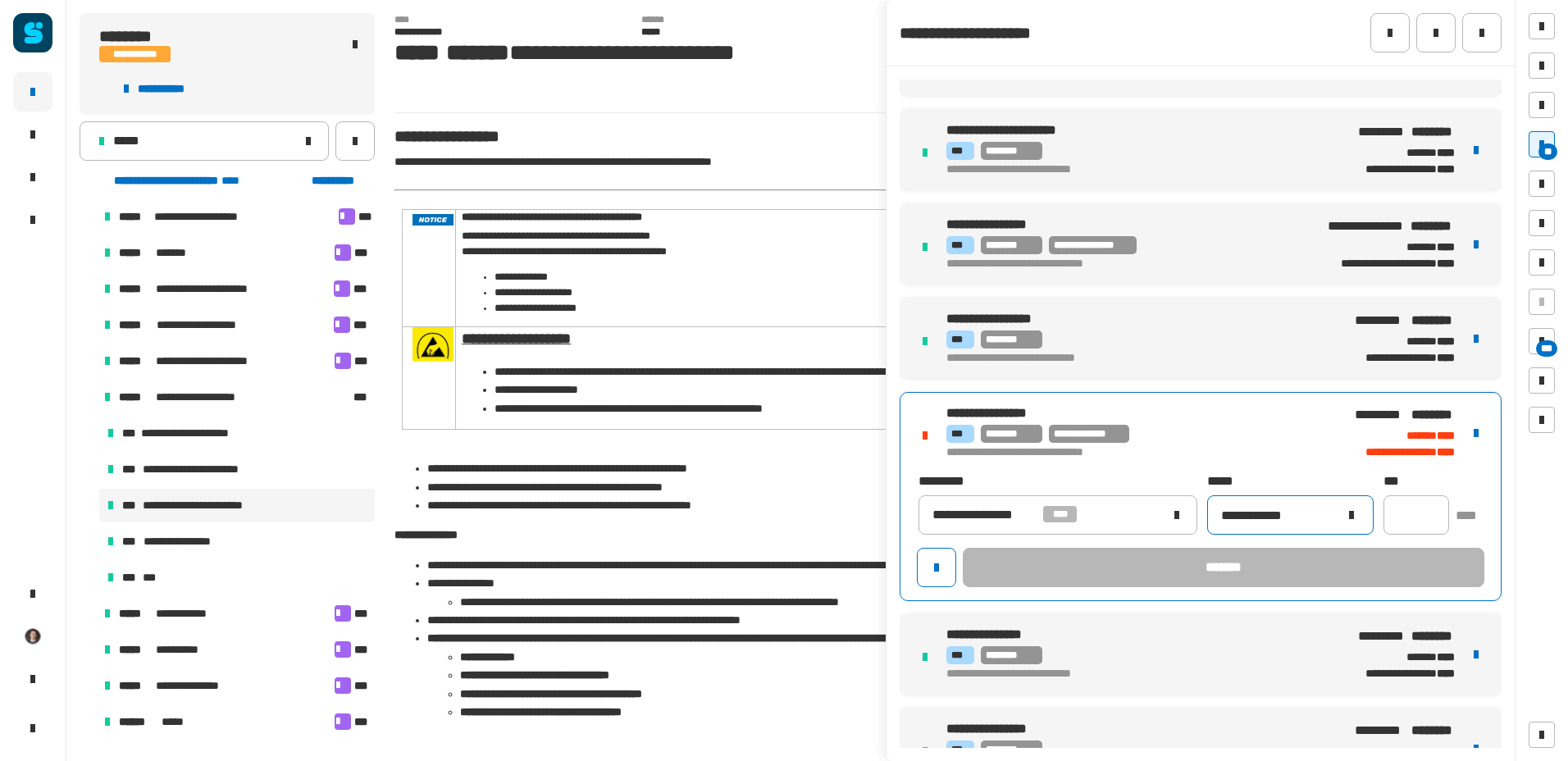 type on "**********" 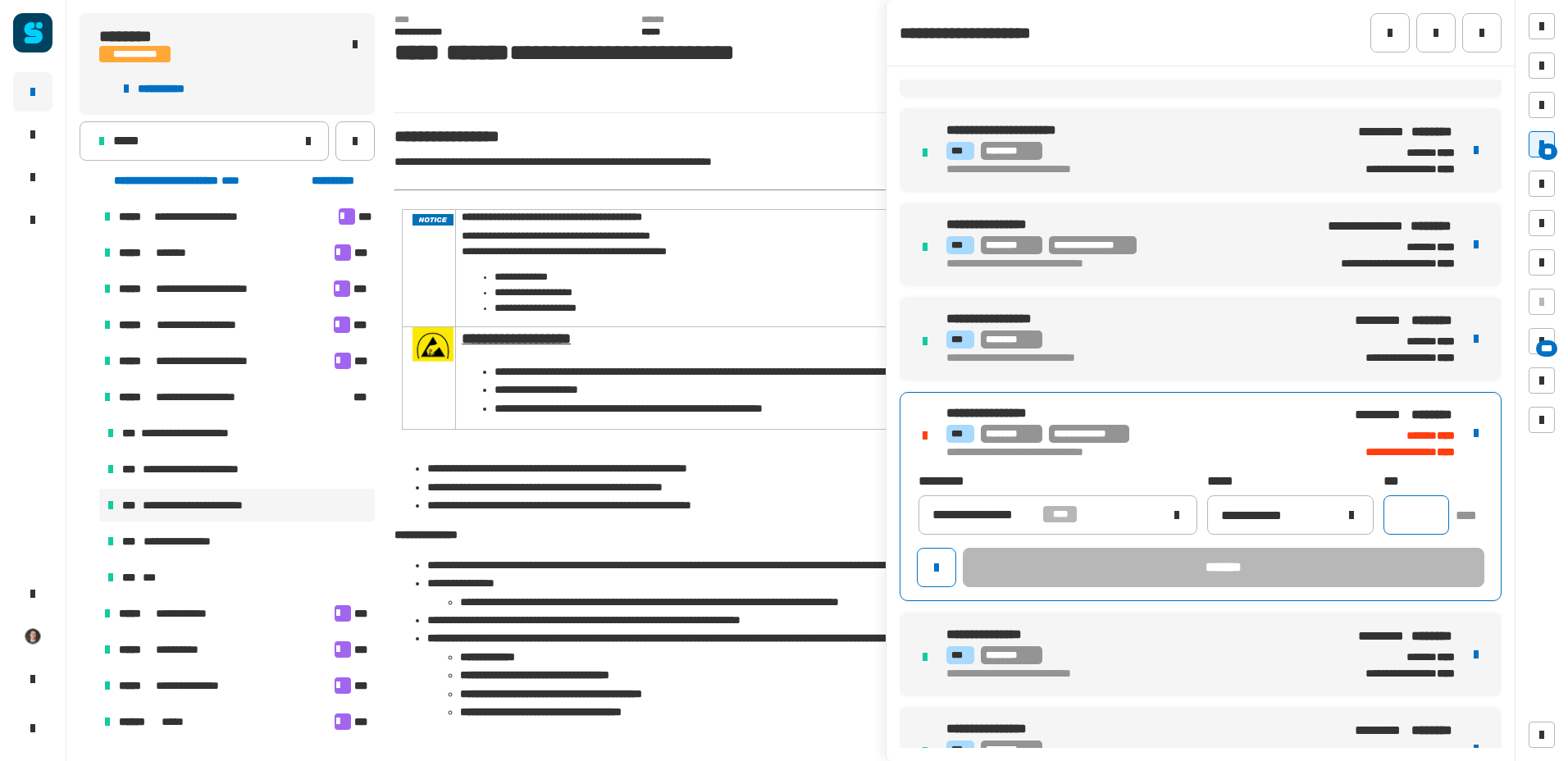 click 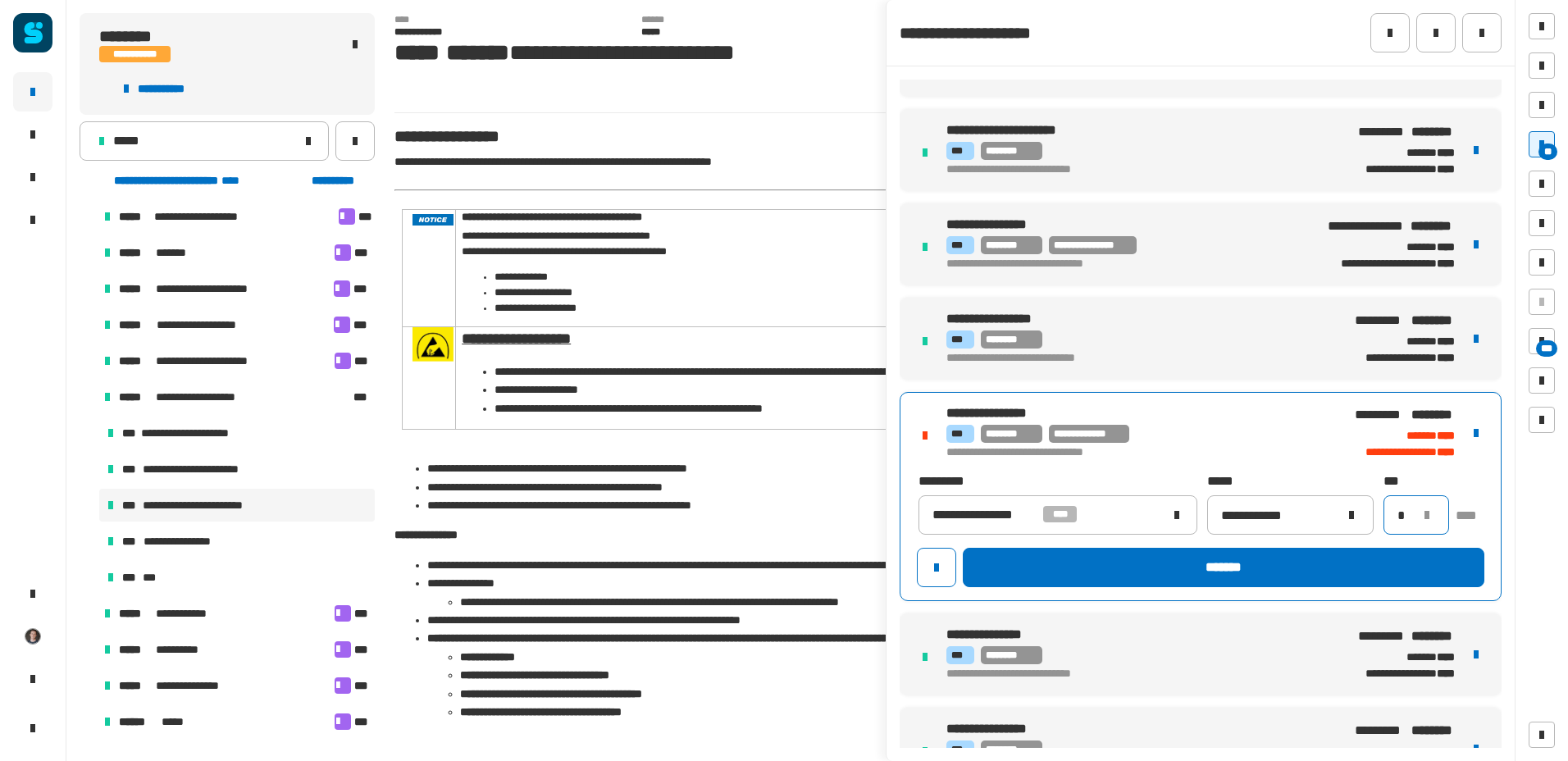 type on "*" 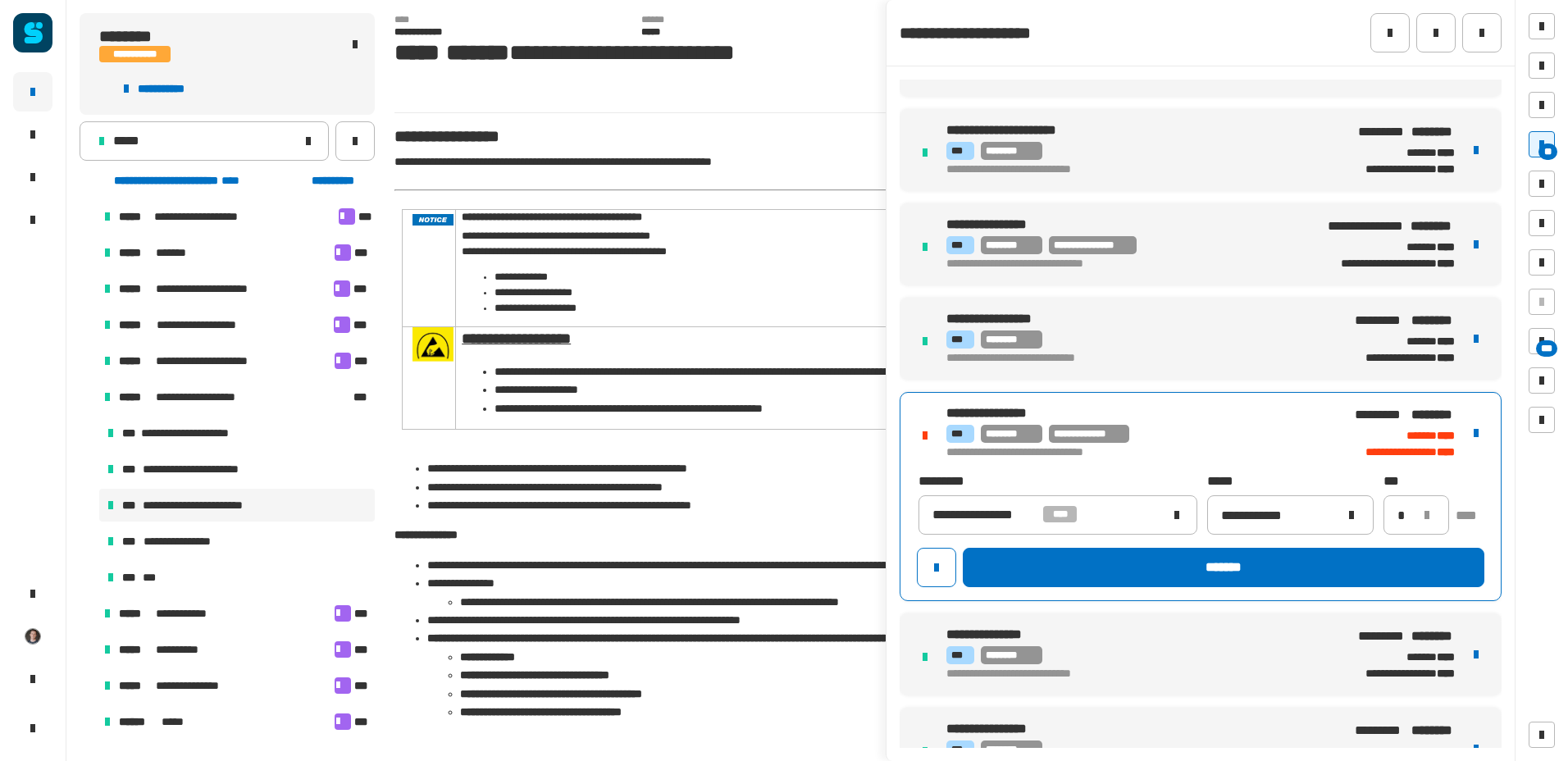 click on "*******" 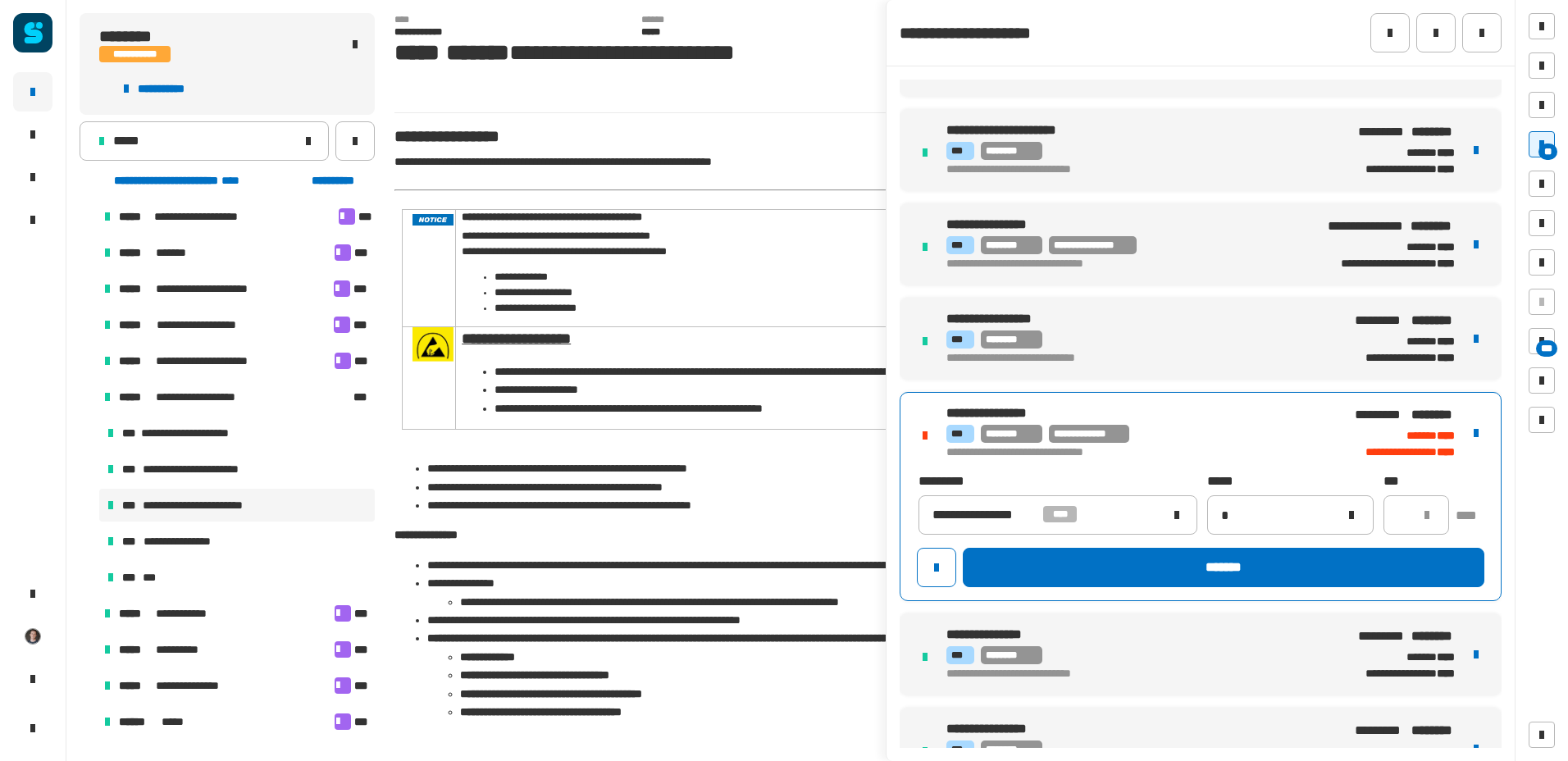 type 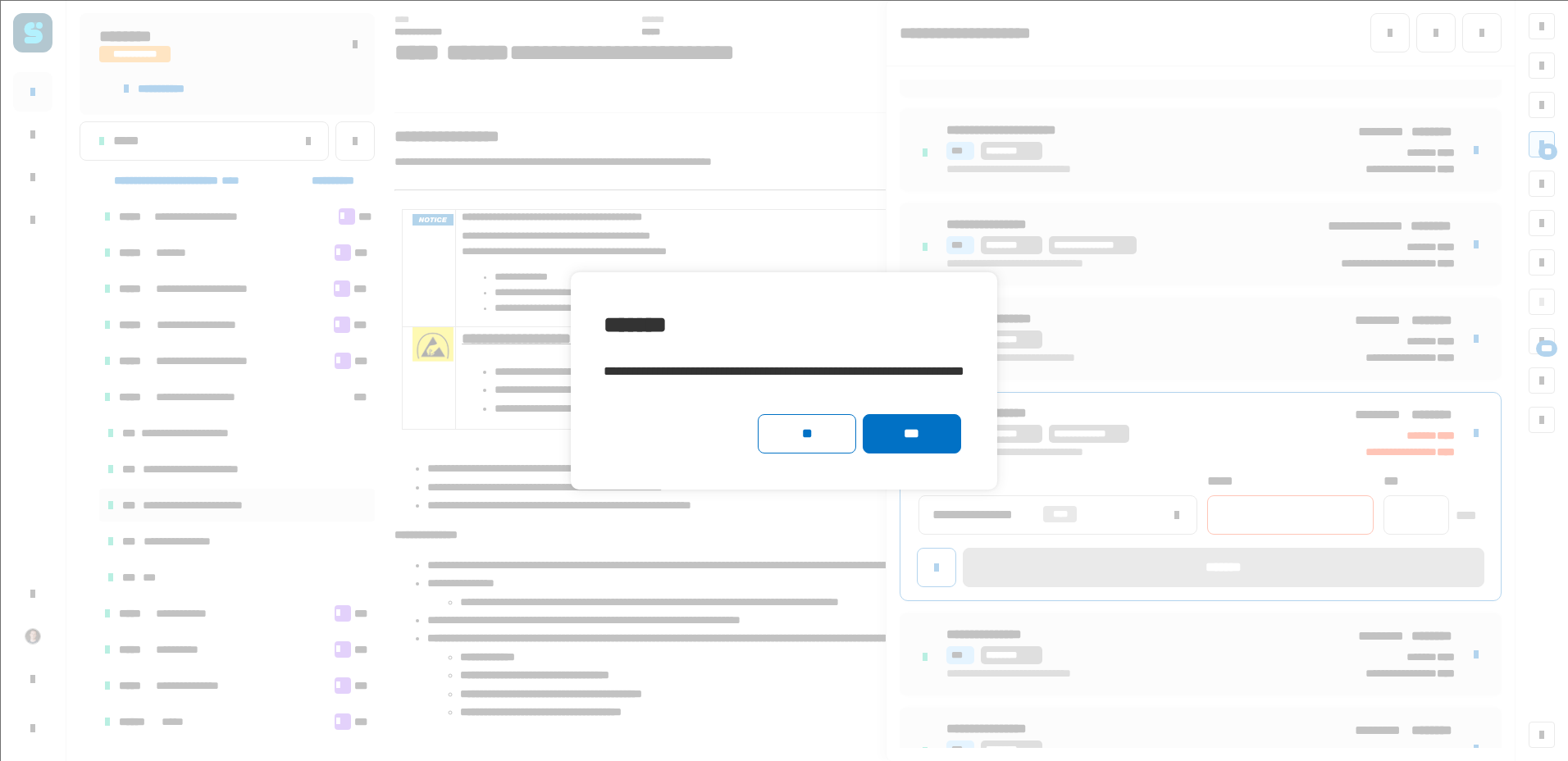 click on "***" 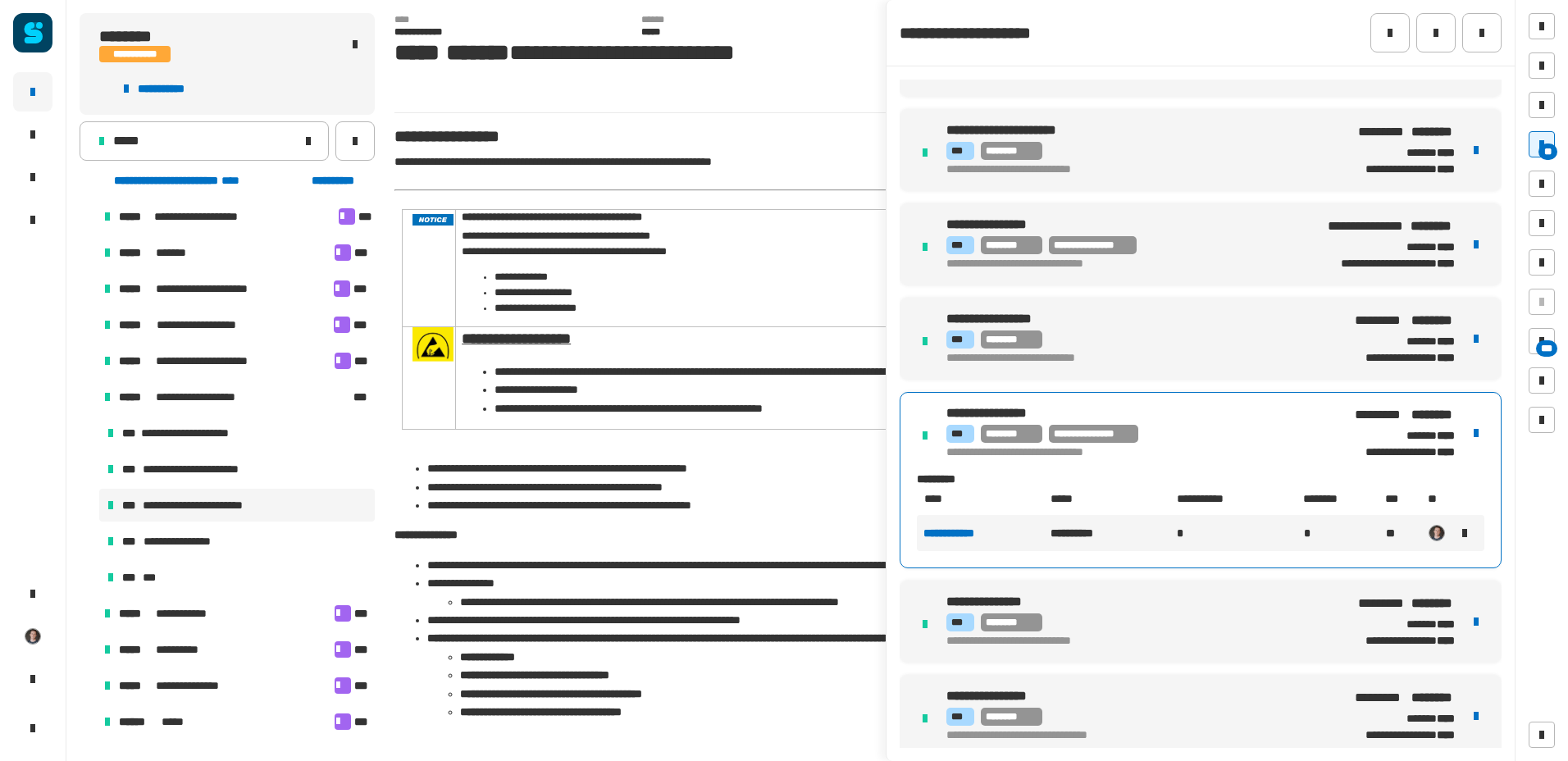 click on "*****" 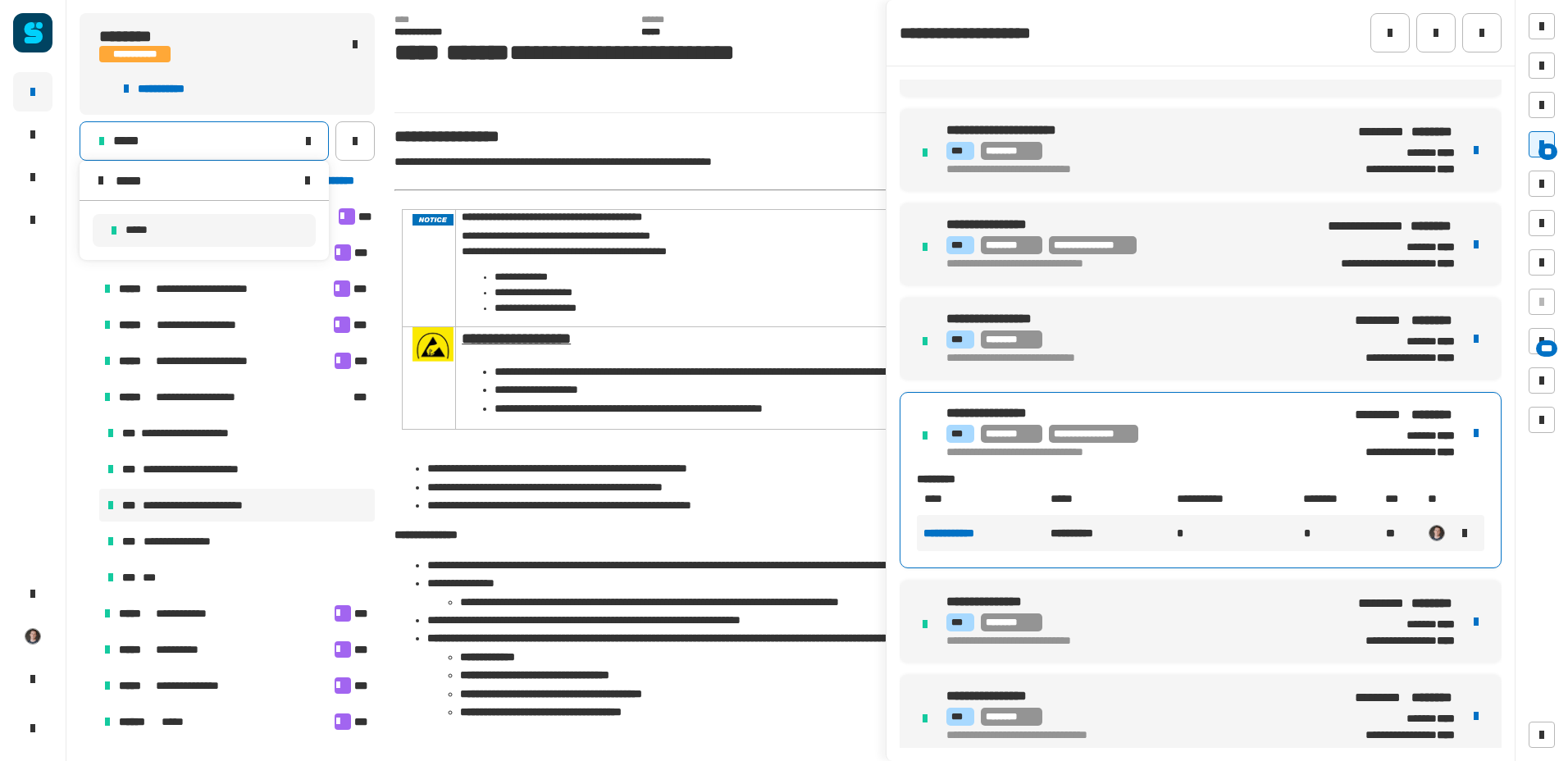 drag, startPoint x: 191, startPoint y: 182, endPoint x: 113, endPoint y: 177, distance: 78.160092 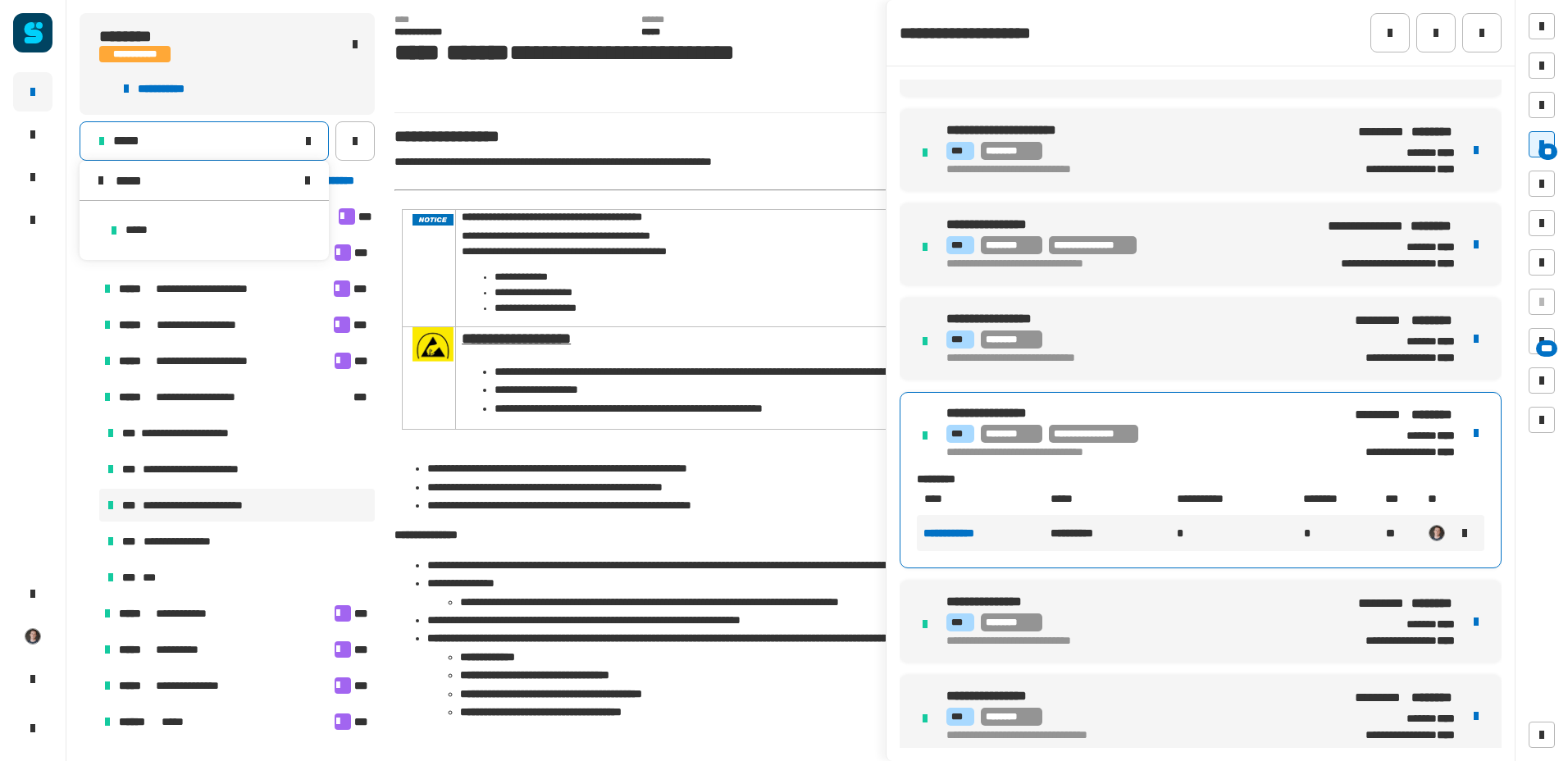 type on "*****" 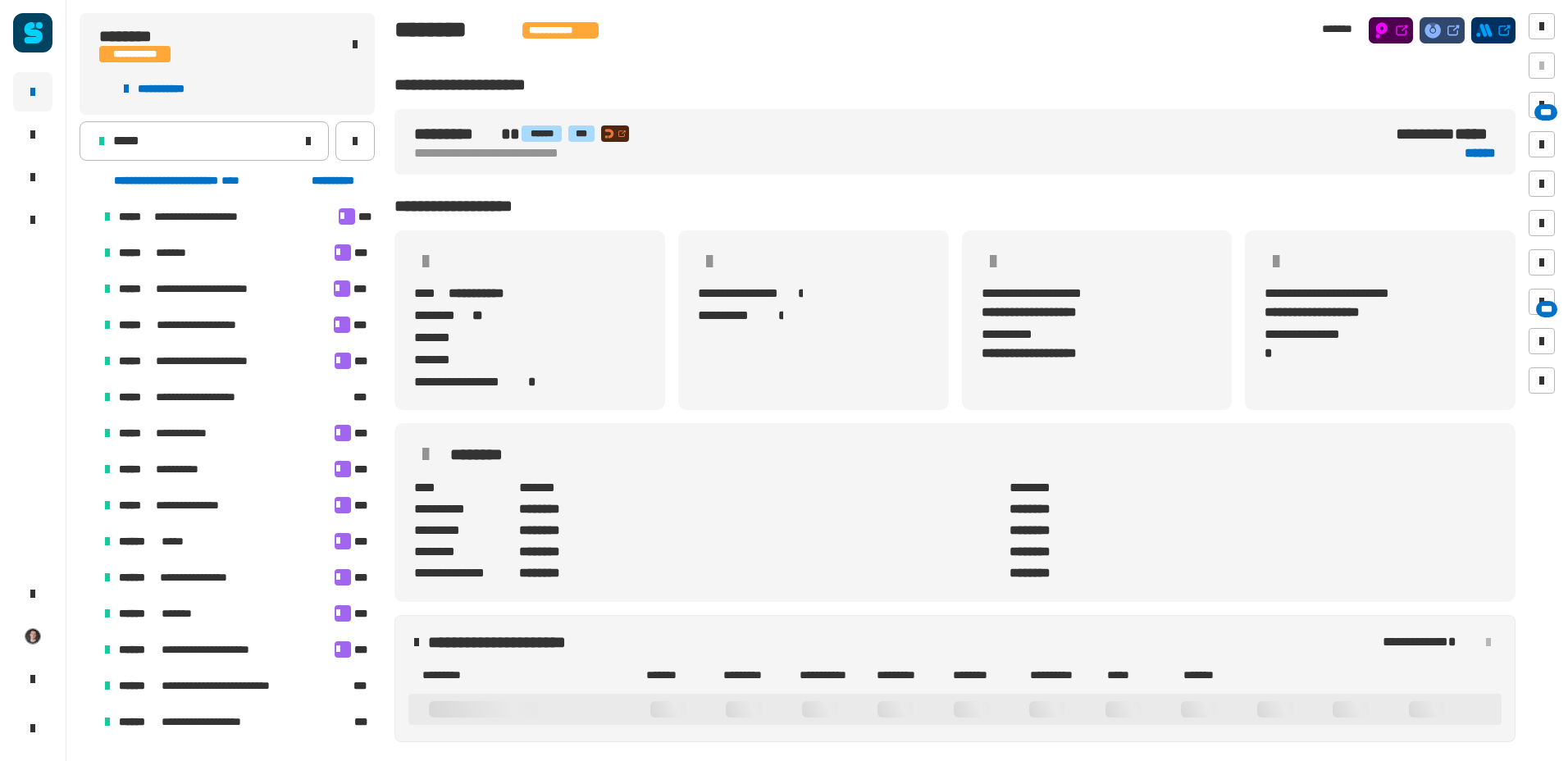scroll, scrollTop: 7, scrollLeft: 11, axis: both 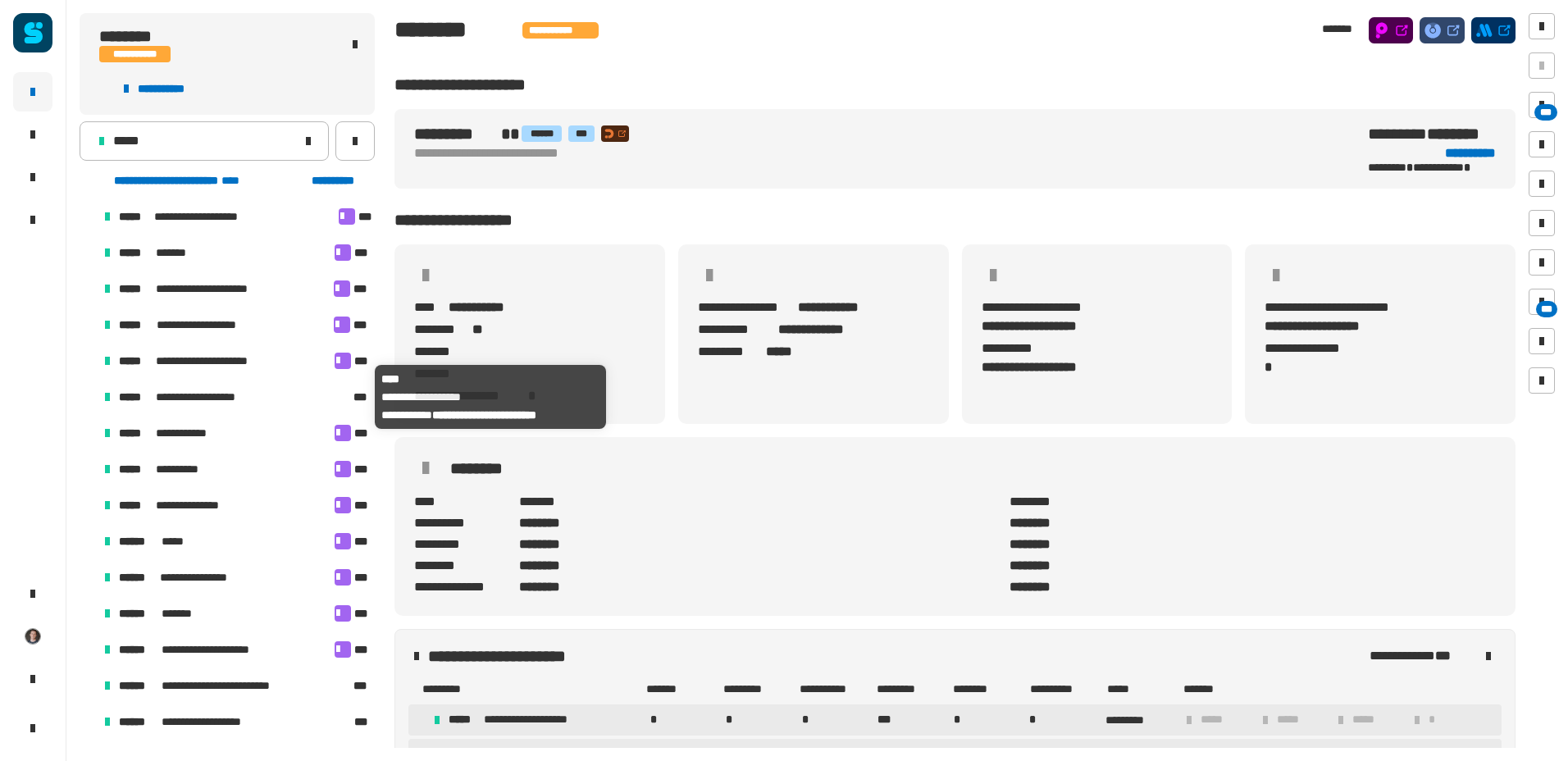 click on "**********" at bounding box center [212, 397] 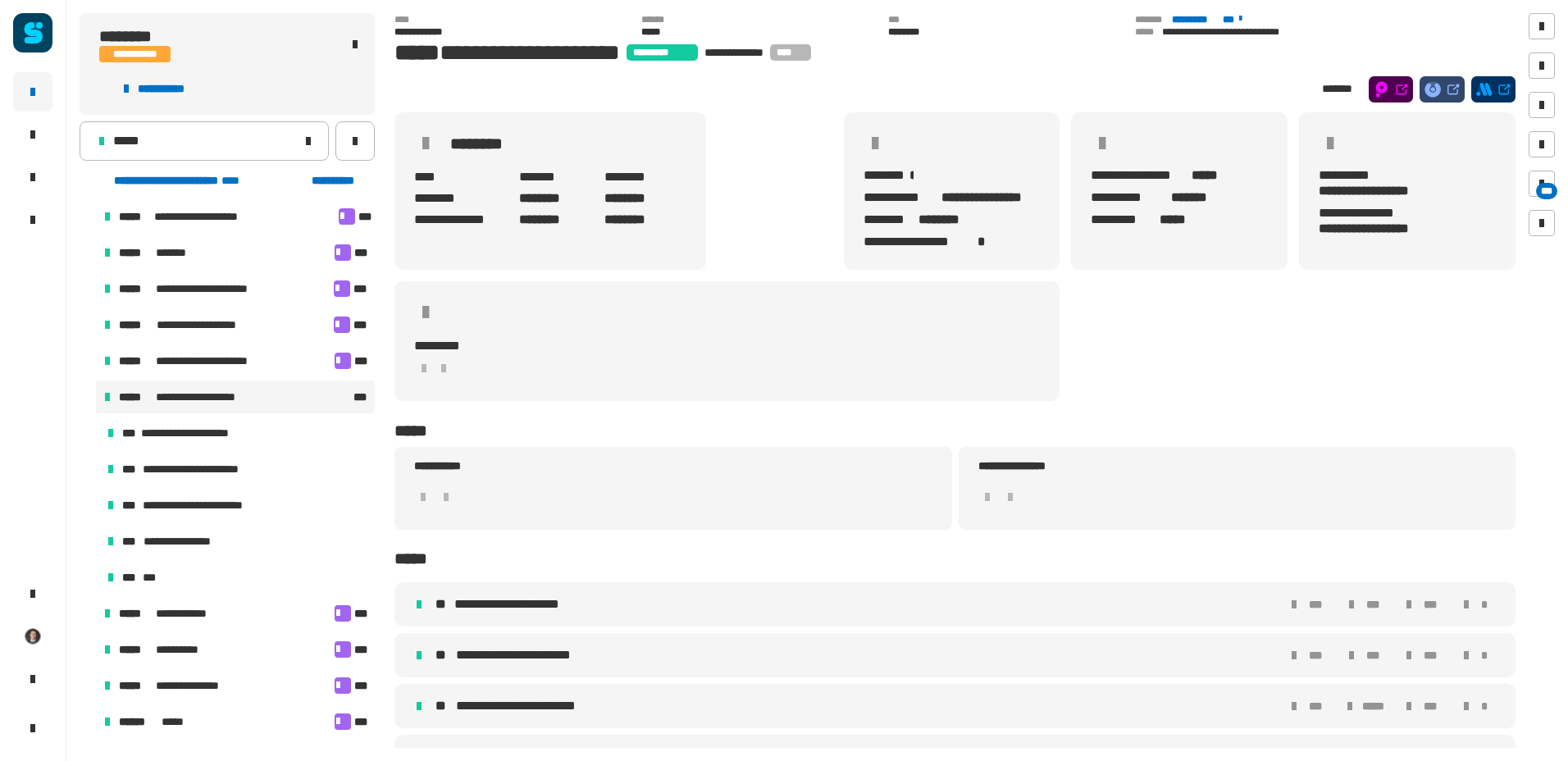 click on "**********" at bounding box center (237, 505) 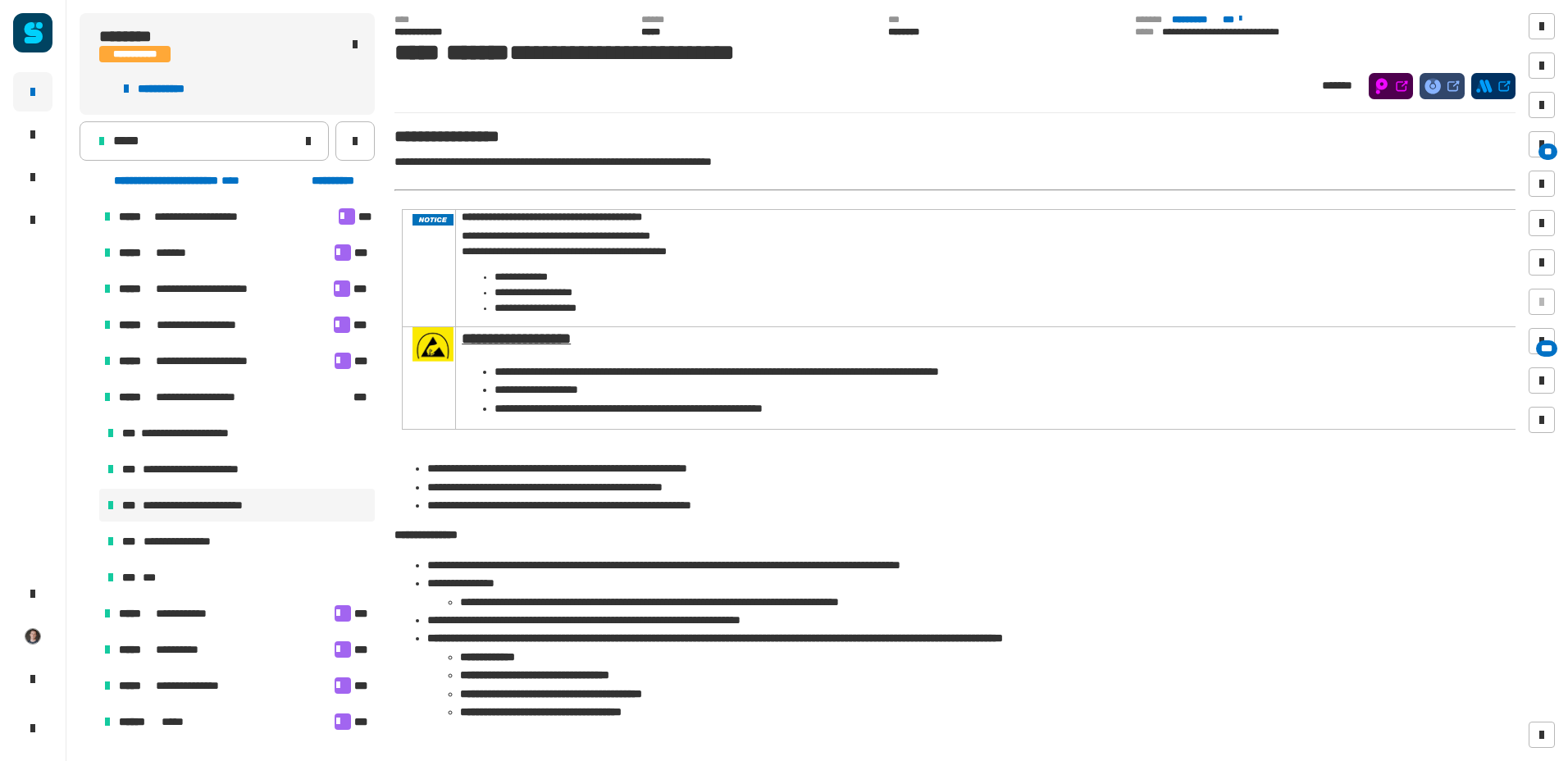 click on "**" at bounding box center [1547, 152] 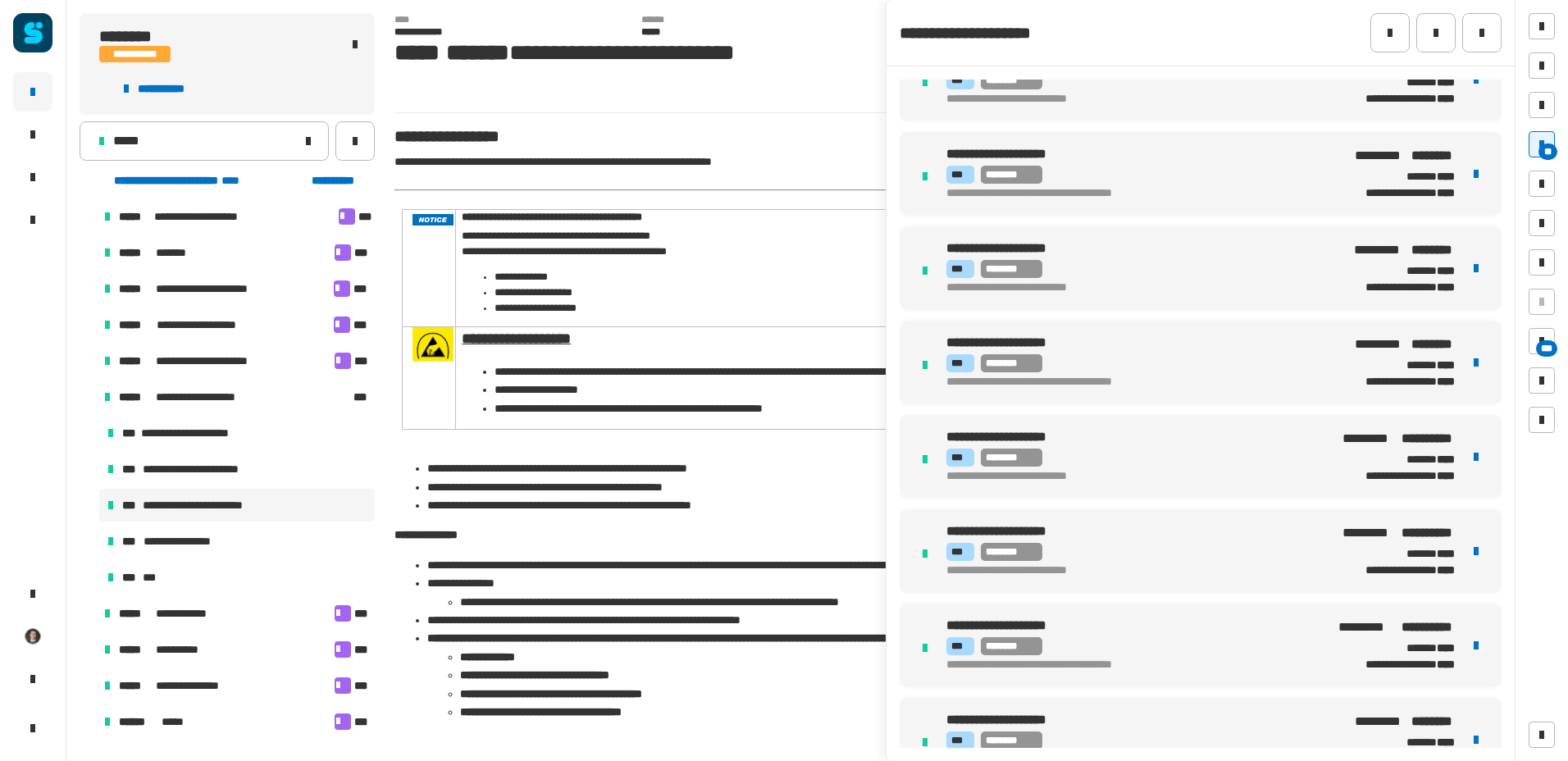 scroll, scrollTop: 4969, scrollLeft: 0, axis: vertical 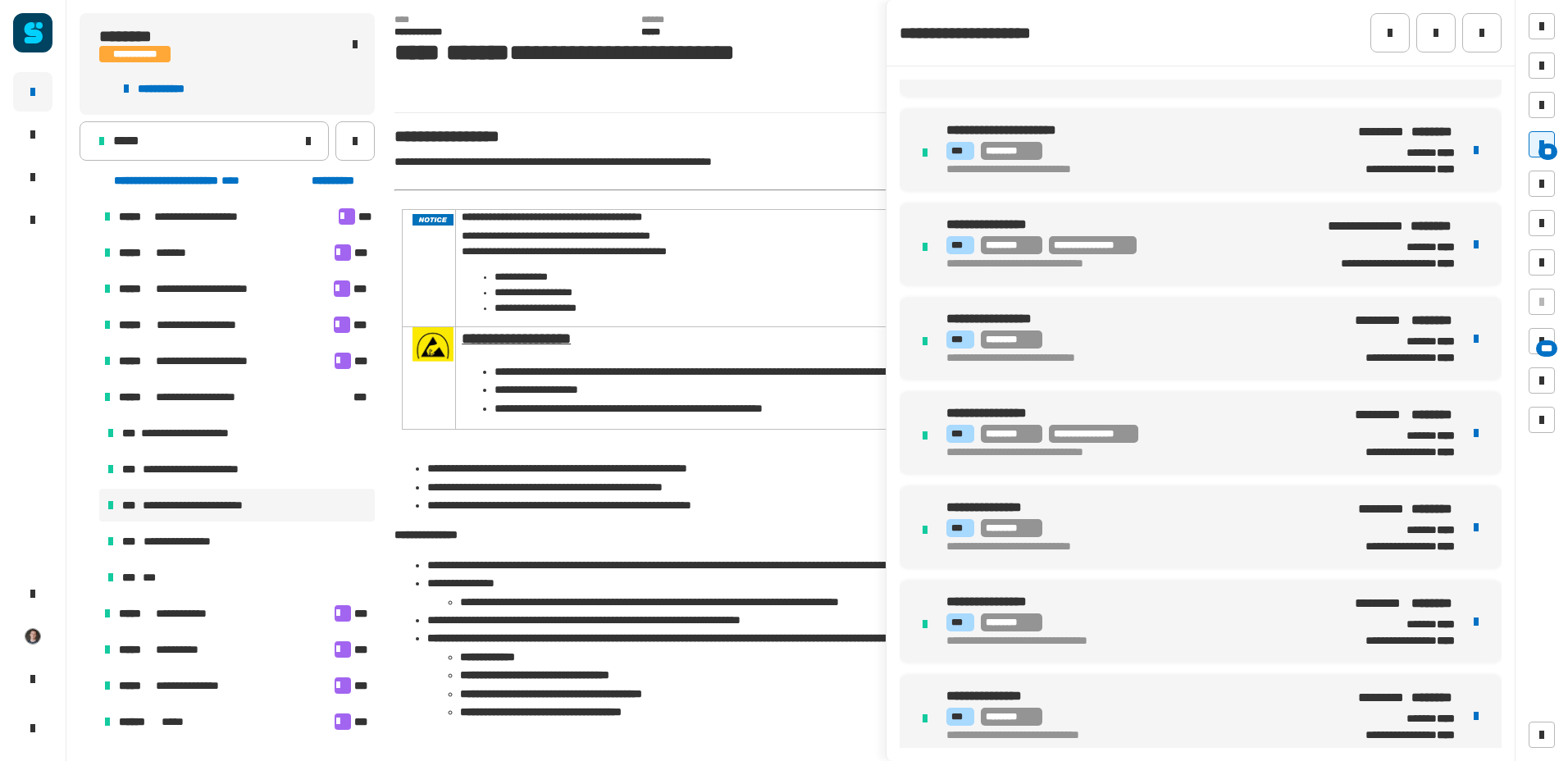 click on "**********" at bounding box center [1400, 433] 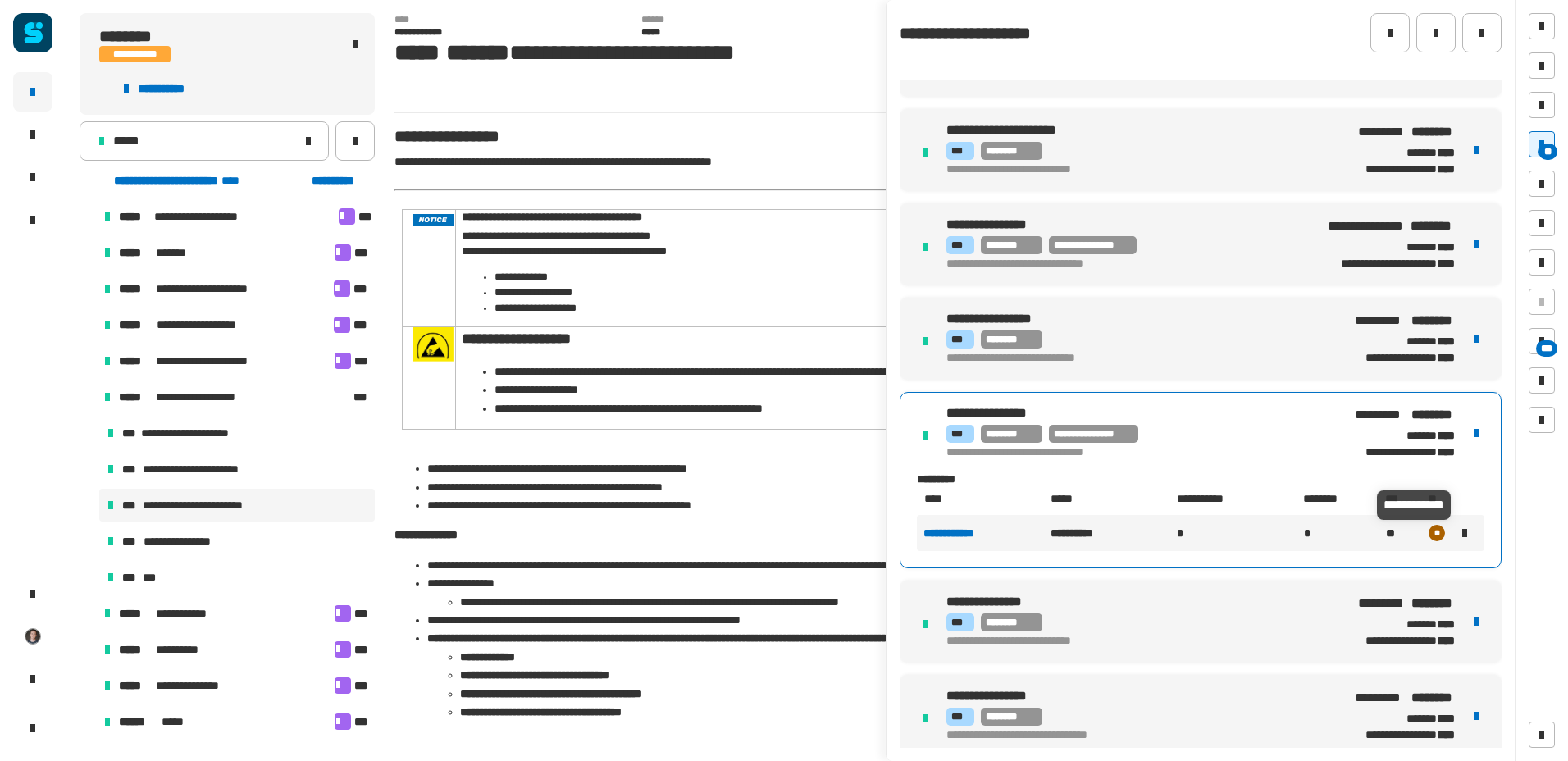 click at bounding box center (1465, 533) 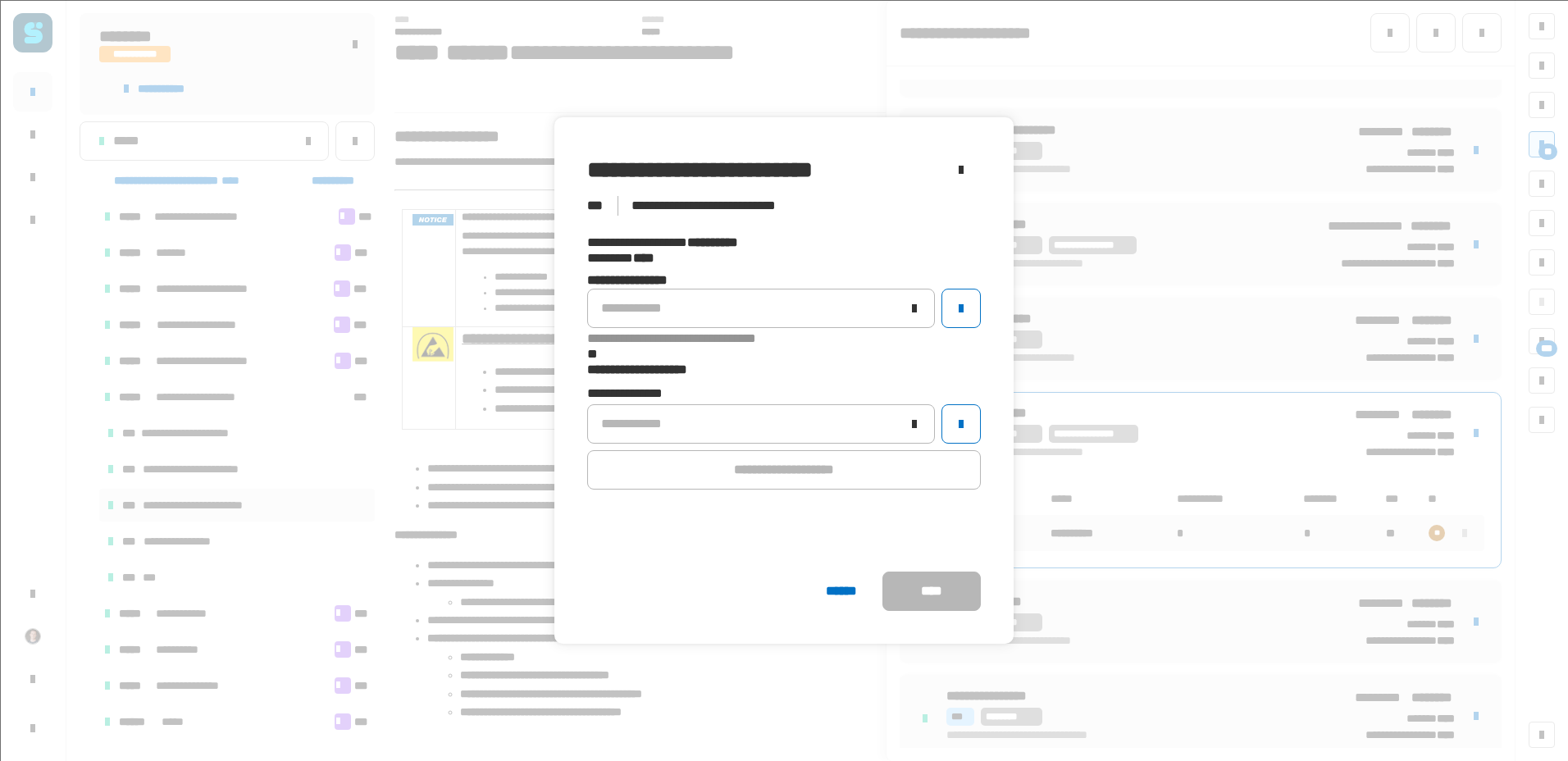 click on "**********" 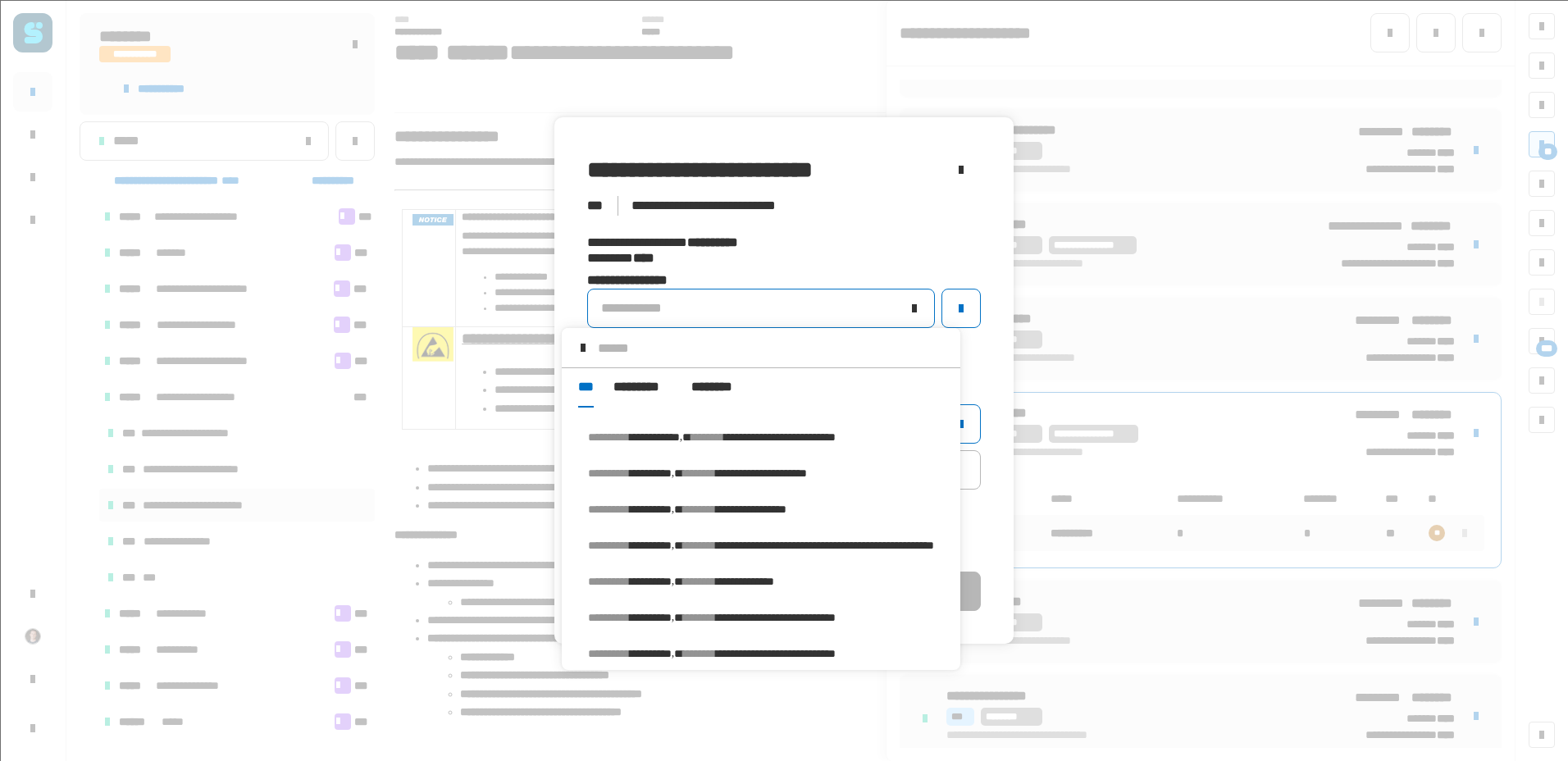click on "**********" at bounding box center [712, 437] 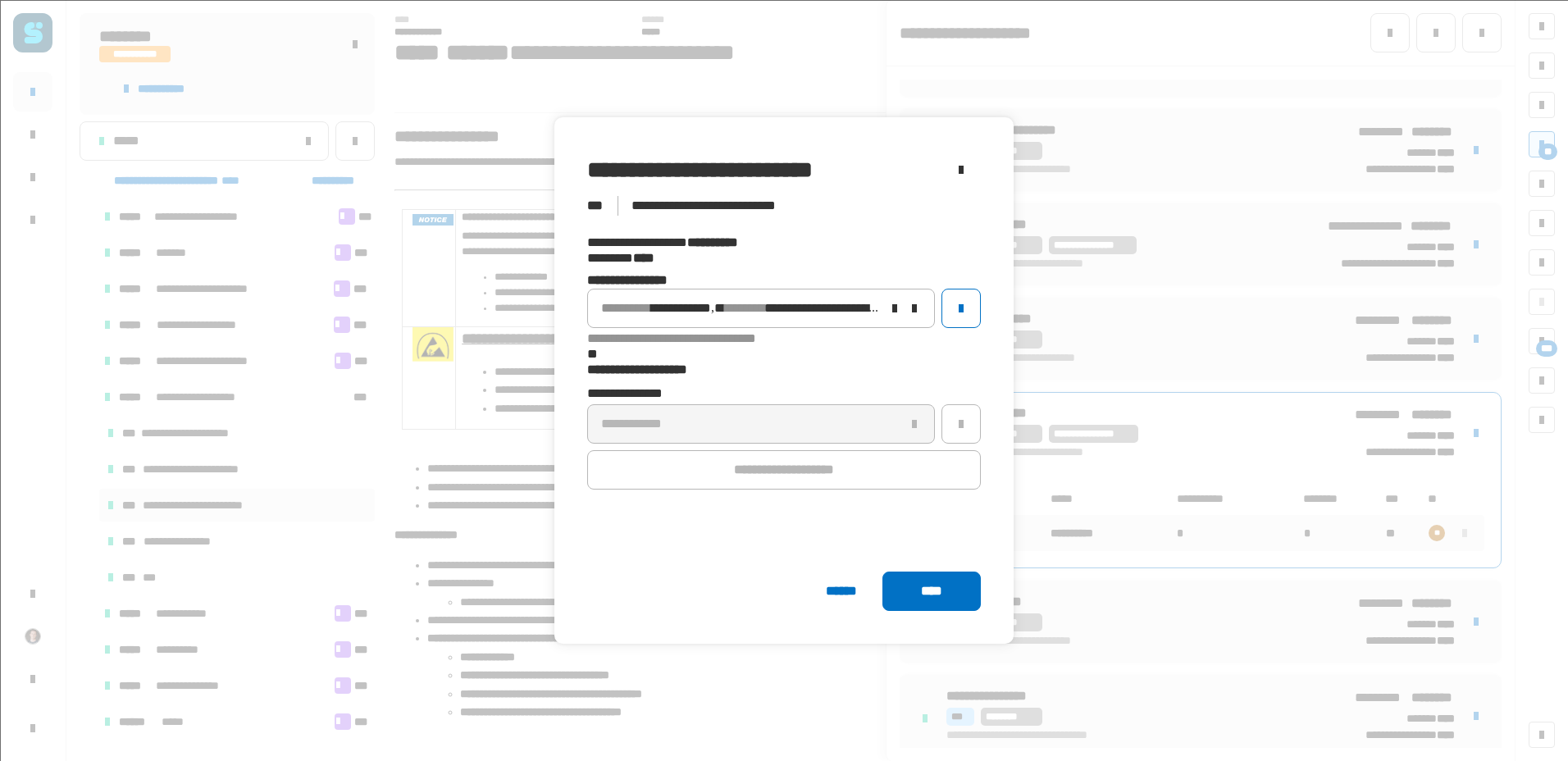 click on "****" 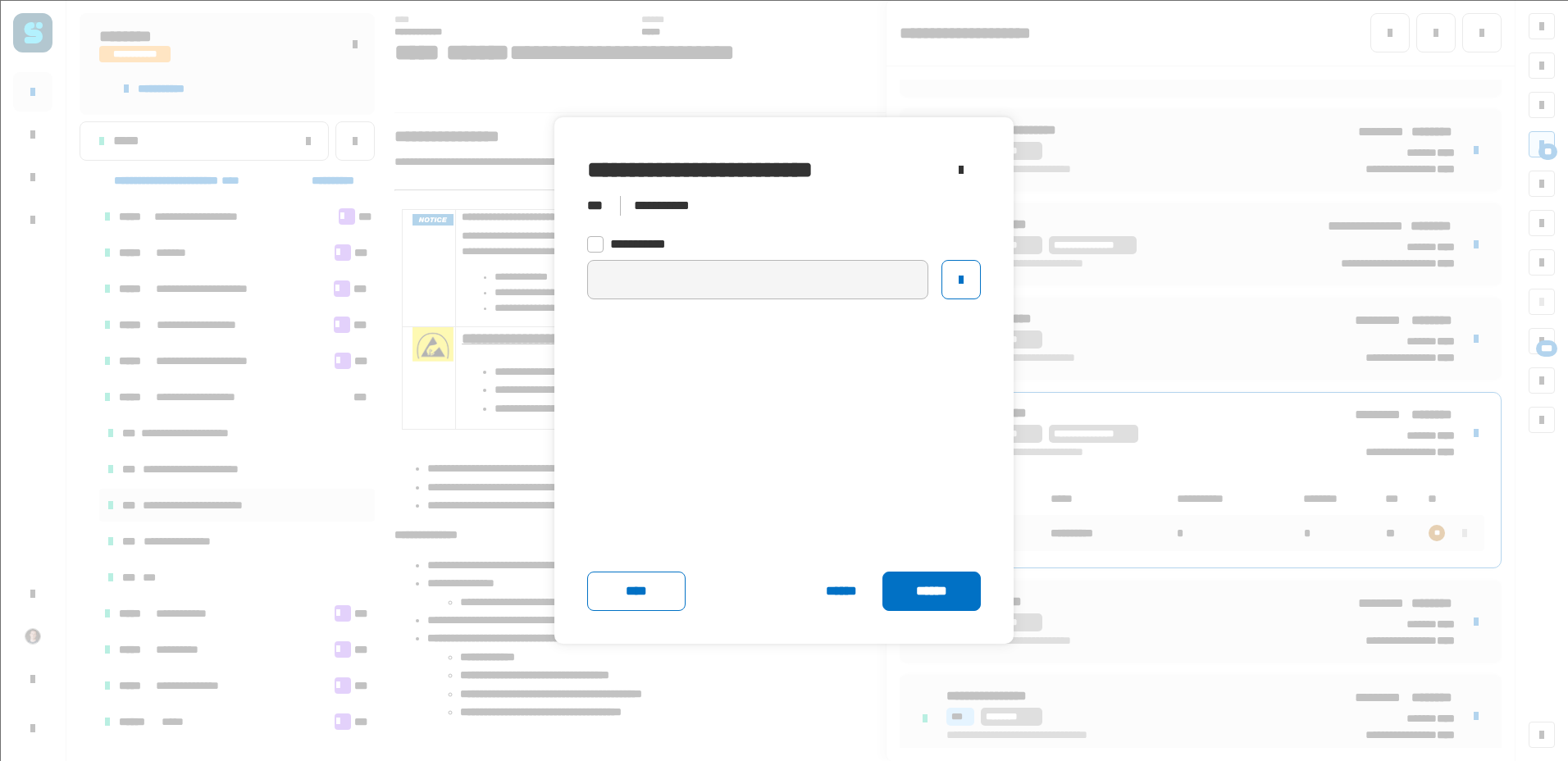 click on "******" 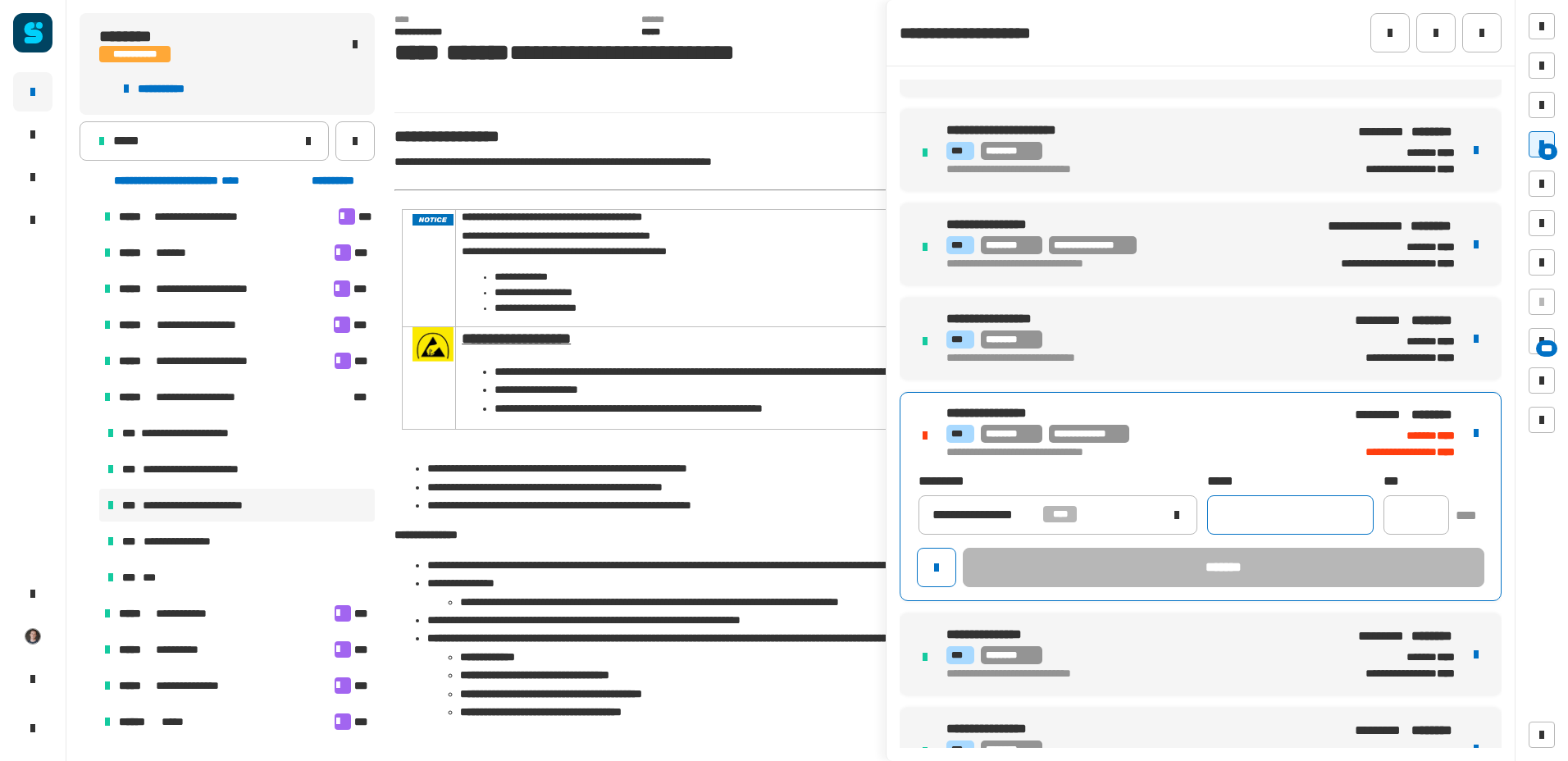 click 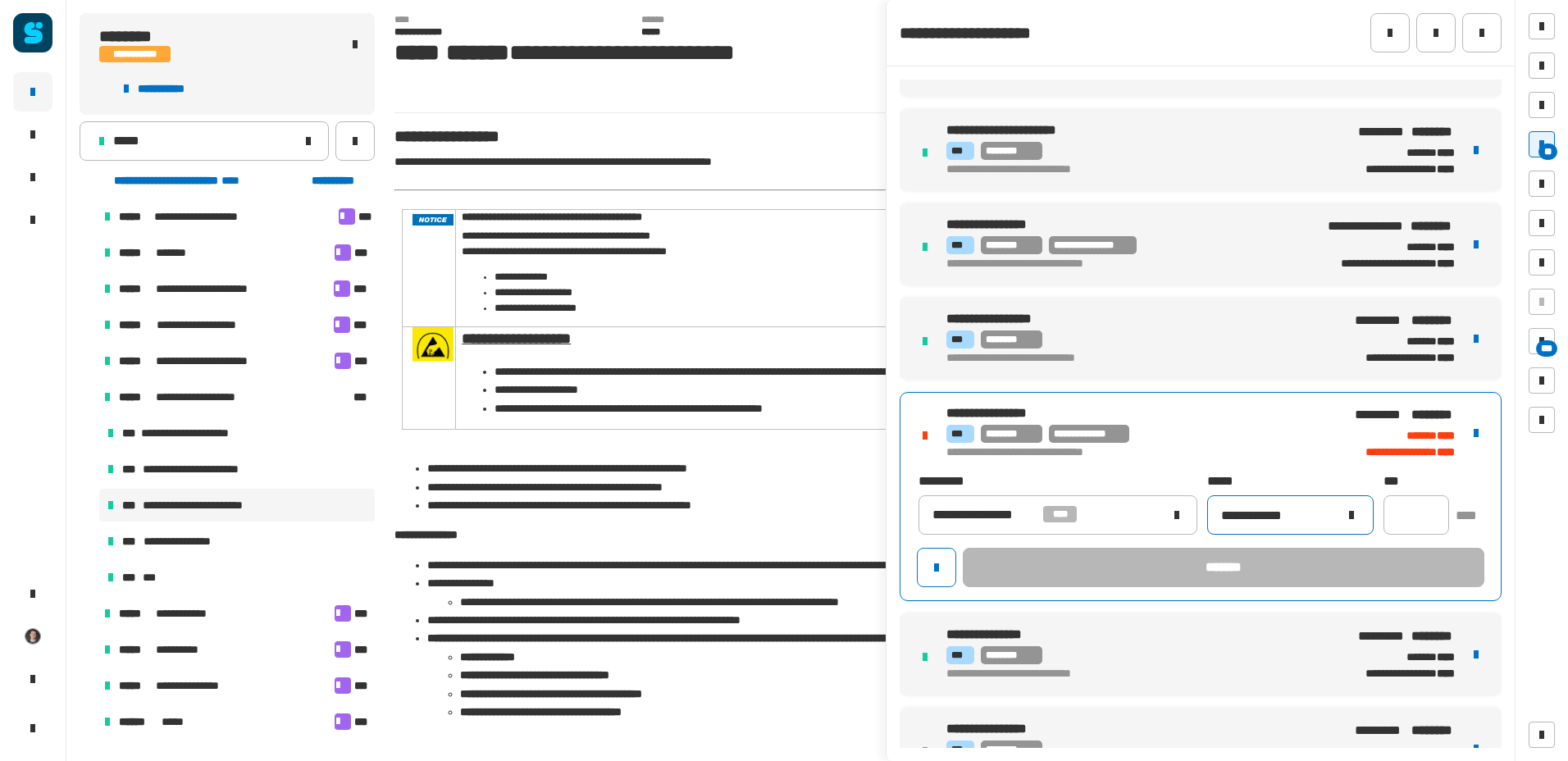 type on "**********" 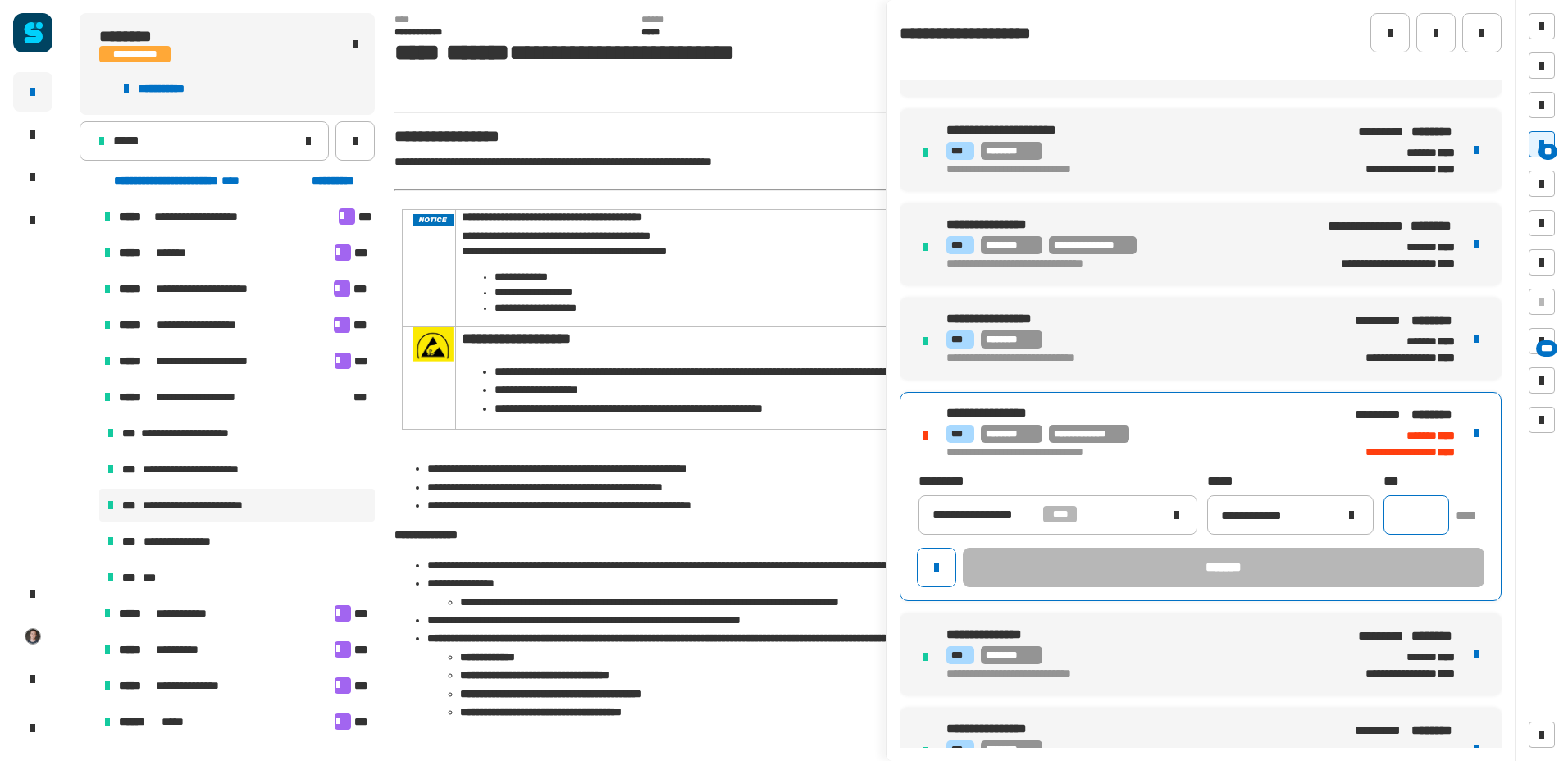 click 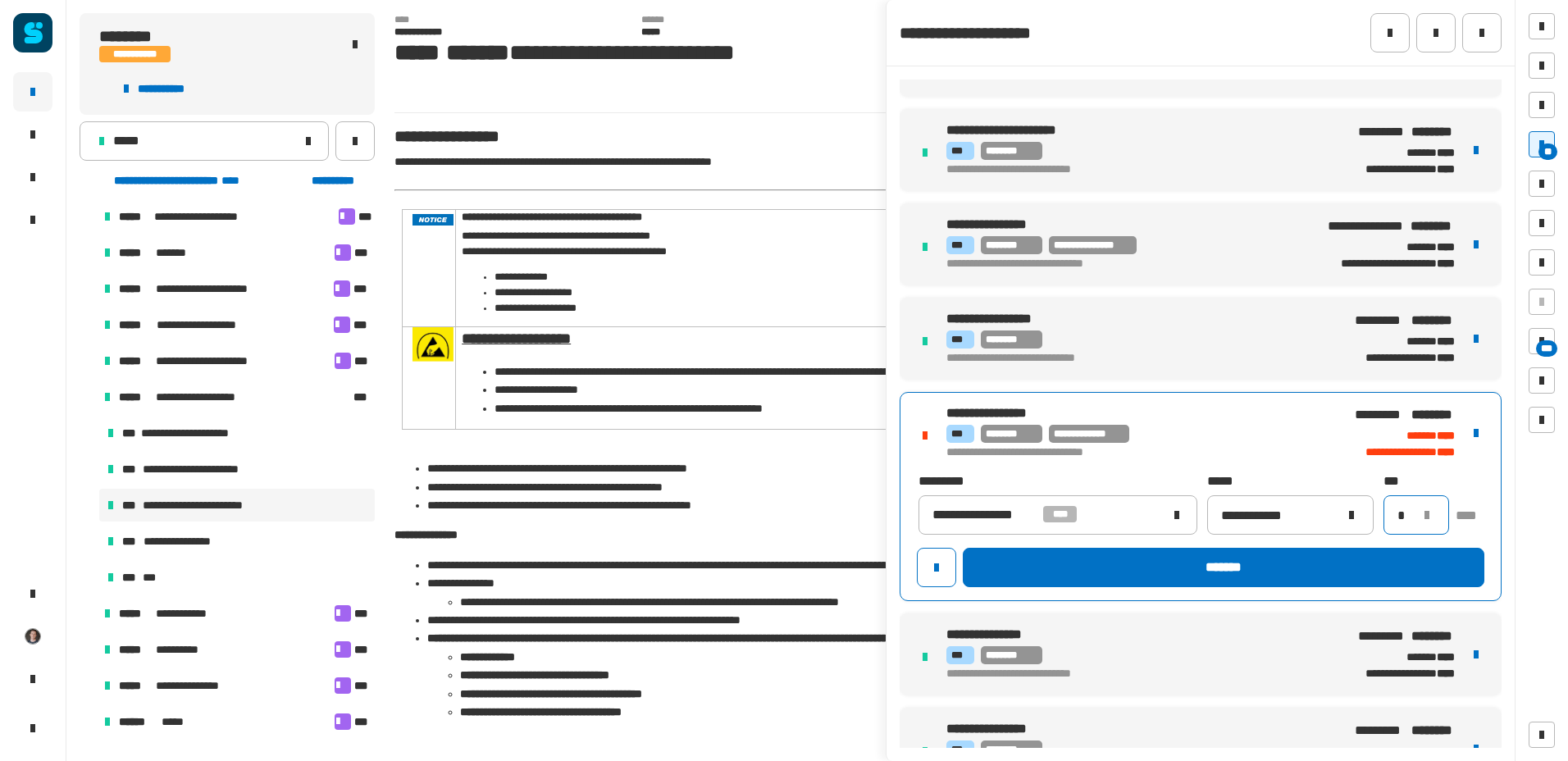 type on "*" 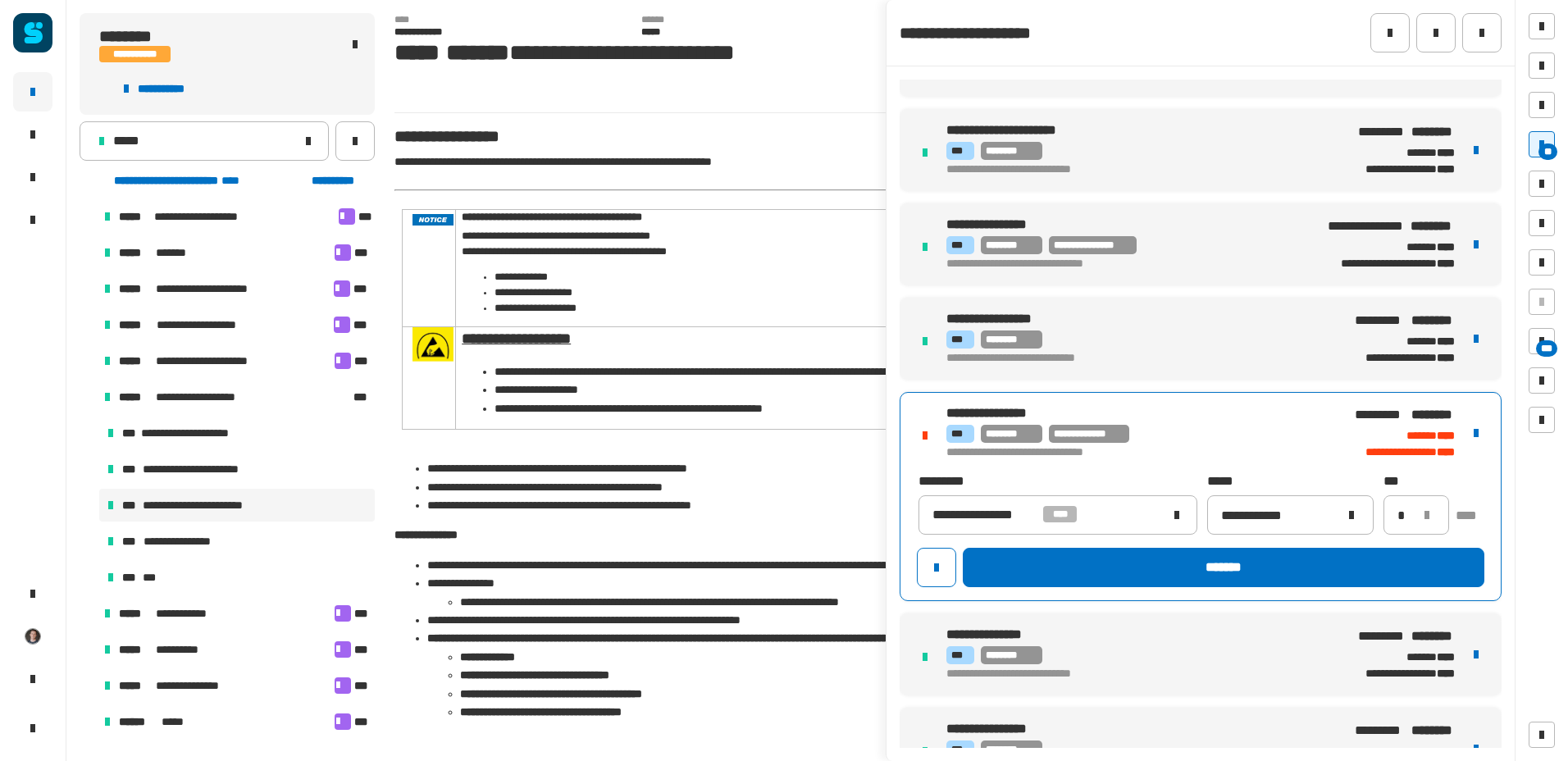 click on "*******" 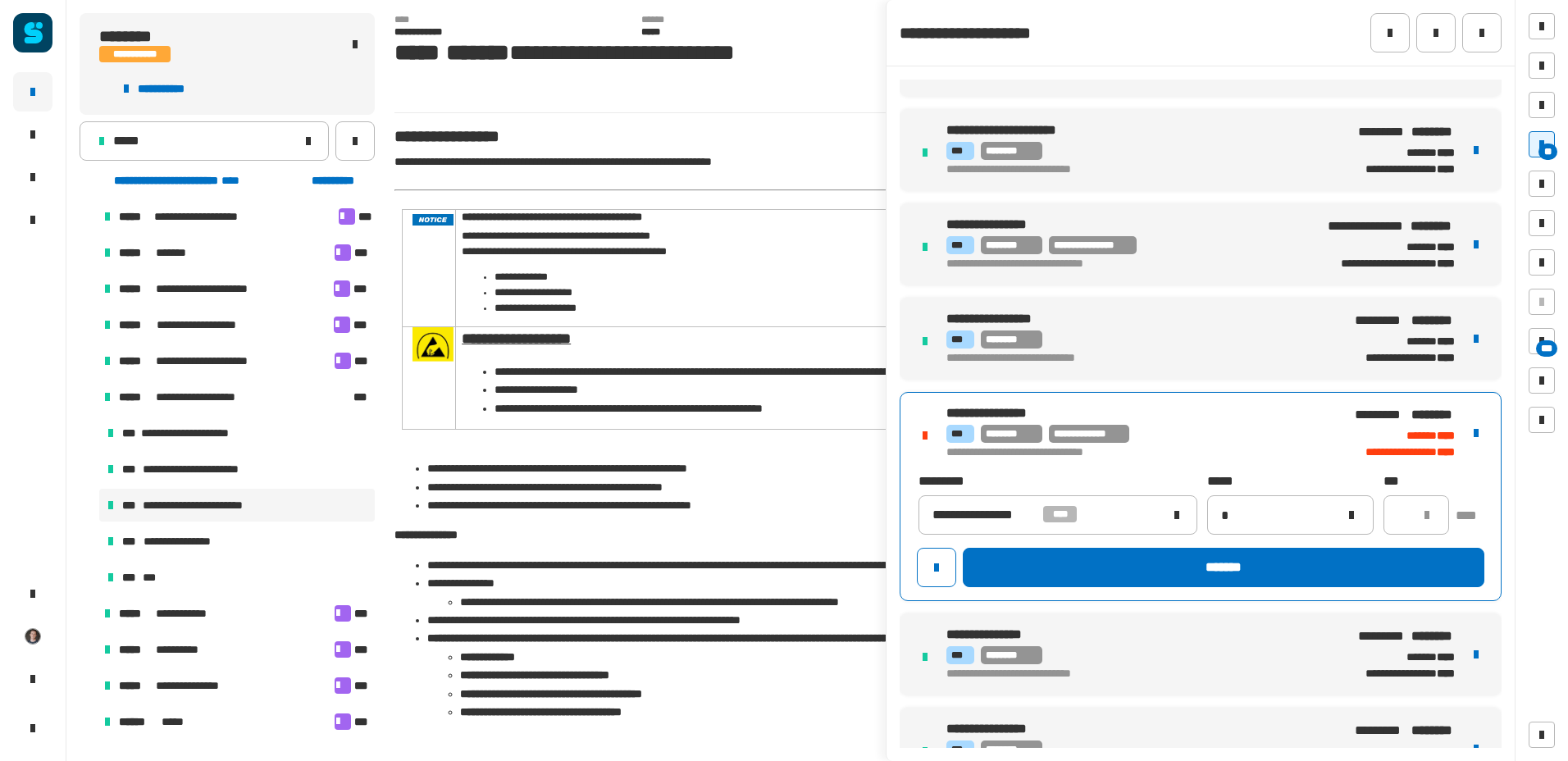 type 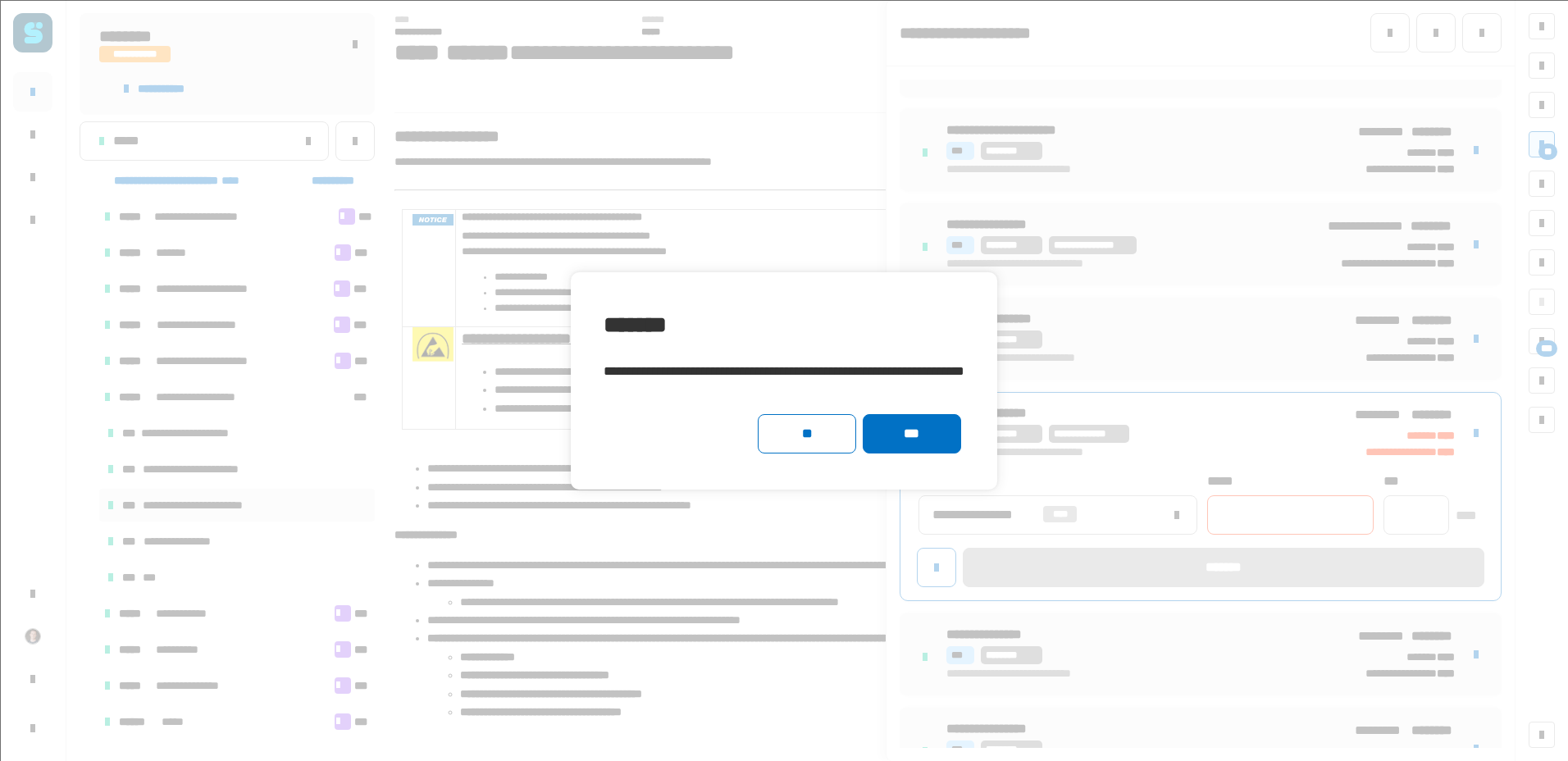 click on "***" 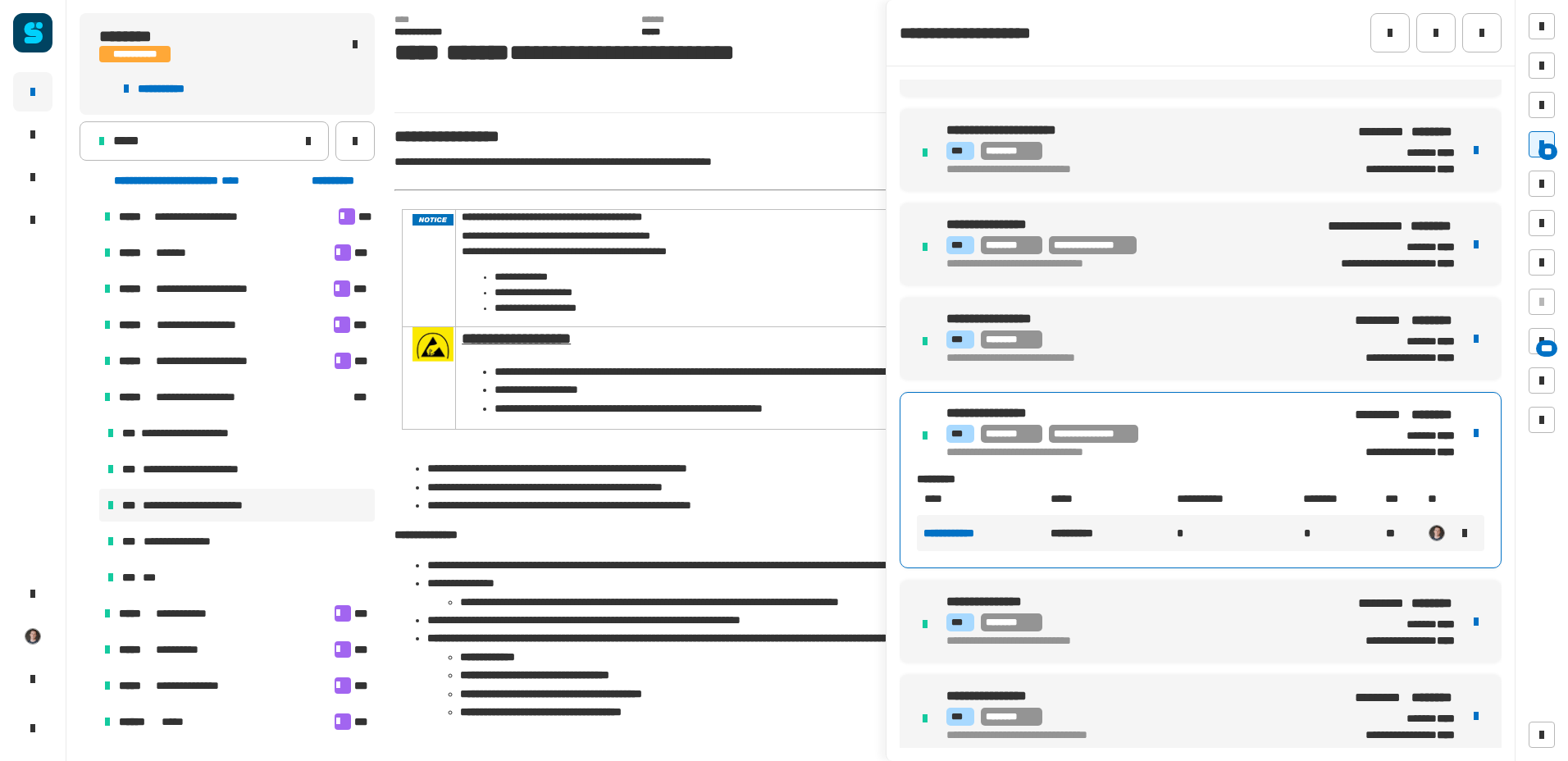 click on "*****" 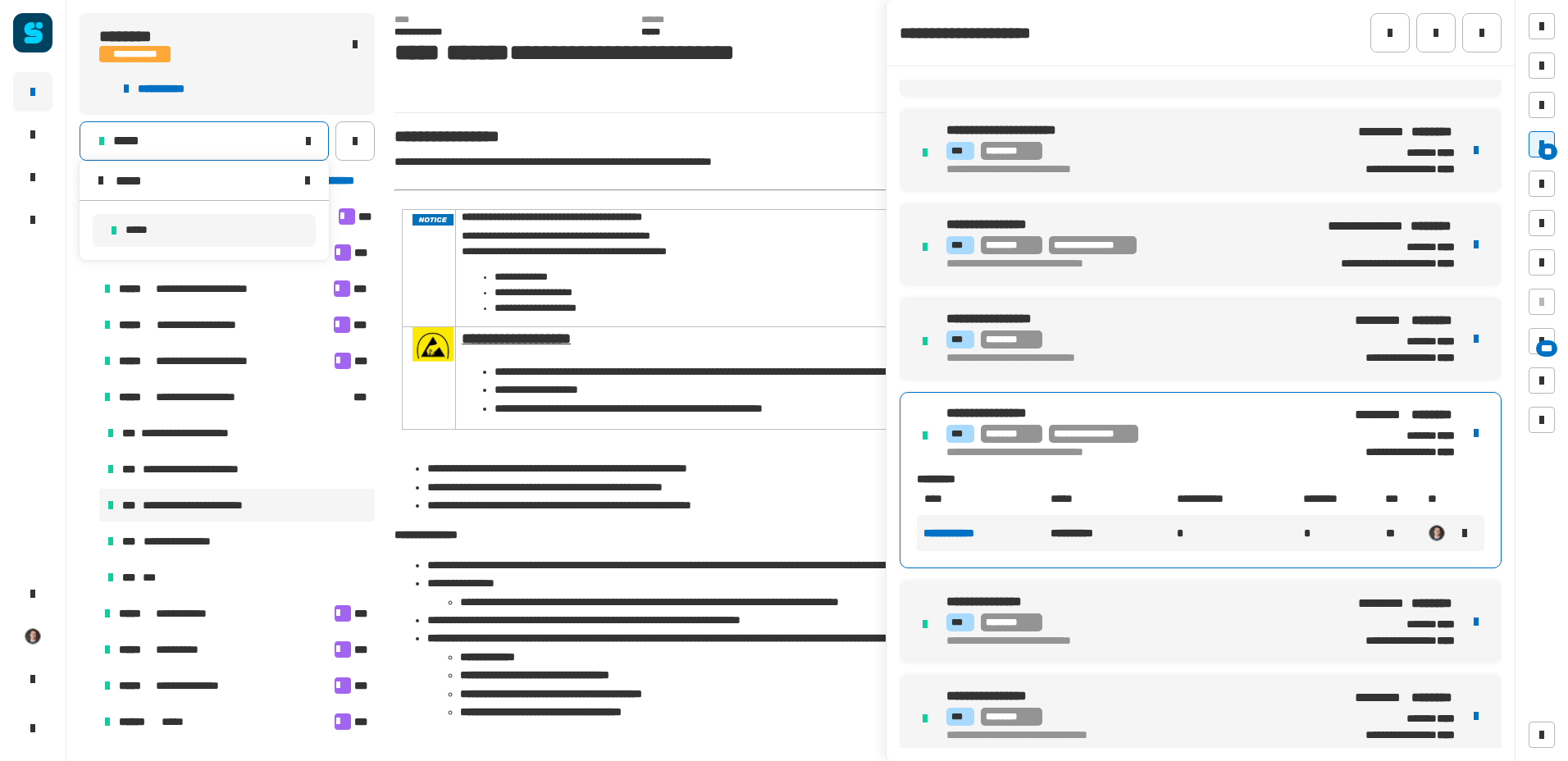 drag, startPoint x: 213, startPoint y: 138, endPoint x: 182, endPoint y: 138, distance: 31 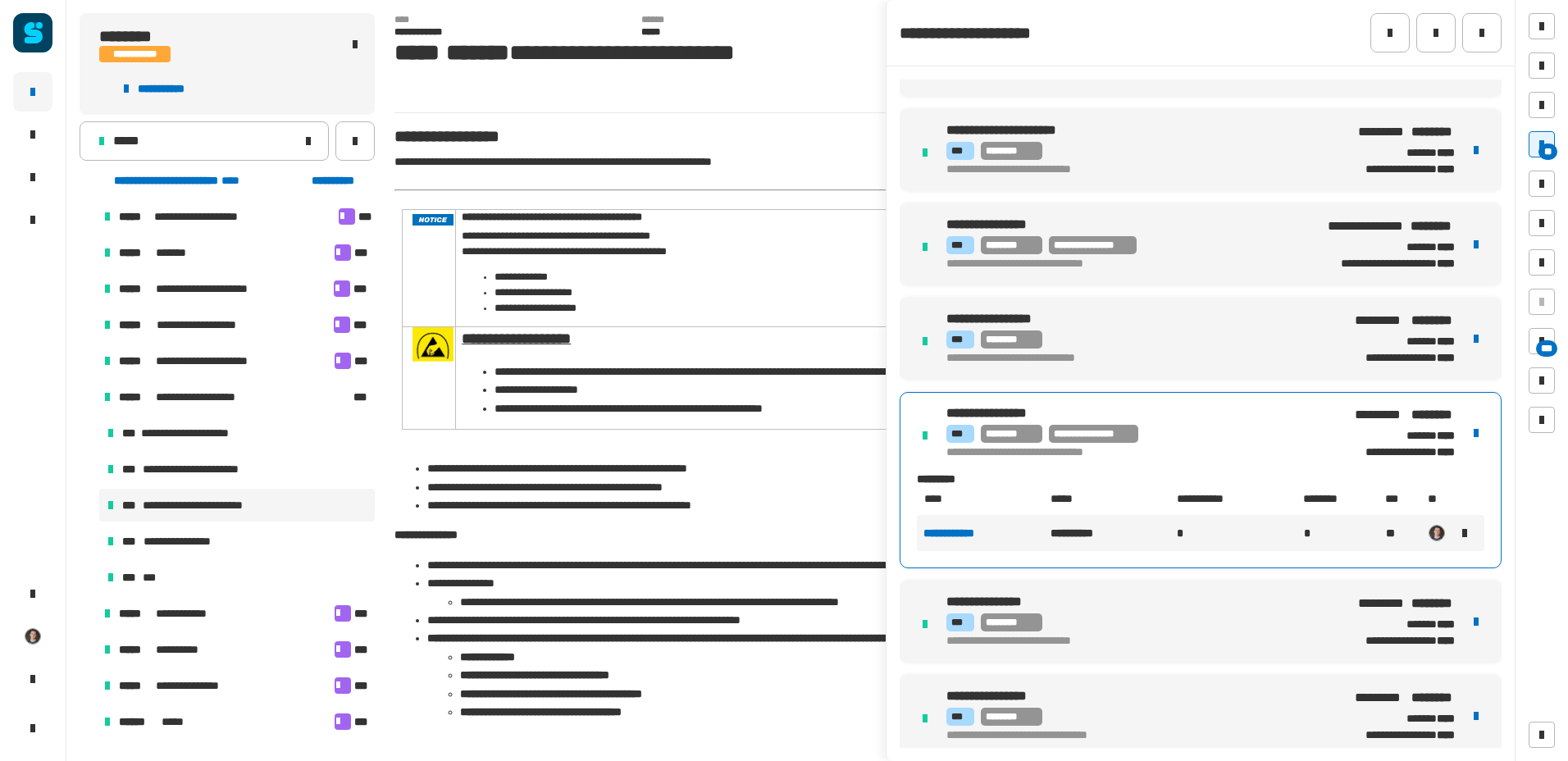click on "*****" 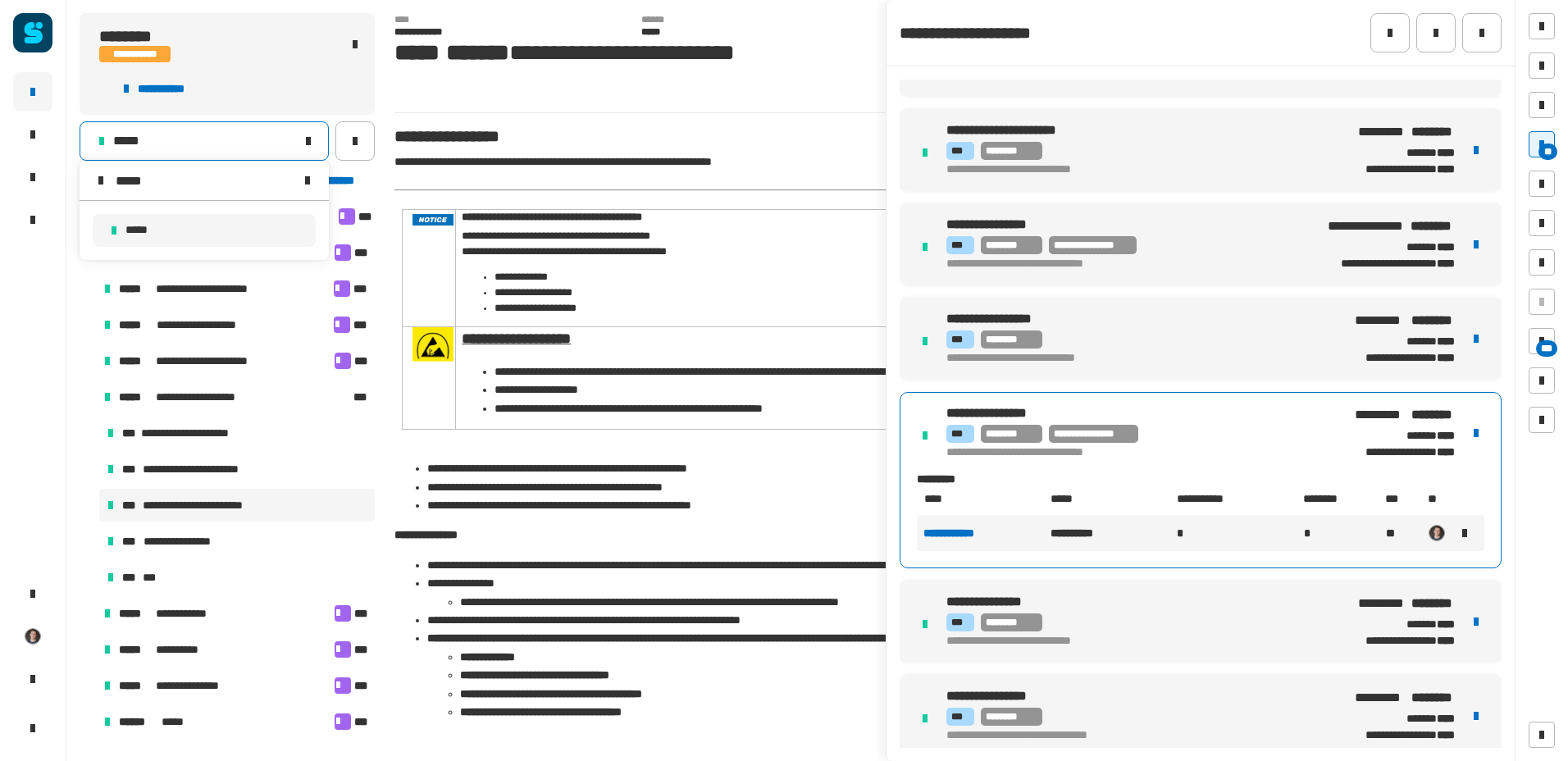 drag, startPoint x: 112, startPoint y: 171, endPoint x: 86, endPoint y: 171, distance: 26 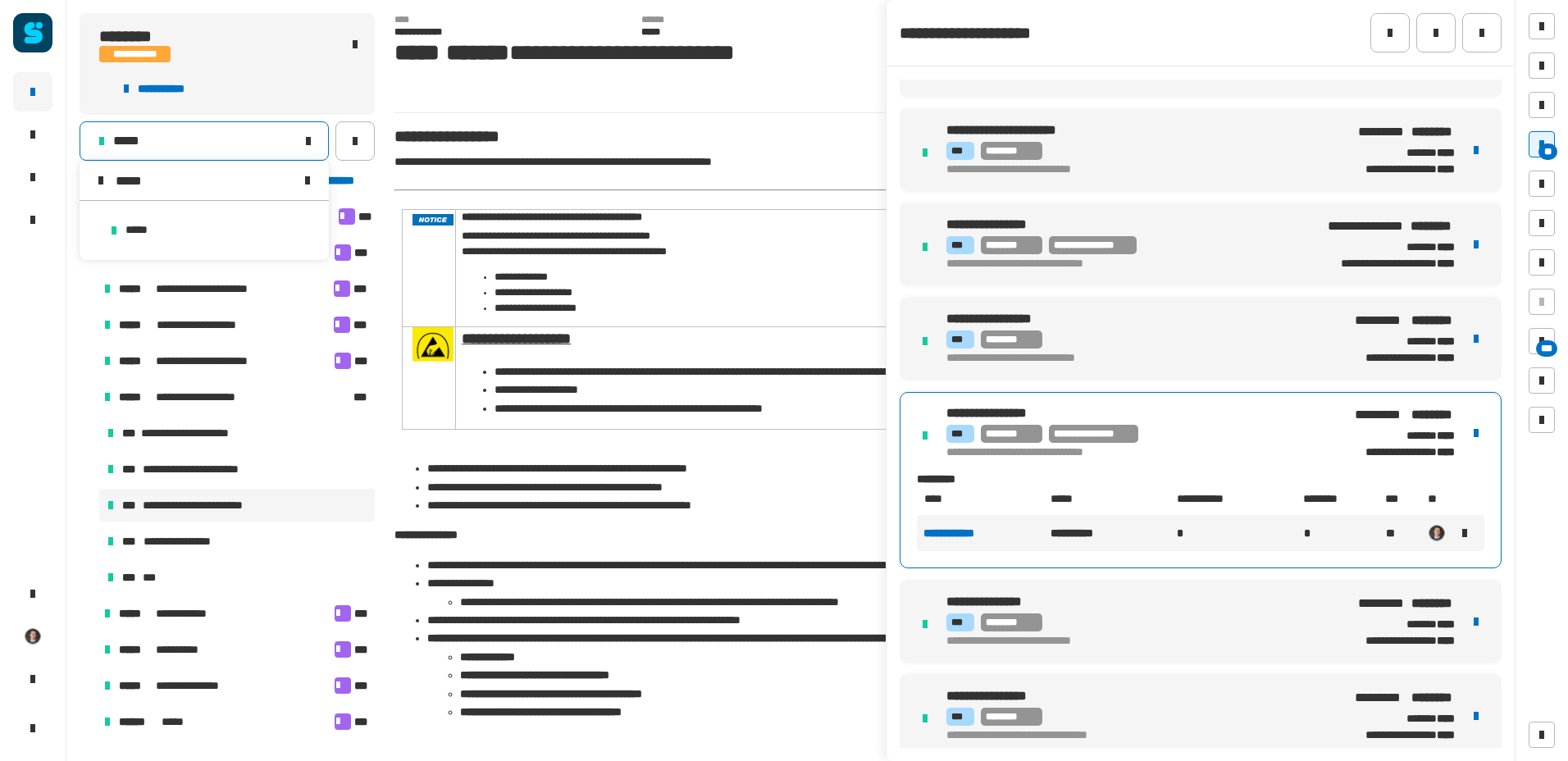 type on "*****" 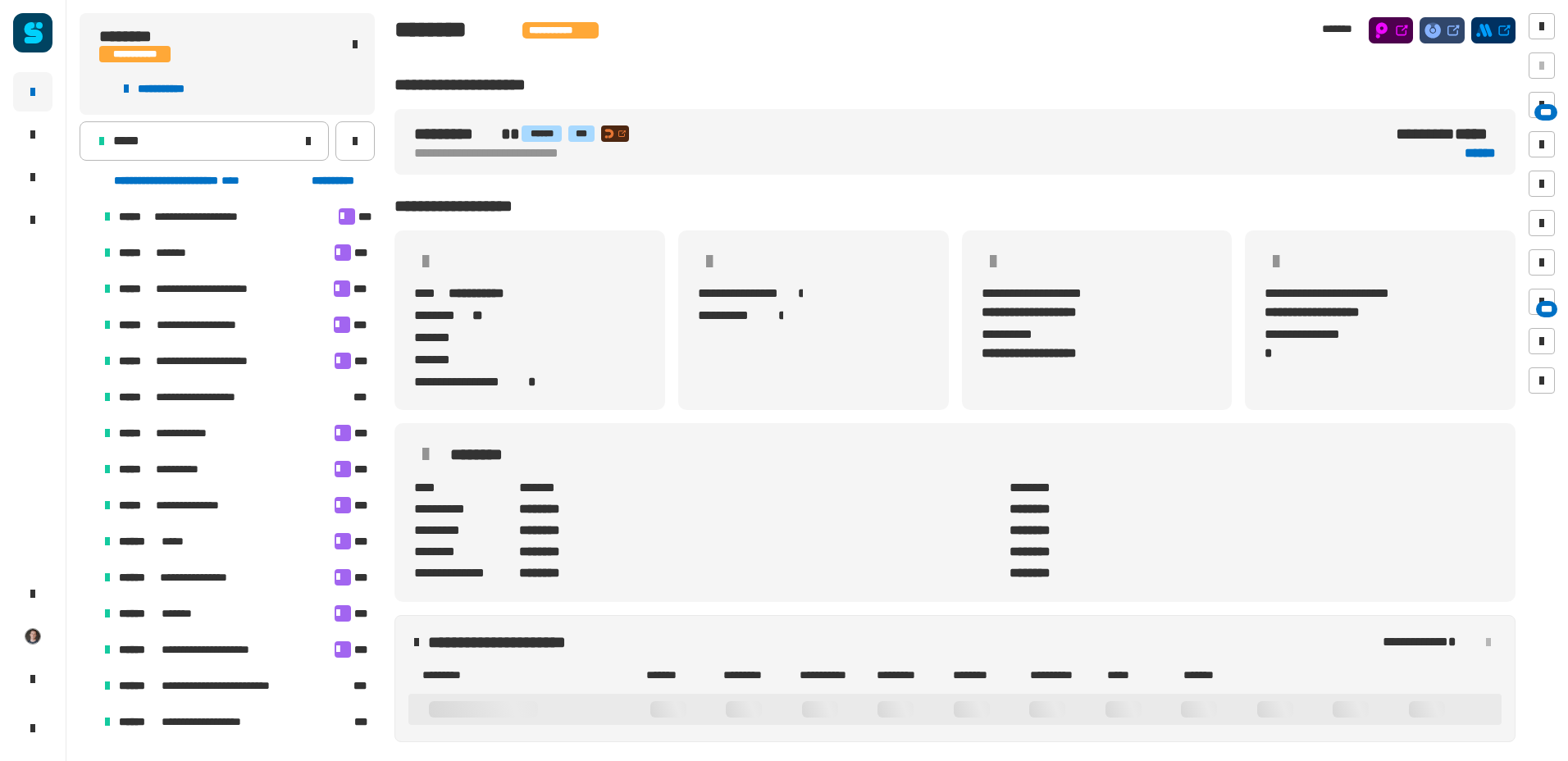 scroll, scrollTop: 0, scrollLeft: 11, axis: horizontal 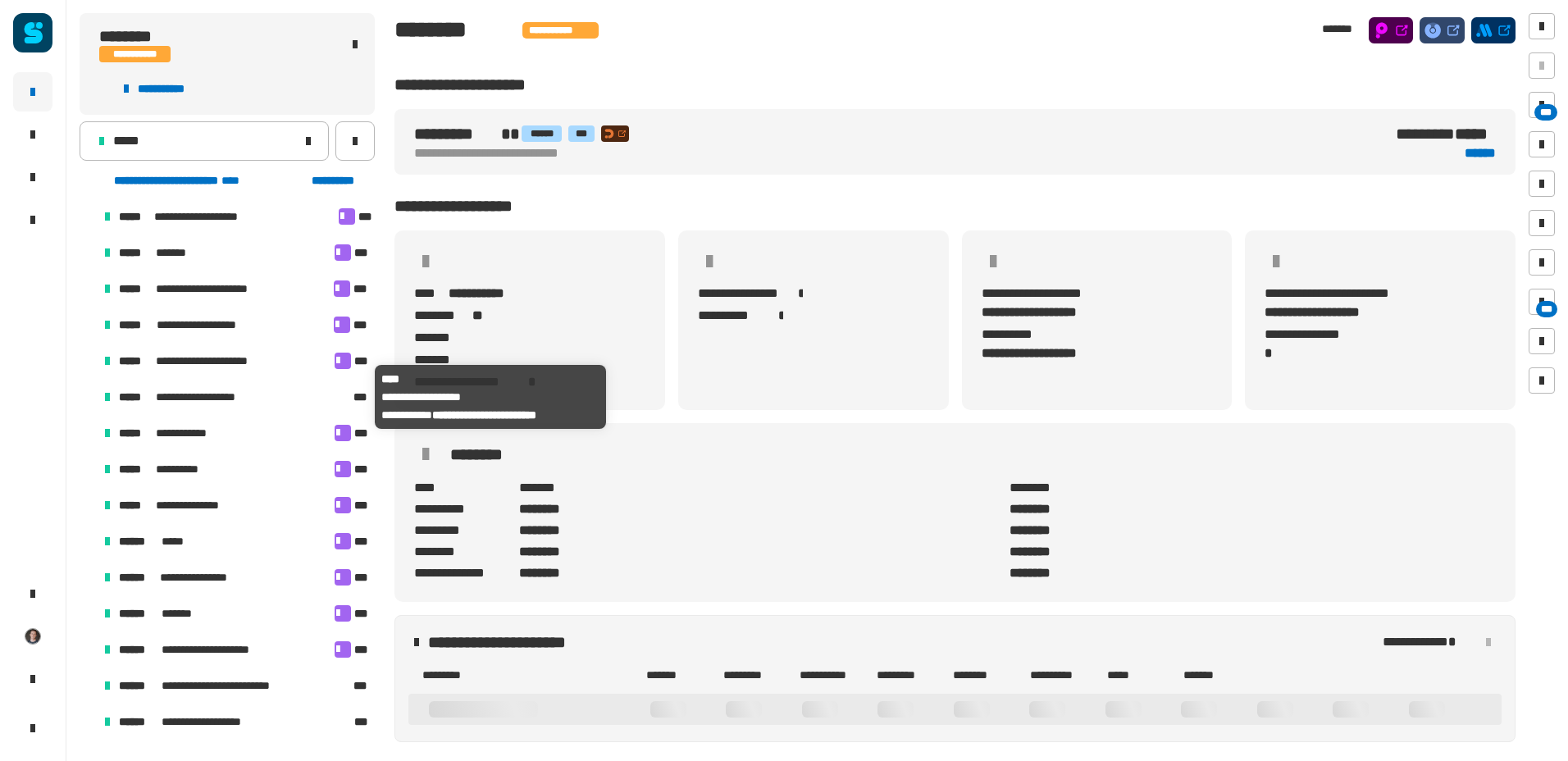 click on "**********" at bounding box center (212, 397) 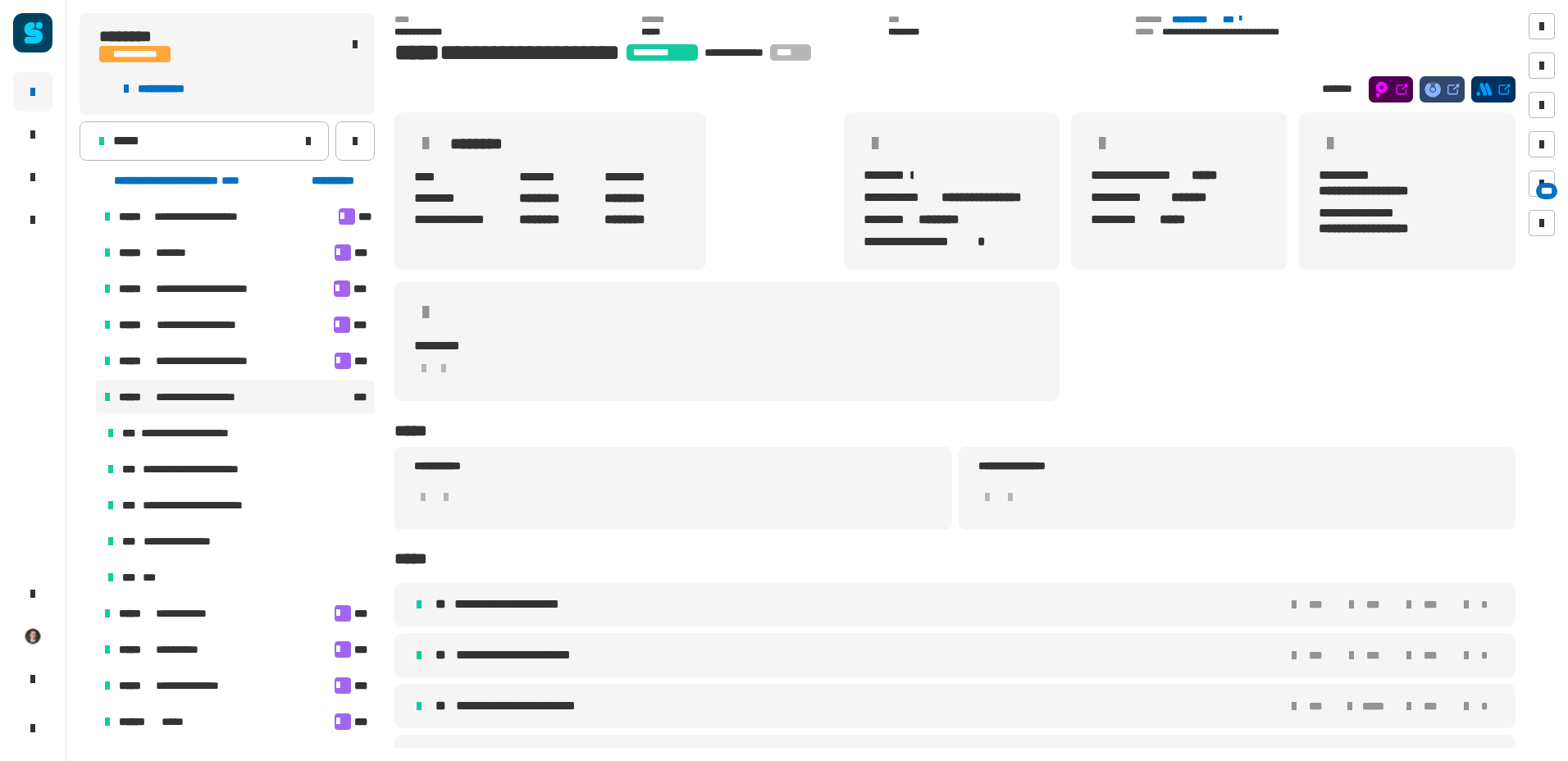 drag, startPoint x: 190, startPoint y: 502, endPoint x: 217, endPoint y: 494, distance: 28.16026 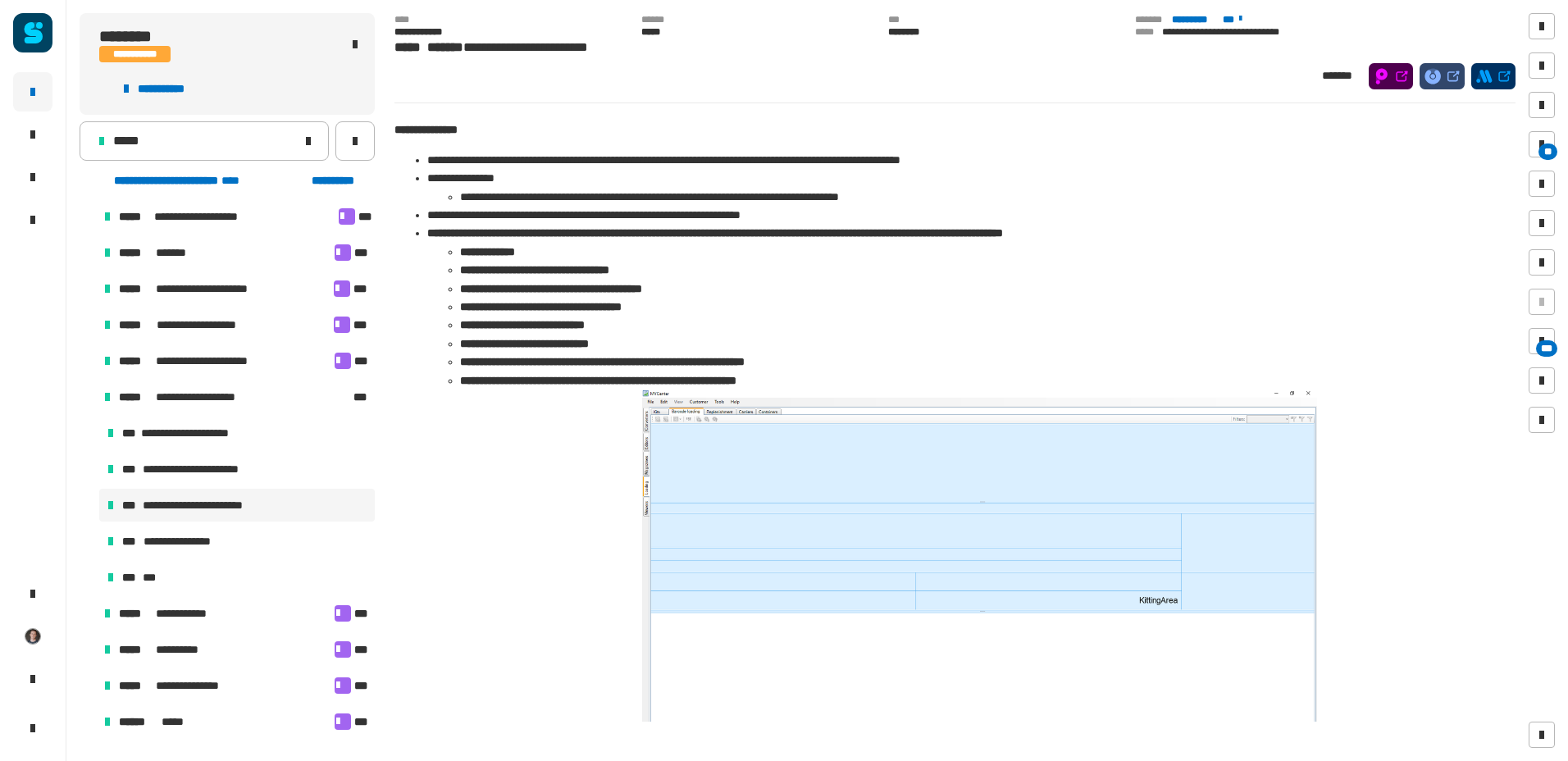 scroll, scrollTop: 0, scrollLeft: 0, axis: both 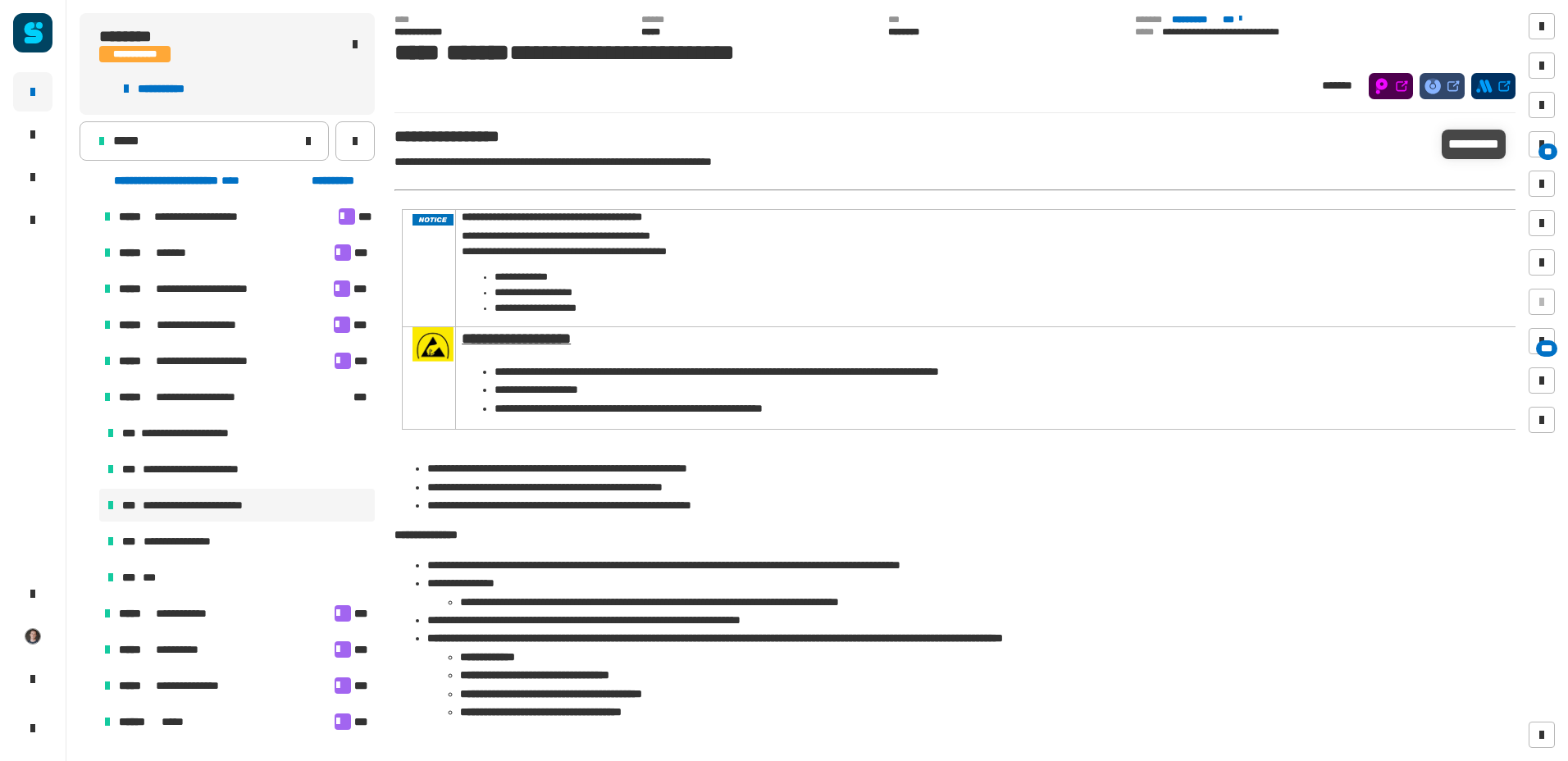 click at bounding box center [1542, 144] 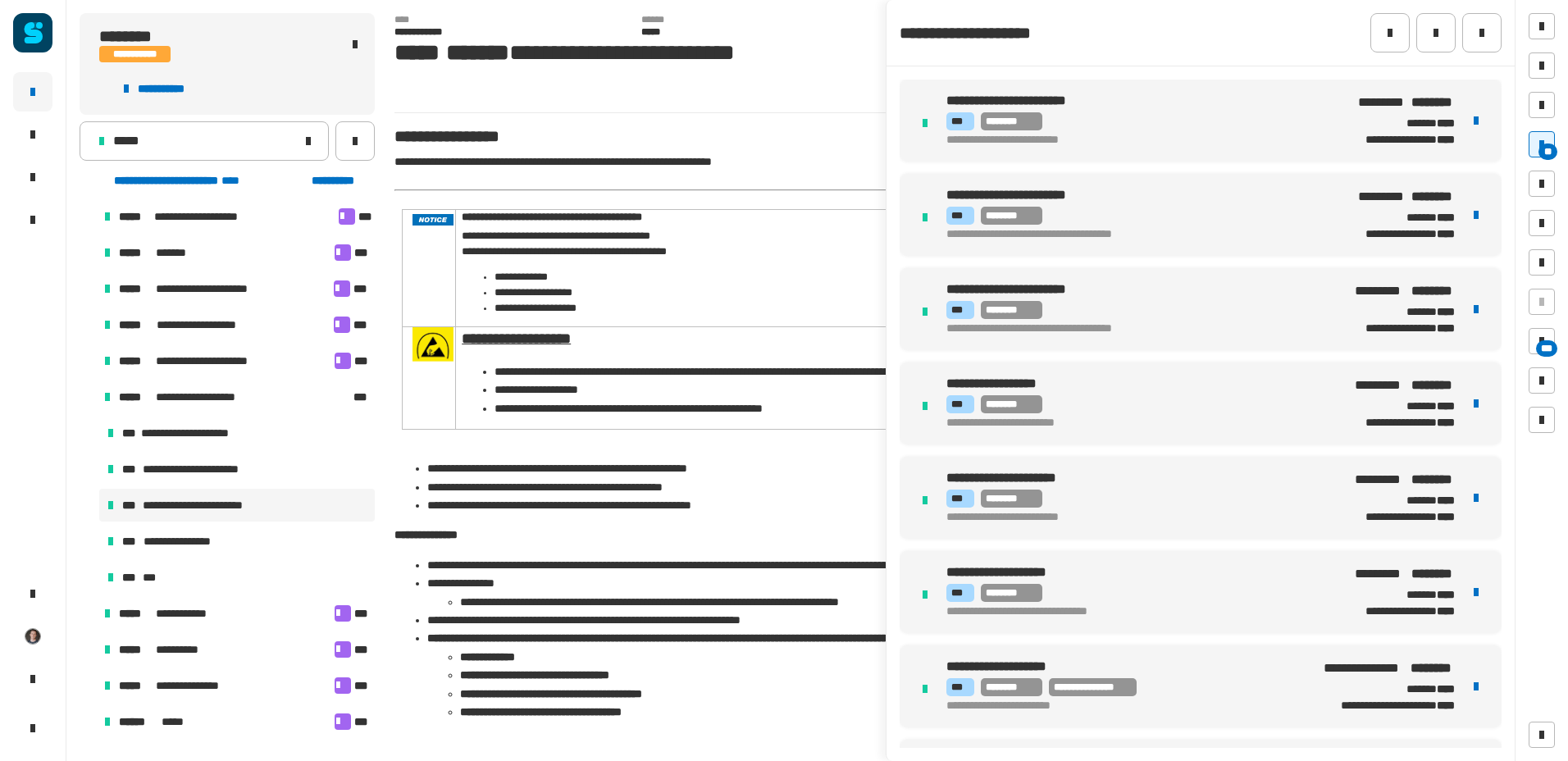 scroll, scrollTop: 4969, scrollLeft: 0, axis: vertical 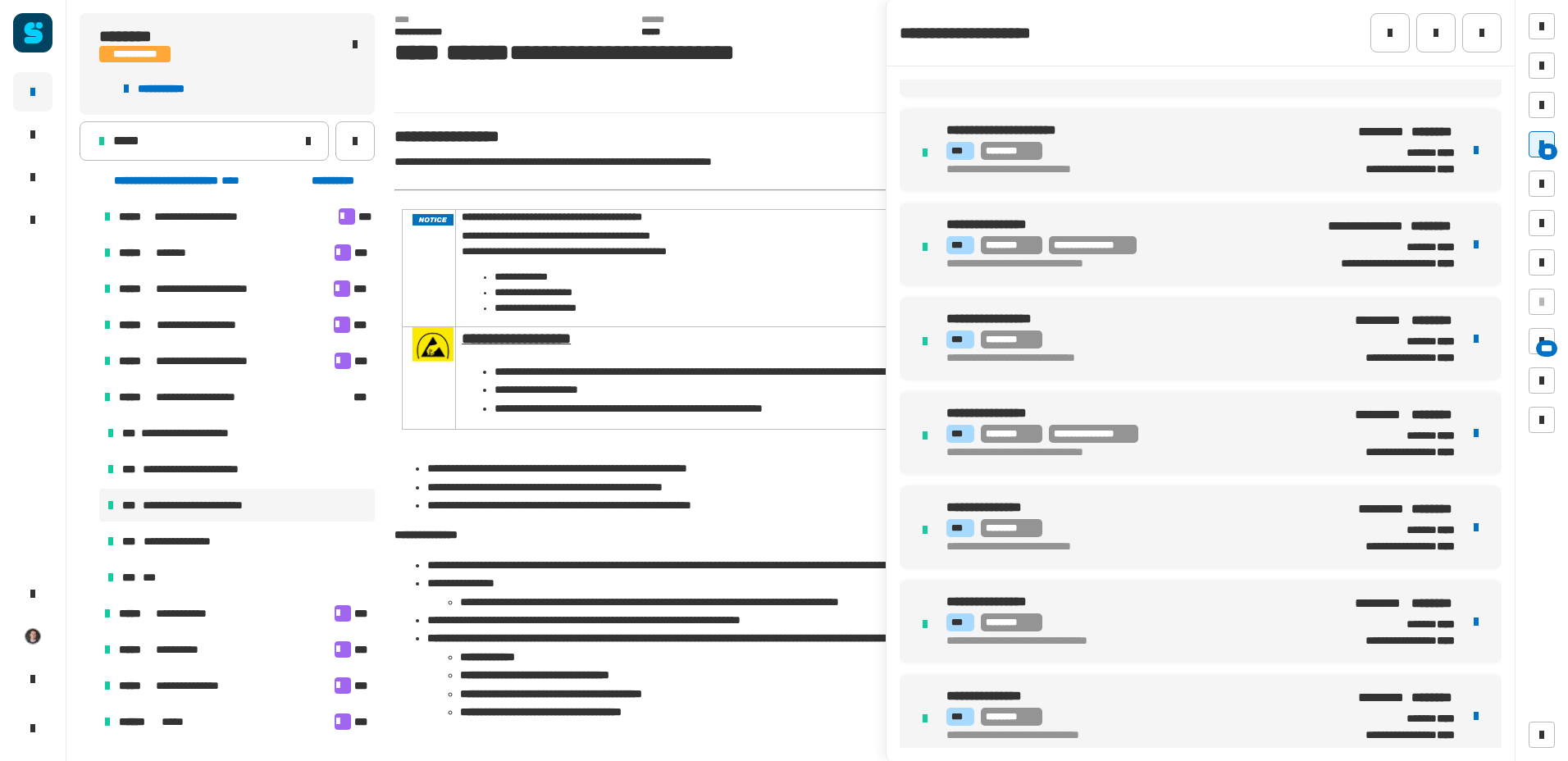 click on "**********" at bounding box center [1139, 434] 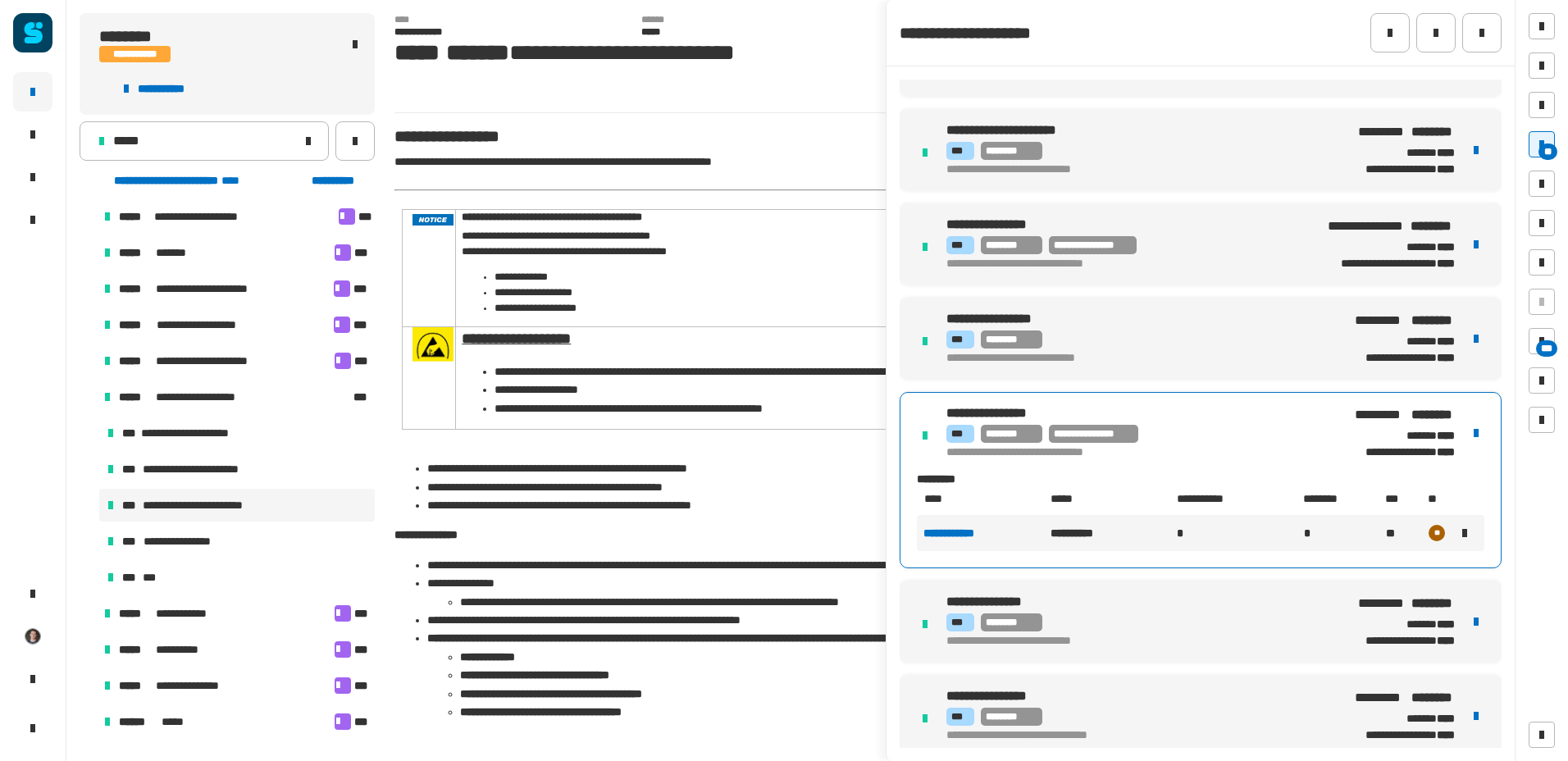 click at bounding box center (1465, 533) 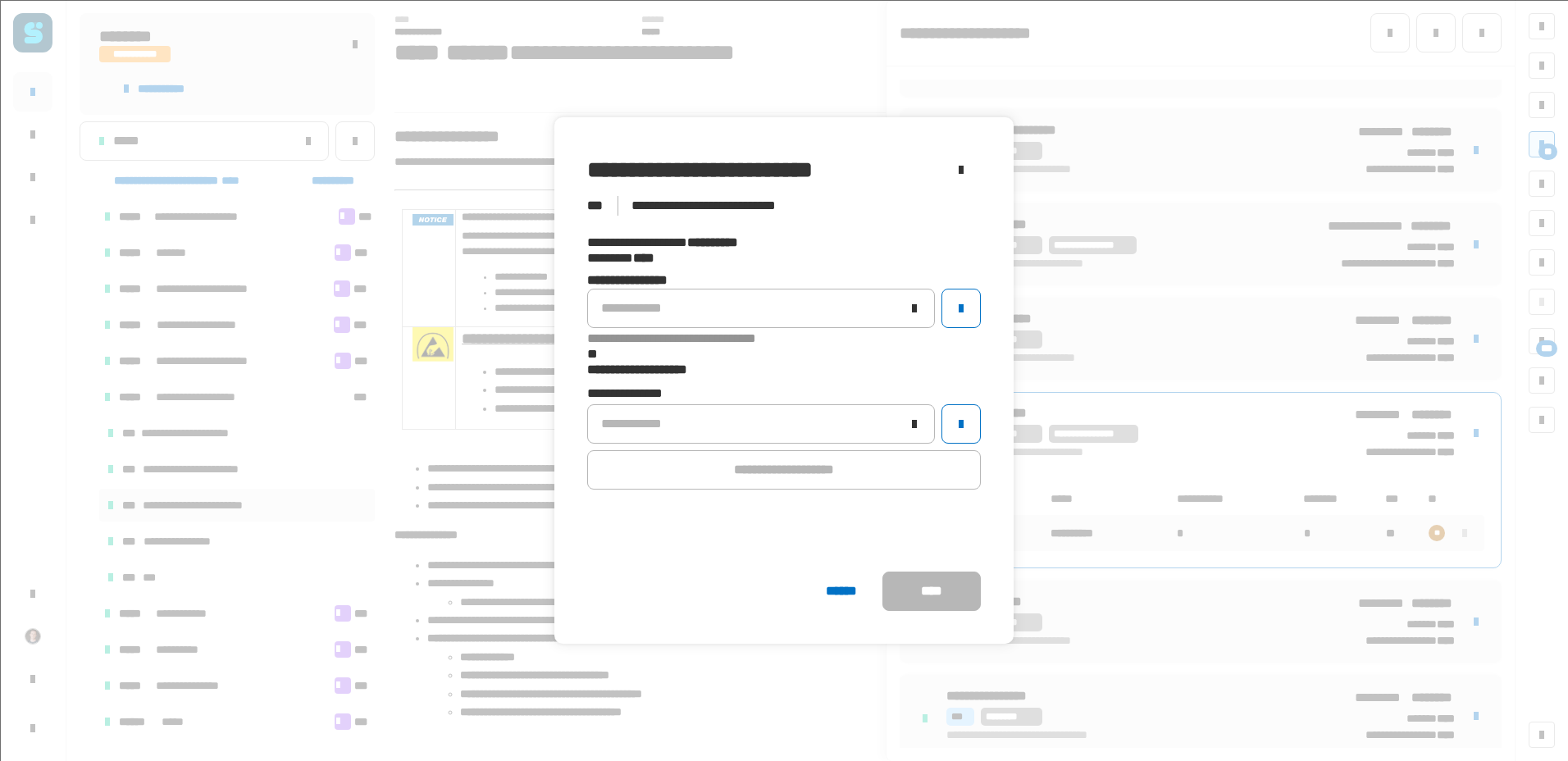 click on "**********" 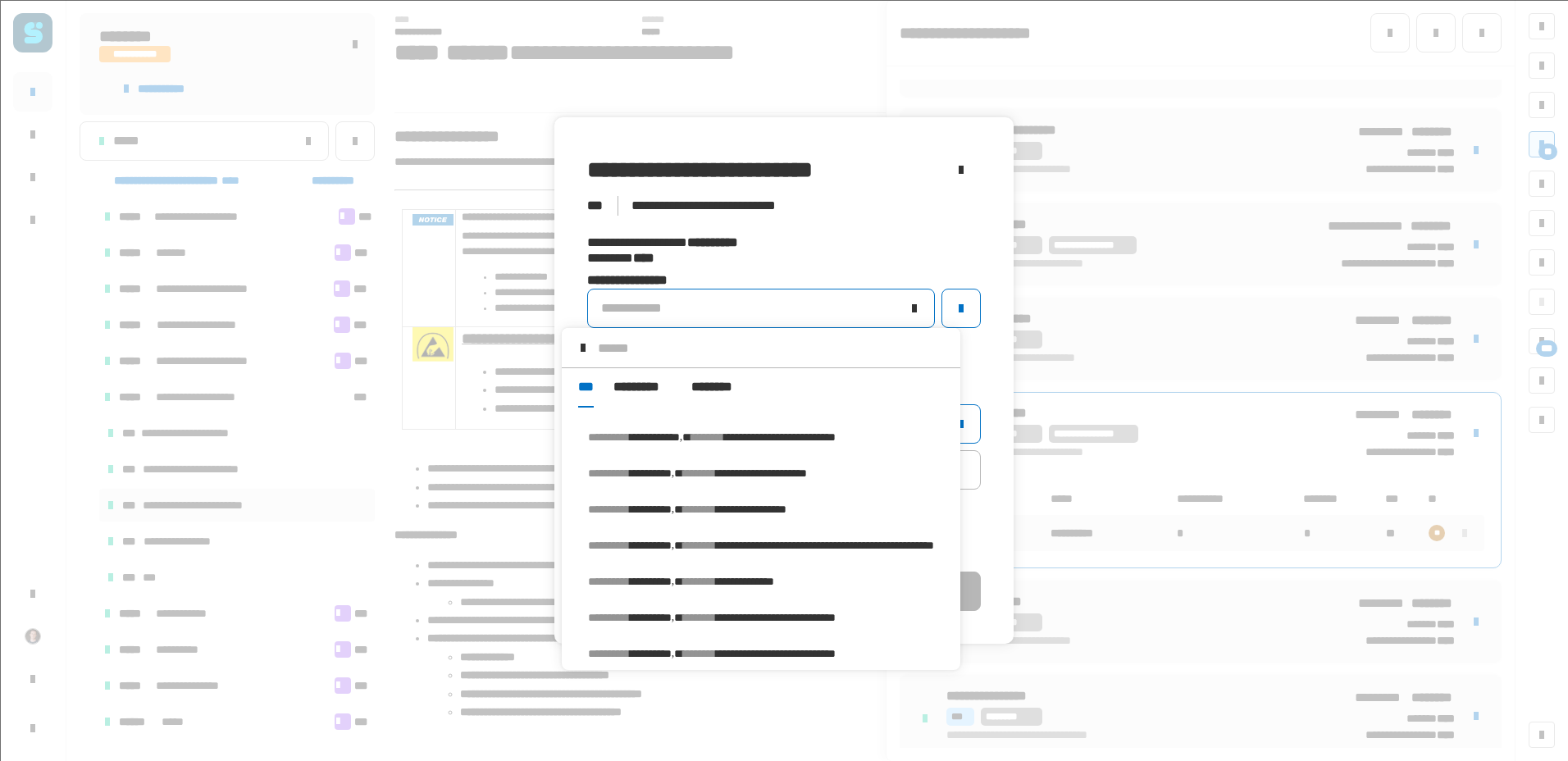 click on "**********" at bounding box center (780, 437) 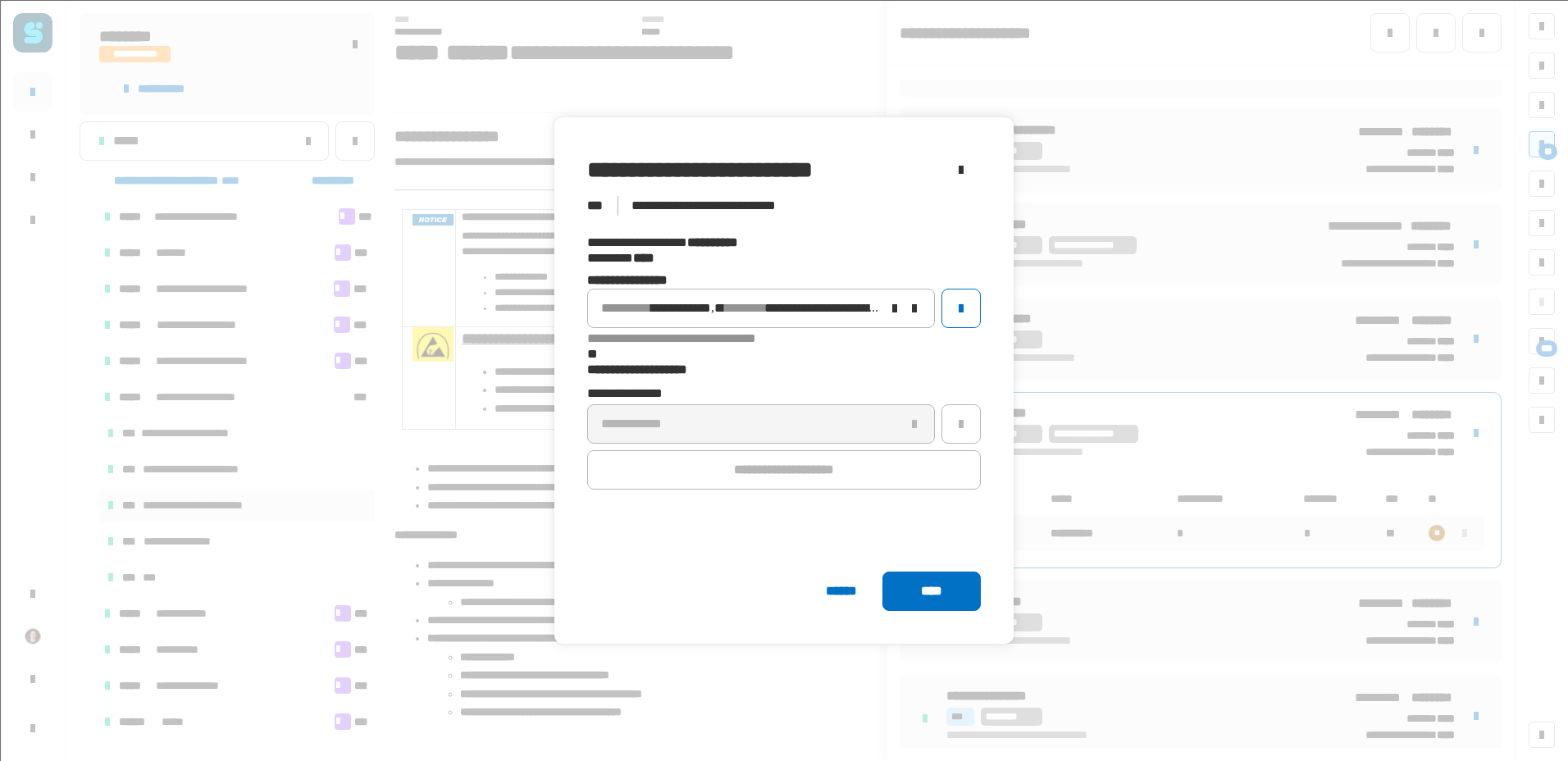 click on "****" 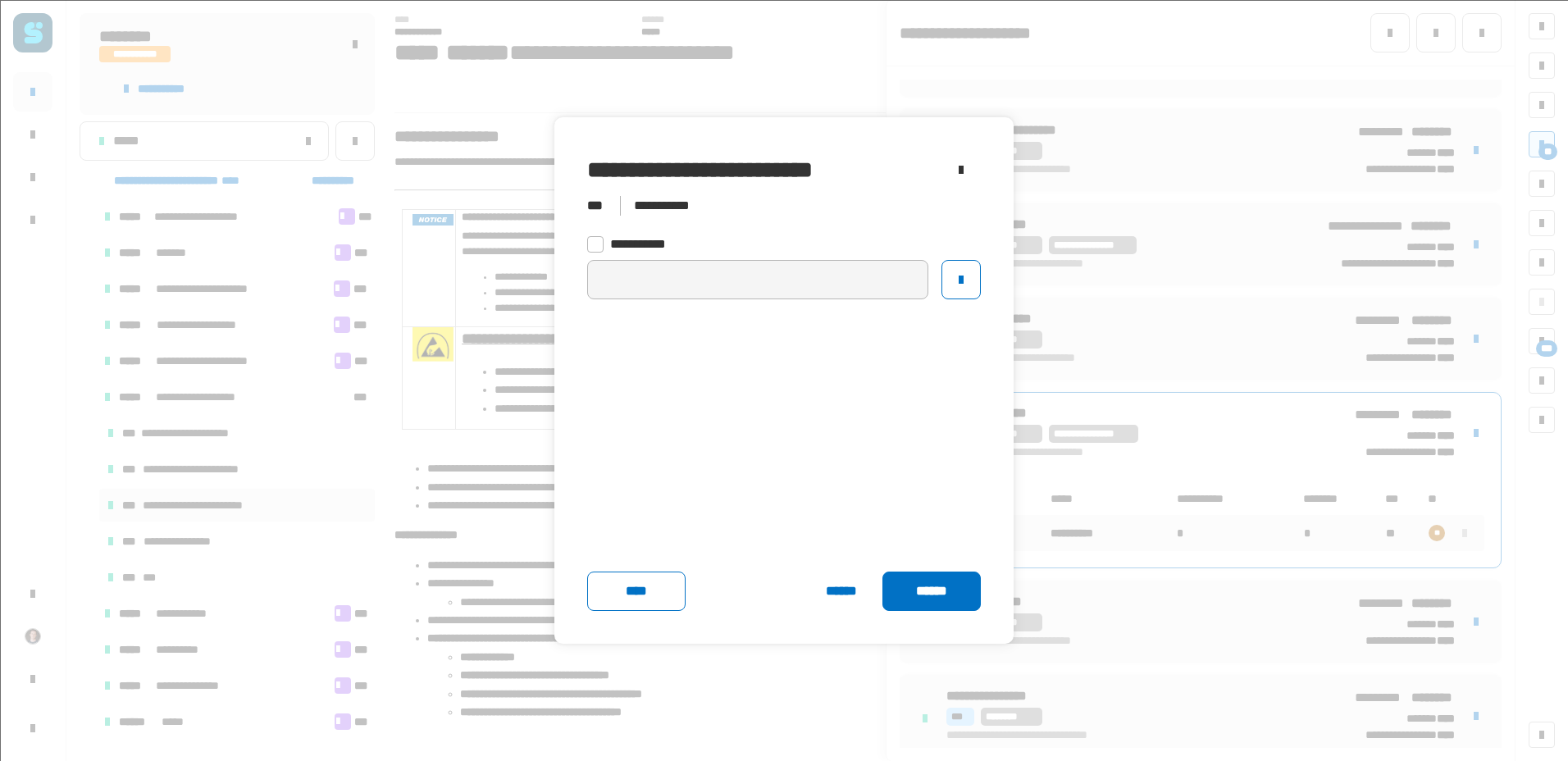 click on "******" 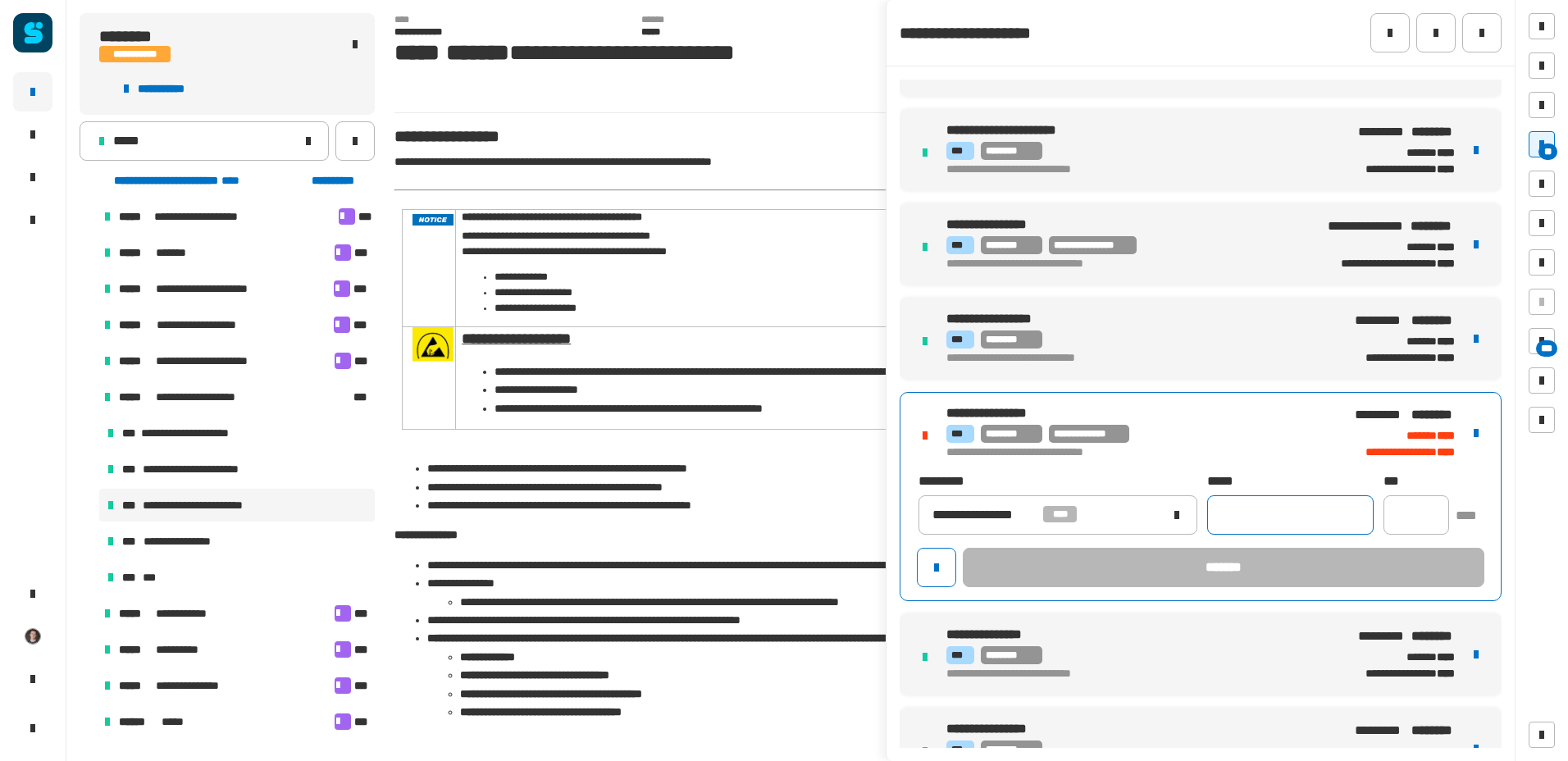 click 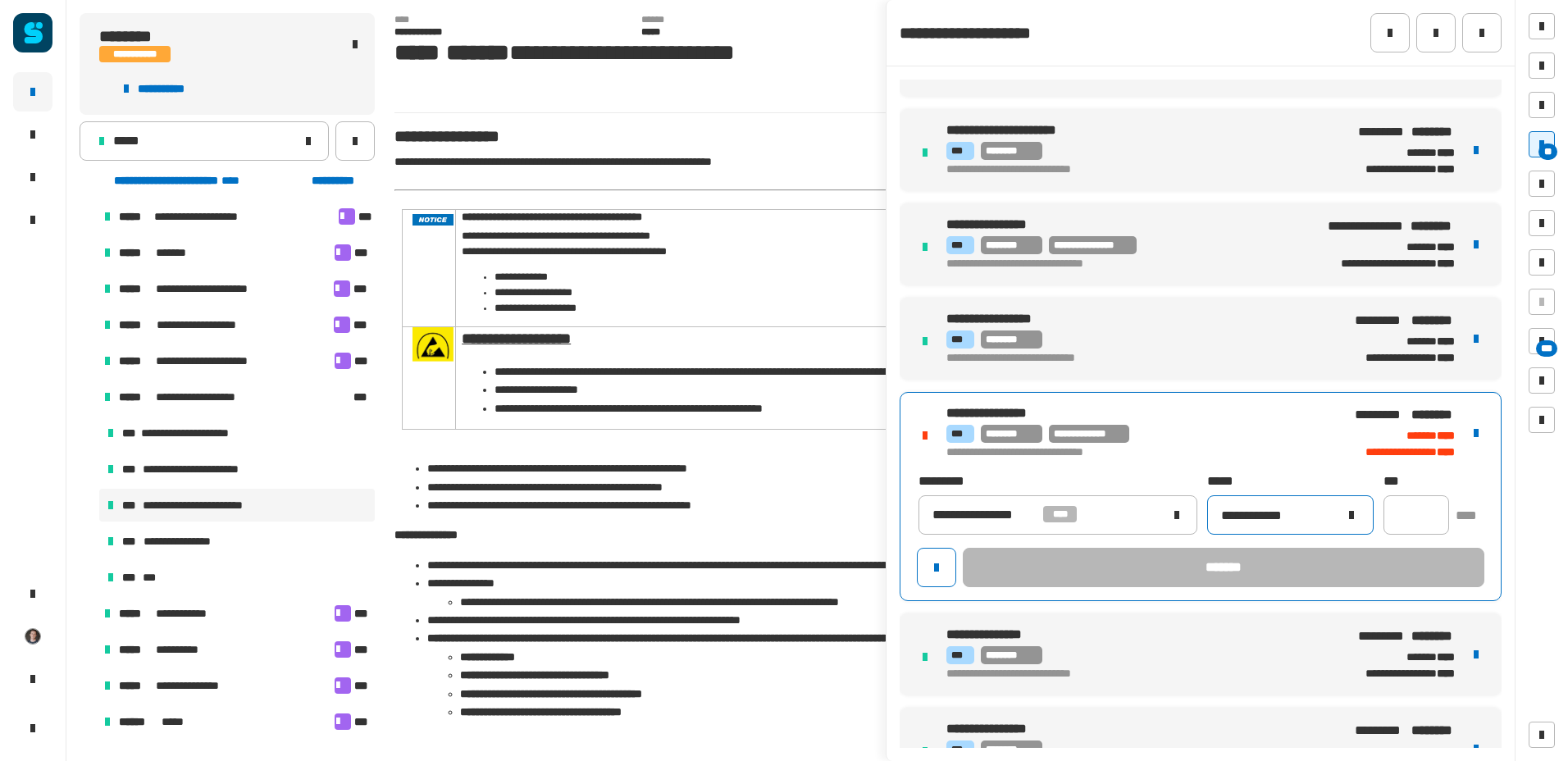 type on "**********" 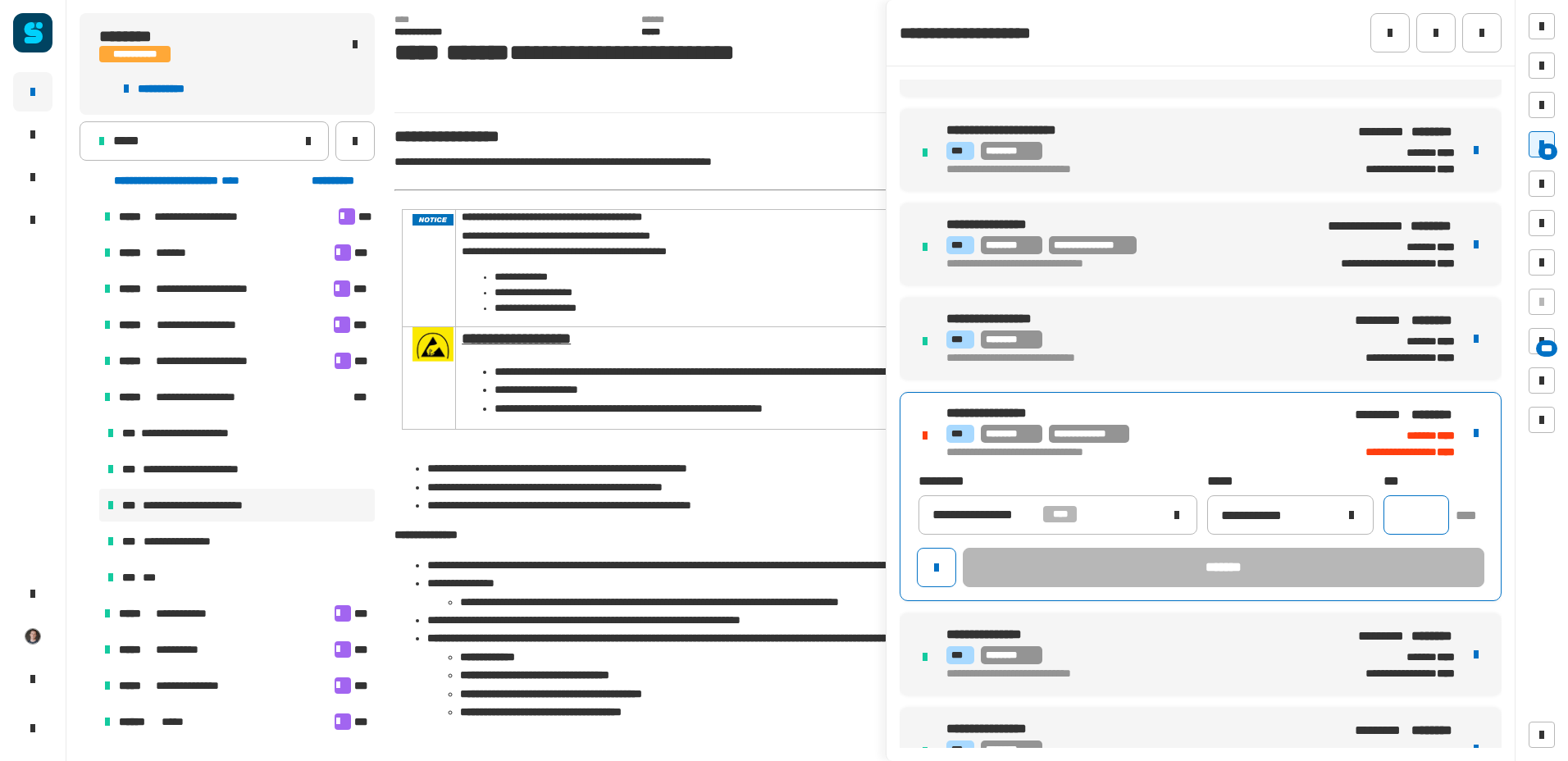 click 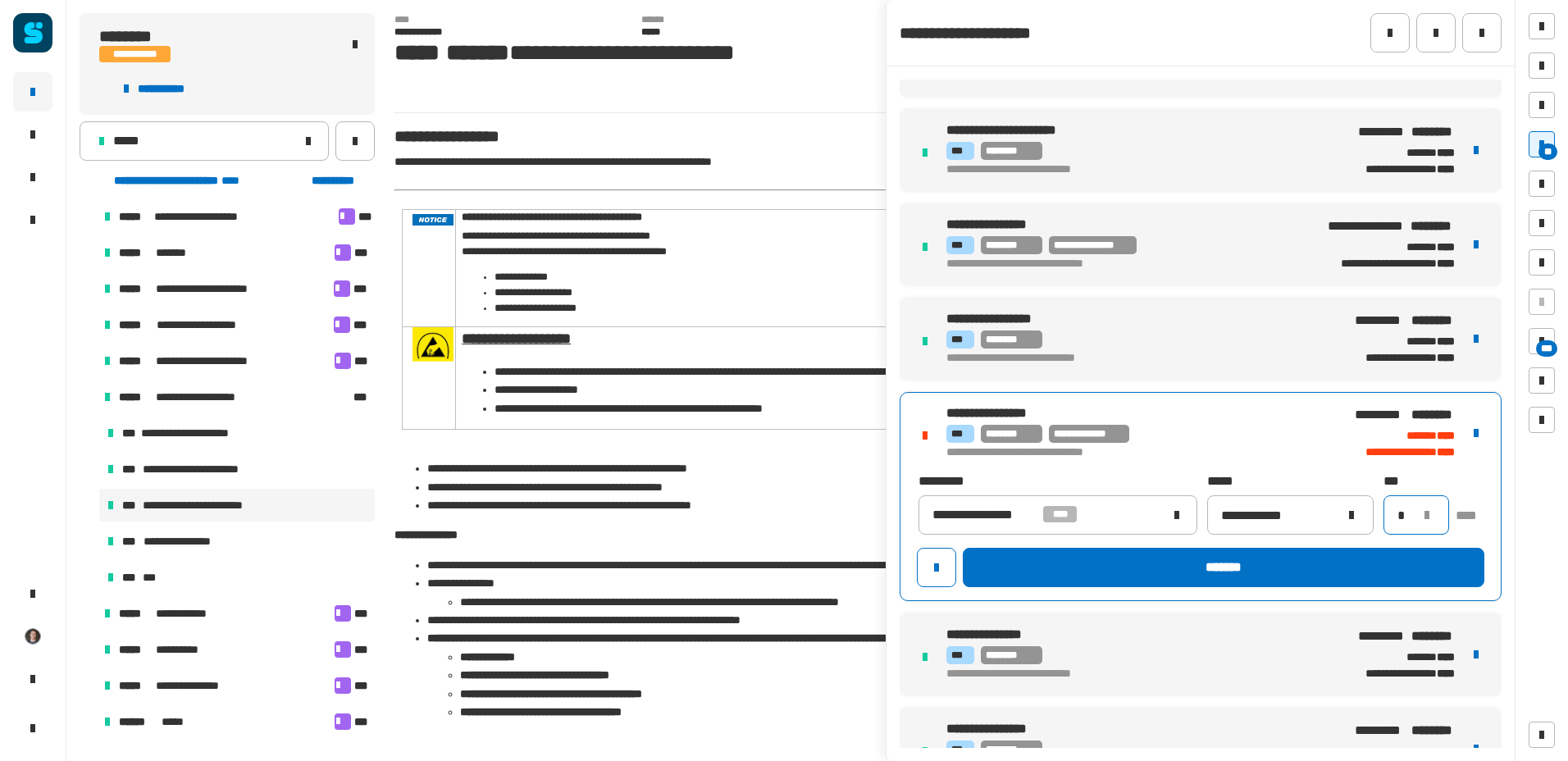 type on "*" 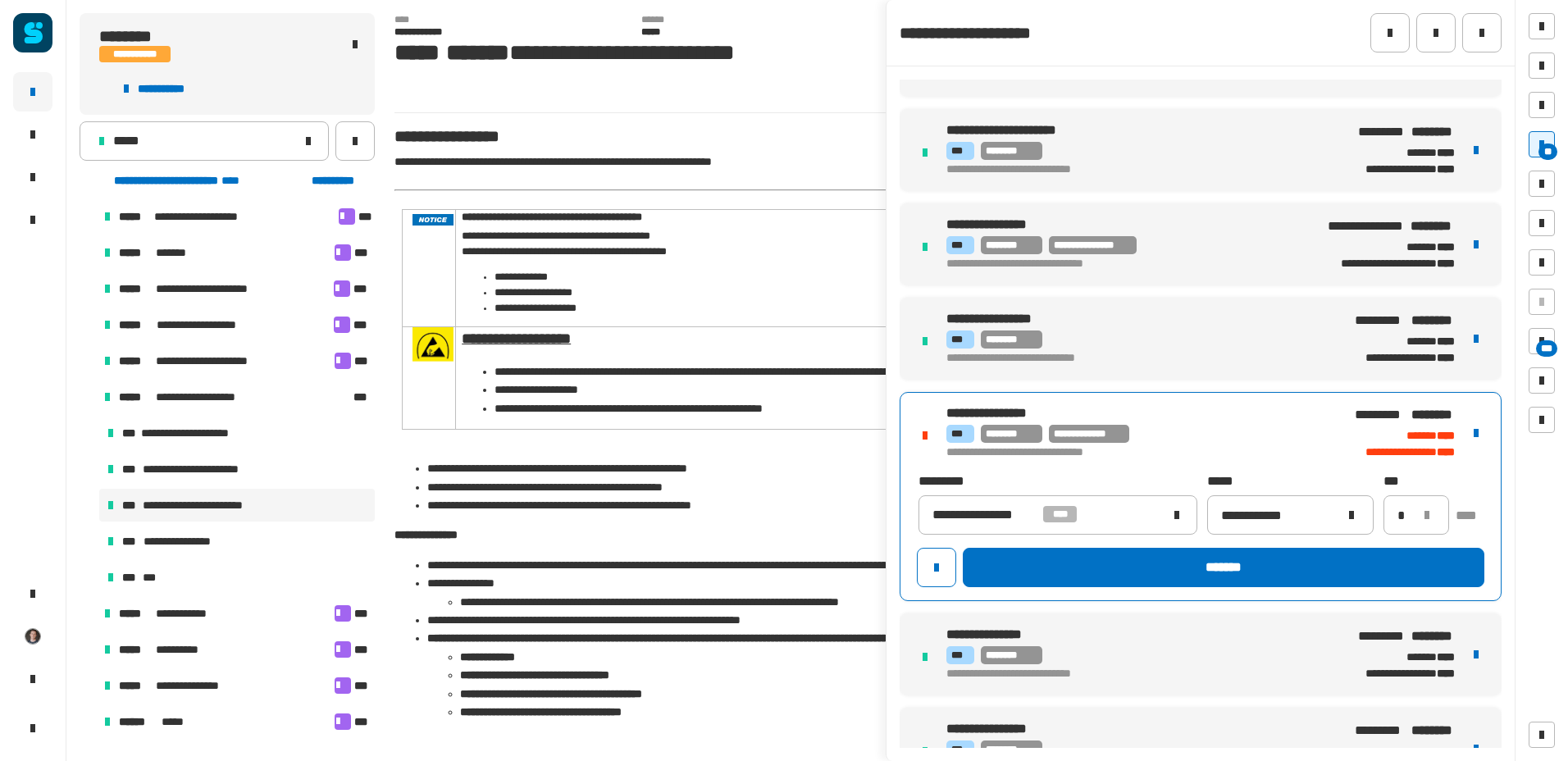 click on "*******" 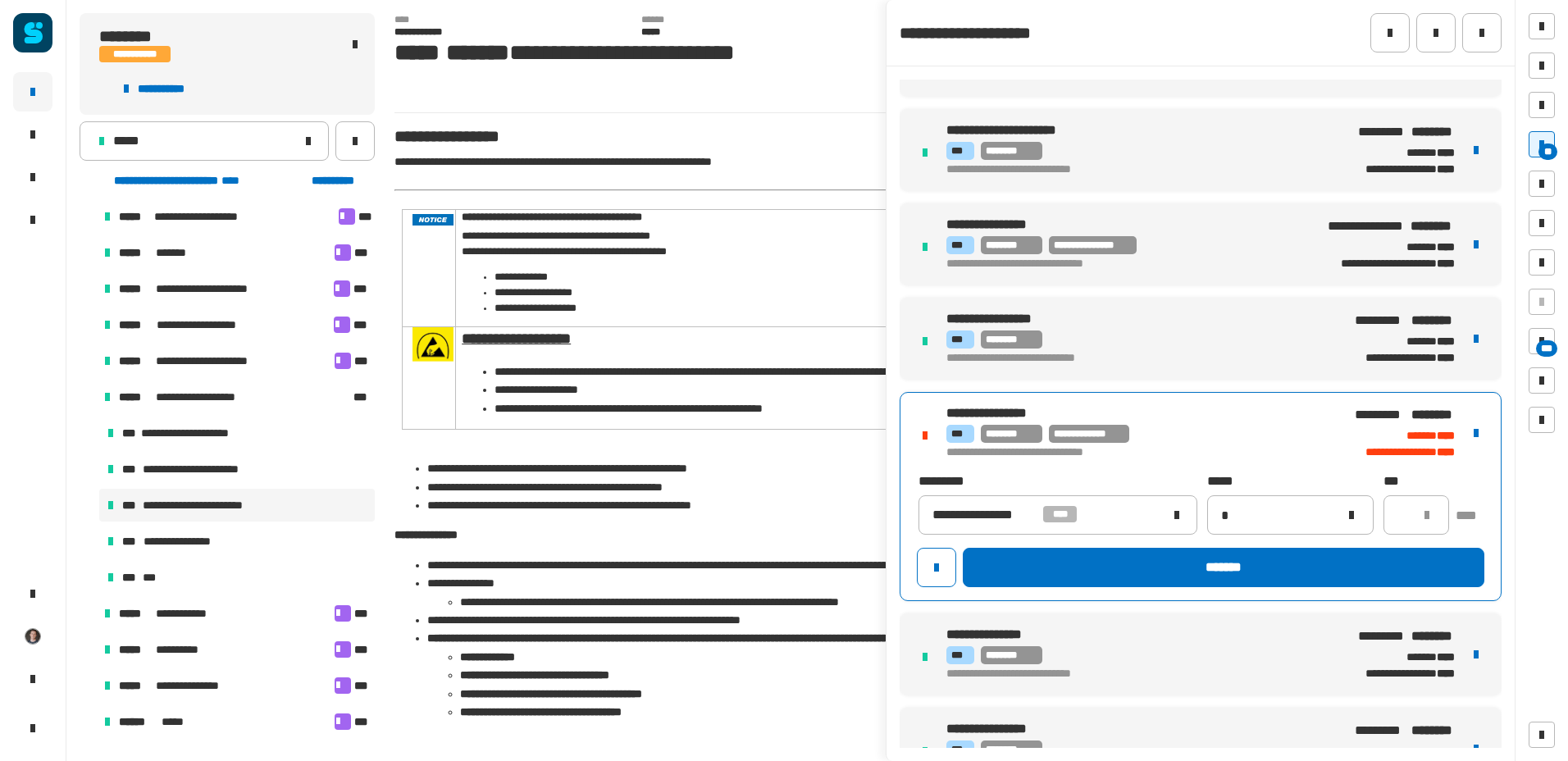 type 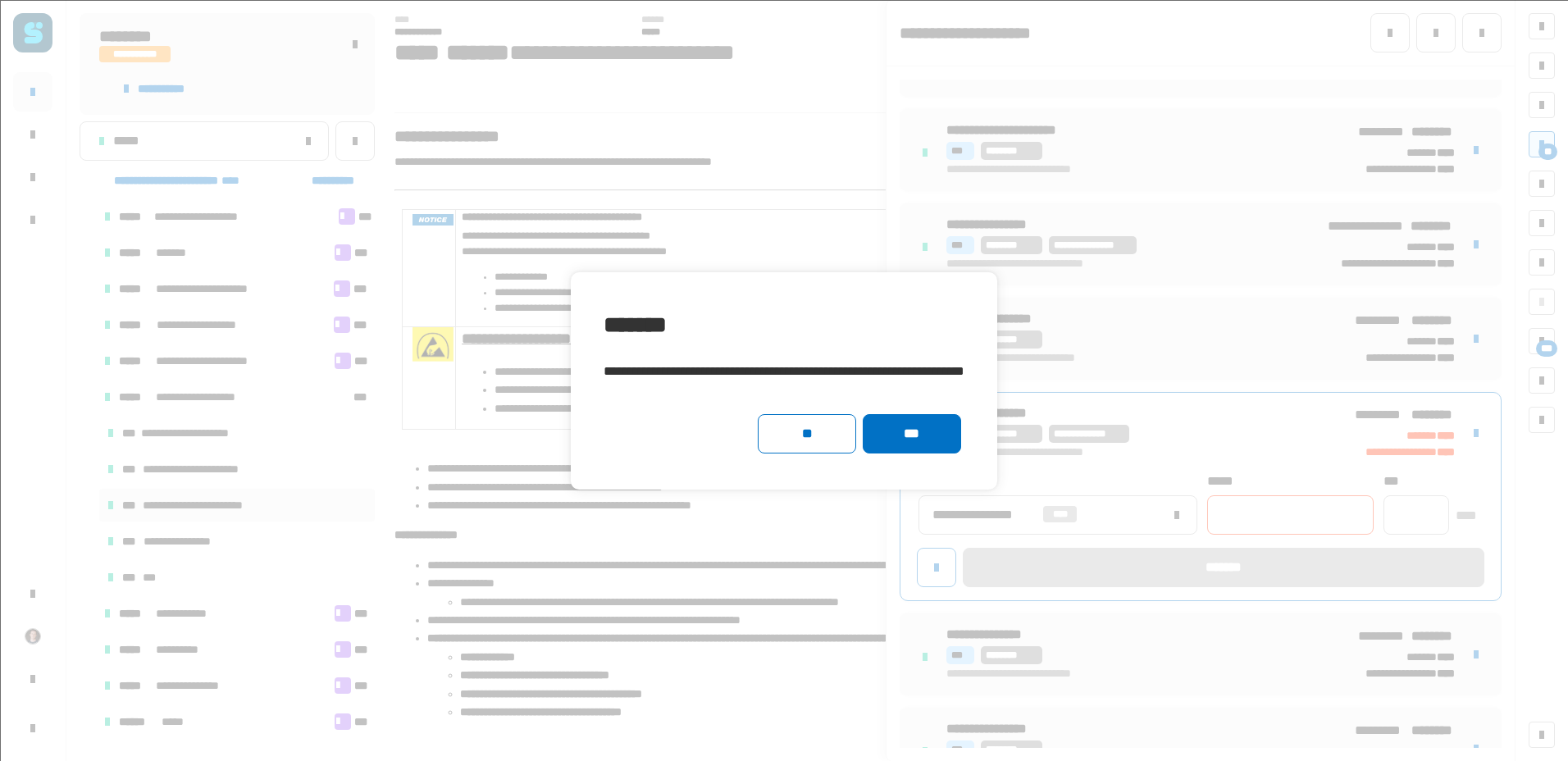 click on "***" 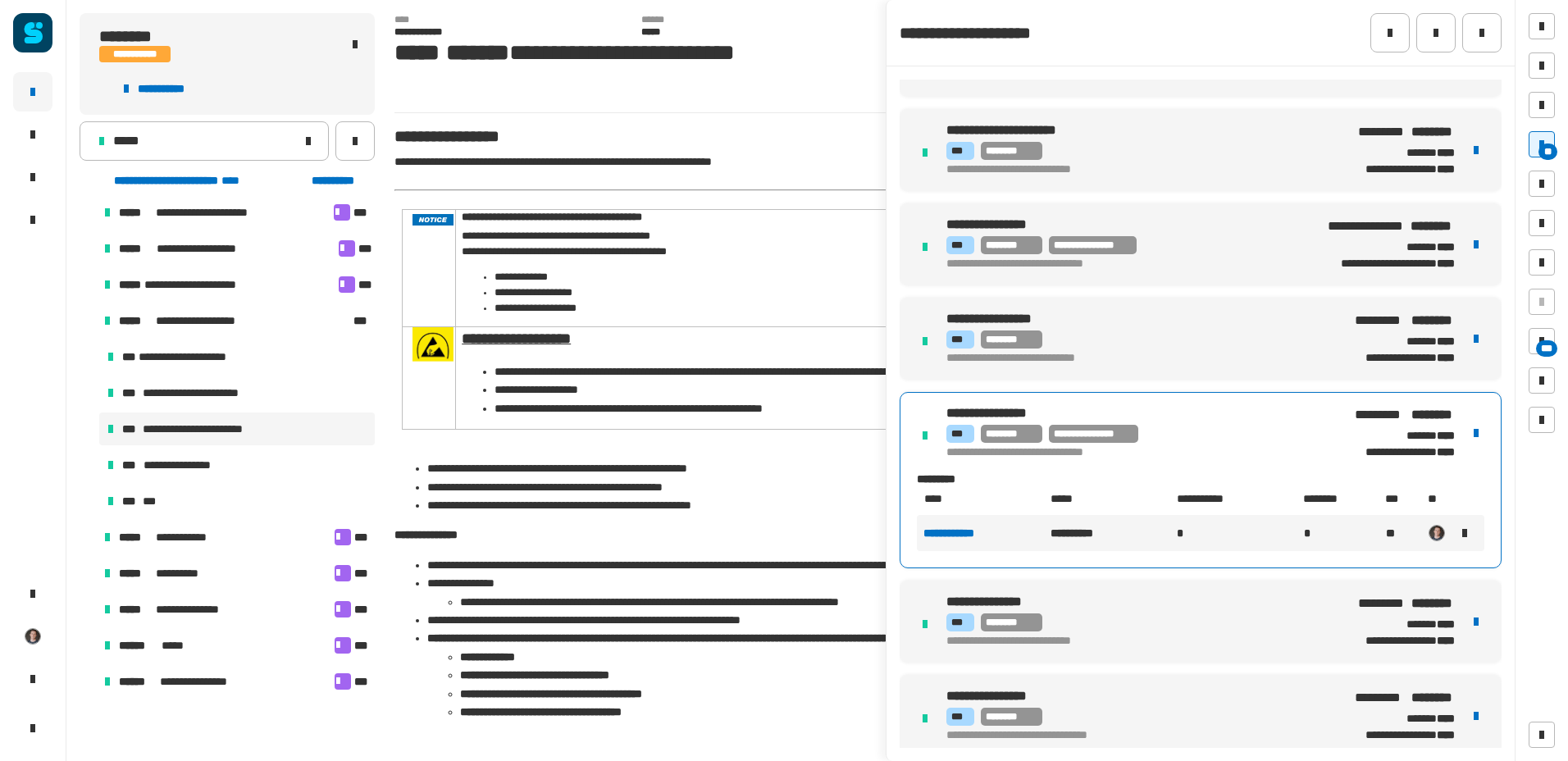 scroll, scrollTop: 0, scrollLeft: 0, axis: both 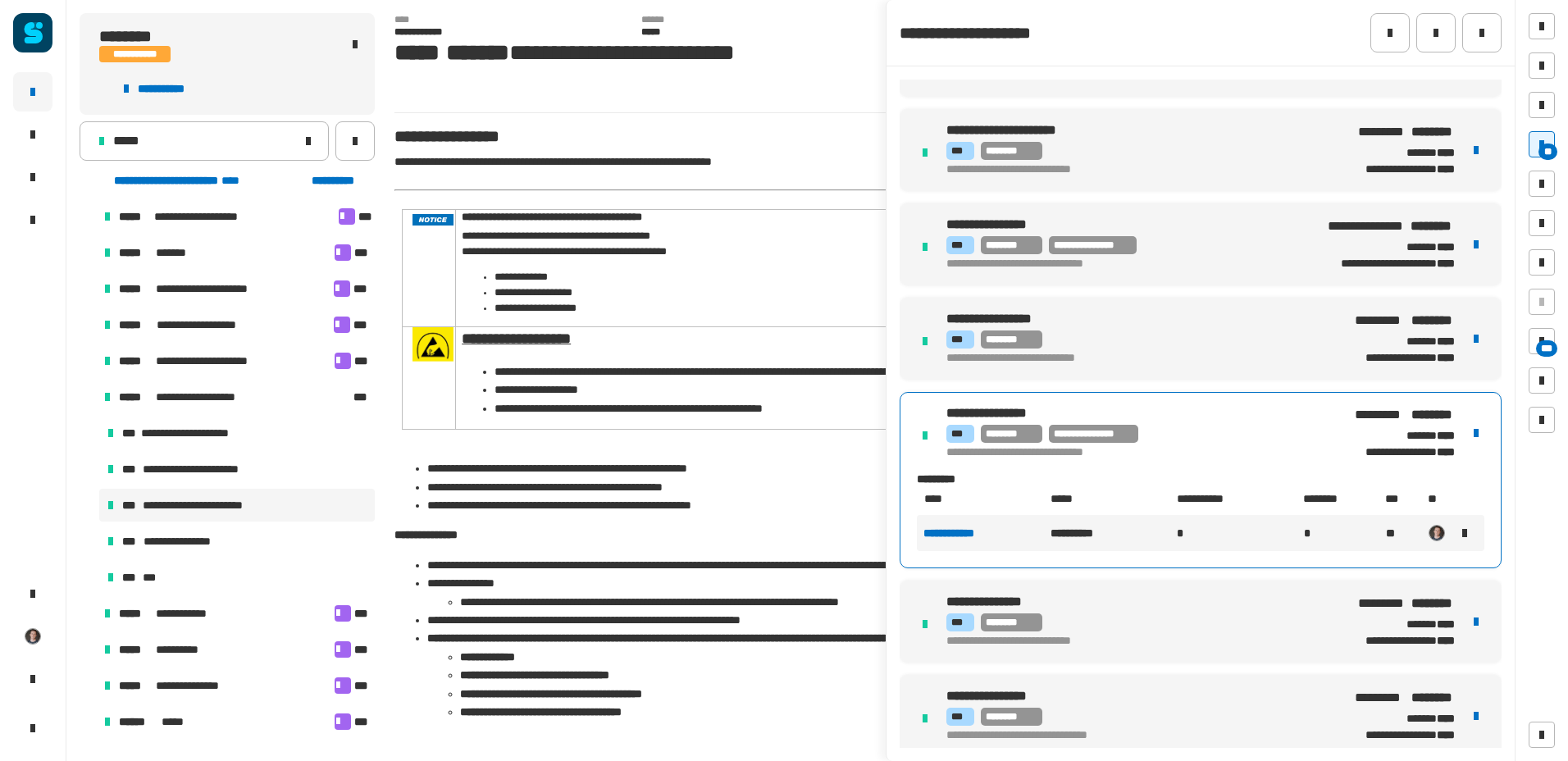 click on "*****" 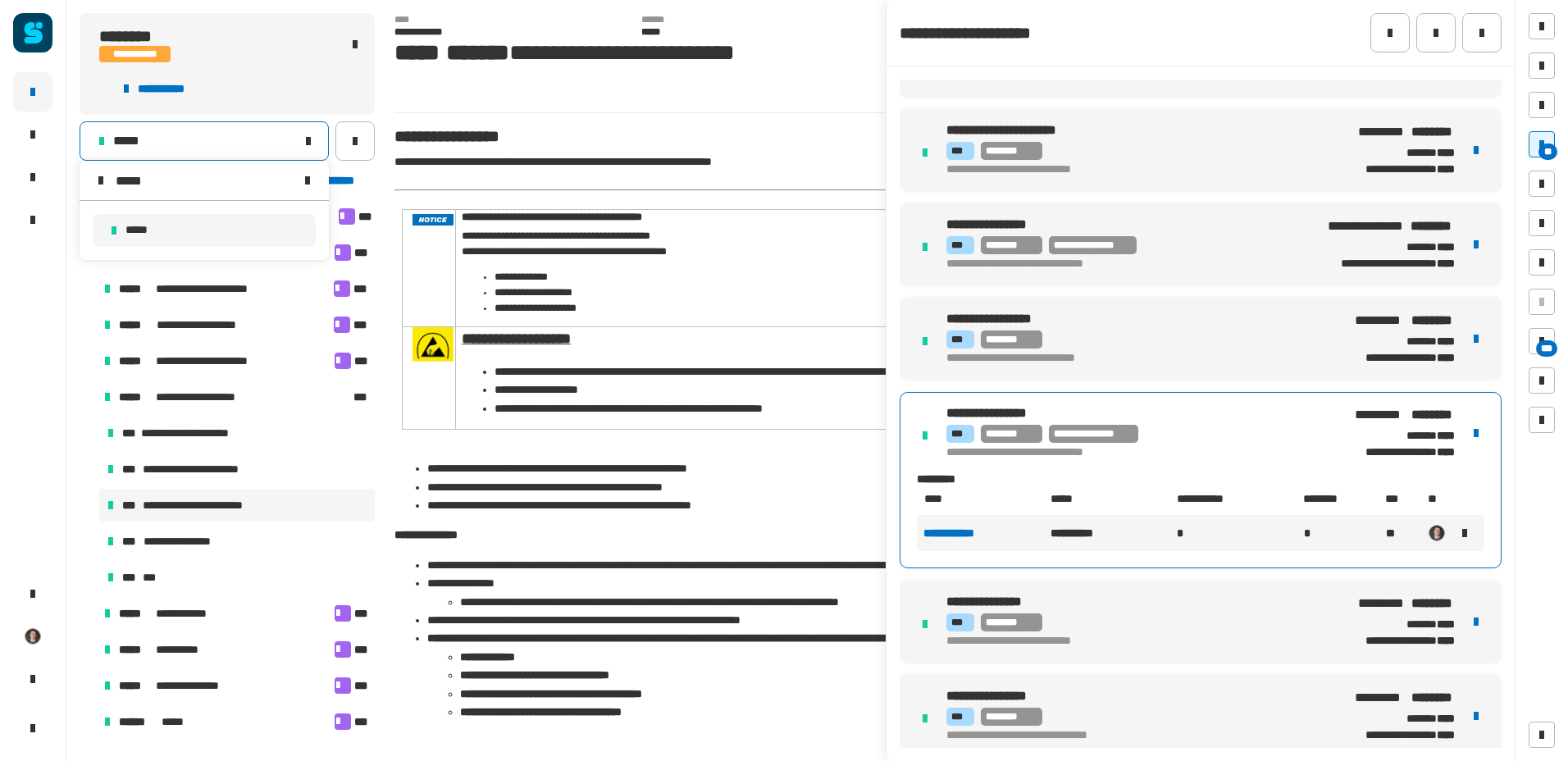 drag, startPoint x: 197, startPoint y: 184, endPoint x: 97, endPoint y: 183, distance: 100.005 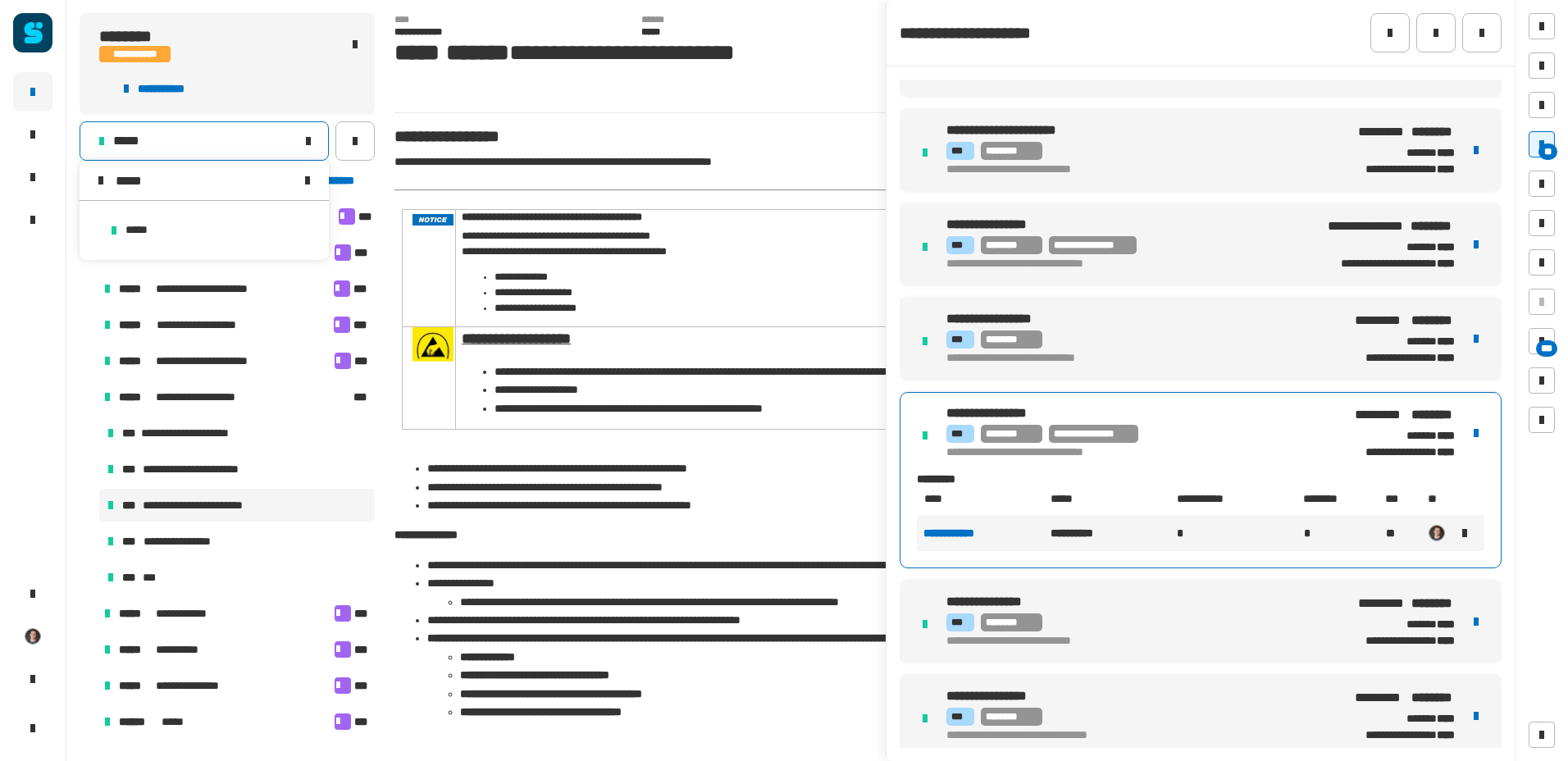 type on "*****" 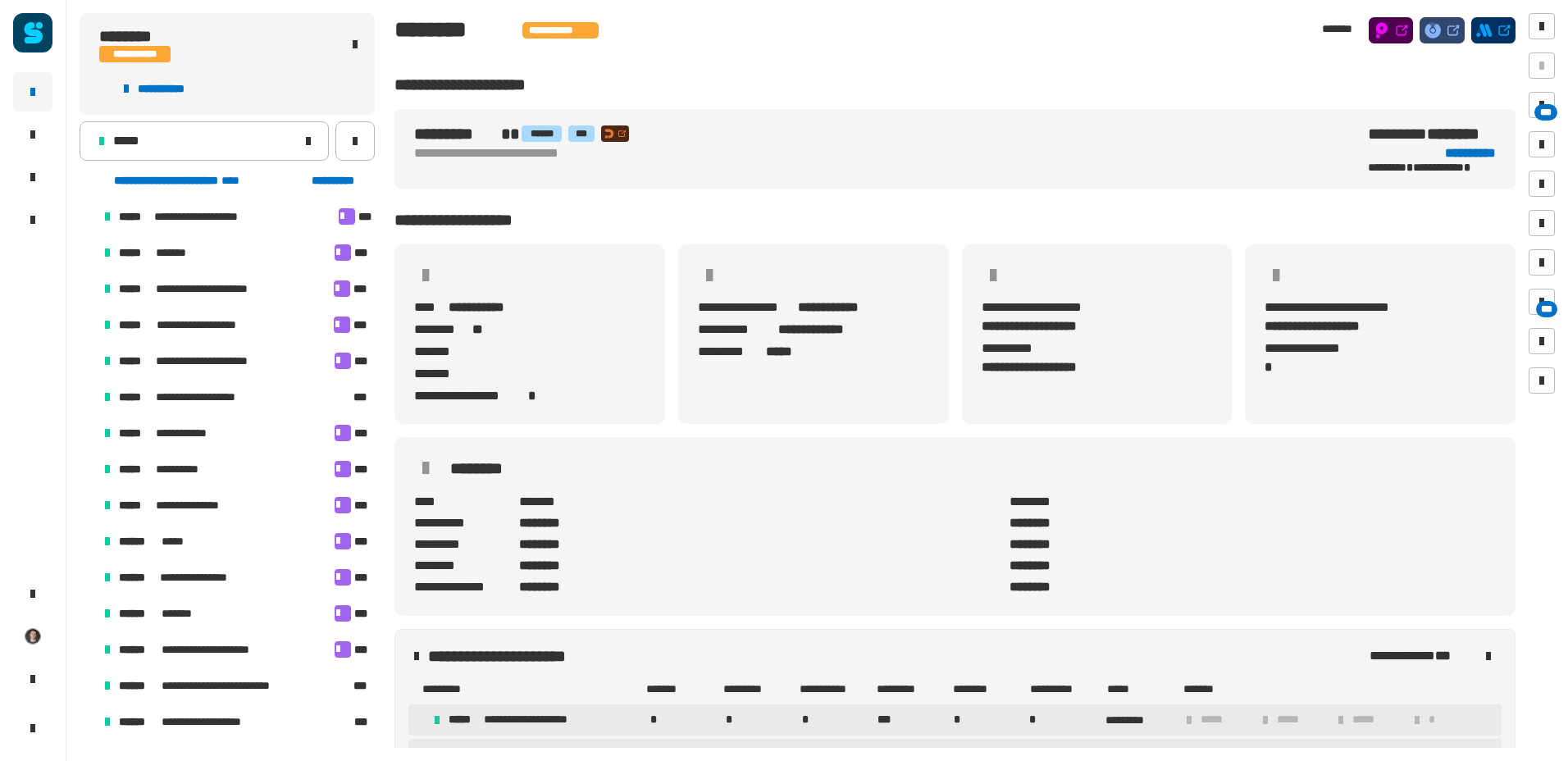 scroll, scrollTop: 7, scrollLeft: 11, axis: both 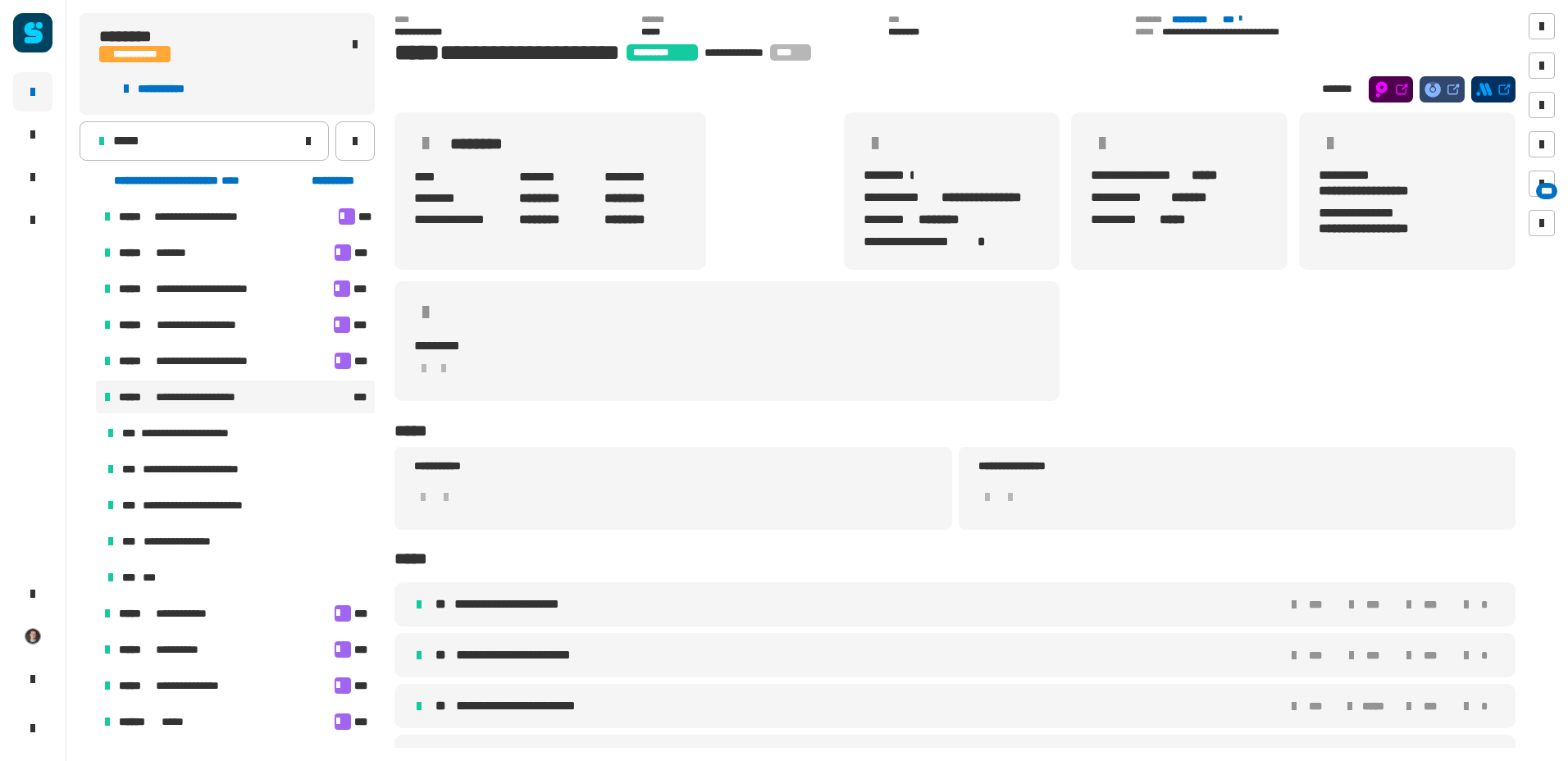 click on "**********" at bounding box center [237, 505] 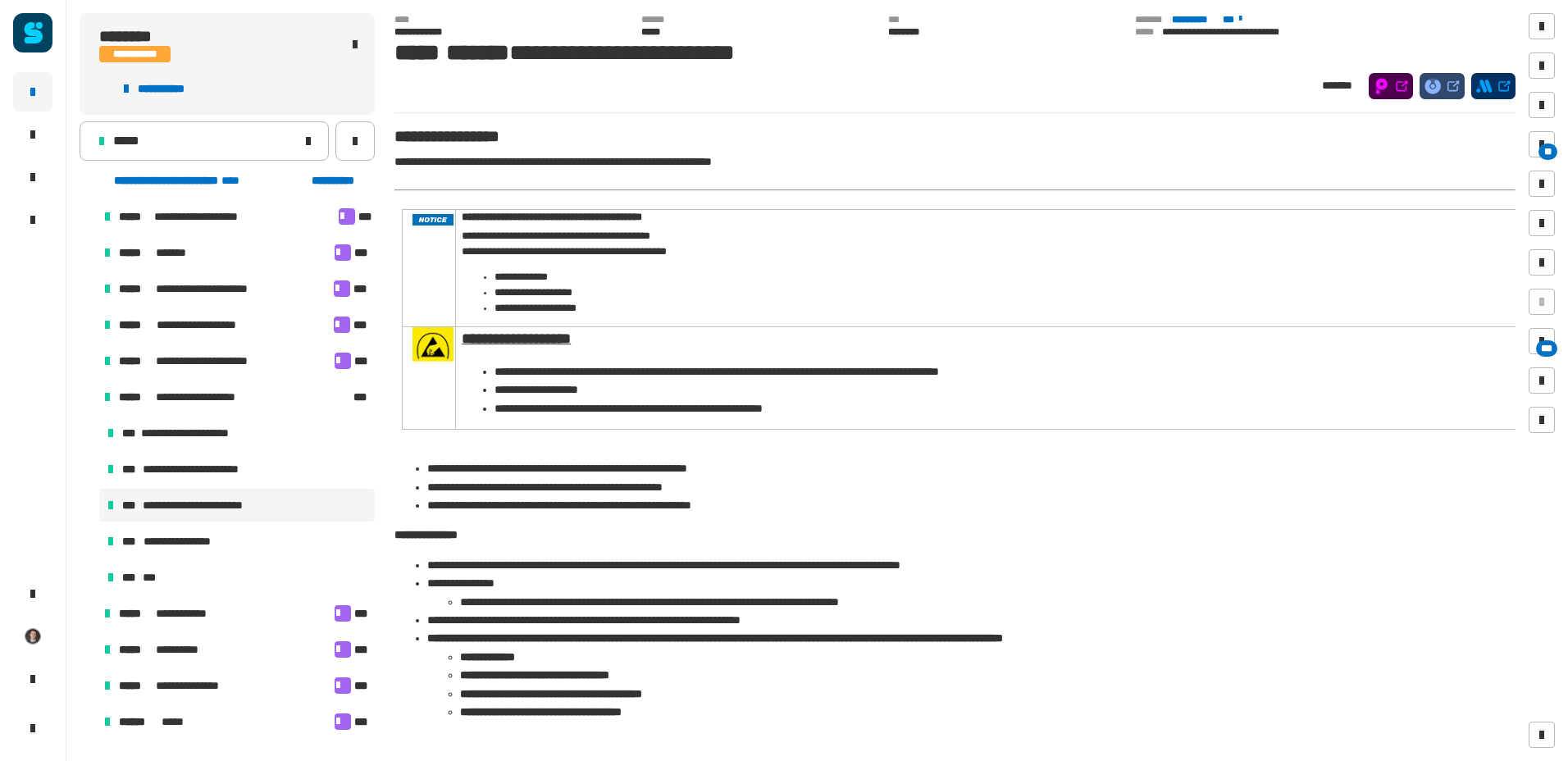 click on "**" at bounding box center (1547, 152) 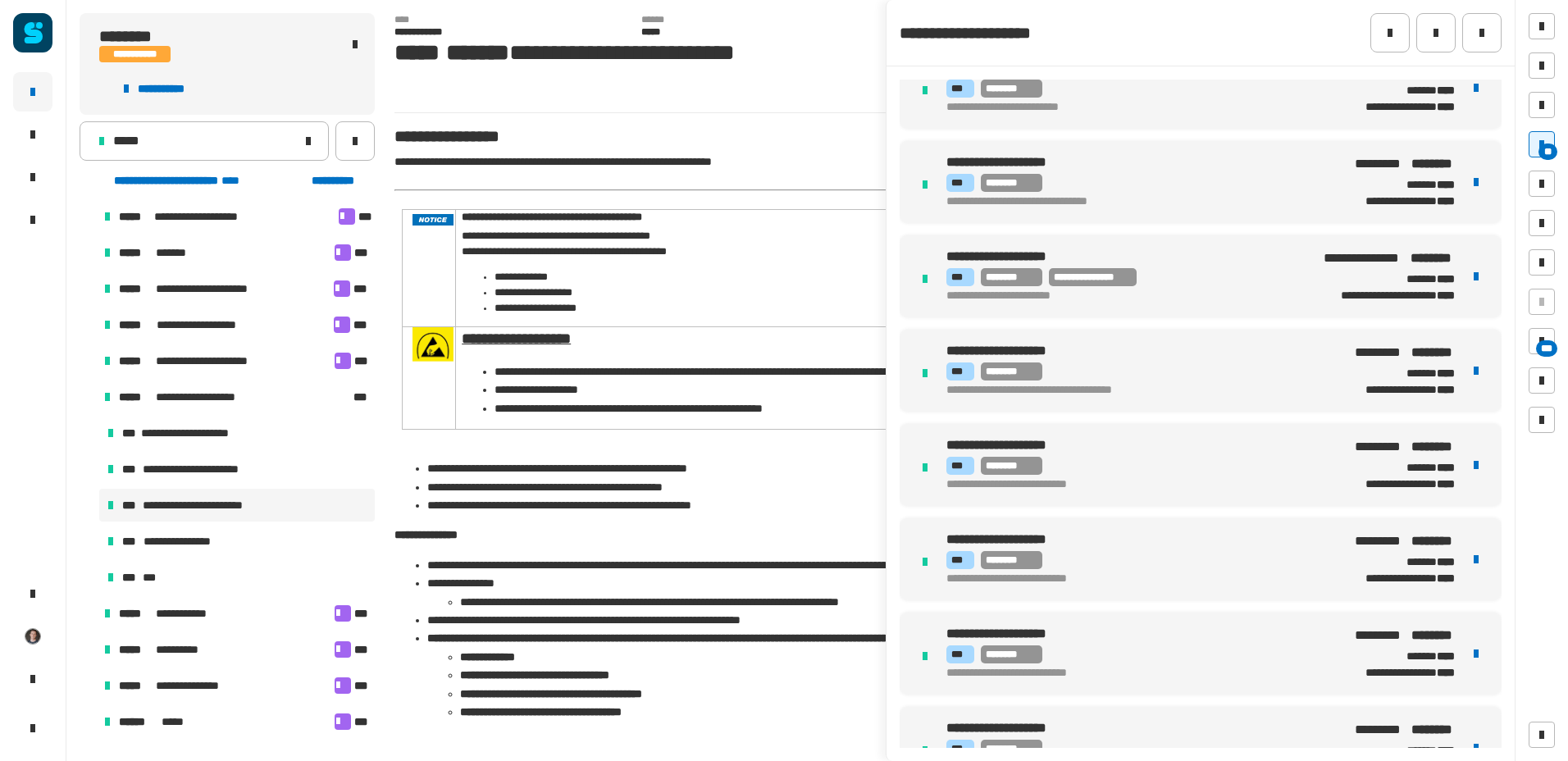 scroll, scrollTop: 4969, scrollLeft: 0, axis: vertical 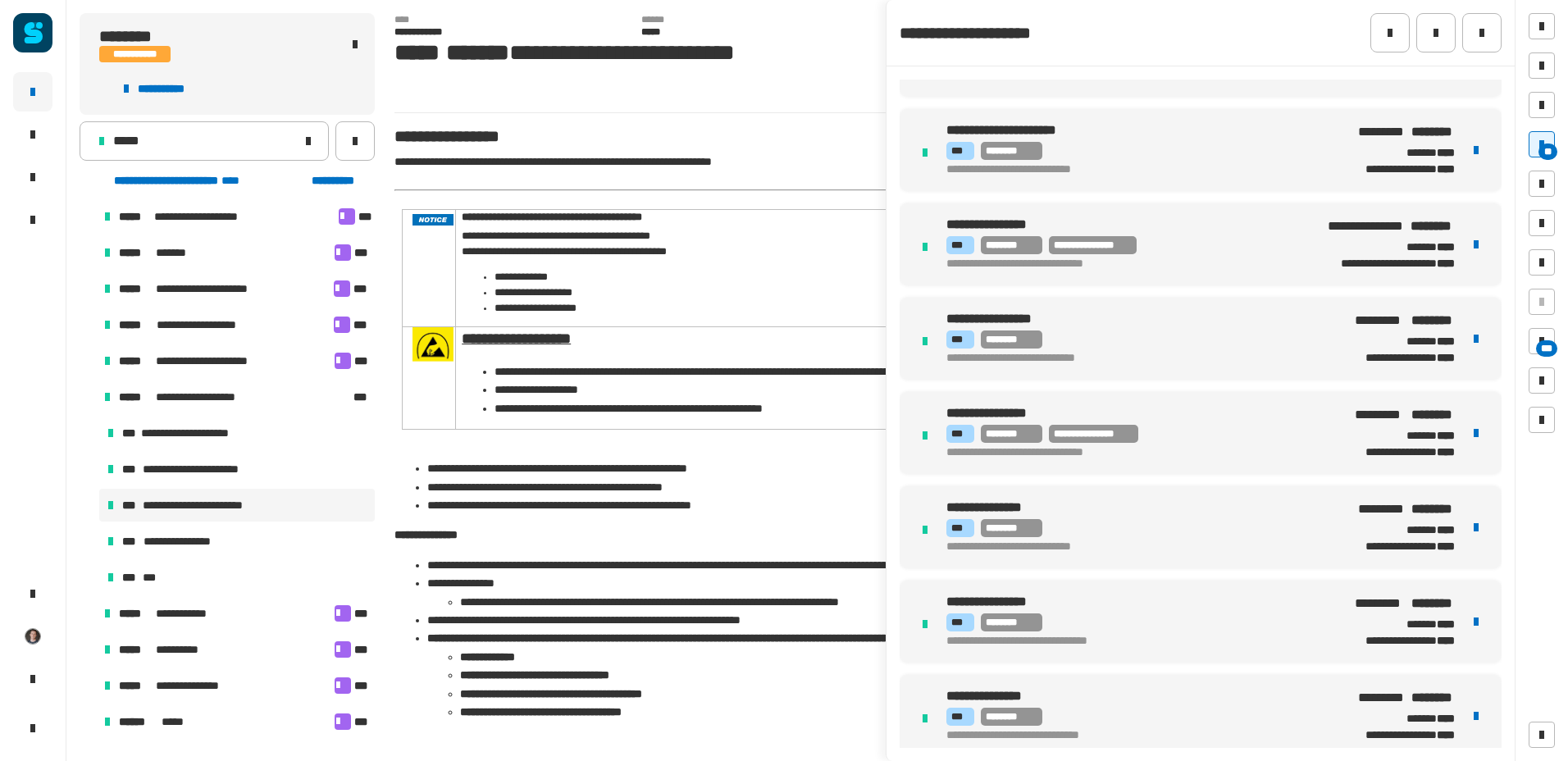 click on "**********" at bounding box center [1139, 434] 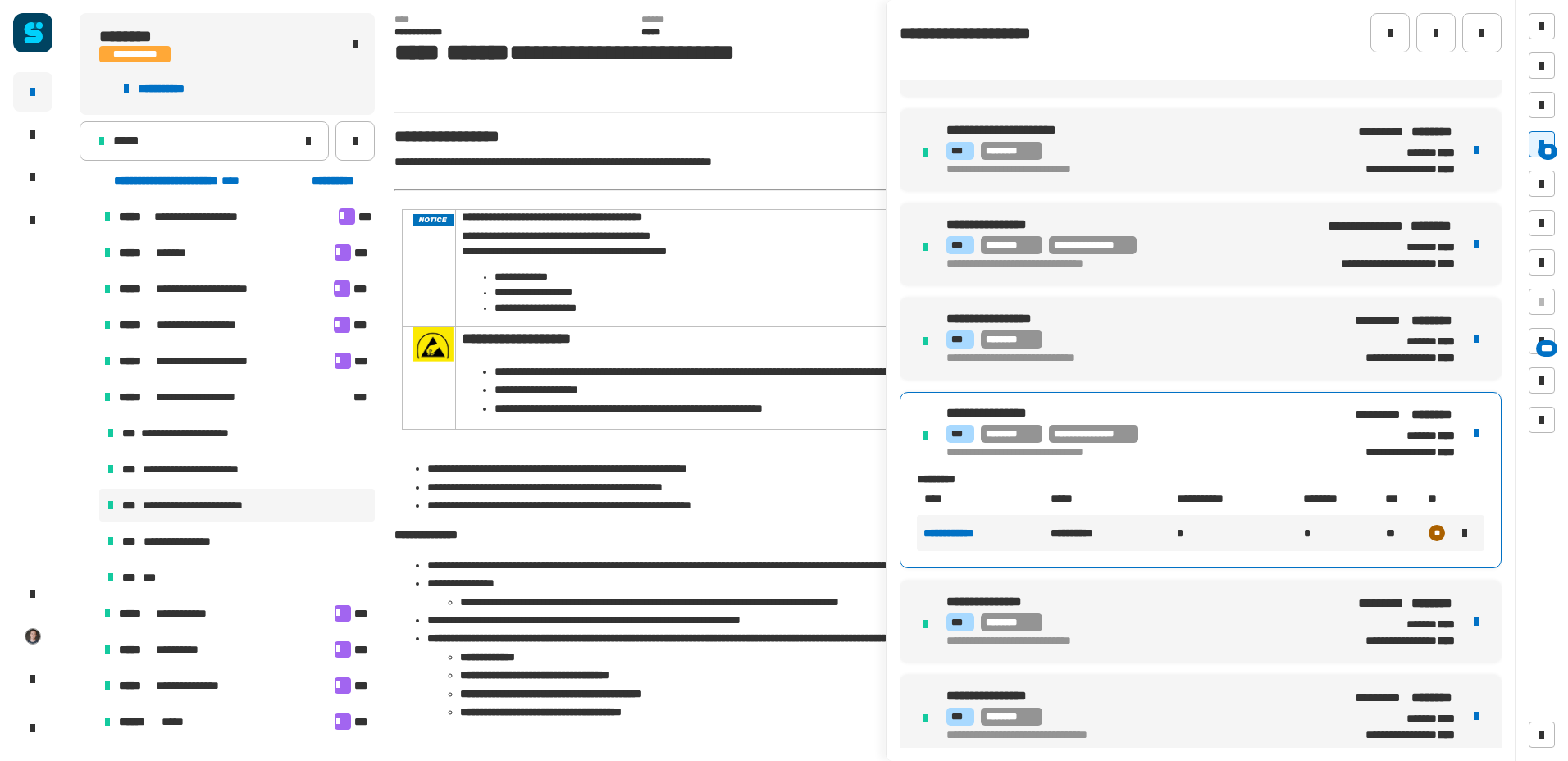 click at bounding box center (1465, 533) 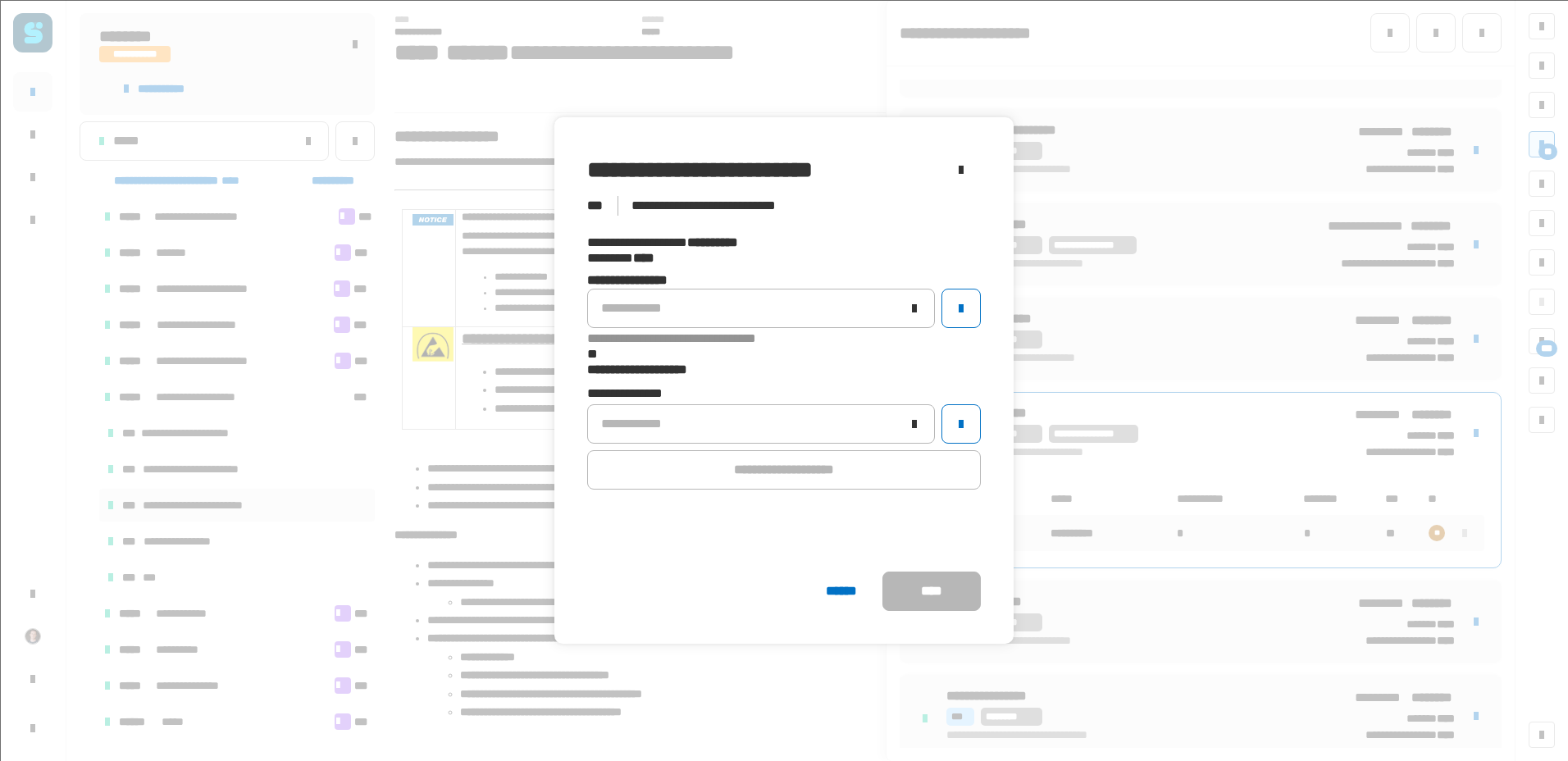 click on "**********" 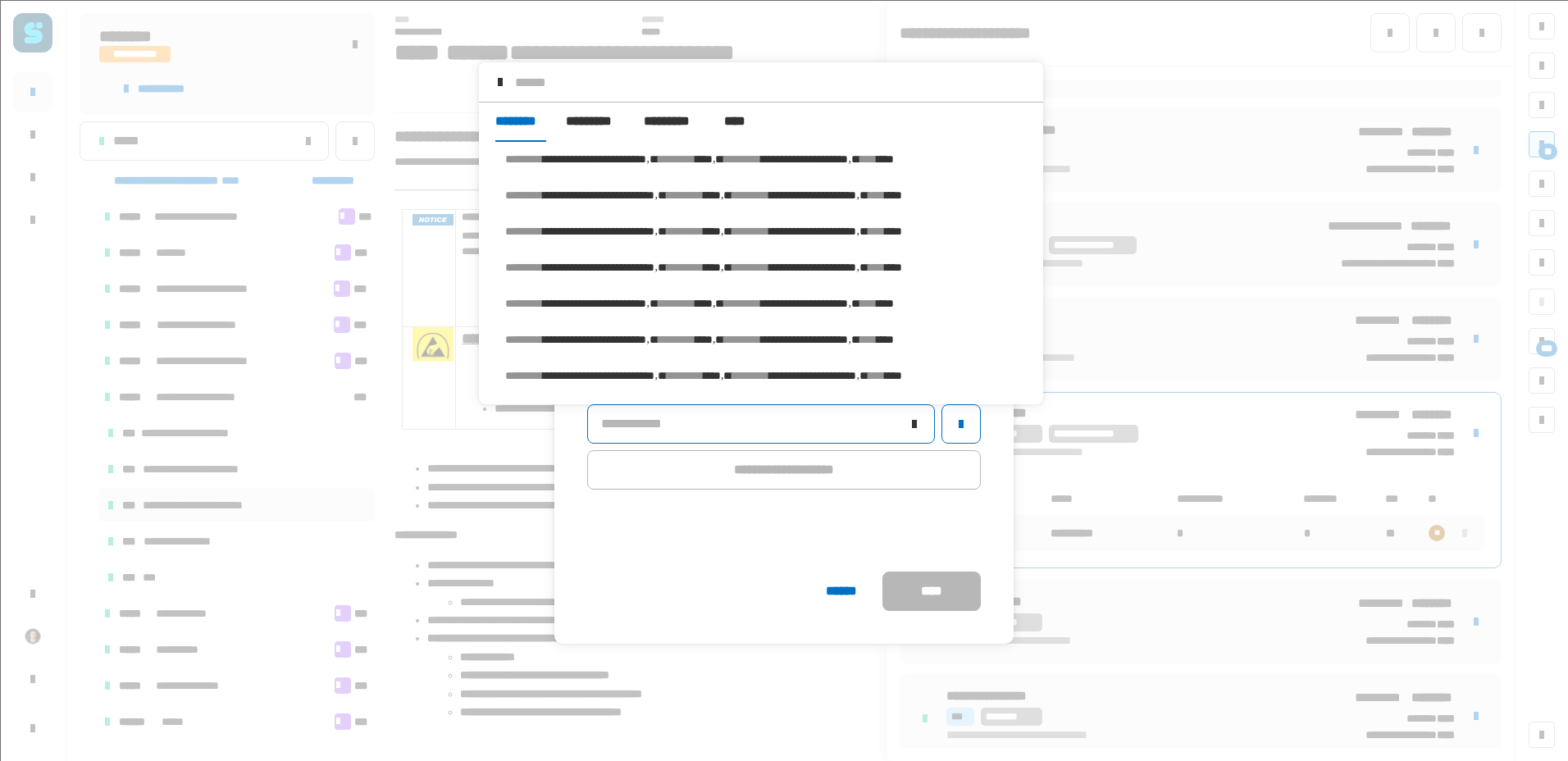 scroll, scrollTop: 13, scrollLeft: 0, axis: vertical 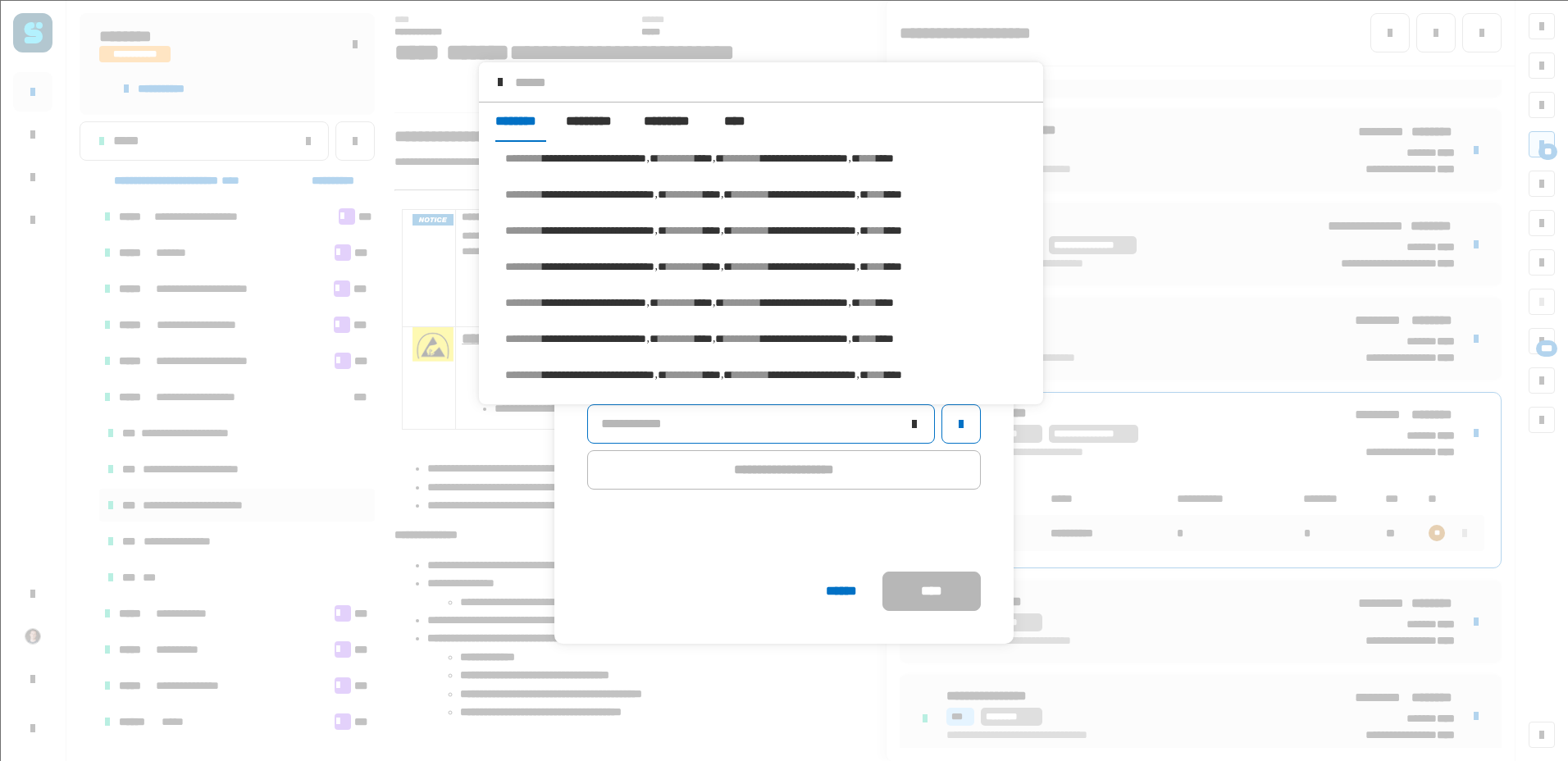 click on "**********" 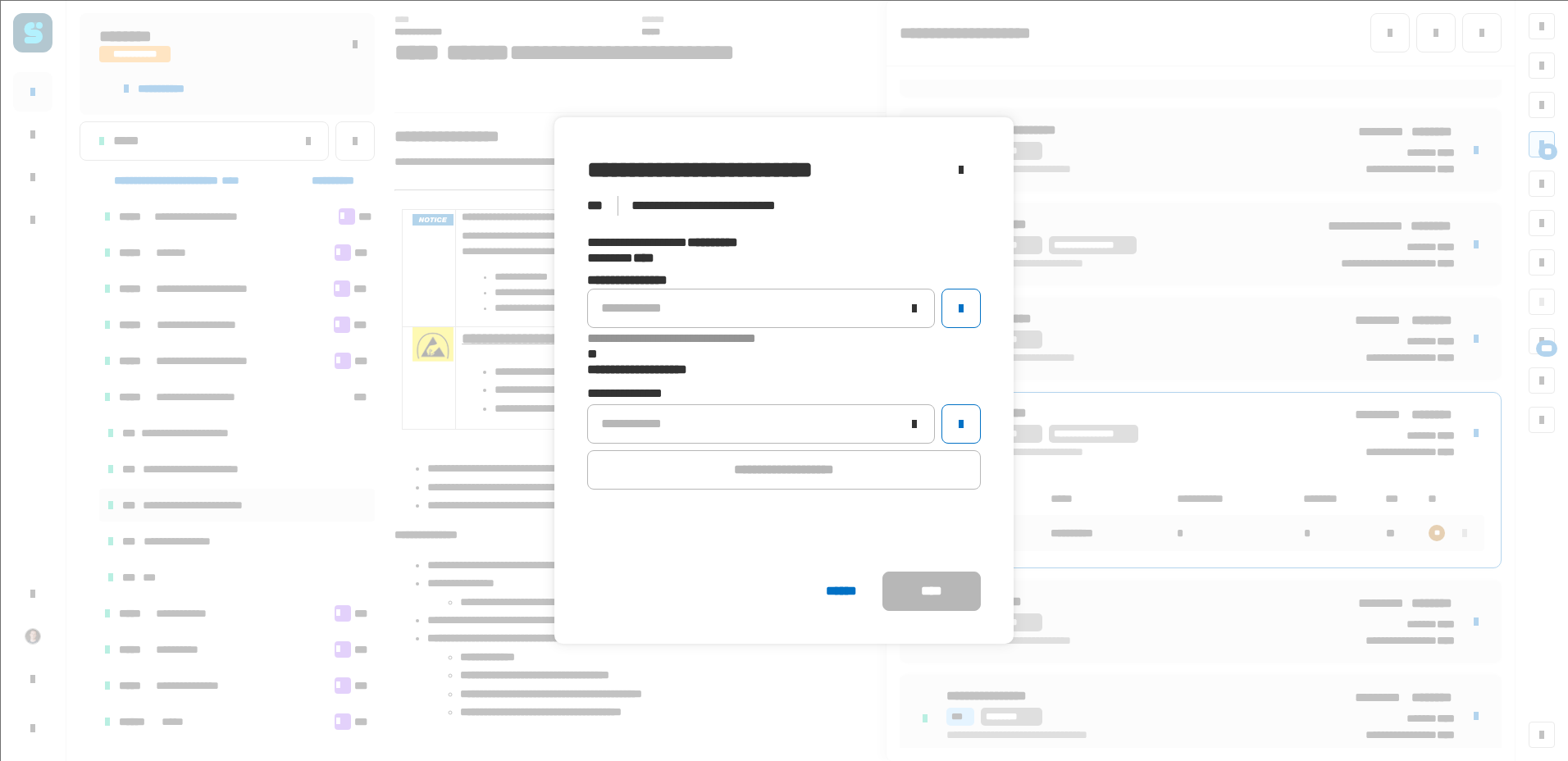 click on "**********" 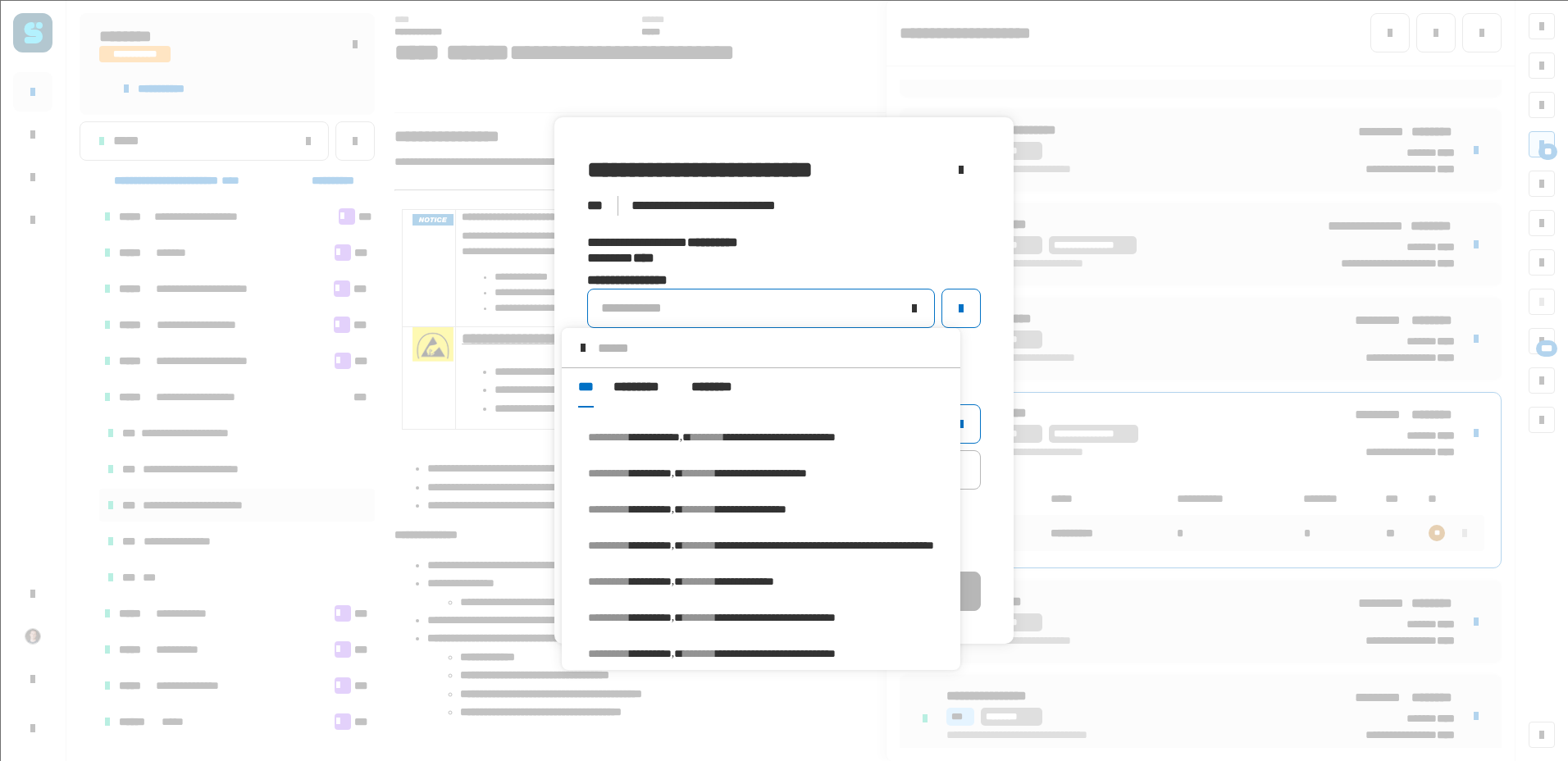 click on "**********" at bounding box center [780, 437] 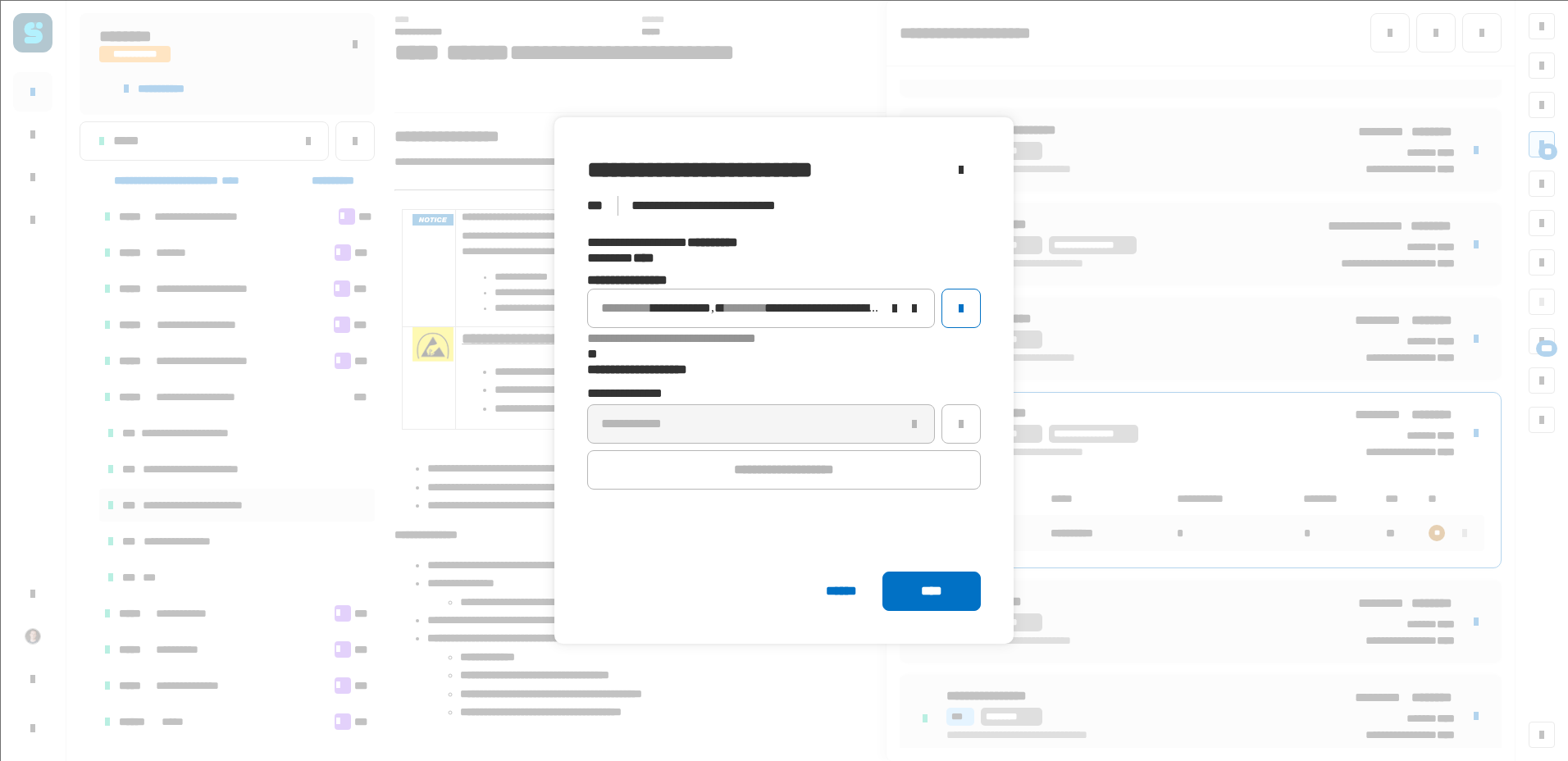click on "****" 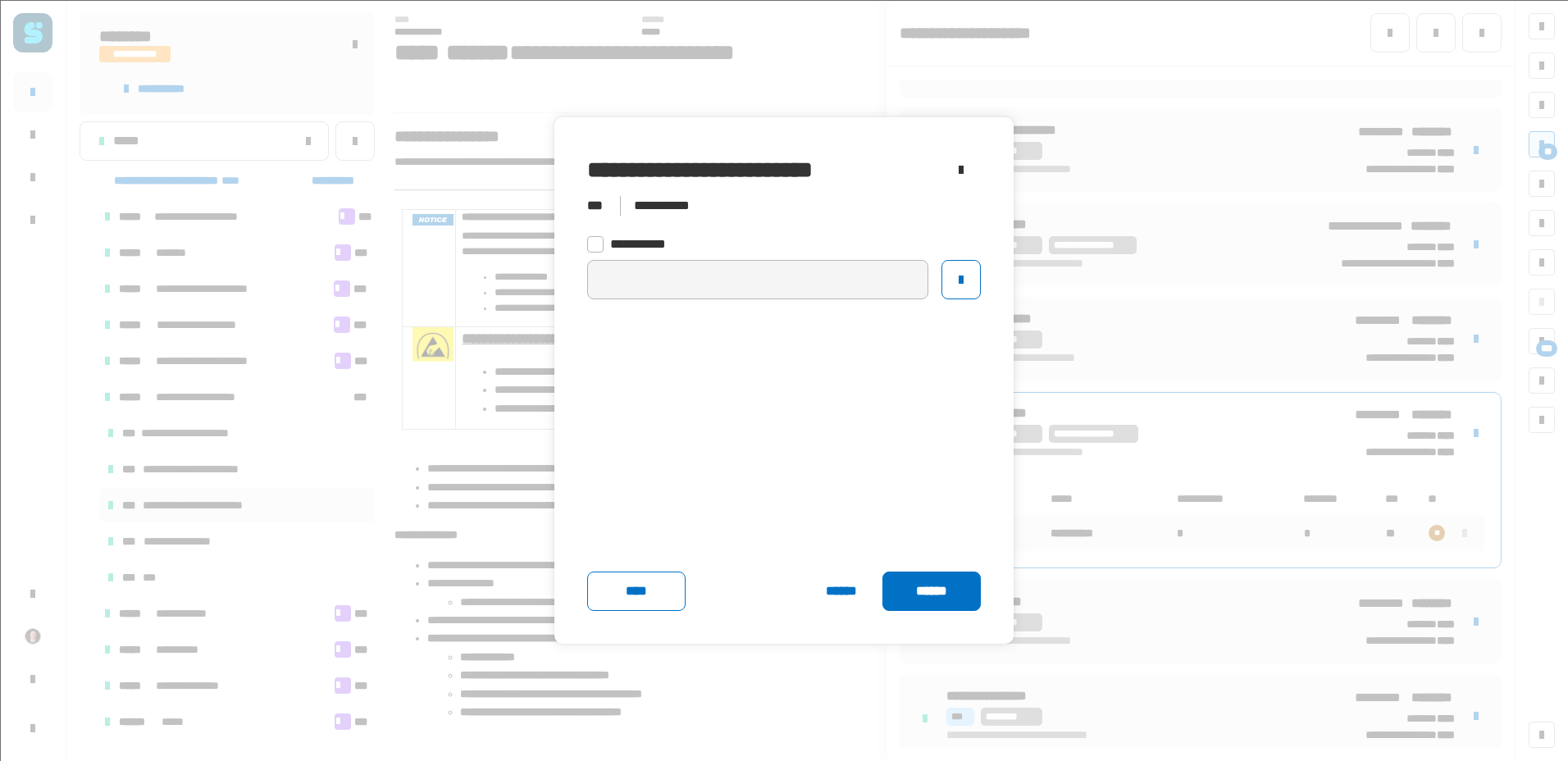 click on "******" 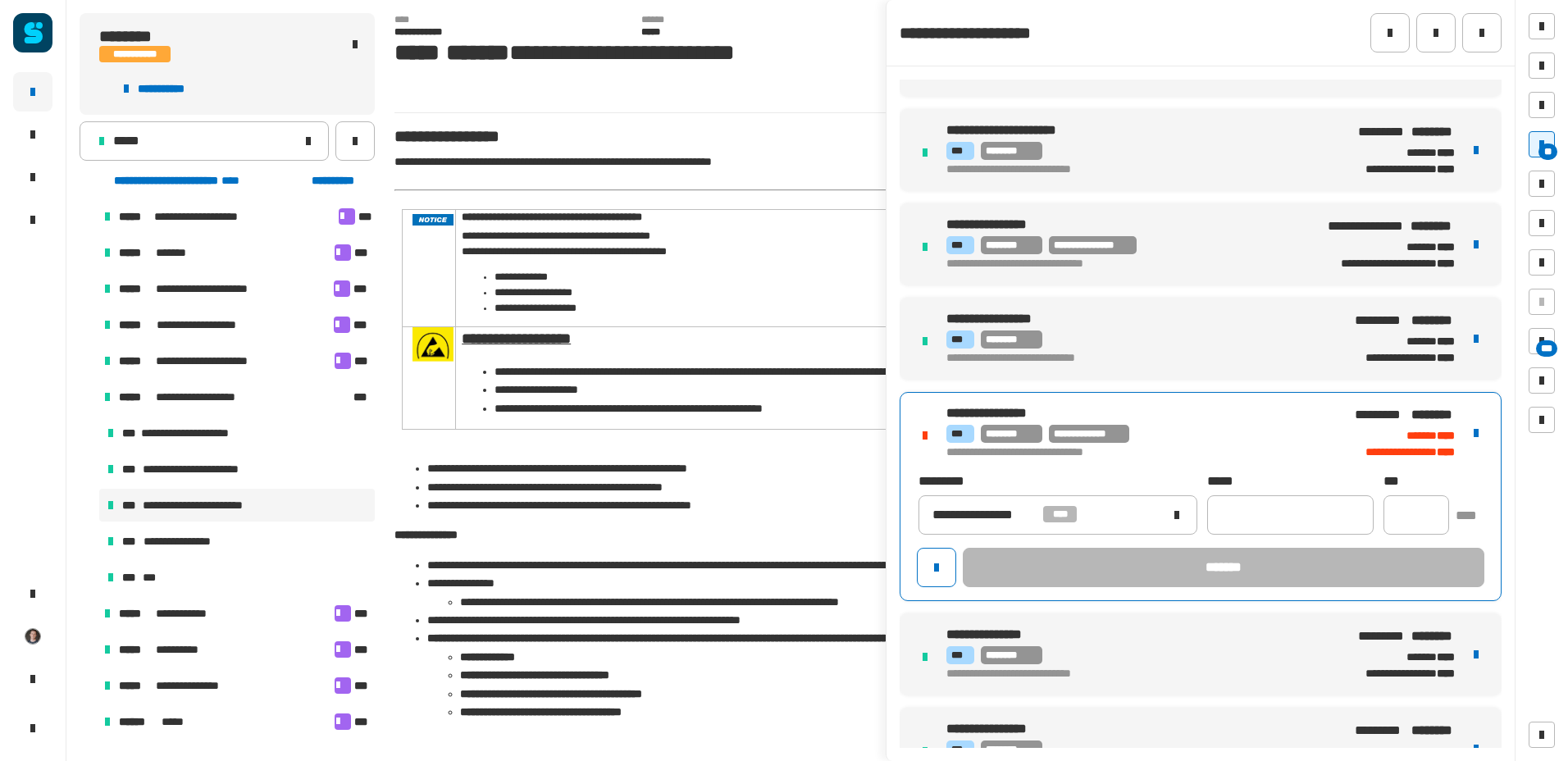 click 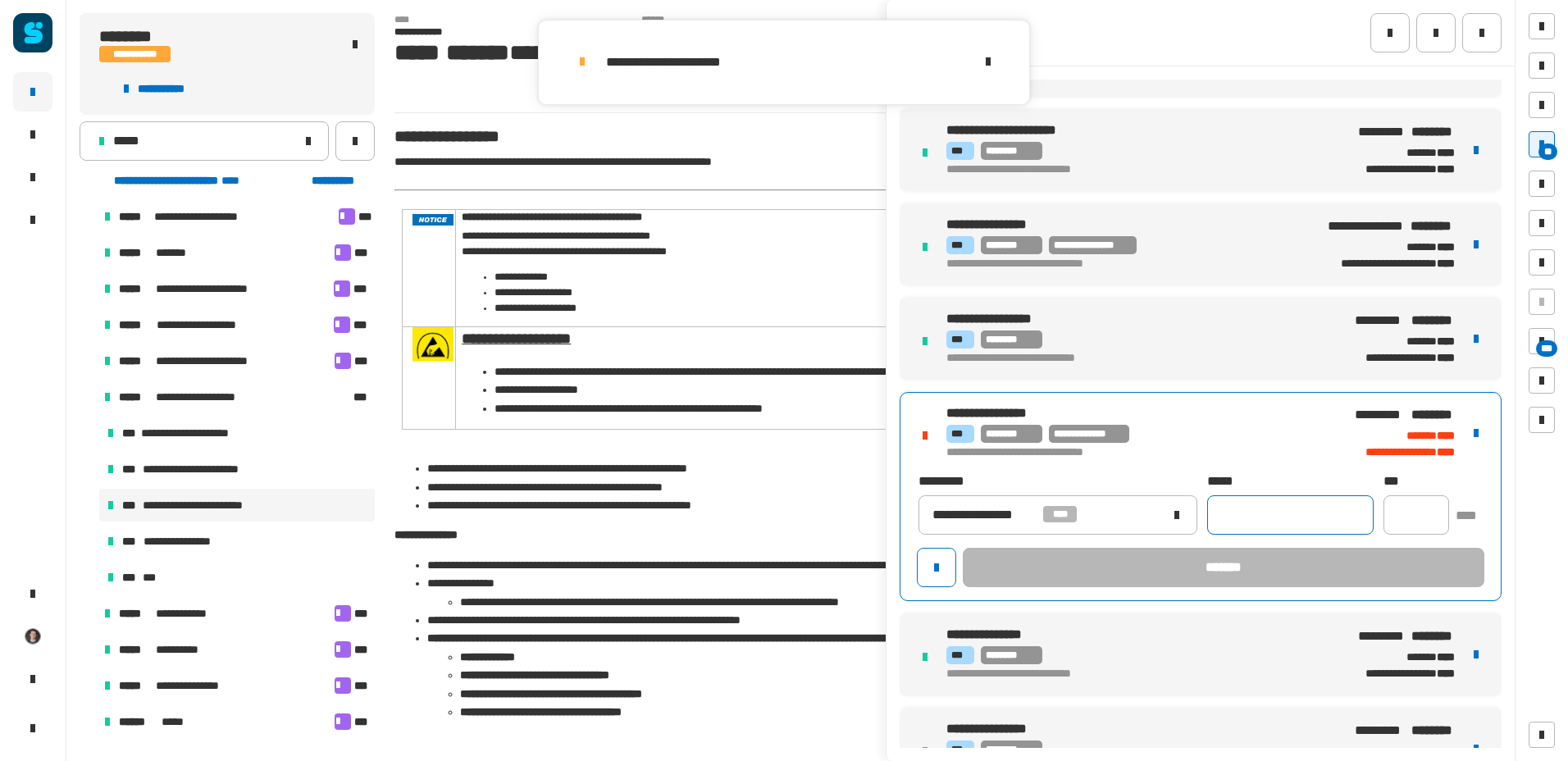 click 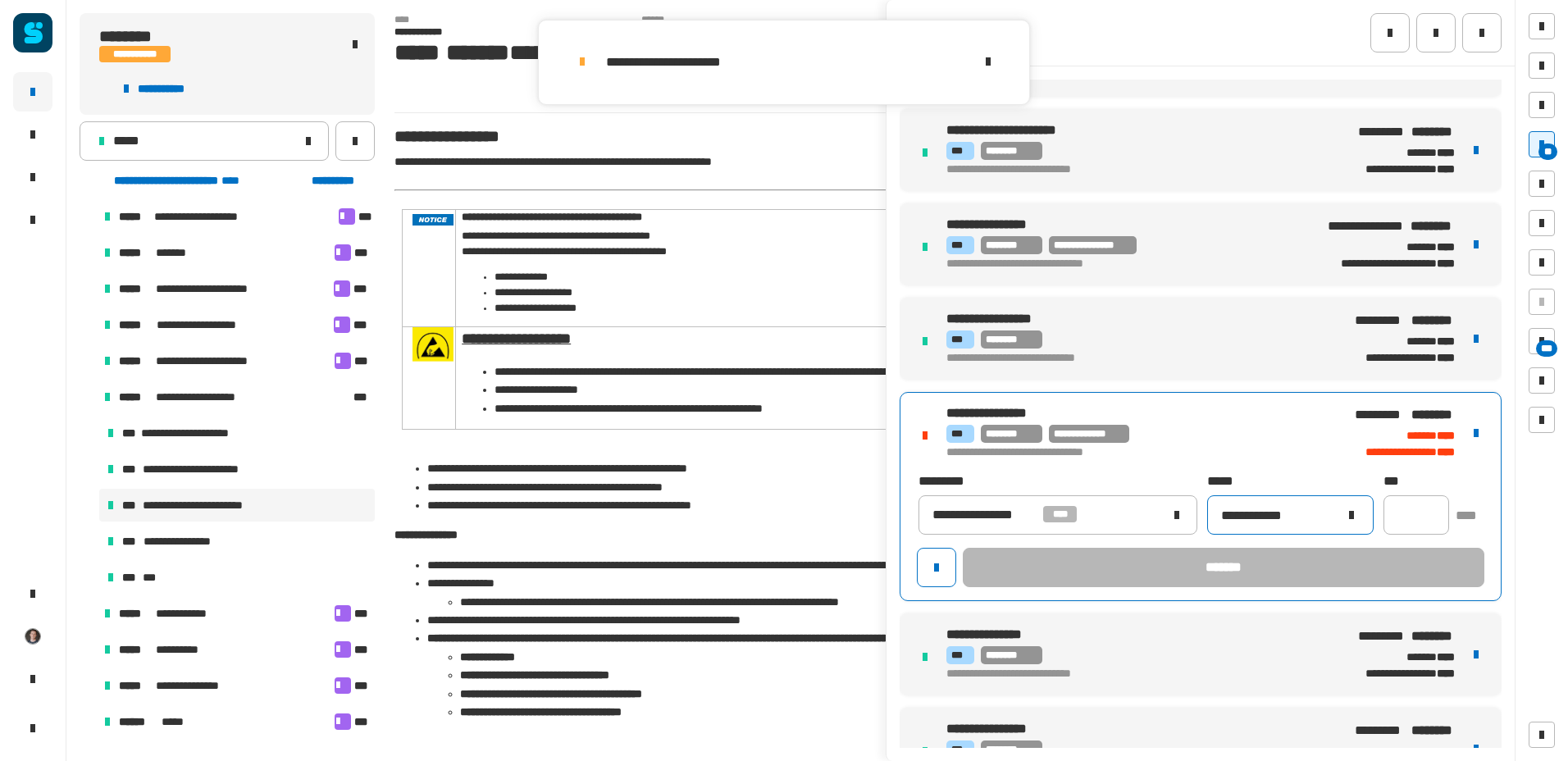 type on "**********" 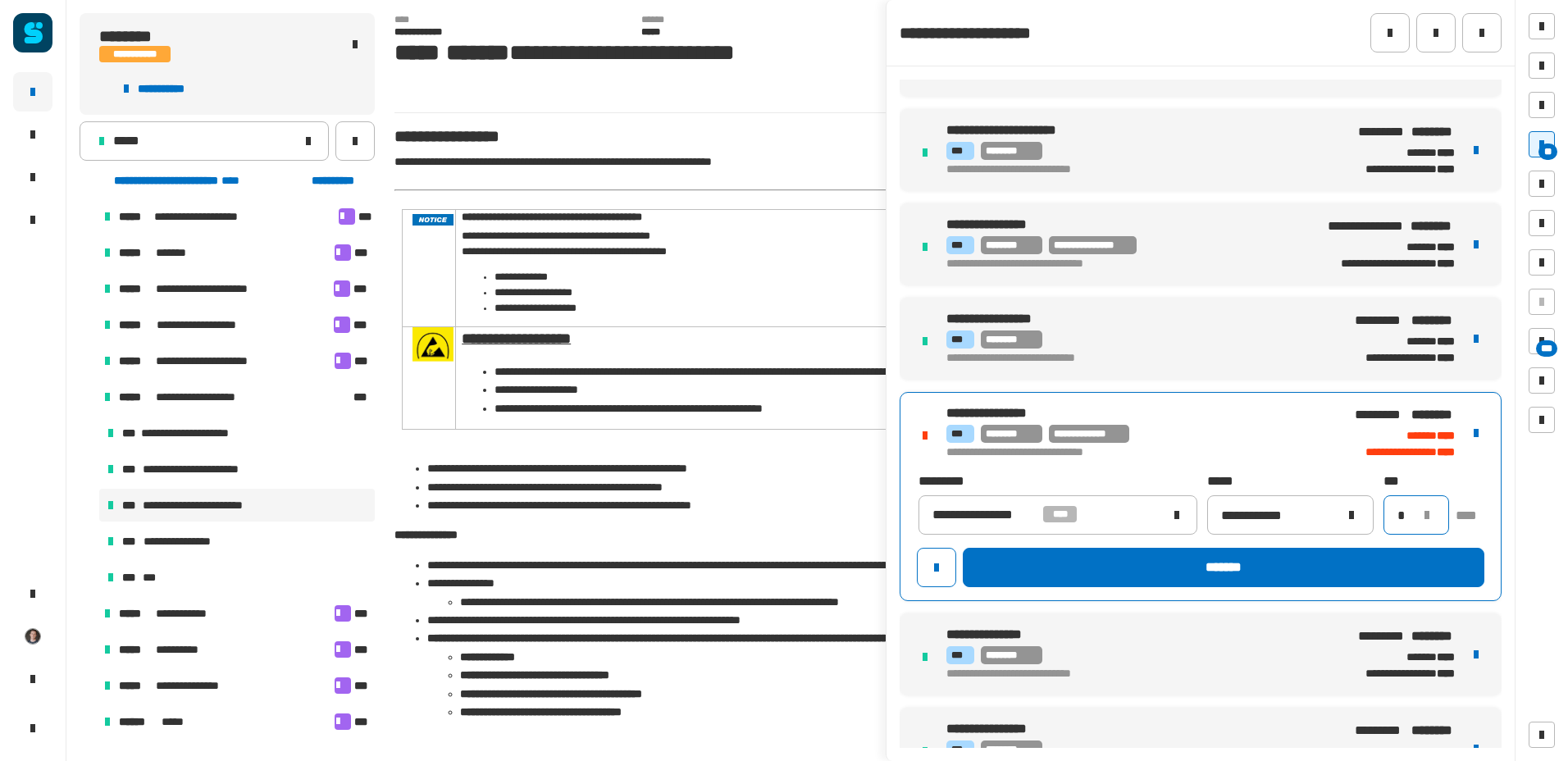 type on "*" 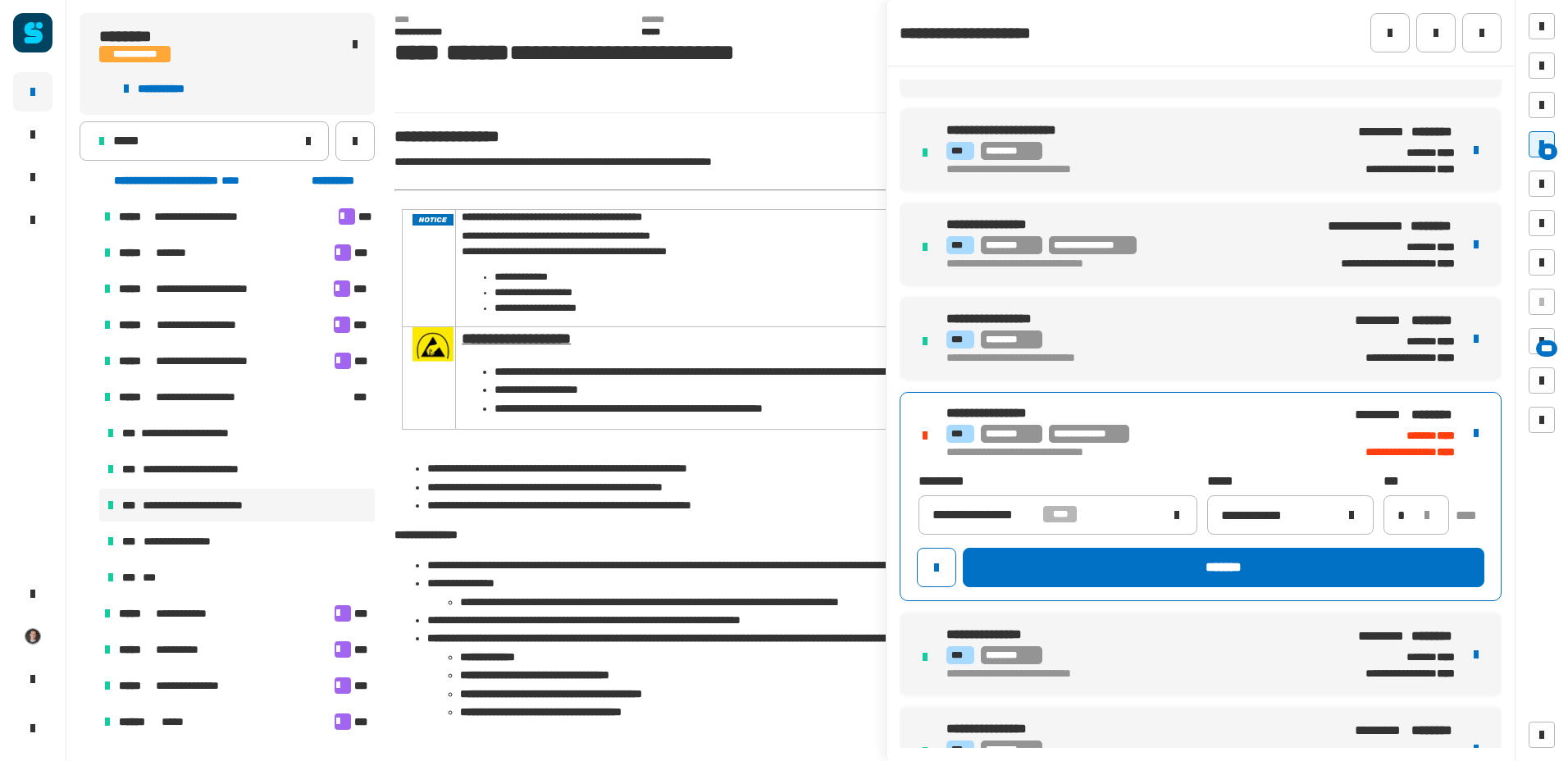 click on "*******" 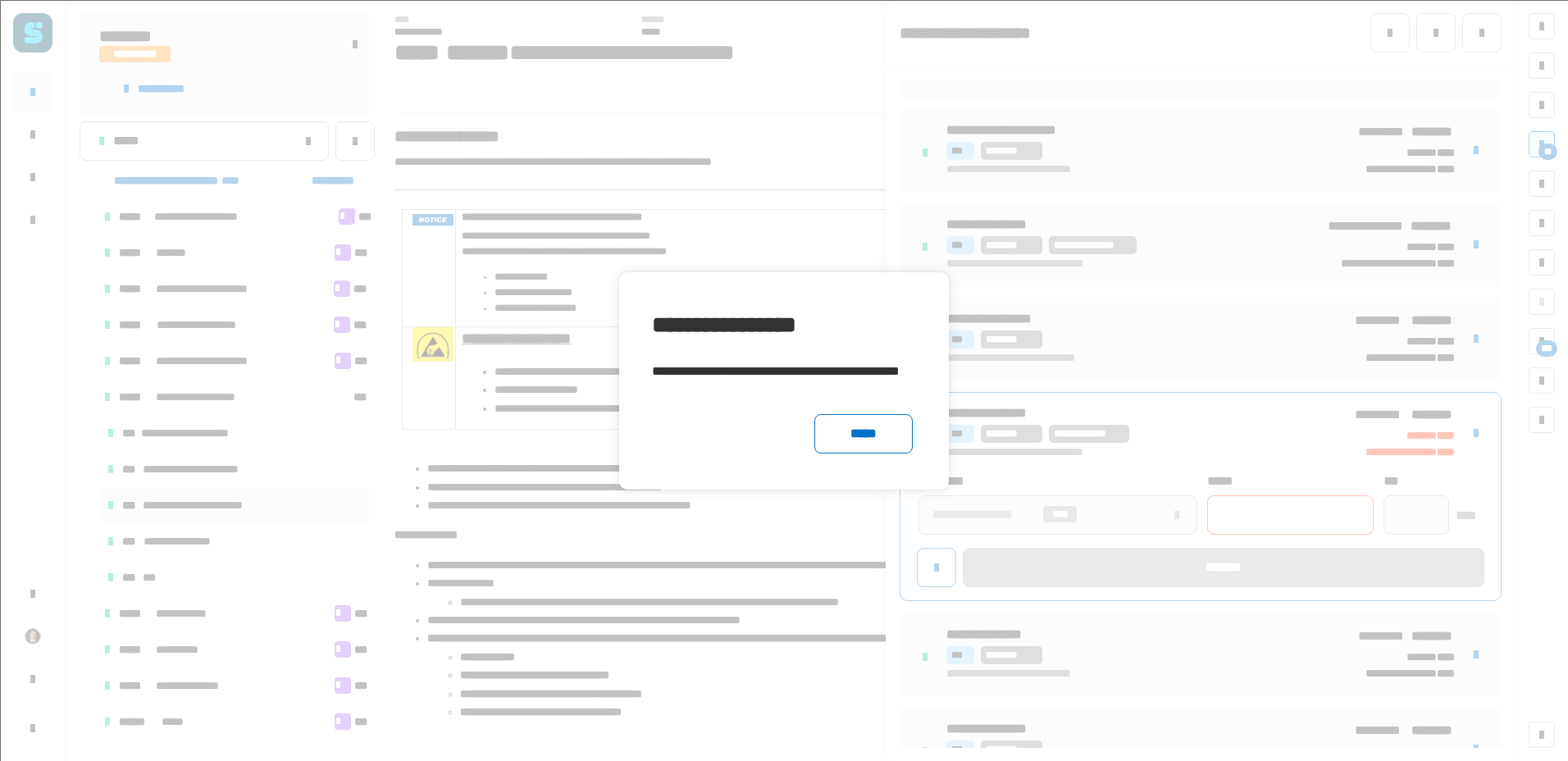 click on "*****" 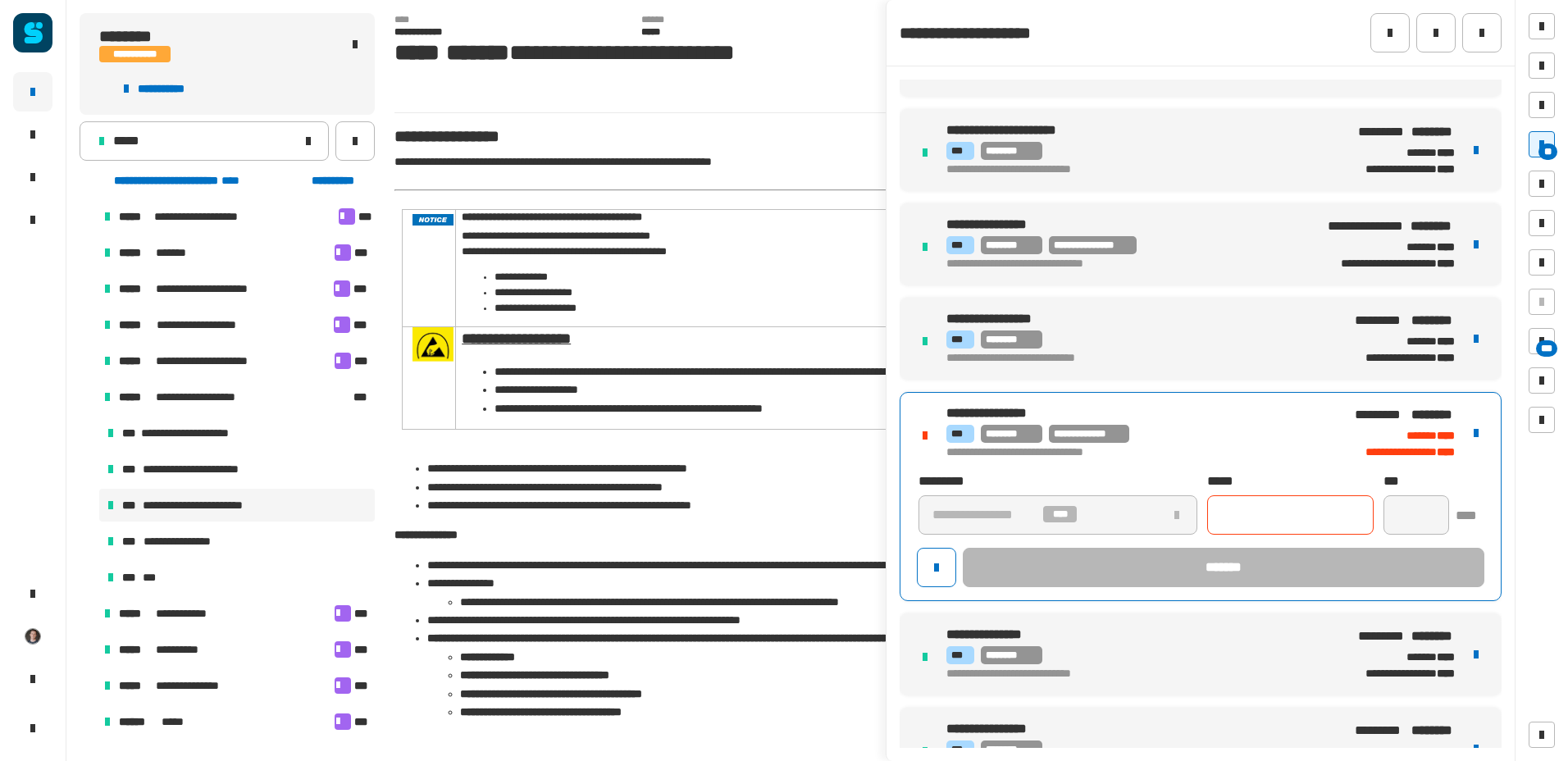 click 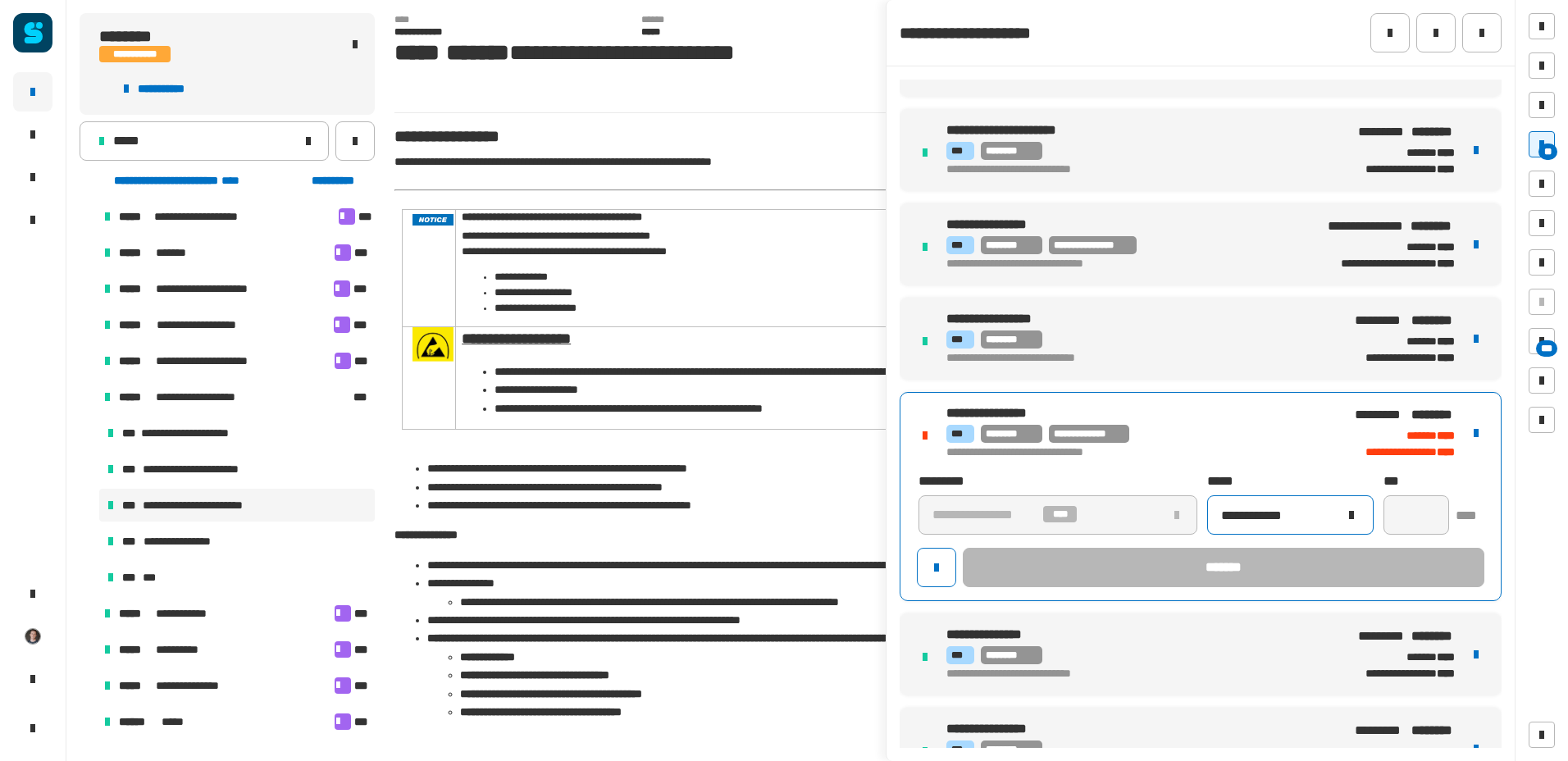 type on "**********" 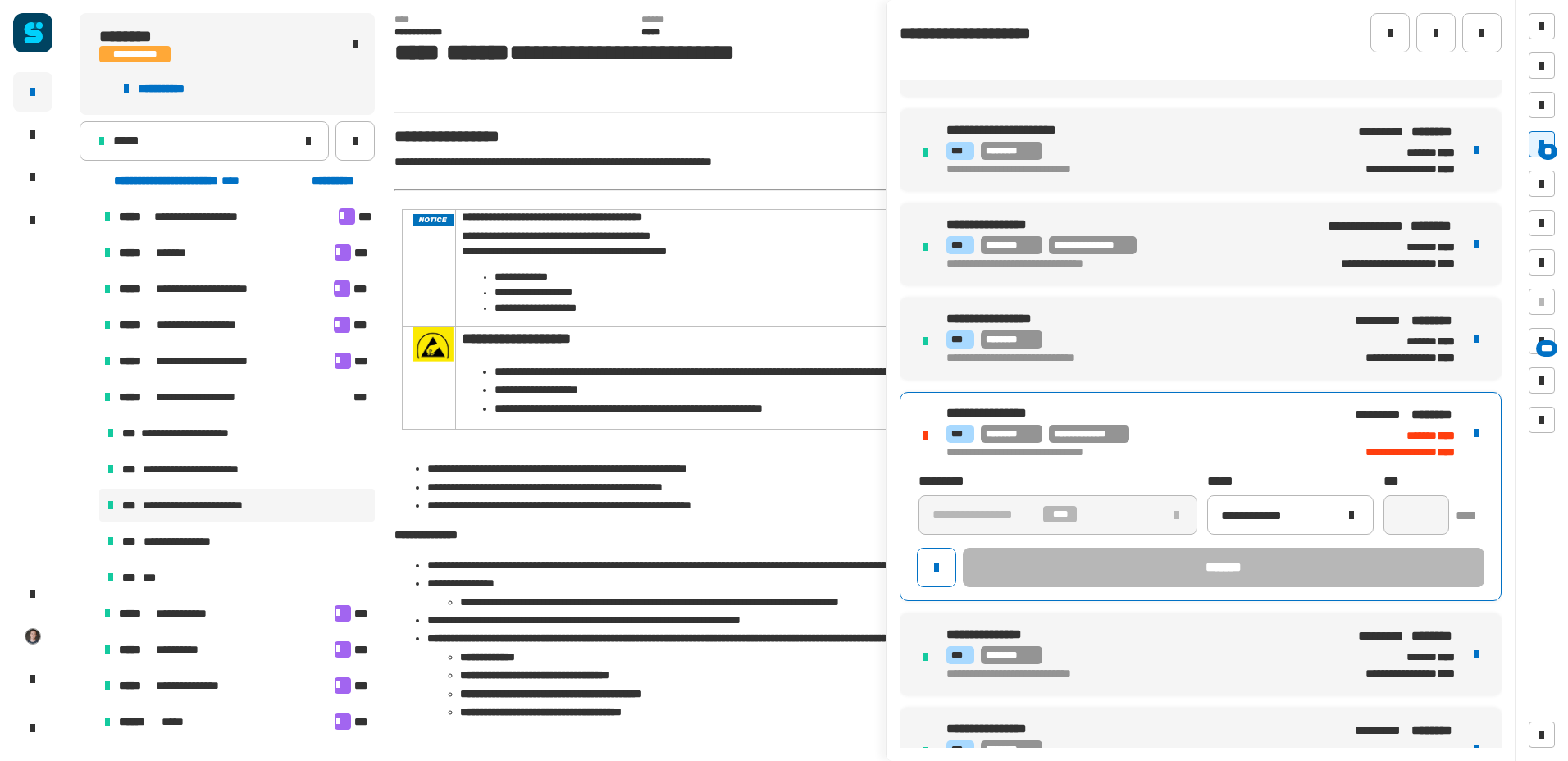 click 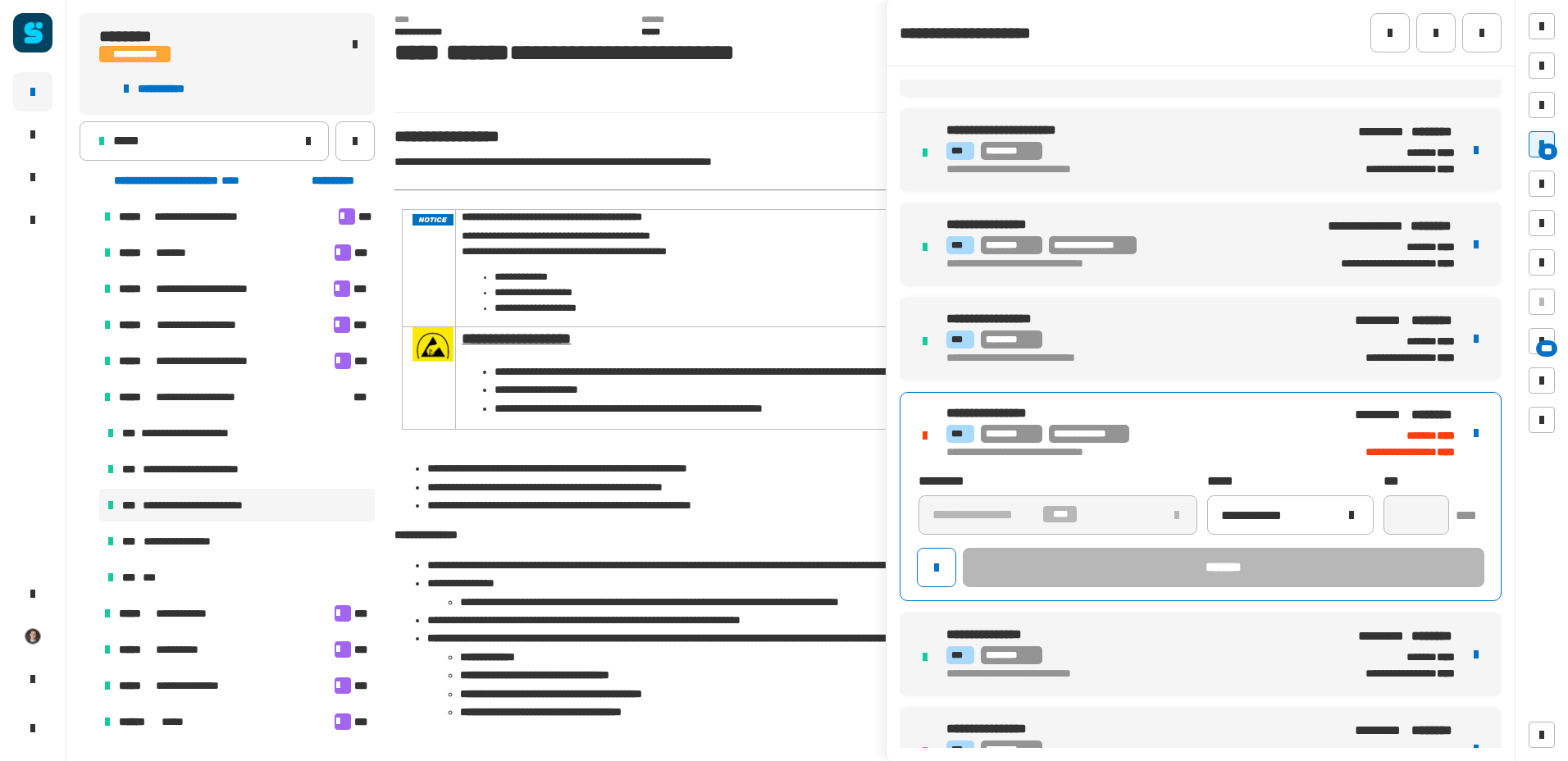 click on "**********" at bounding box center (1129, 453) 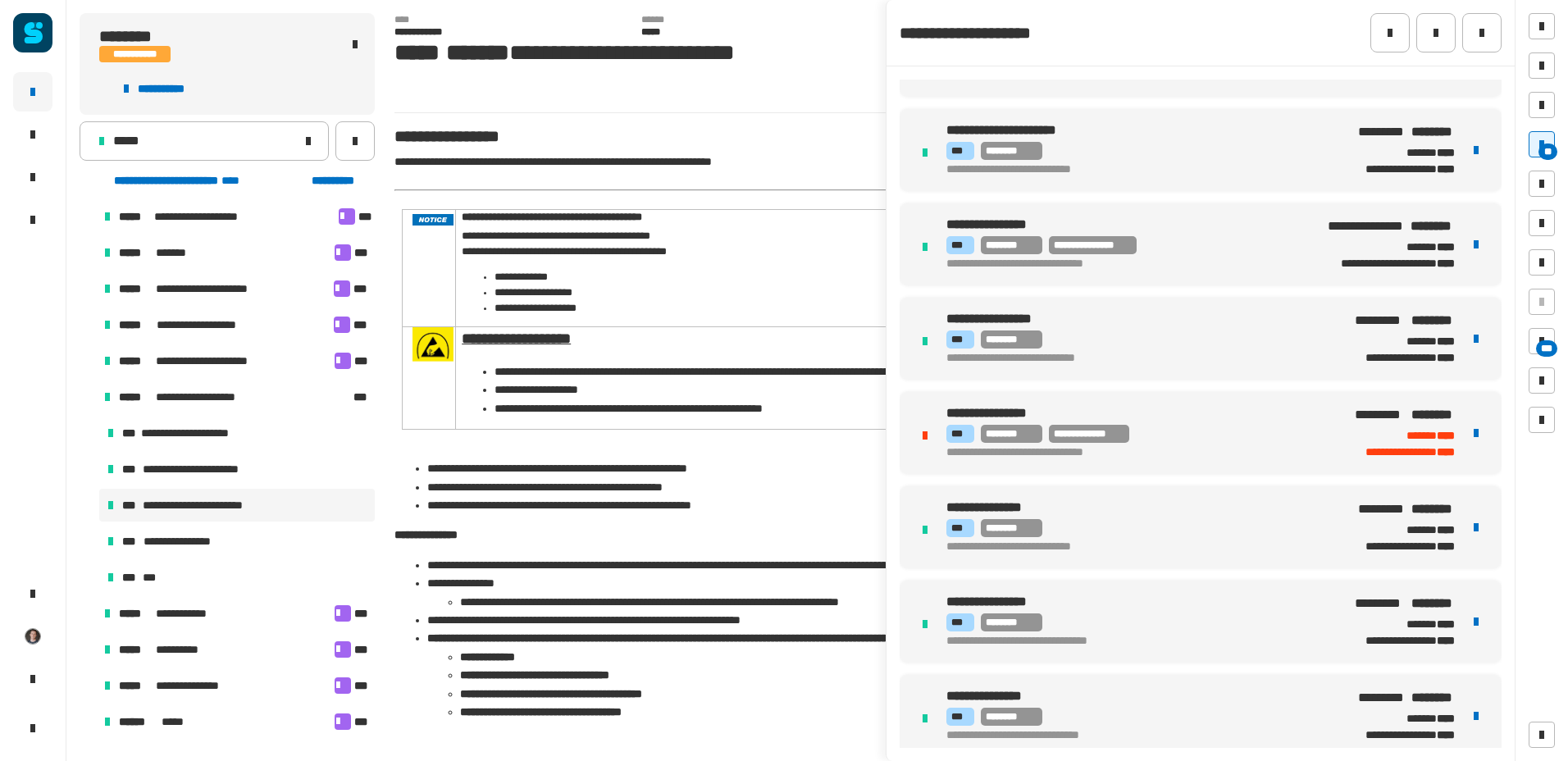 click on "**********" at bounding box center [1139, 434] 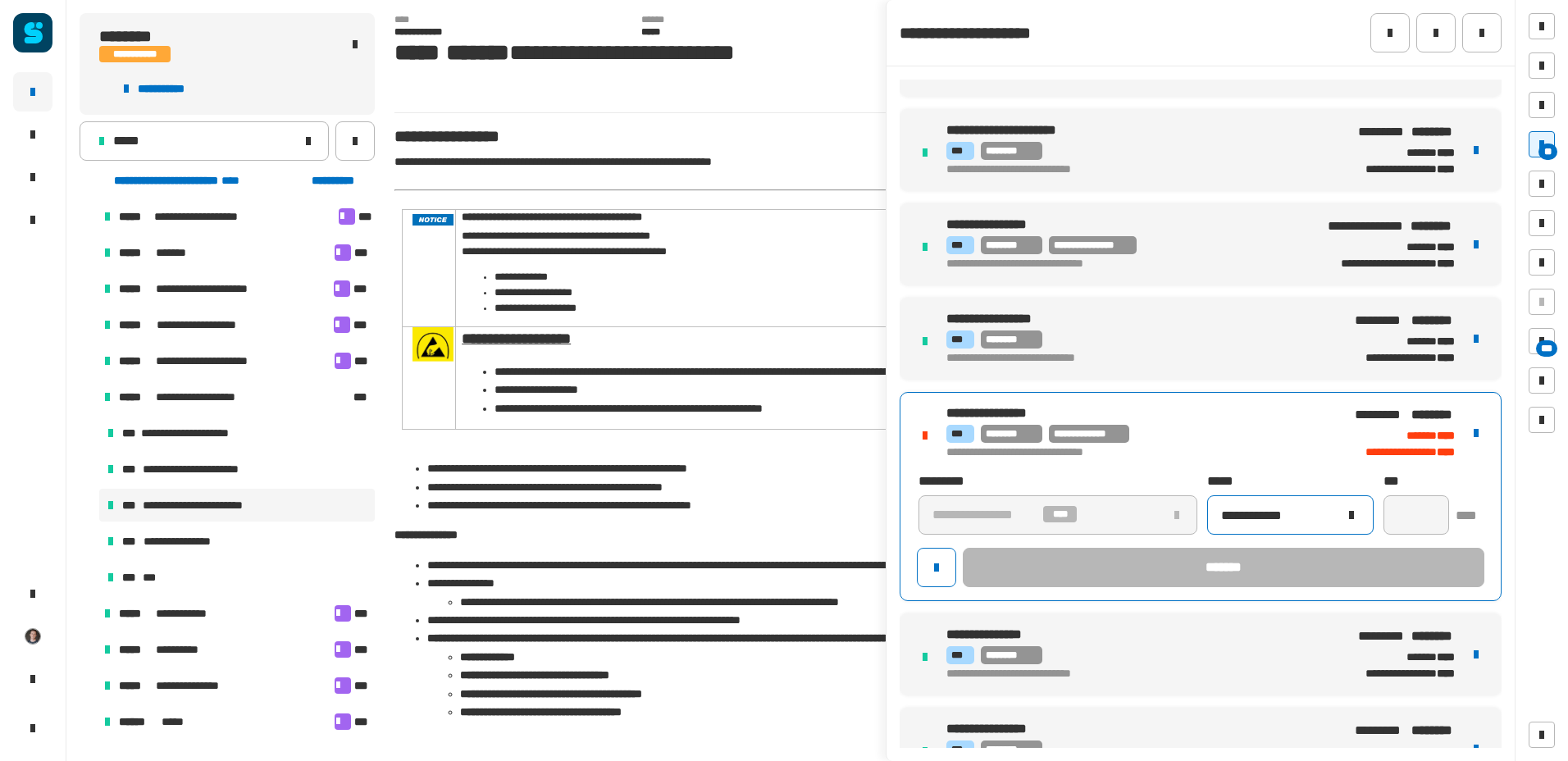 click on "**********" 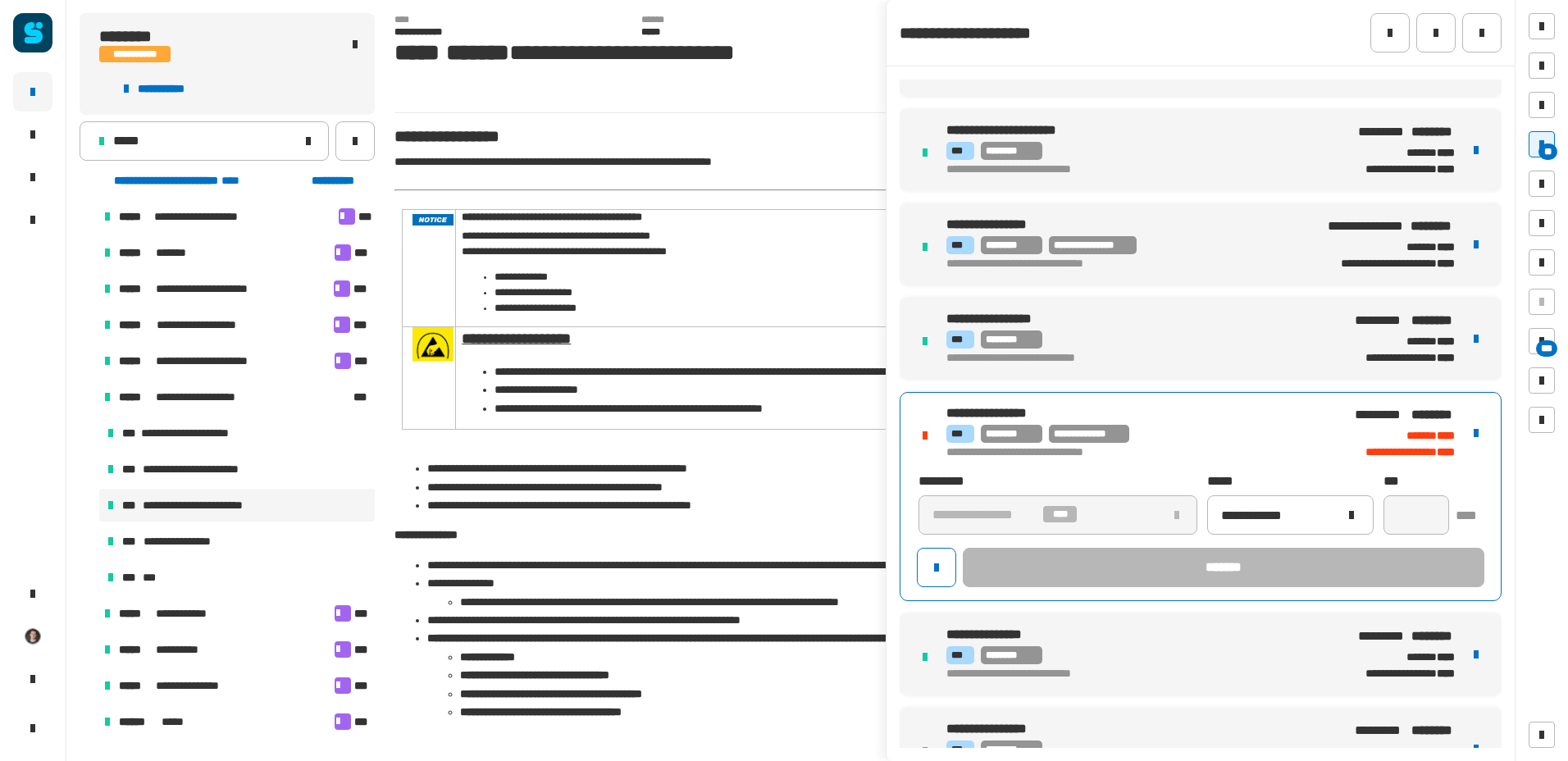 click on "**********" 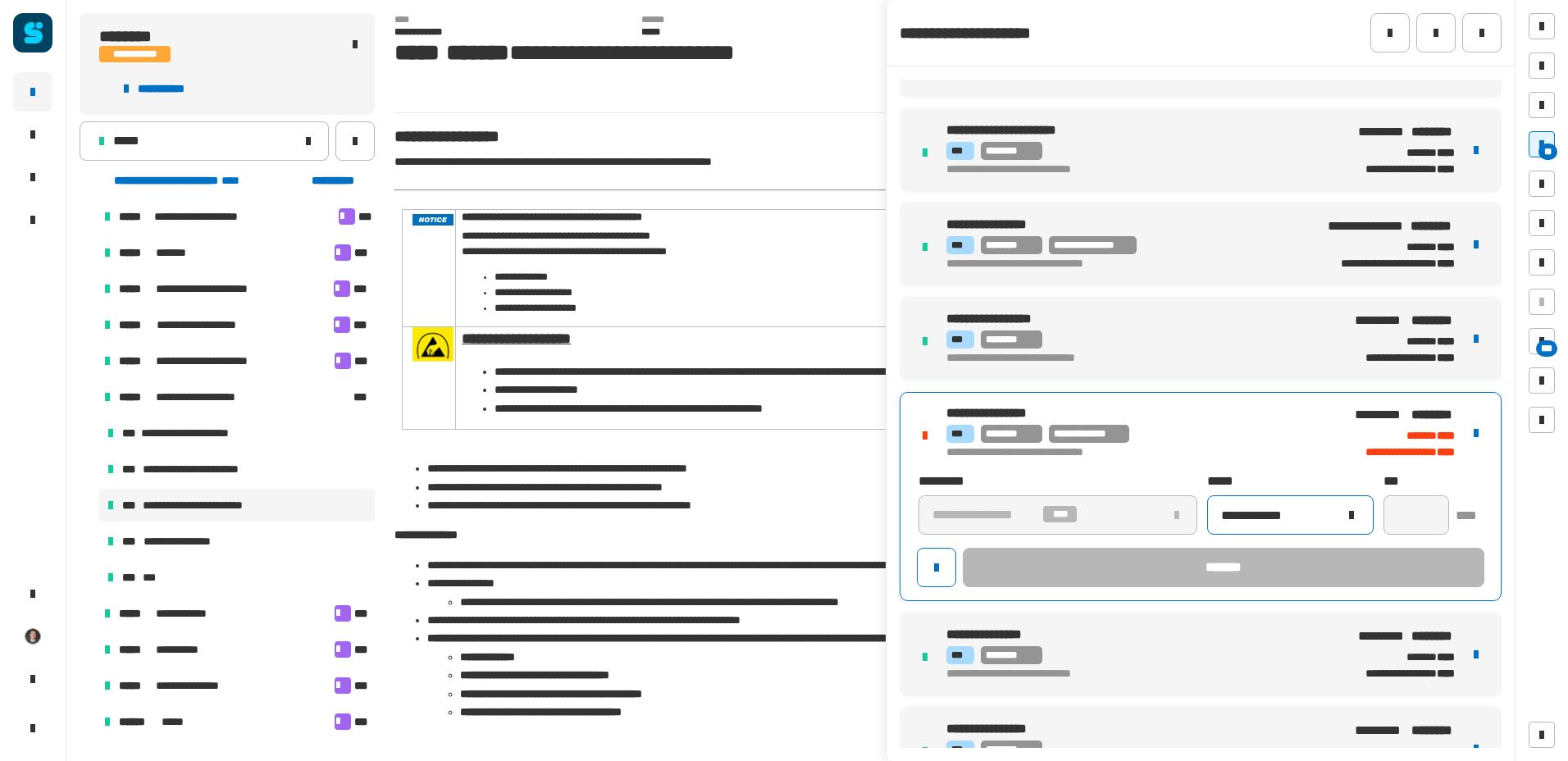 click on "**********" 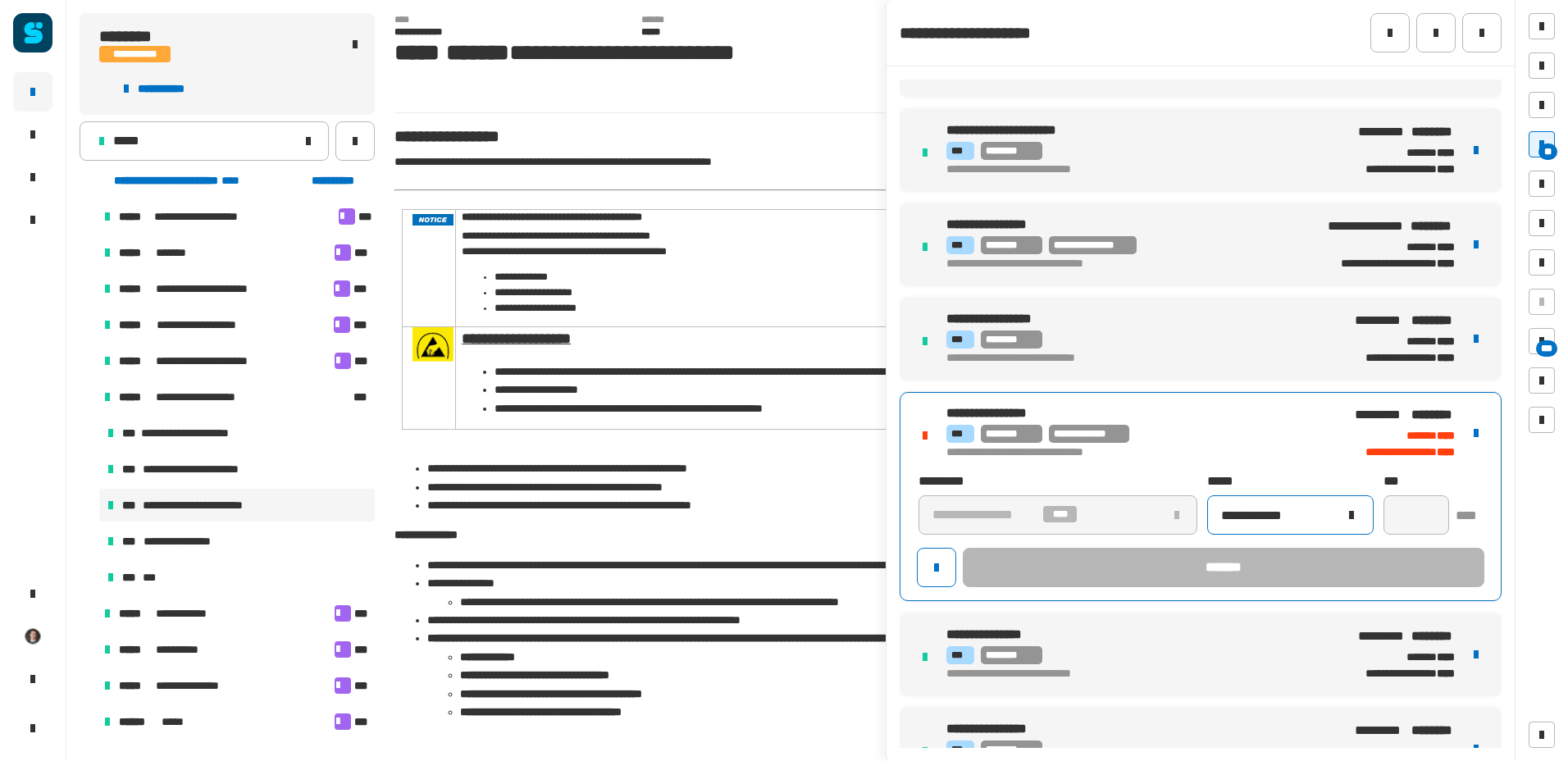 click on "**********" 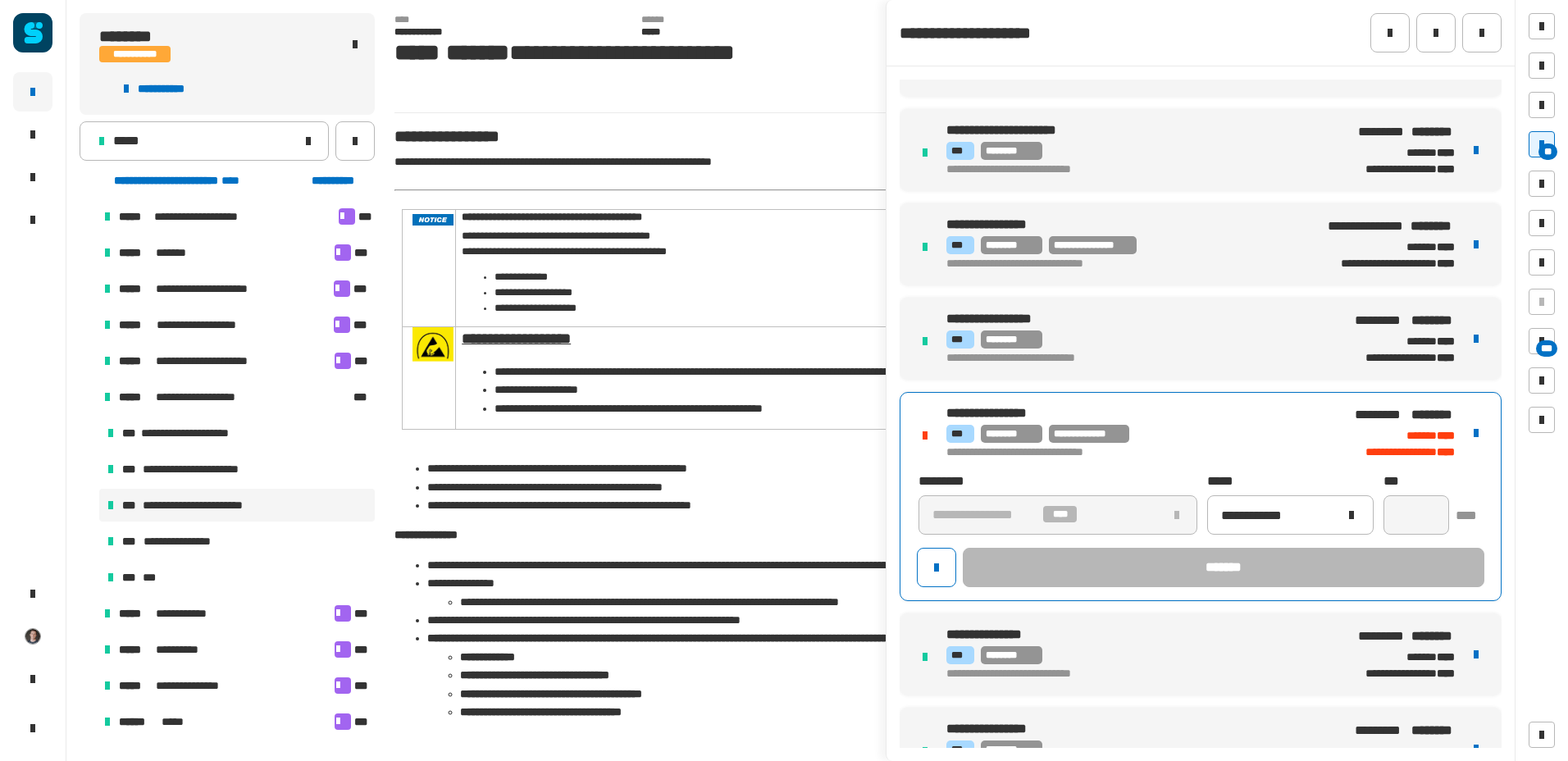 click 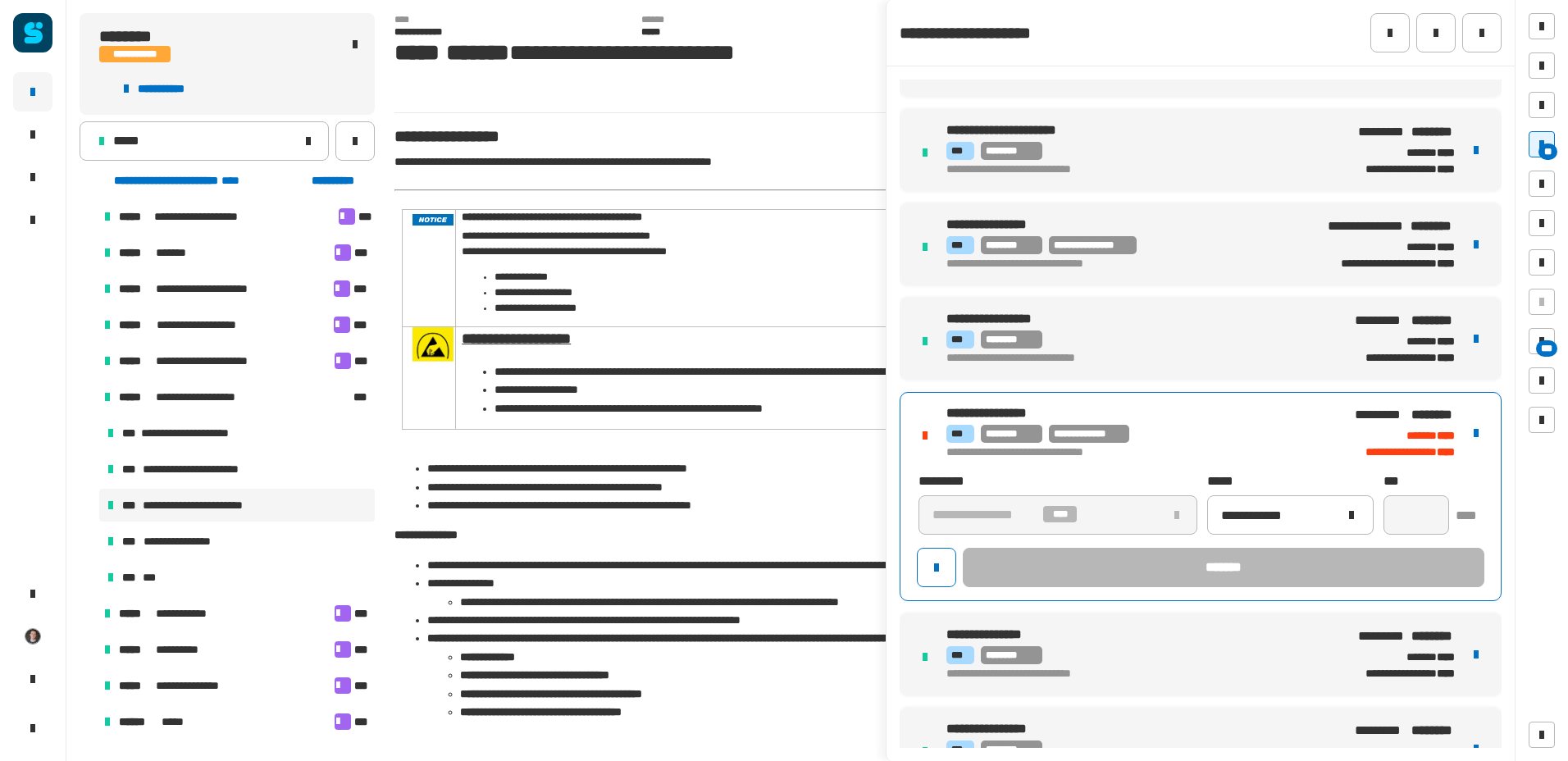 click 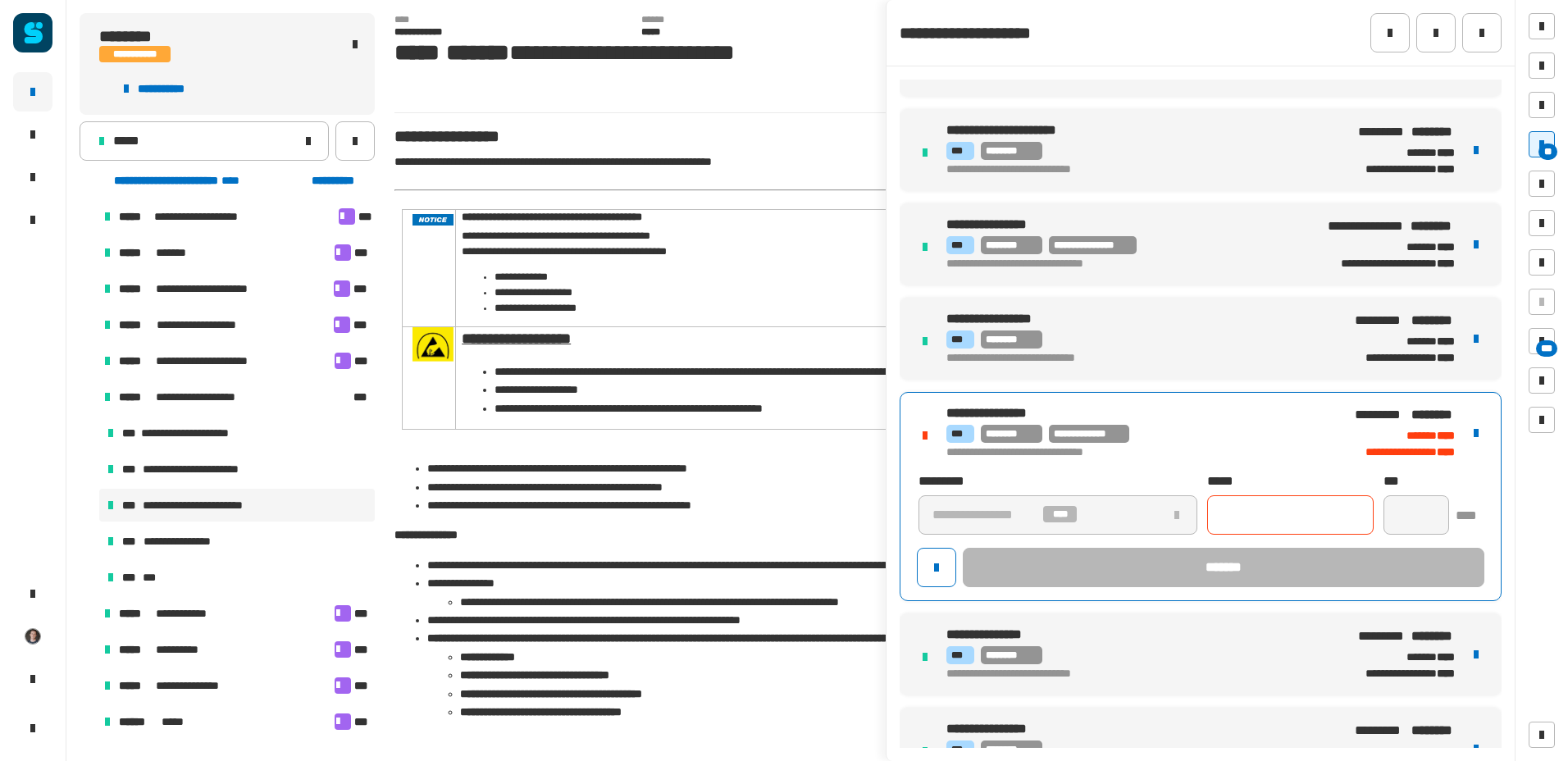 click on "**********" at bounding box center (1139, 434) 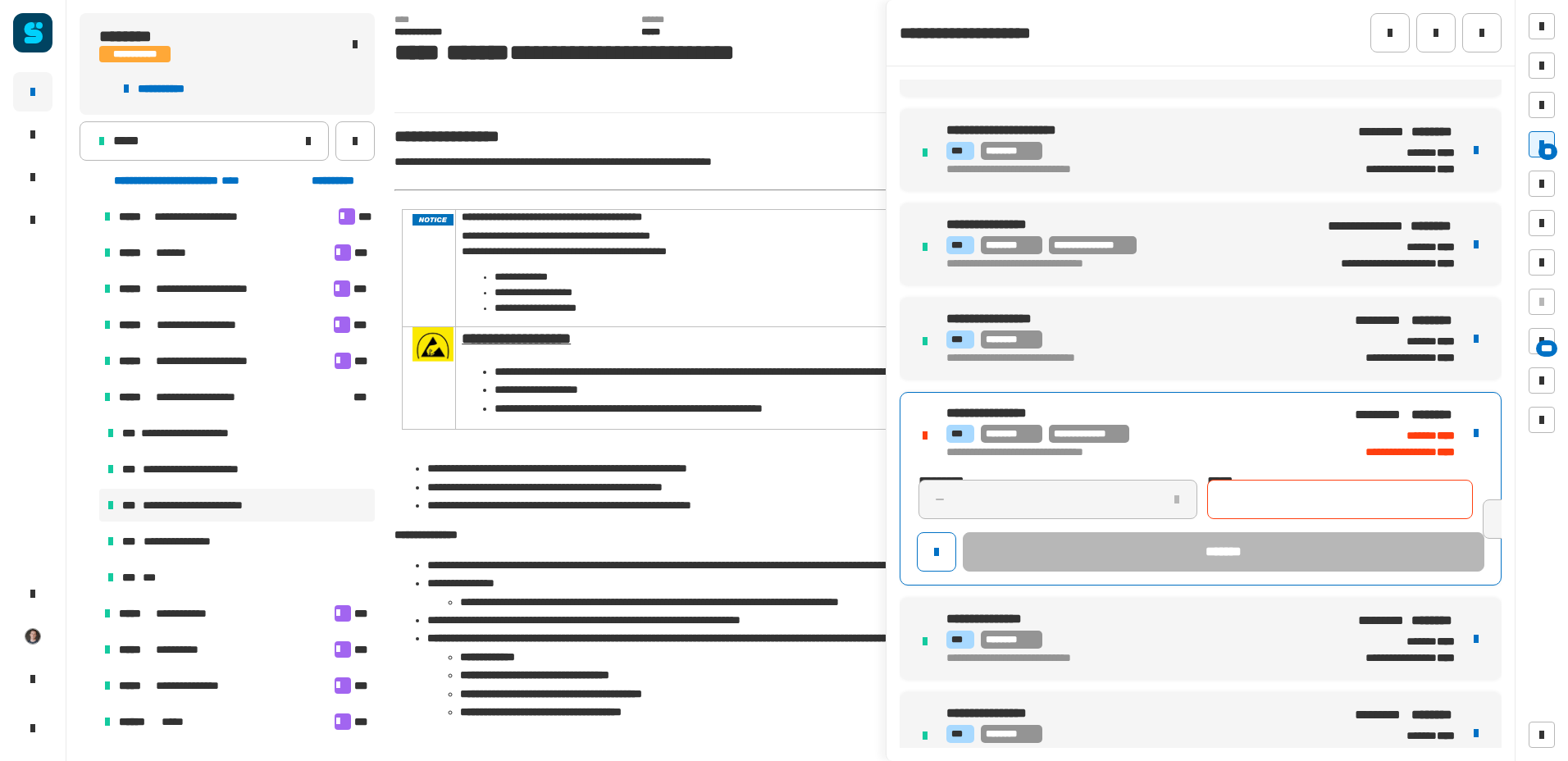 click on "**********" at bounding box center (1201, 489) 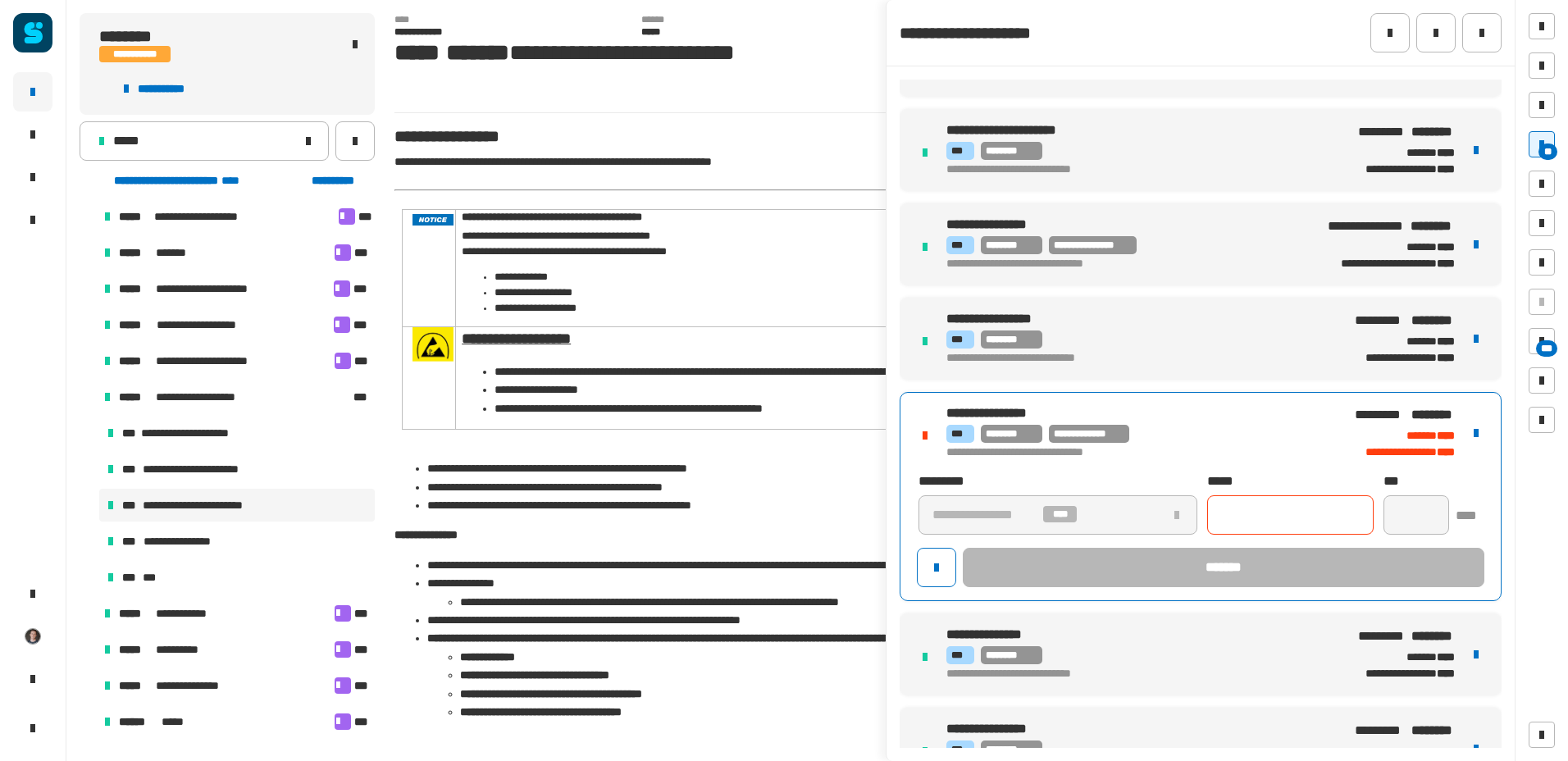 click on "**********" at bounding box center [1201, -682] 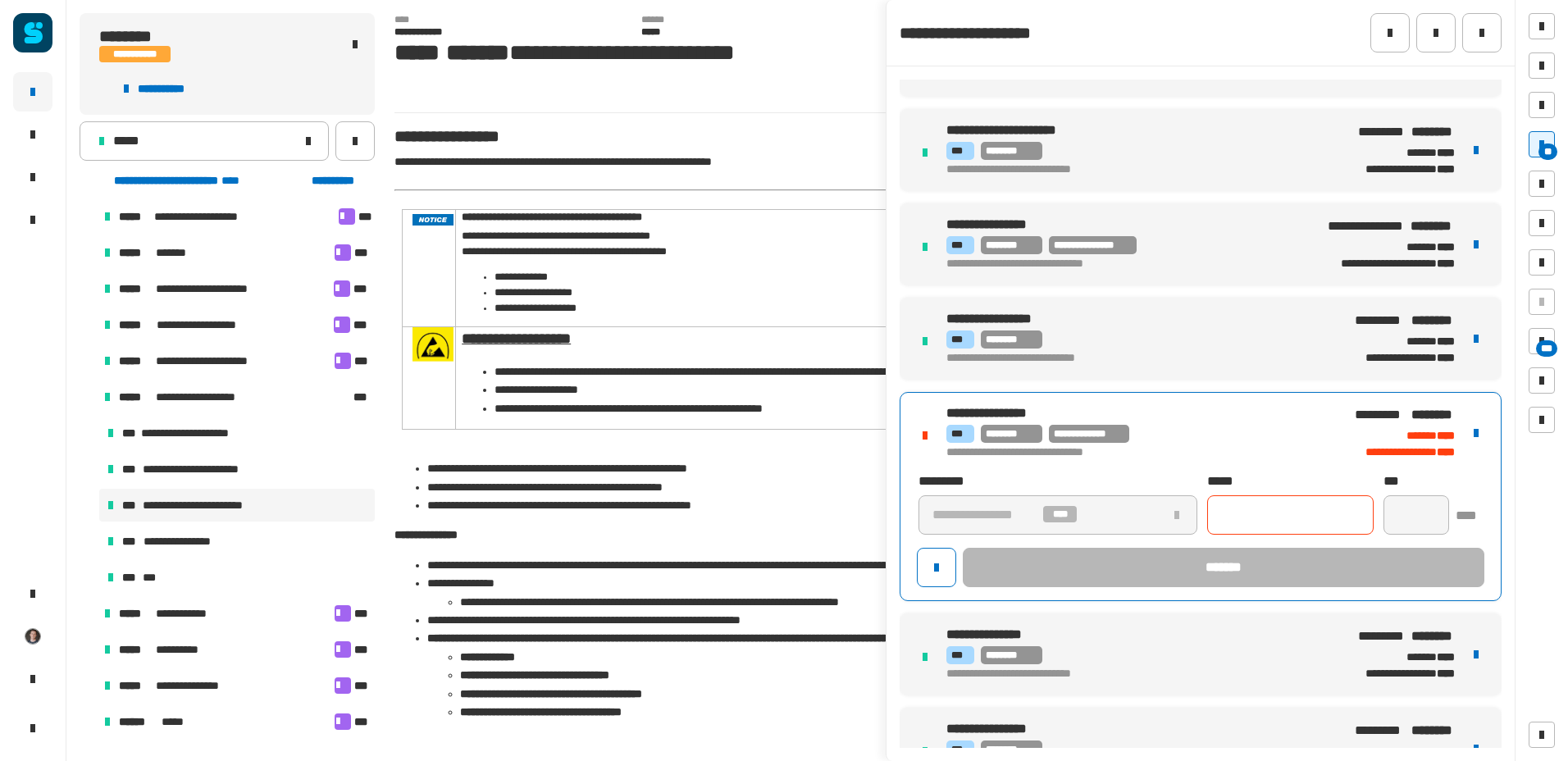 click on "**********" at bounding box center [1201, 496] 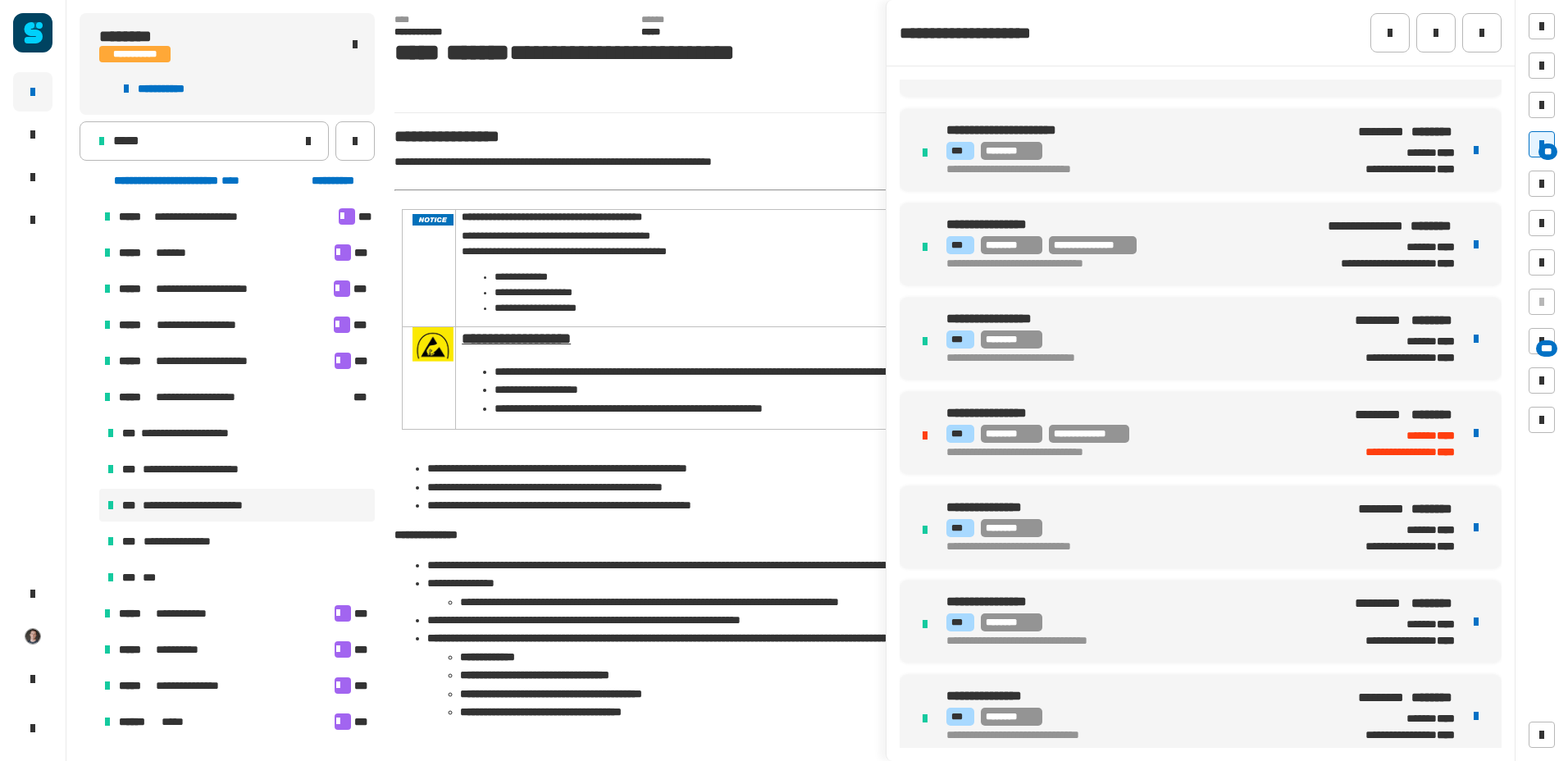 click on "**********" at bounding box center [1129, 453] 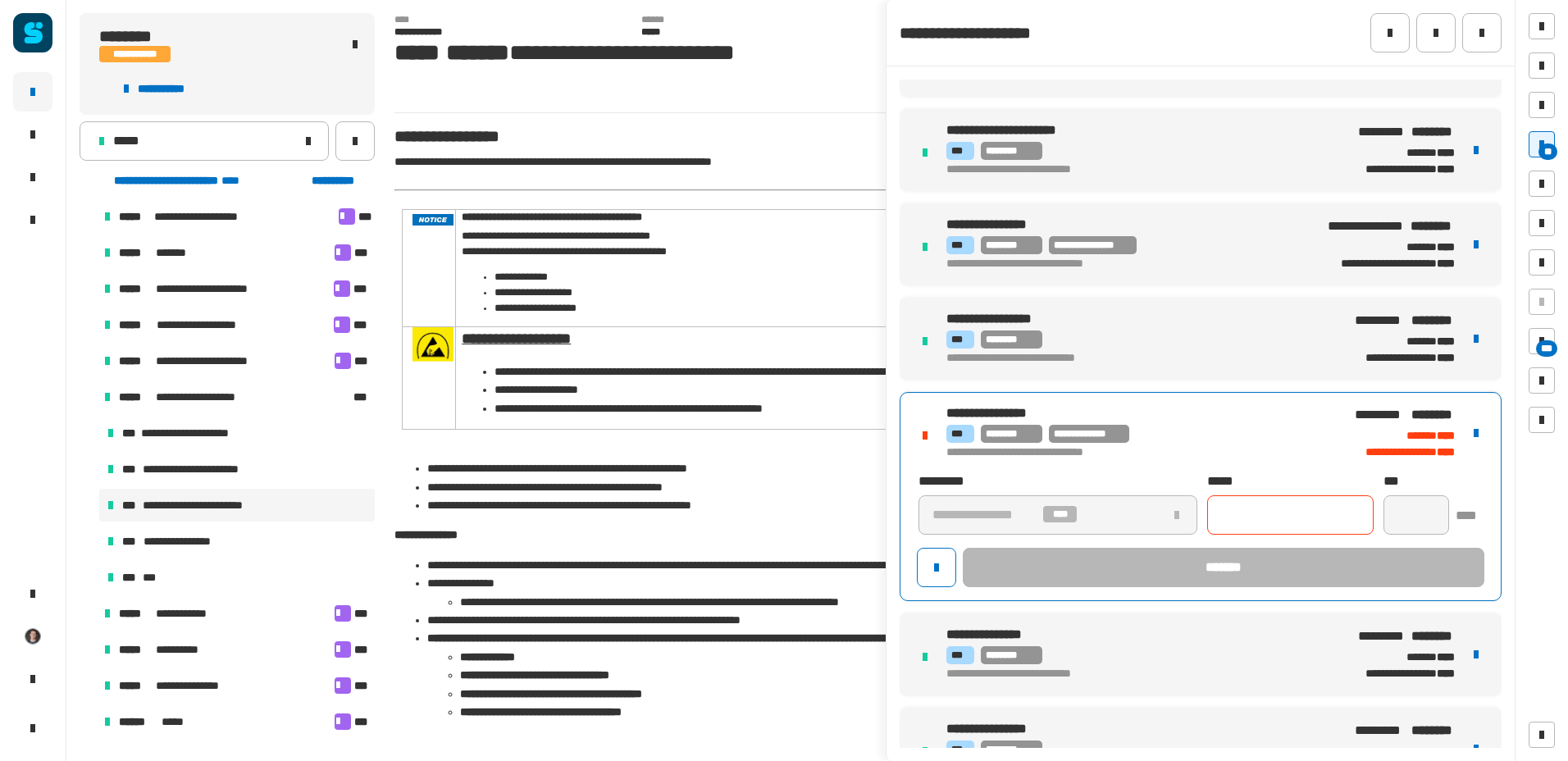 click 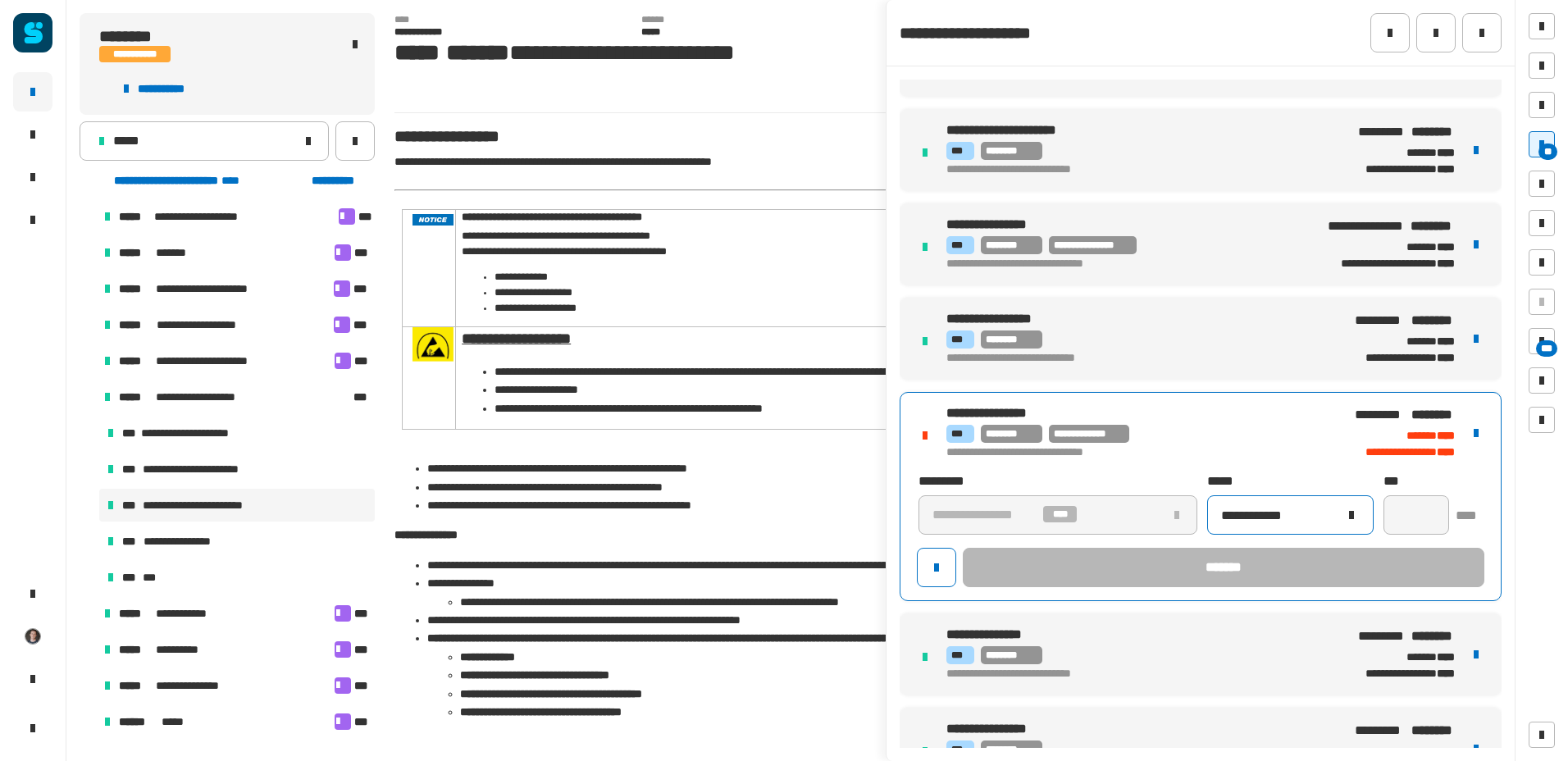 type on "**********" 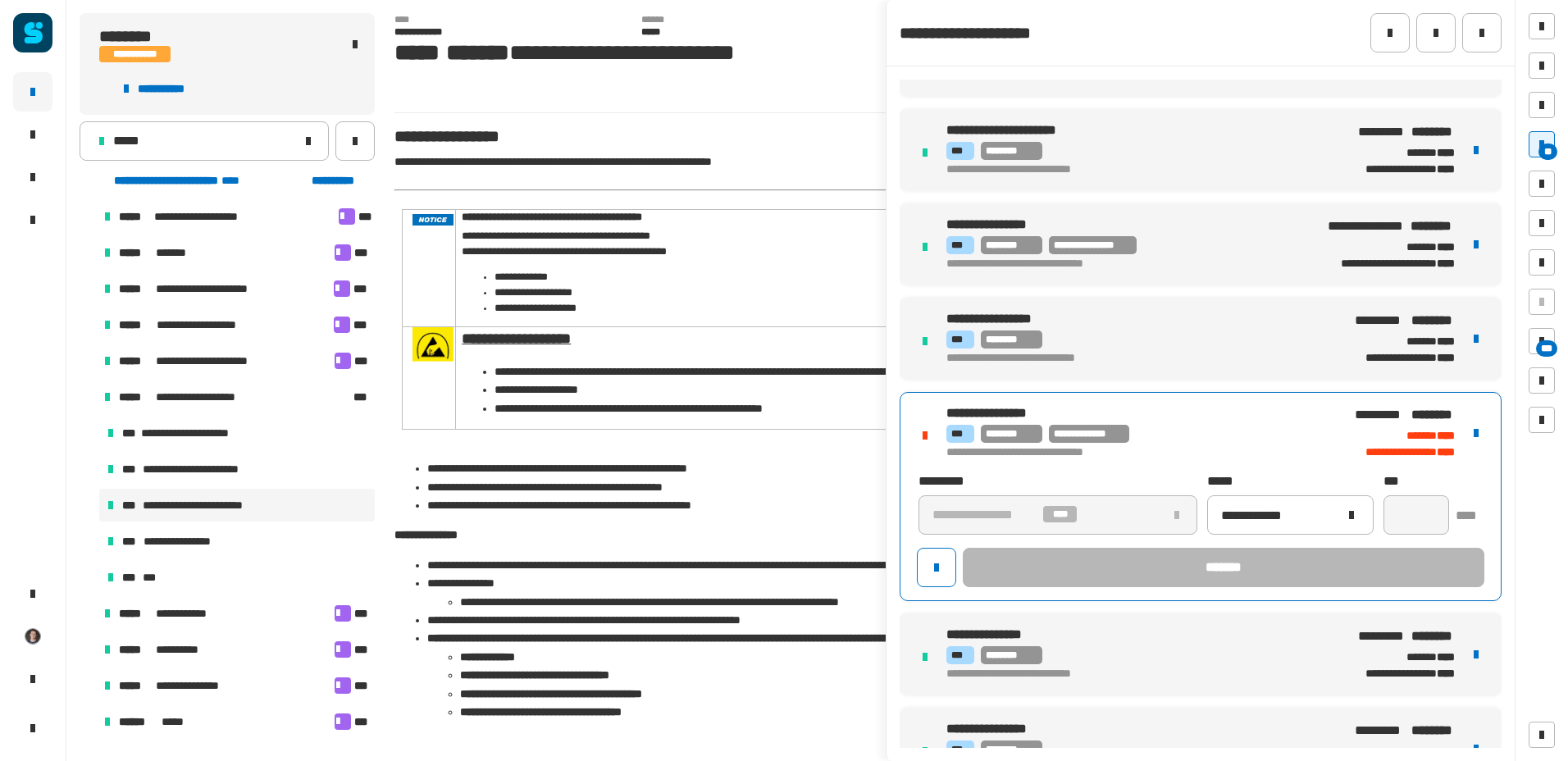 click 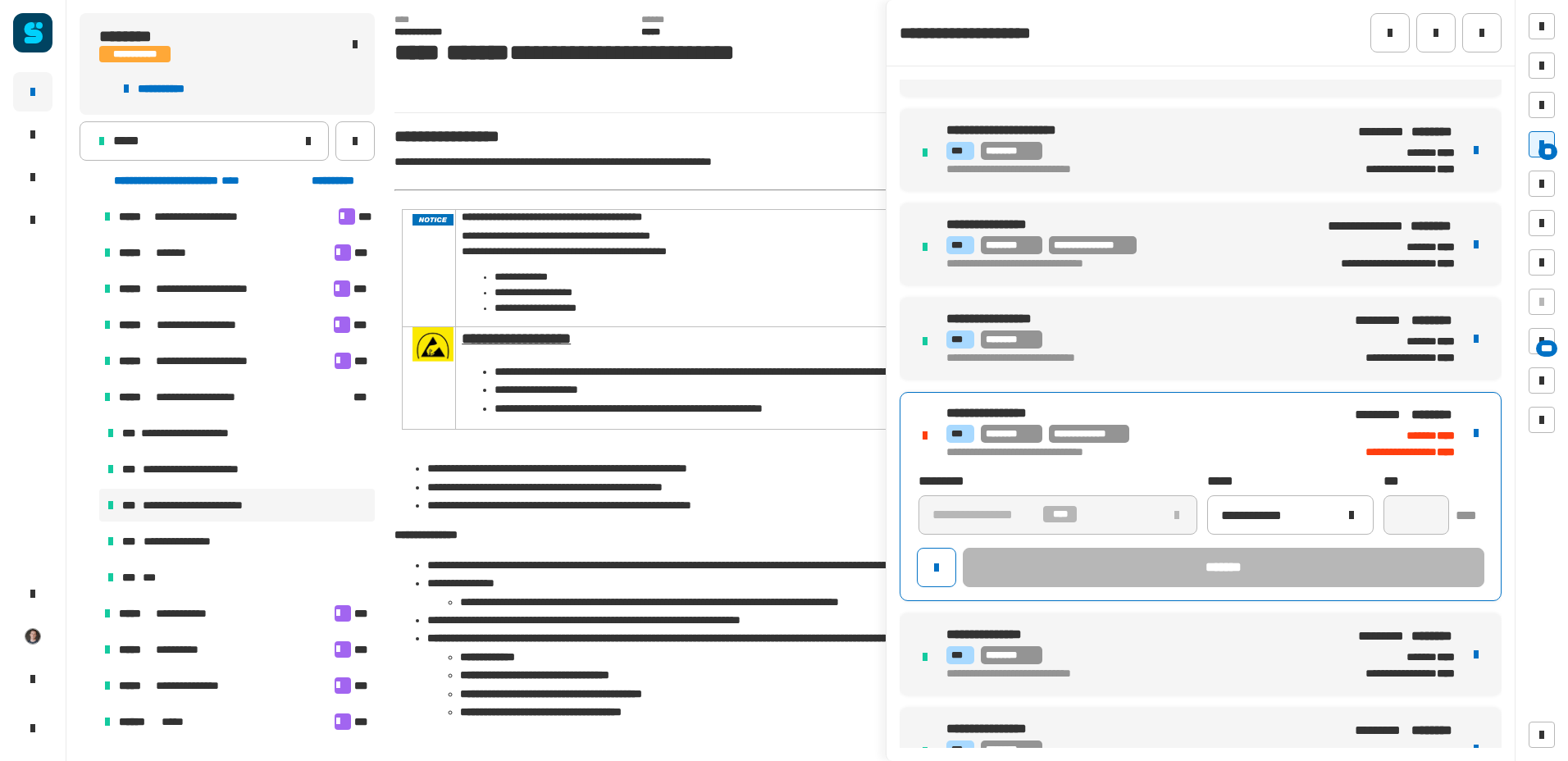 click at bounding box center (1476, 433) 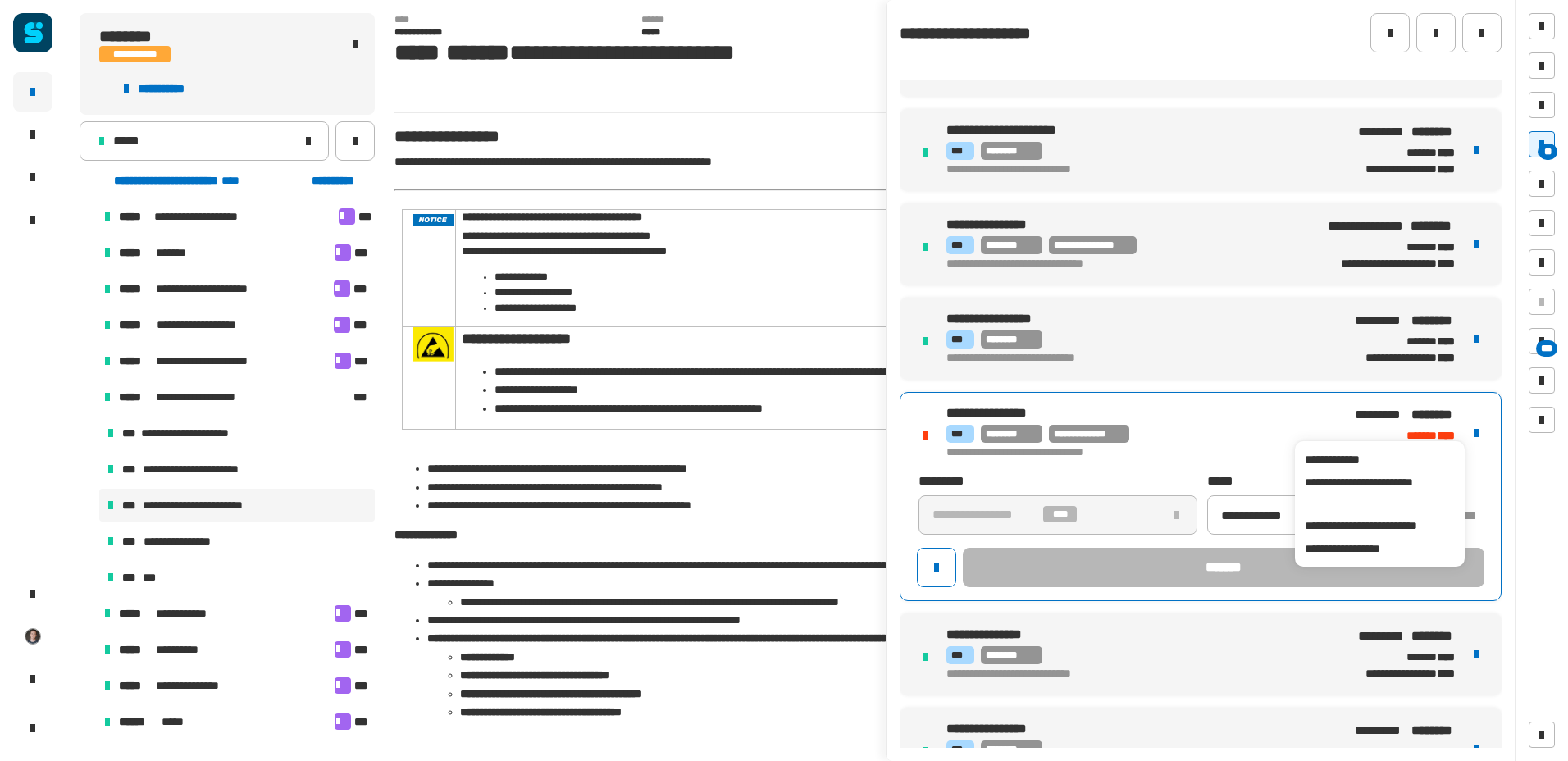 click on "**********" at bounding box center (1129, 413) 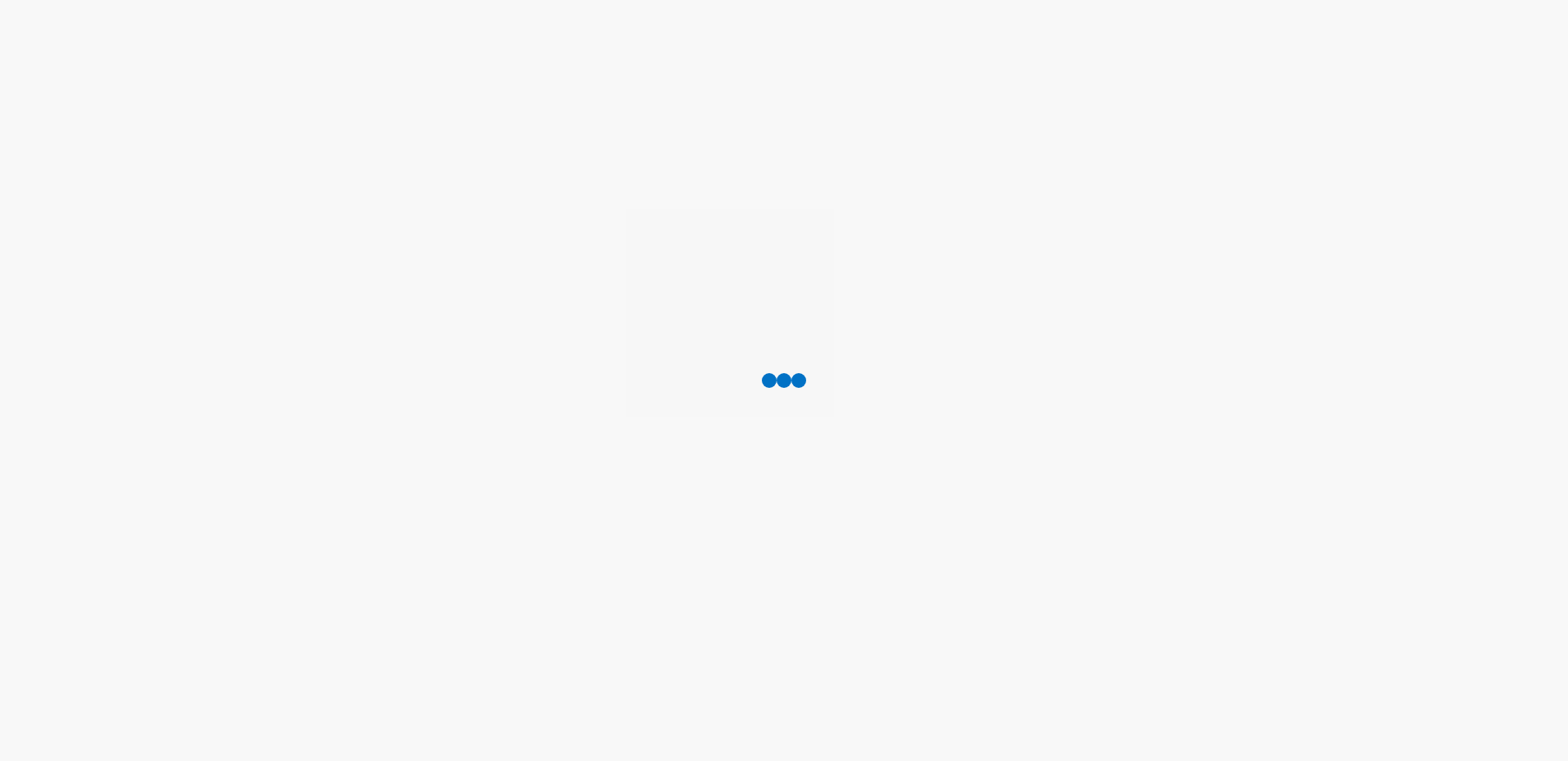 scroll, scrollTop: 0, scrollLeft: 0, axis: both 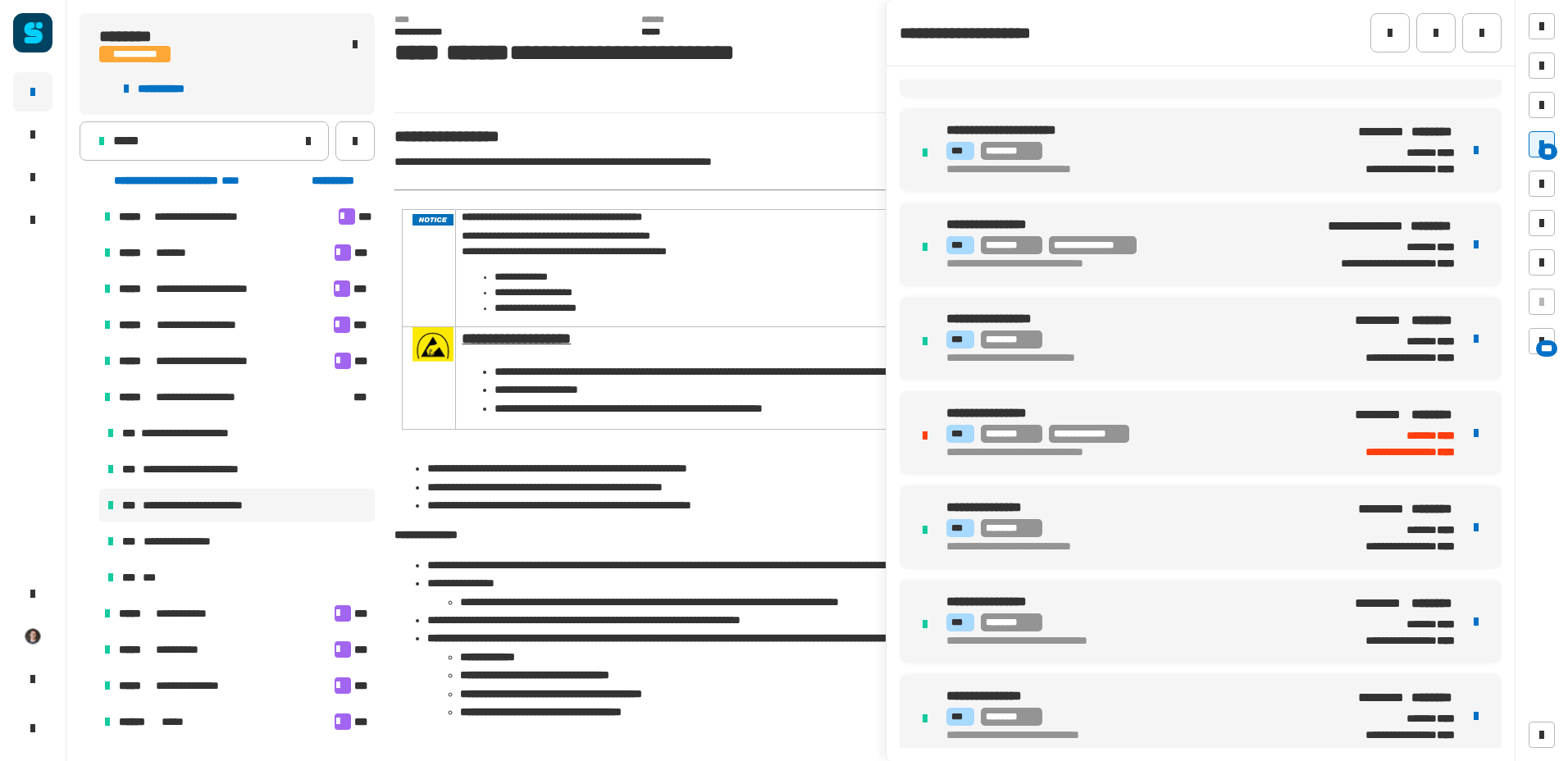 click on "**********" at bounding box center (1139, 434) 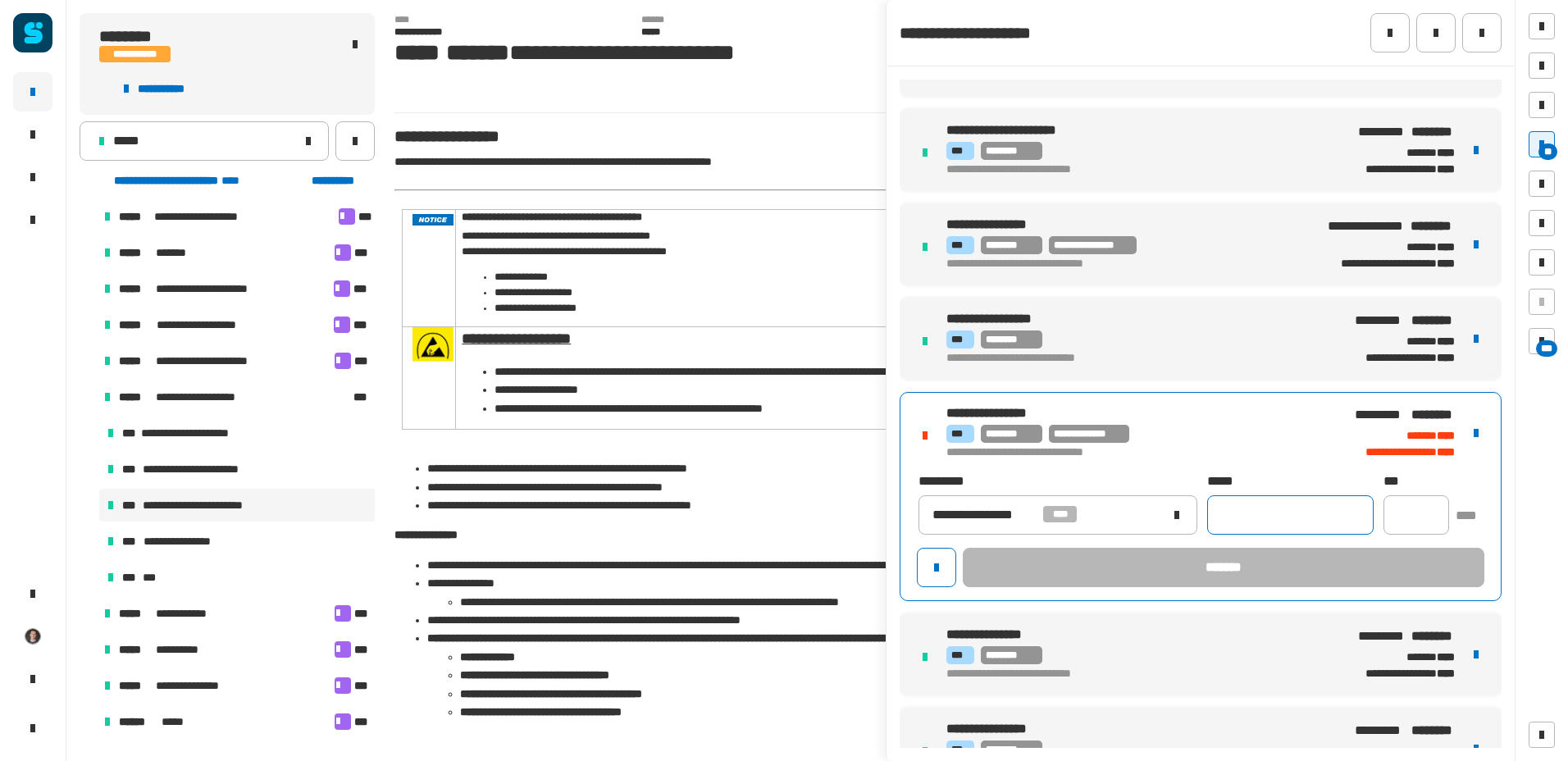click 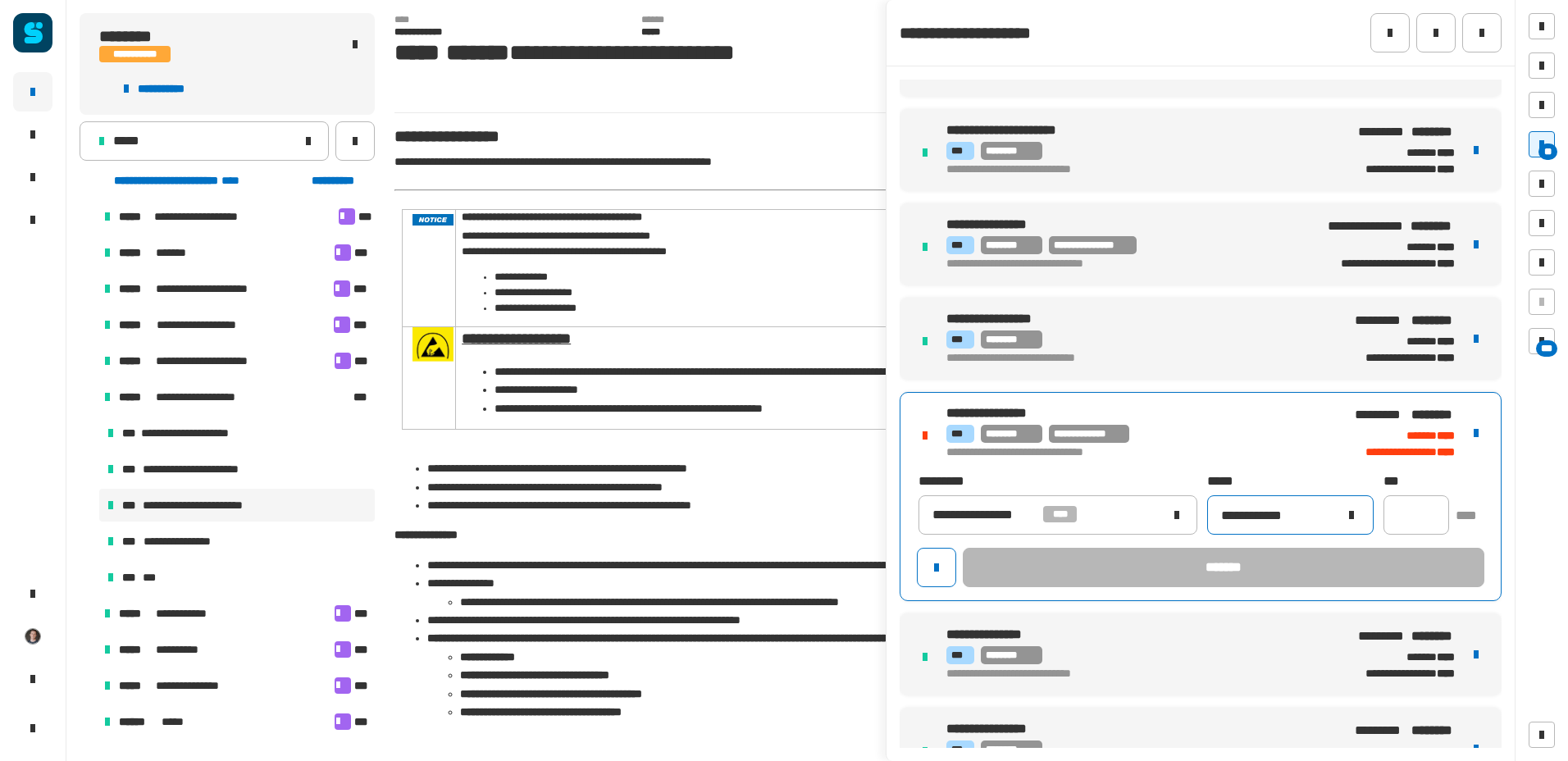type on "**********" 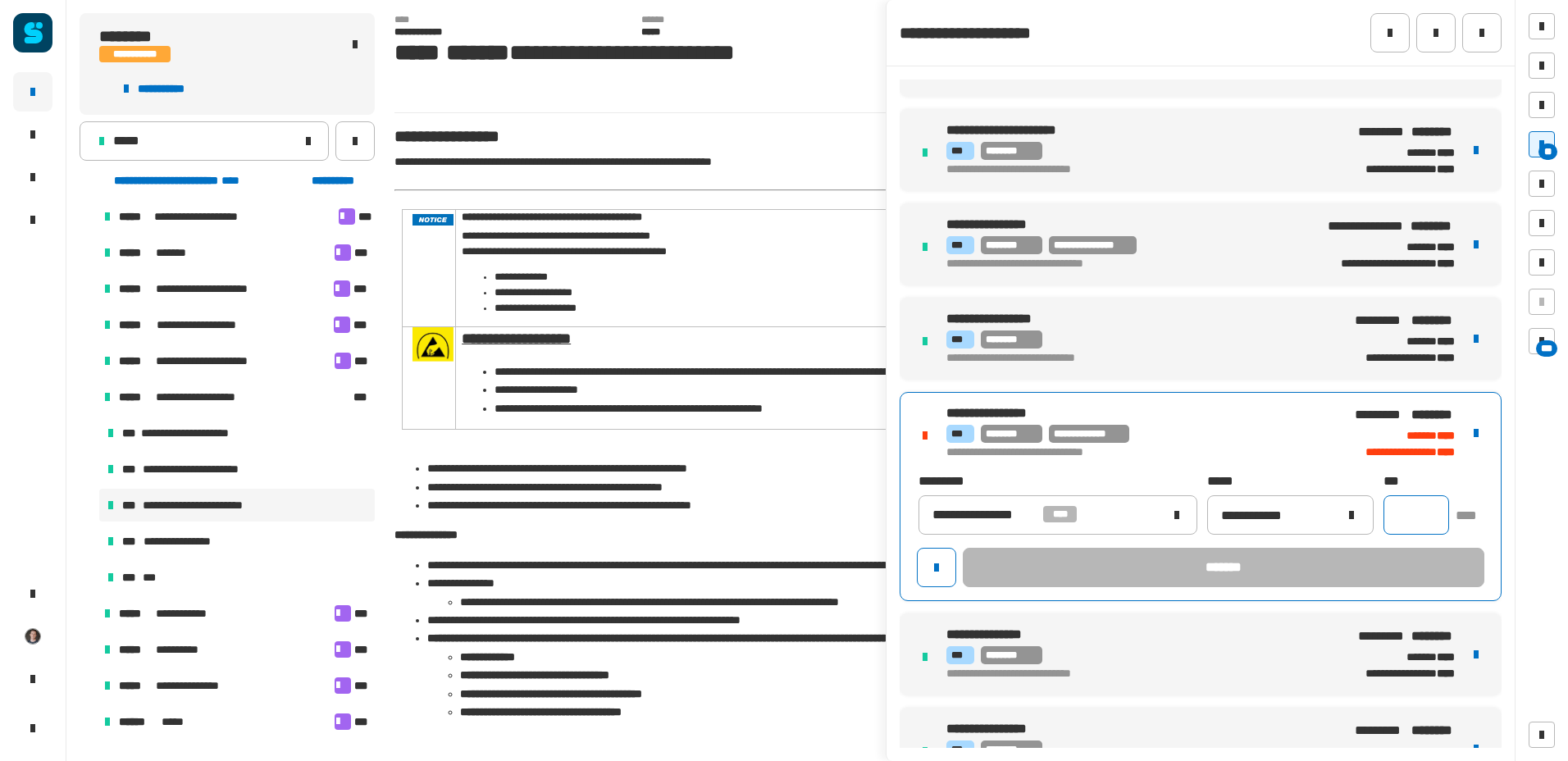 click 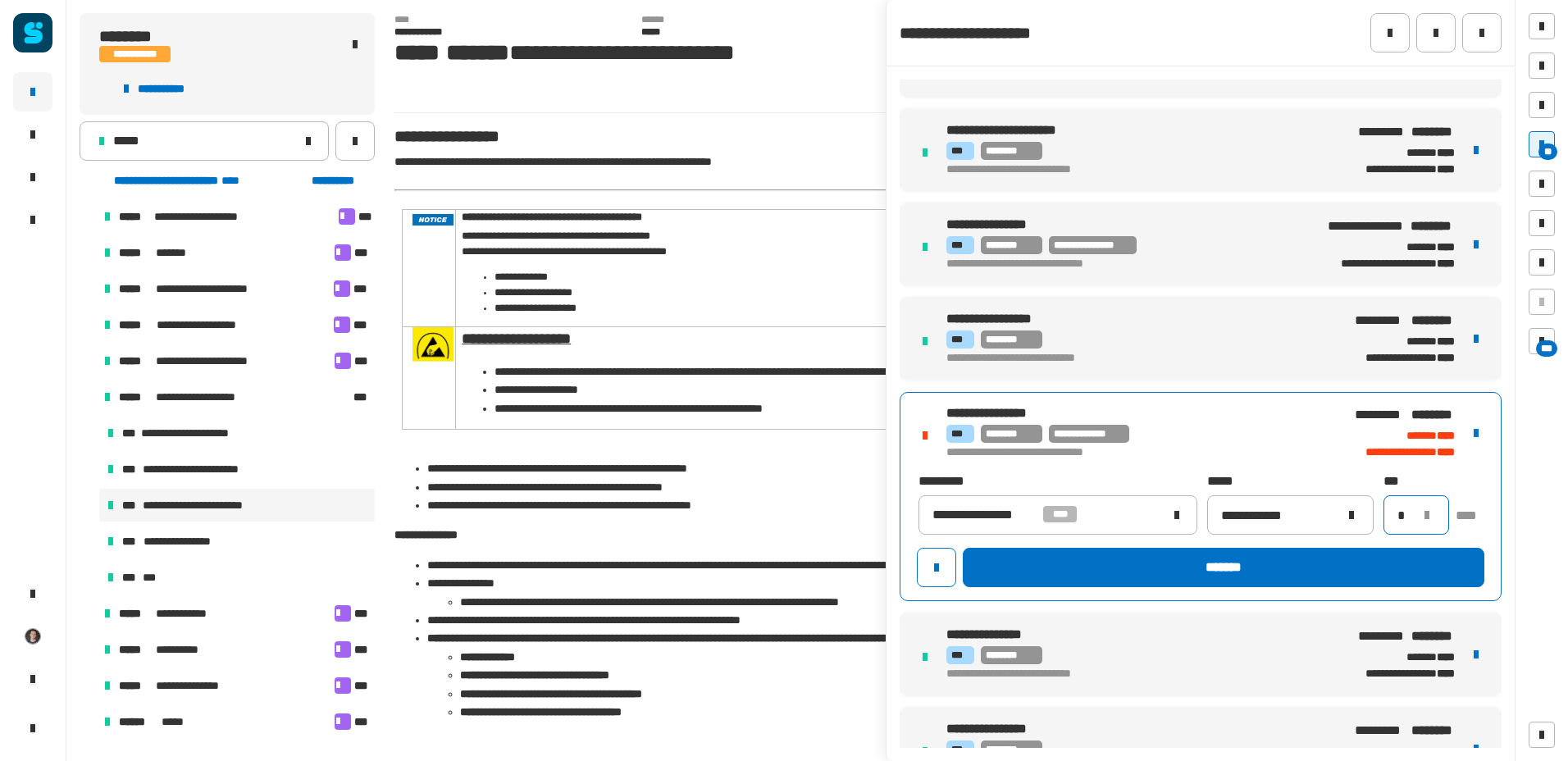 type on "*" 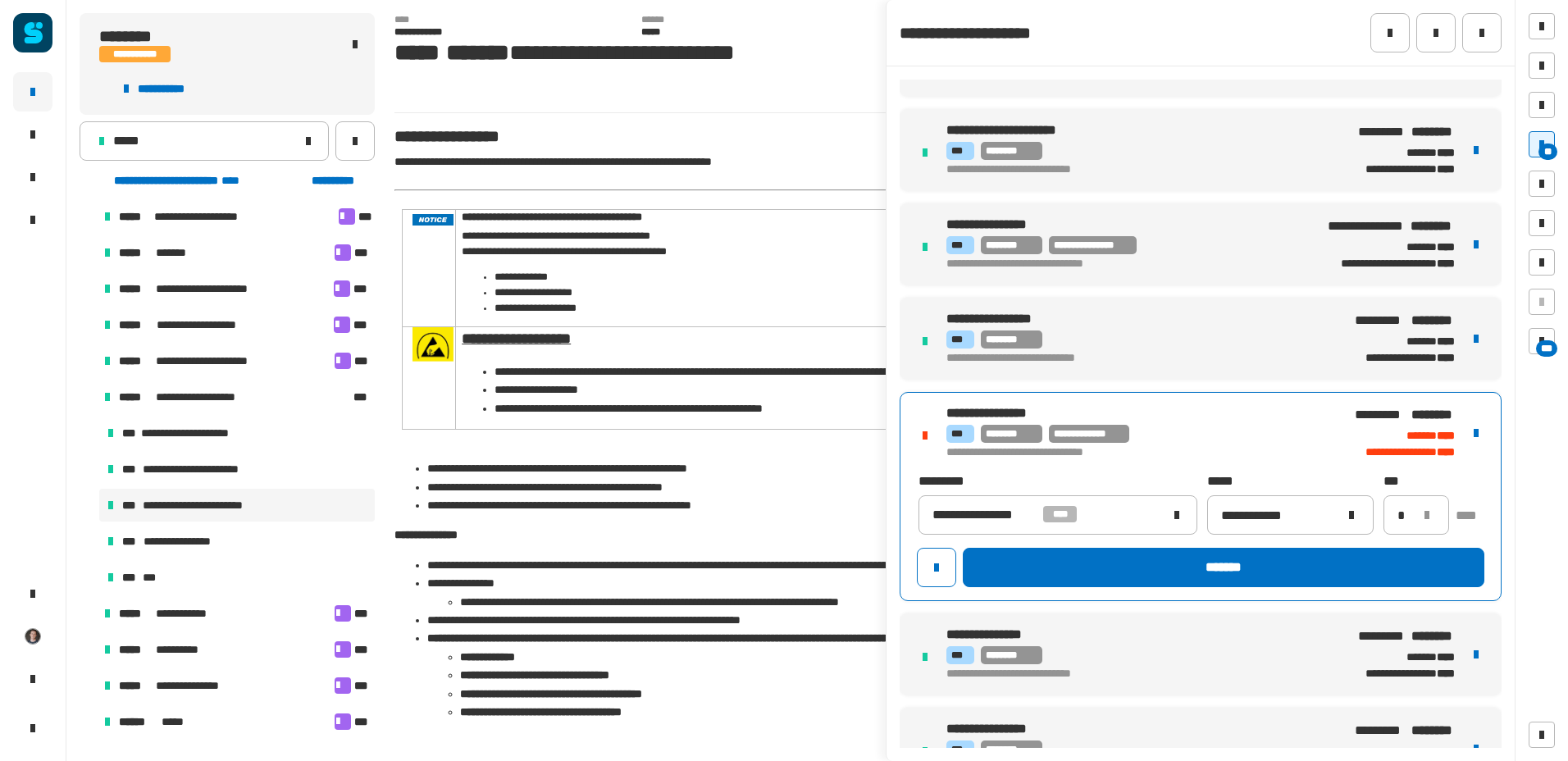 click on "*******" 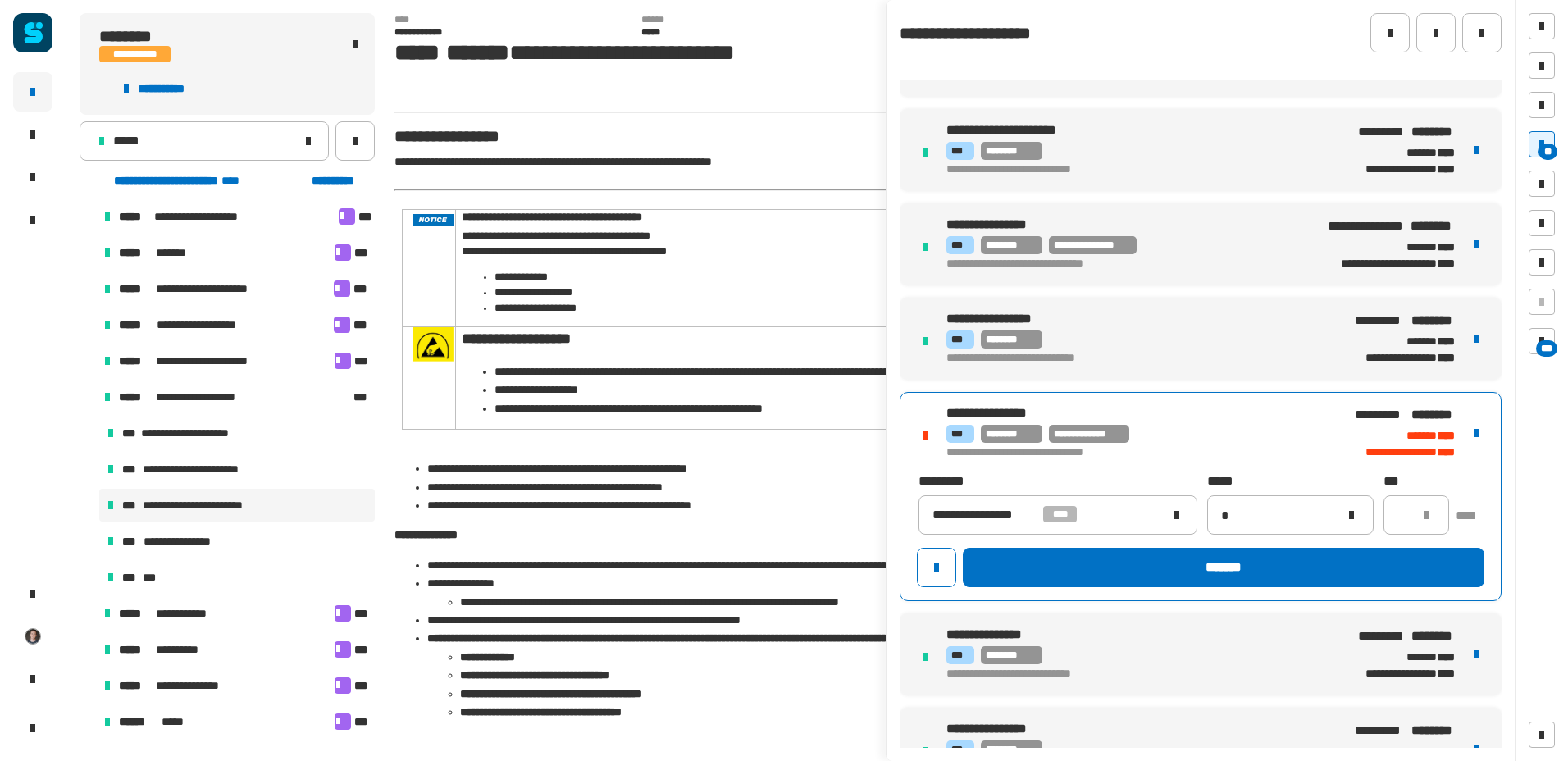 type 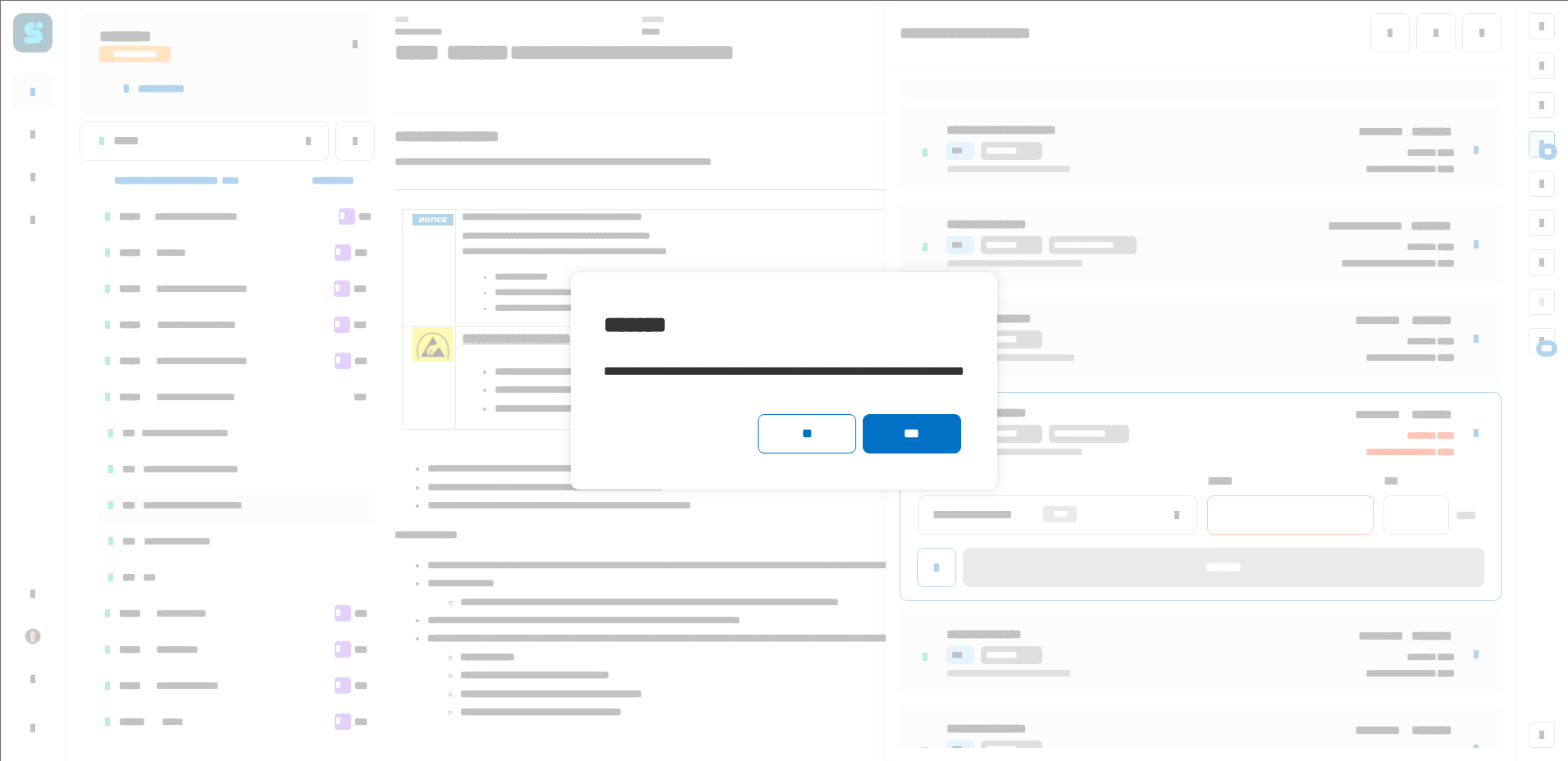 click on "***" 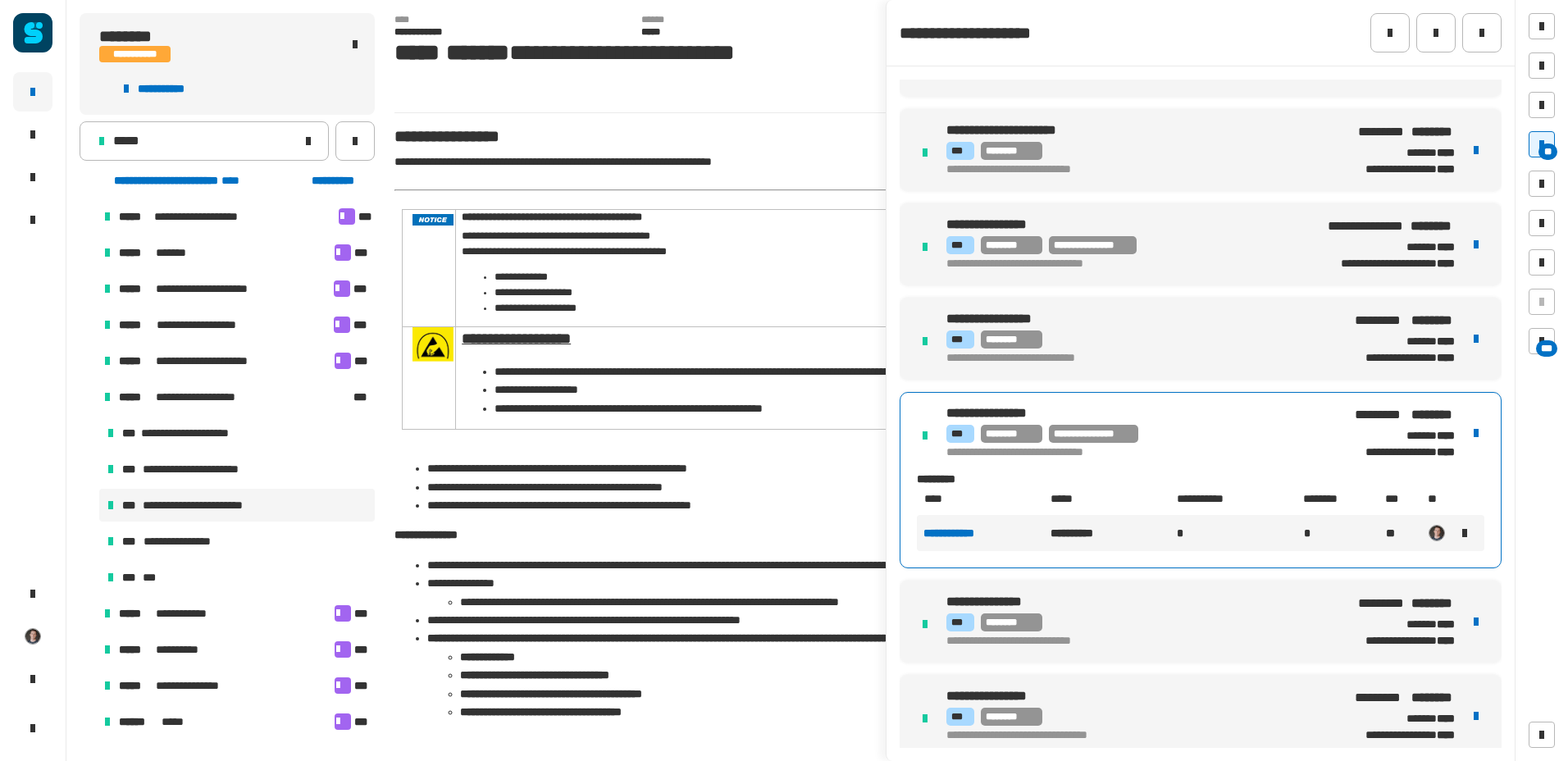 click on "*****" 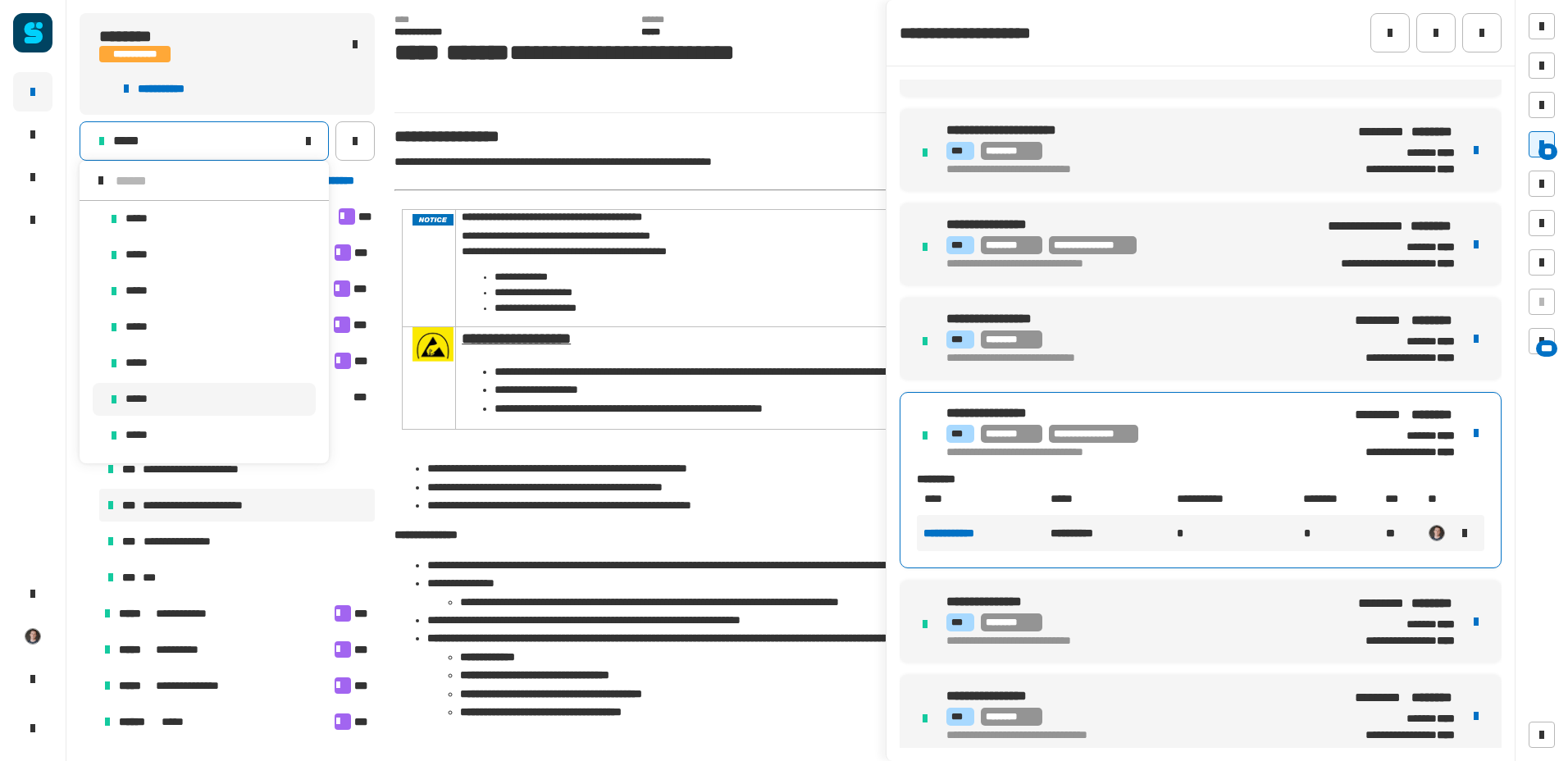 scroll, scrollTop: 13, scrollLeft: 0, axis: vertical 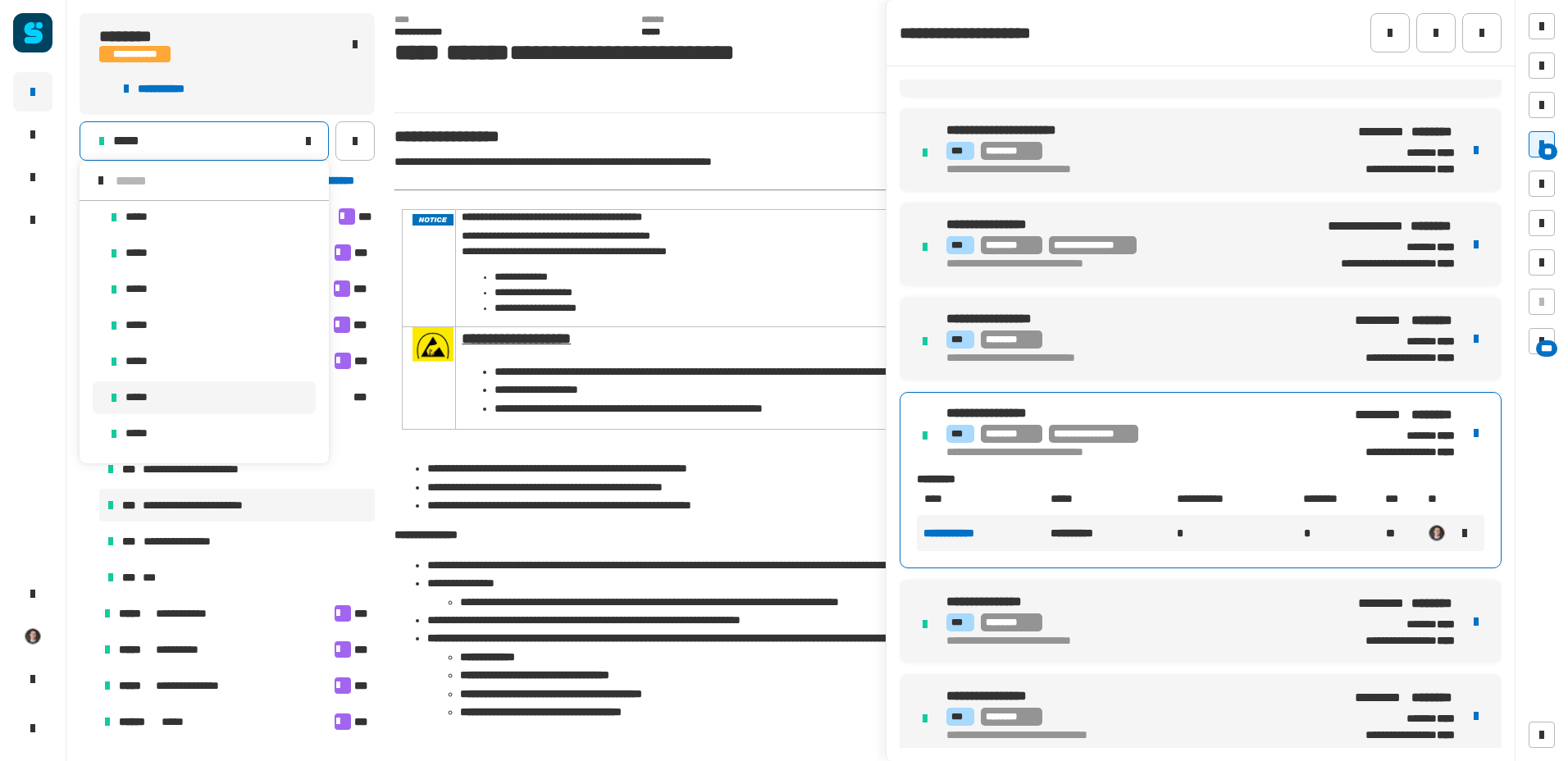 click at bounding box center (216, 180) 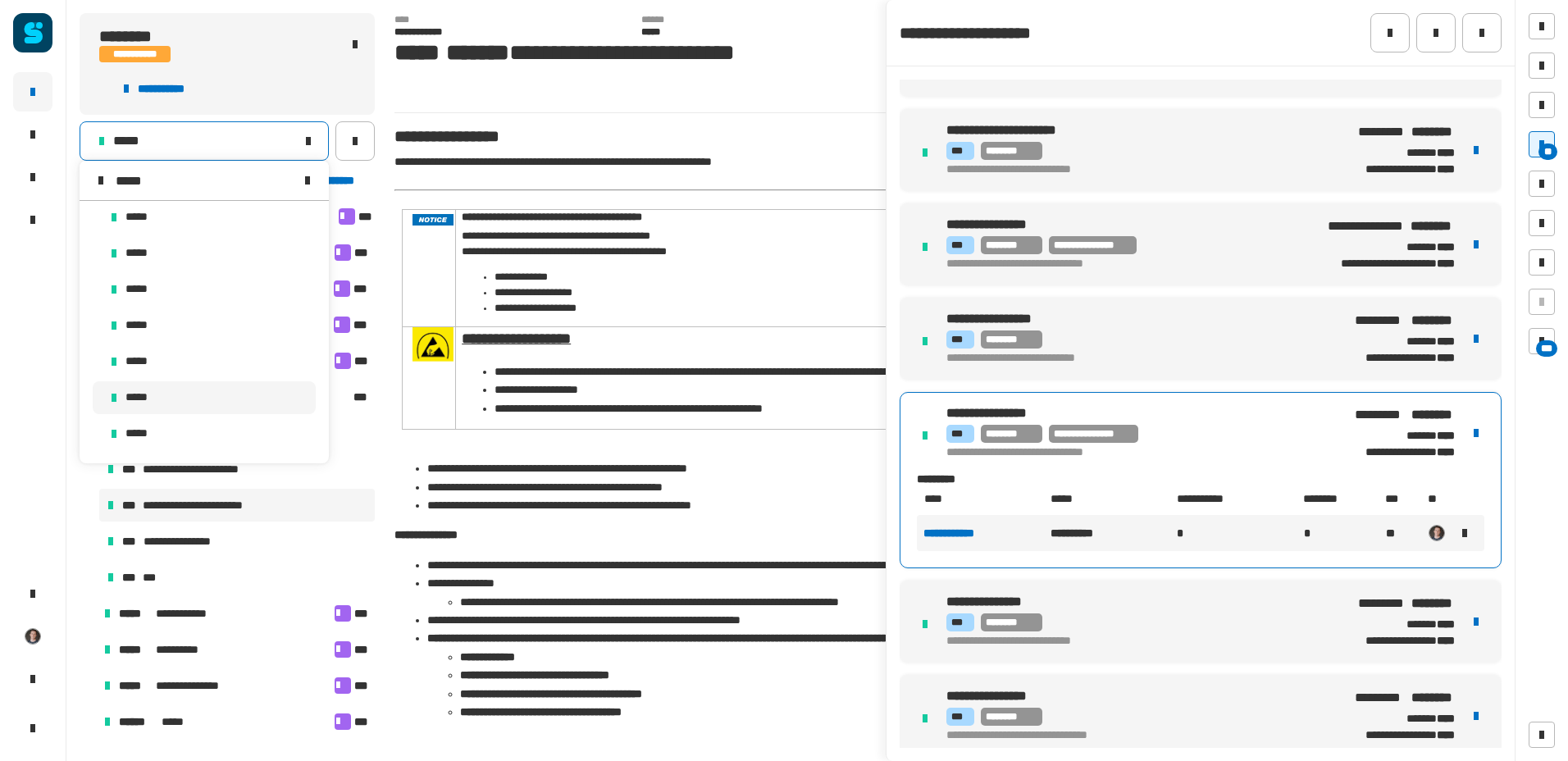scroll, scrollTop: 0, scrollLeft: 0, axis: both 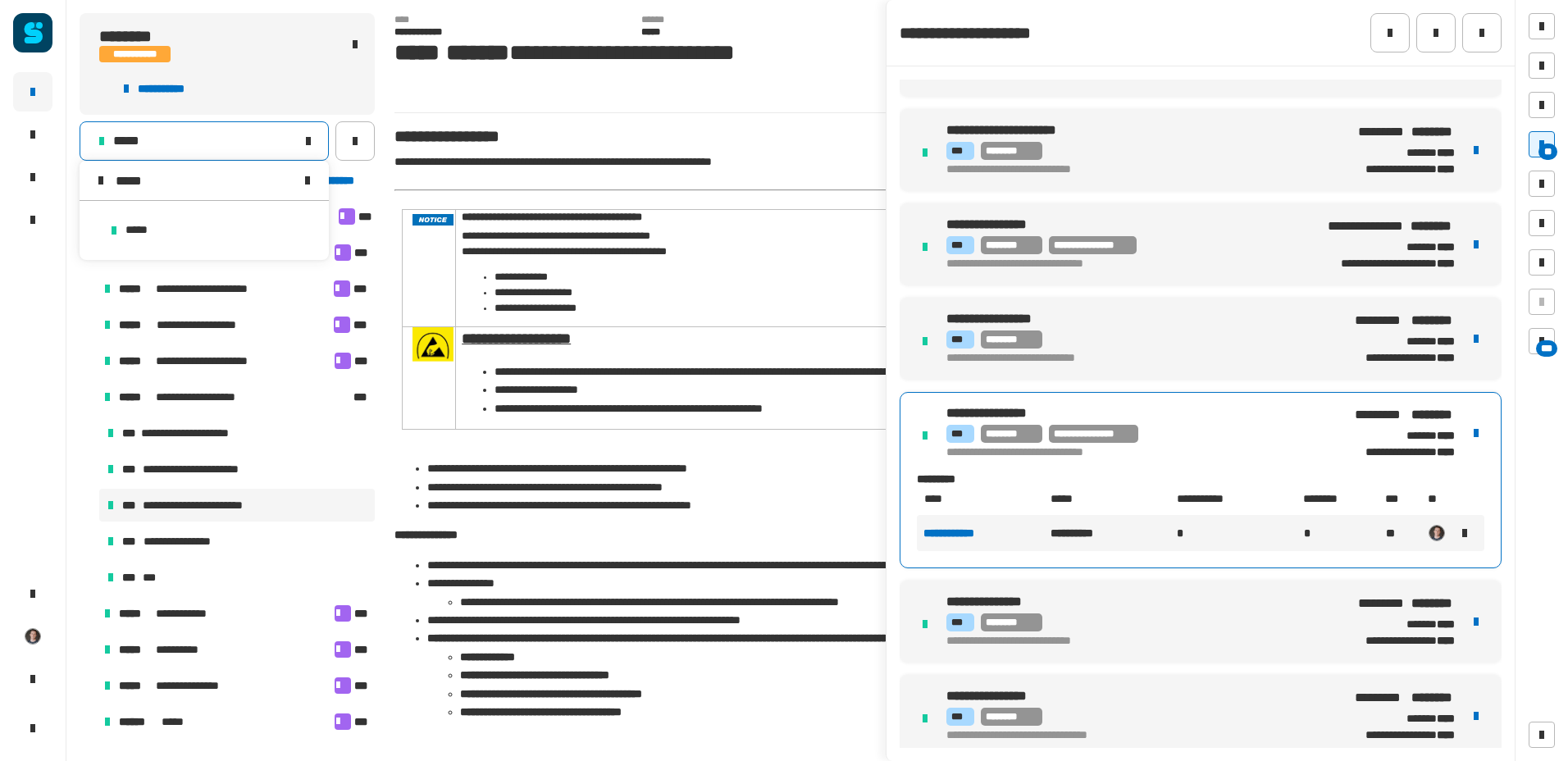click on "*****" at bounding box center (204, 230) 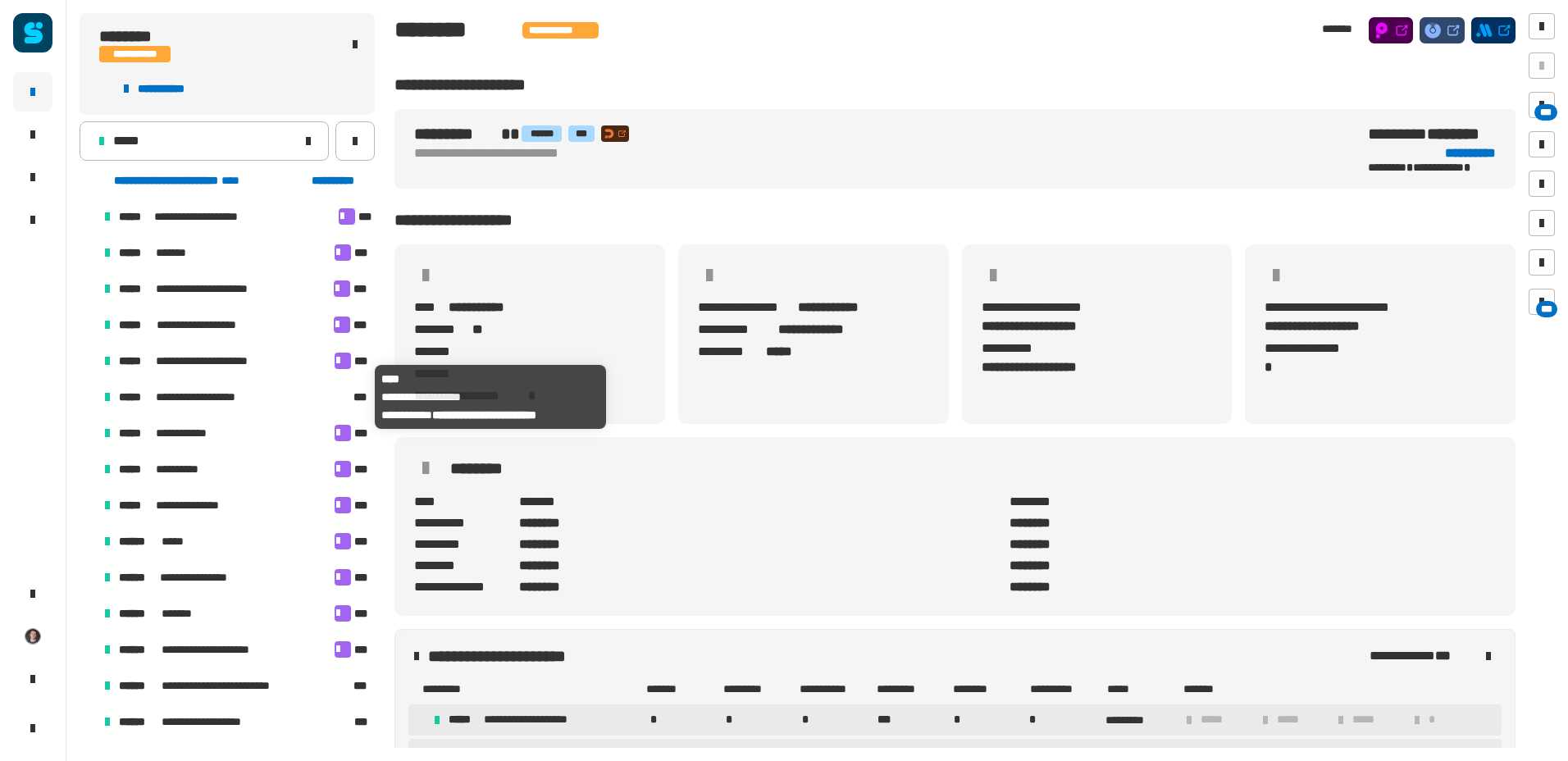 scroll, scrollTop: 7, scrollLeft: 11, axis: both 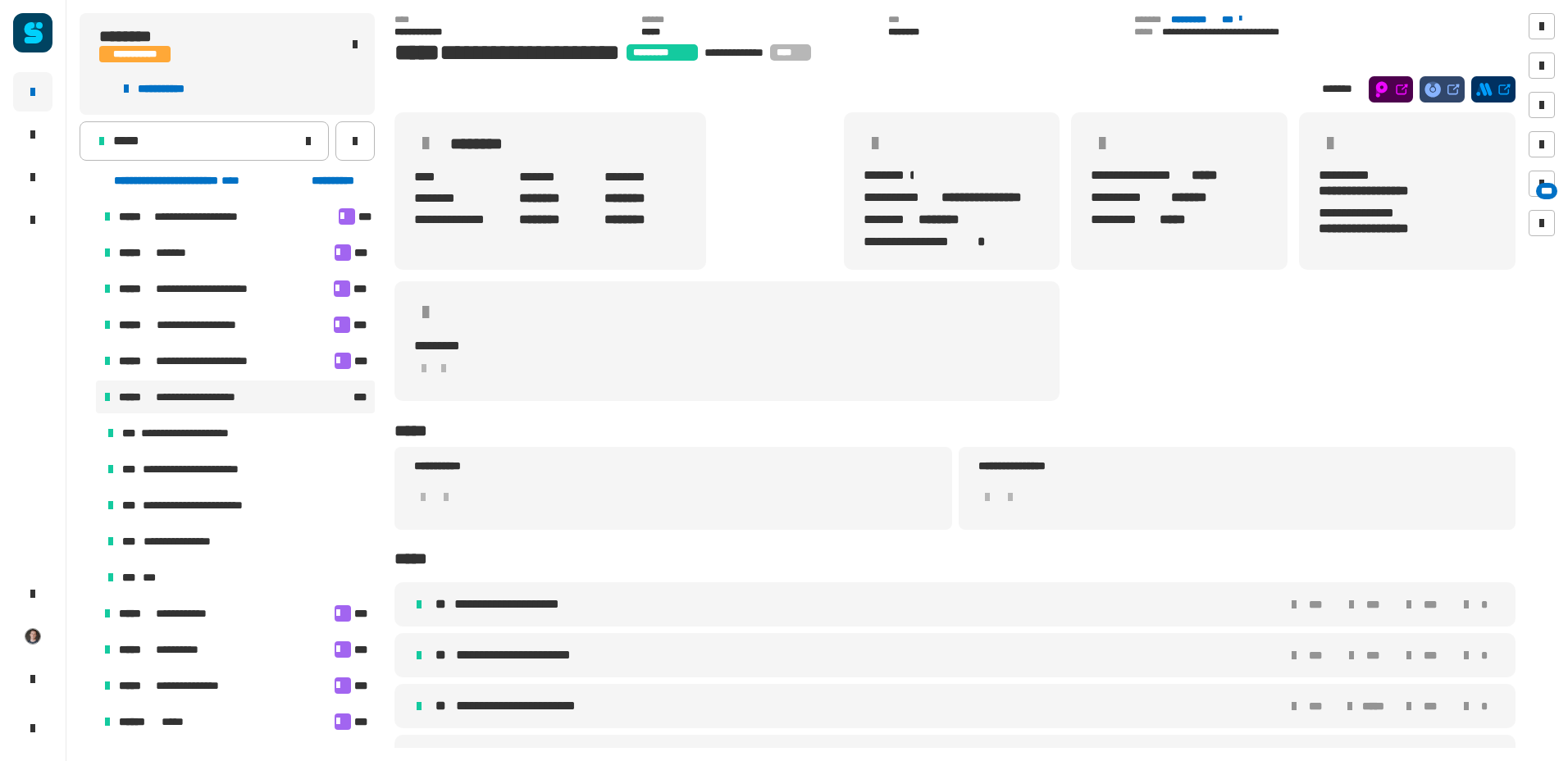 click on "**********" at bounding box center [206, 505] 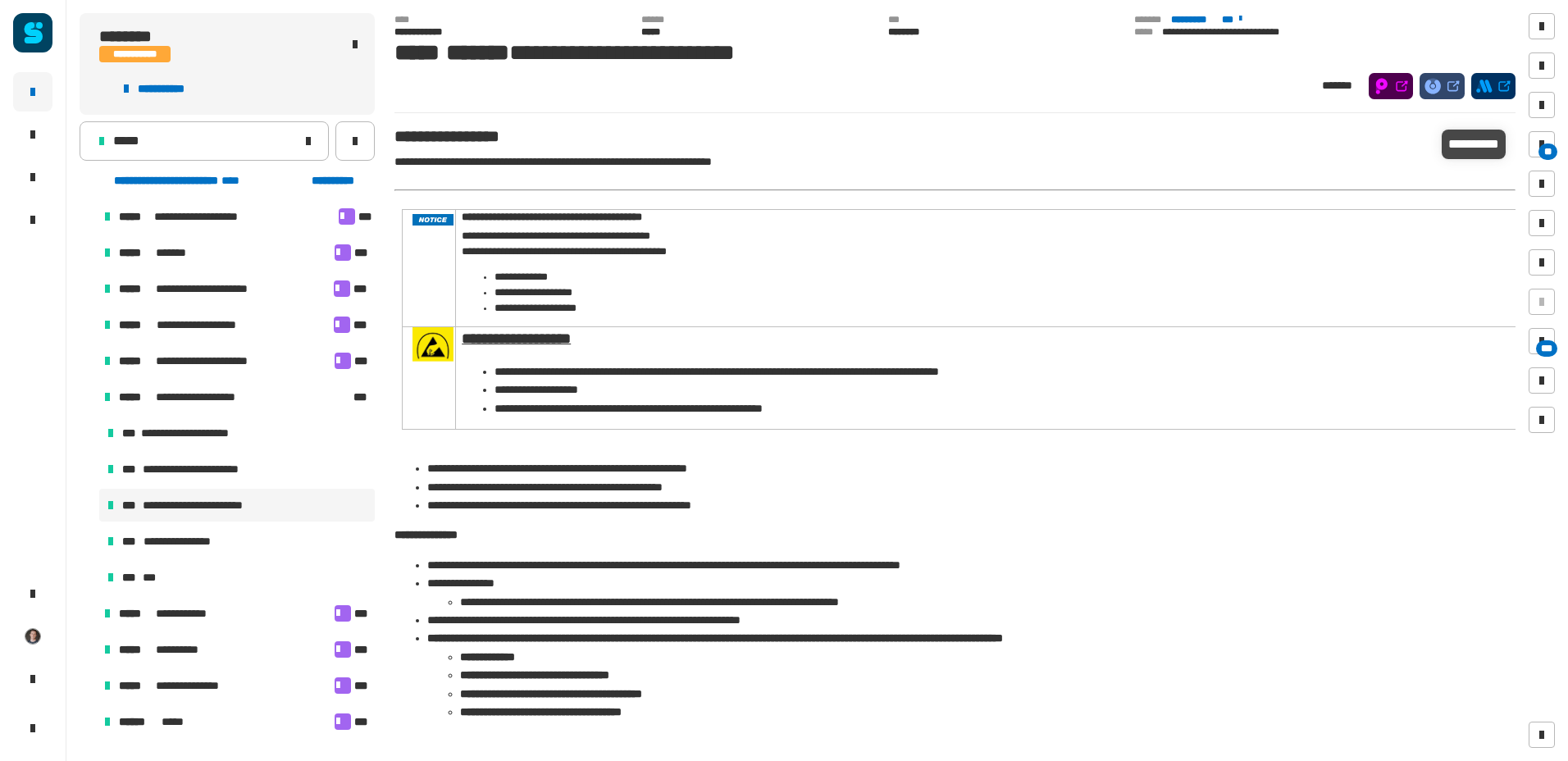 click on "**" at bounding box center [1547, 152] 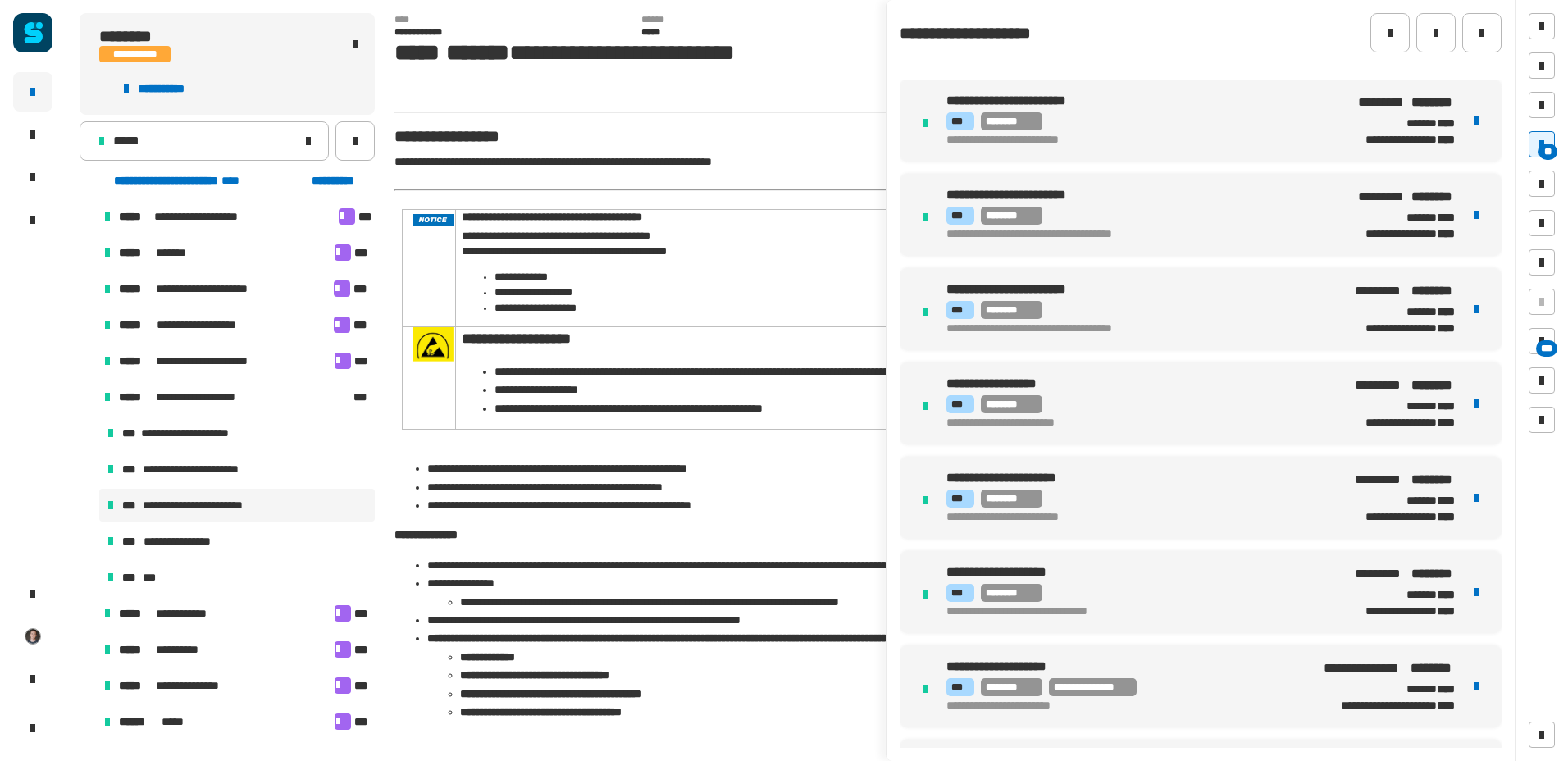 scroll, scrollTop: 4969, scrollLeft: 0, axis: vertical 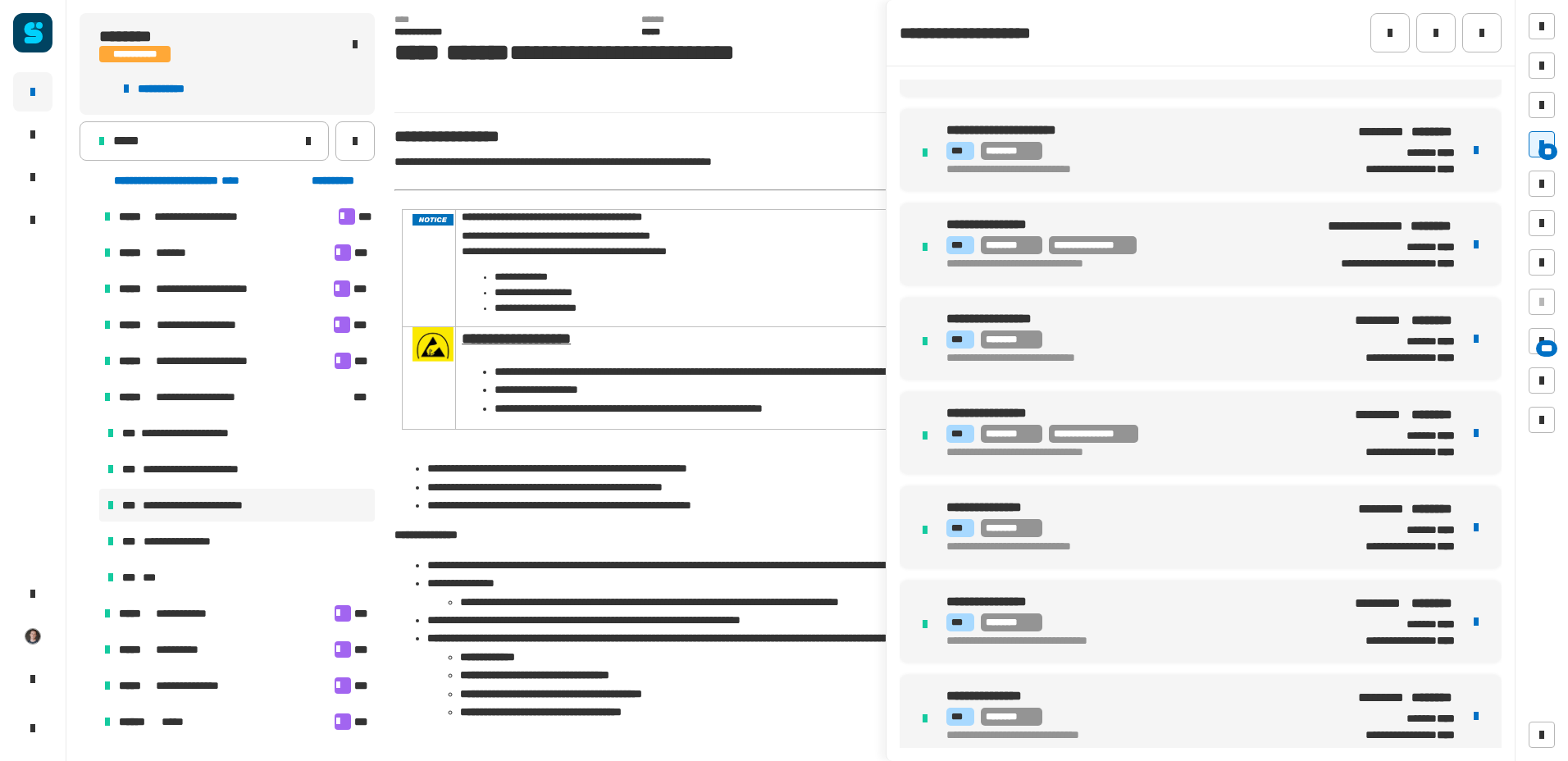 click on "**********" at bounding box center [1139, 434] 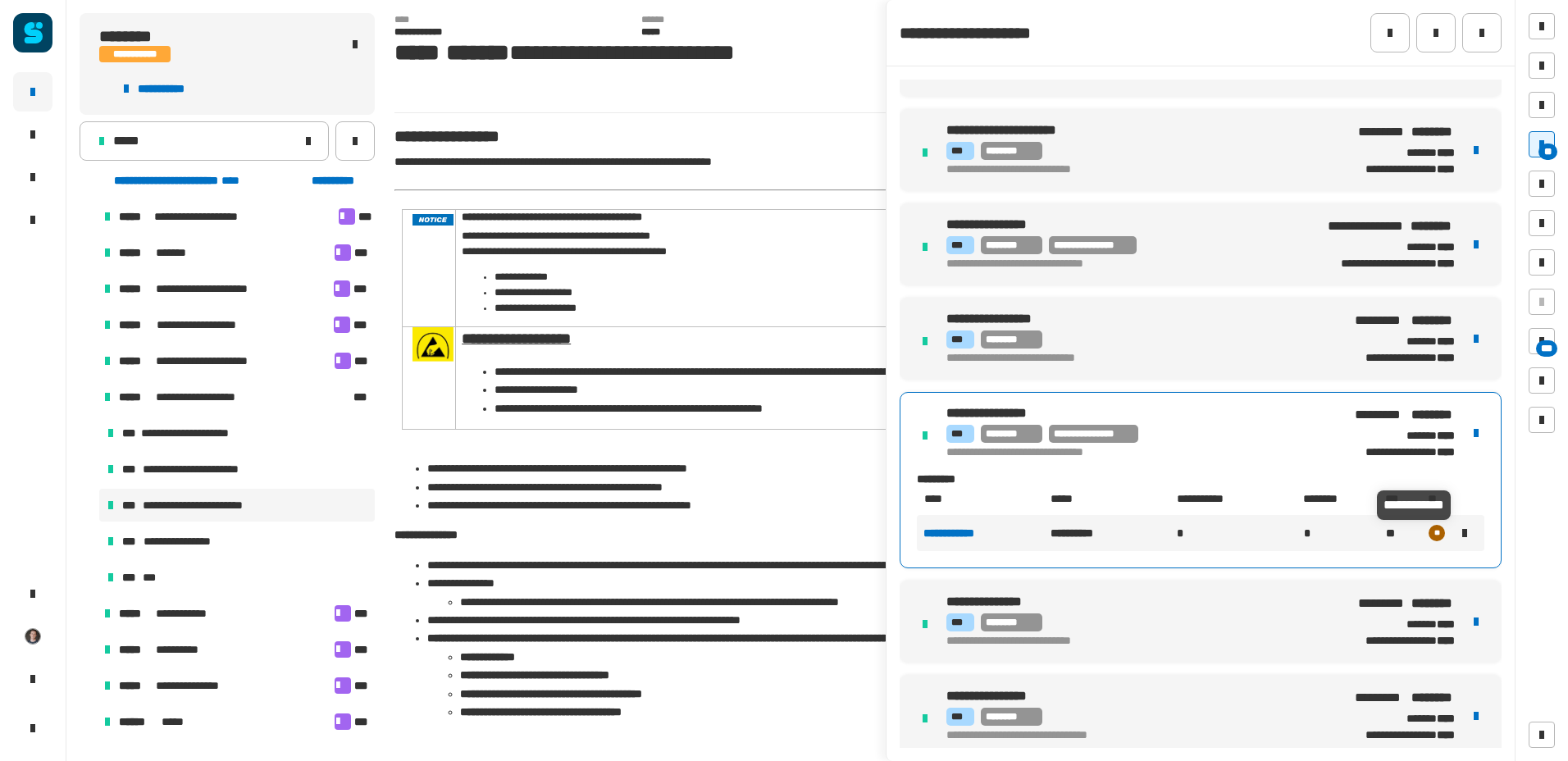 click at bounding box center (1465, 533) 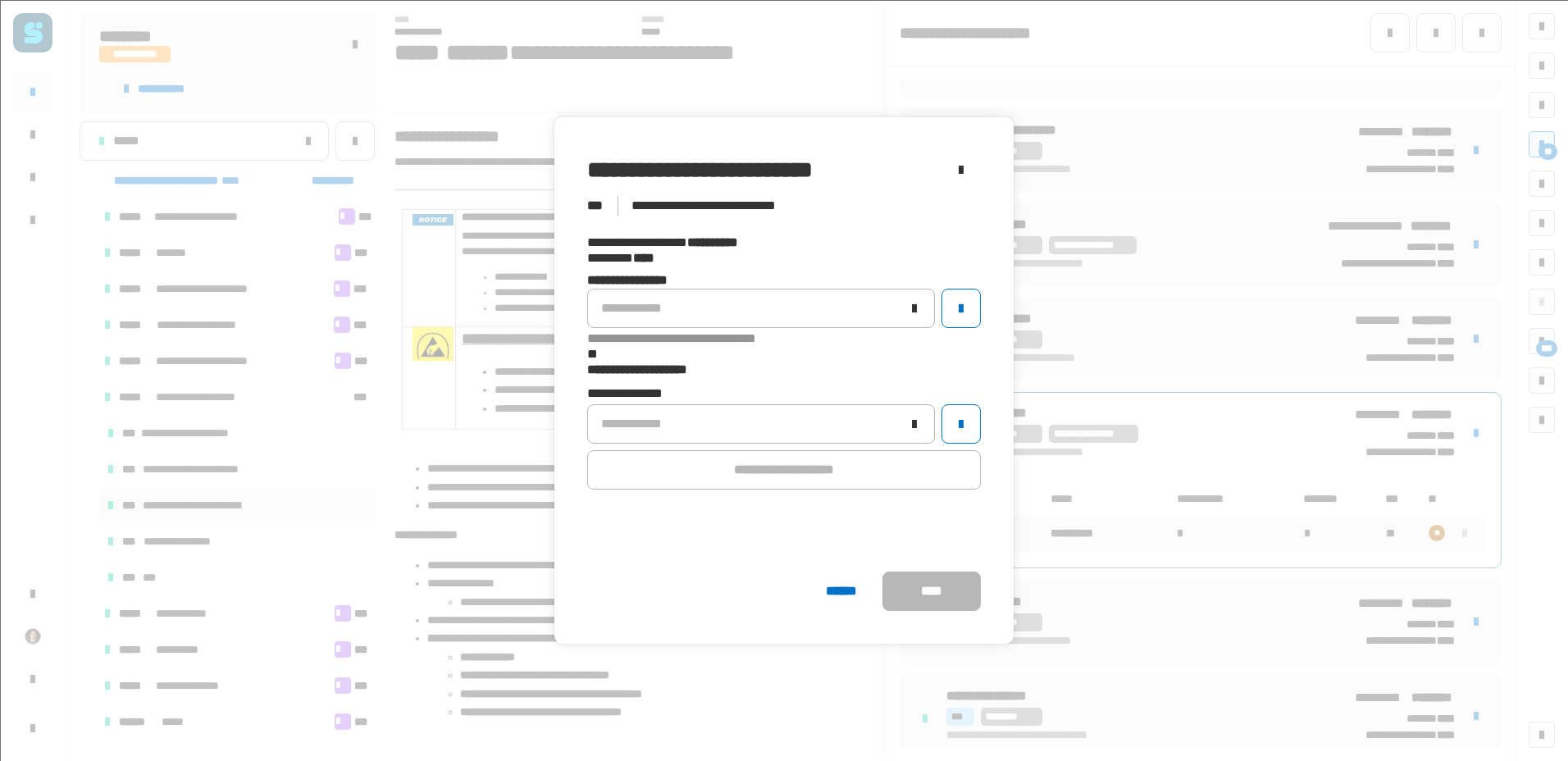 click on "**********" 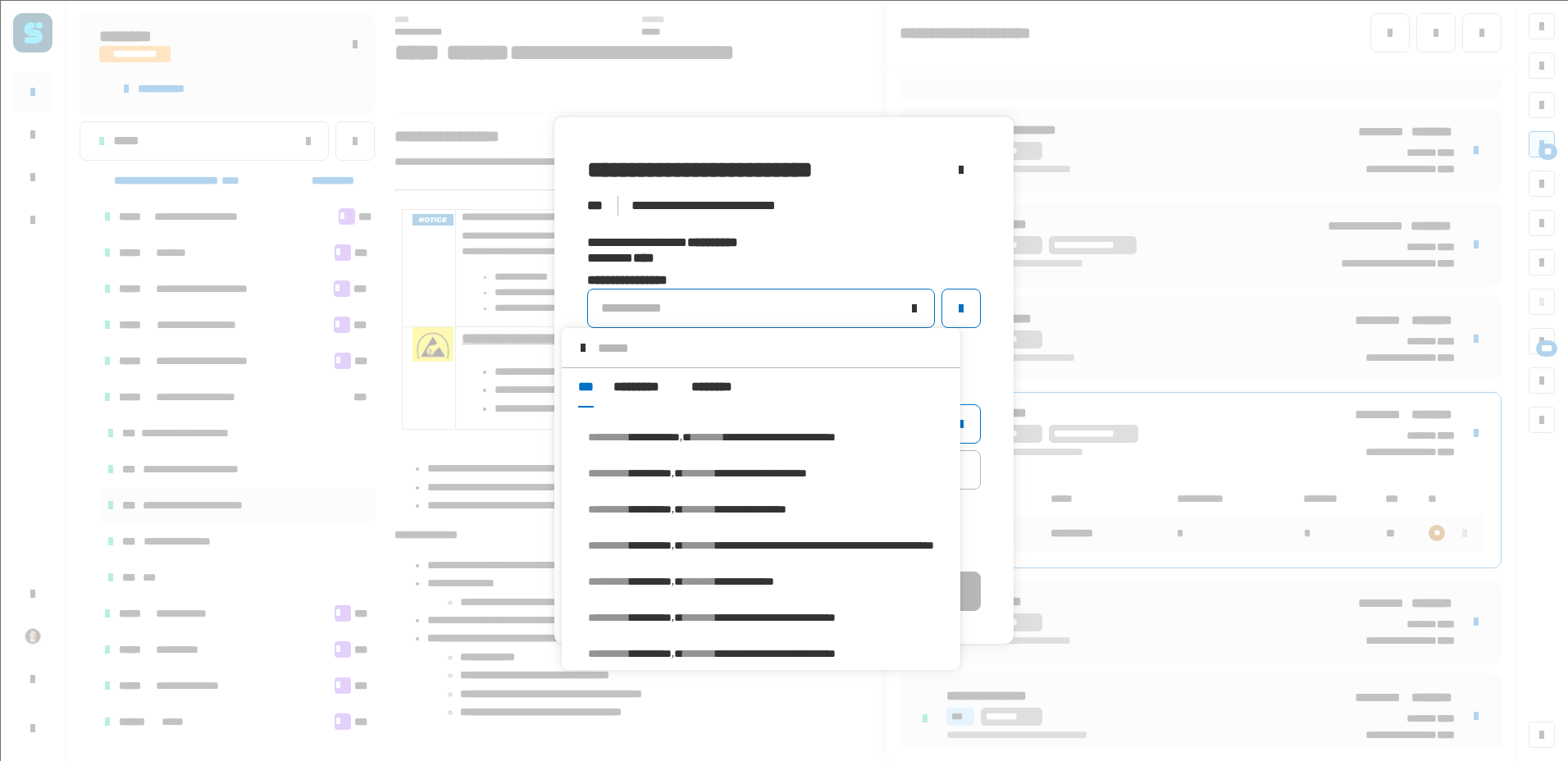 click on "**********" at bounding box center (712, 437) 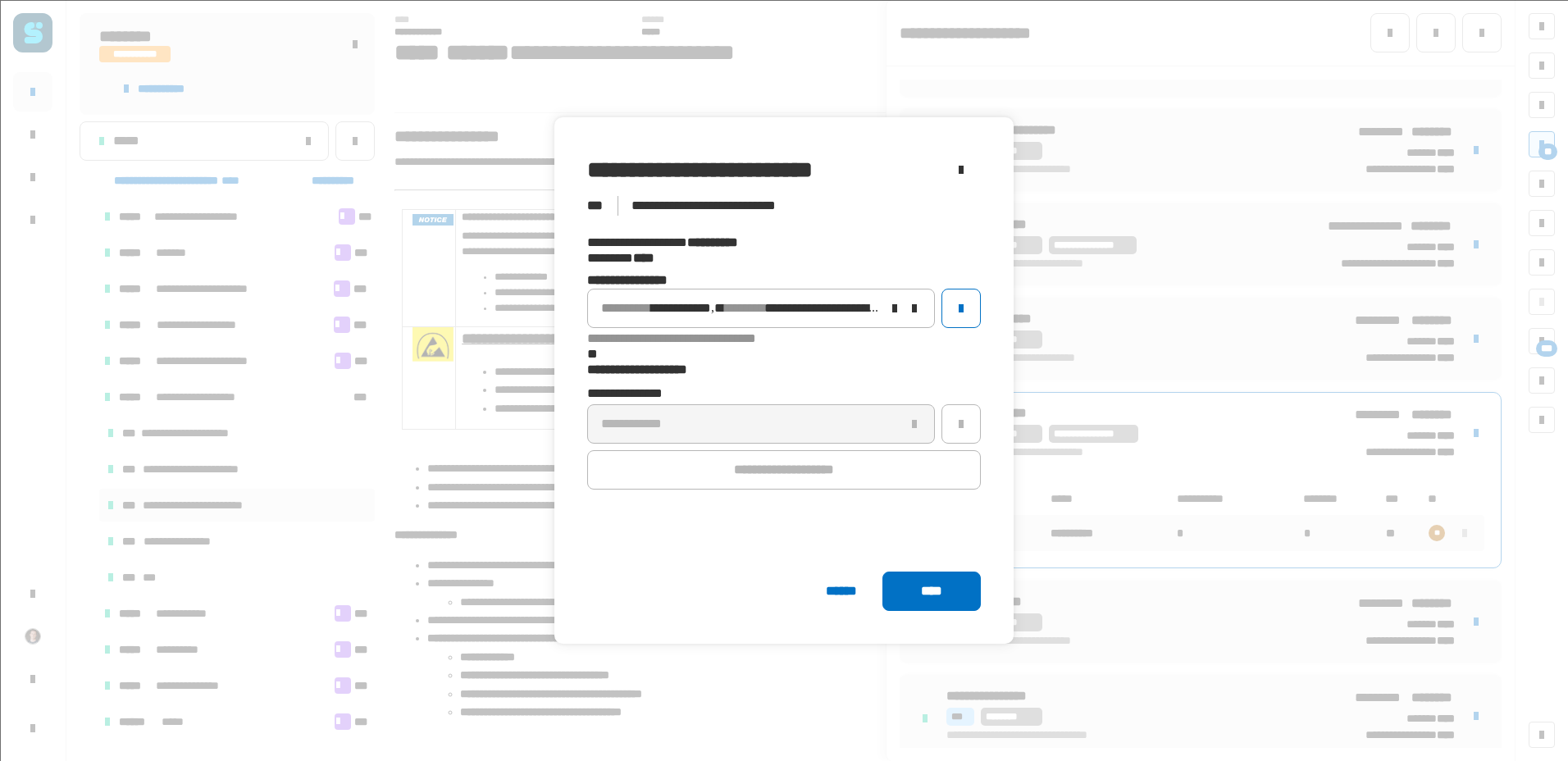 click on "******** ****" 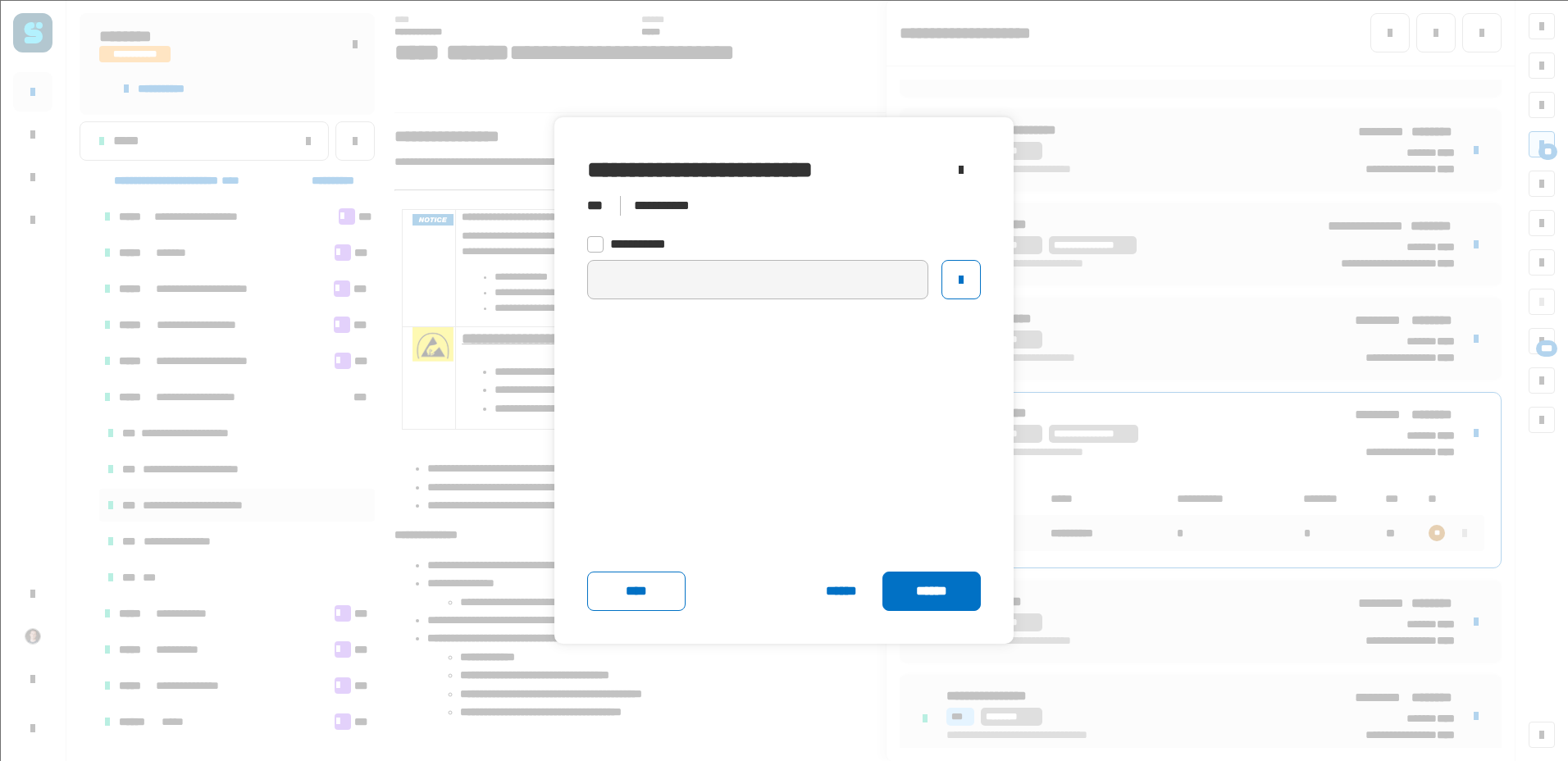 click on "******" 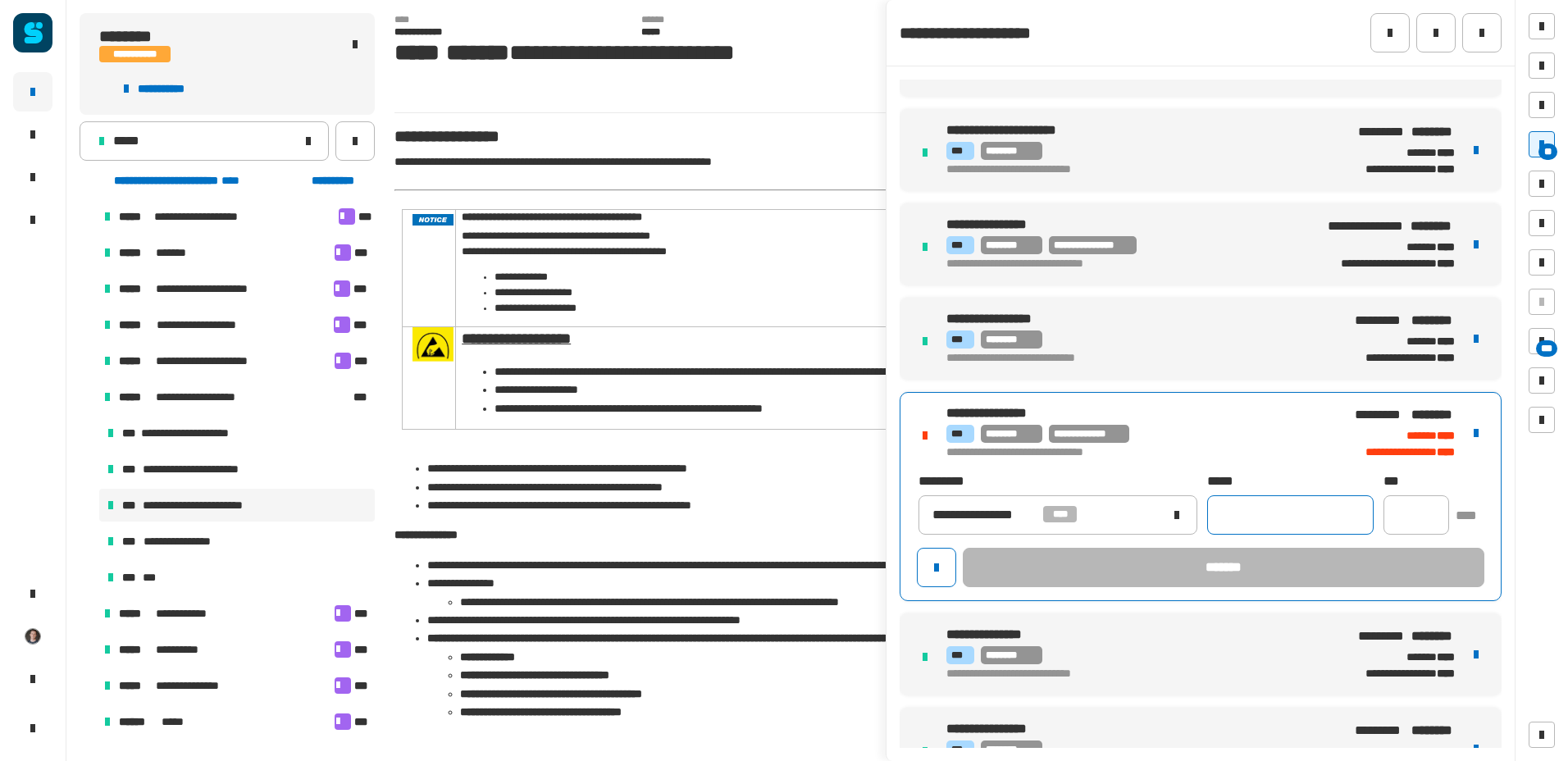 click 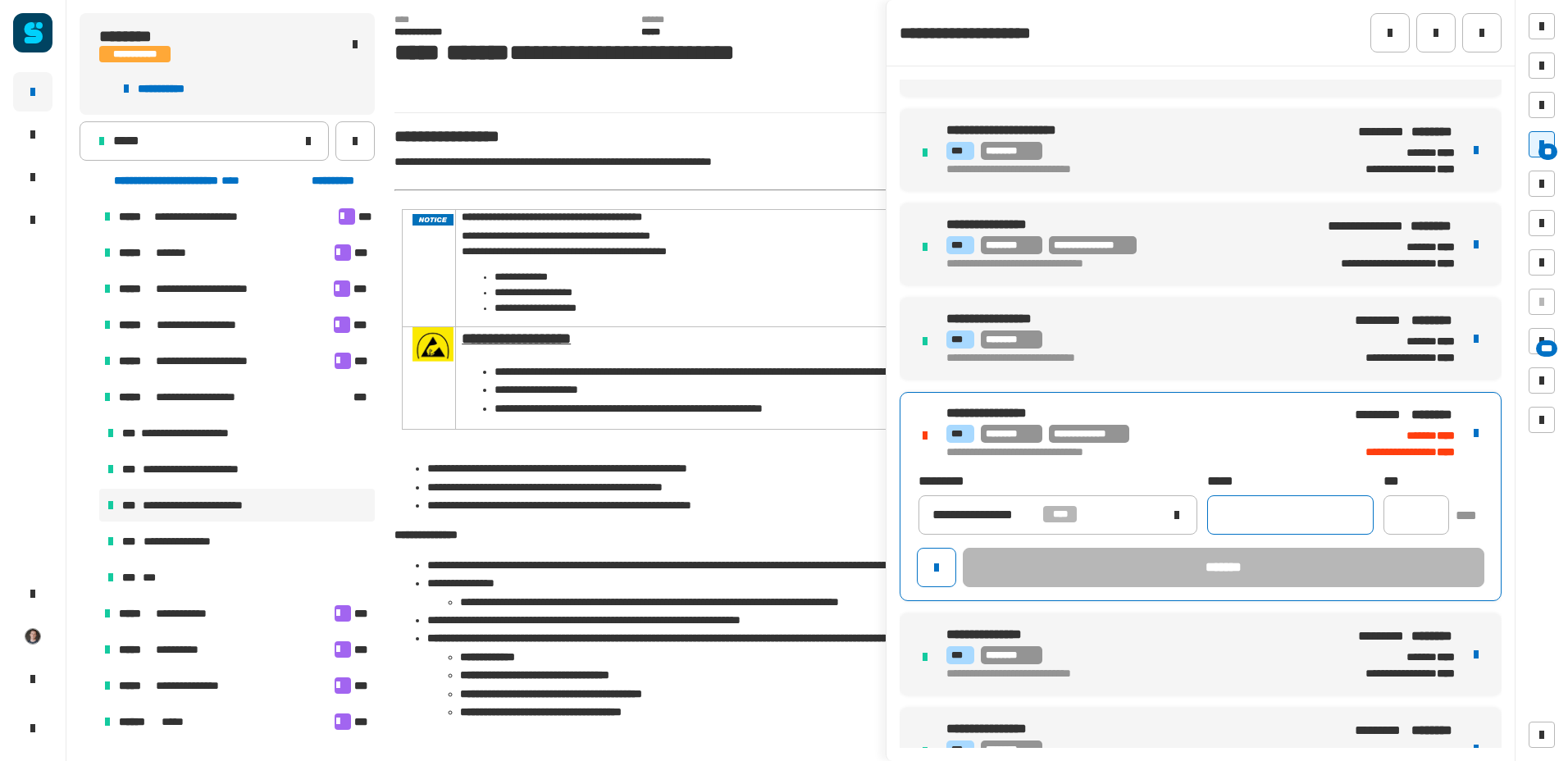click 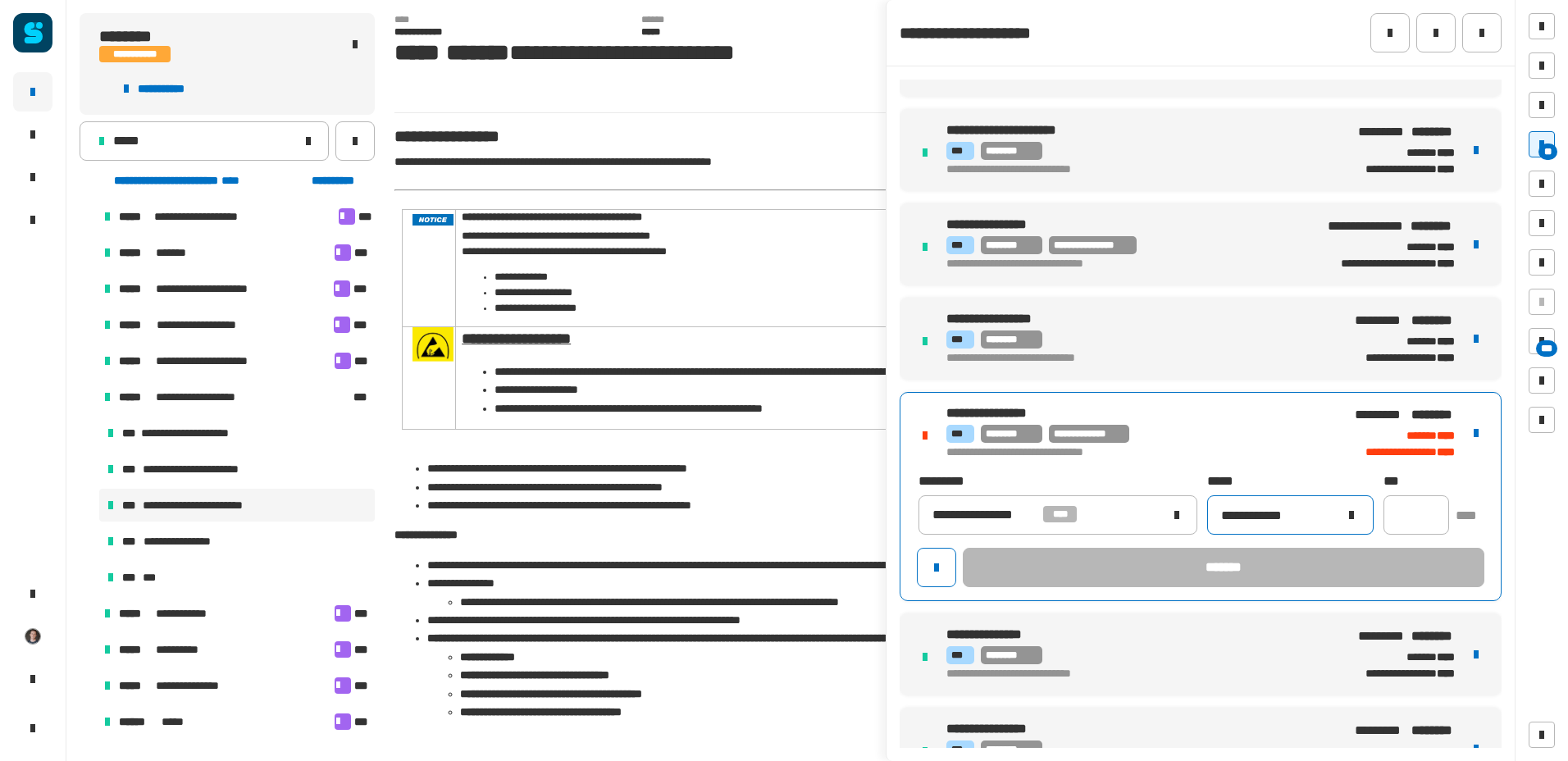 type on "**********" 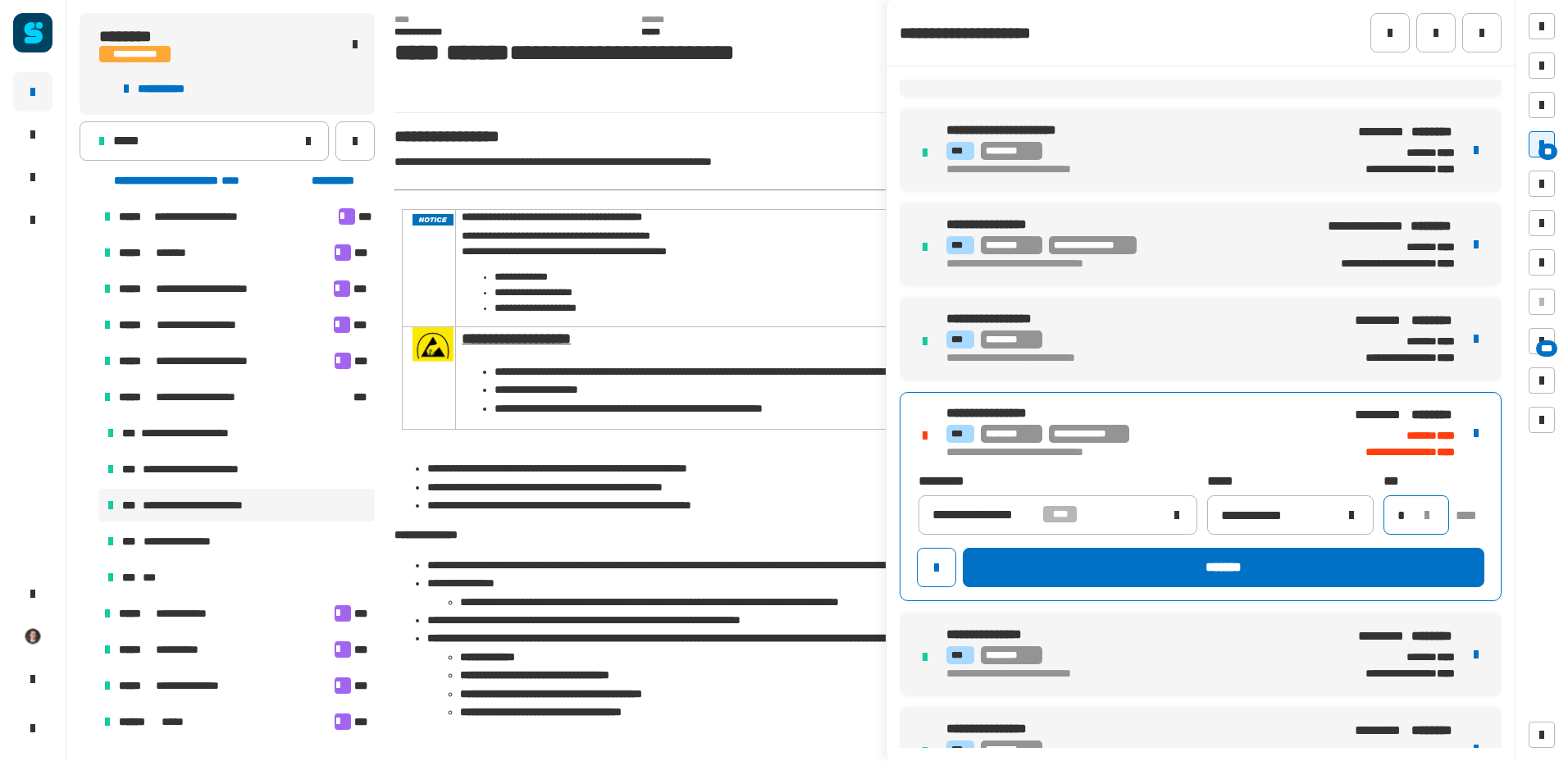 type on "*" 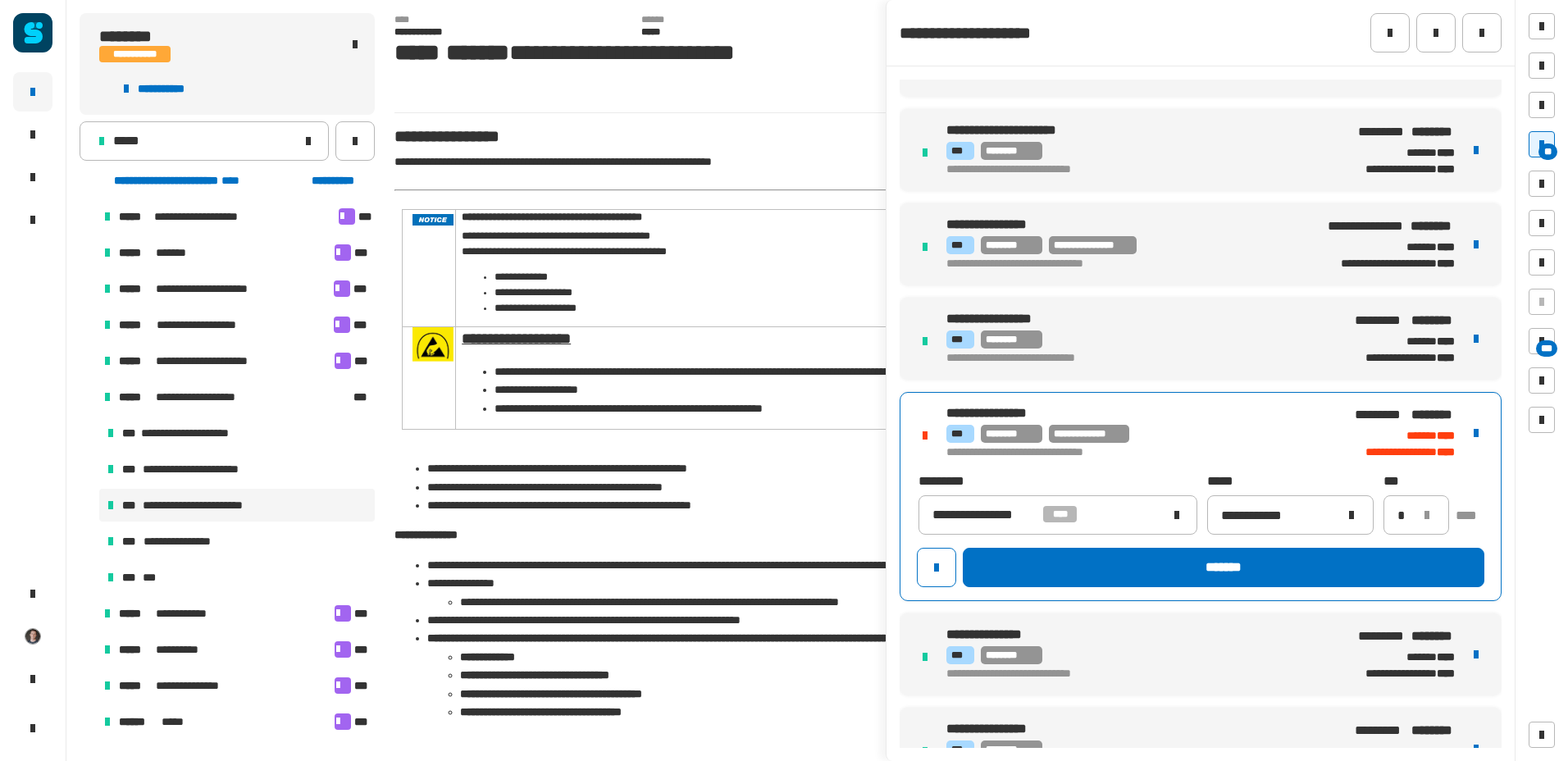 click on "*******" 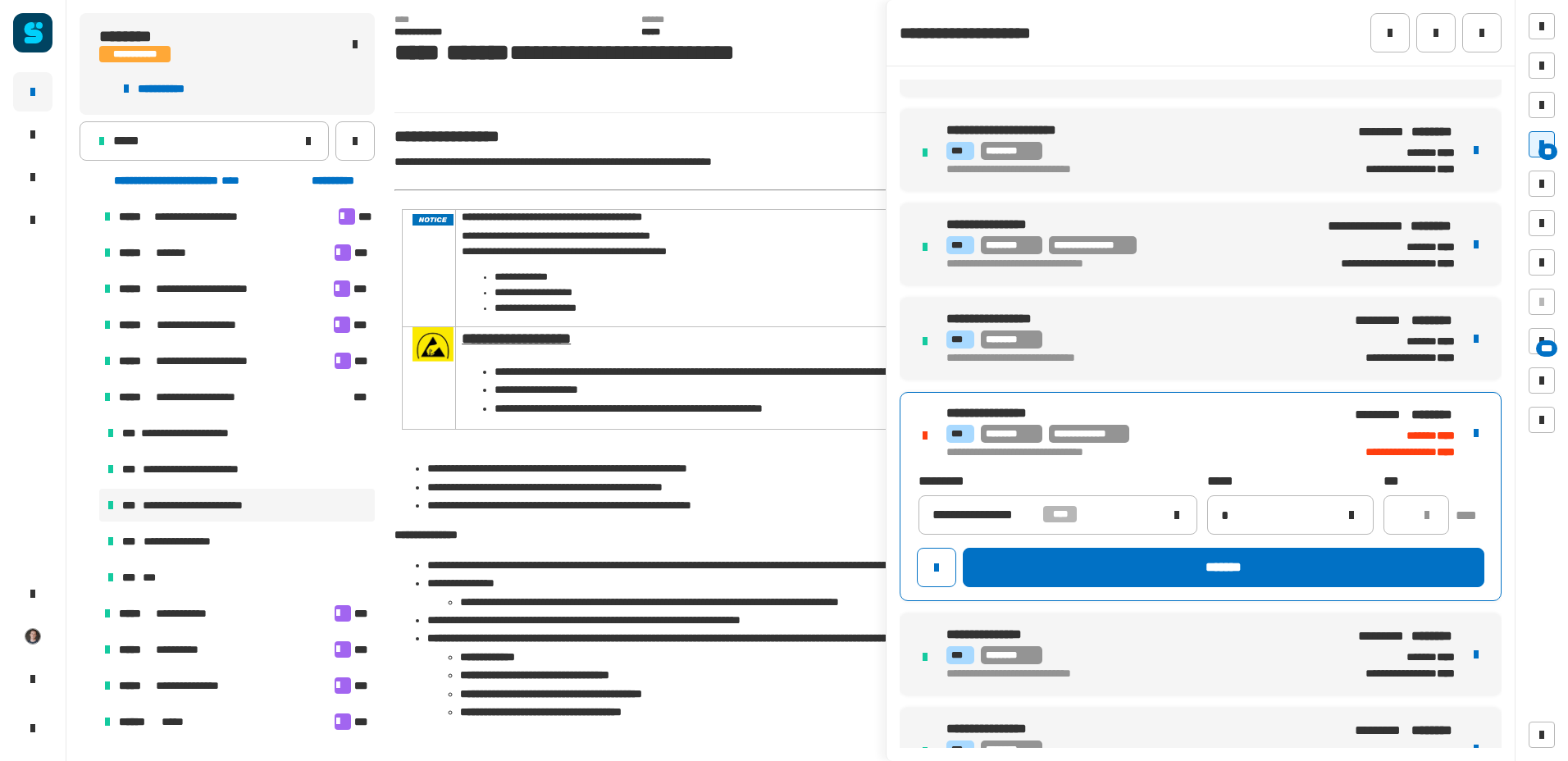 type 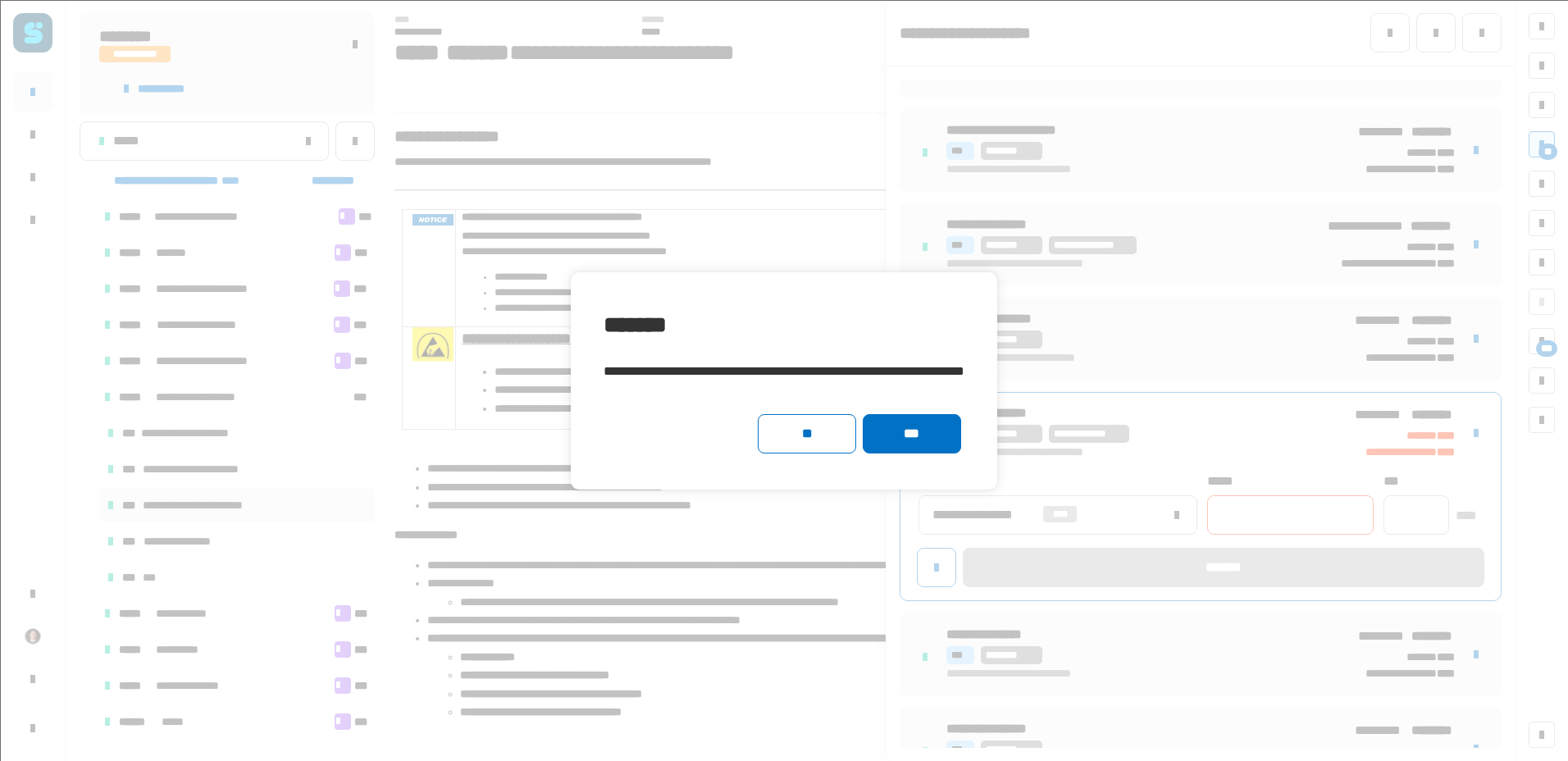 click on "***" 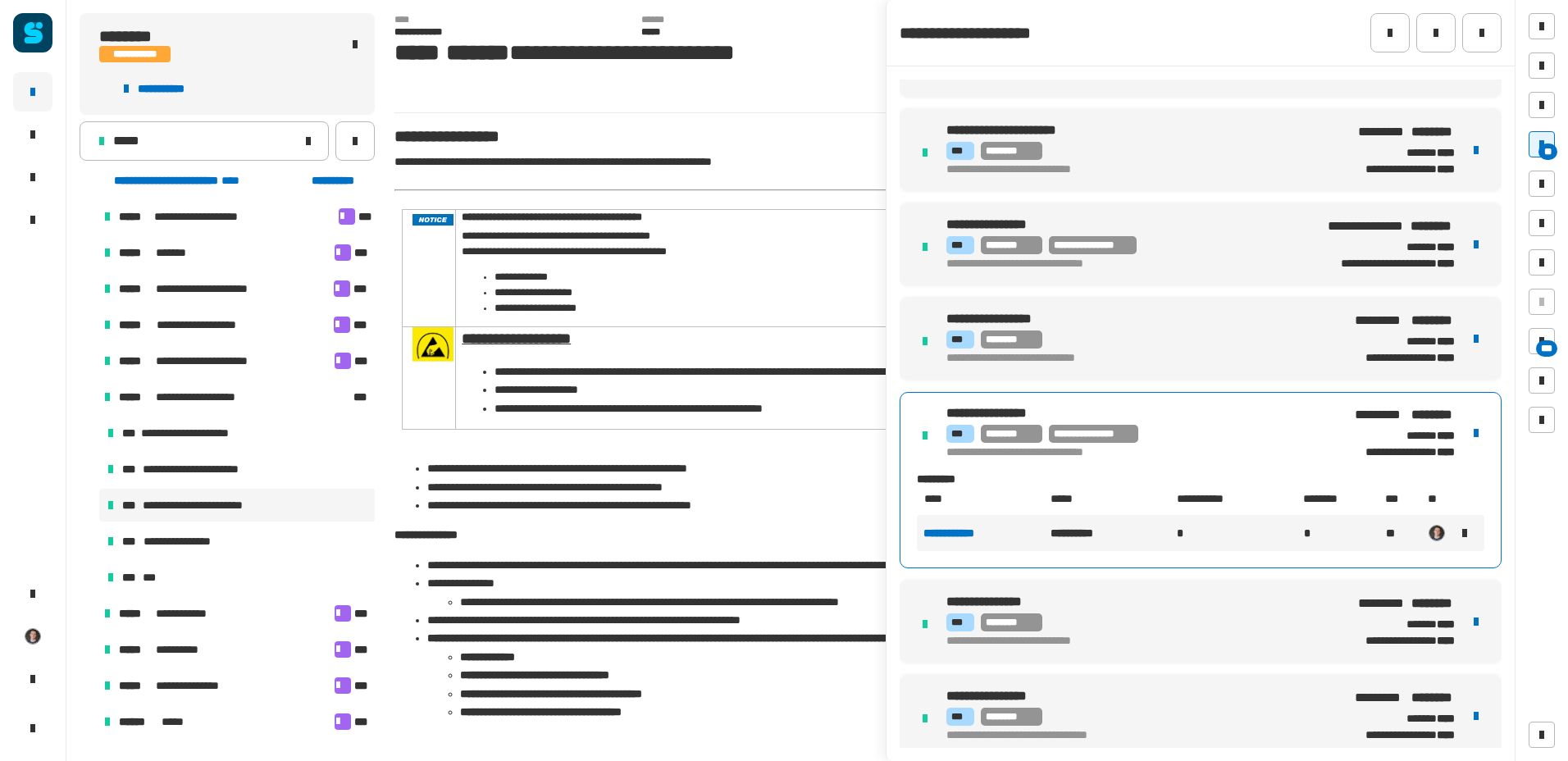 click on "*****" 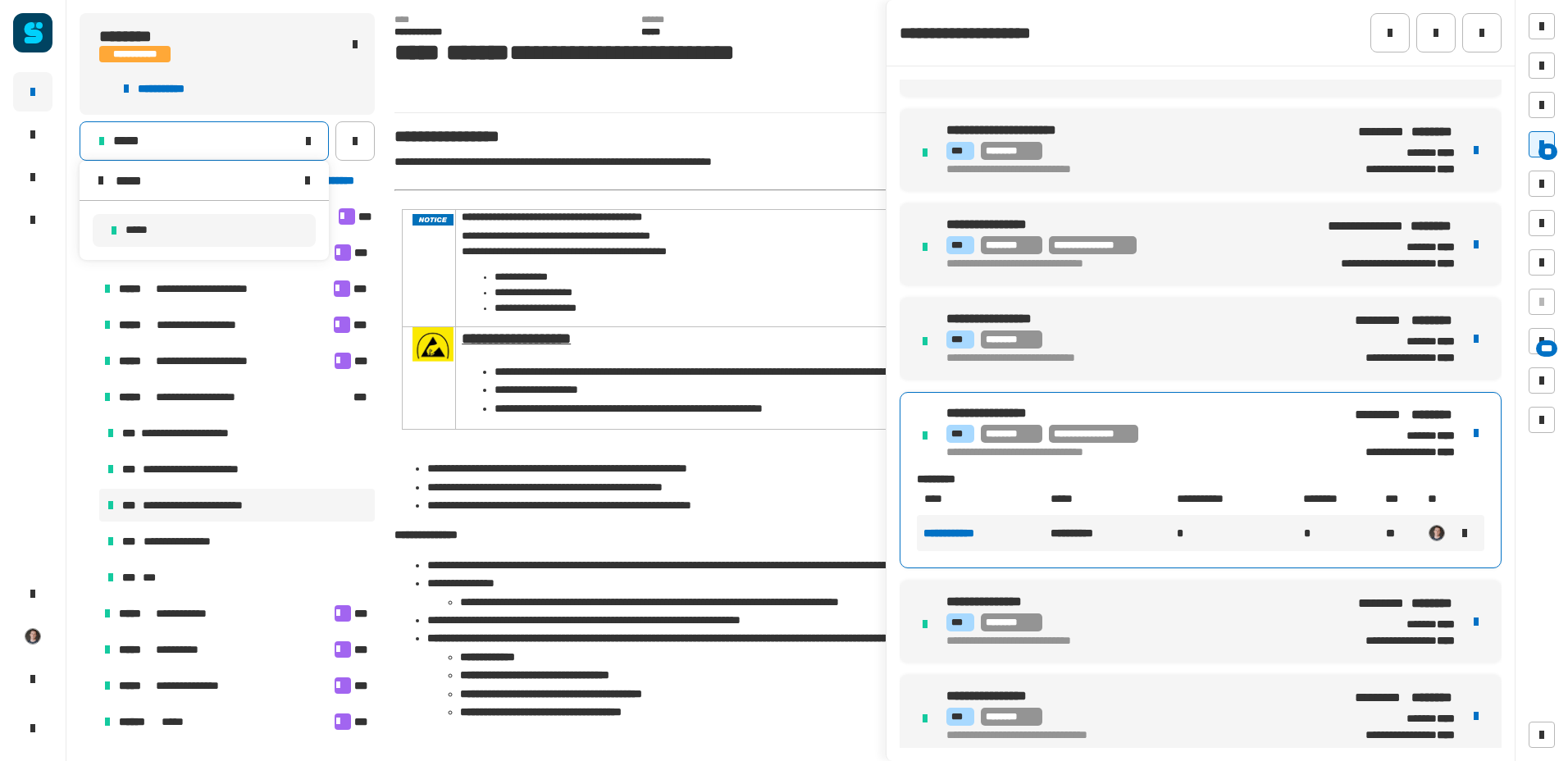 drag, startPoint x: 198, startPoint y: 184, endPoint x: 101, endPoint y: 181, distance: 97.04638 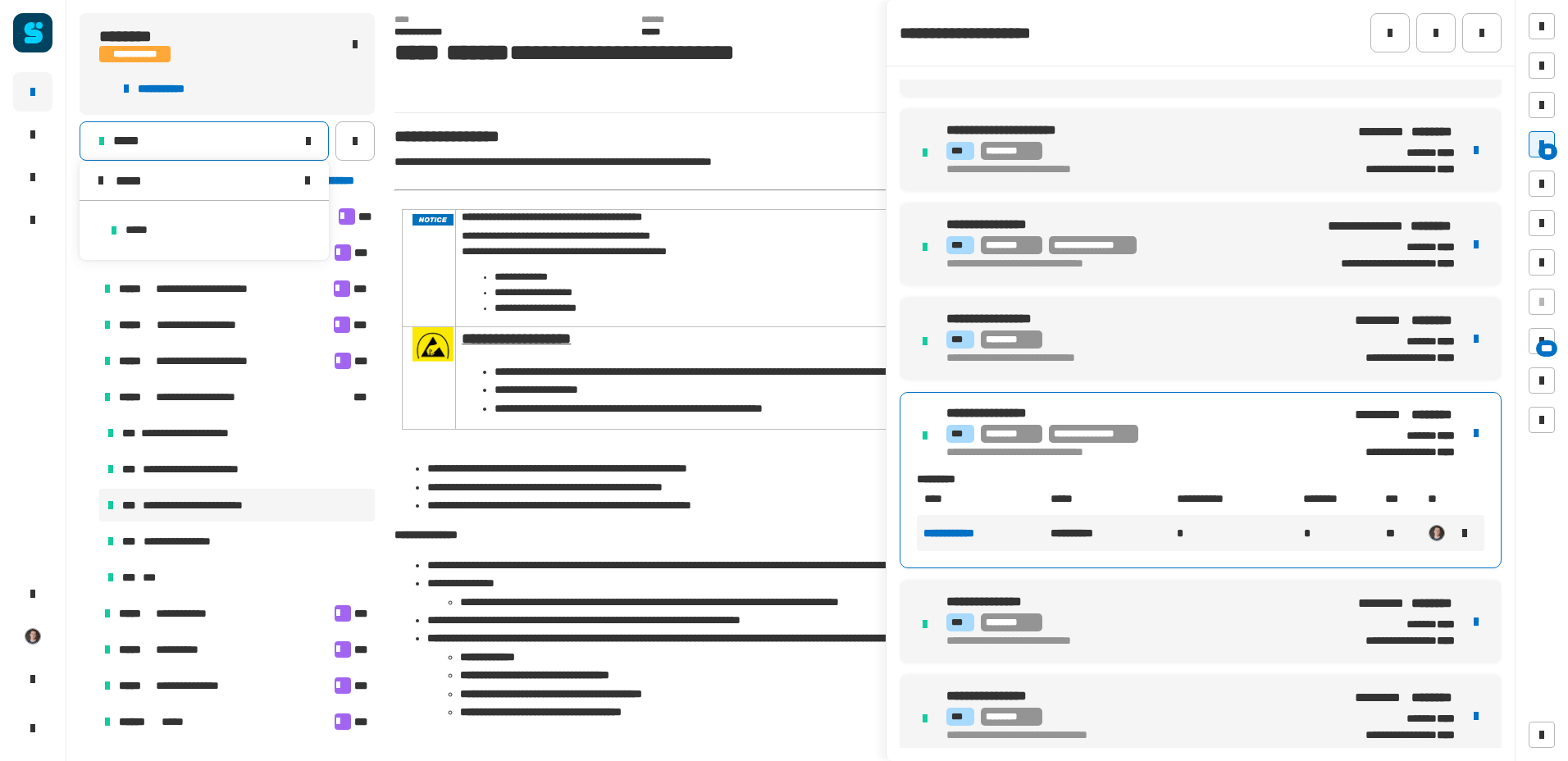 type on "*****" 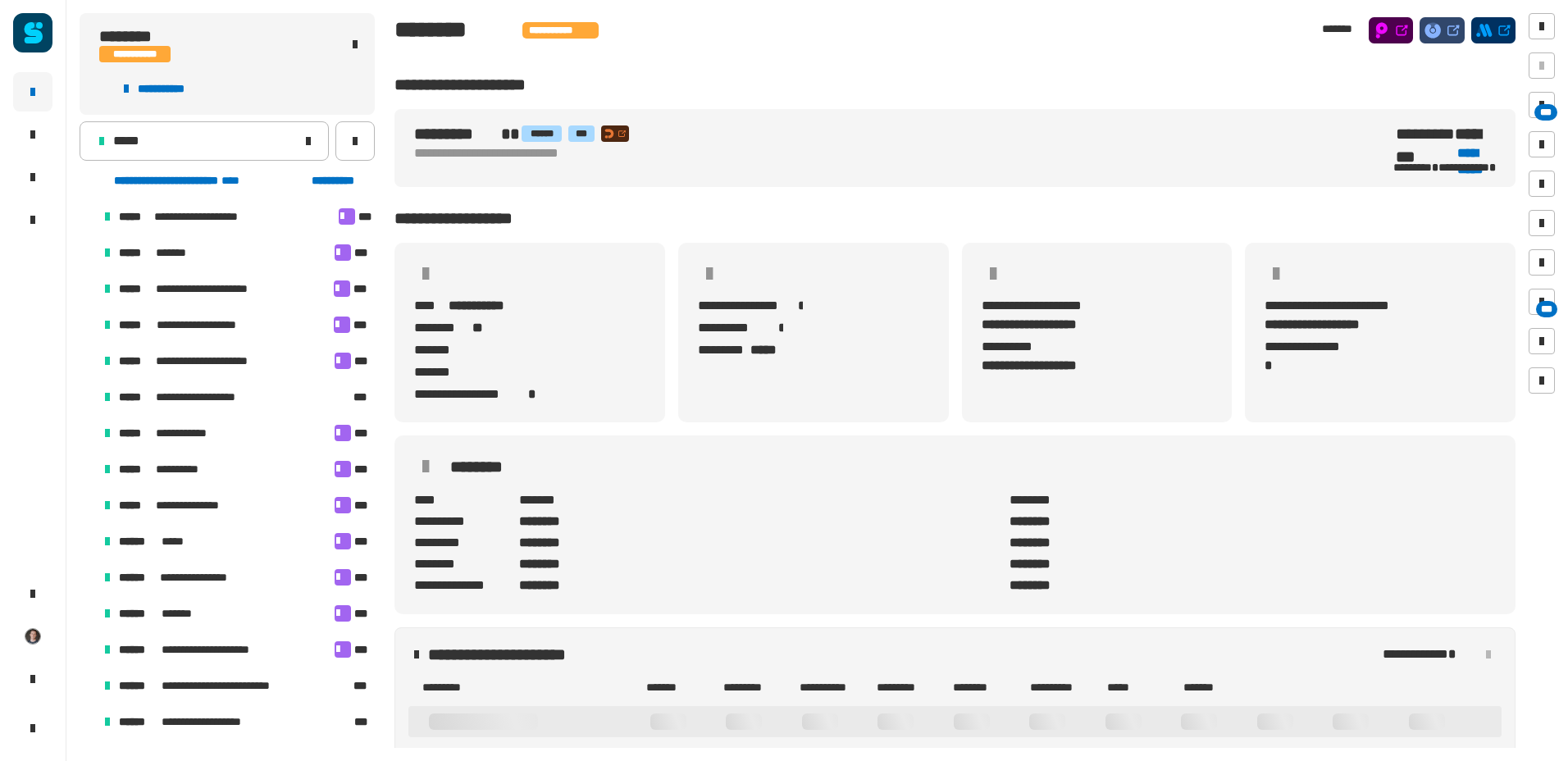 scroll, scrollTop: 7, scrollLeft: 11, axis: both 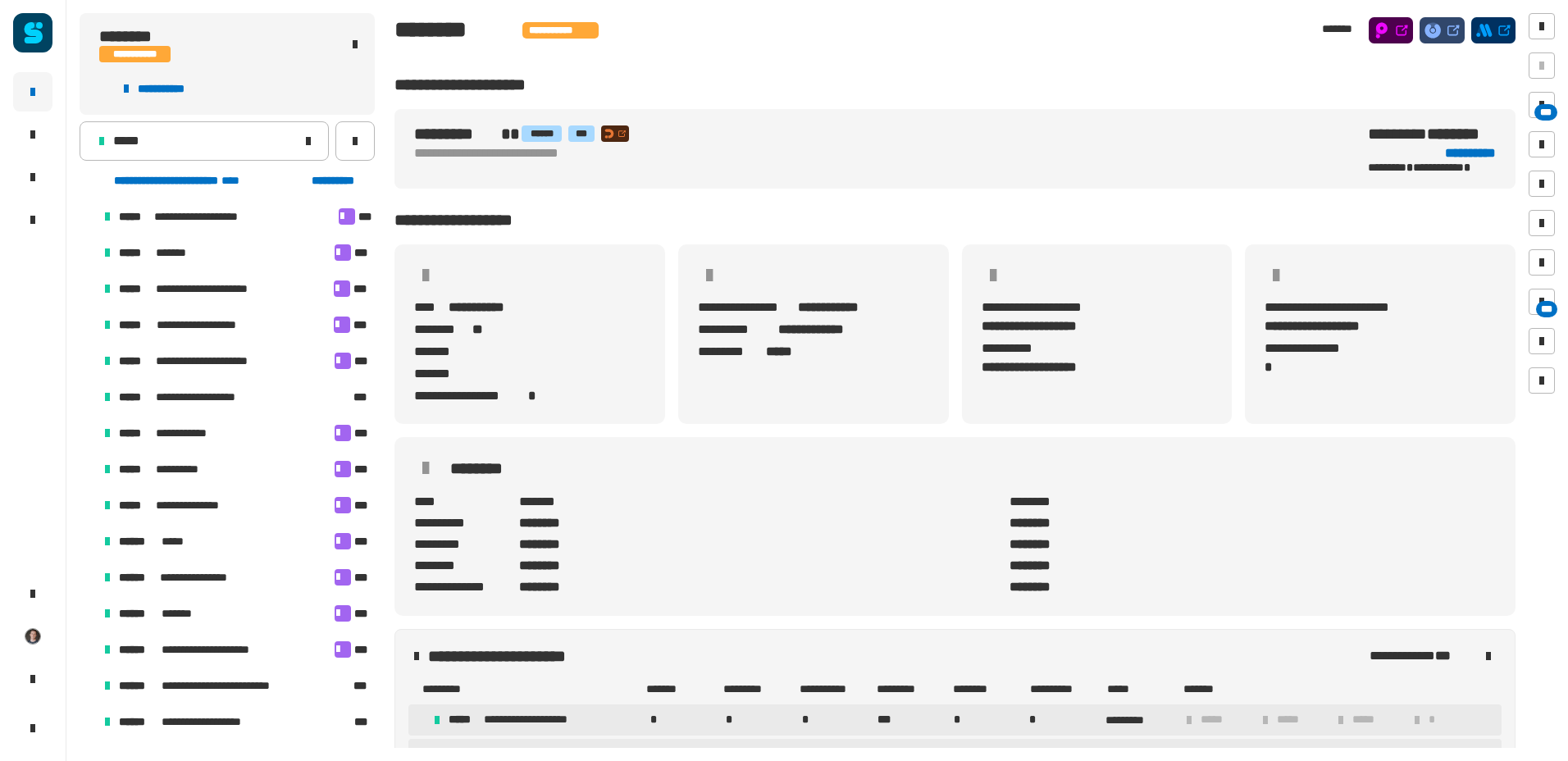 click on "*****" 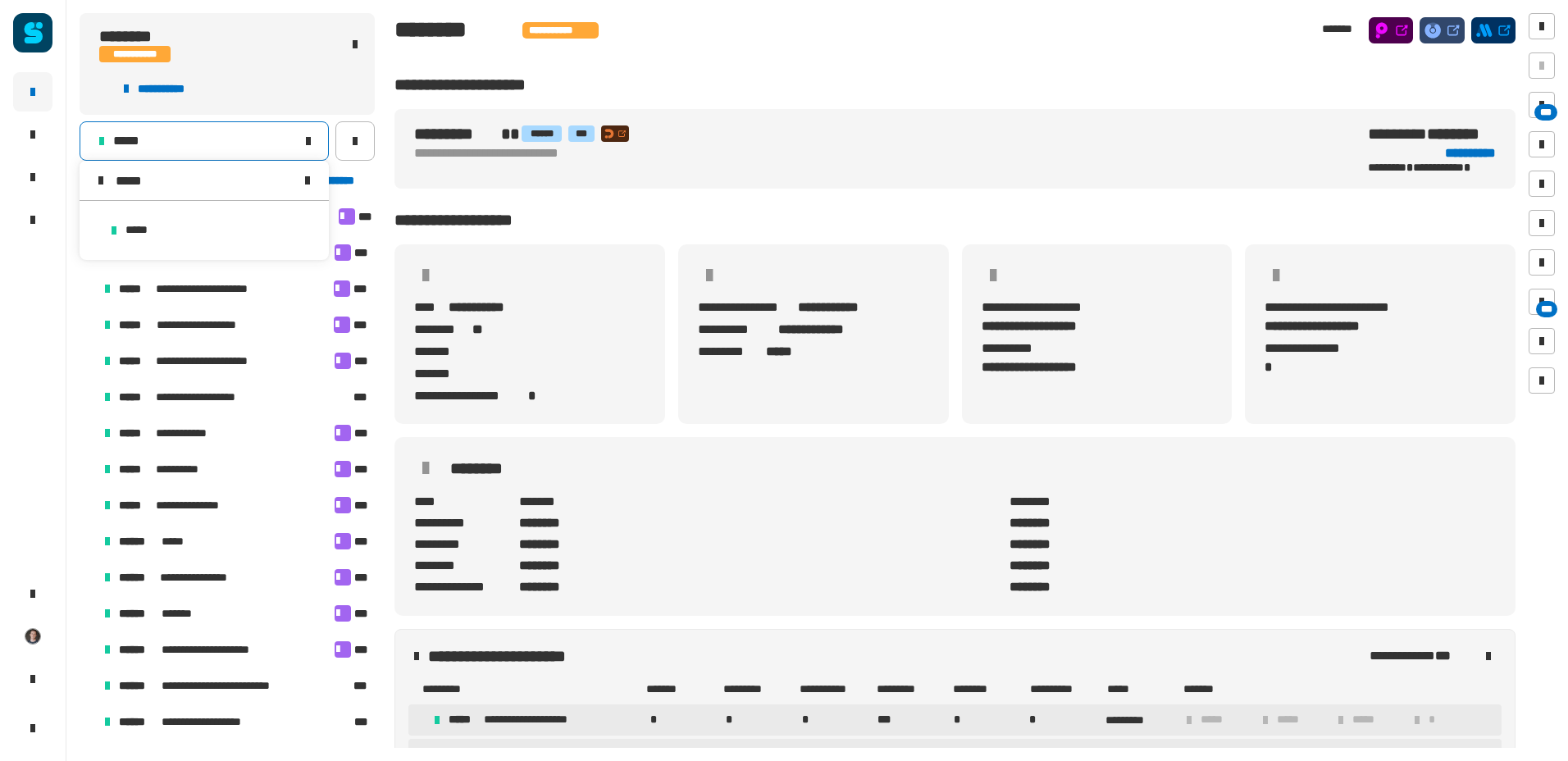 type on "*****" 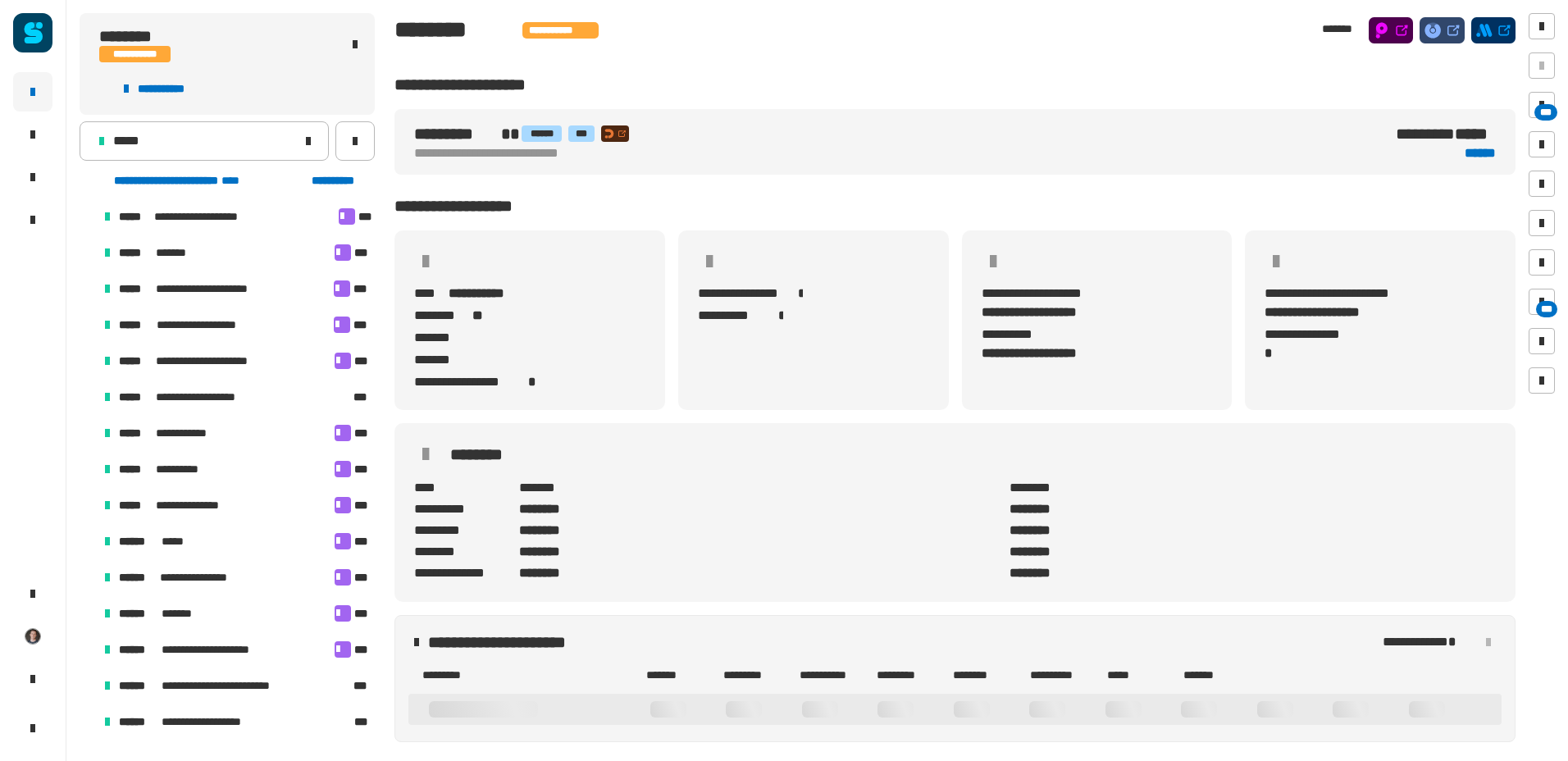 scroll, scrollTop: 11, scrollLeft: 11, axis: both 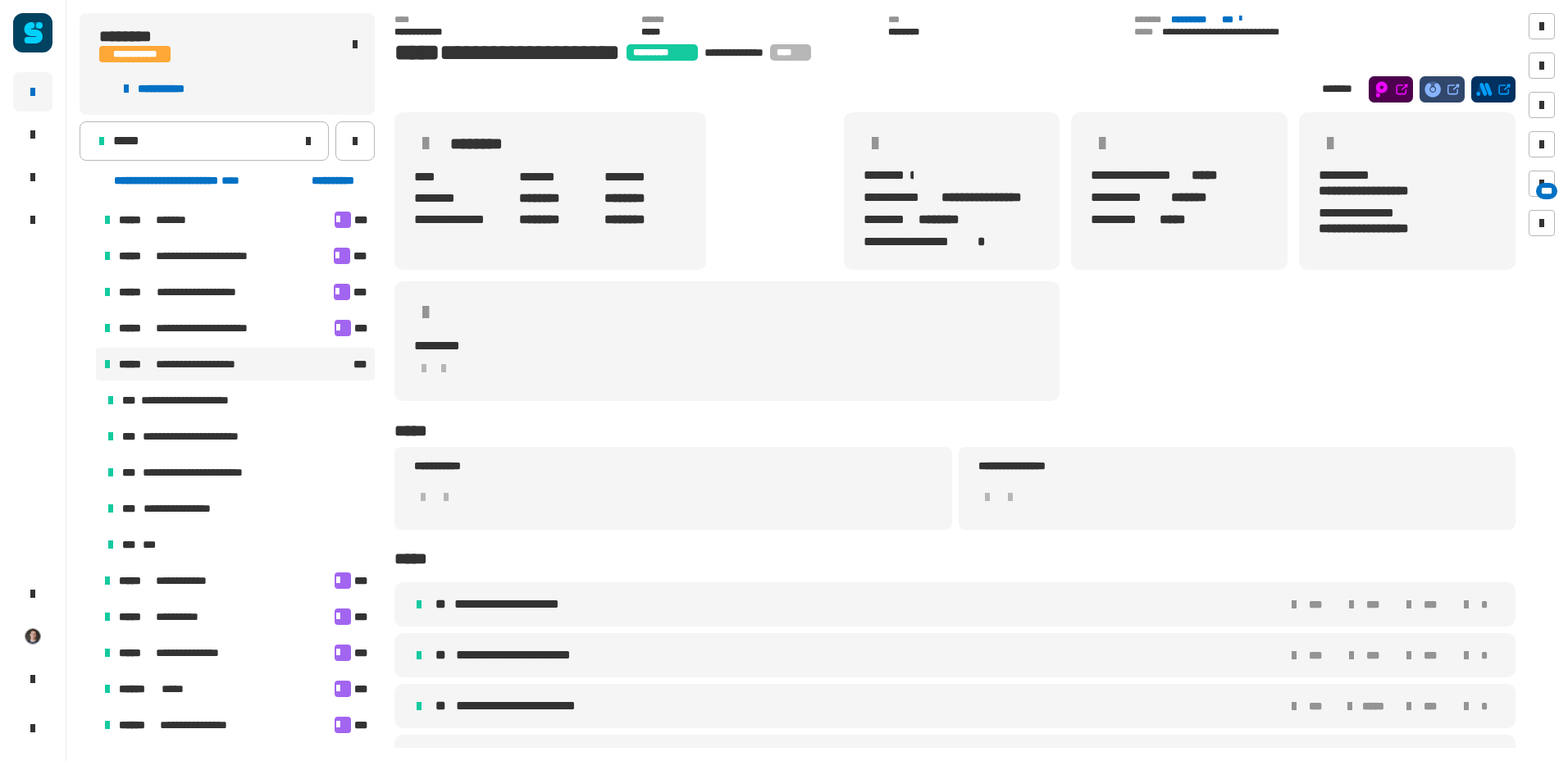 click on "**********" at bounding box center [206, 472] 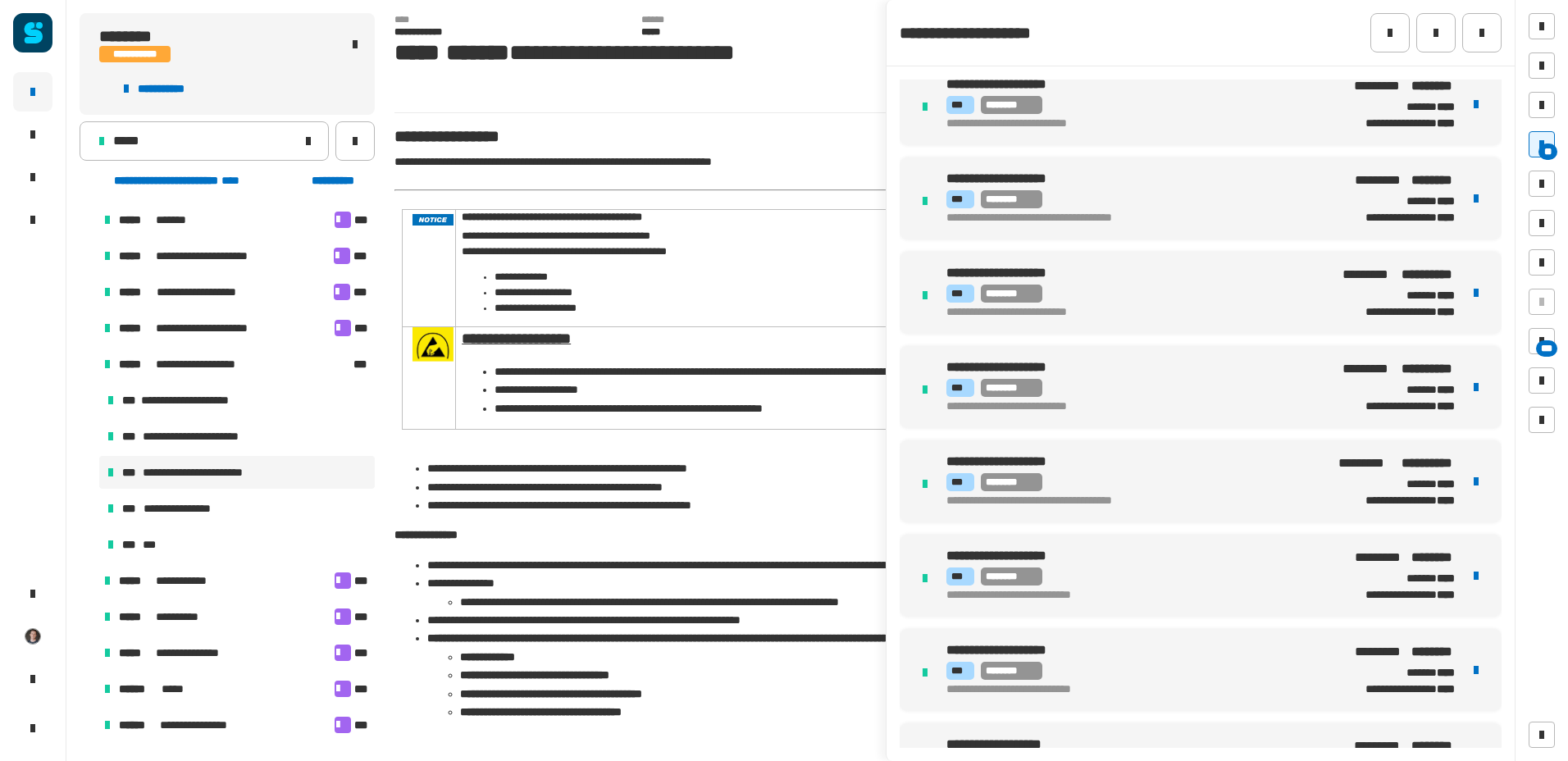 scroll, scrollTop: 4969, scrollLeft: 0, axis: vertical 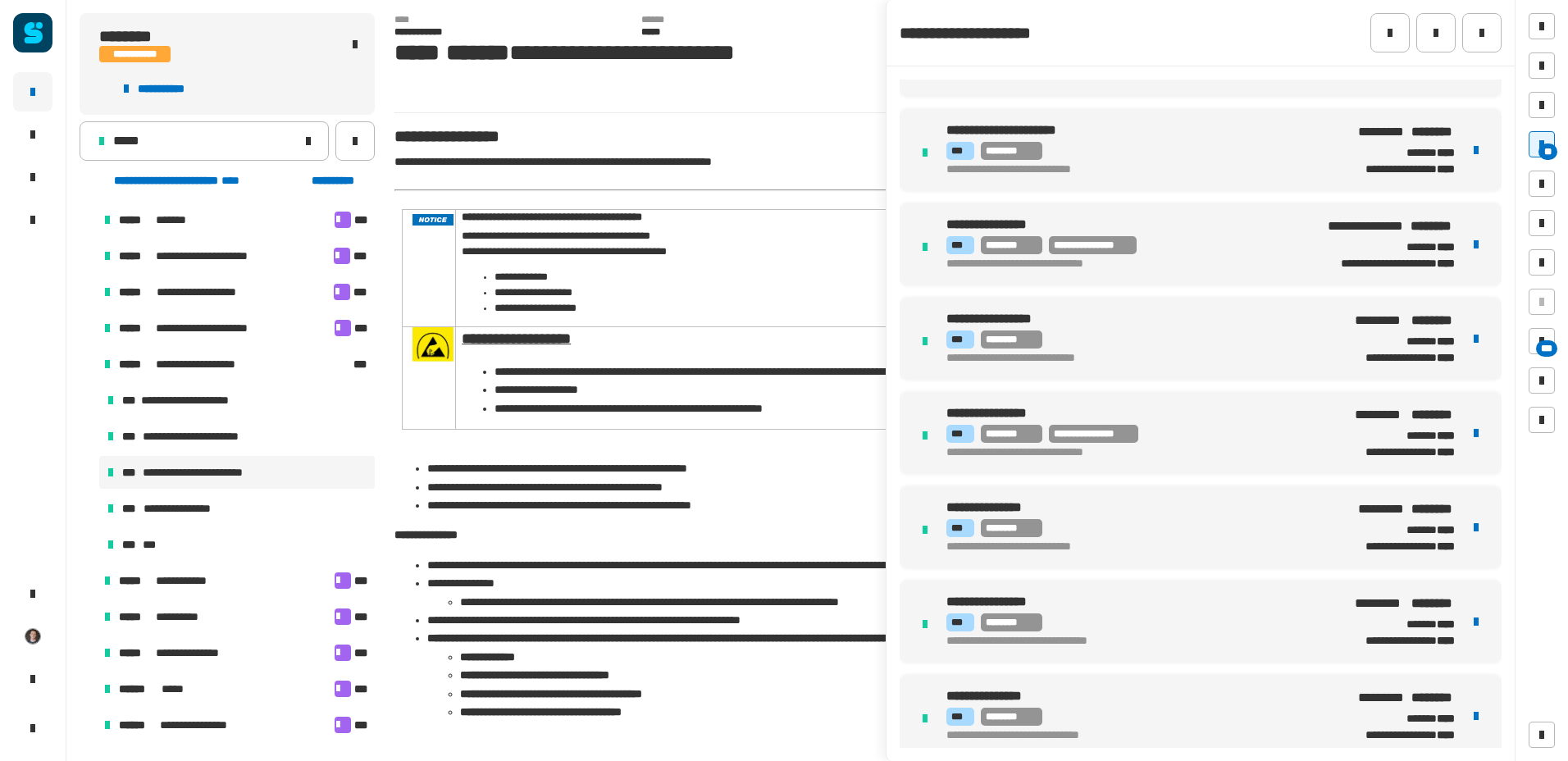 click on "**********" at bounding box center [1139, 434] 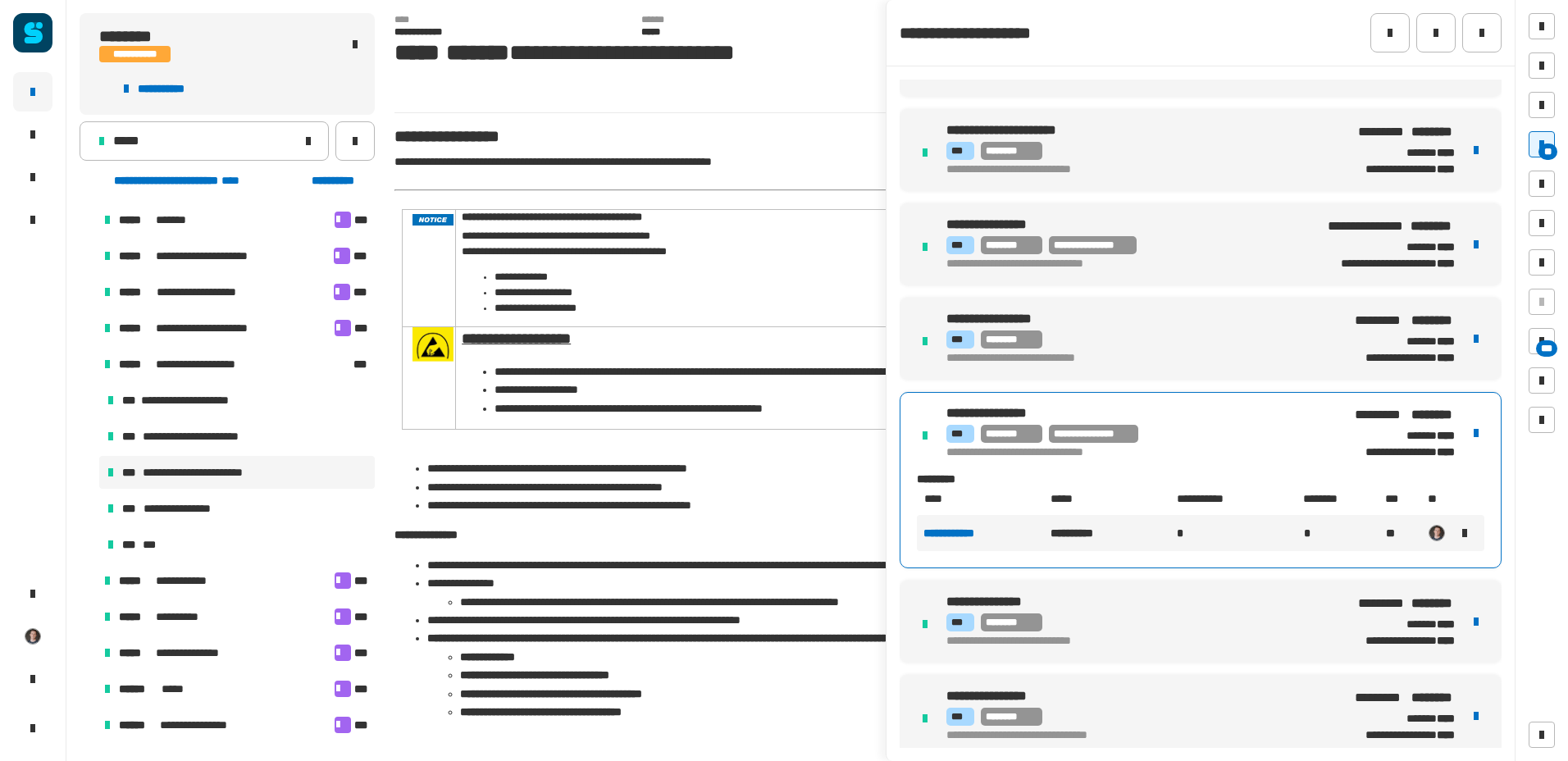click on "*****" 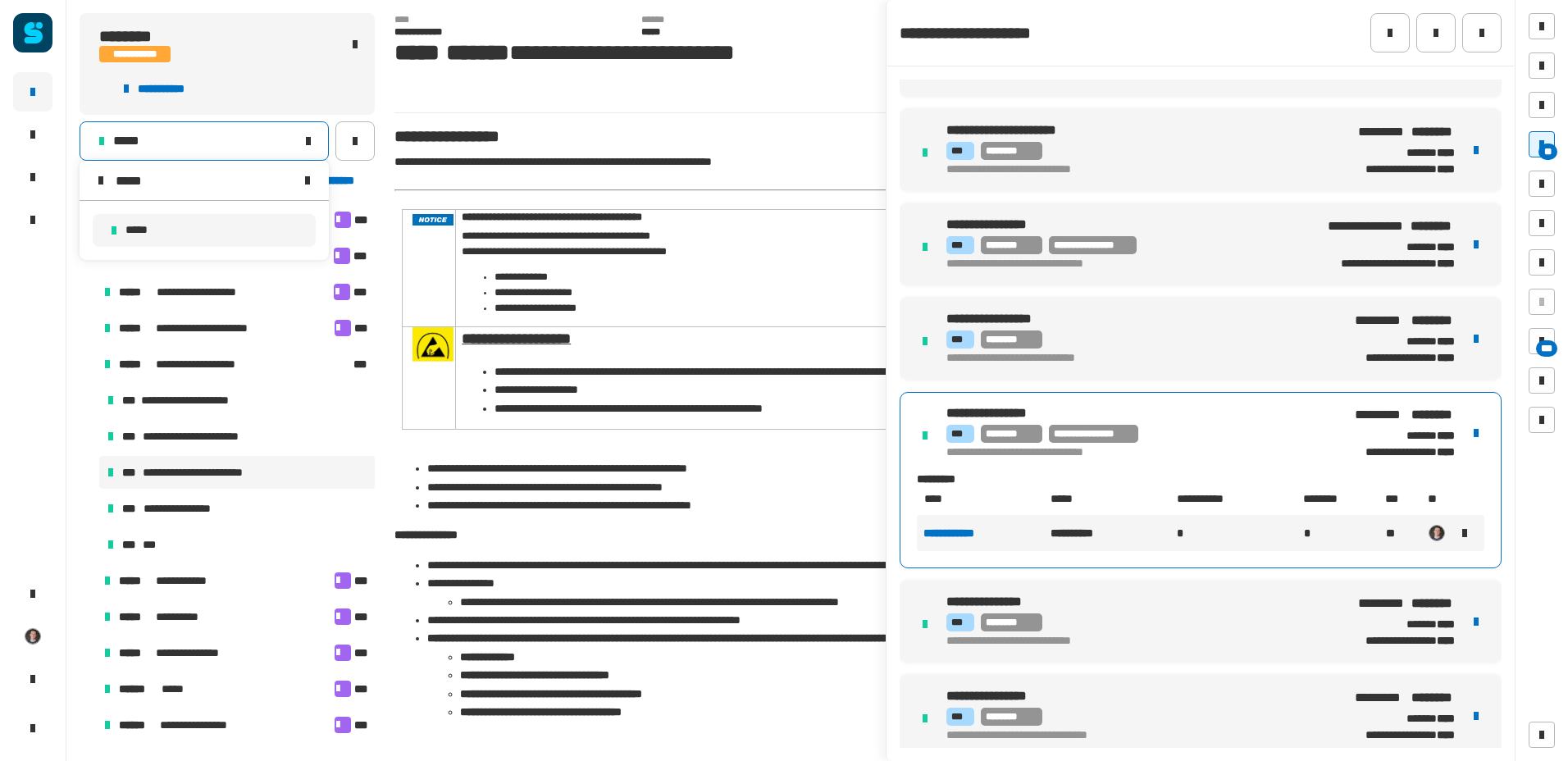 click on "*****" at bounding box center (204, 180) 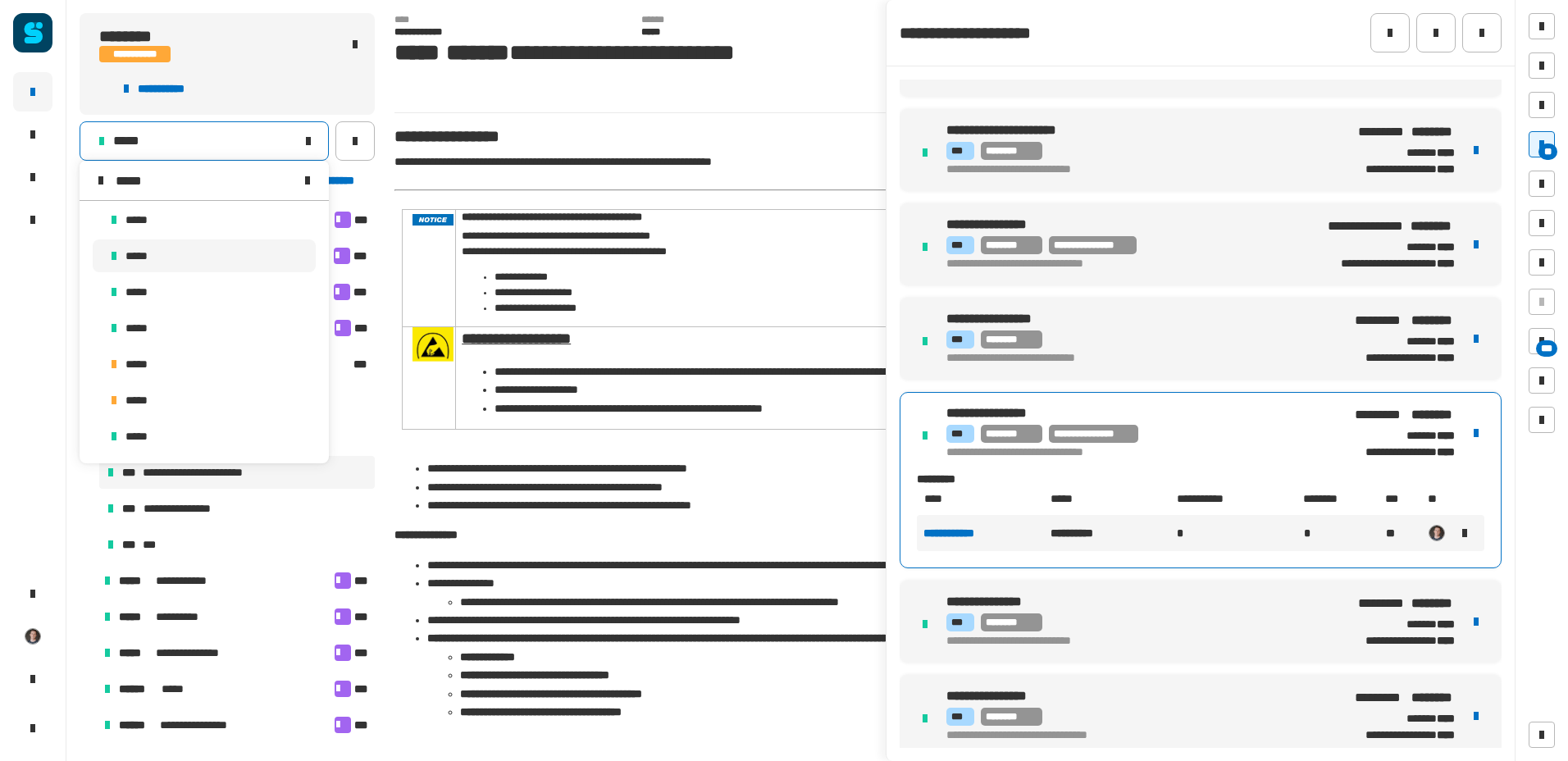 scroll, scrollTop: 0, scrollLeft: 0, axis: both 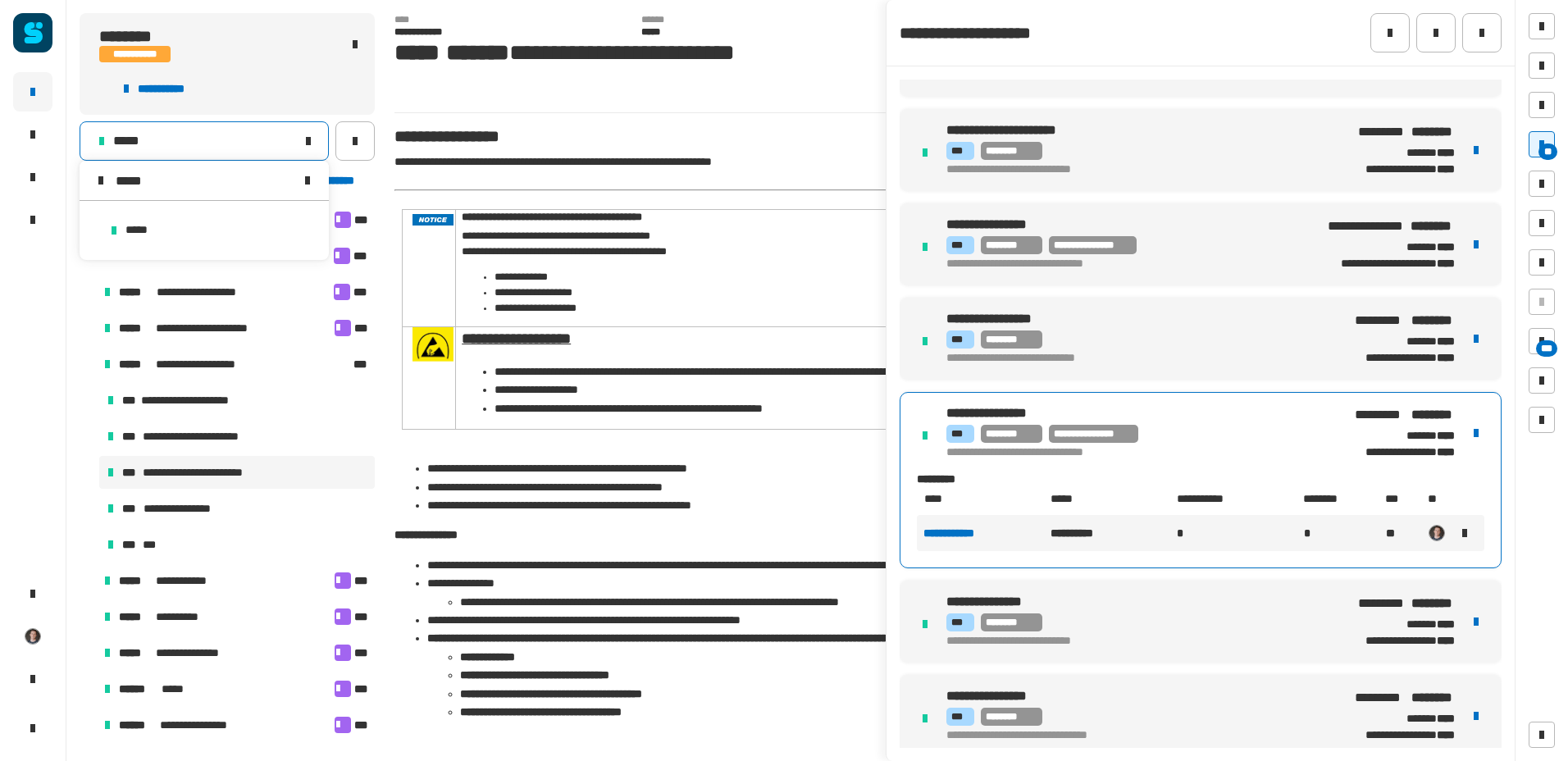 type on "*****" 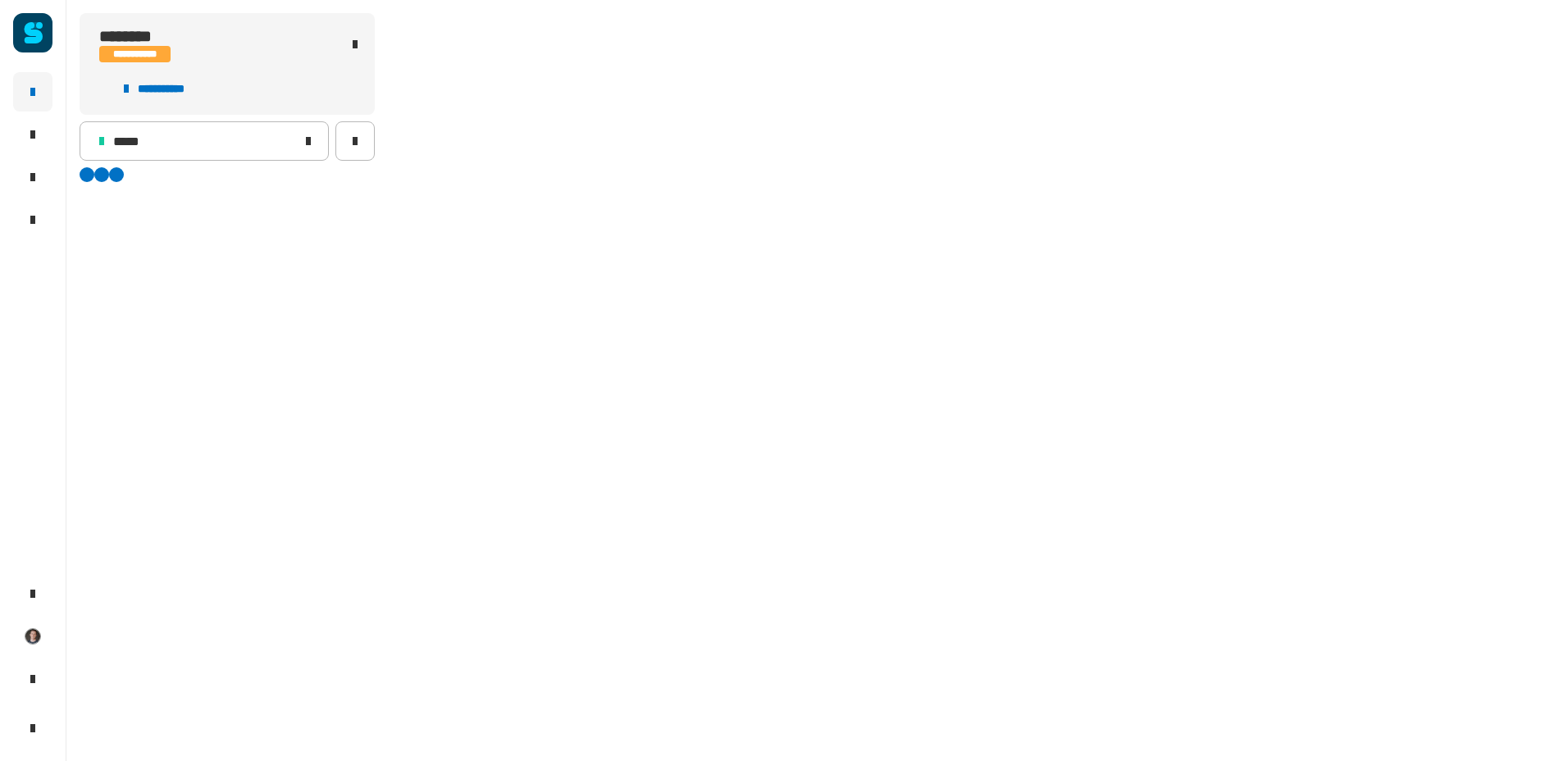 scroll, scrollTop: 0, scrollLeft: 0, axis: both 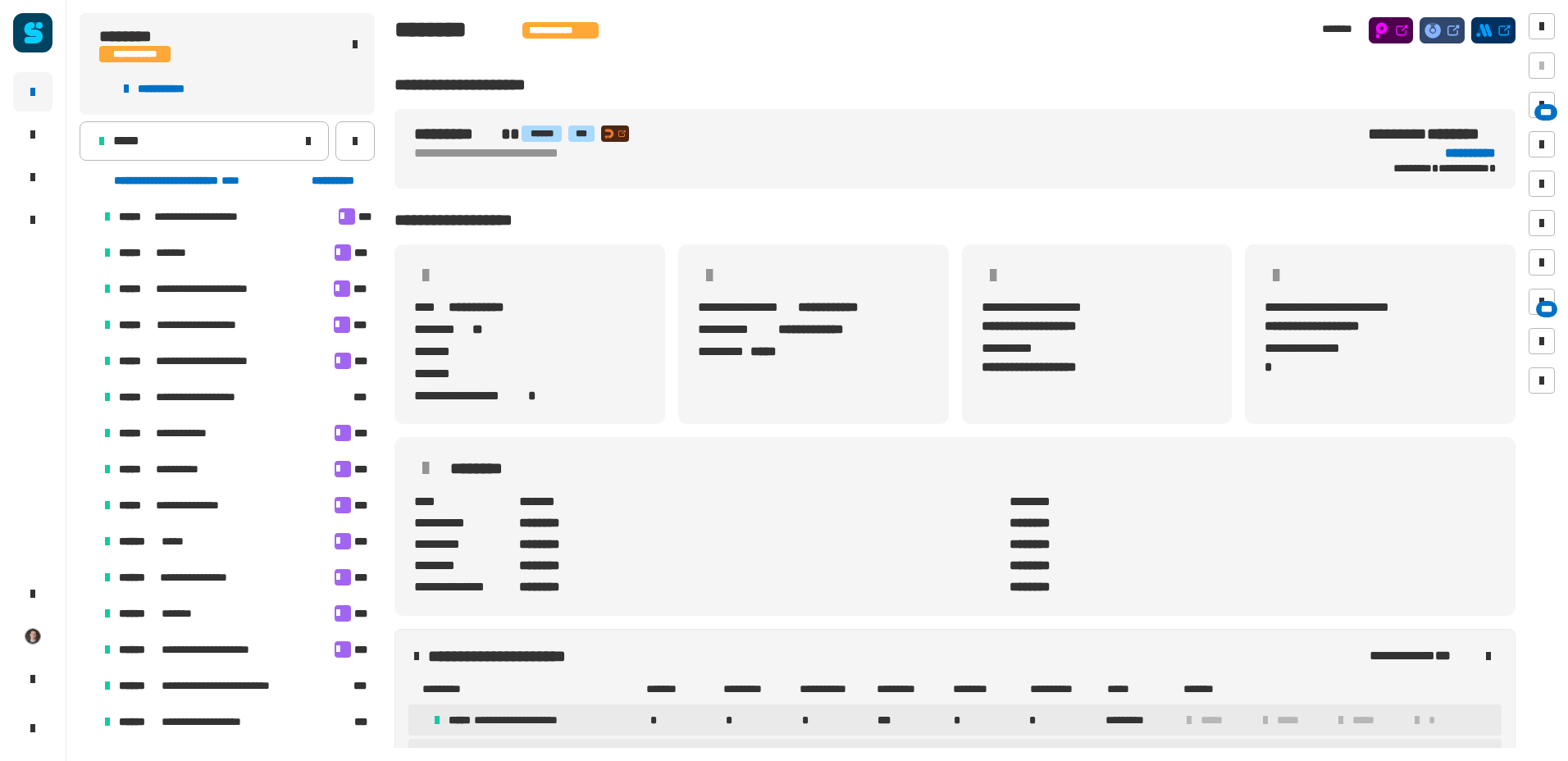click on "**********" at bounding box center [235, 397] 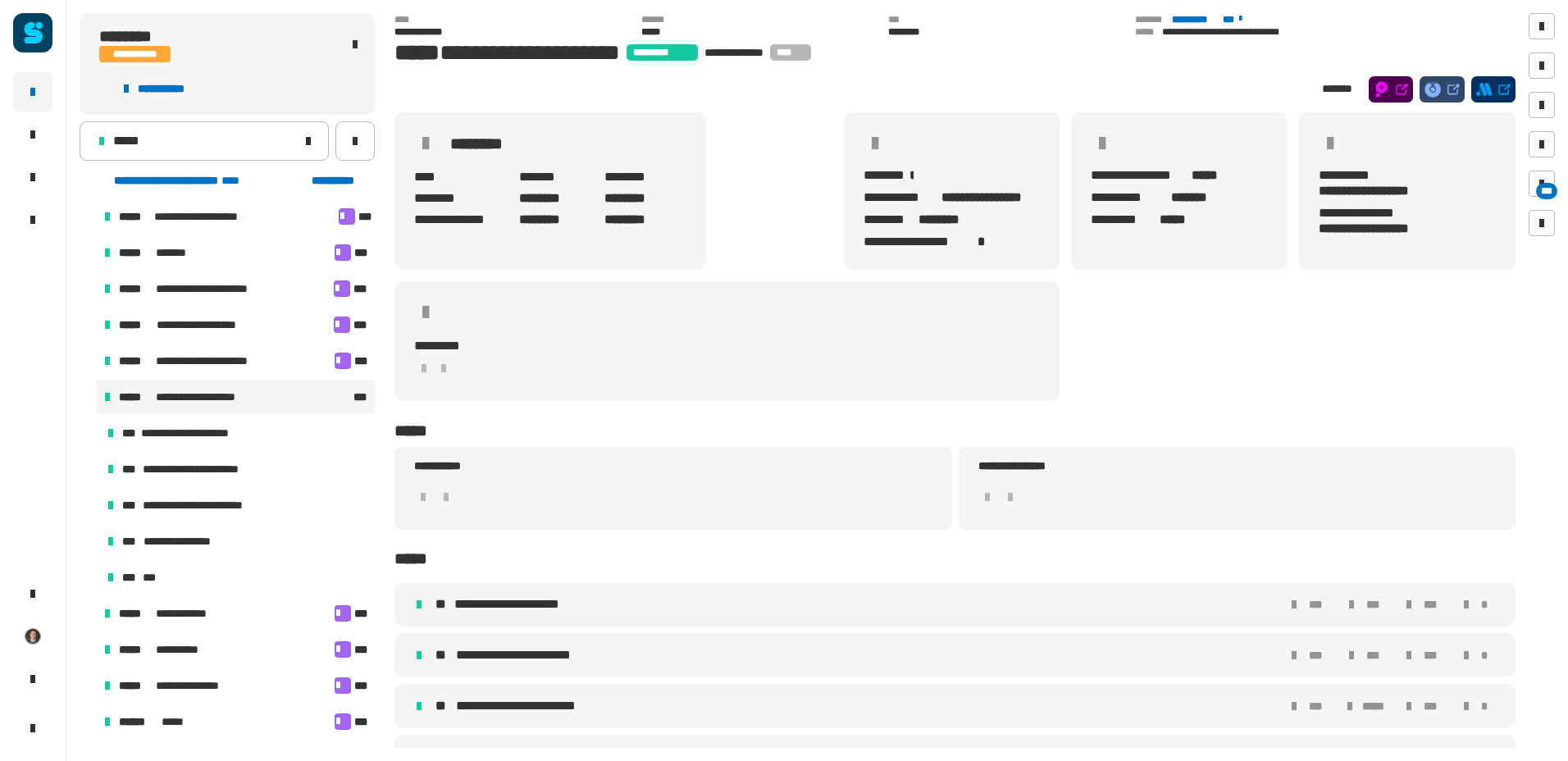 click on "**********" at bounding box center [237, 505] 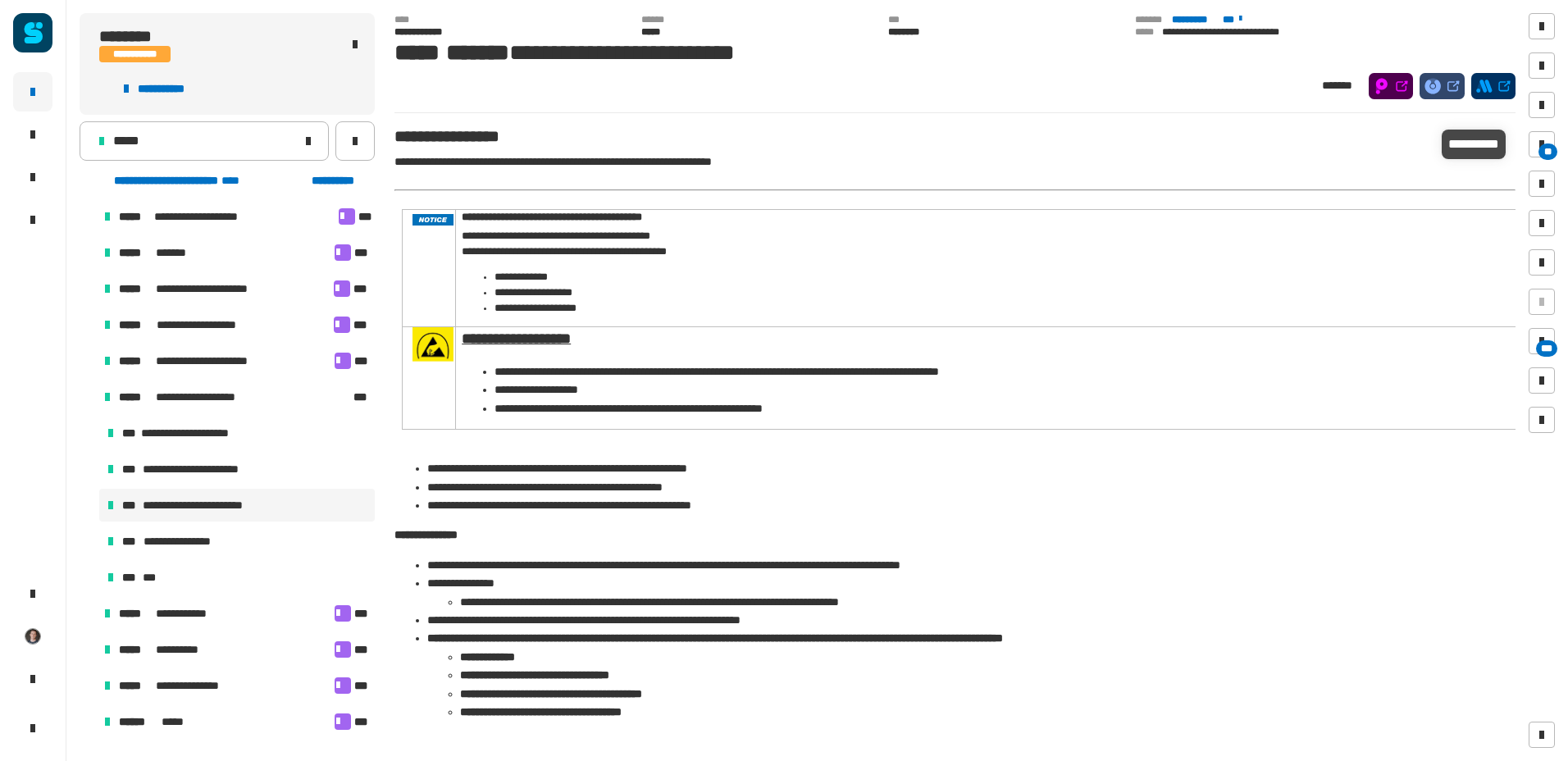 click at bounding box center [1542, 144] 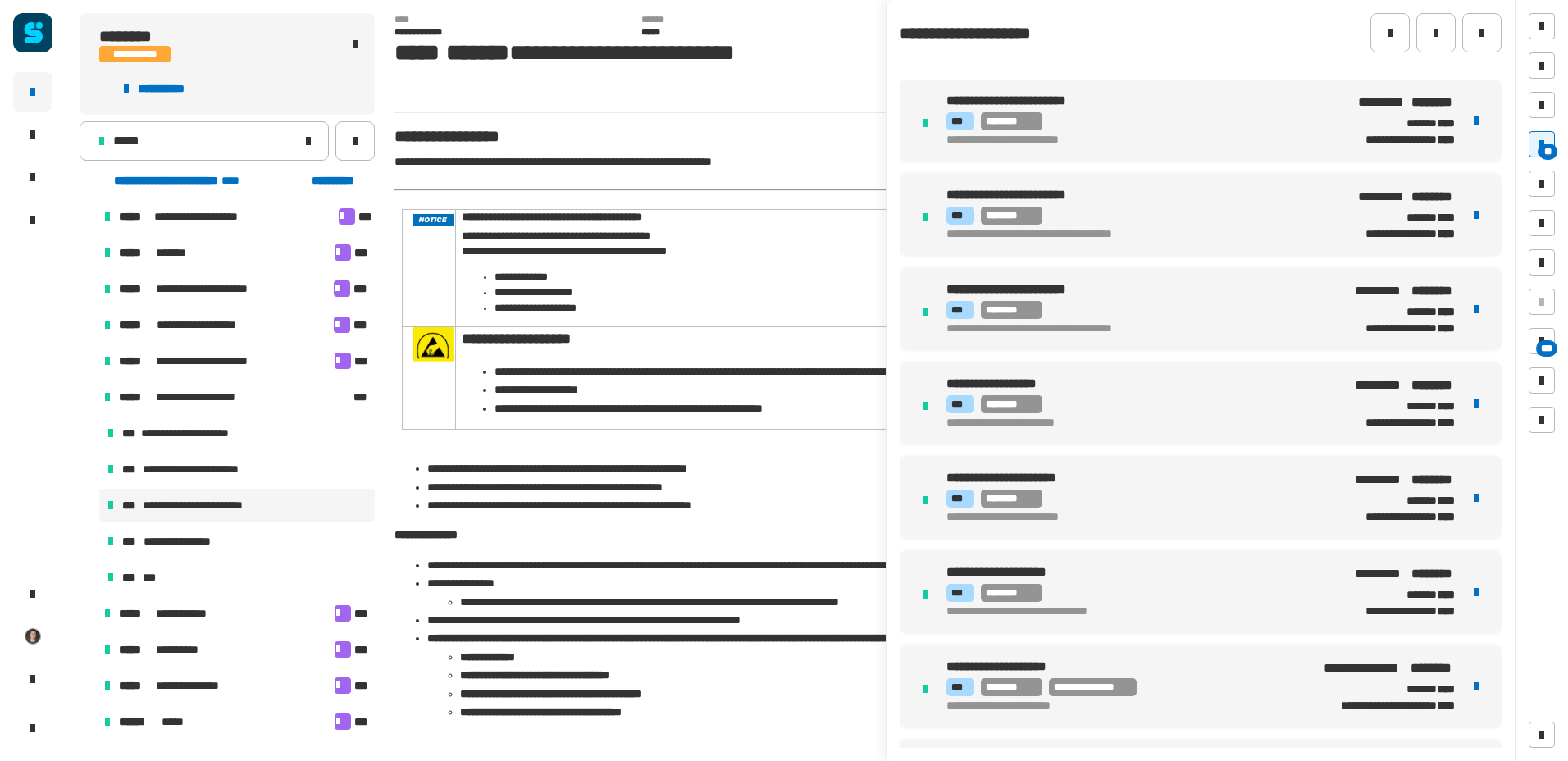 scroll, scrollTop: 4969, scrollLeft: 0, axis: vertical 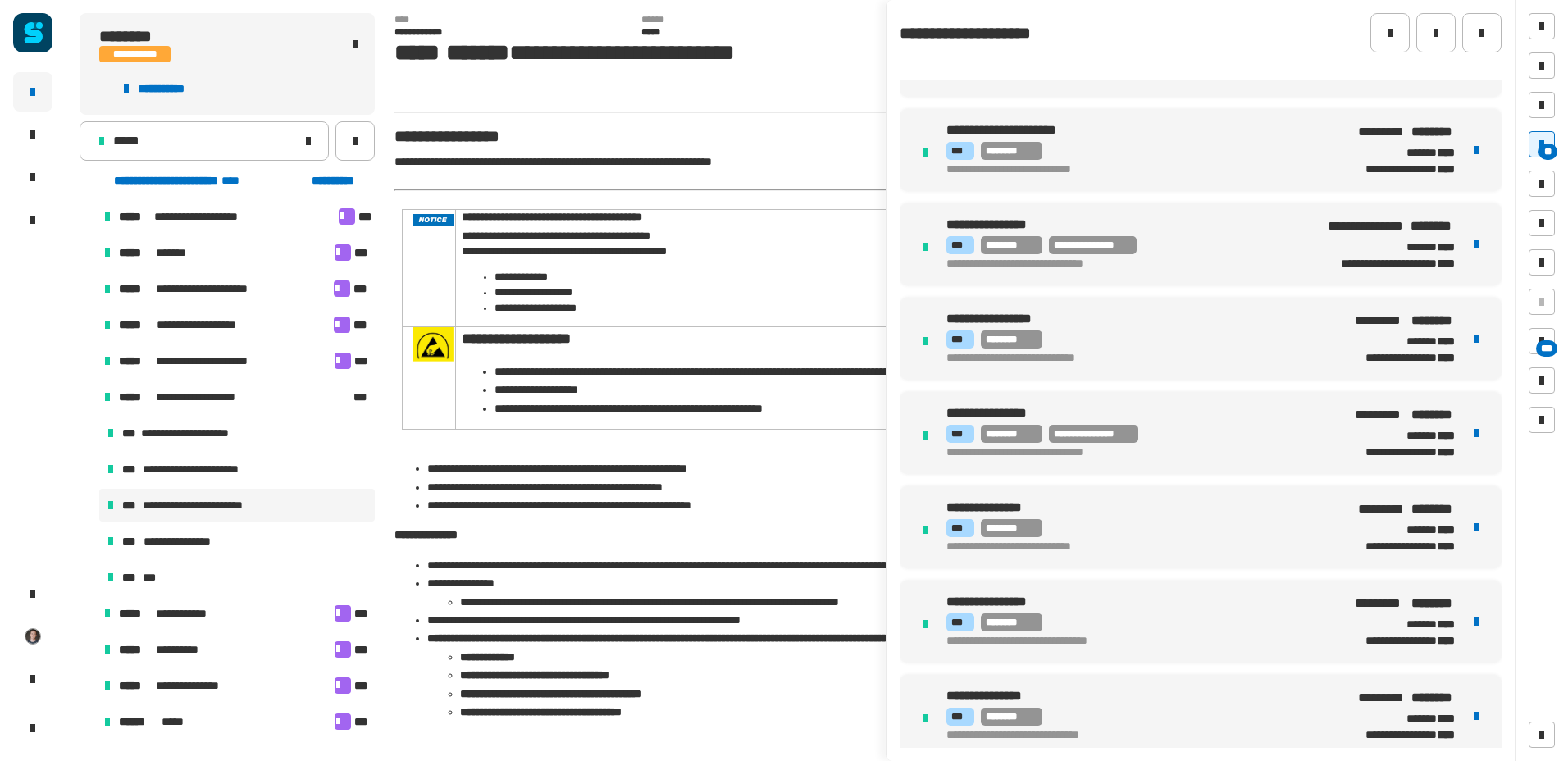 click on "**********" at bounding box center [1139, 433] 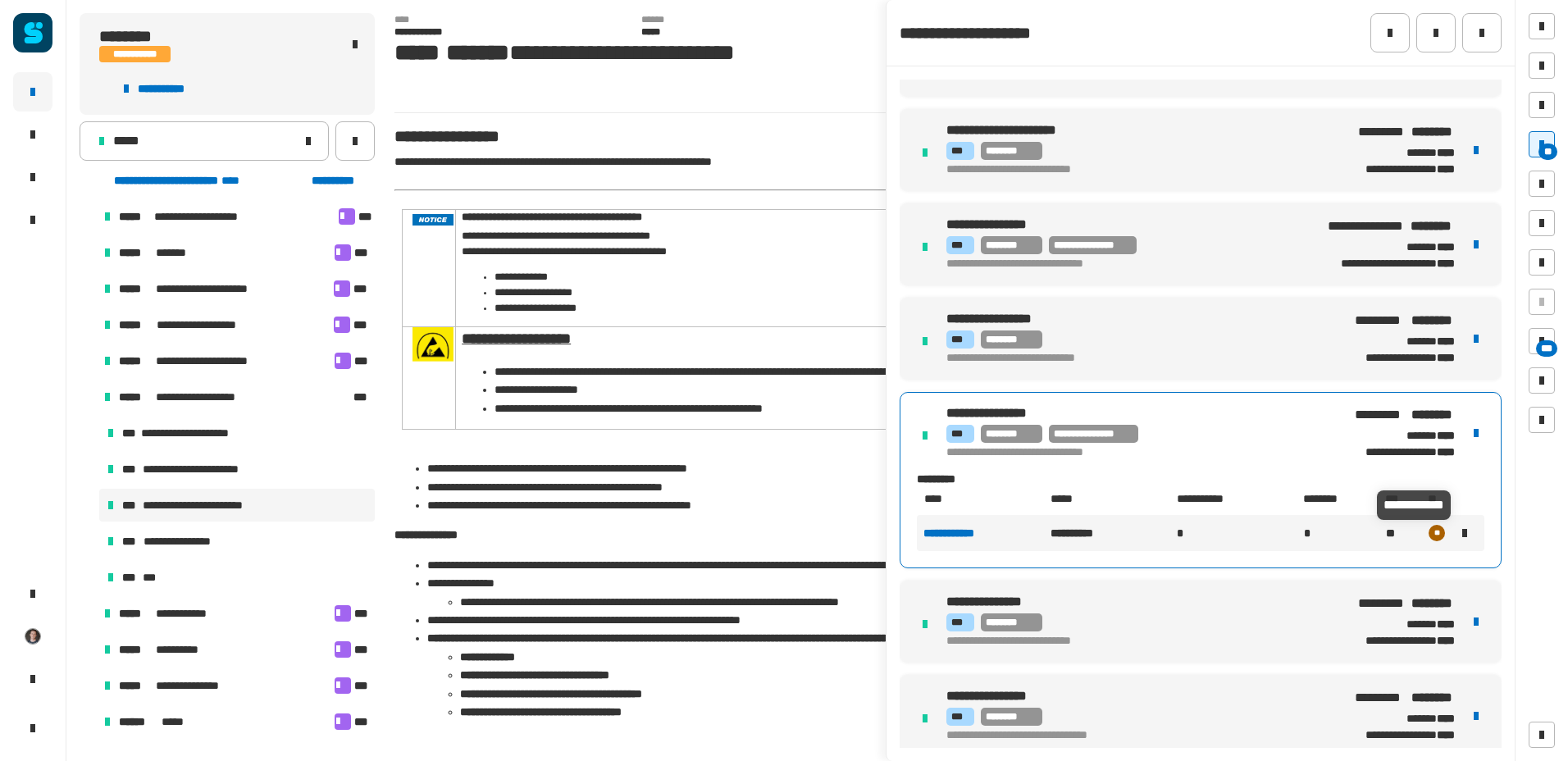 click at bounding box center [1465, 533] 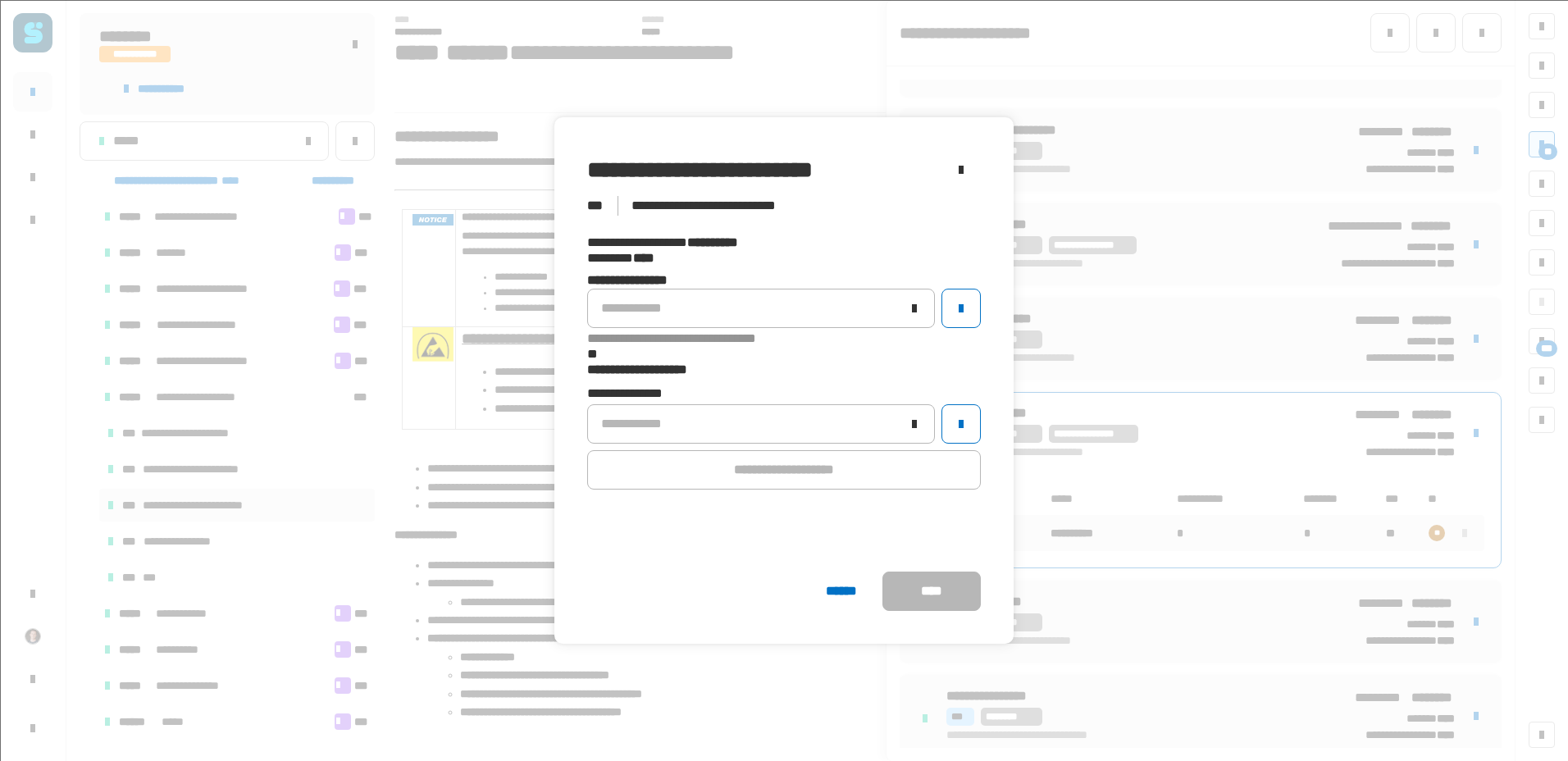 click on "**********" 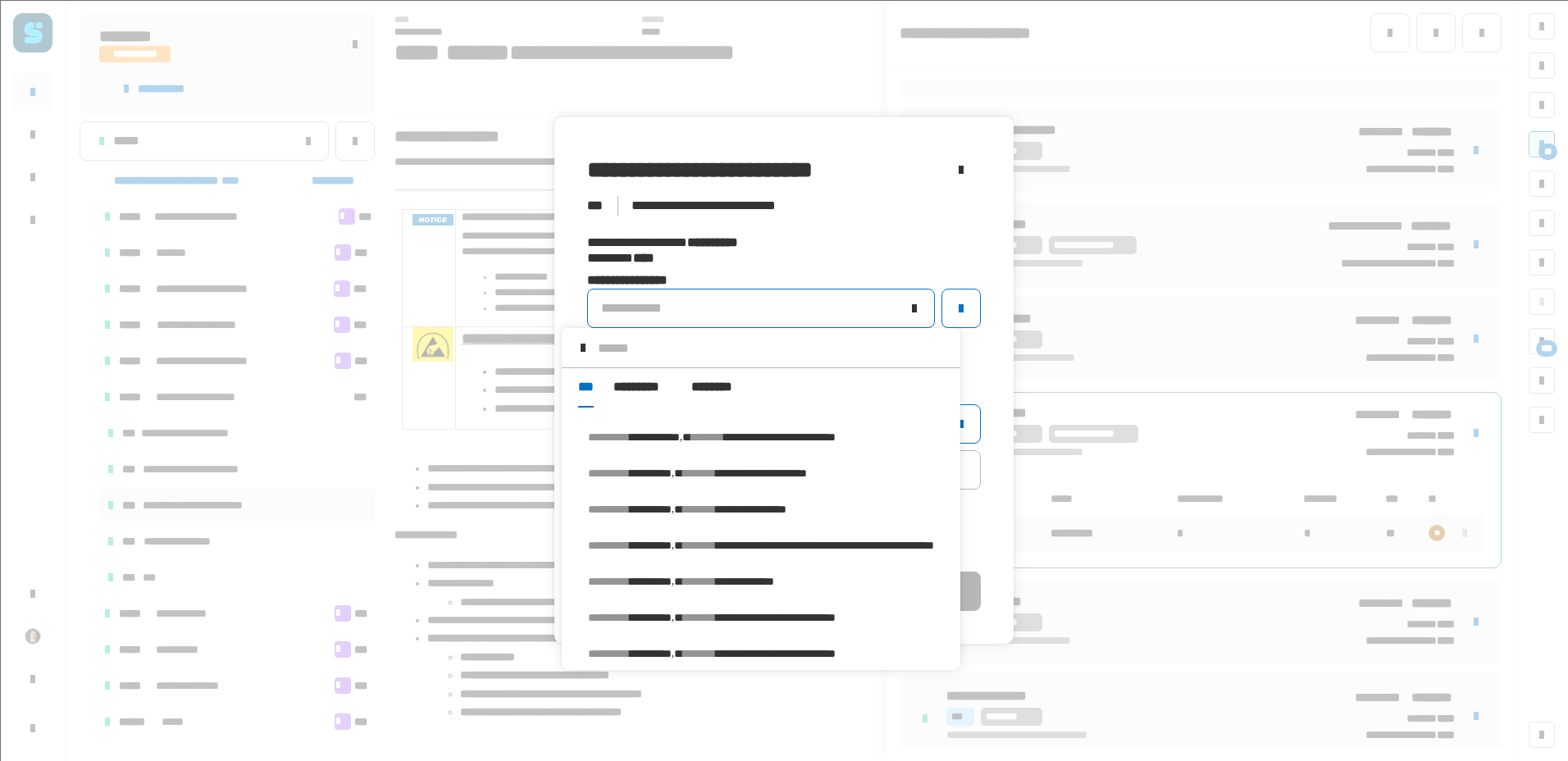 click on "**********" at bounding box center (780, 437) 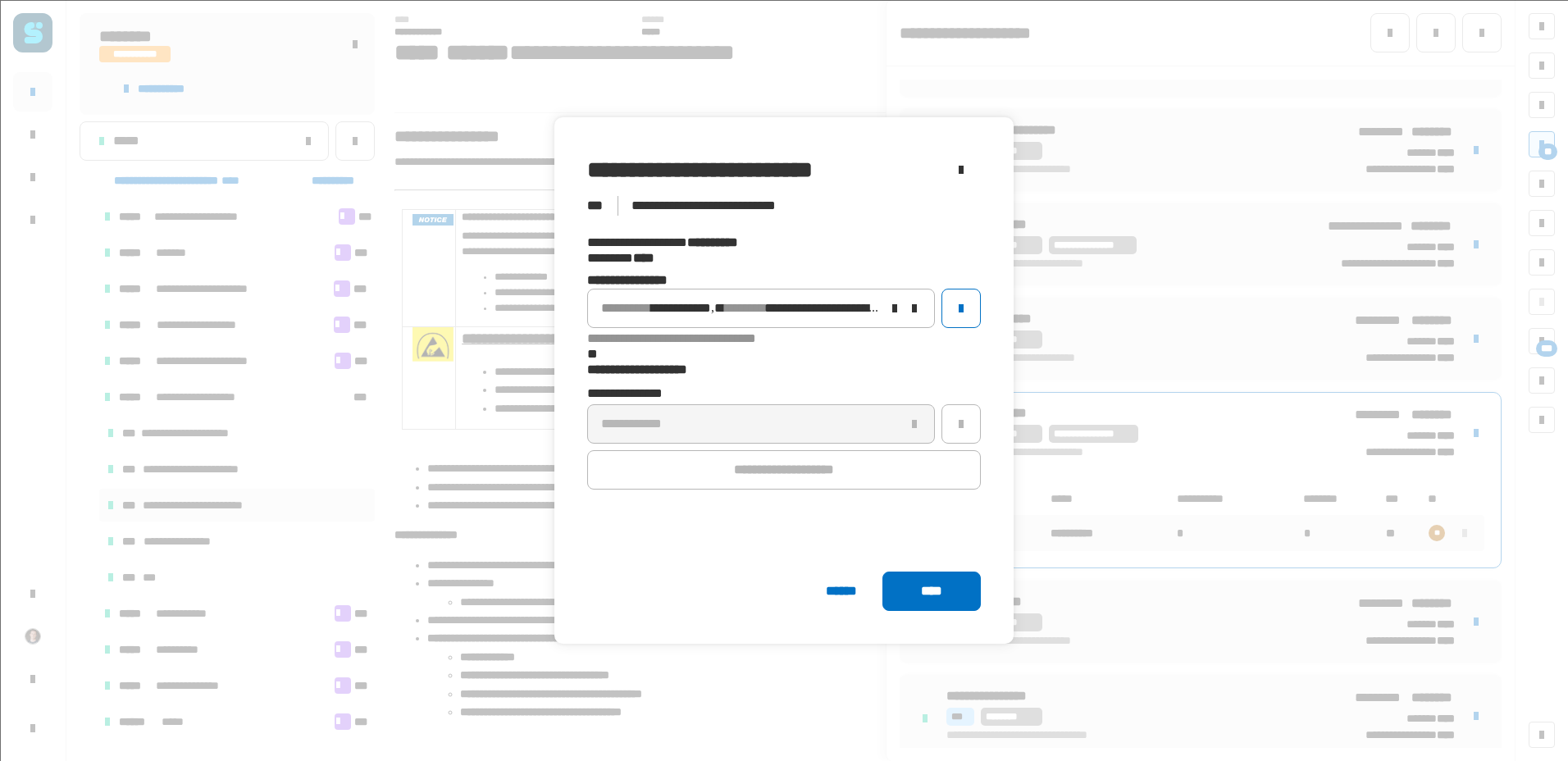 click on "****" 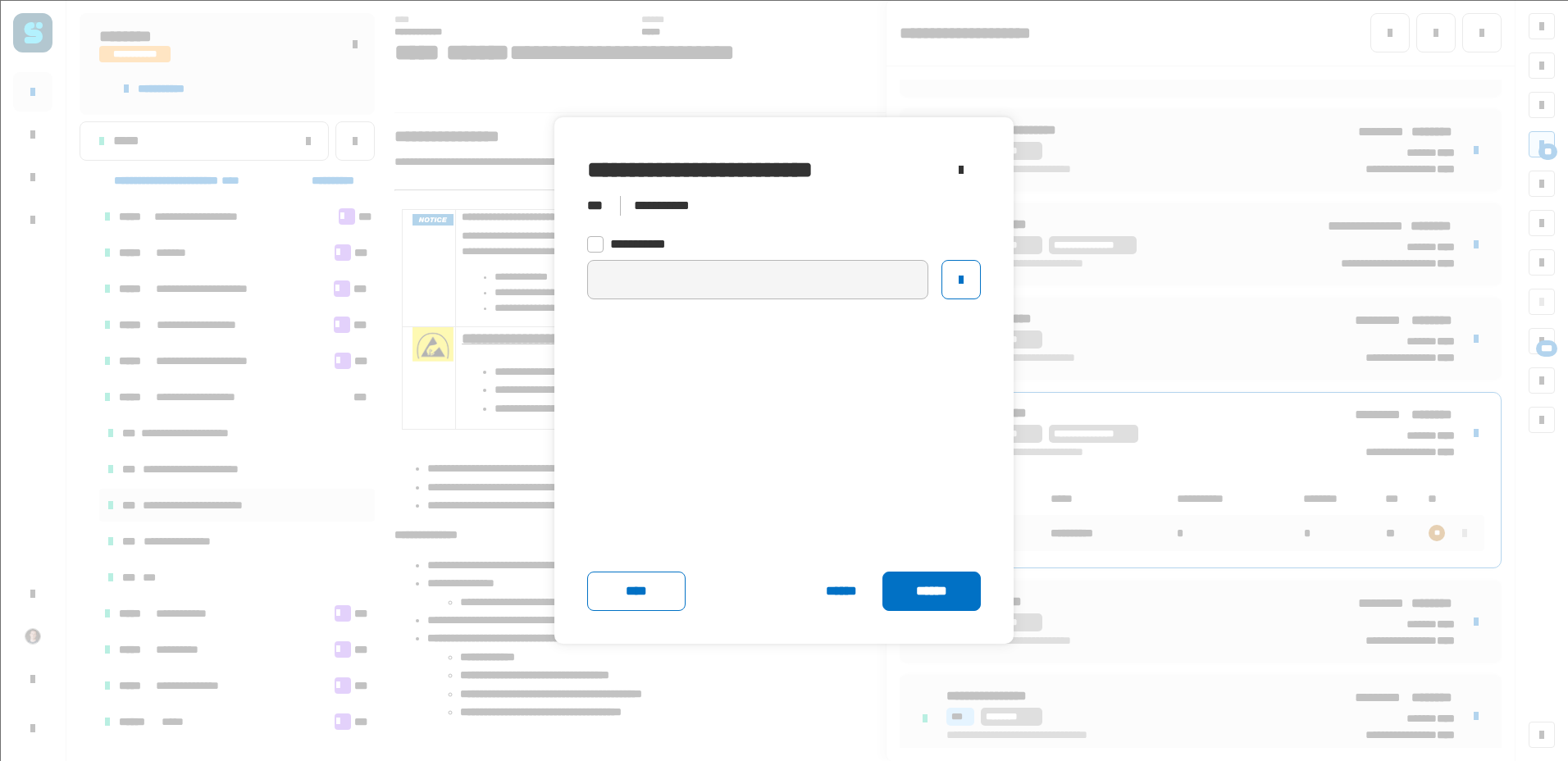 click on "******" 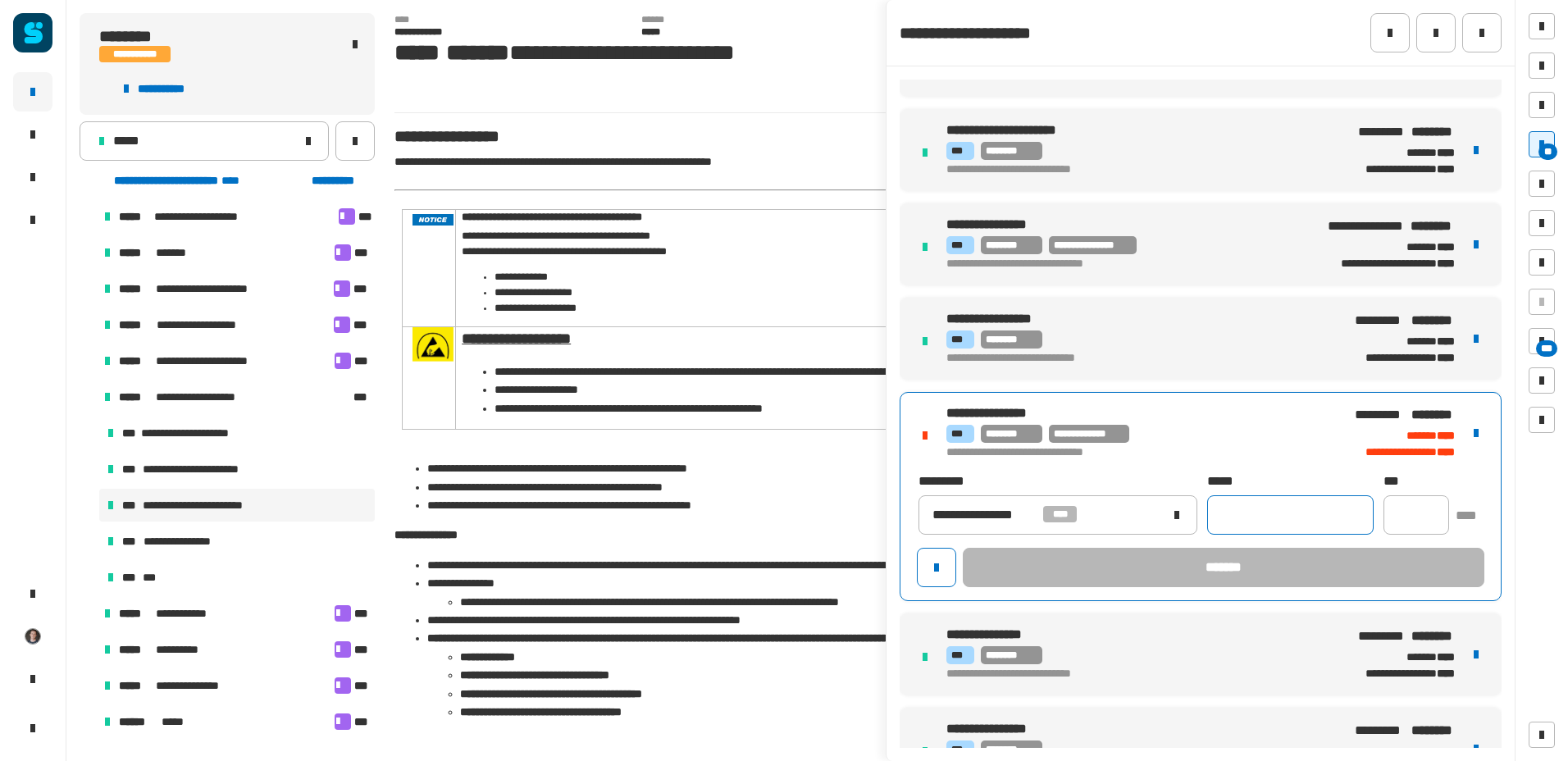click 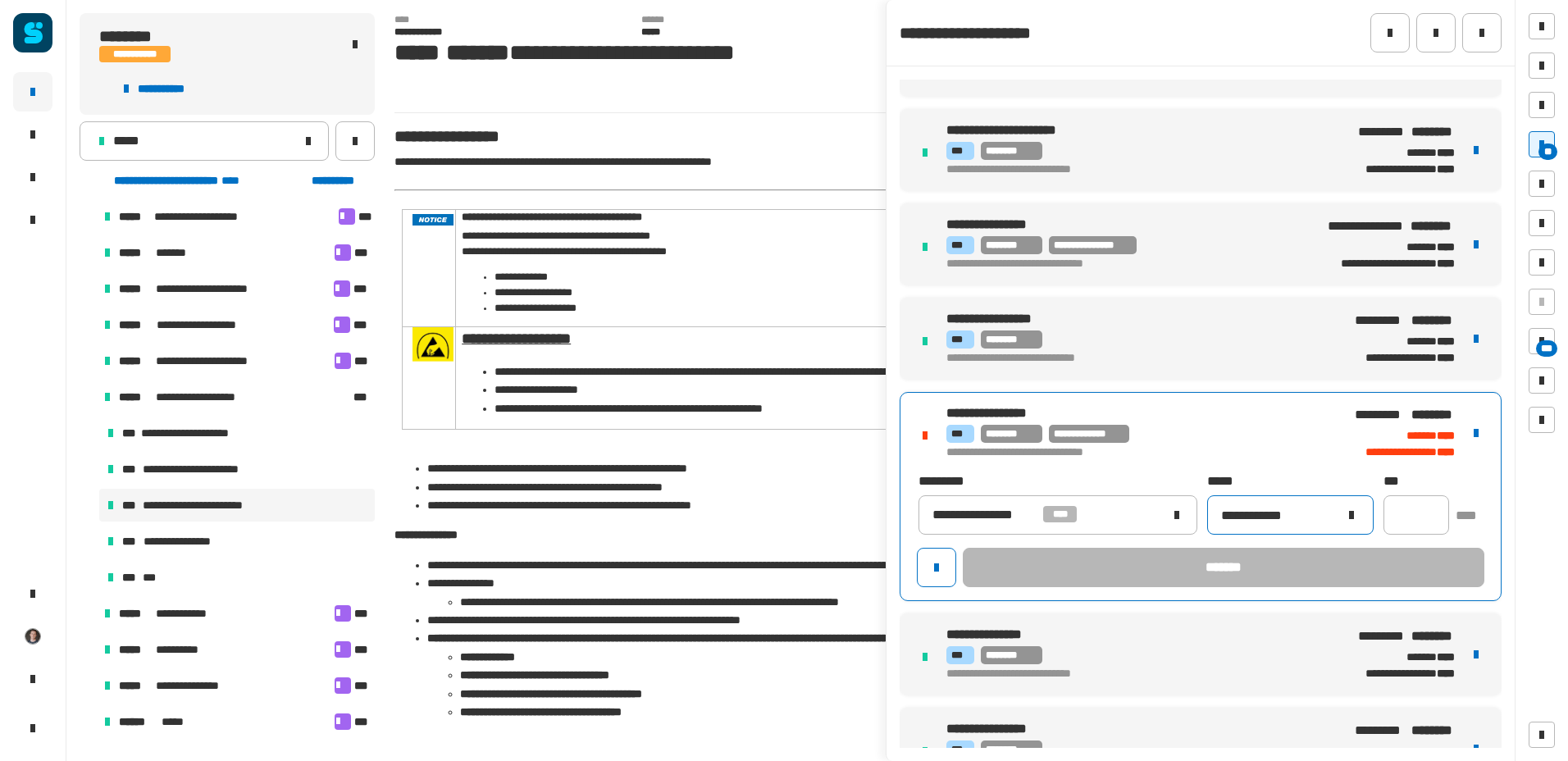type on "**********" 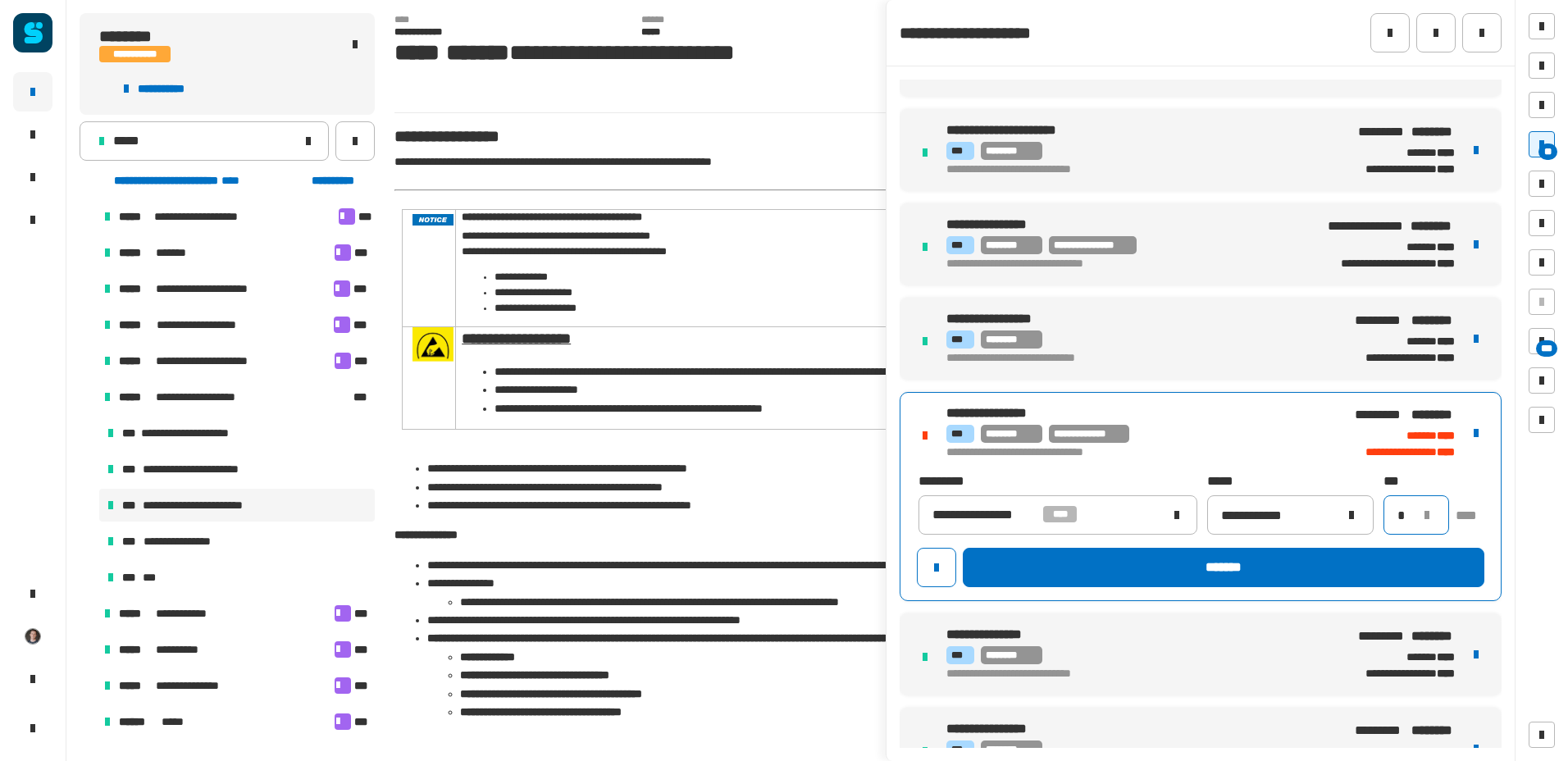 type on "*" 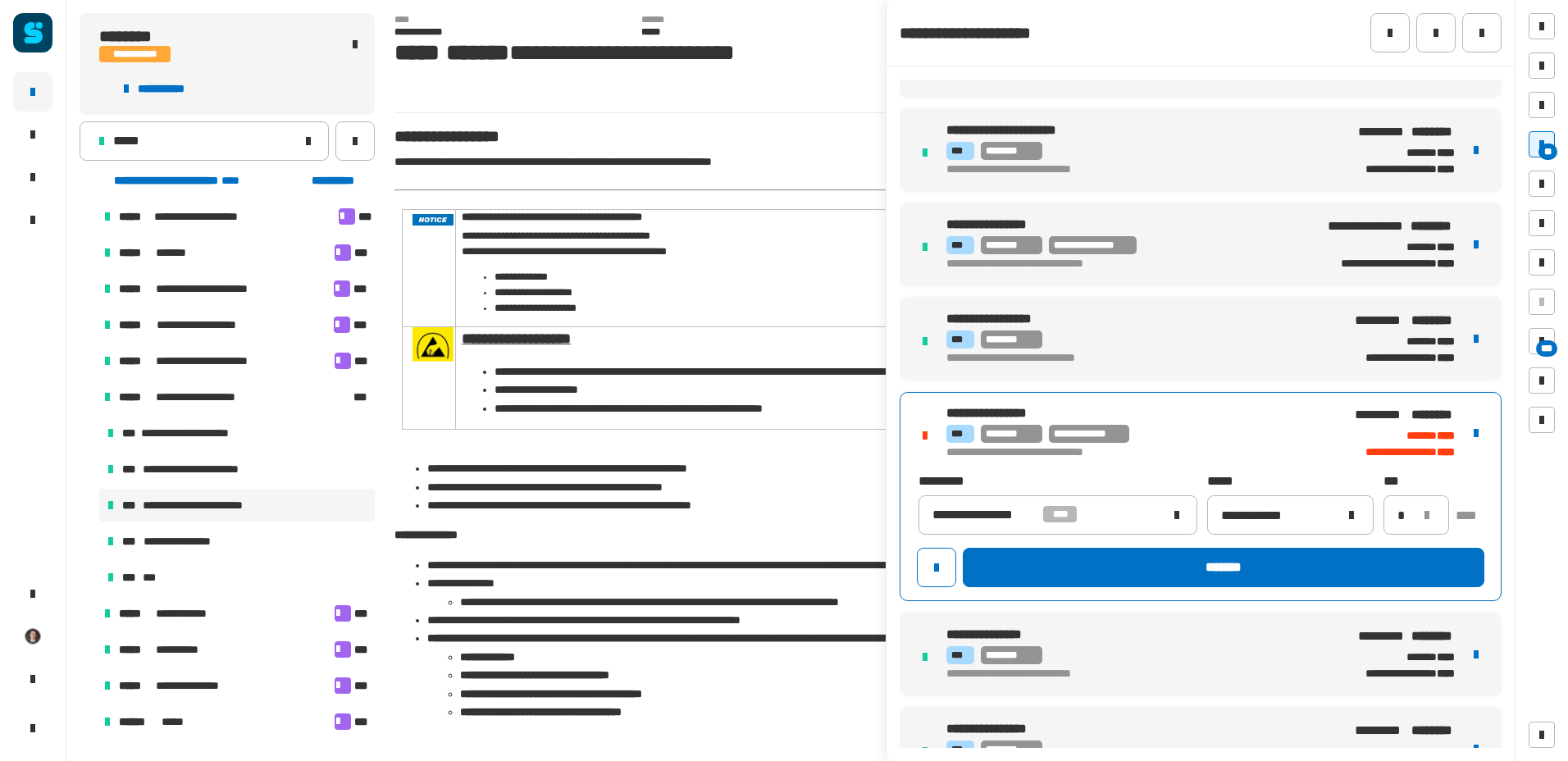click on "*******" 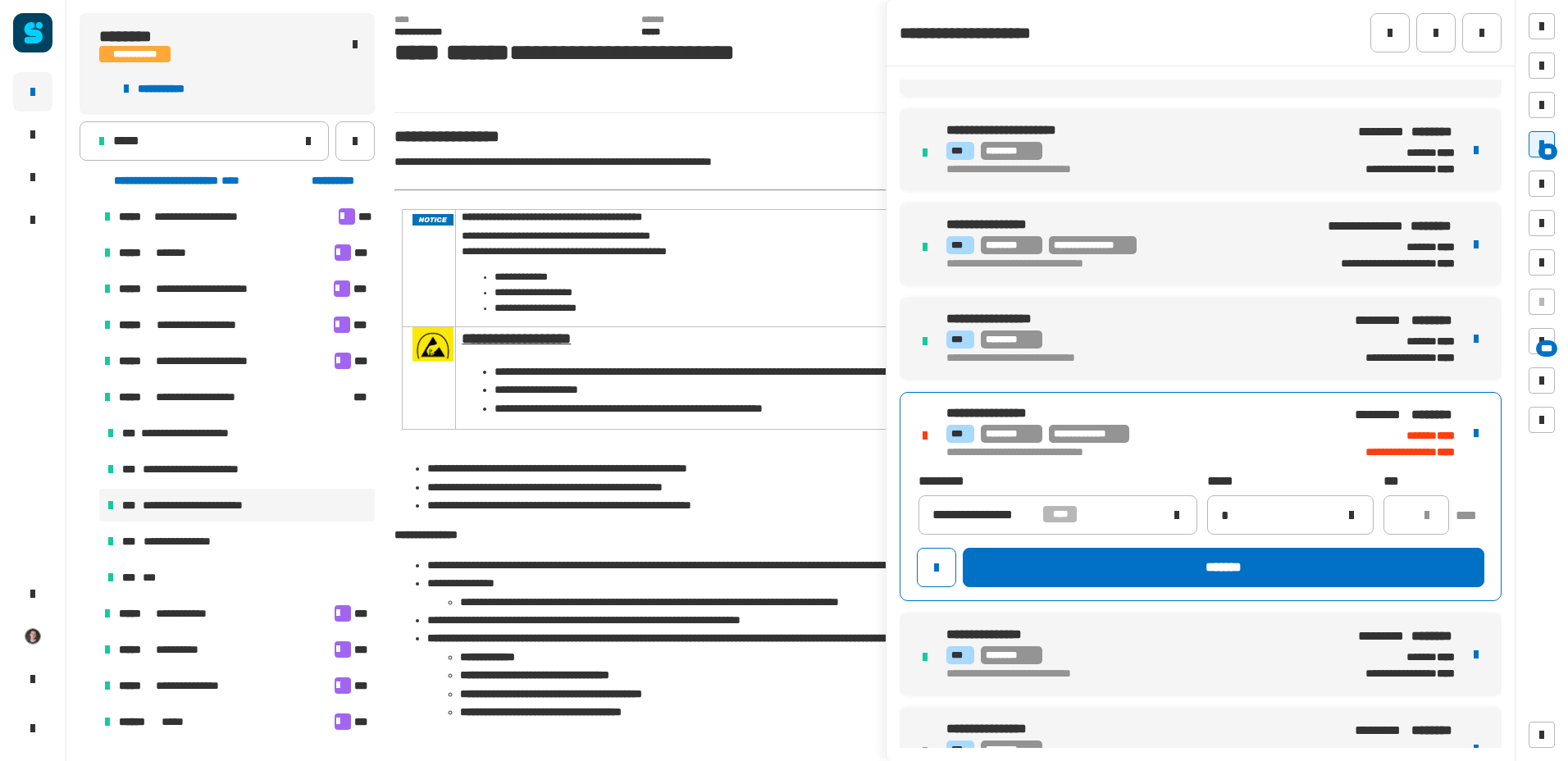 type 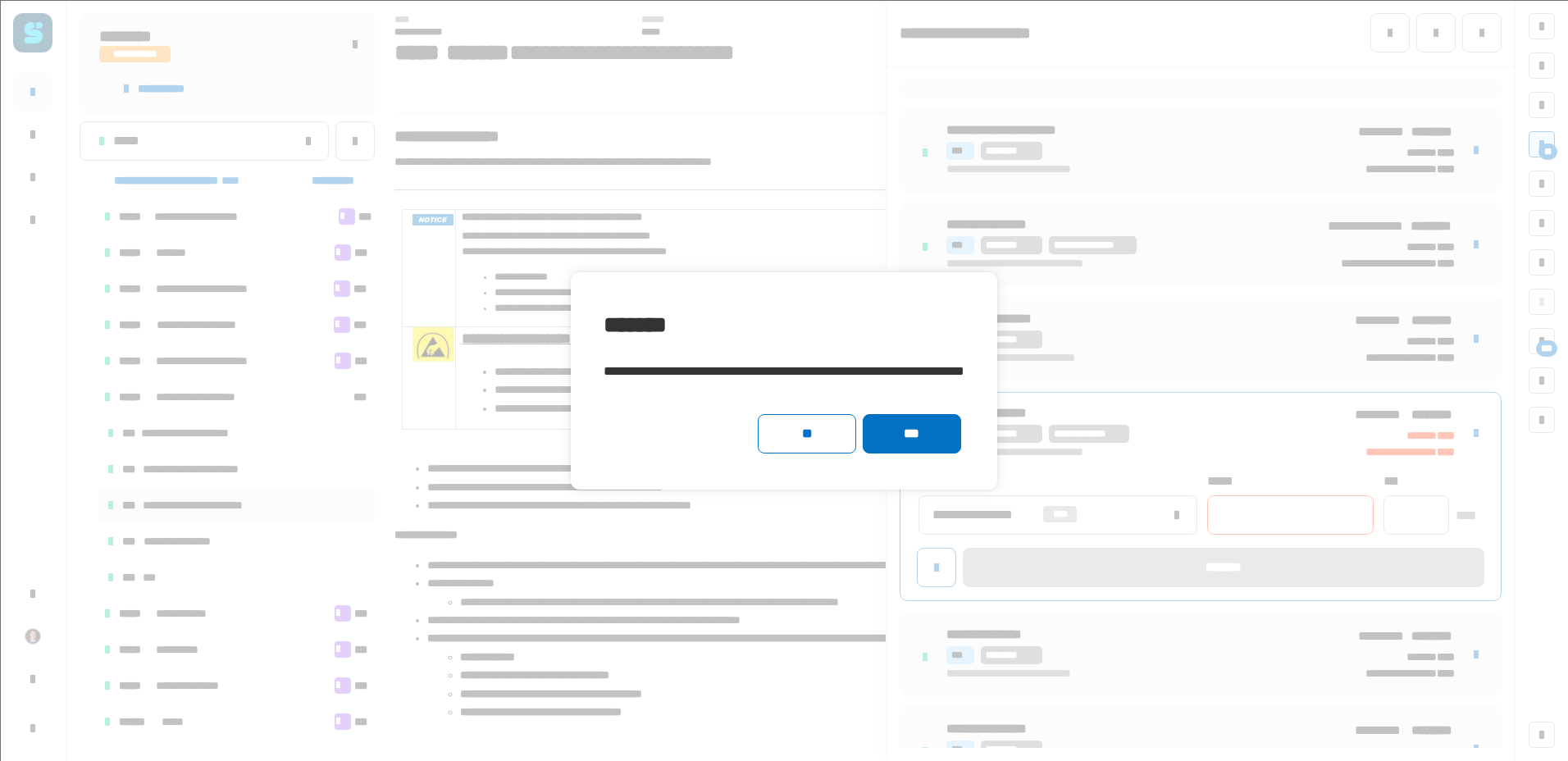 click on "***" 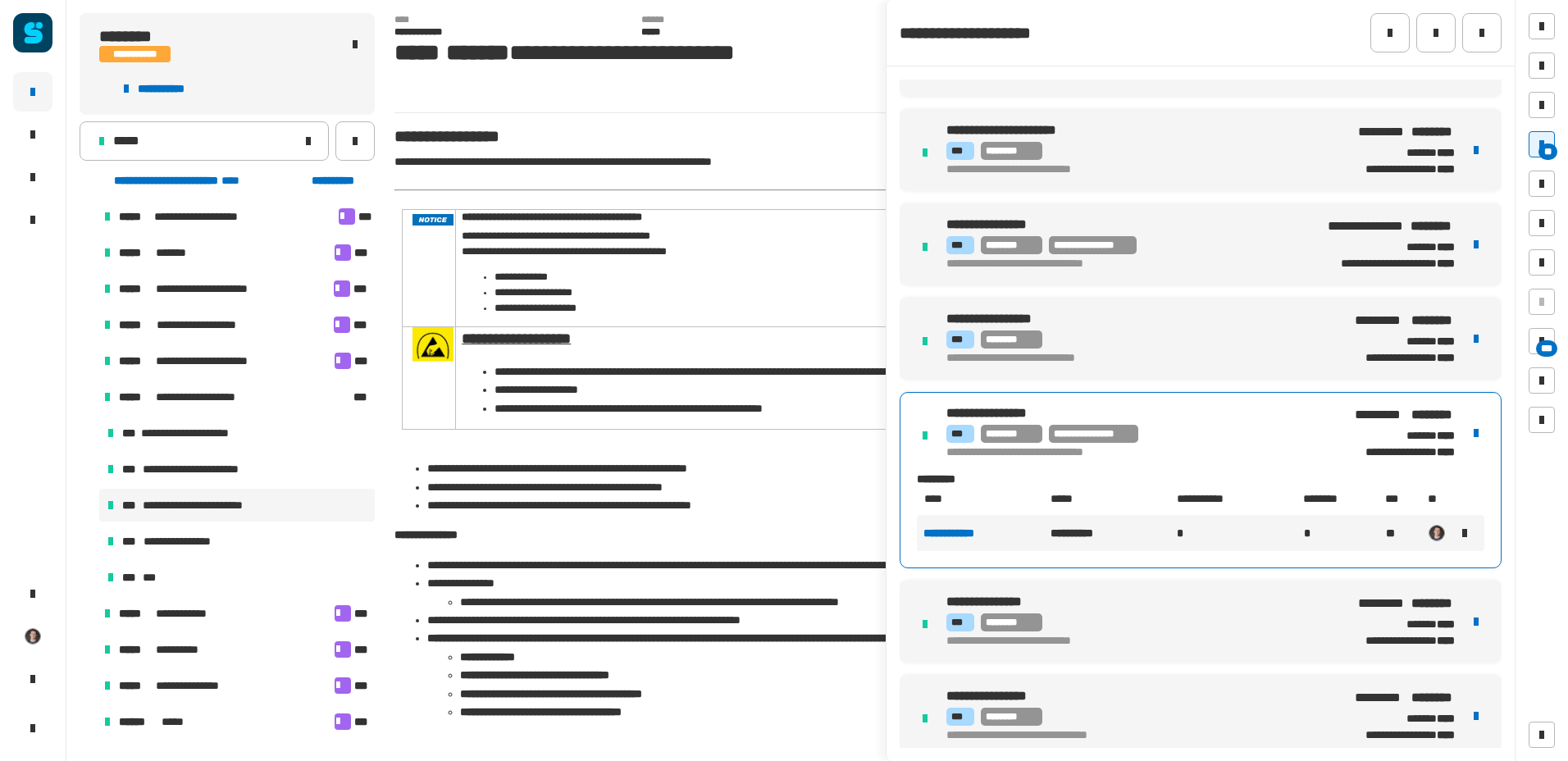 click on "*****" 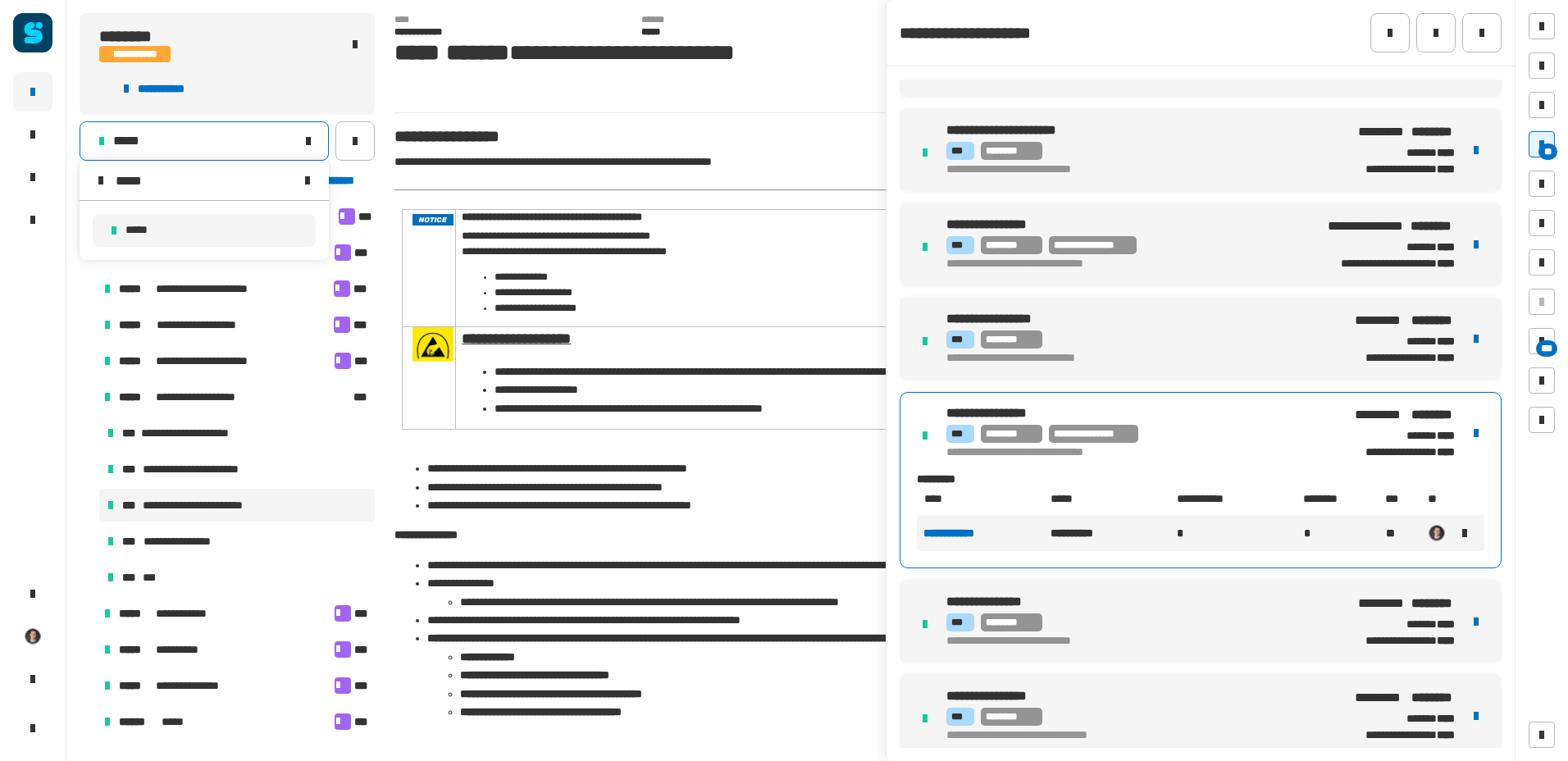 drag, startPoint x: 185, startPoint y: 182, endPoint x: 73, endPoint y: 170, distance: 112.641 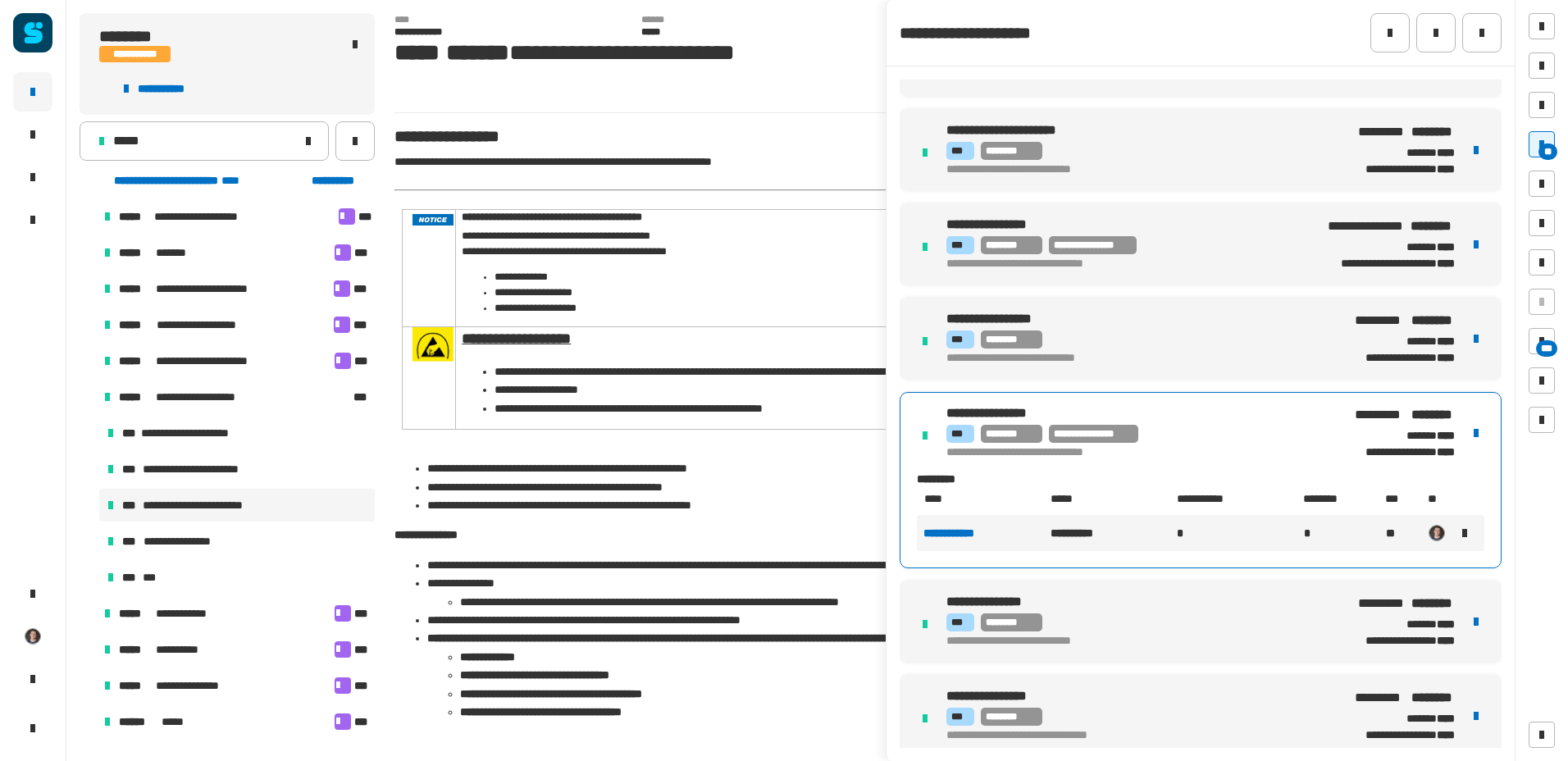 click on "*****" 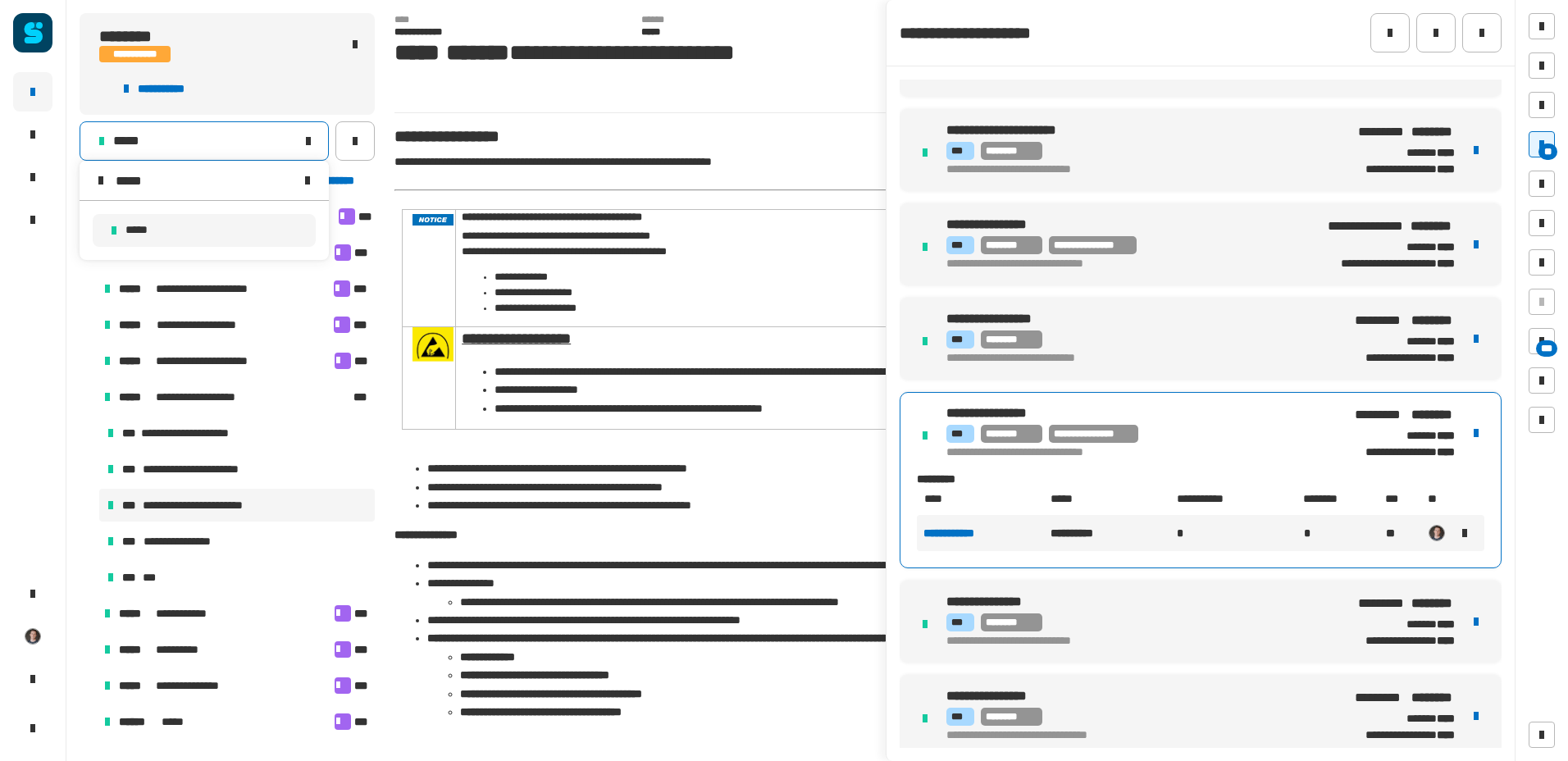 drag, startPoint x: 175, startPoint y: 176, endPoint x: 116, endPoint y: 171, distance: 59.21149 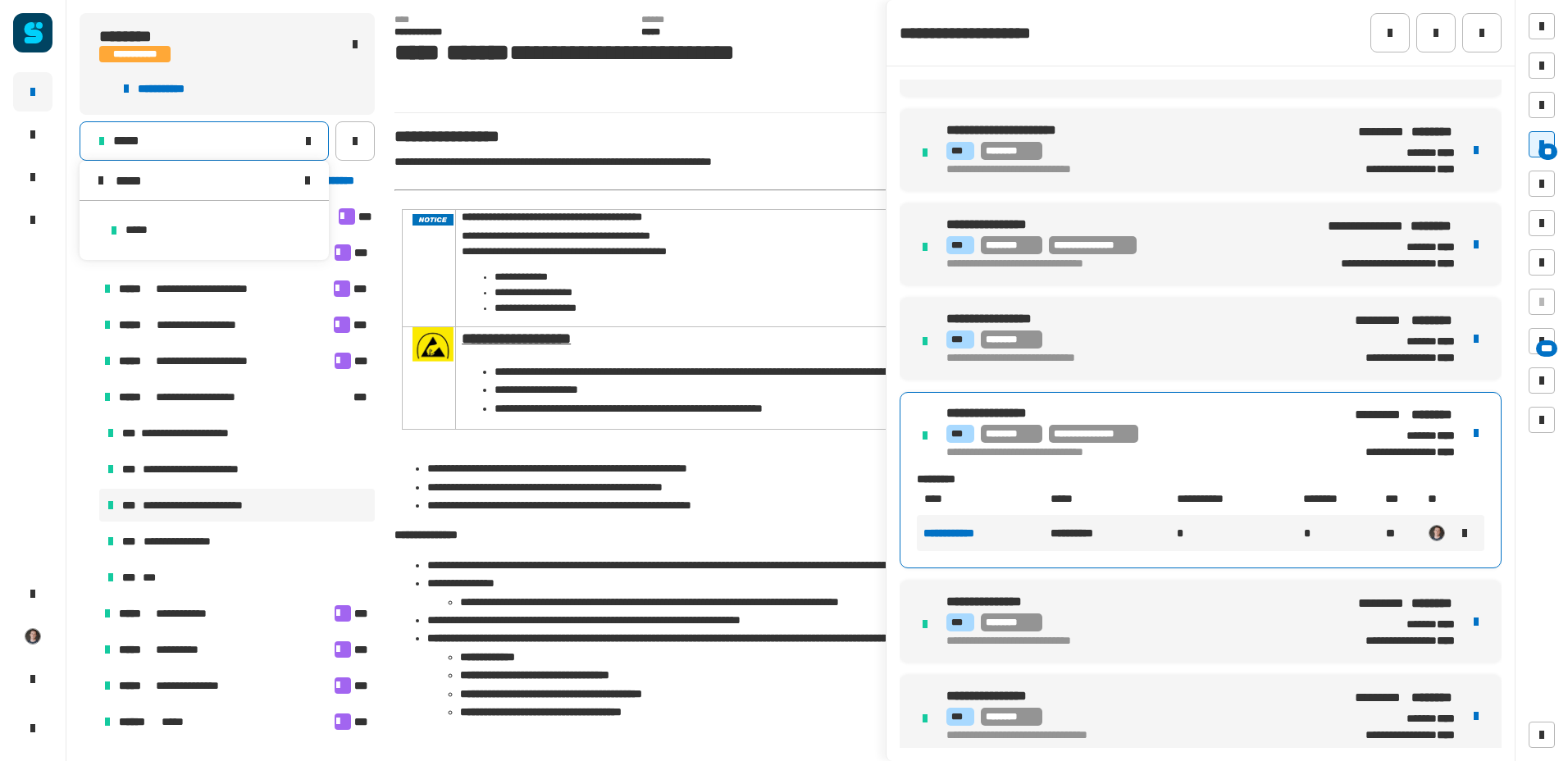 drag, startPoint x: 177, startPoint y: 212, endPoint x: 176, endPoint y: 226, distance: 14.03567 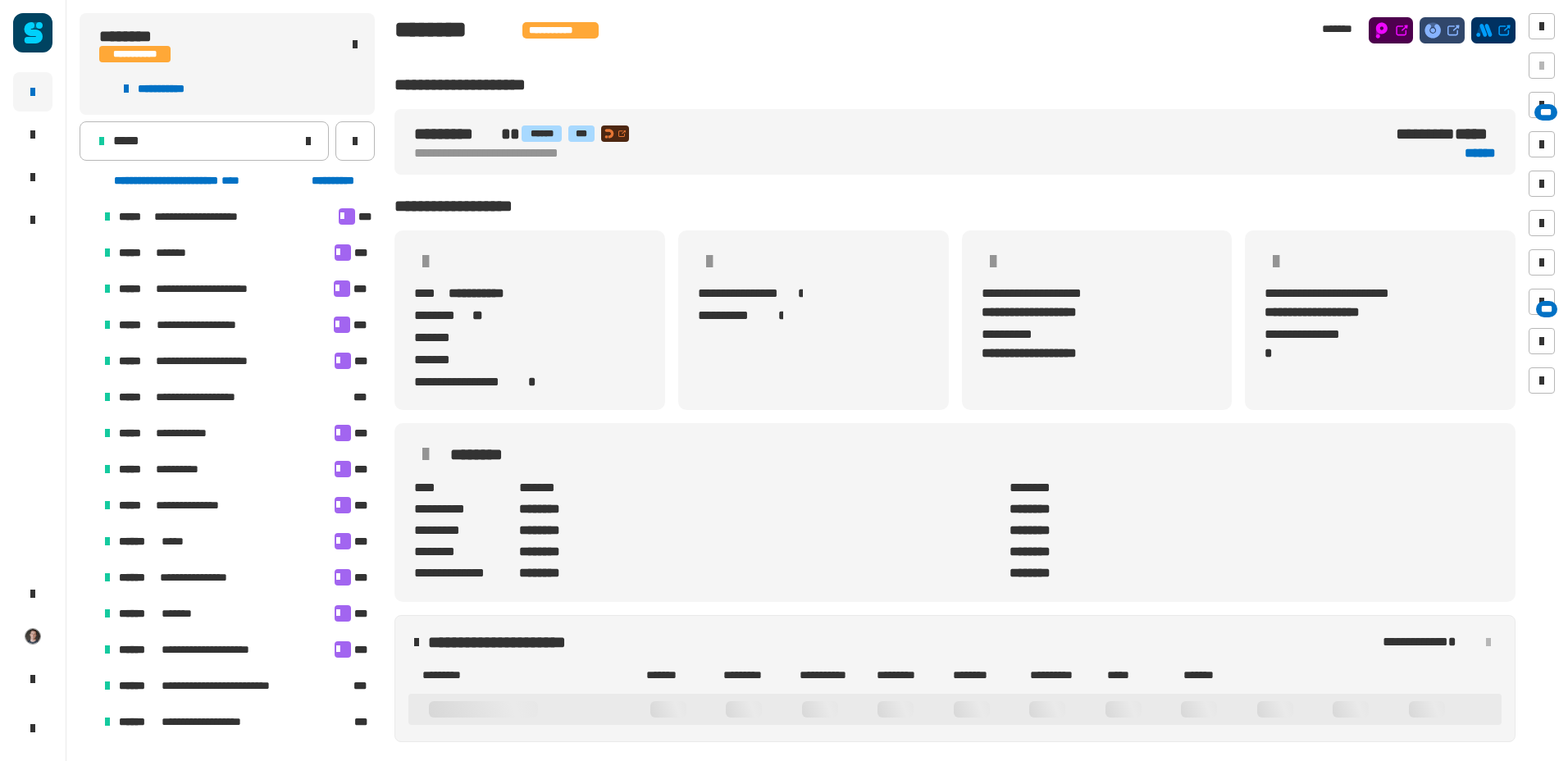 scroll, scrollTop: 7, scrollLeft: 11, axis: both 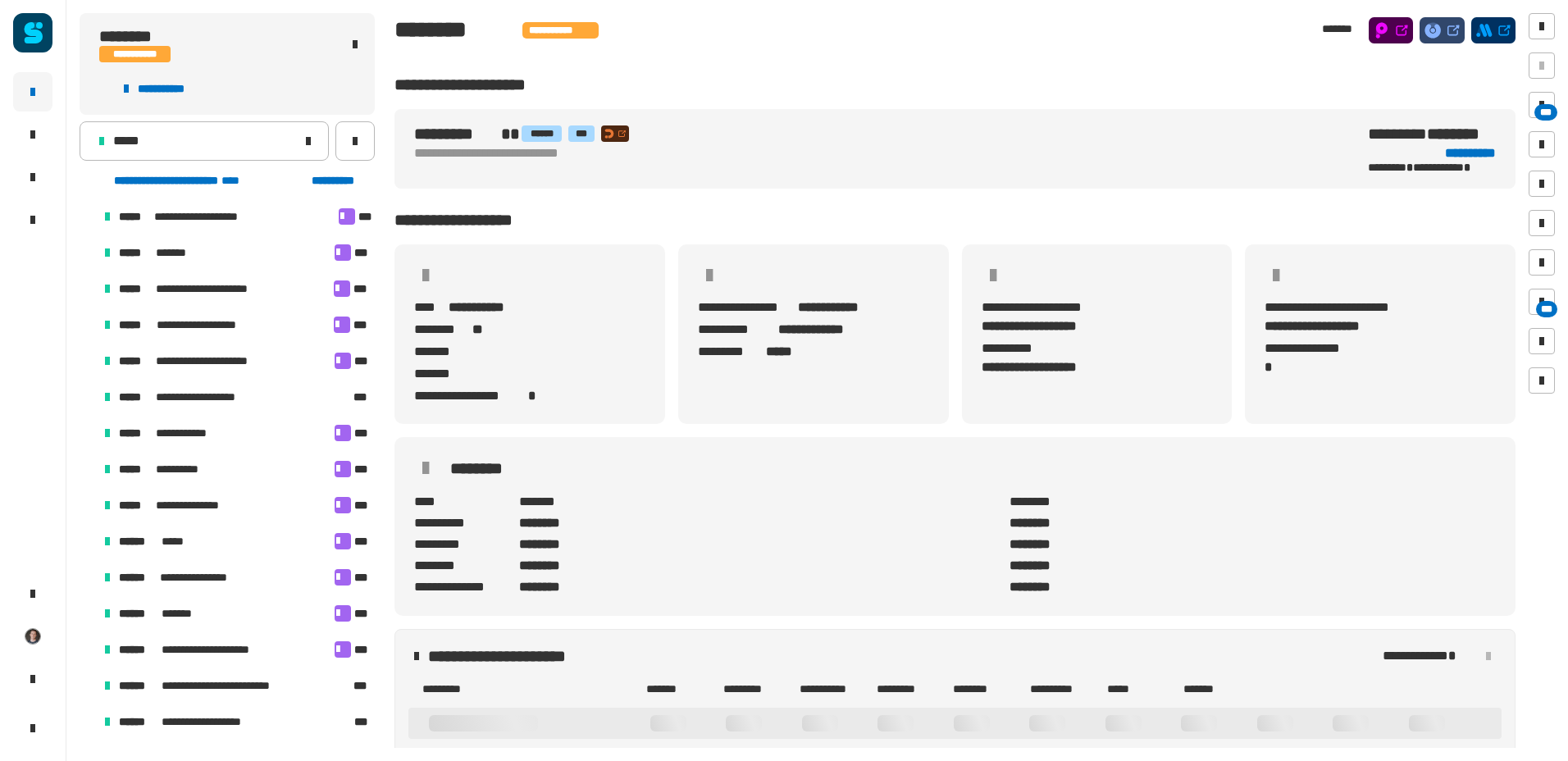 click on "**********" at bounding box center [212, 397] 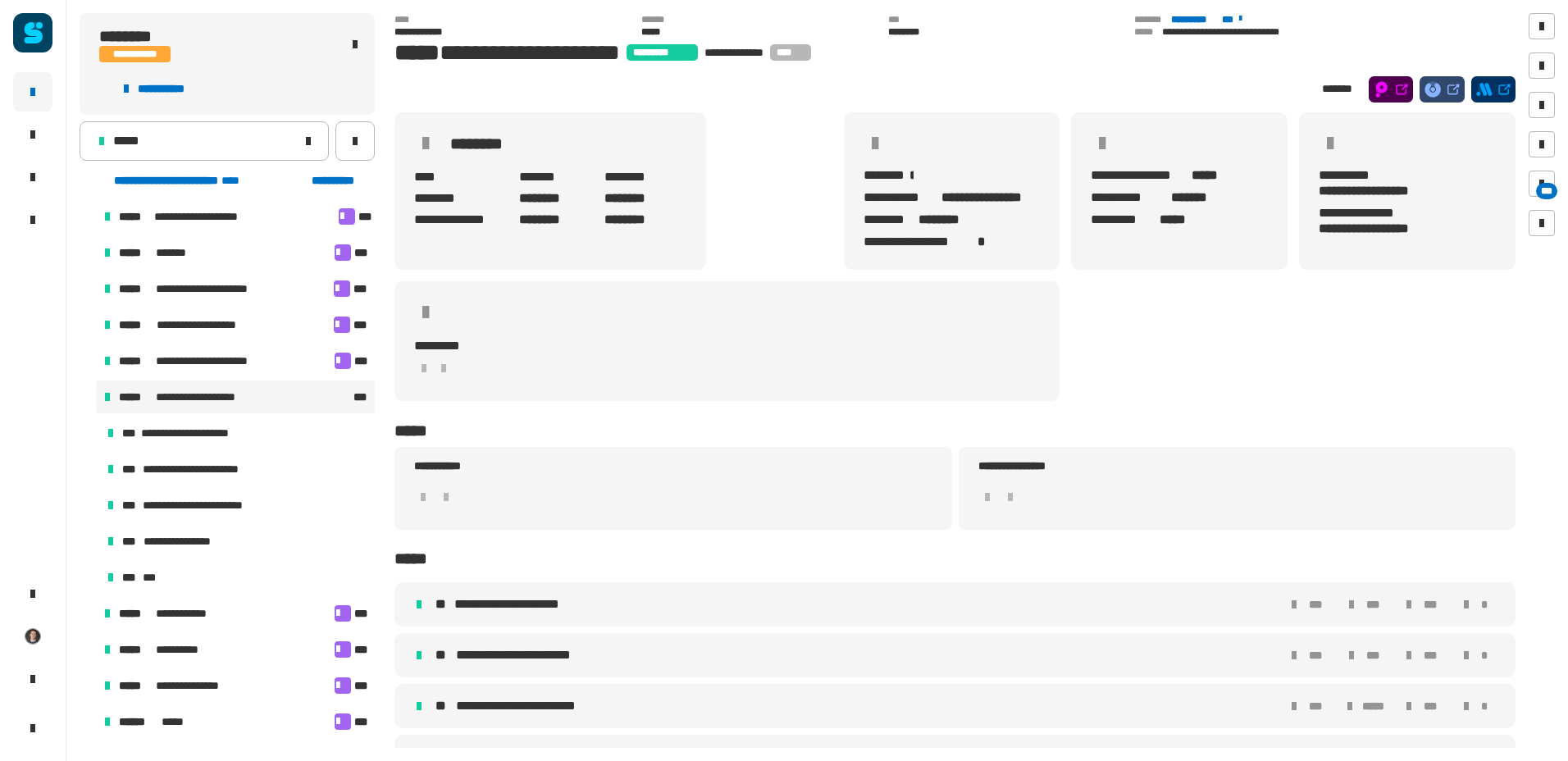 click on "**********" at bounding box center (206, 505) 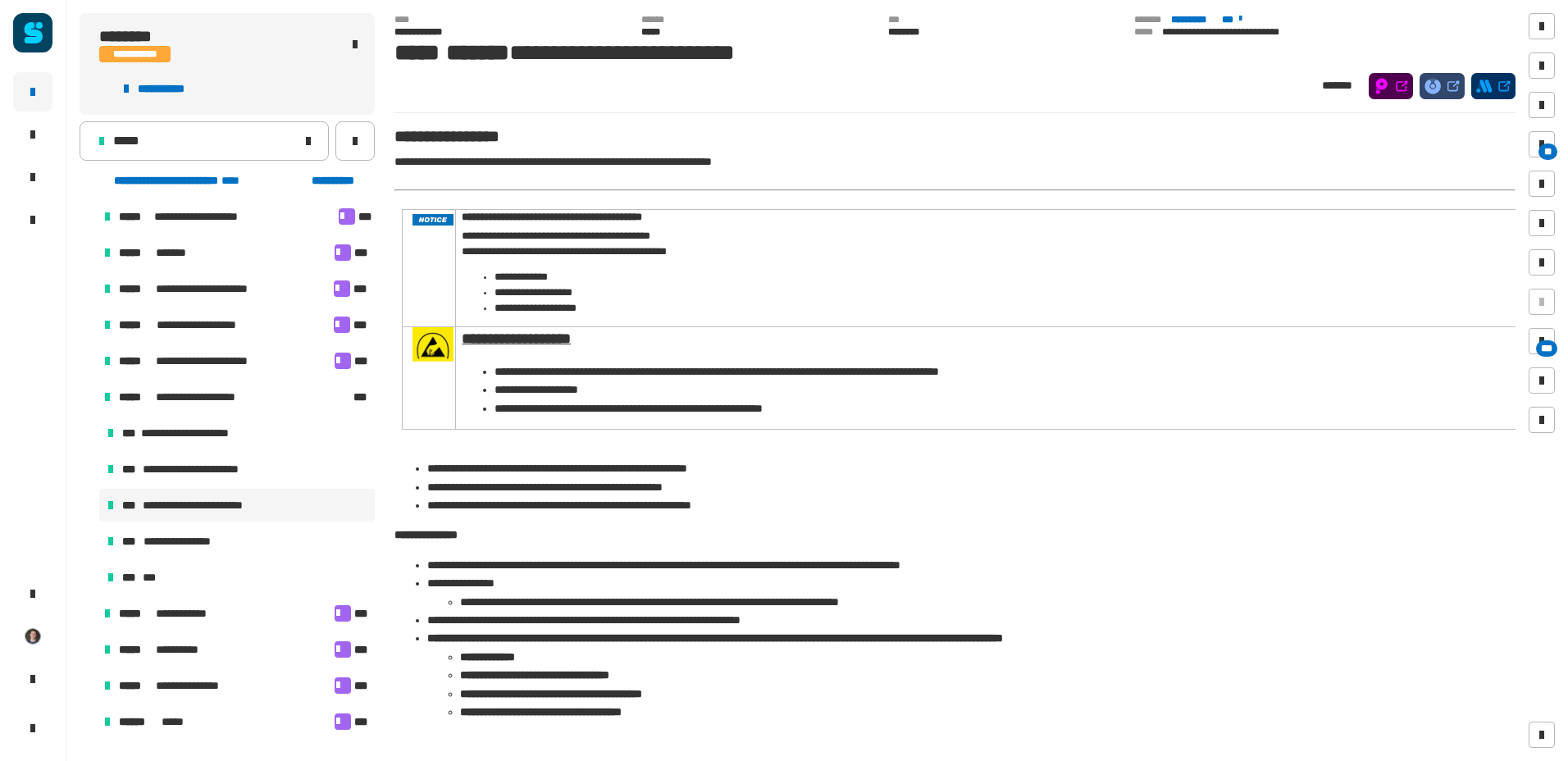click at bounding box center (1542, 144) 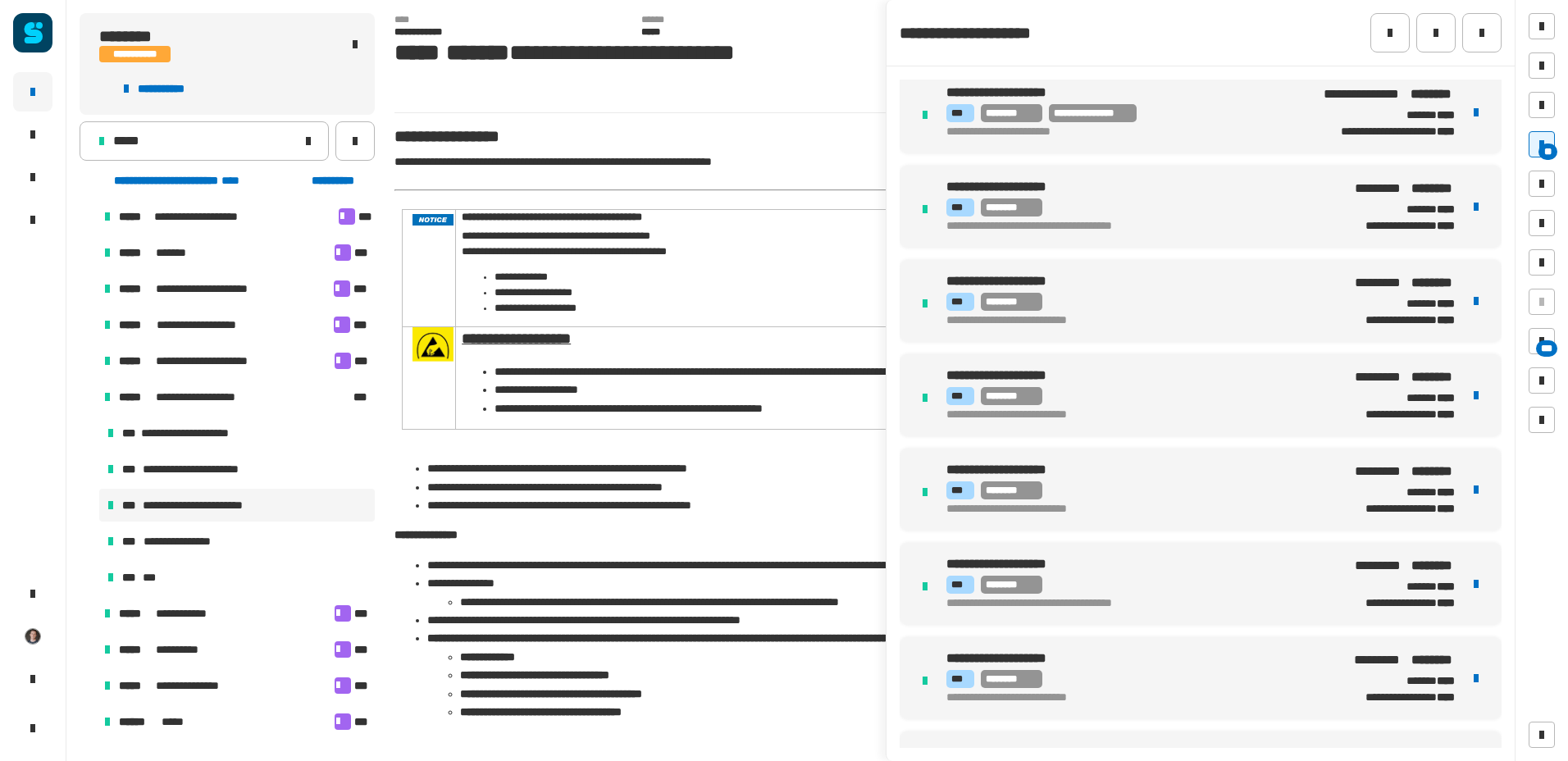 scroll, scrollTop: 4969, scrollLeft: 0, axis: vertical 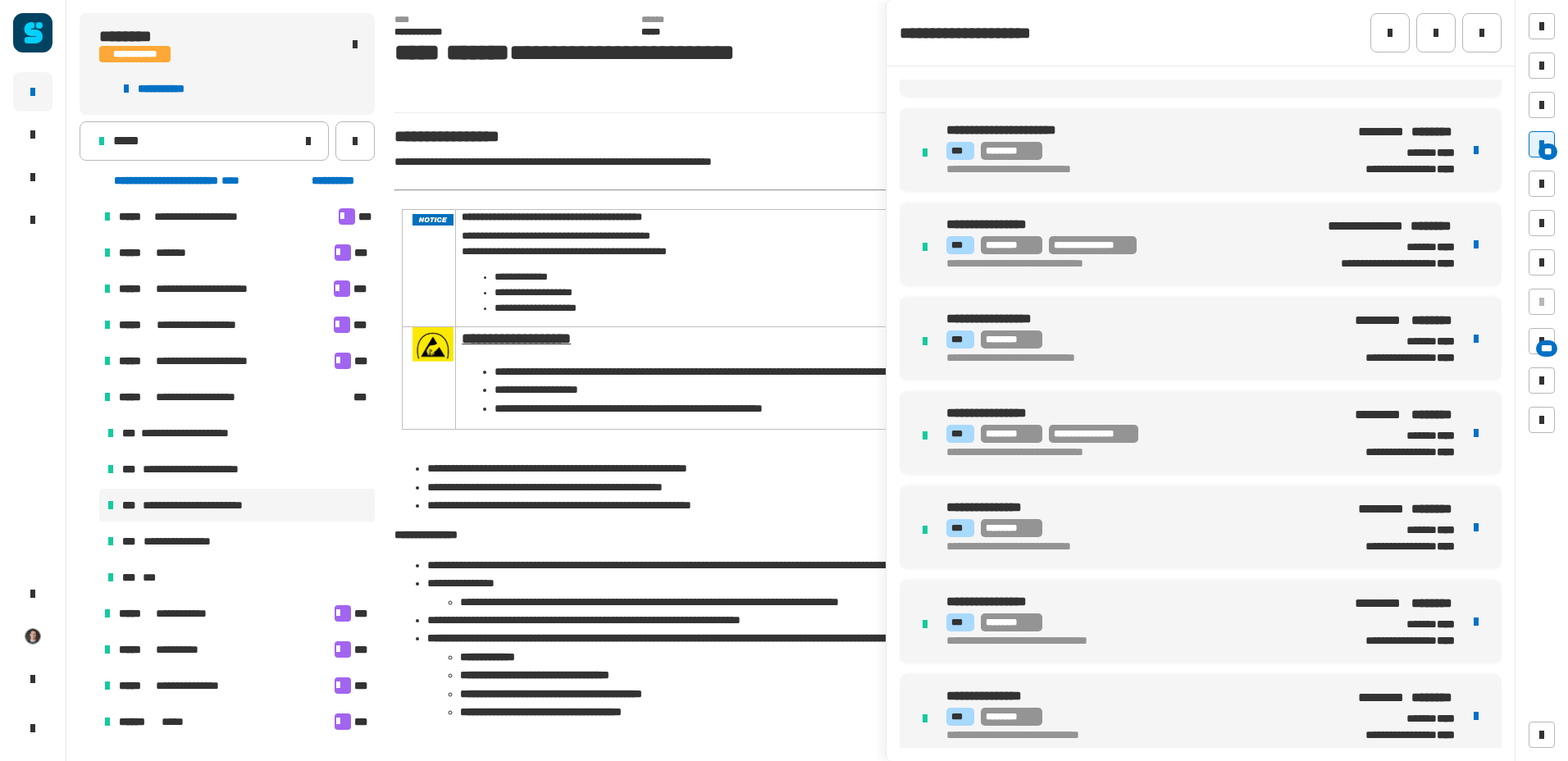 click on "**********" at bounding box center [1139, 434] 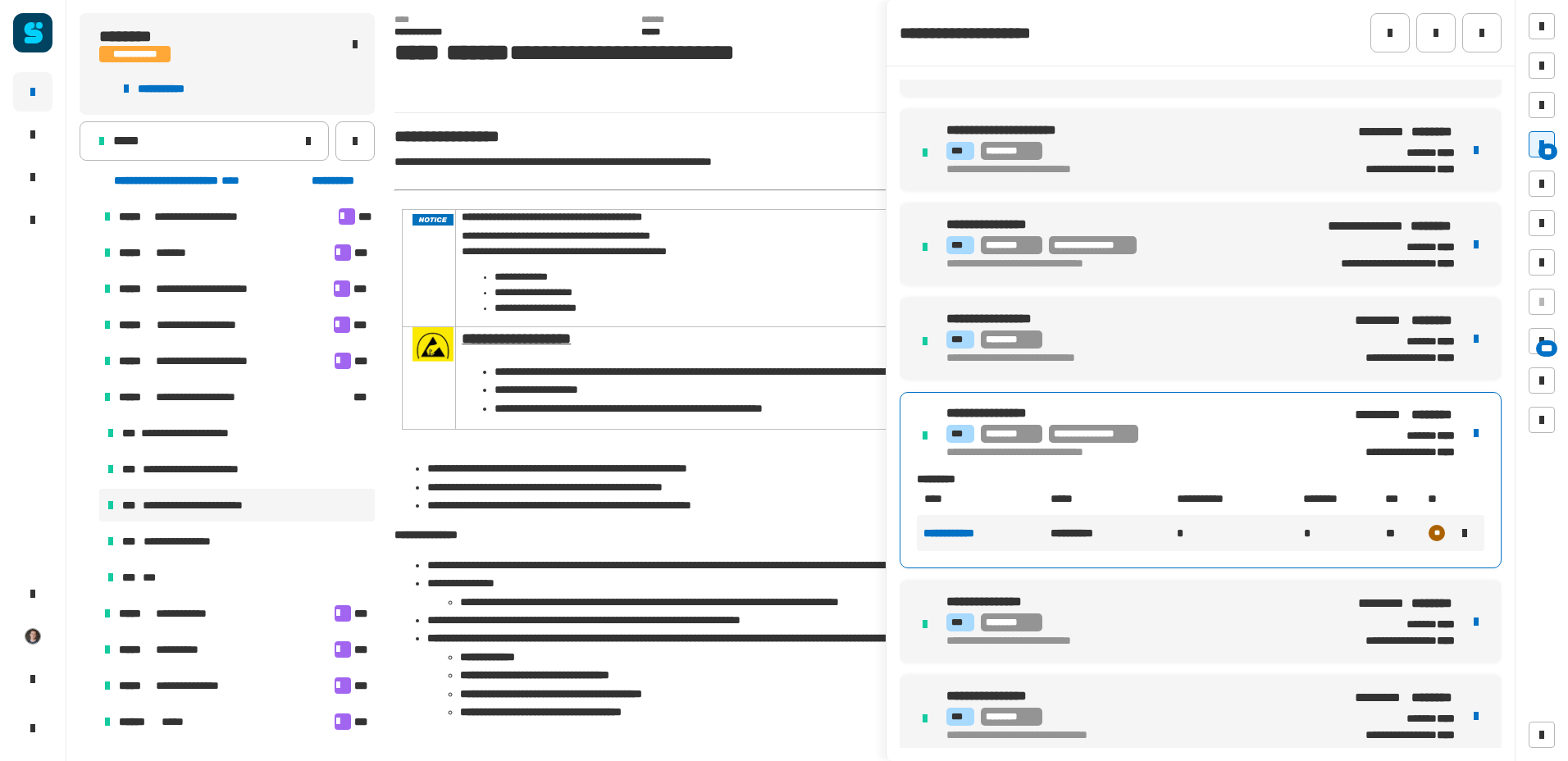scroll, scrollTop: 5051, scrollLeft: 0, axis: vertical 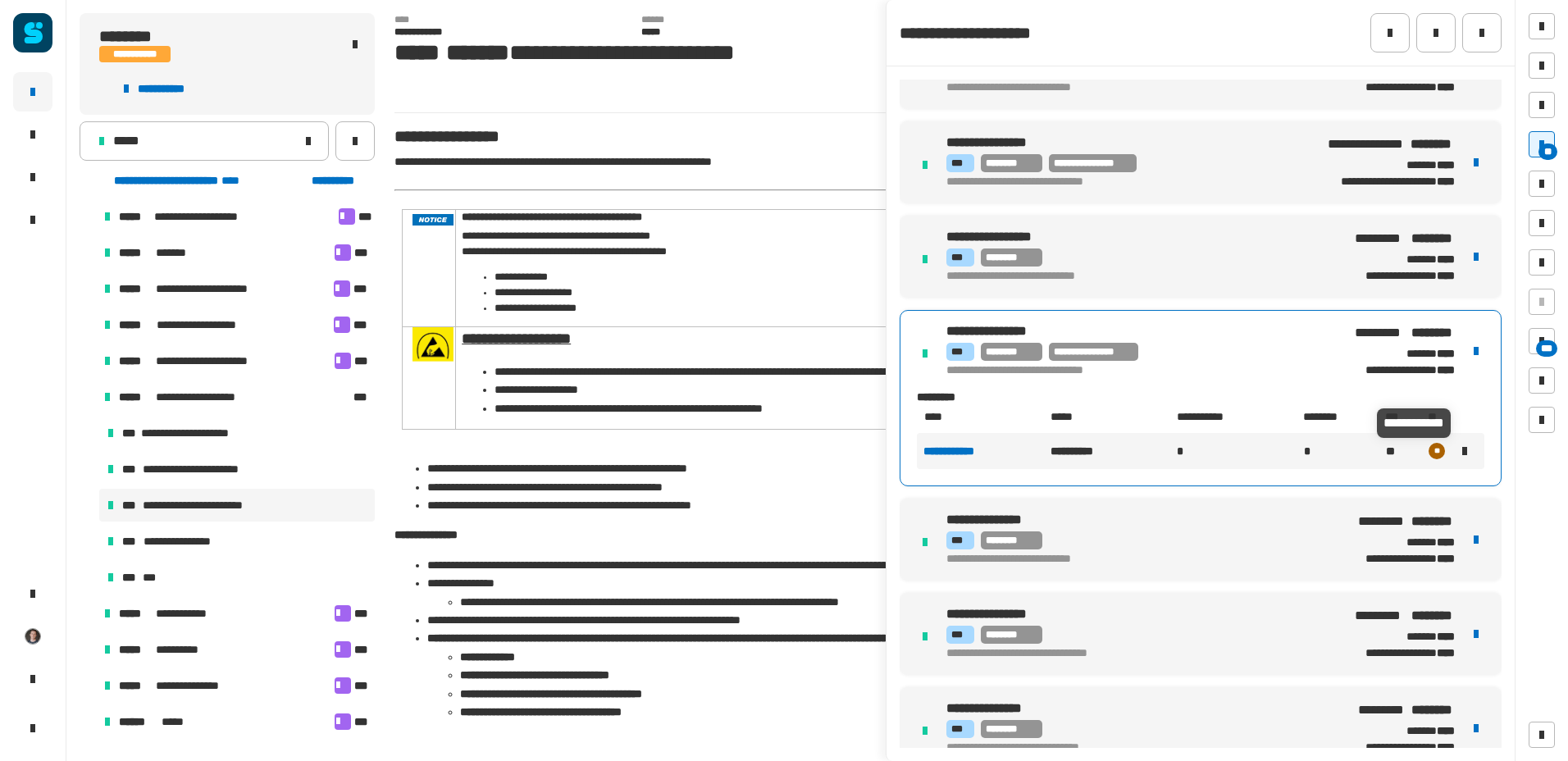 click at bounding box center (1465, 451) 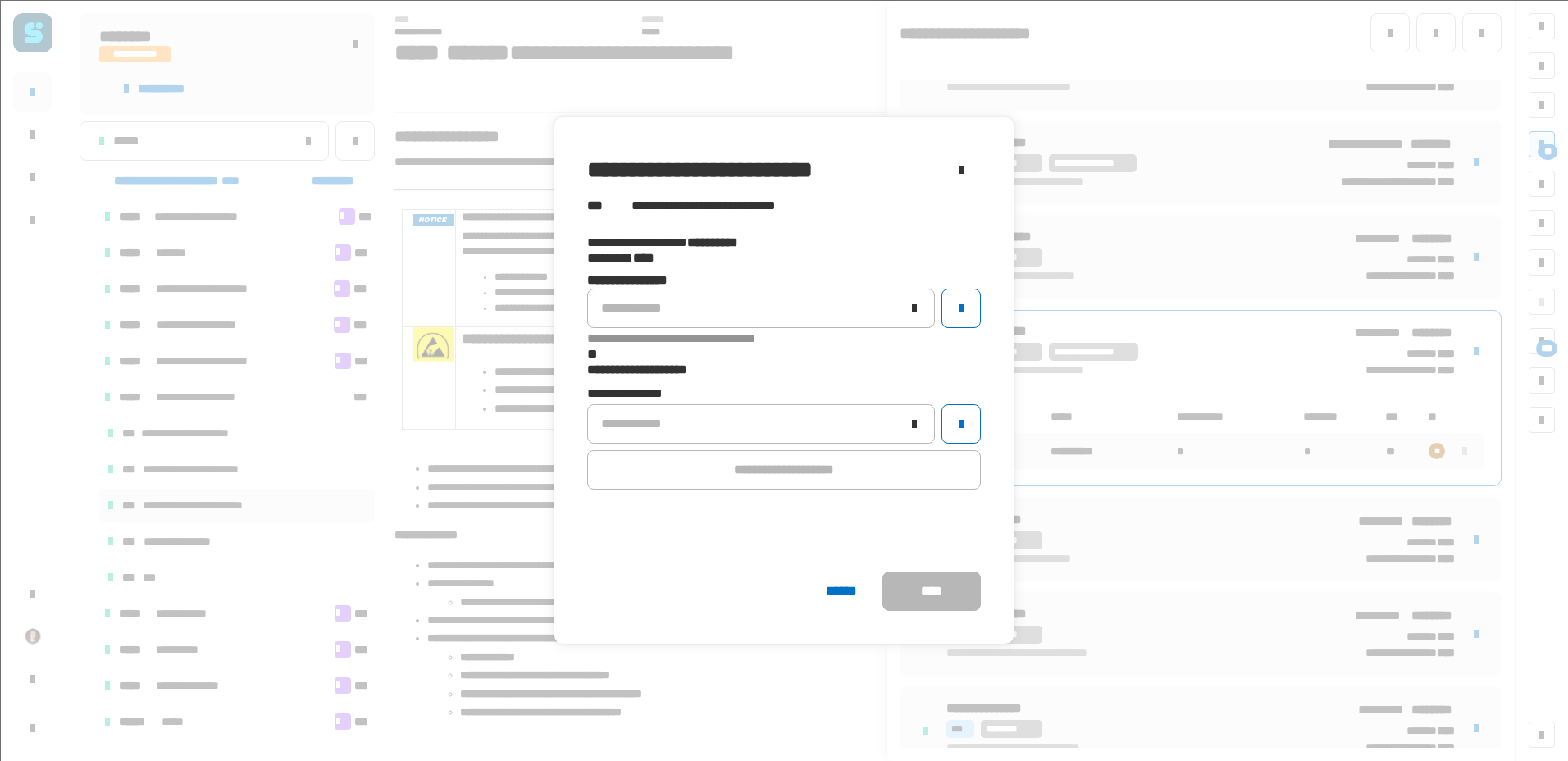 click on "**********" 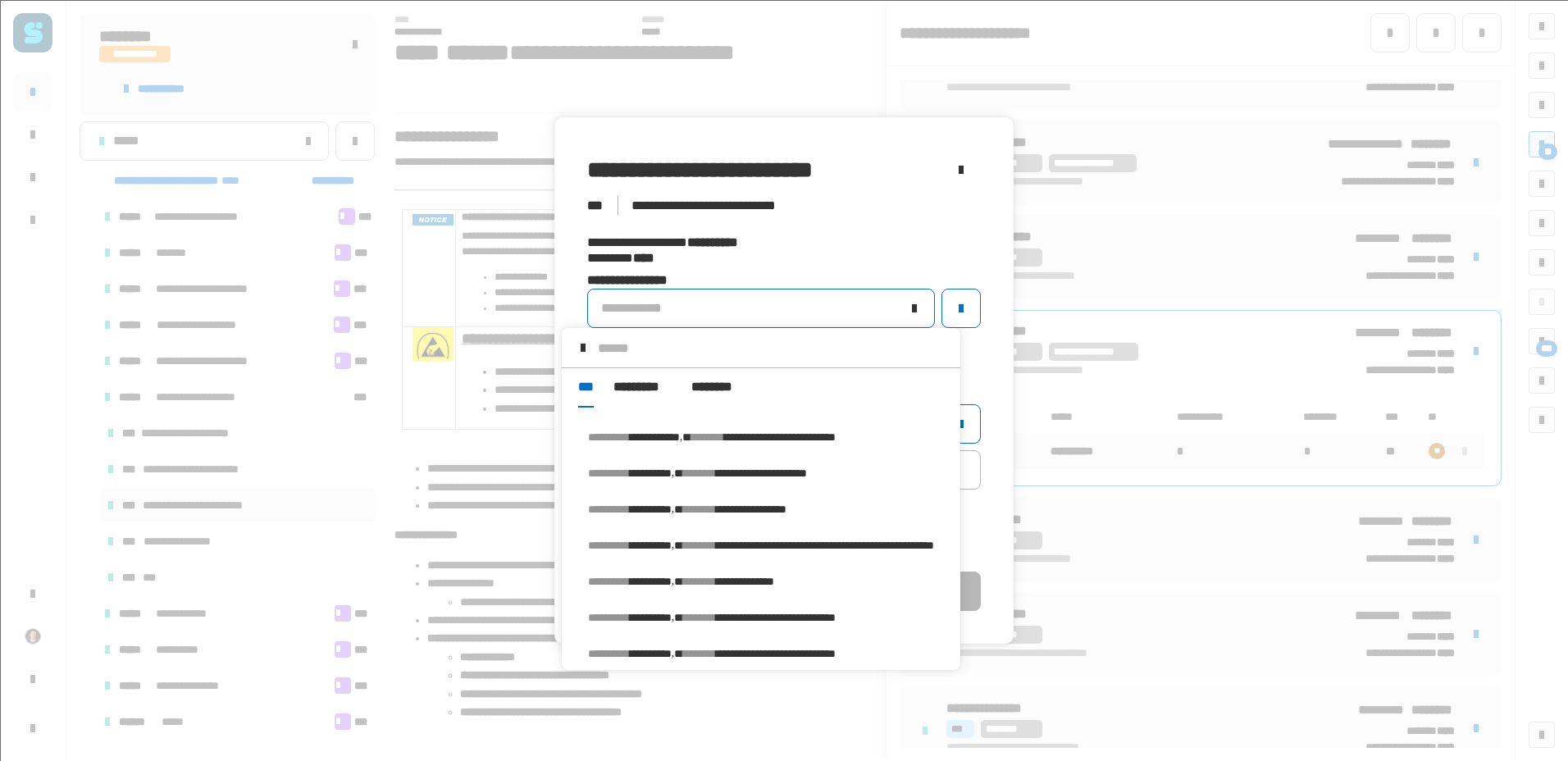 click on "**********" at bounding box center (780, 437) 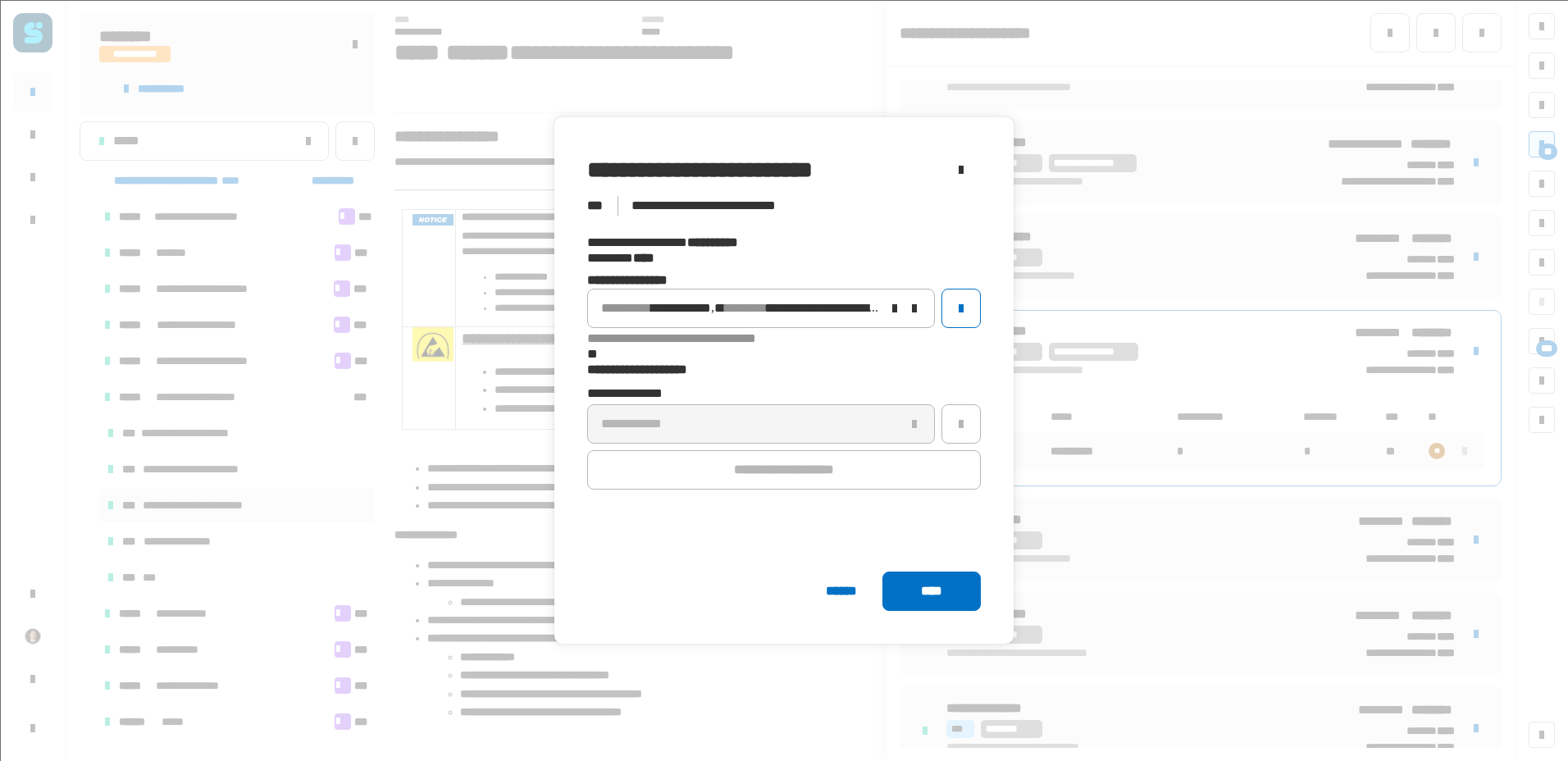 click on "****" 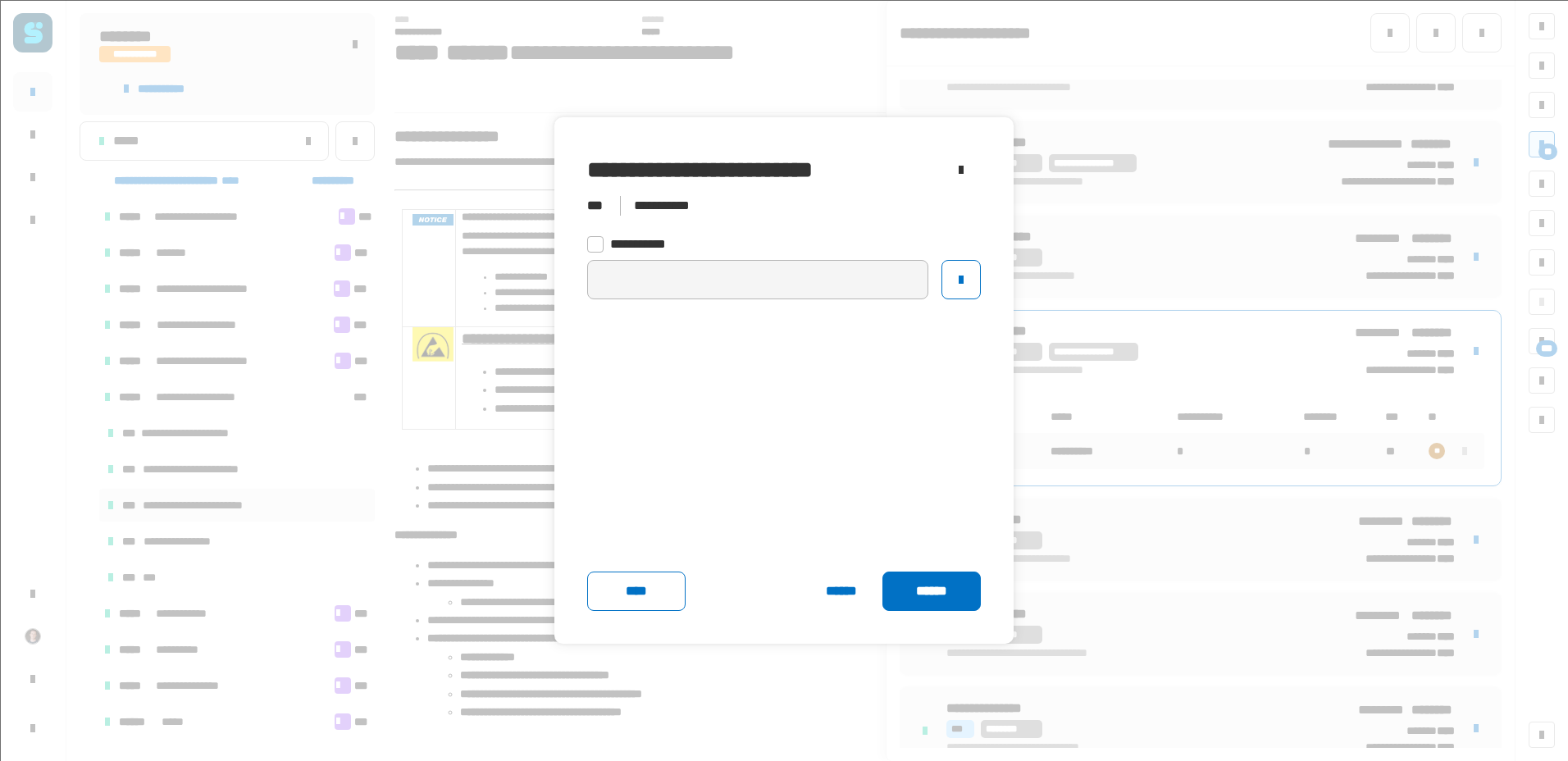 click on "******" 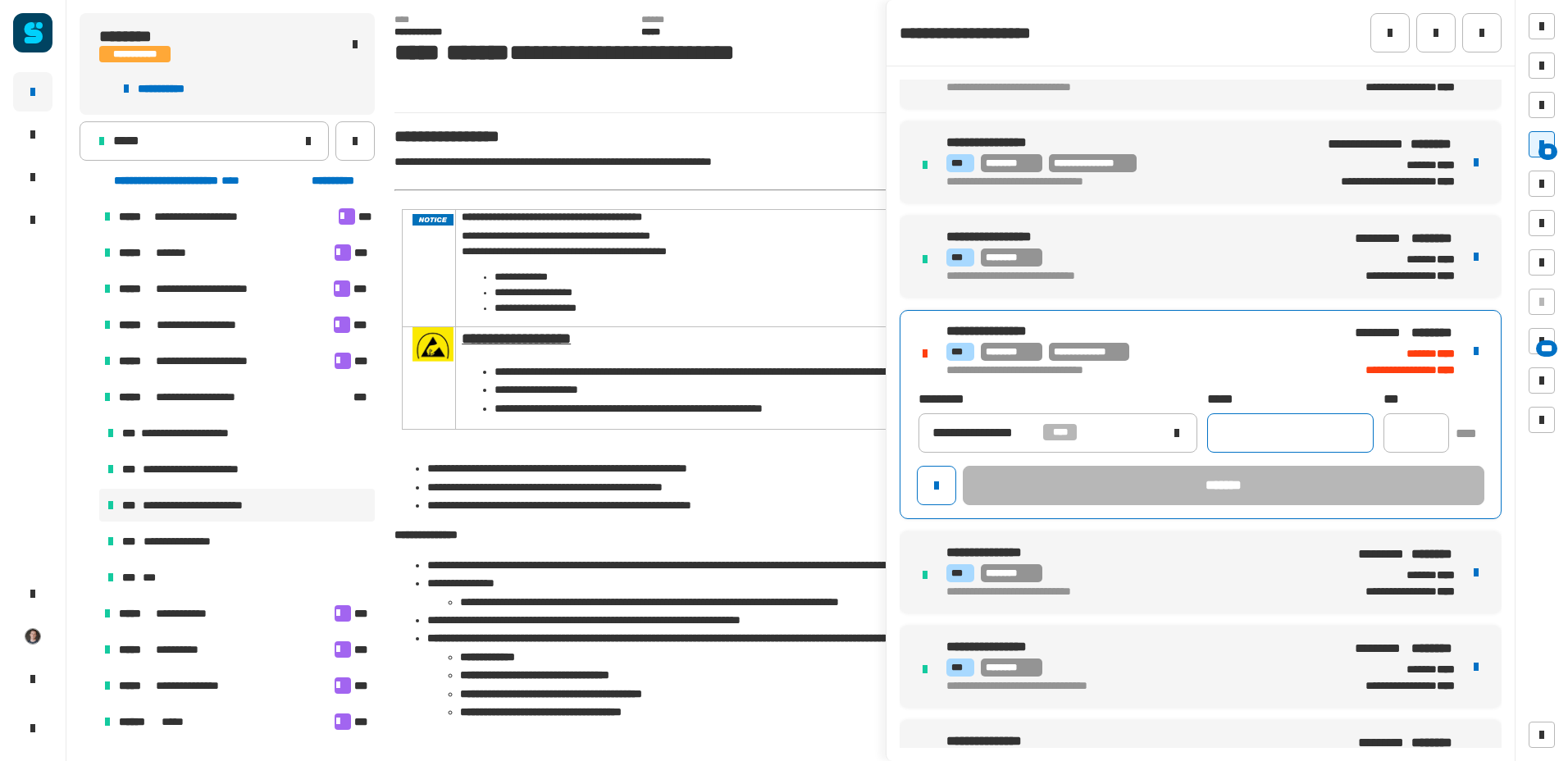 click 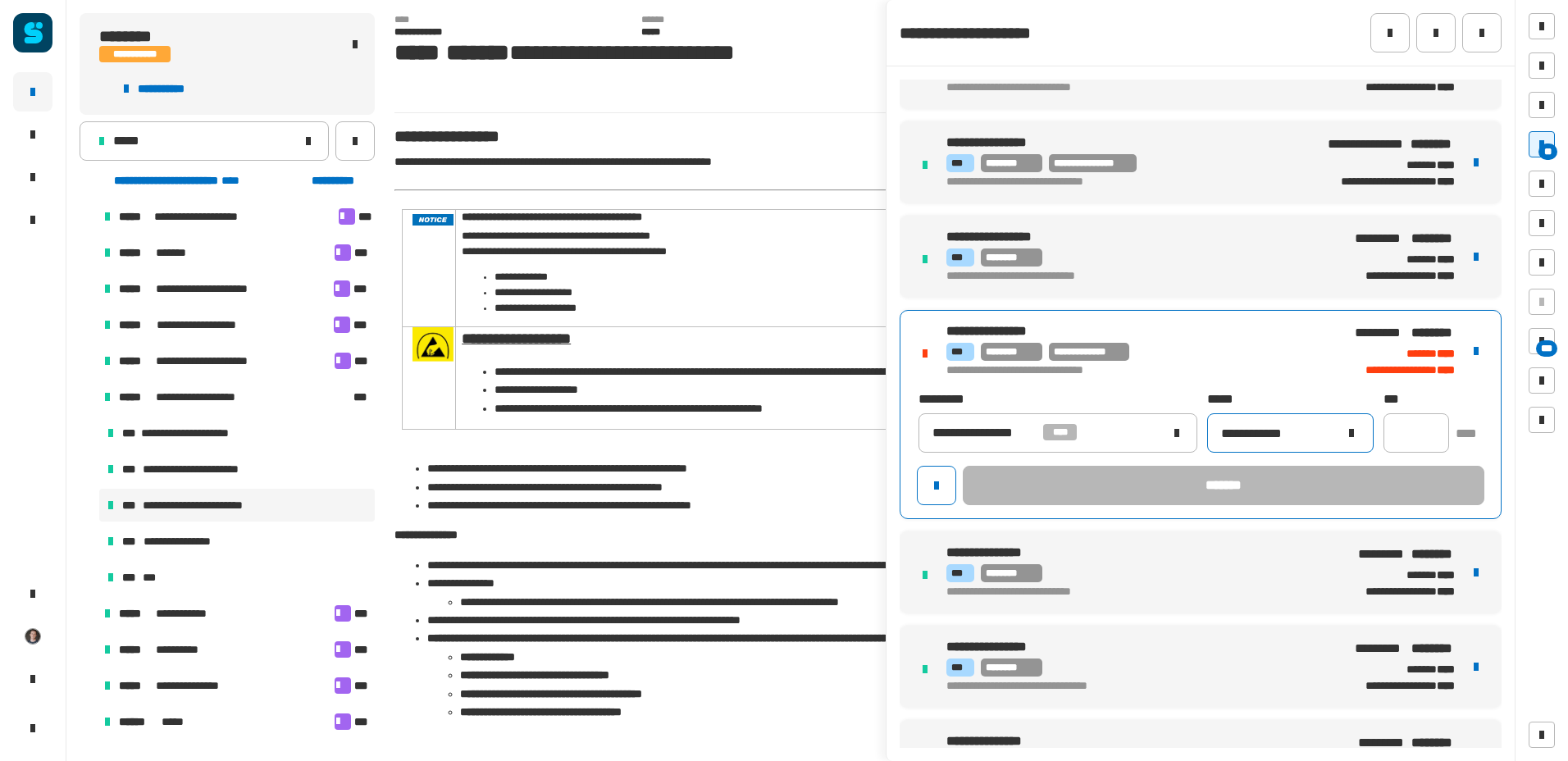 type on "**********" 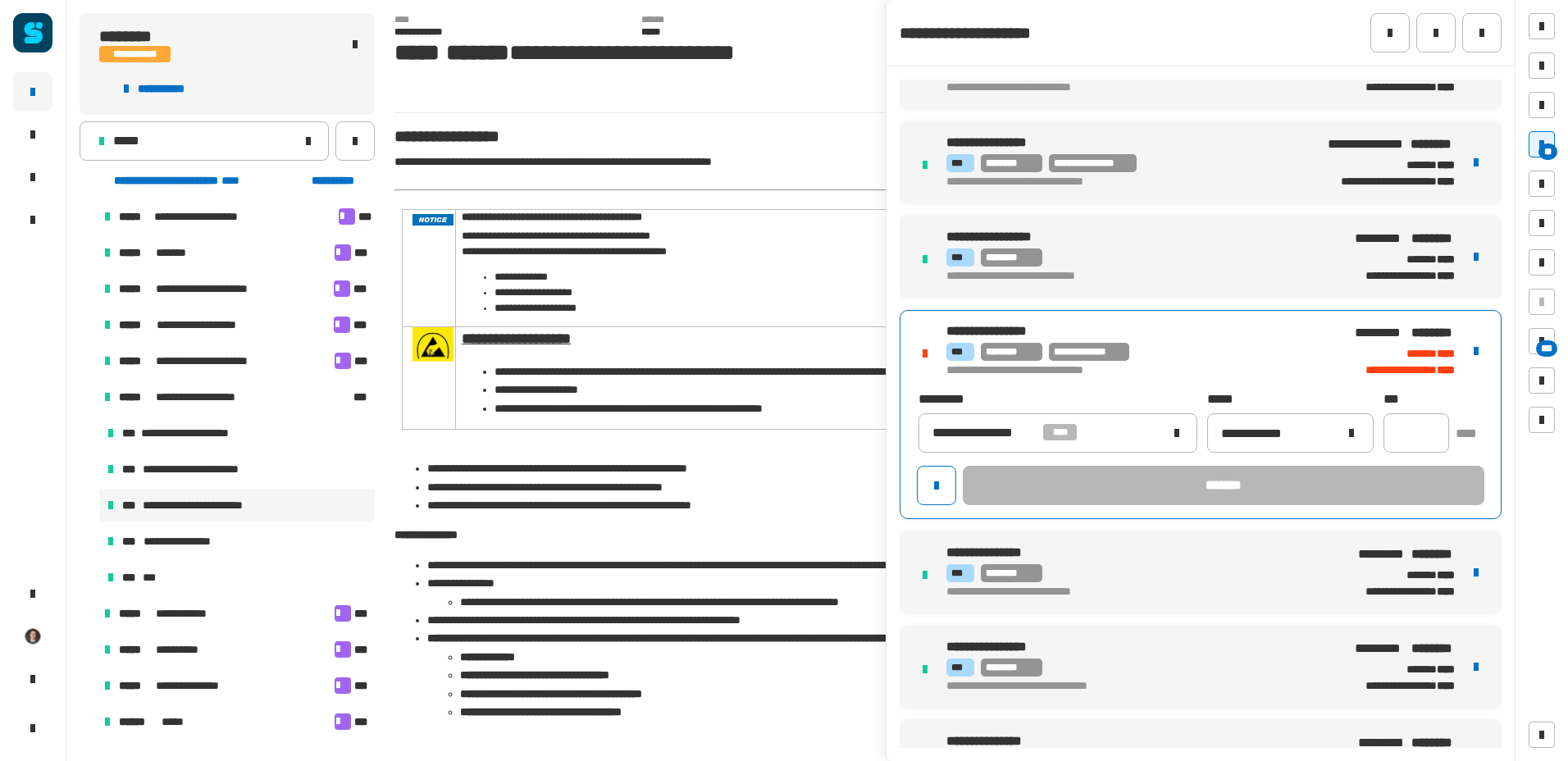 click 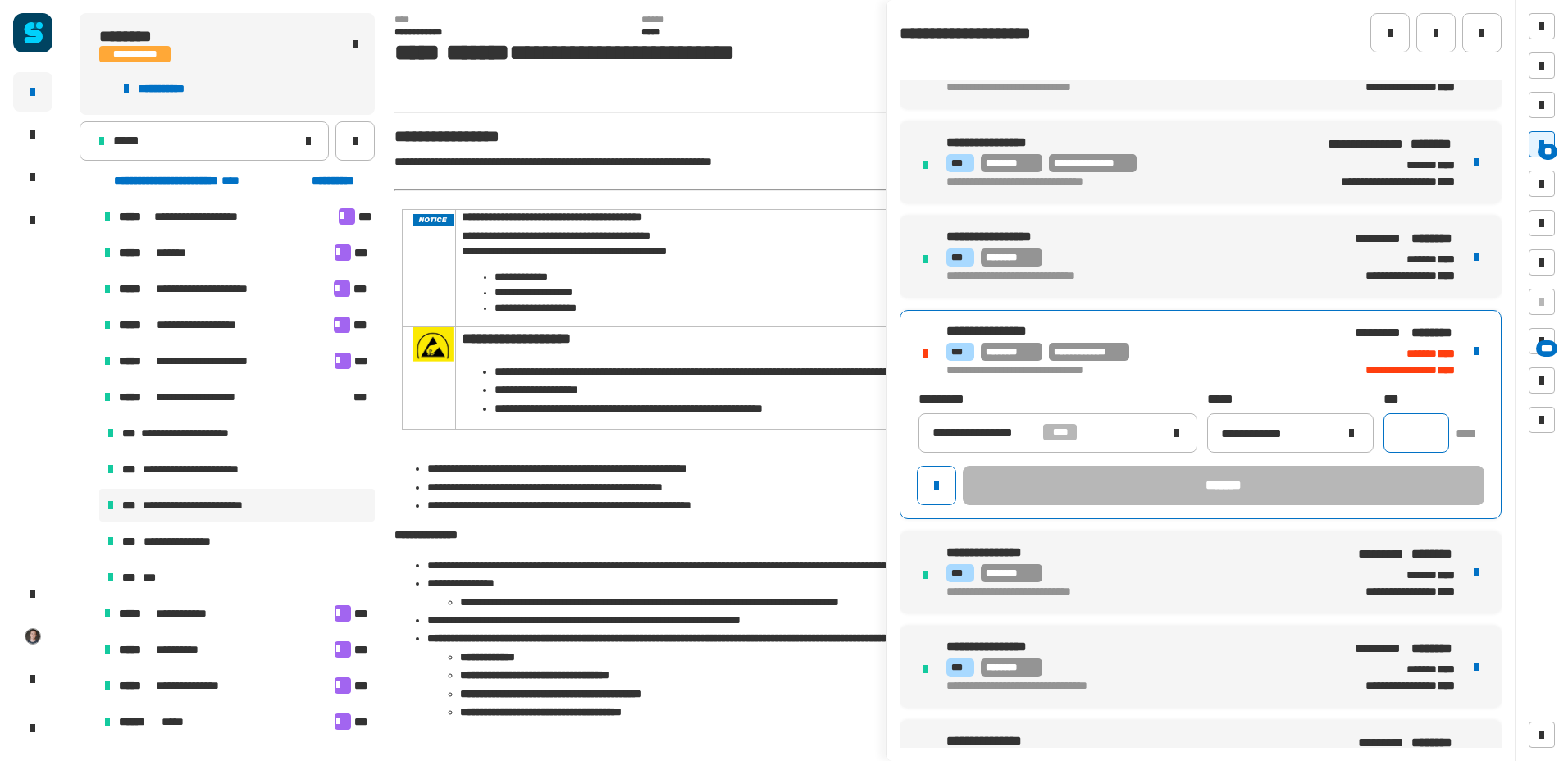 click 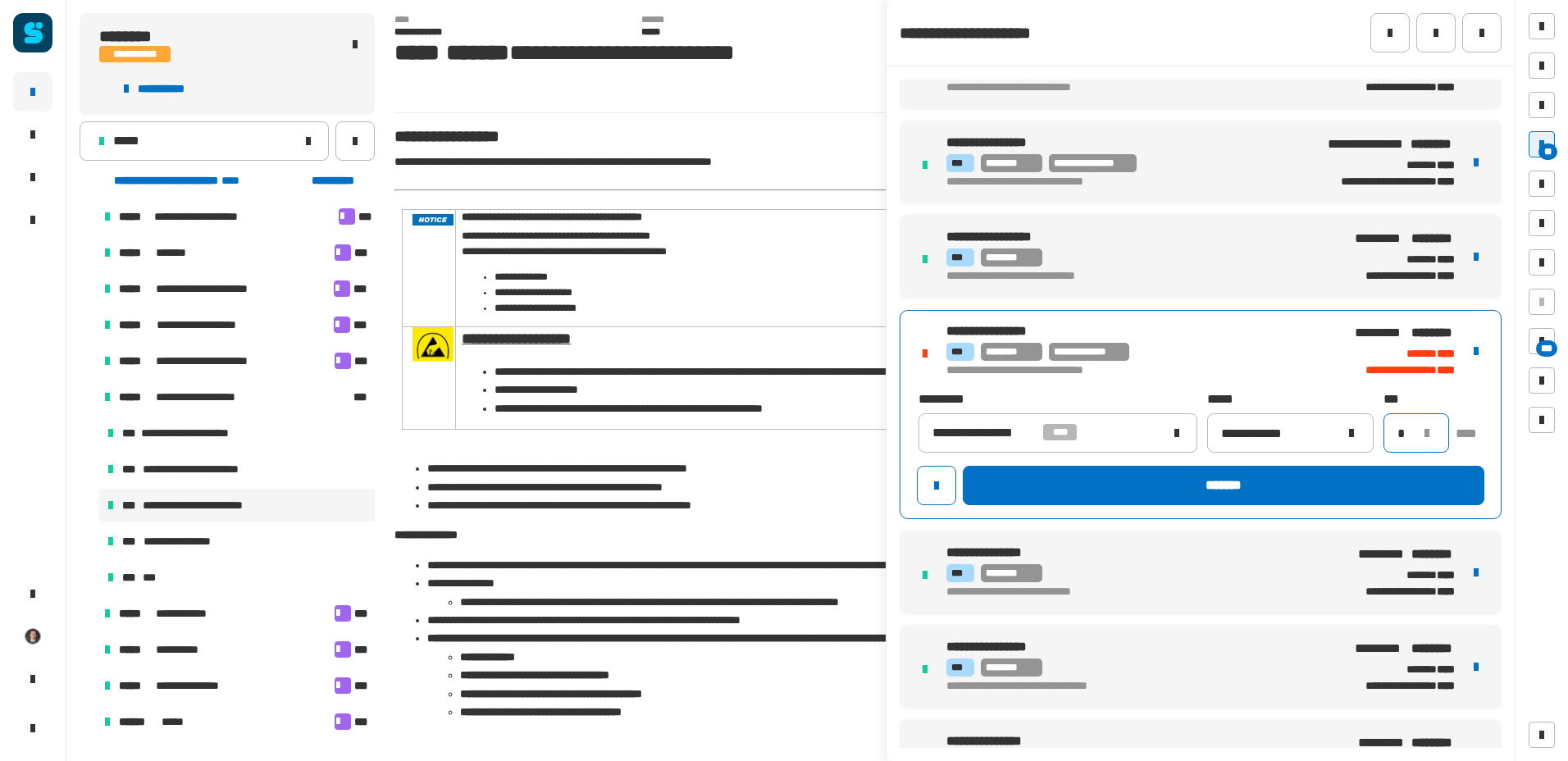 type on "*" 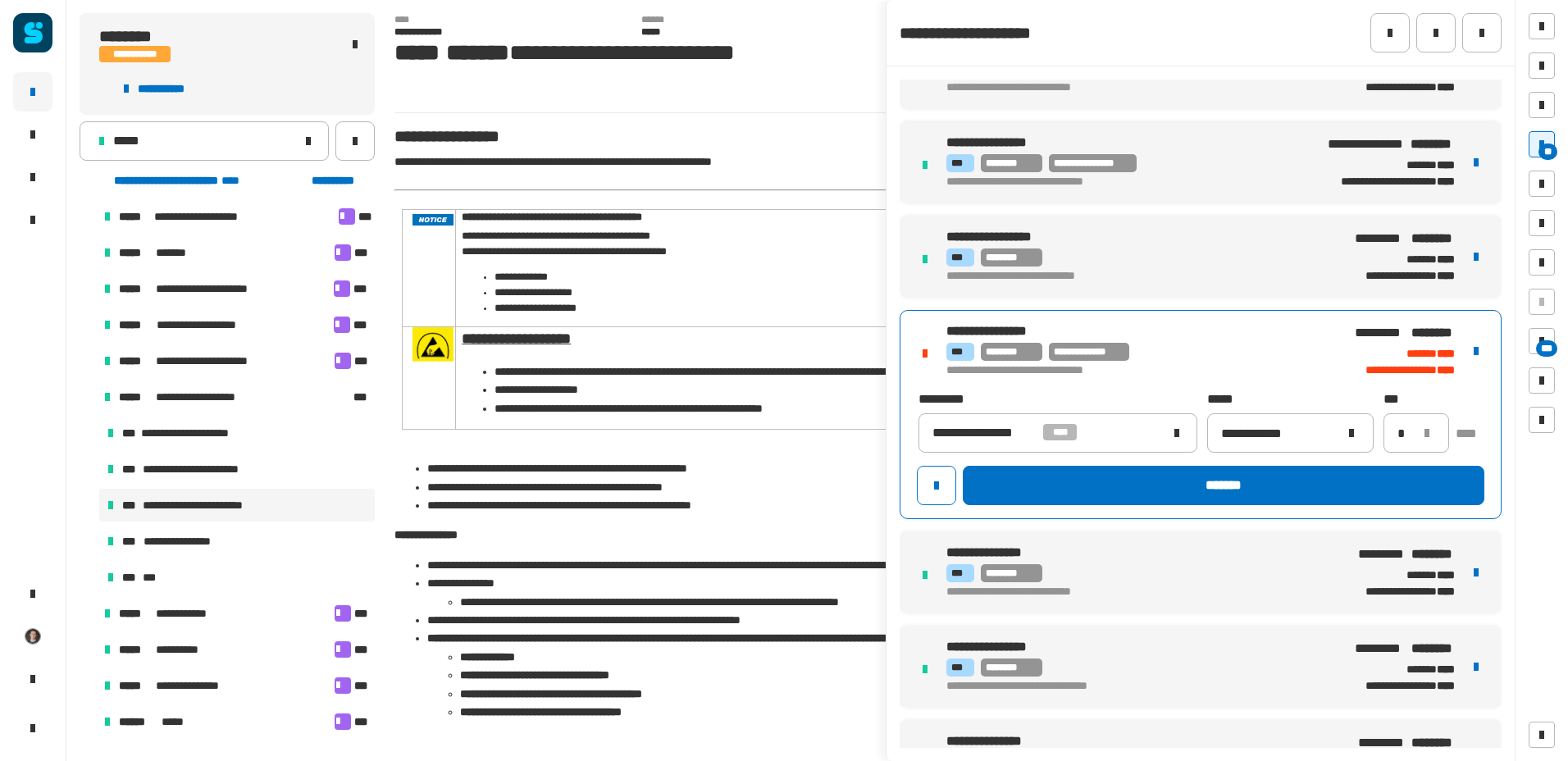 click on "*******" 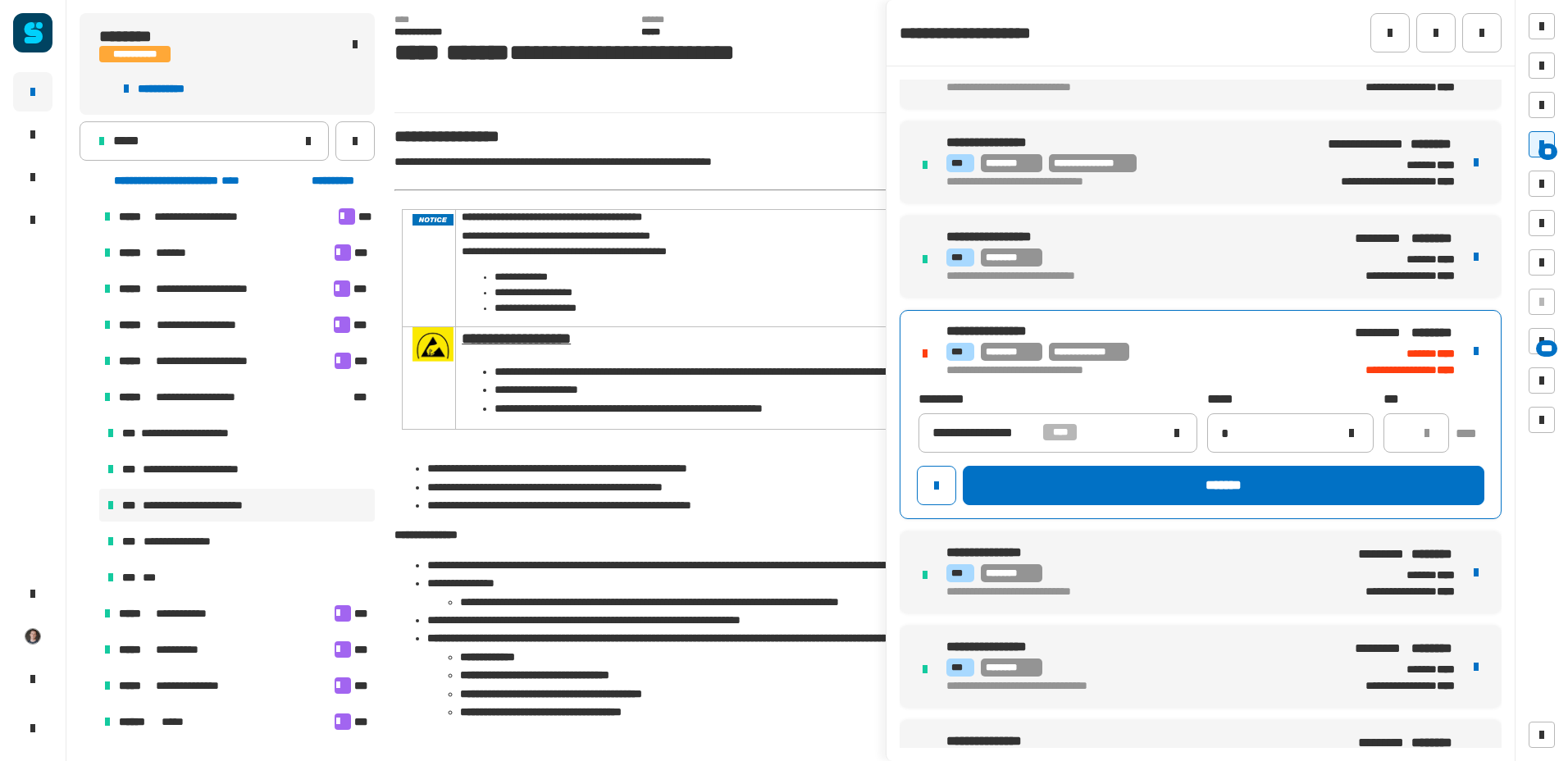 type 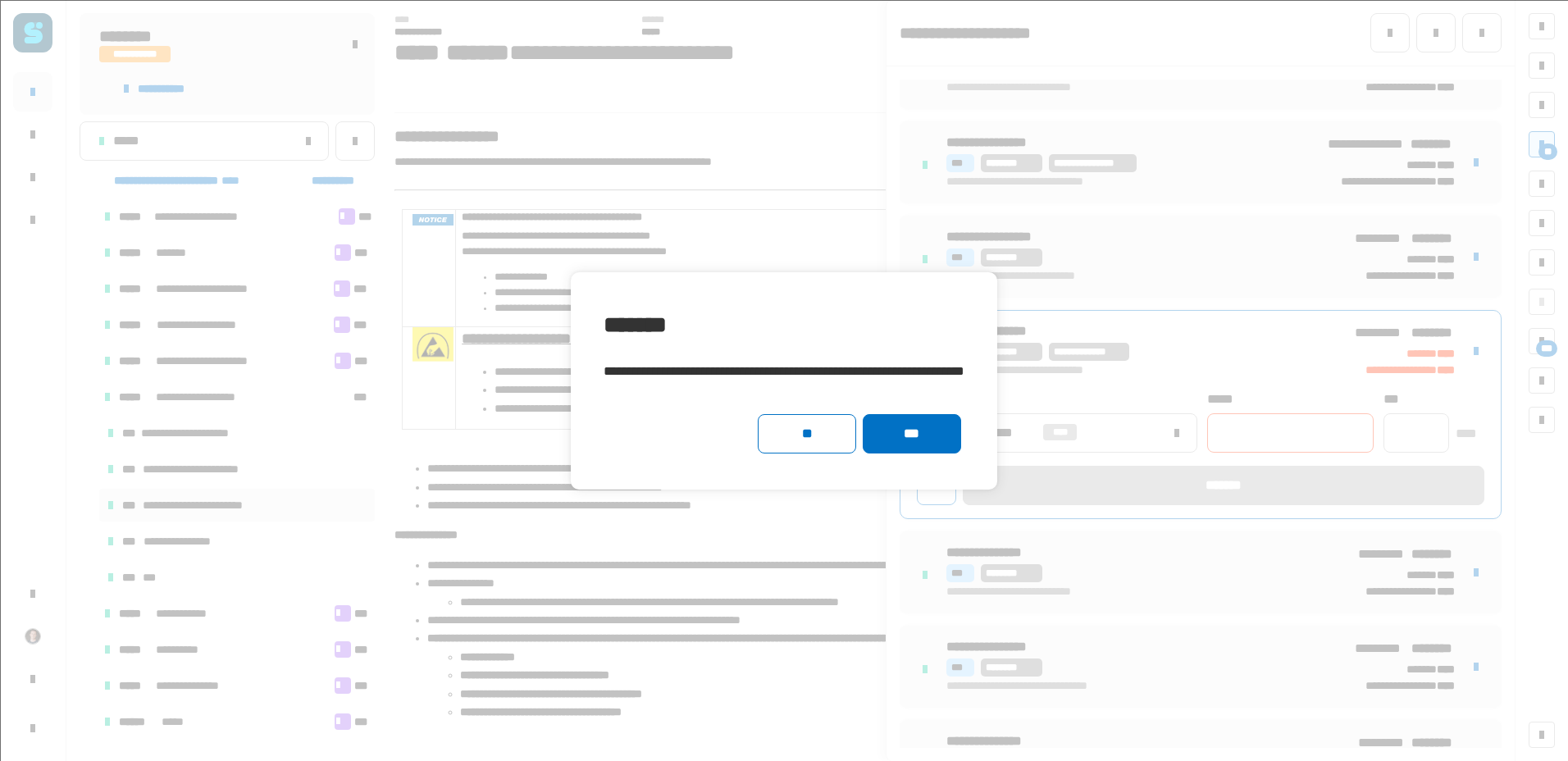 click on "***" 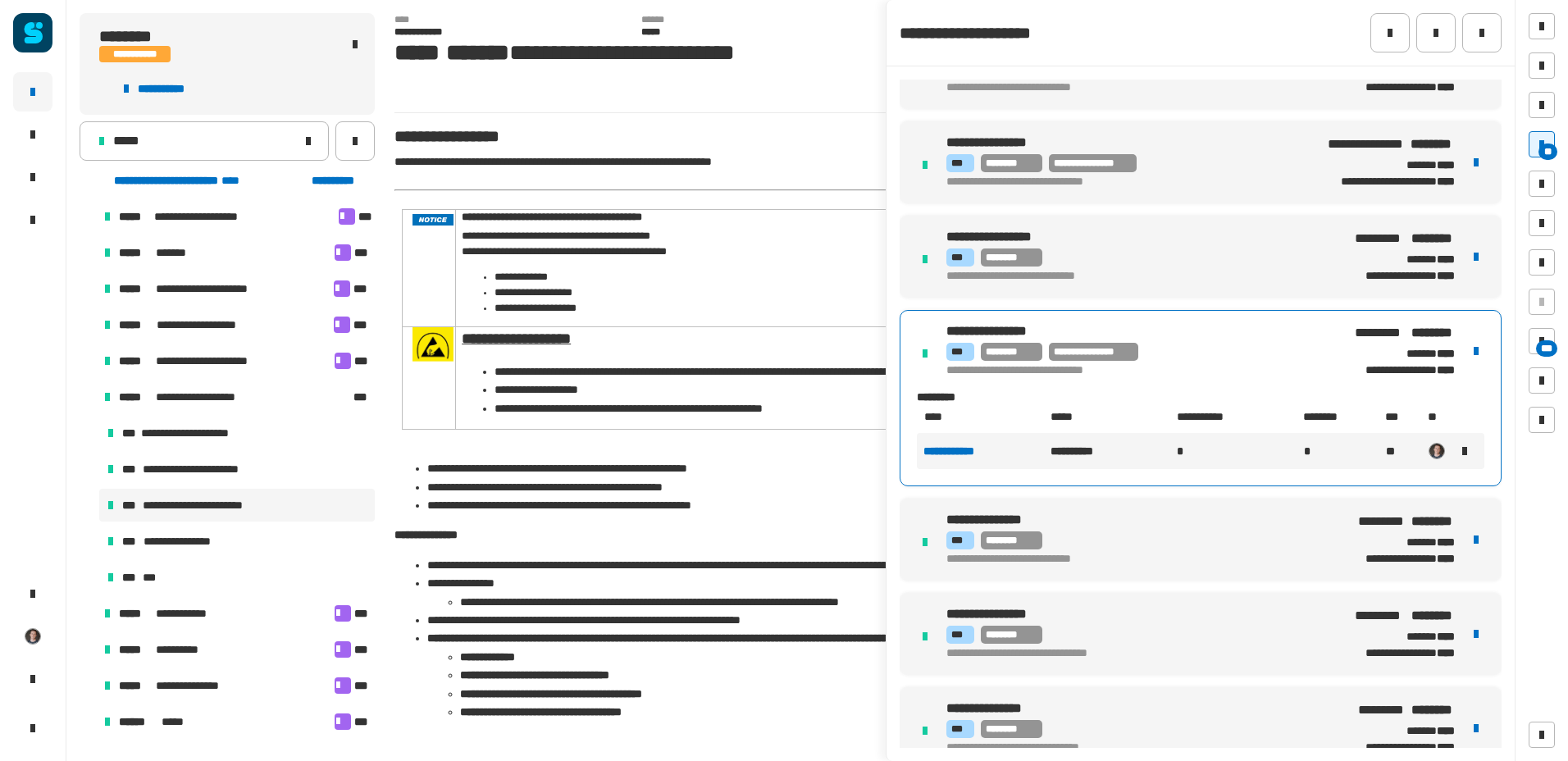 click on "*****" 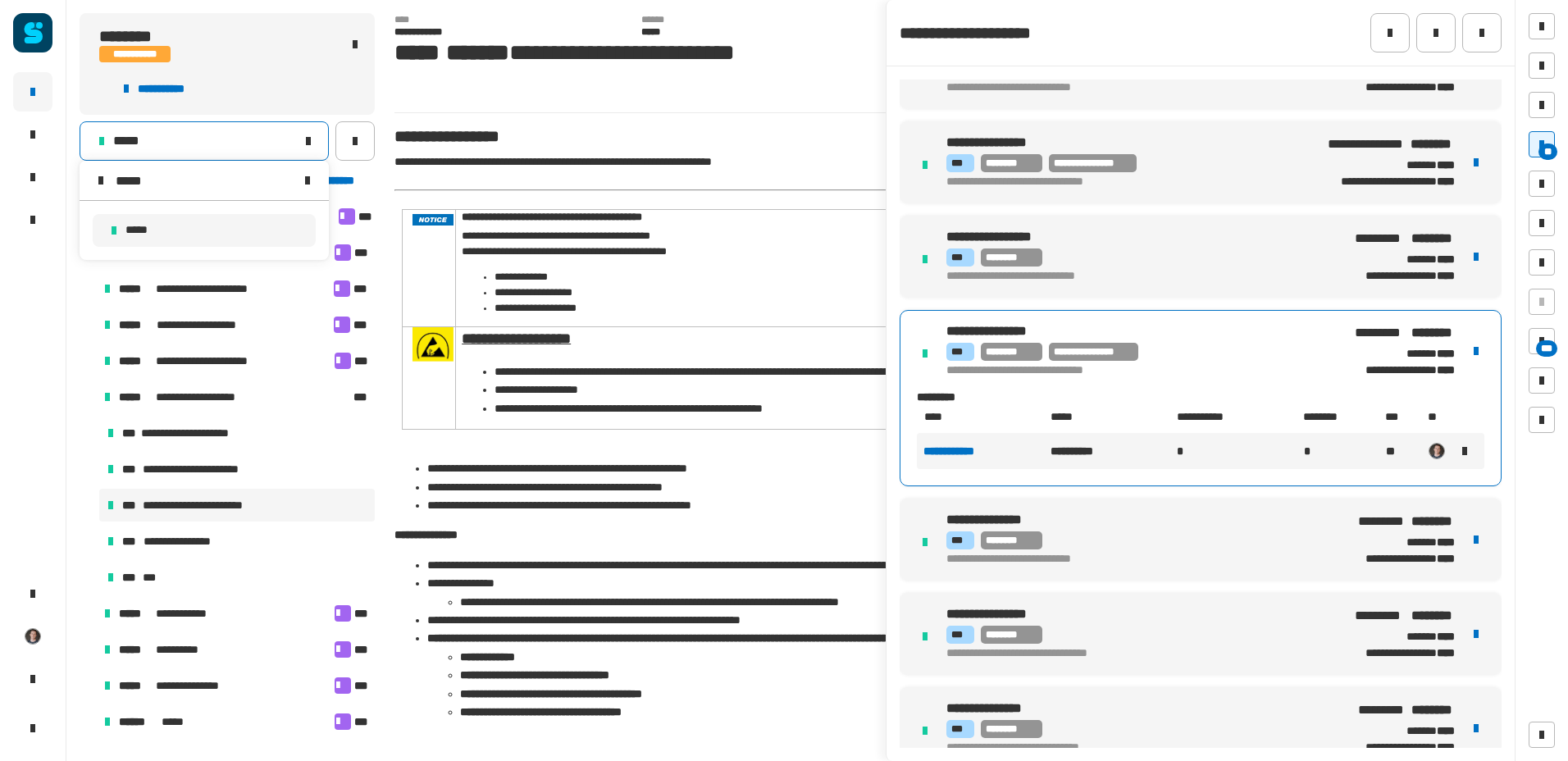drag, startPoint x: 179, startPoint y: 175, endPoint x: 67, endPoint y: 181, distance: 112.1606 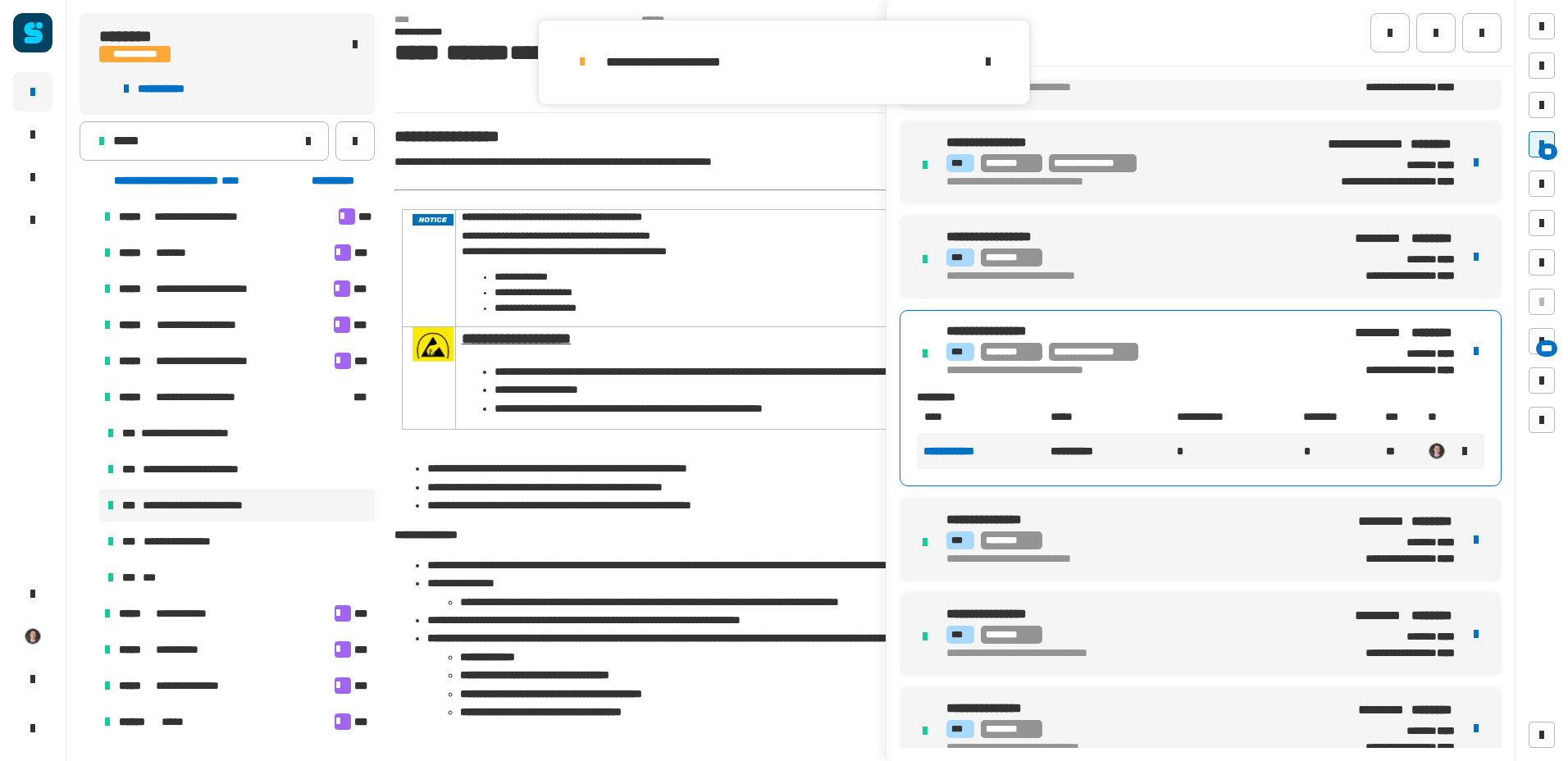click on "*****" 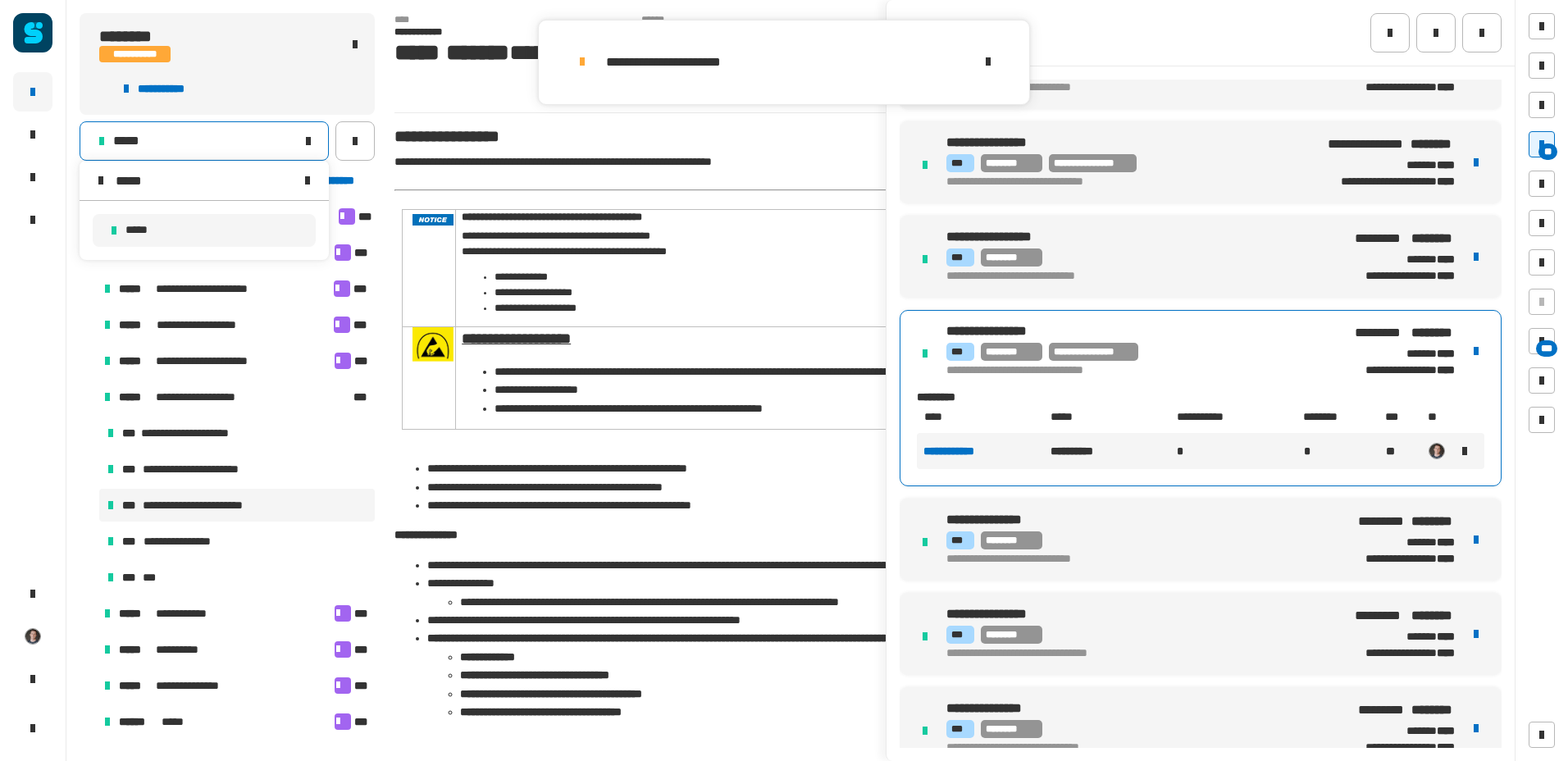 drag, startPoint x: 172, startPoint y: 179, endPoint x: 109, endPoint y: 174, distance: 63.1981 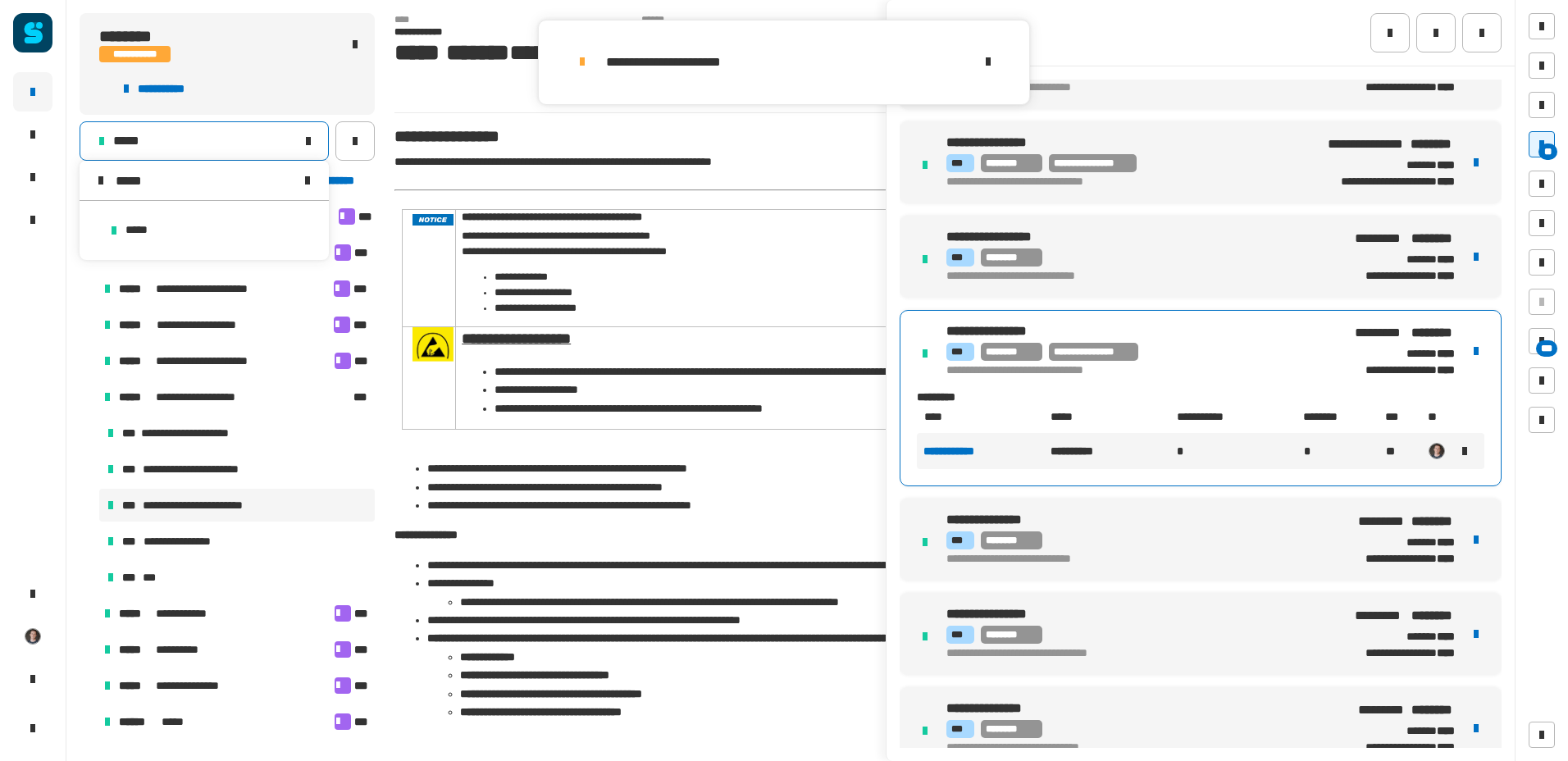 type on "*****" 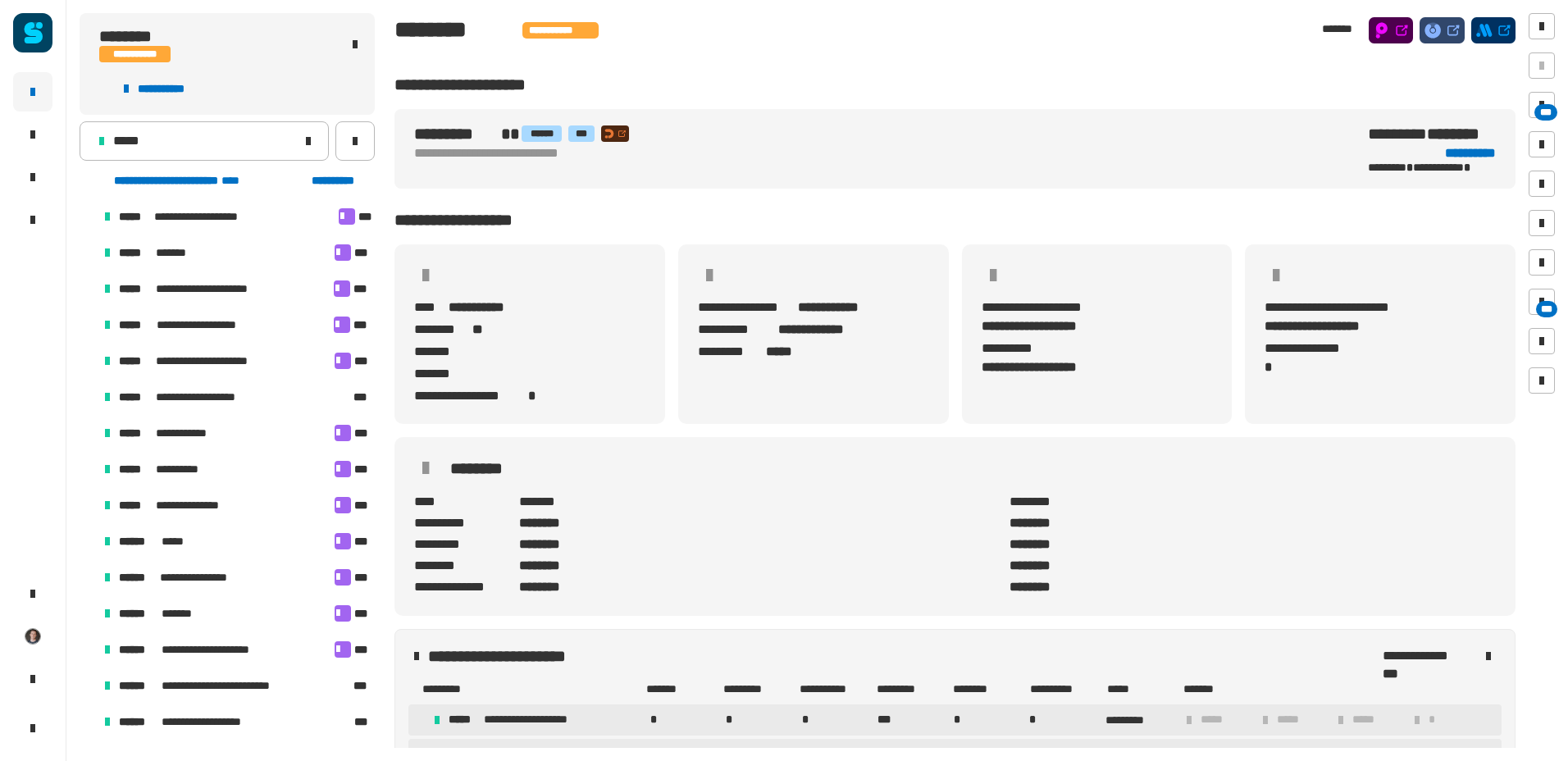 scroll, scrollTop: 7, scrollLeft: 11, axis: both 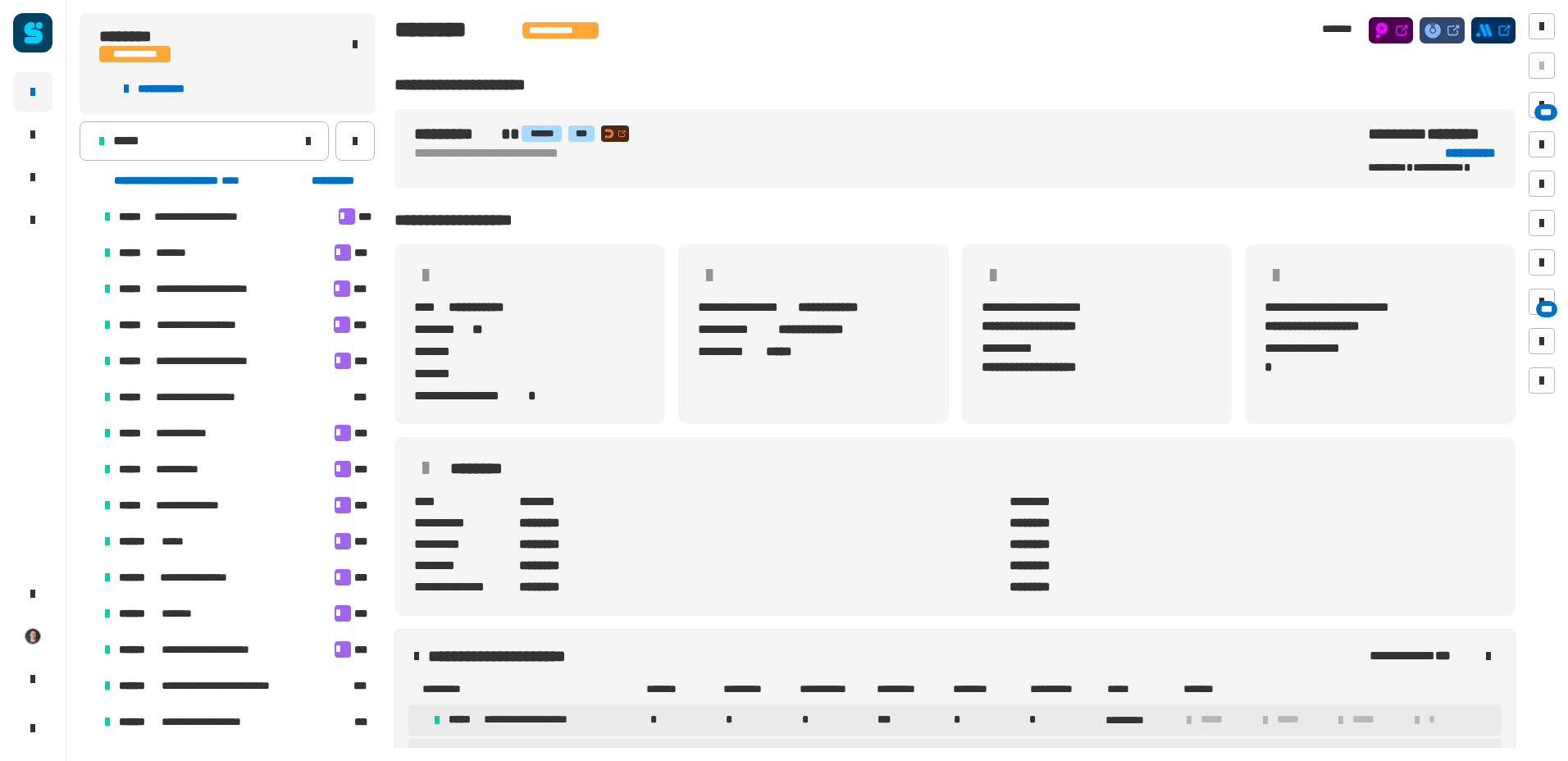 click on "*****" 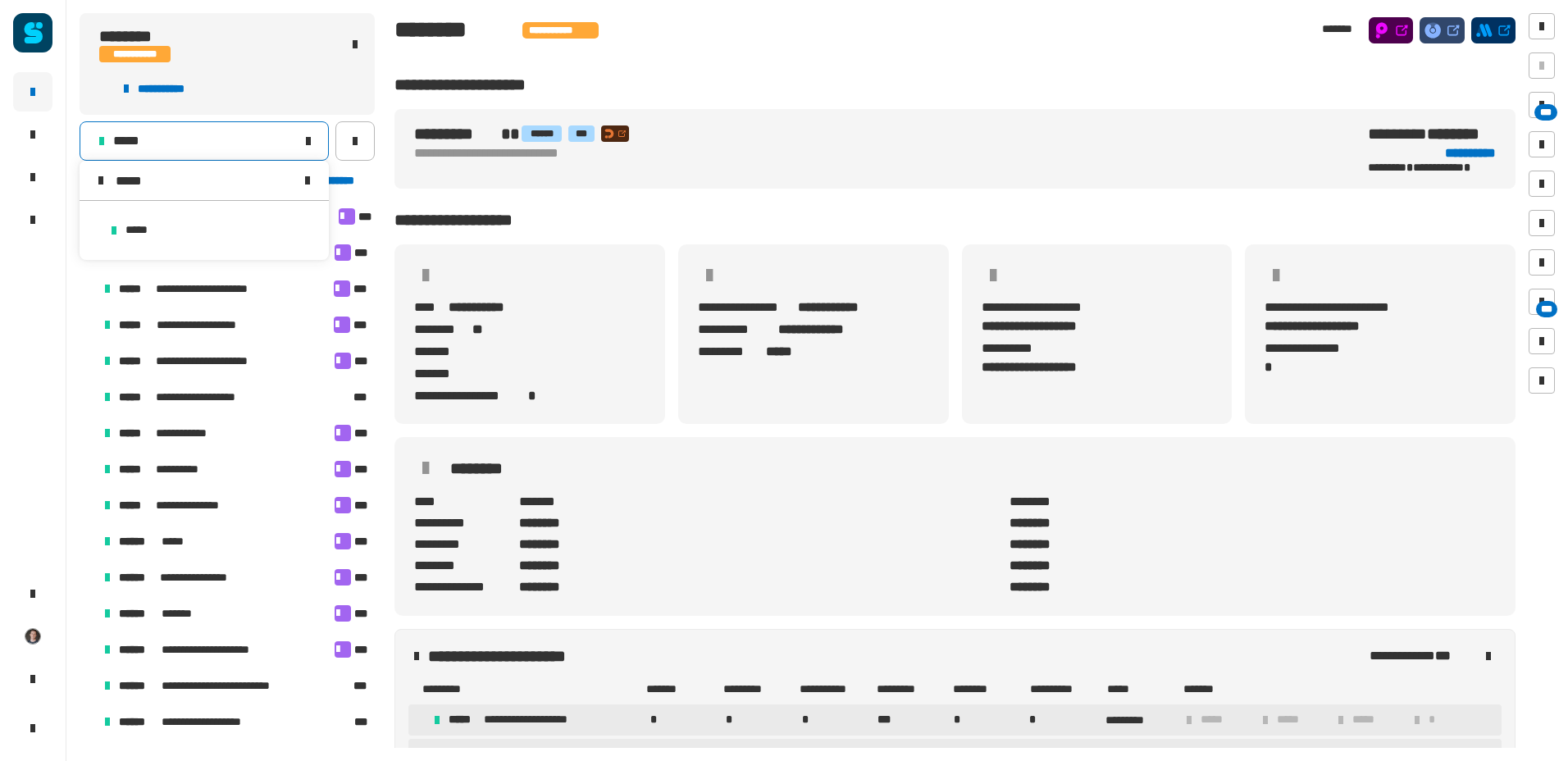 type on "*****" 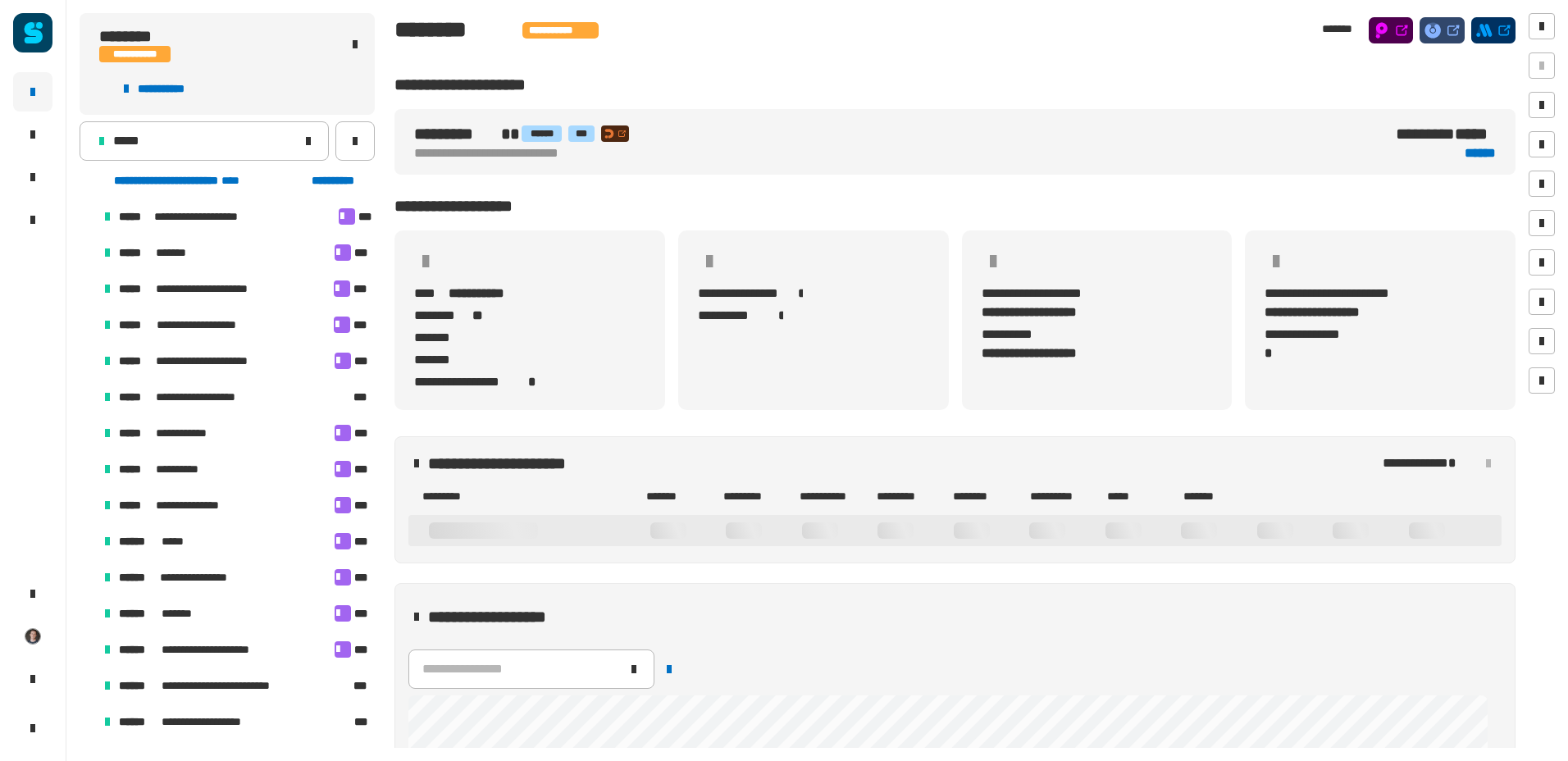 scroll, scrollTop: 11, scrollLeft: 11, axis: both 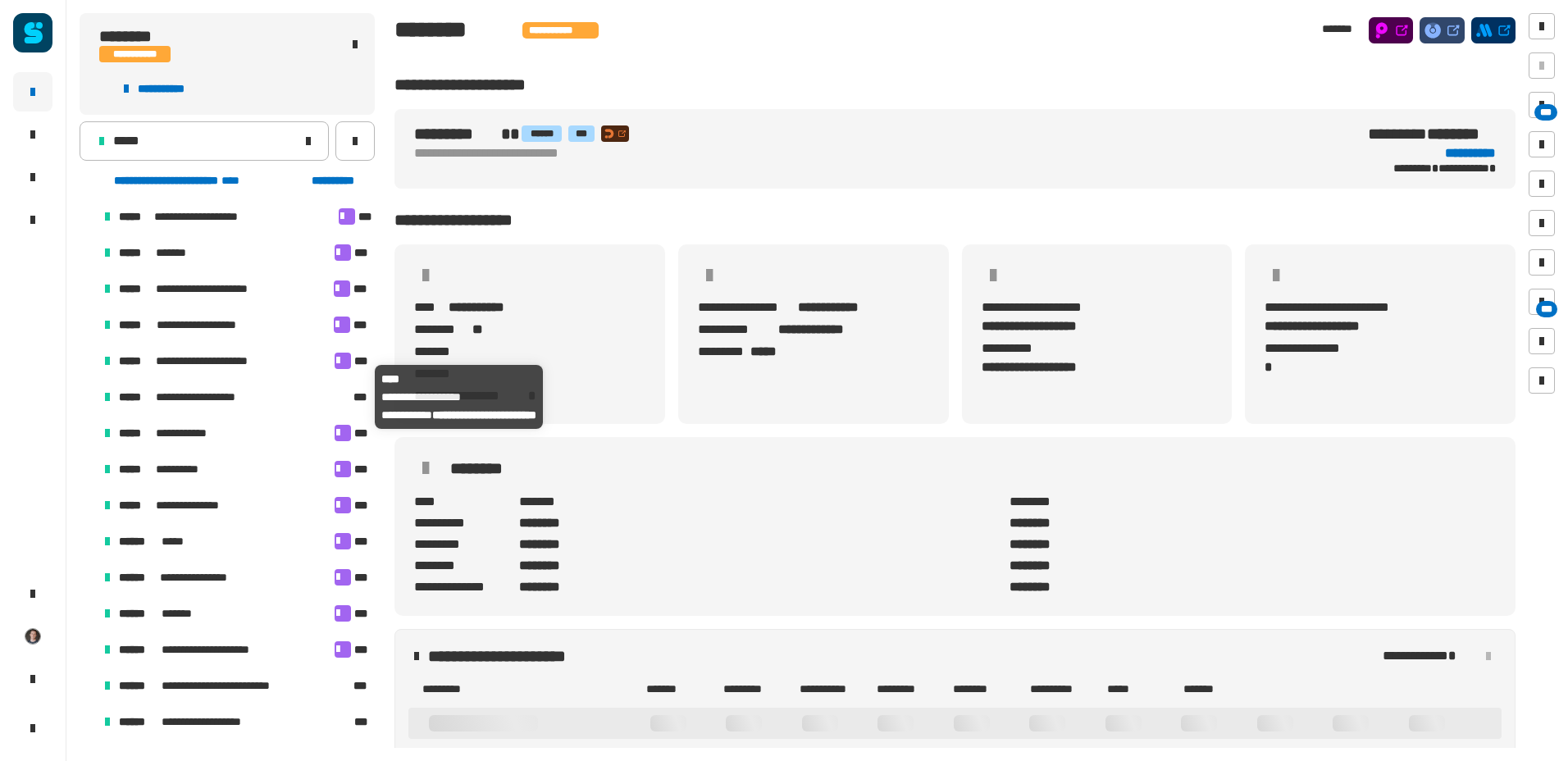 click on "**********" at bounding box center [212, 397] 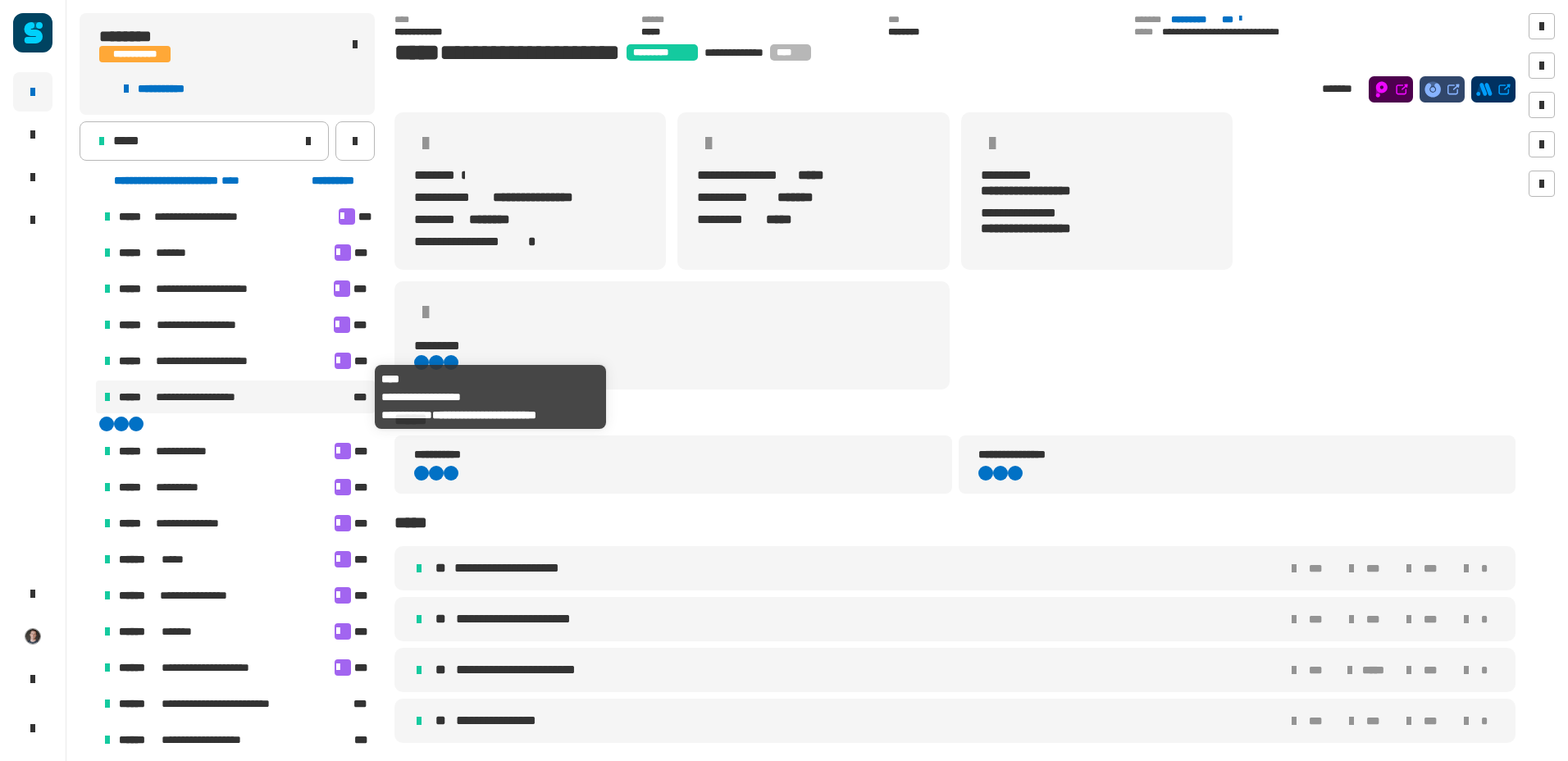 scroll, scrollTop: 33, scrollLeft: 0, axis: vertical 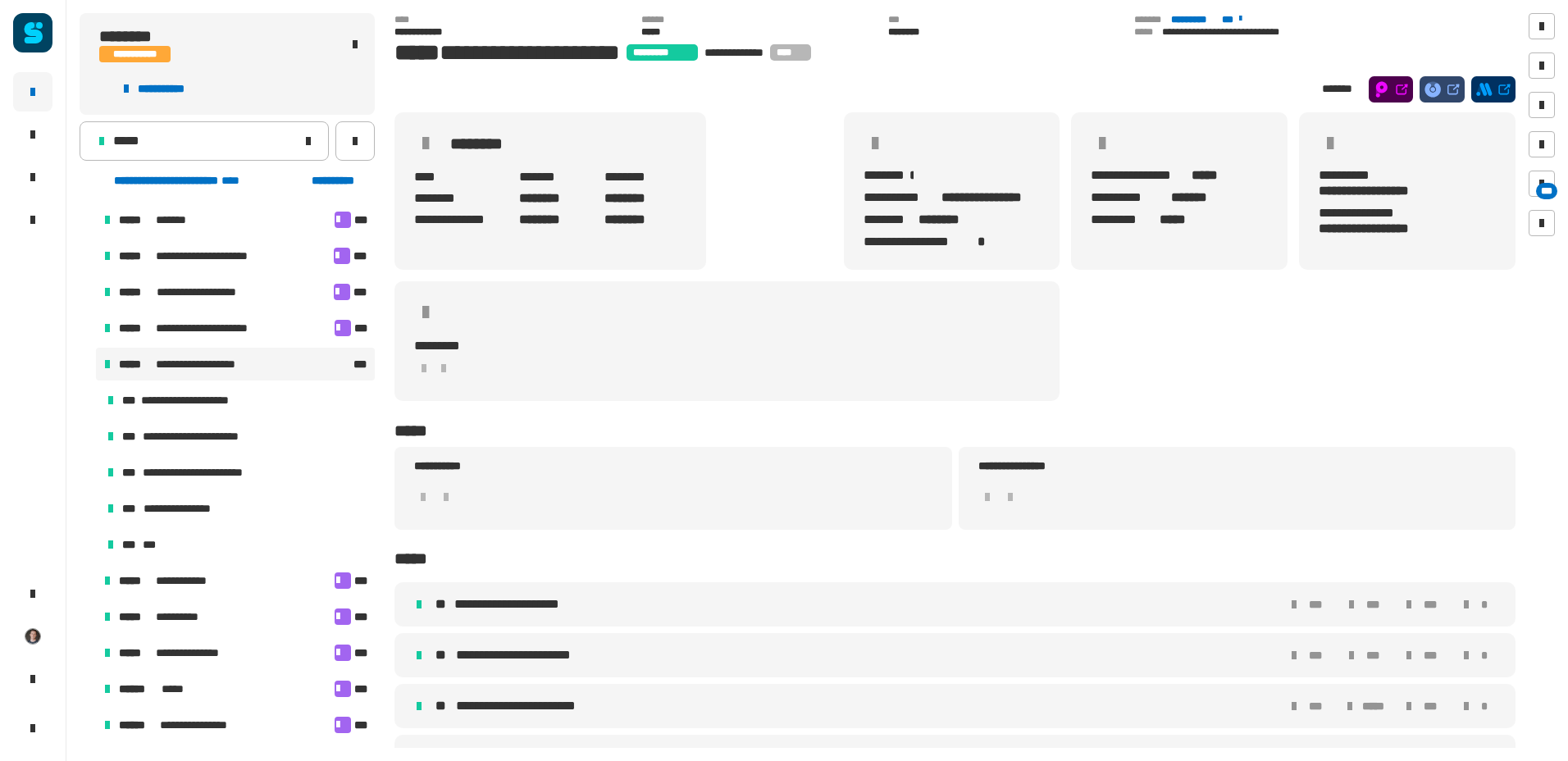 click on "**********" at bounding box center [206, 472] 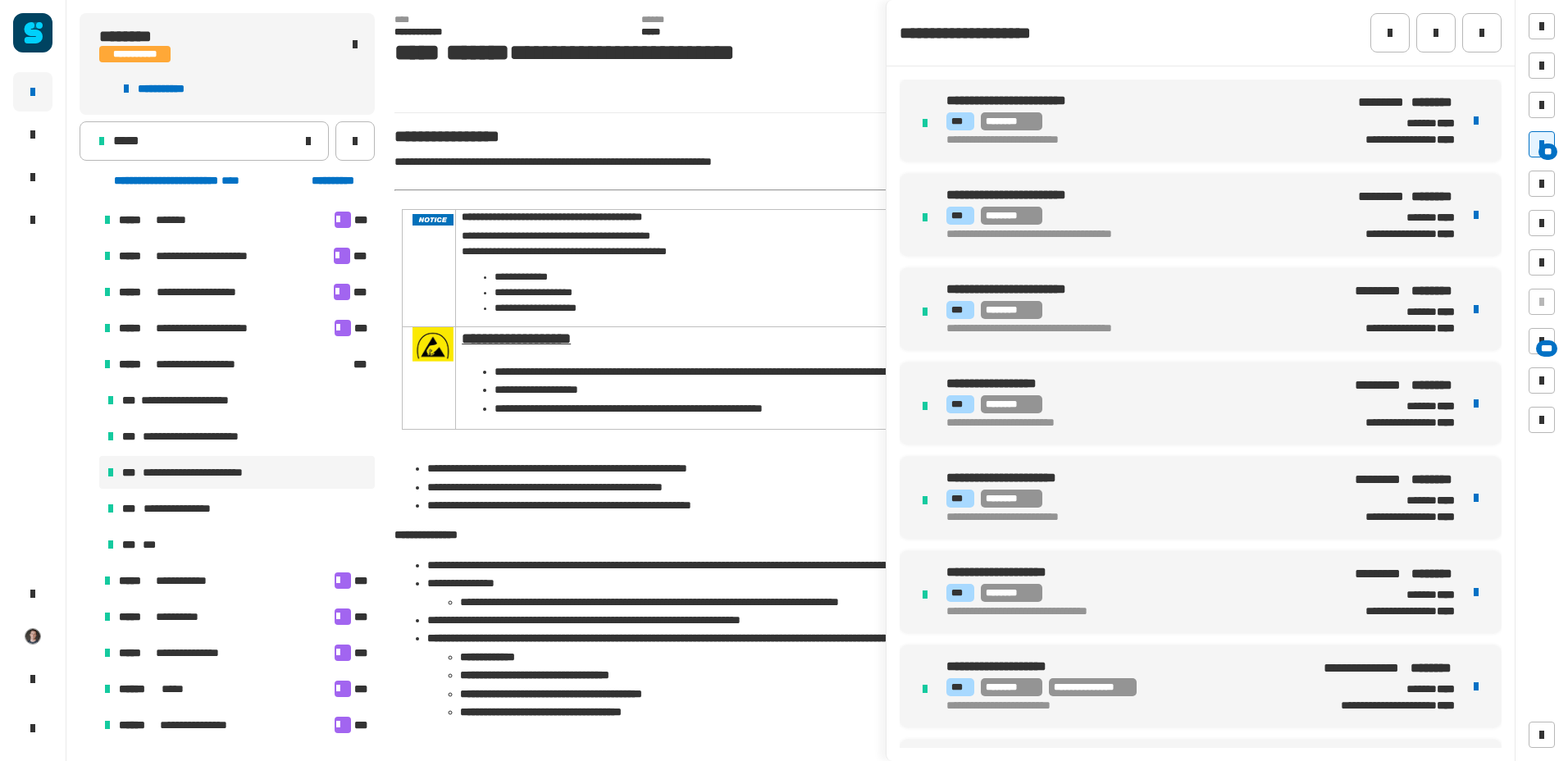 scroll, scrollTop: 4969, scrollLeft: 0, axis: vertical 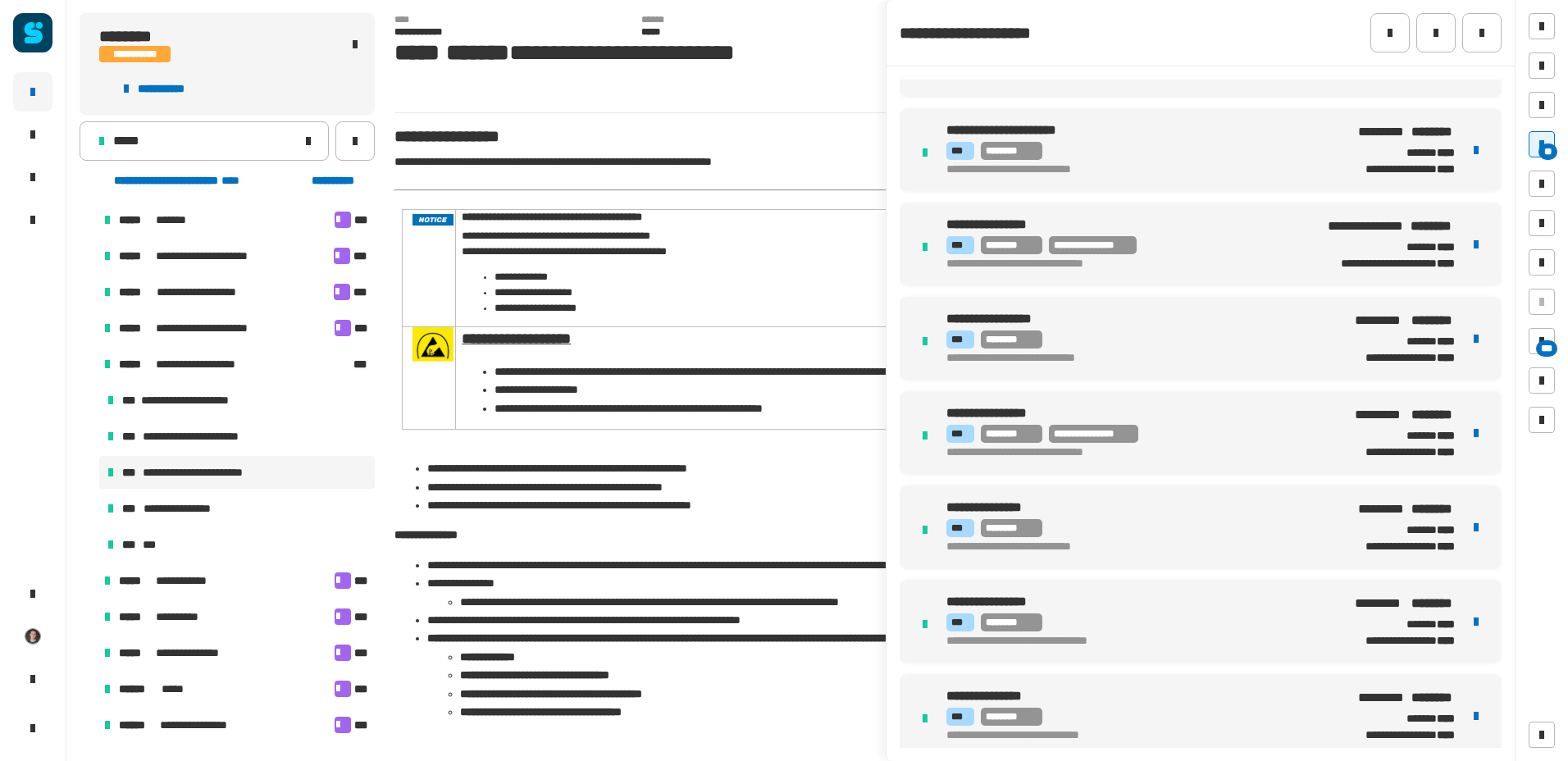click on "**********" at bounding box center (1139, 434) 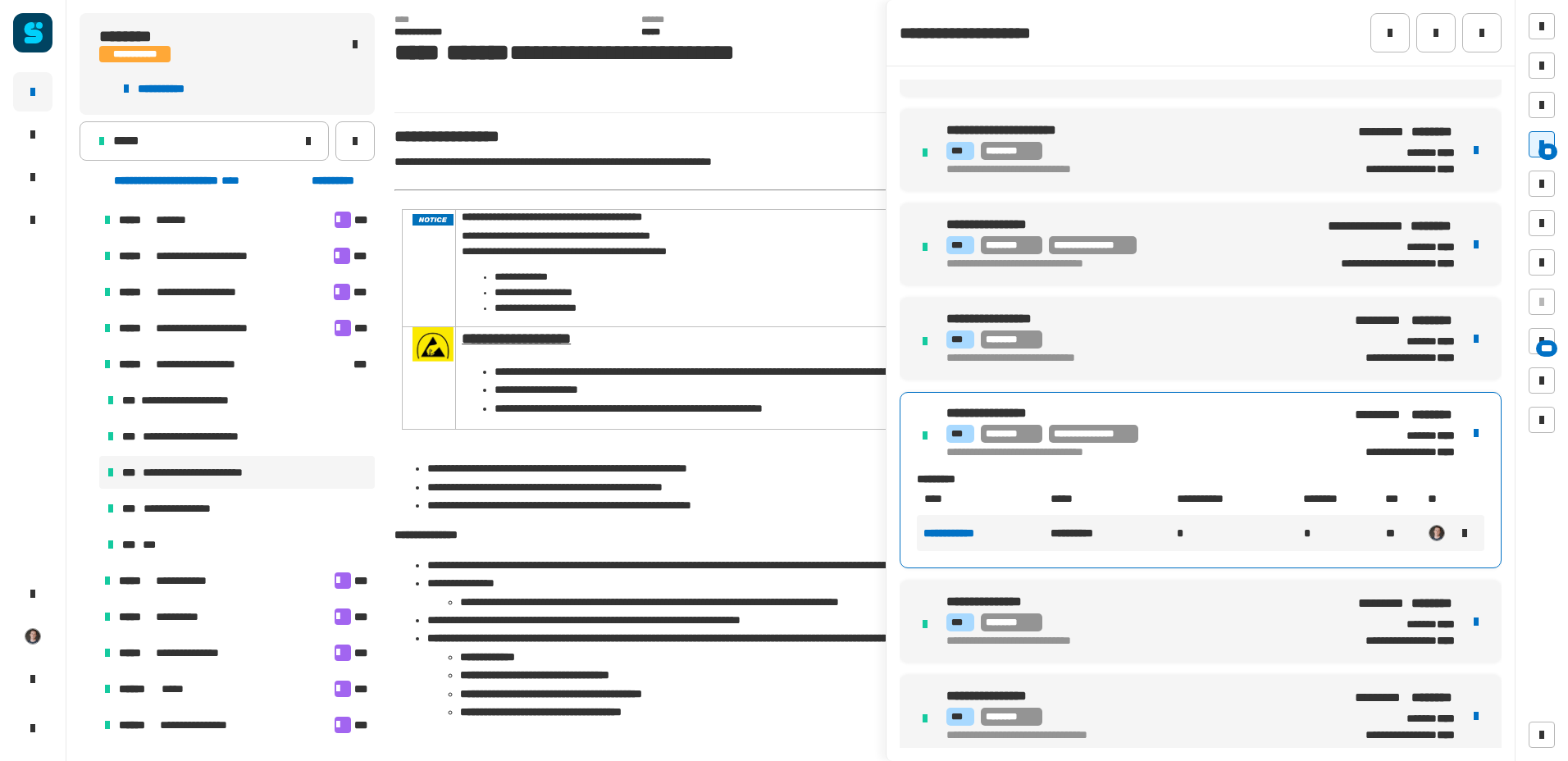 click on "*****" 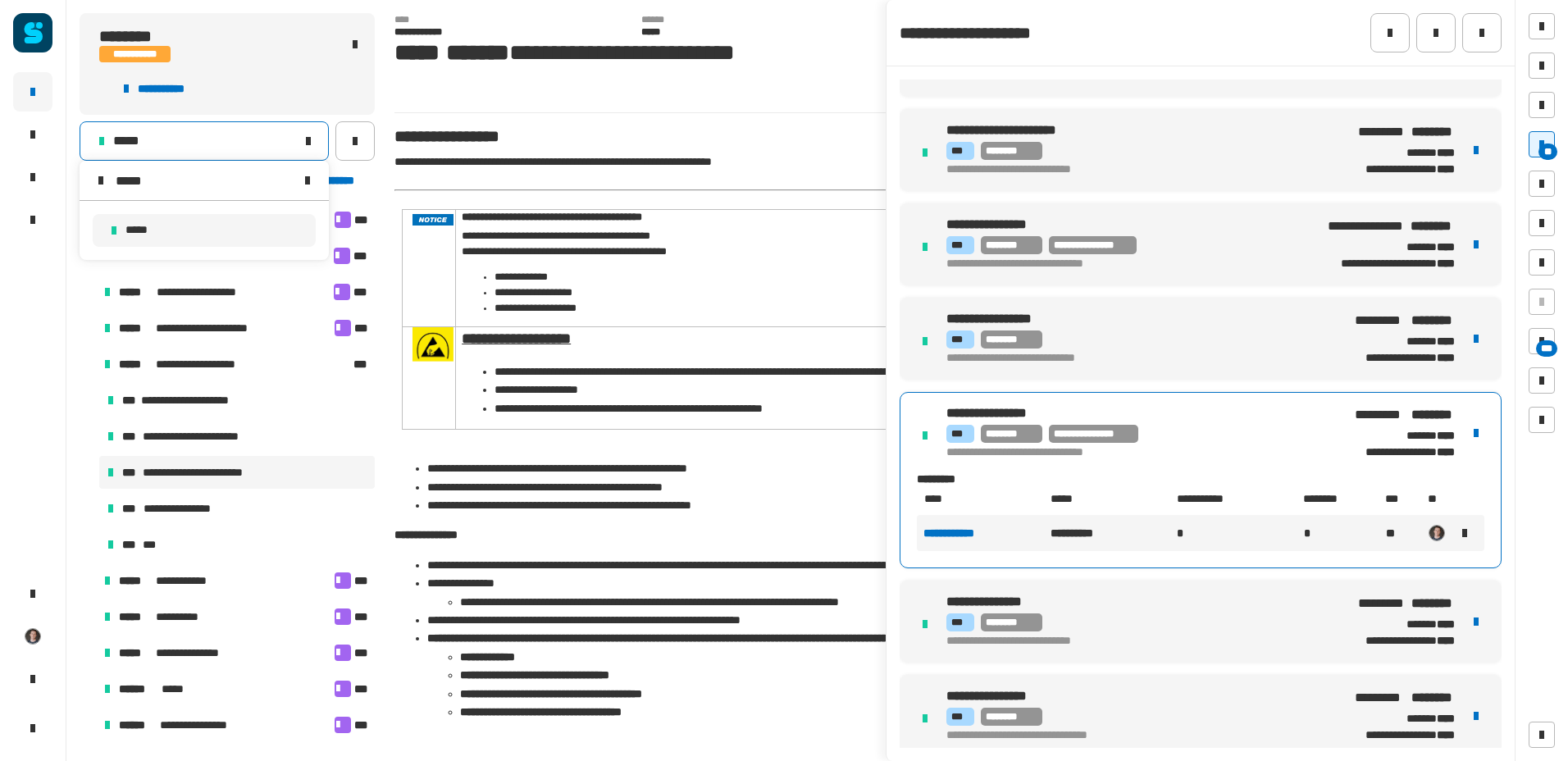 click on "*****" at bounding box center [204, 180] 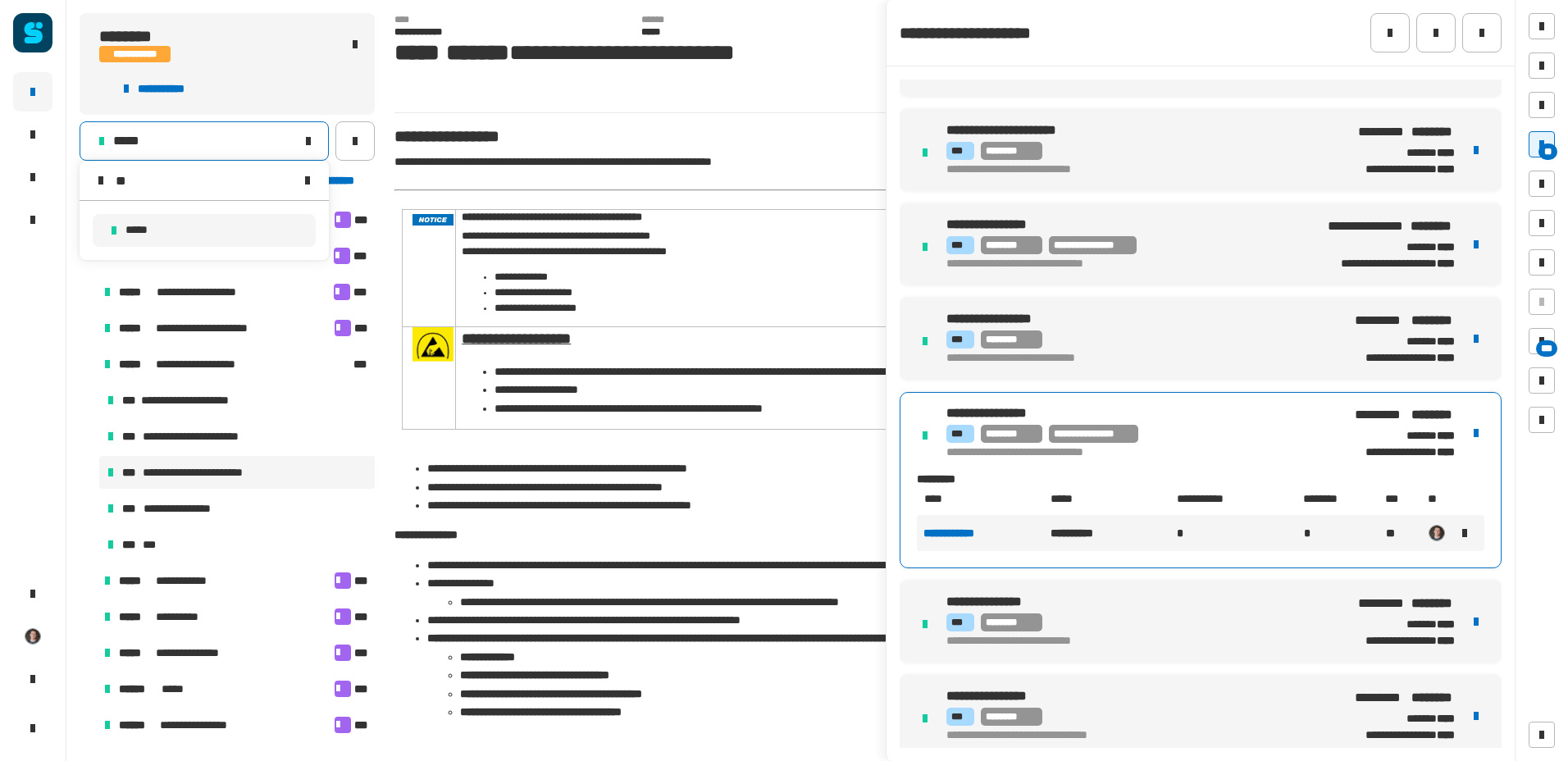 type on "*" 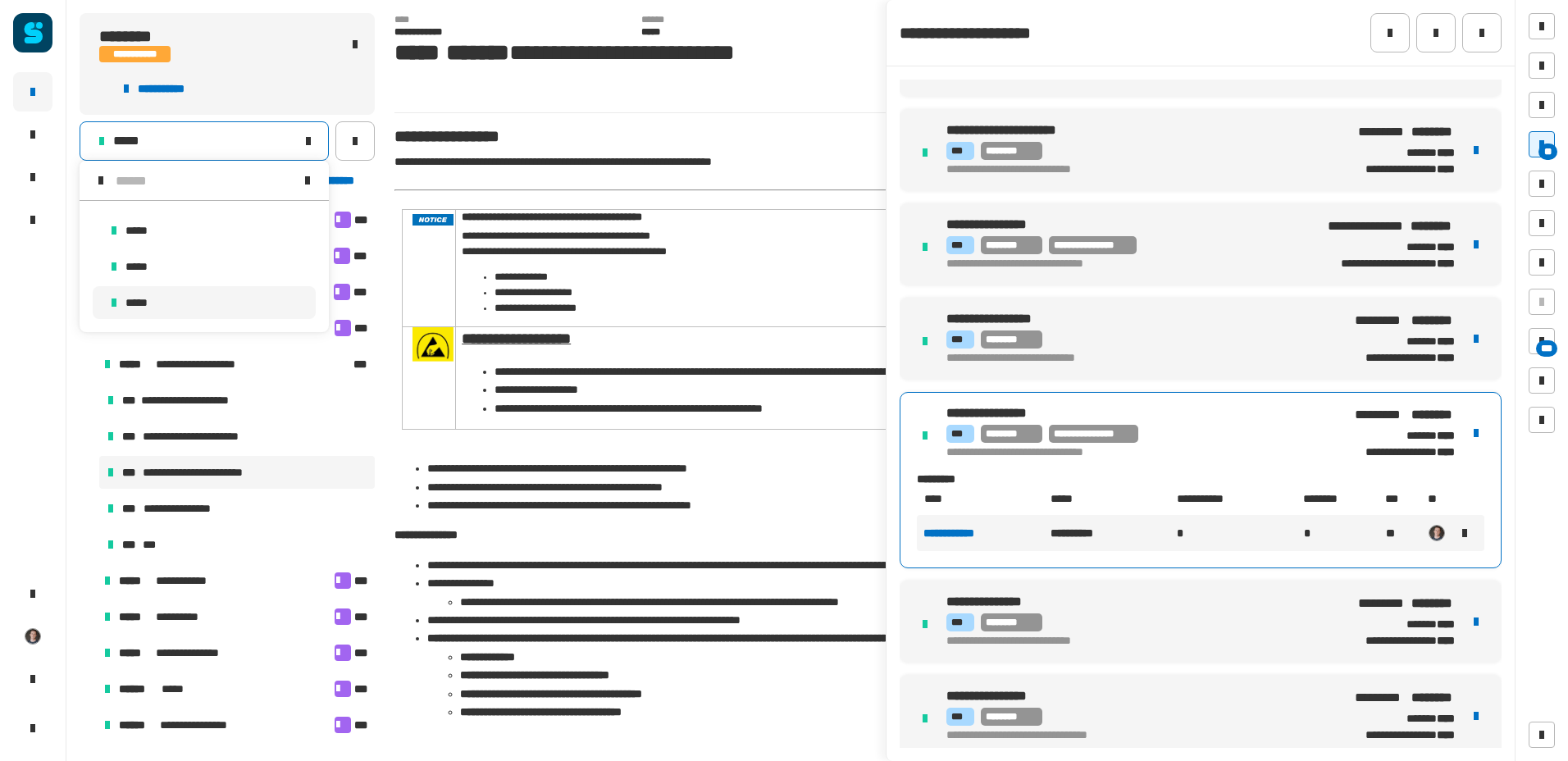 scroll, scrollTop: 0, scrollLeft: 0, axis: both 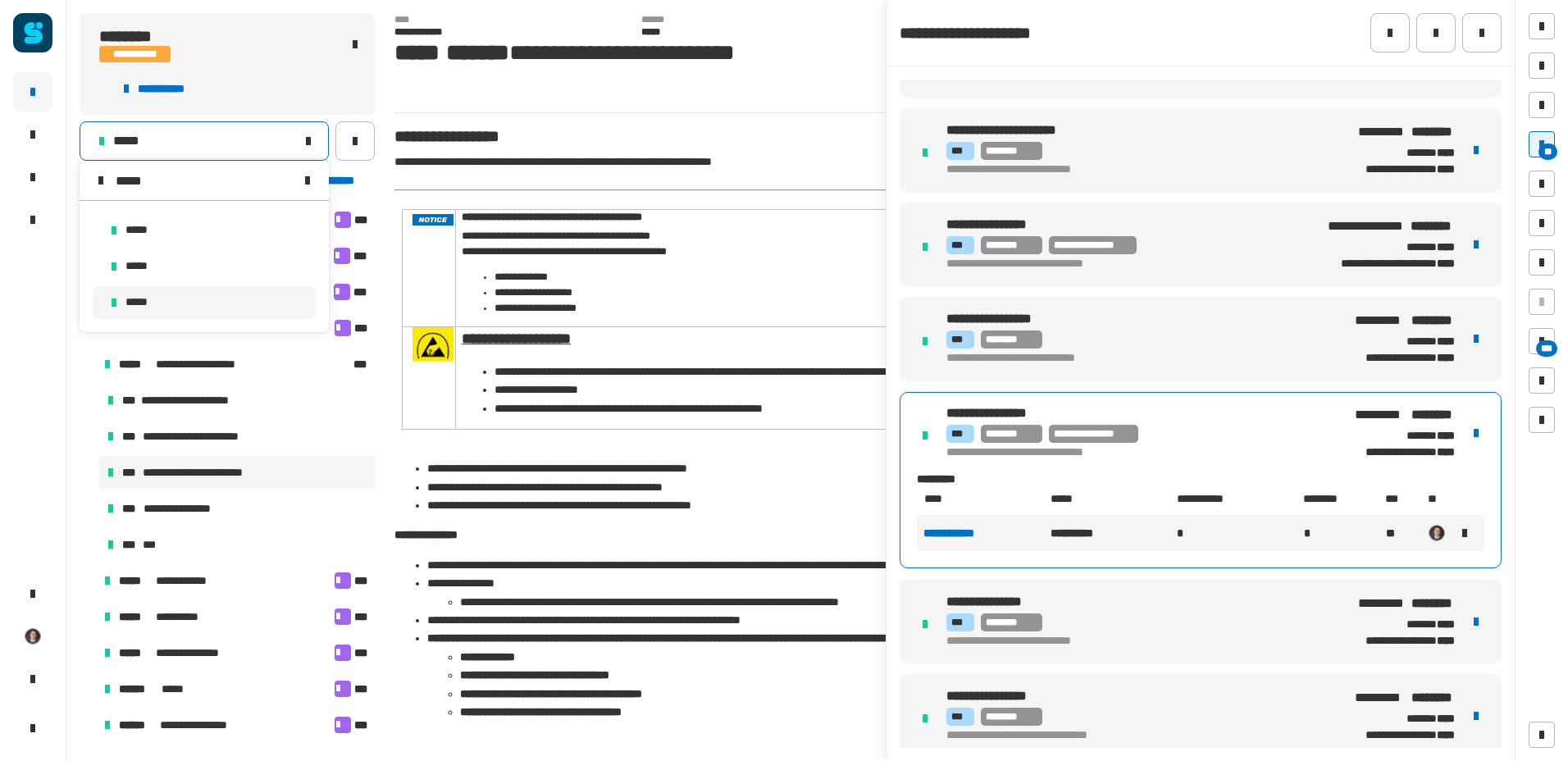 type on "*****" 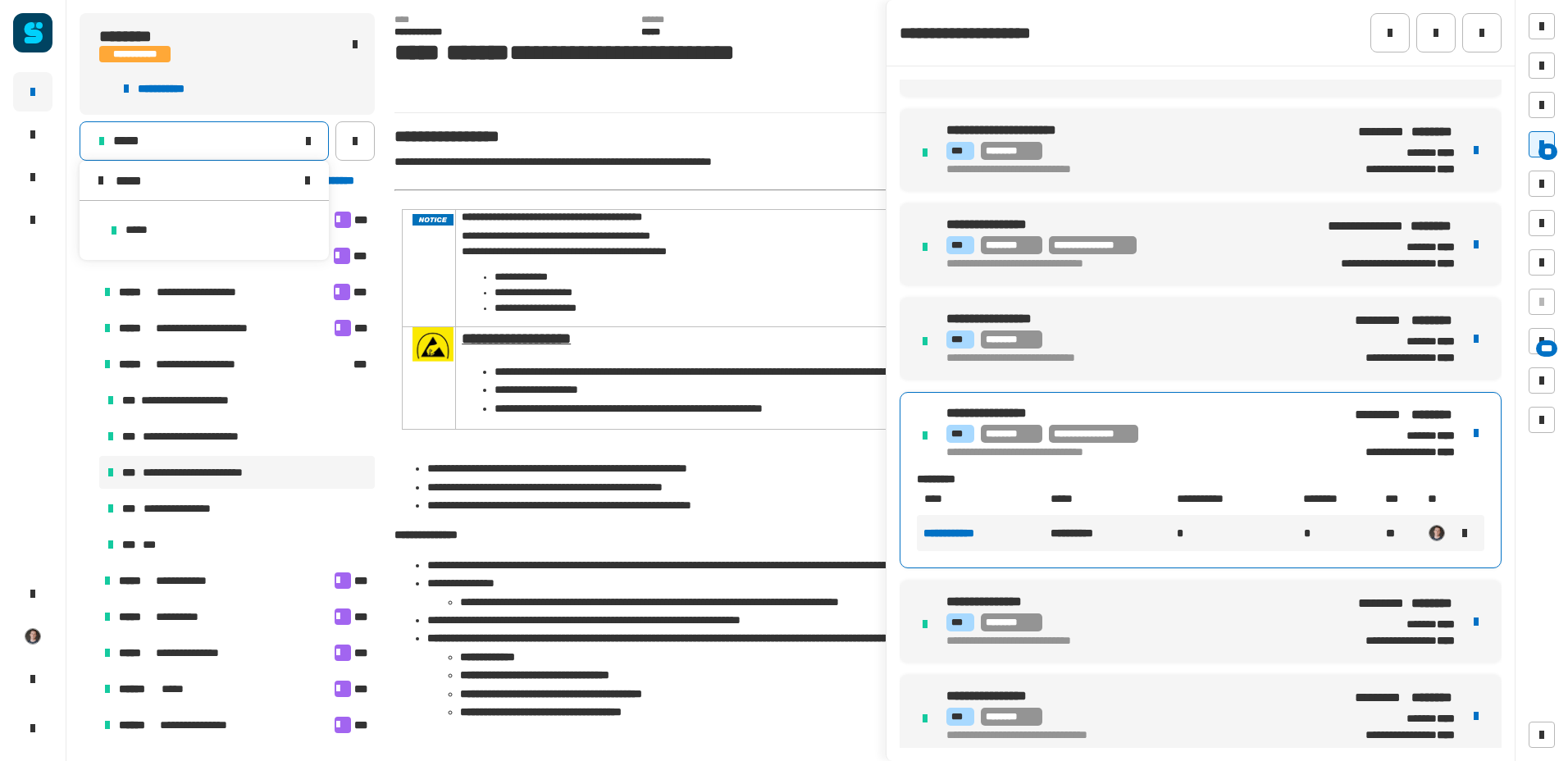 click on "*****" at bounding box center [204, 230] 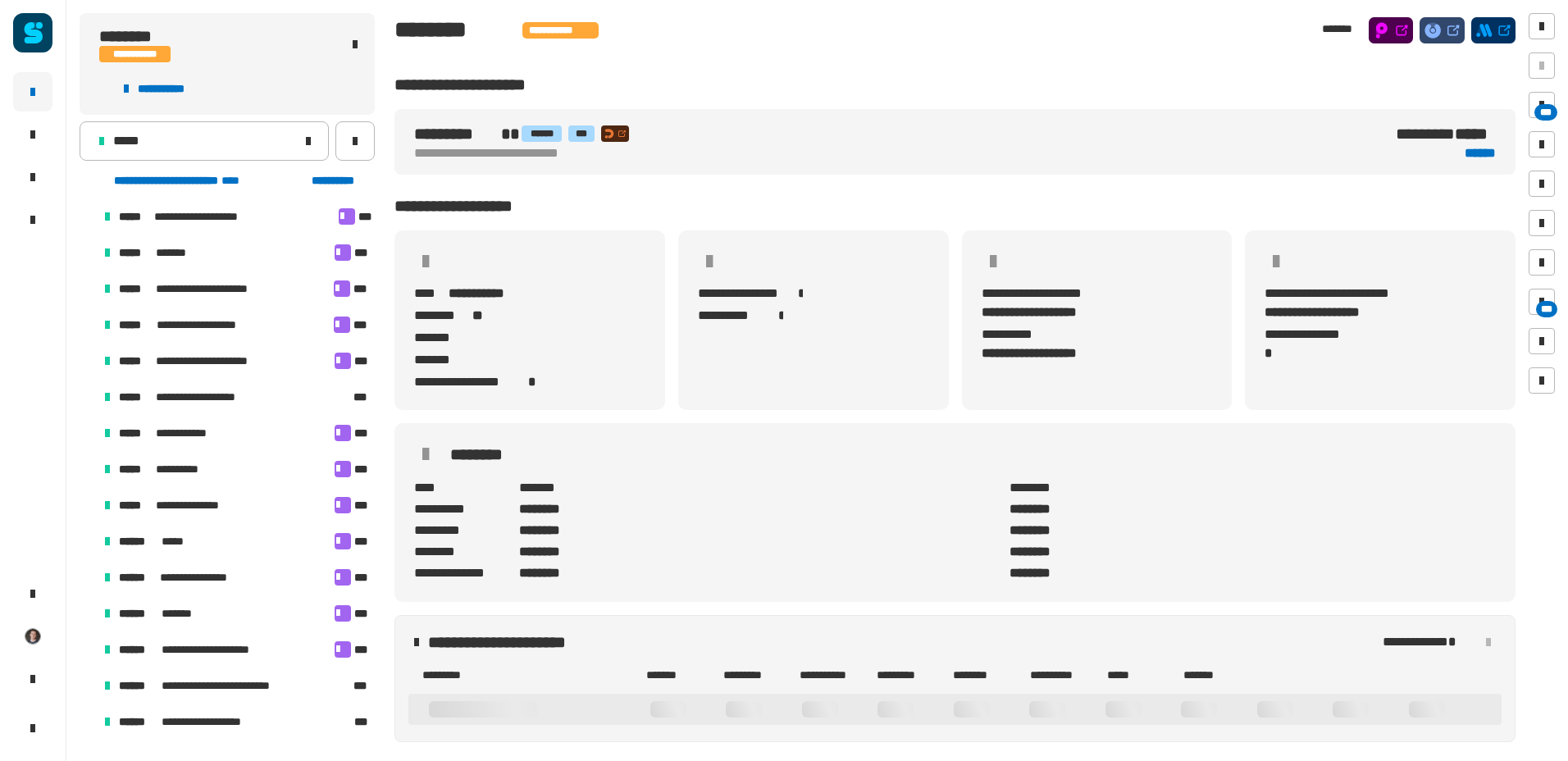 scroll, scrollTop: 0, scrollLeft: 11, axis: horizontal 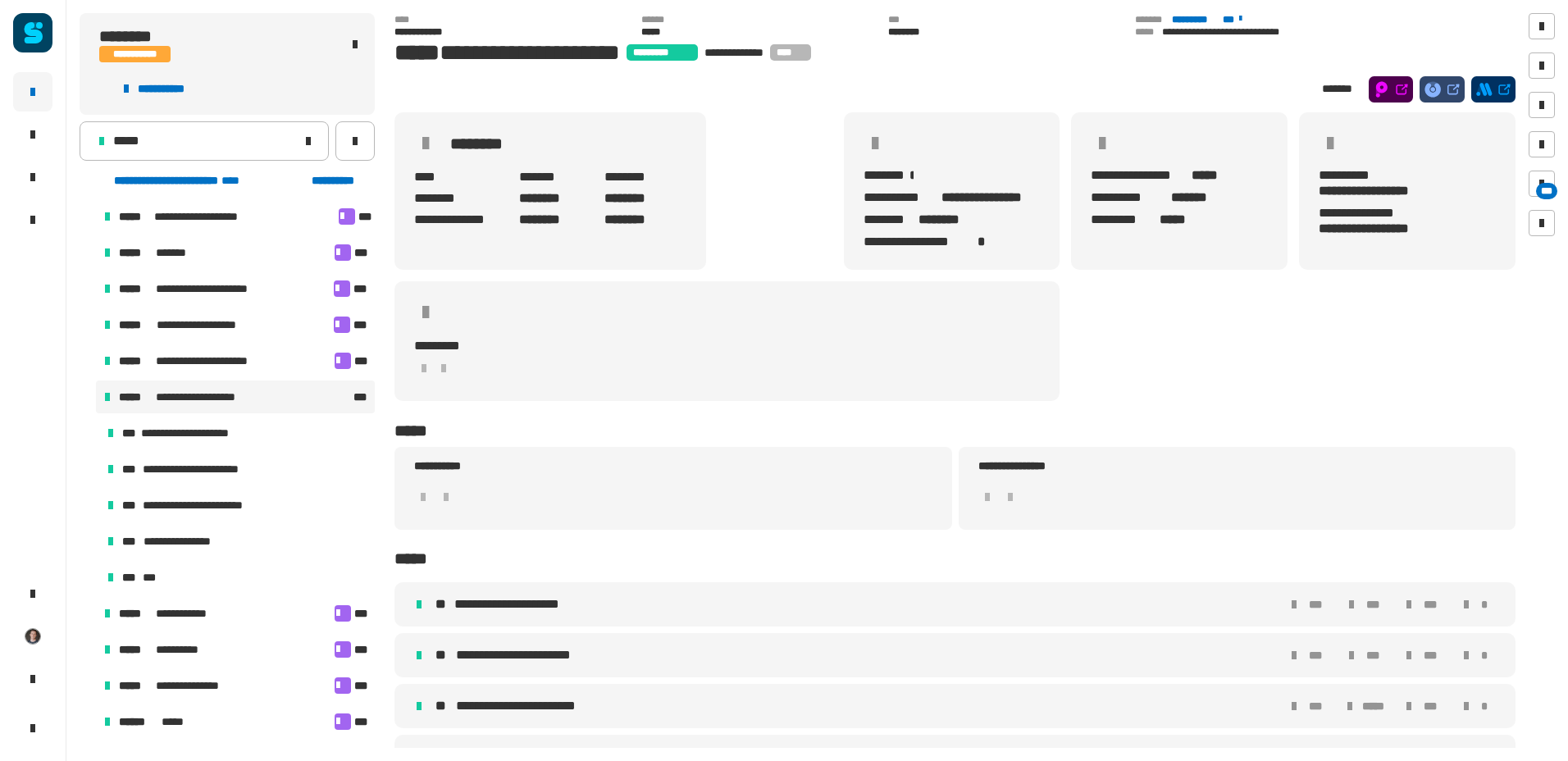 click on "**********" at bounding box center [206, 505] 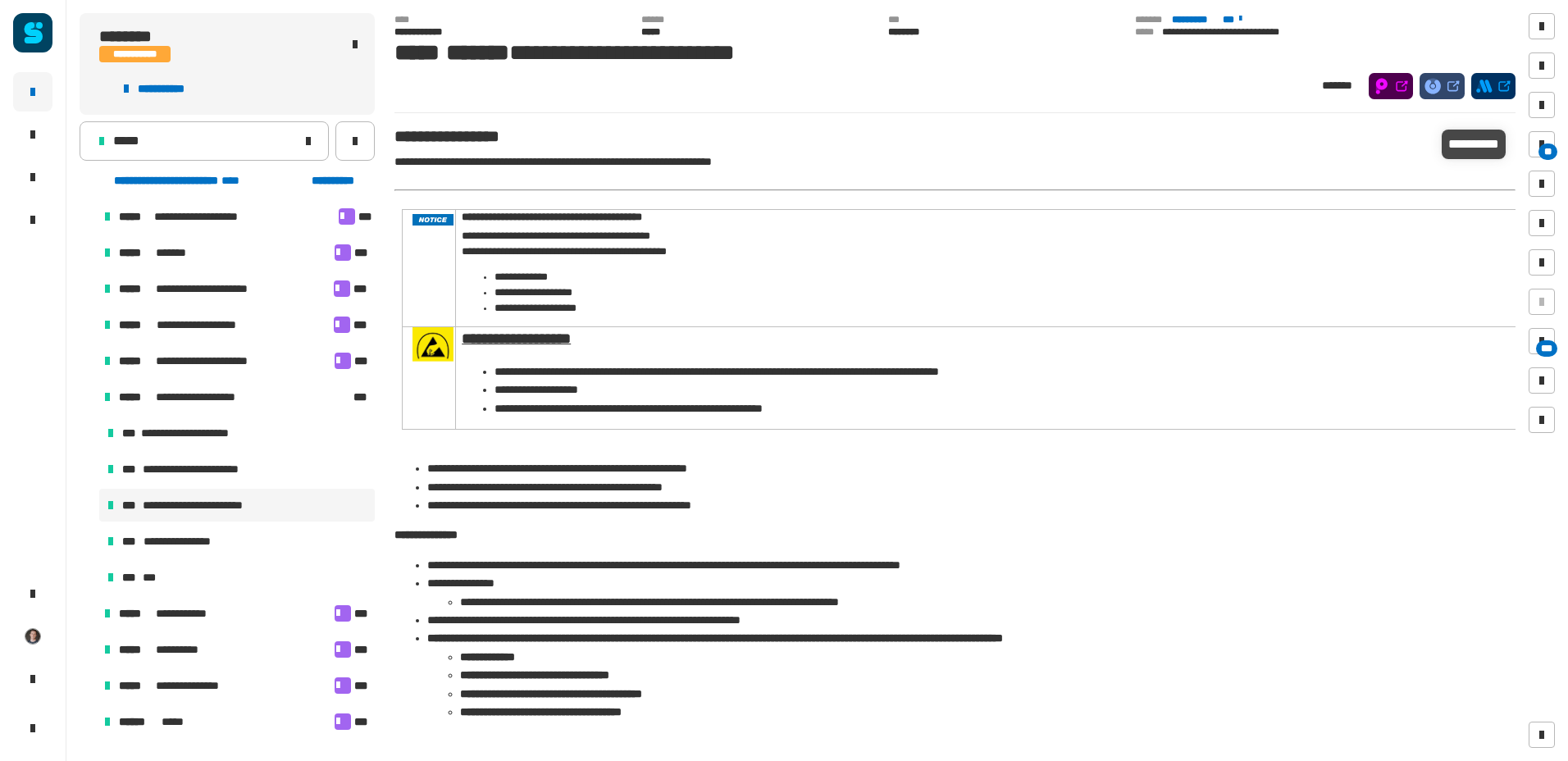 click on "**" at bounding box center (1542, 144) 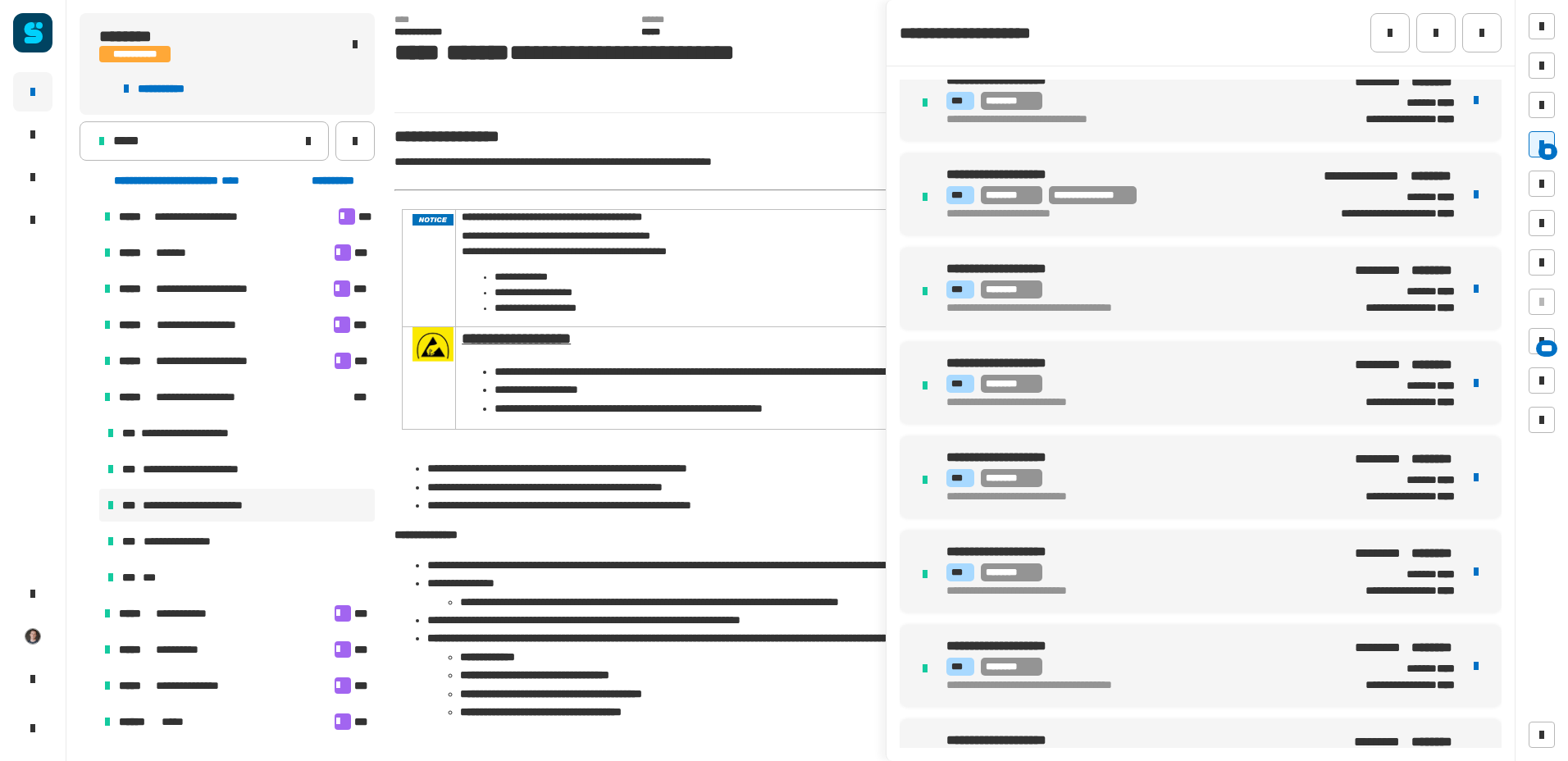 scroll, scrollTop: 4969, scrollLeft: 0, axis: vertical 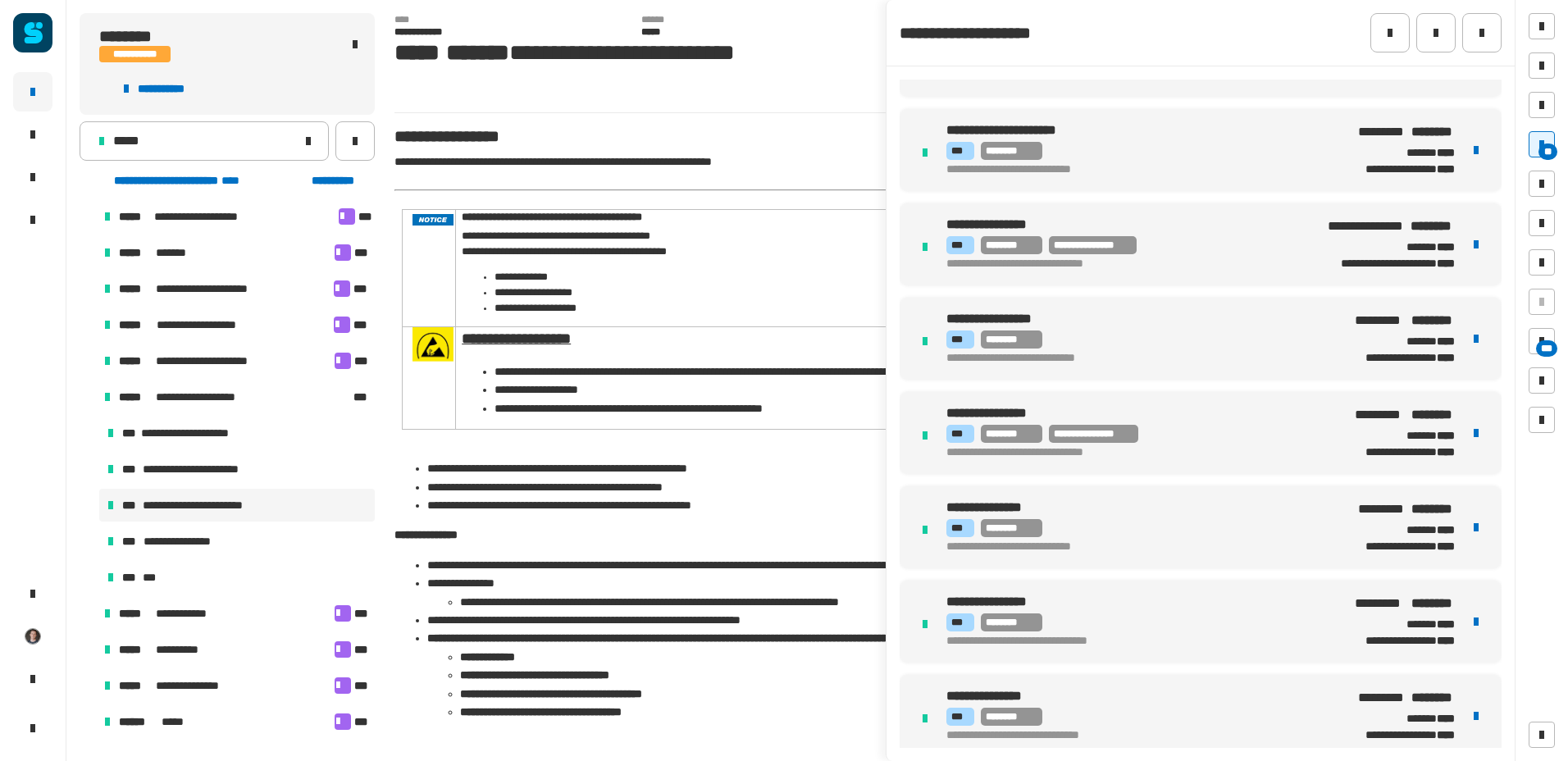 click on "**********" at bounding box center (1139, 434) 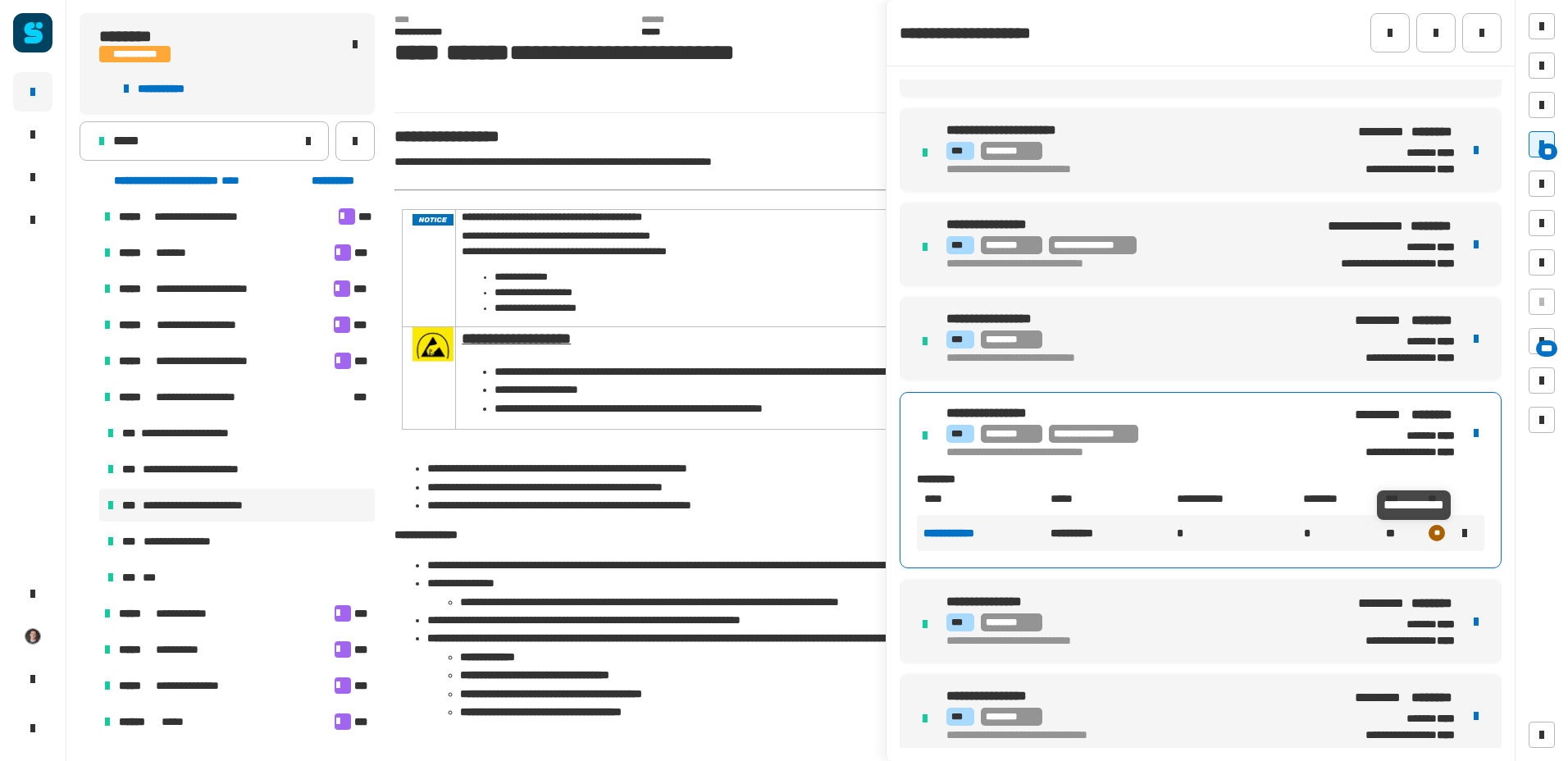 click at bounding box center [1465, 533] 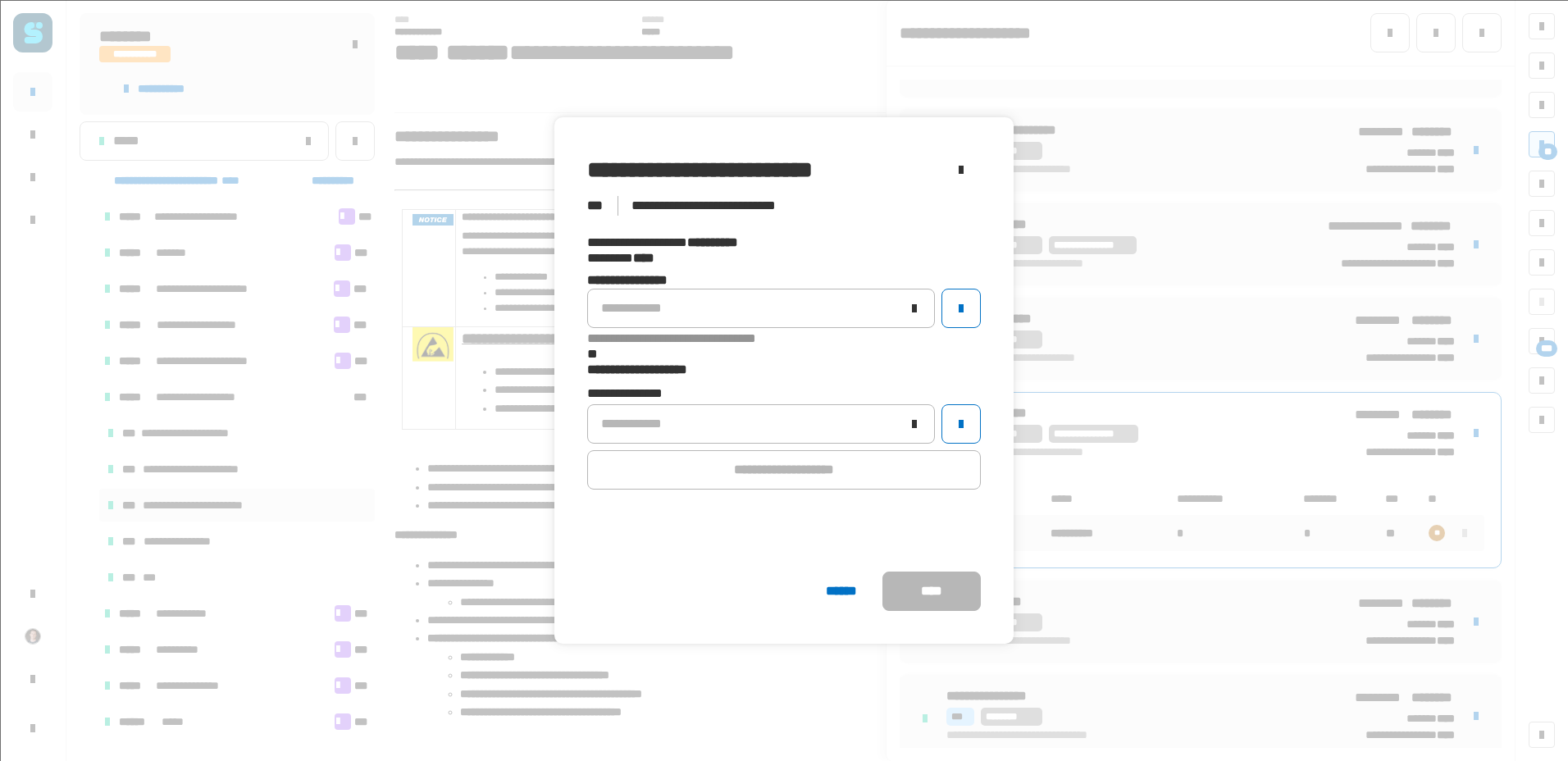 click on "**********" 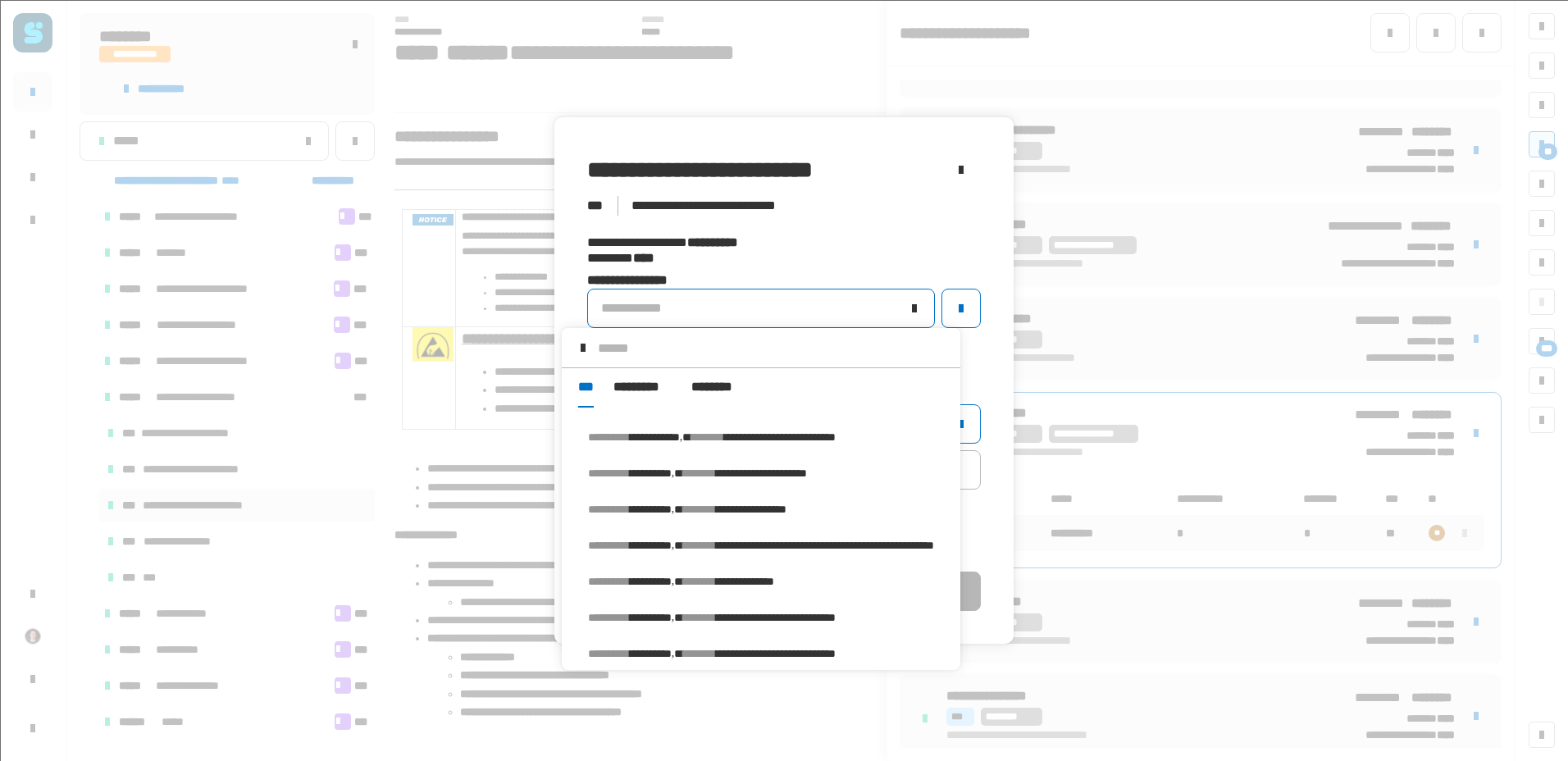 click on "**********" at bounding box center (780, 437) 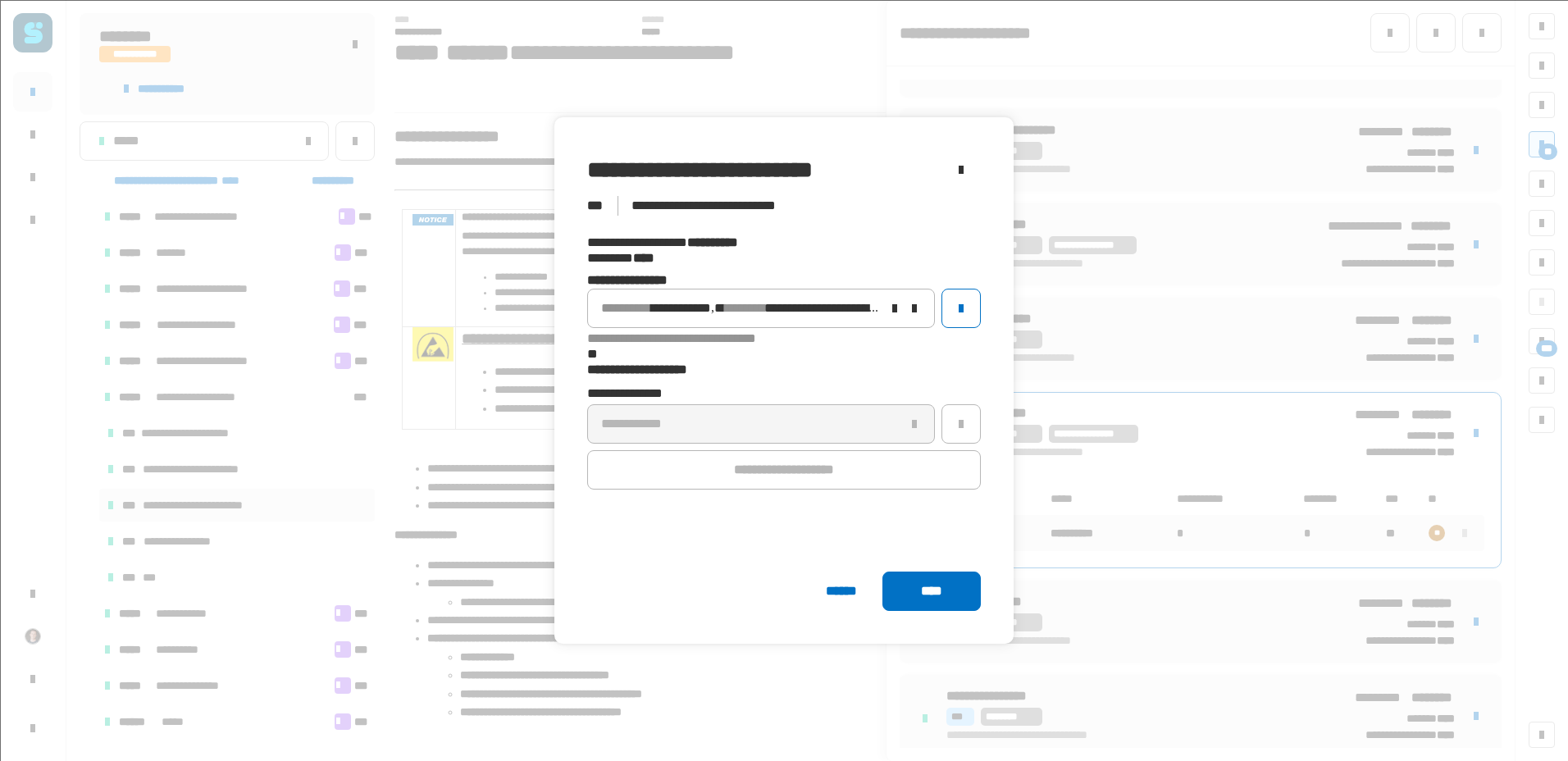 click on "****" 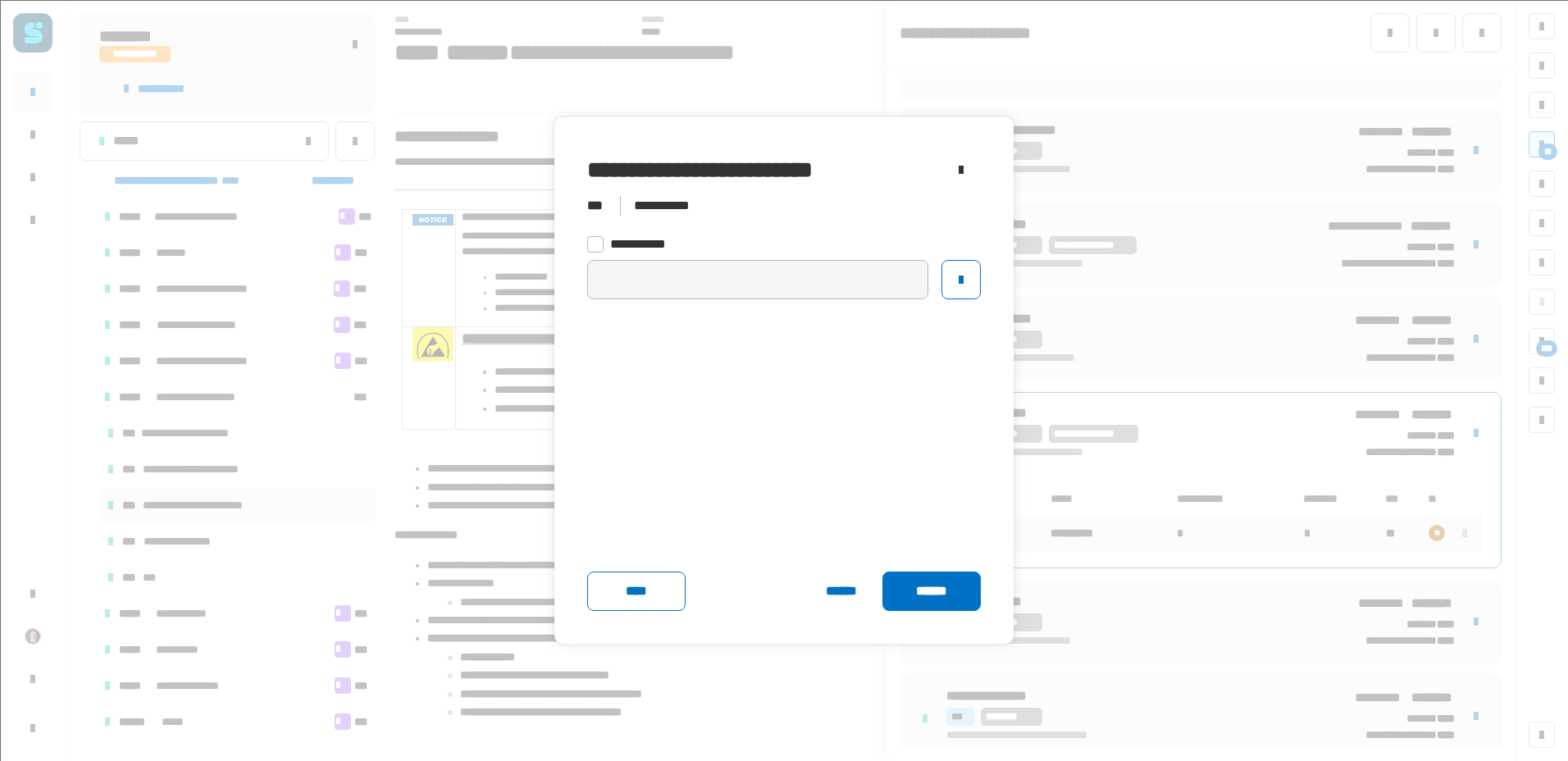 click on "**********" 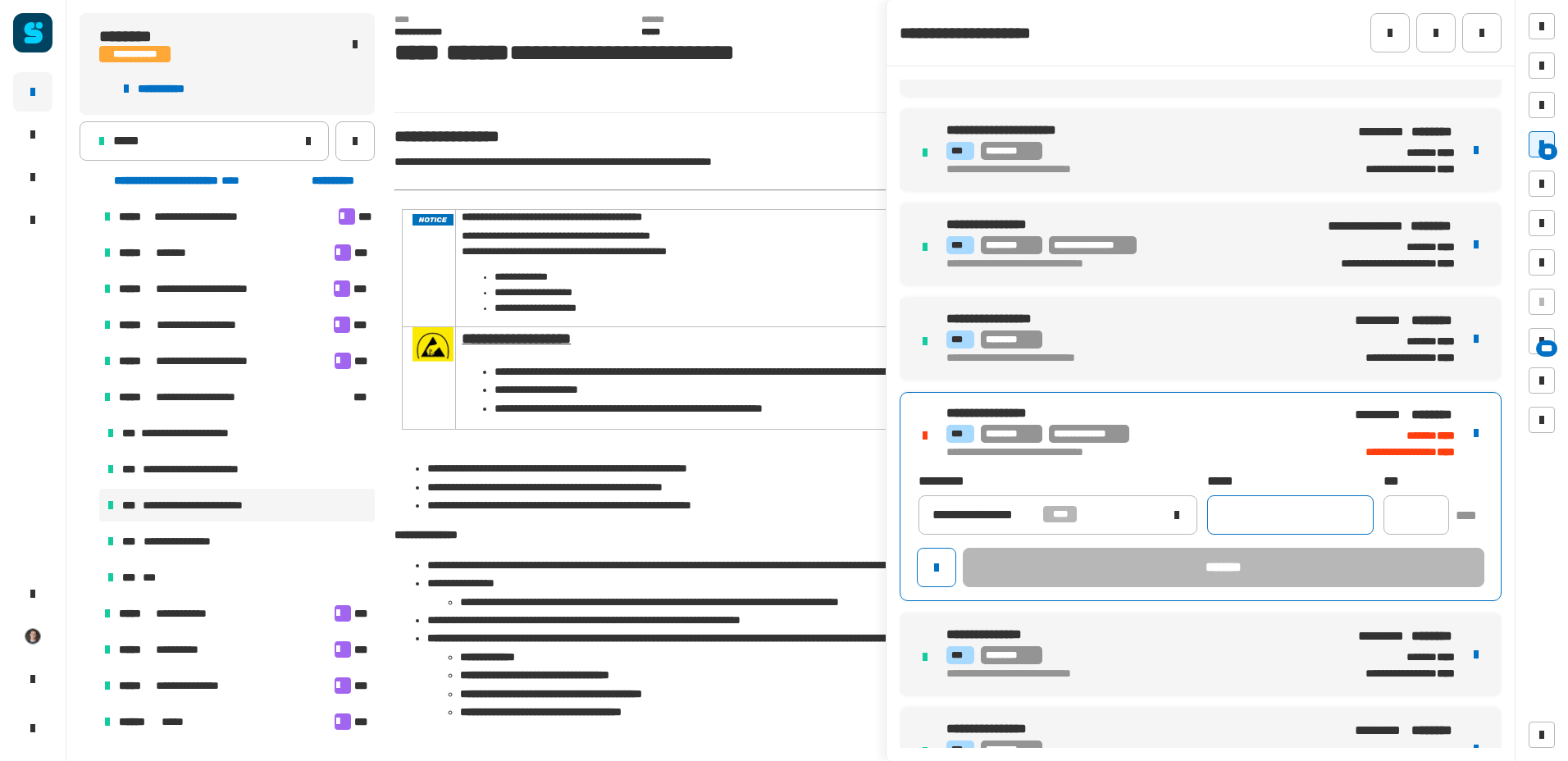 click 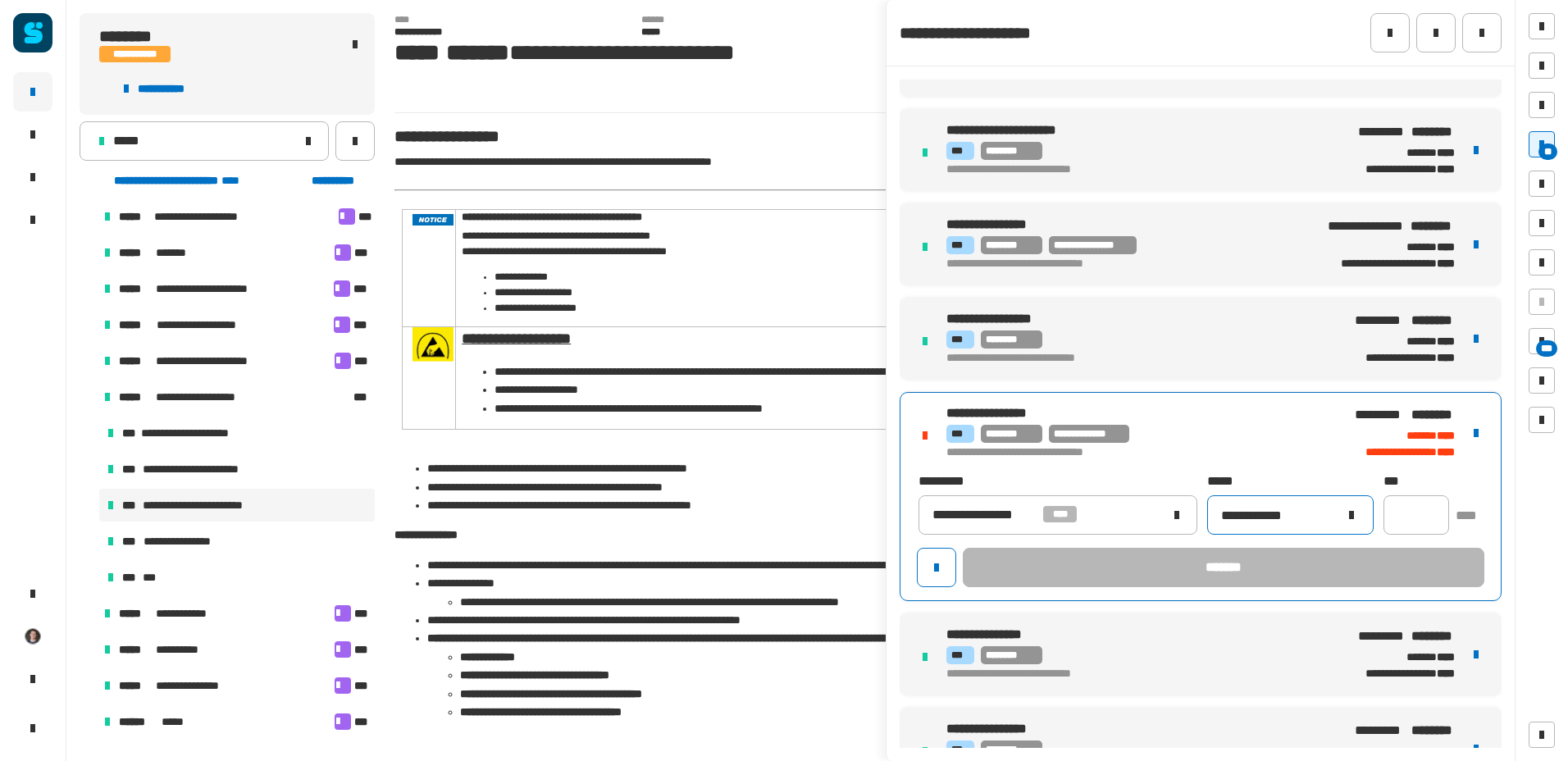 type on "**********" 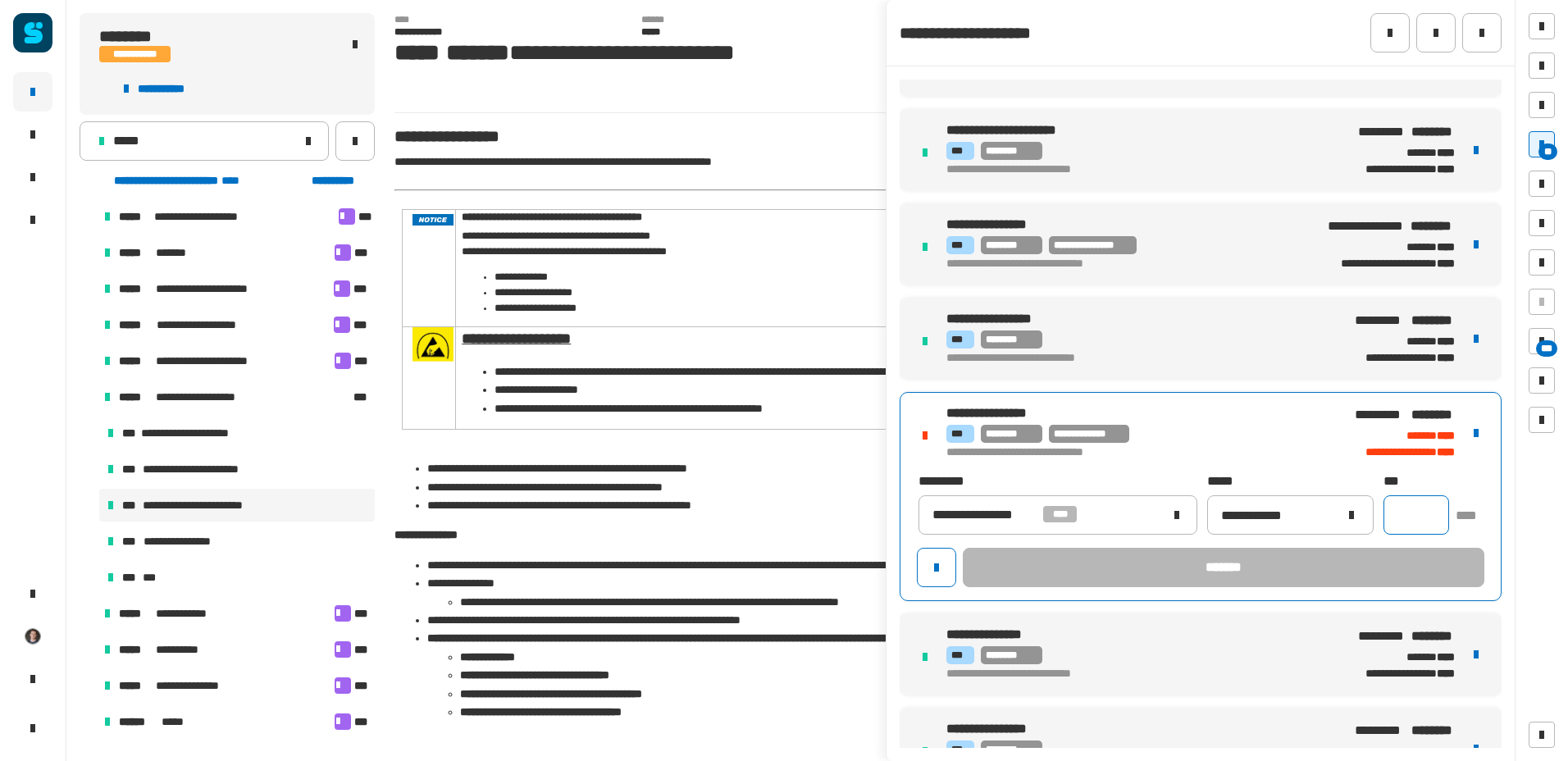 click 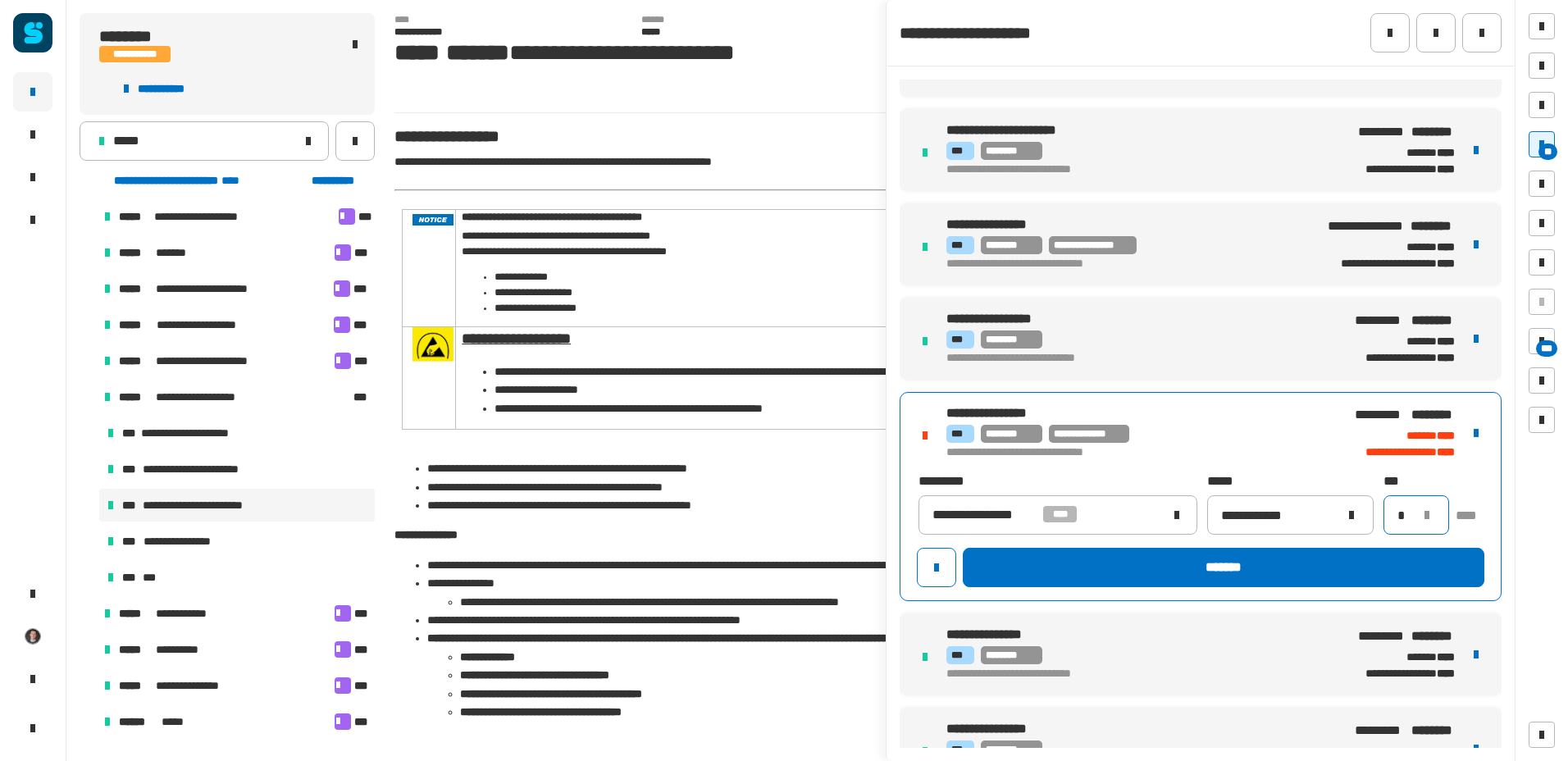 type on "*" 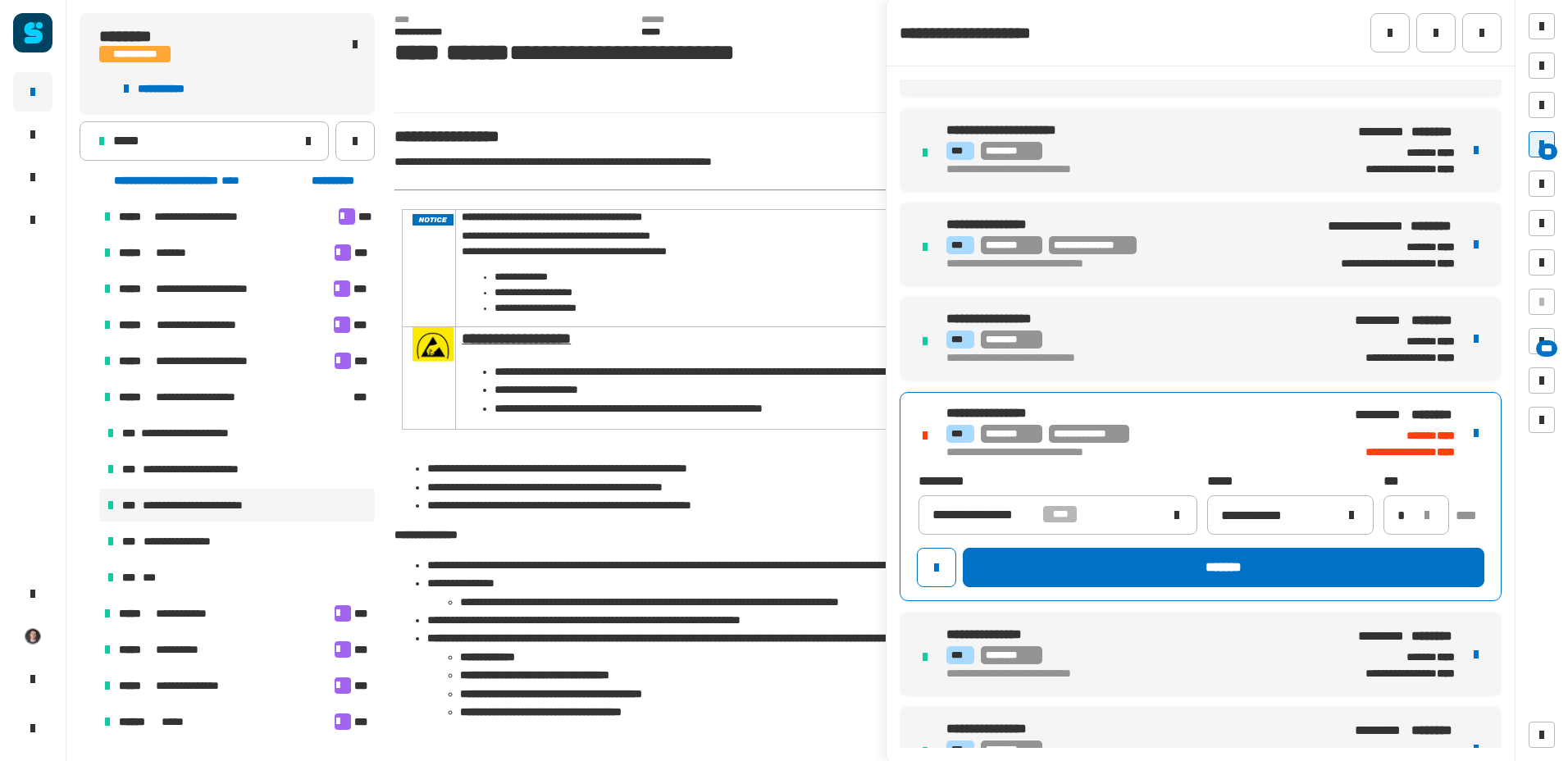 click on "*******" 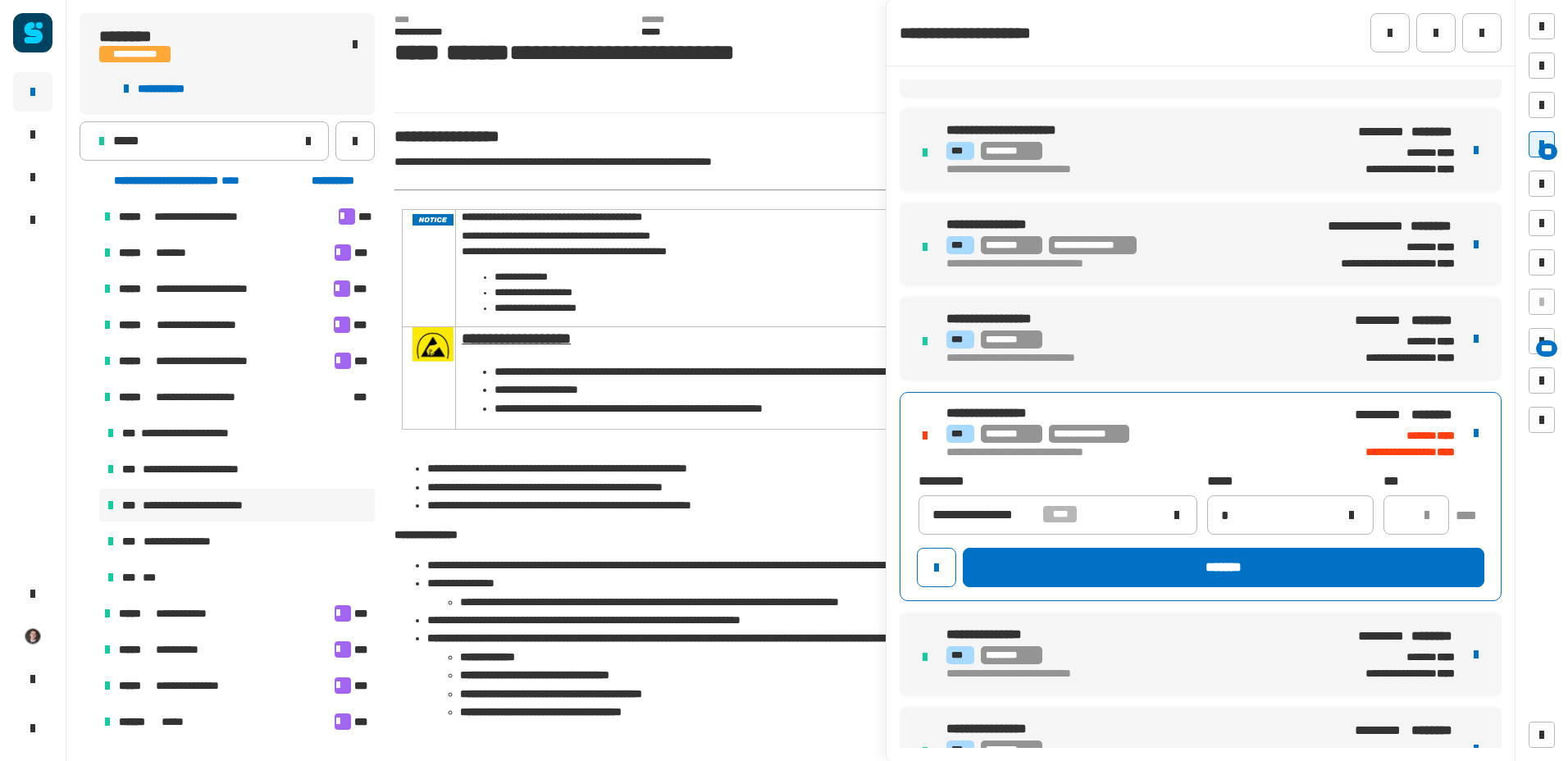 type 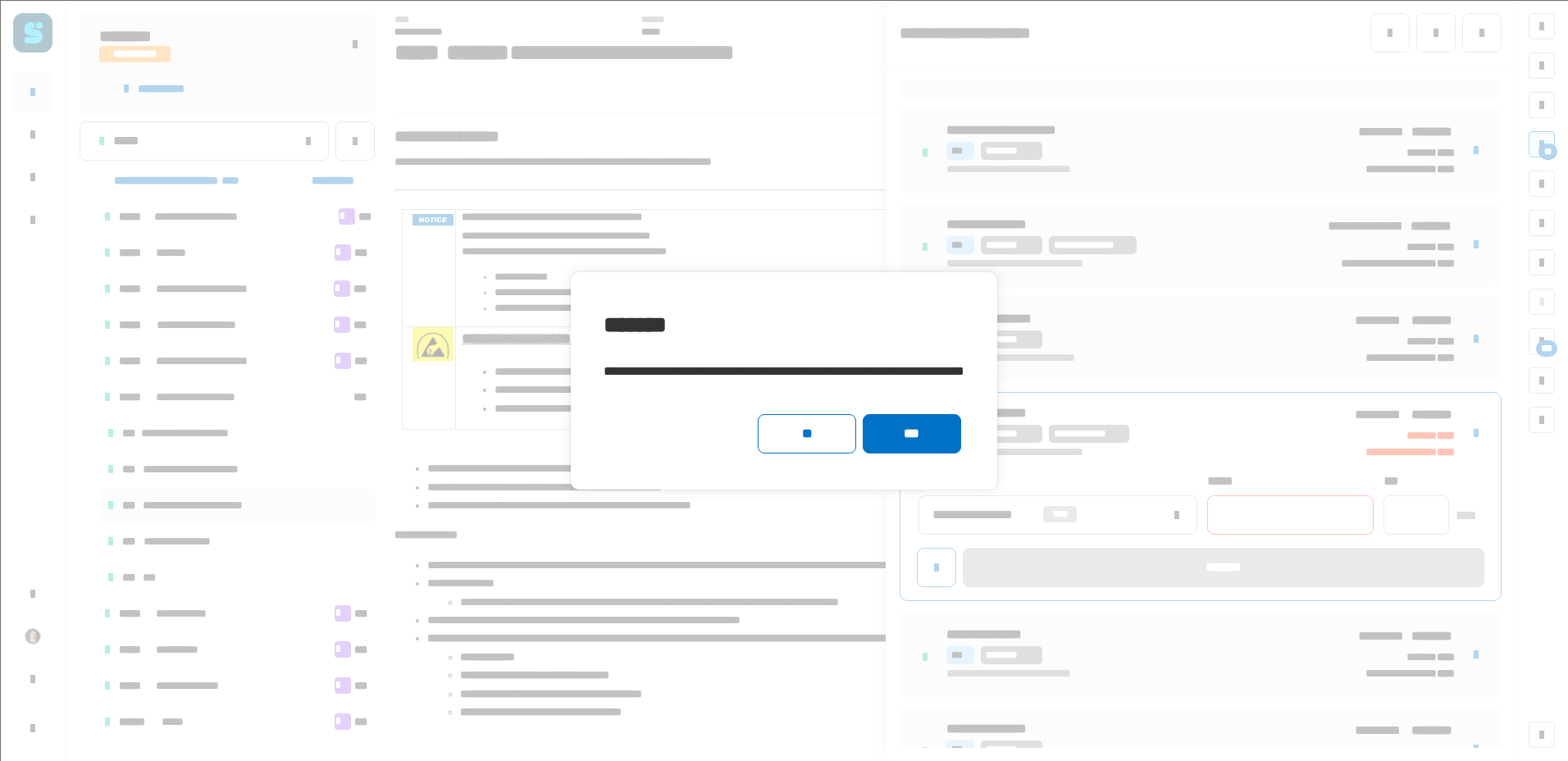 click on "***" 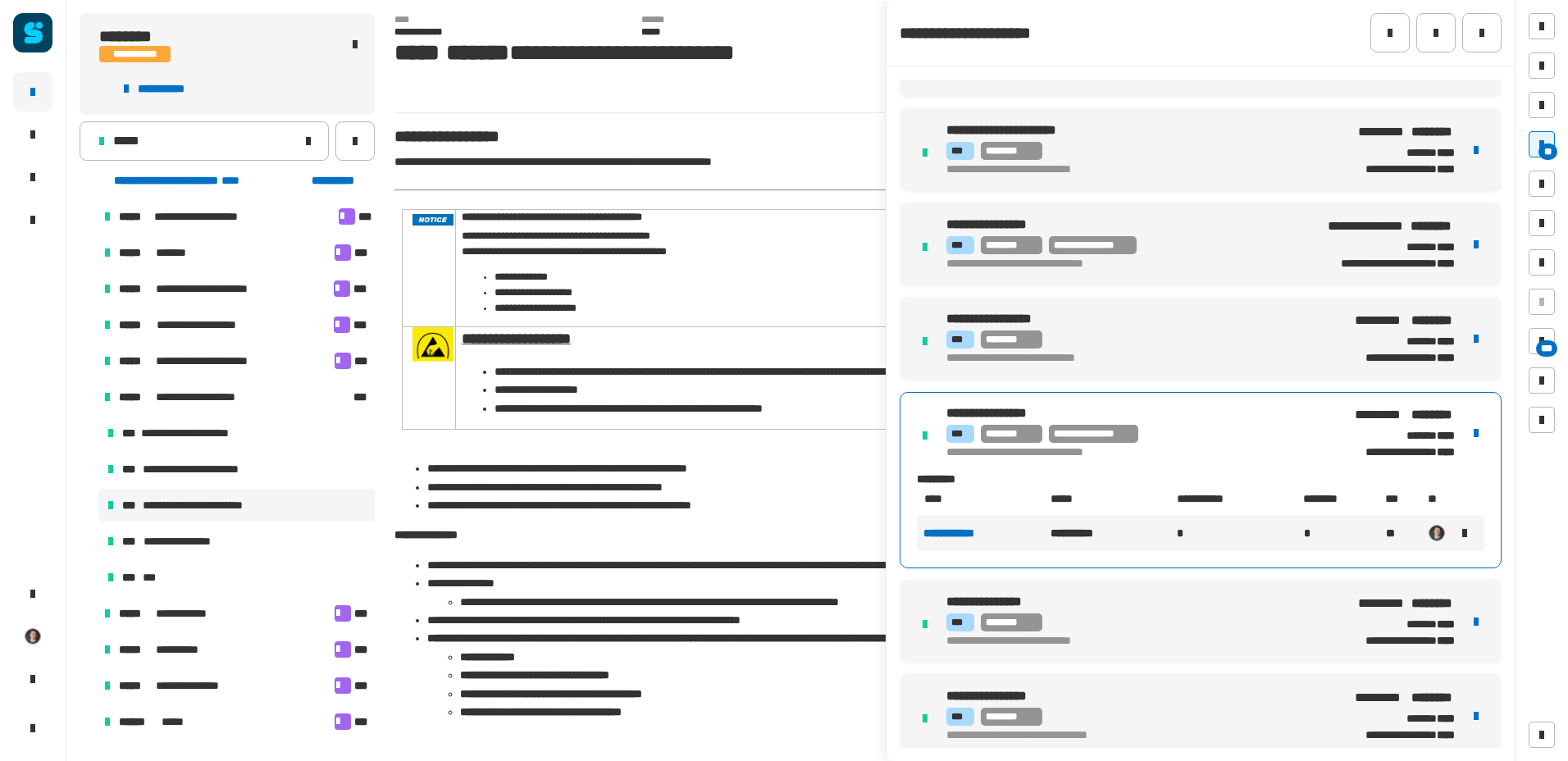click on "**********" at bounding box center [1139, 434] 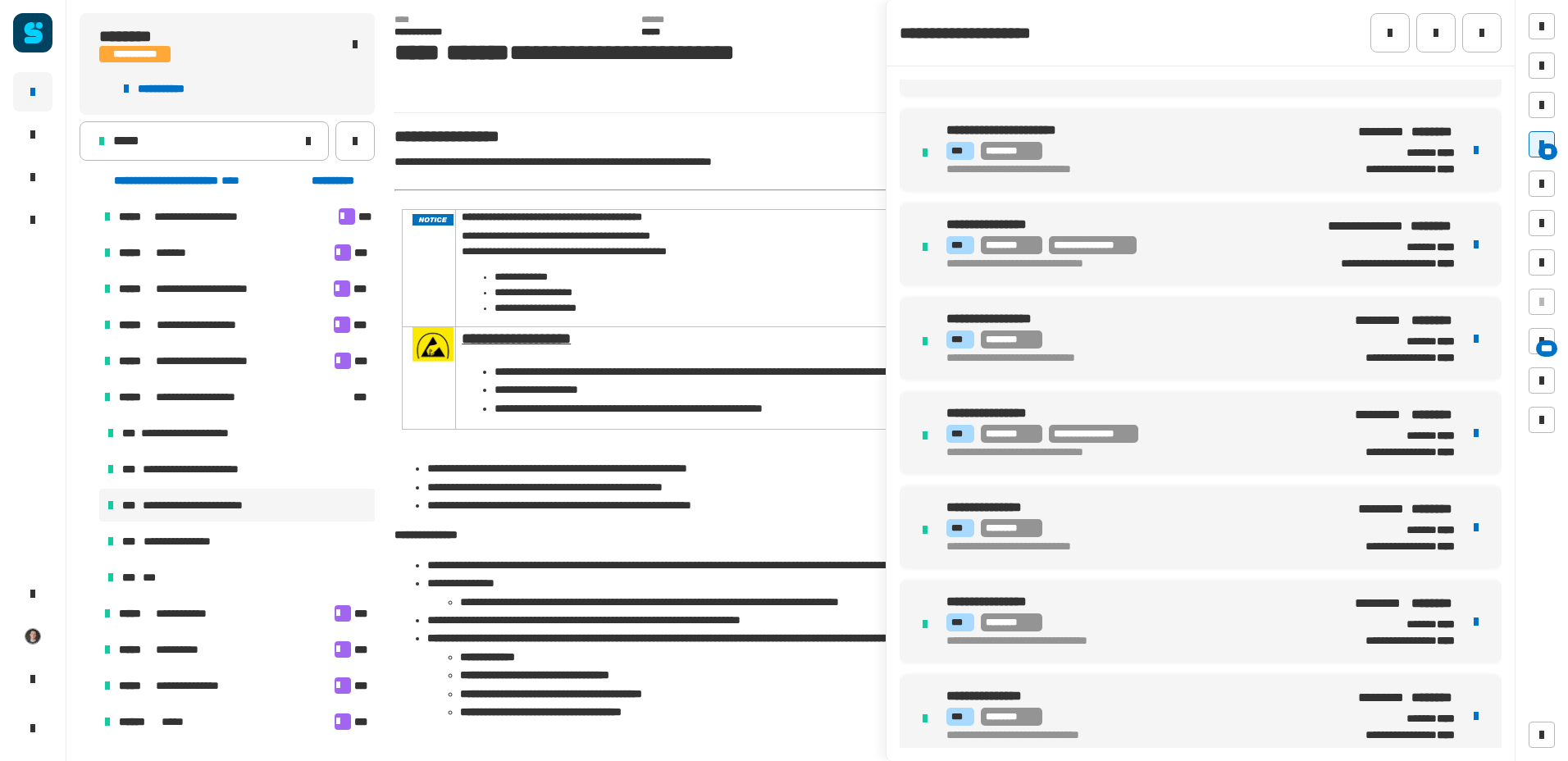 click on "**********" at bounding box center (237, 505) 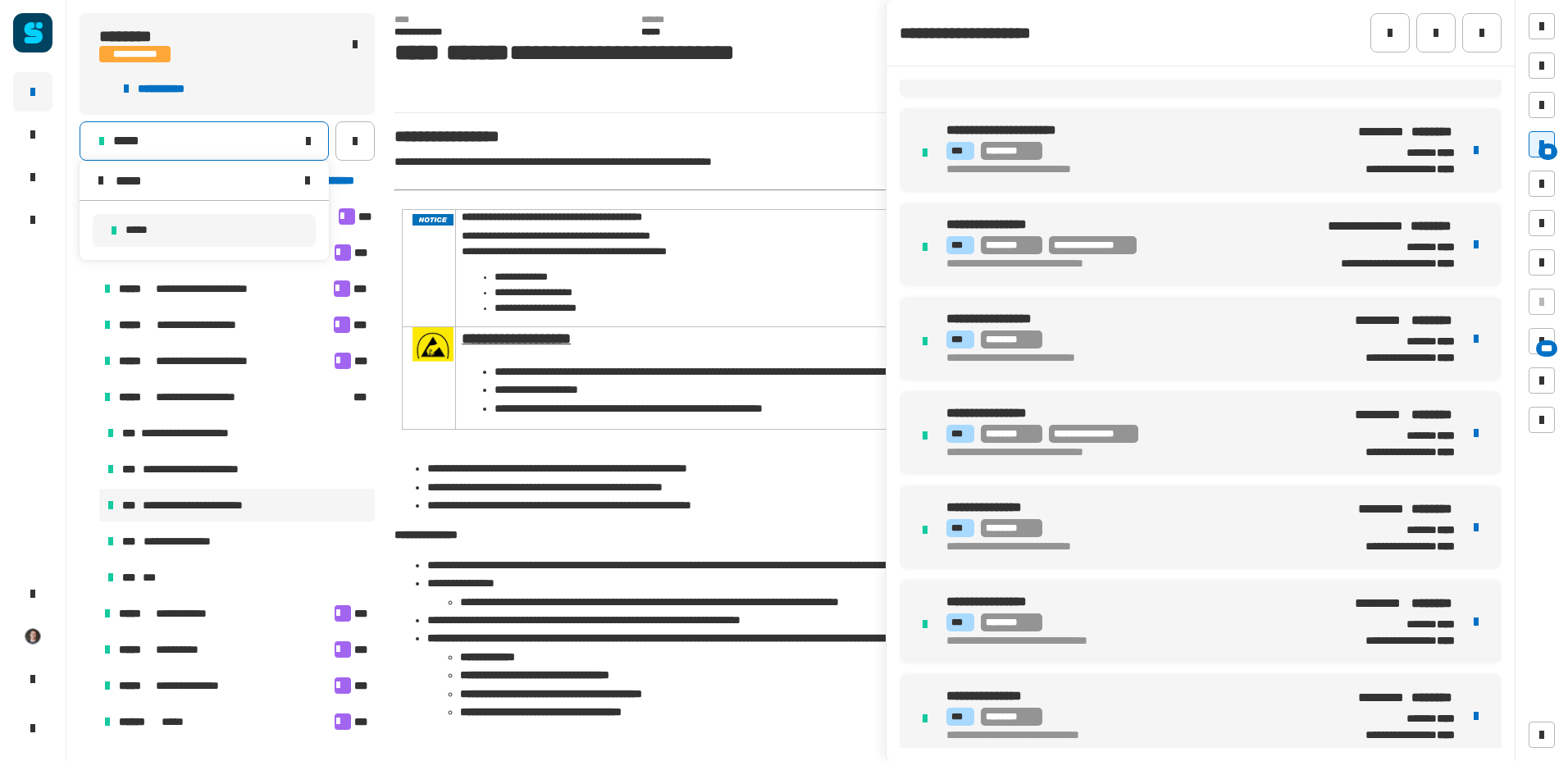 click on "*****" at bounding box center (204, 180) 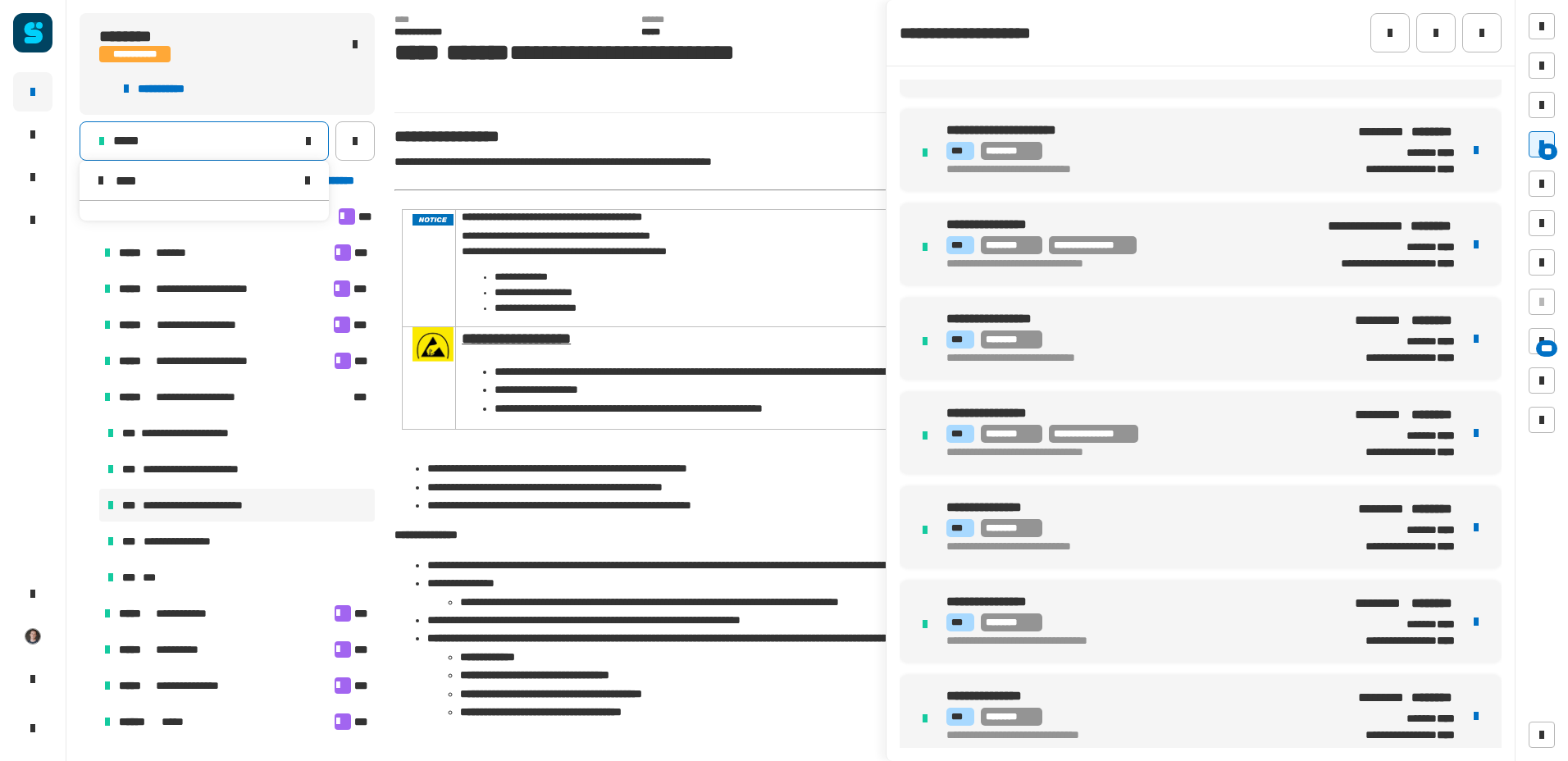 type on "*****" 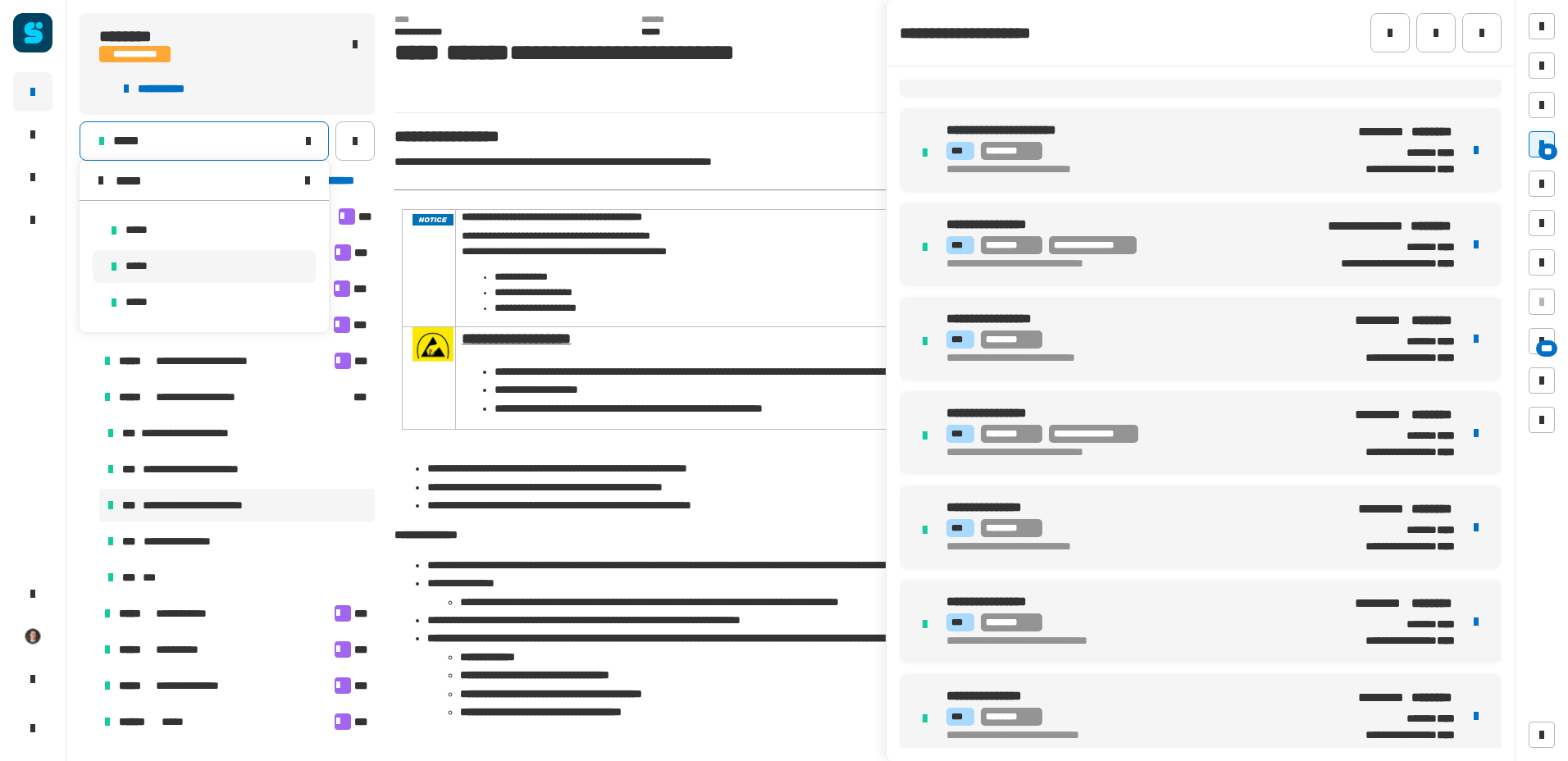 scroll, scrollTop: 0, scrollLeft: 0, axis: both 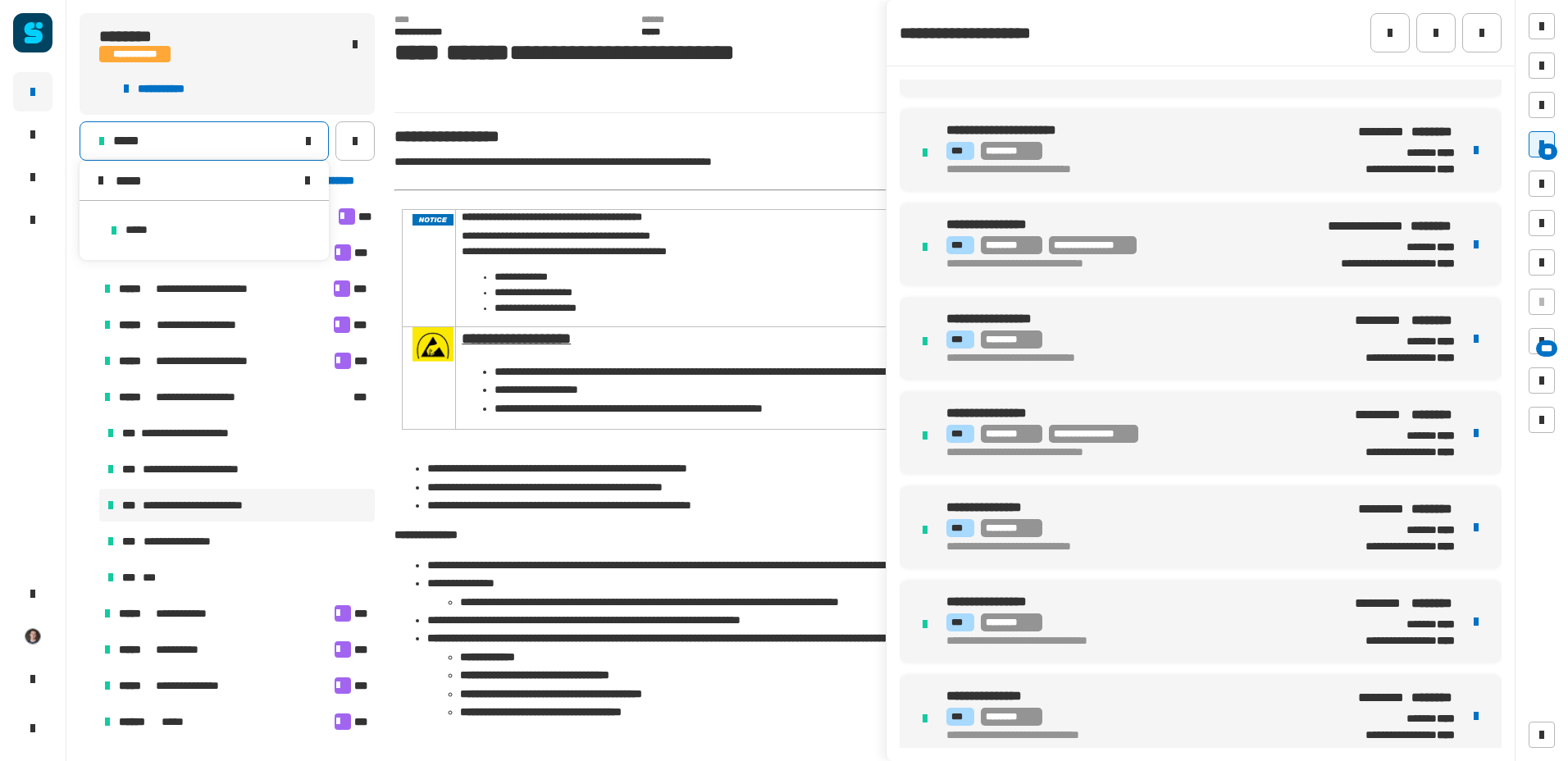 click on "*****" at bounding box center [204, 230] 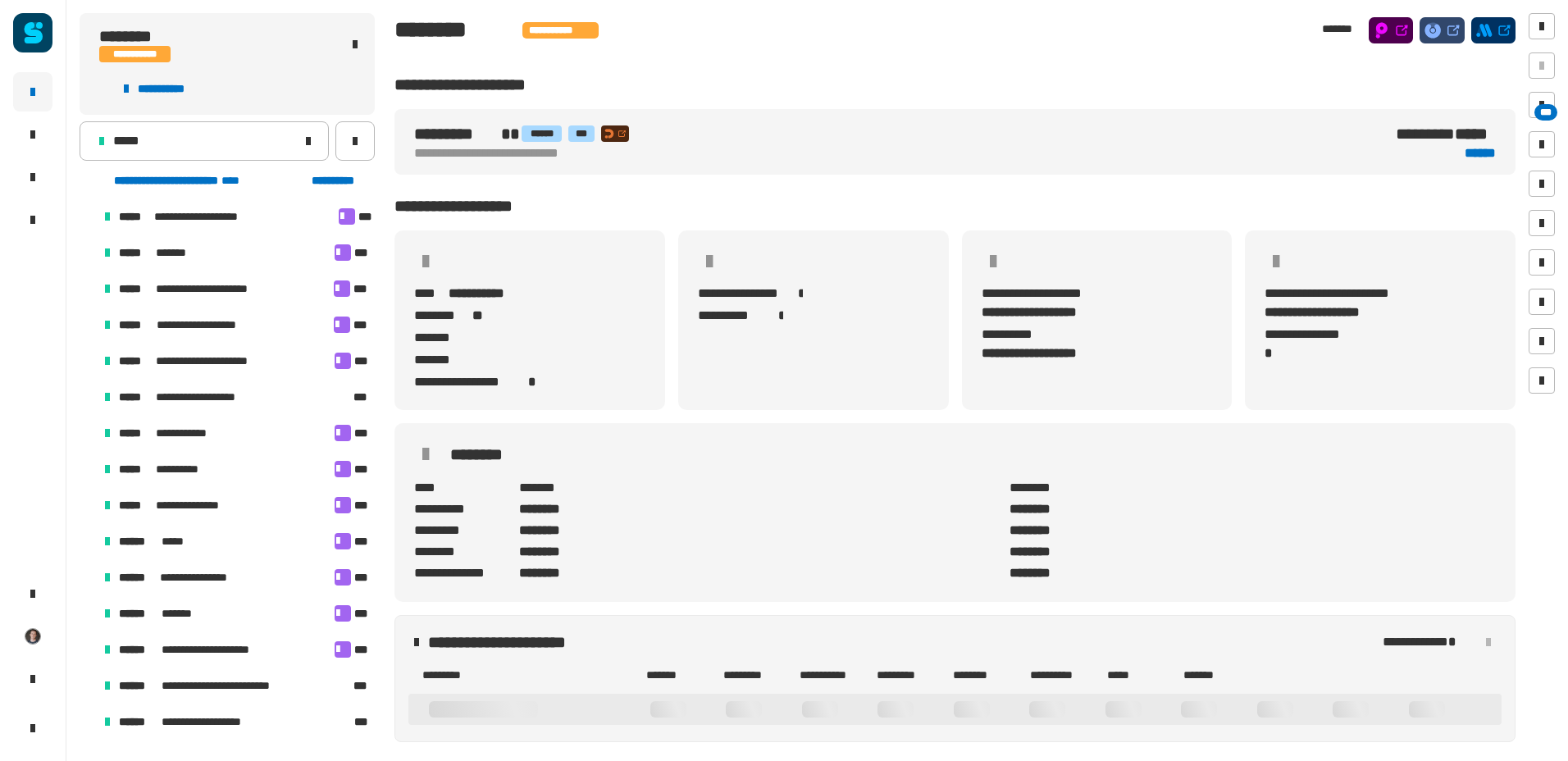 scroll, scrollTop: 0, scrollLeft: 11, axis: horizontal 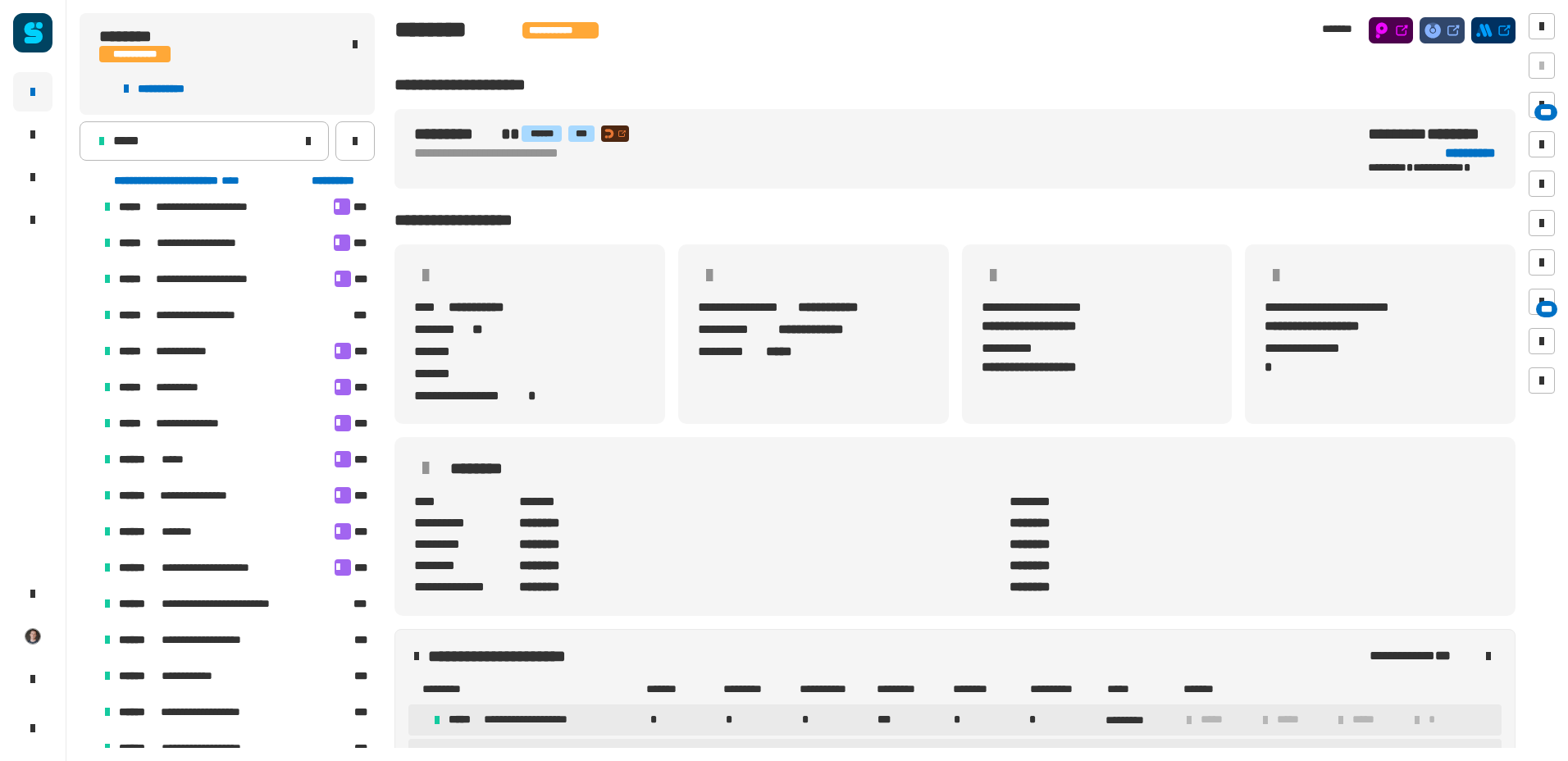 click on "*****" 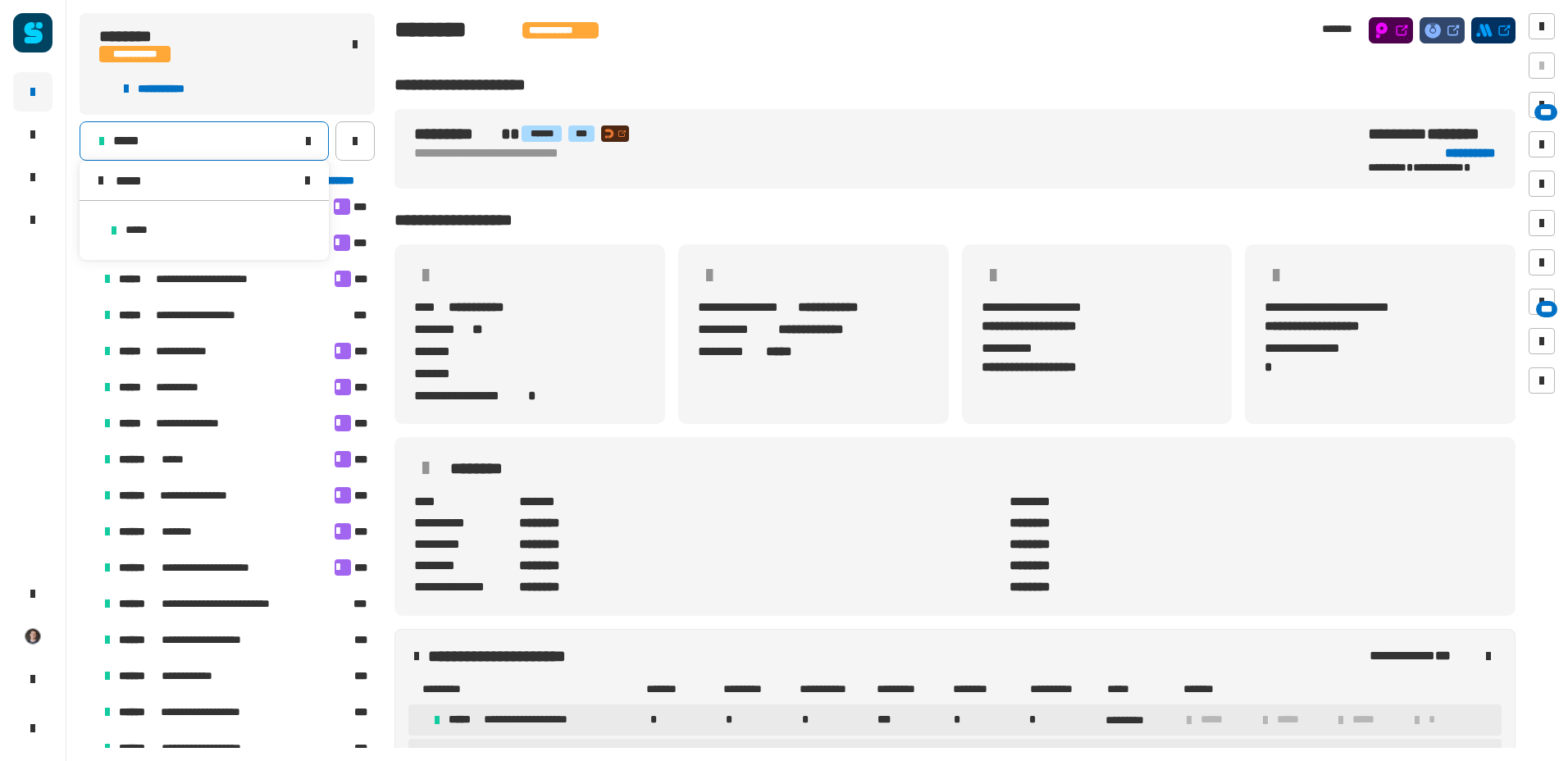 type on "*****" 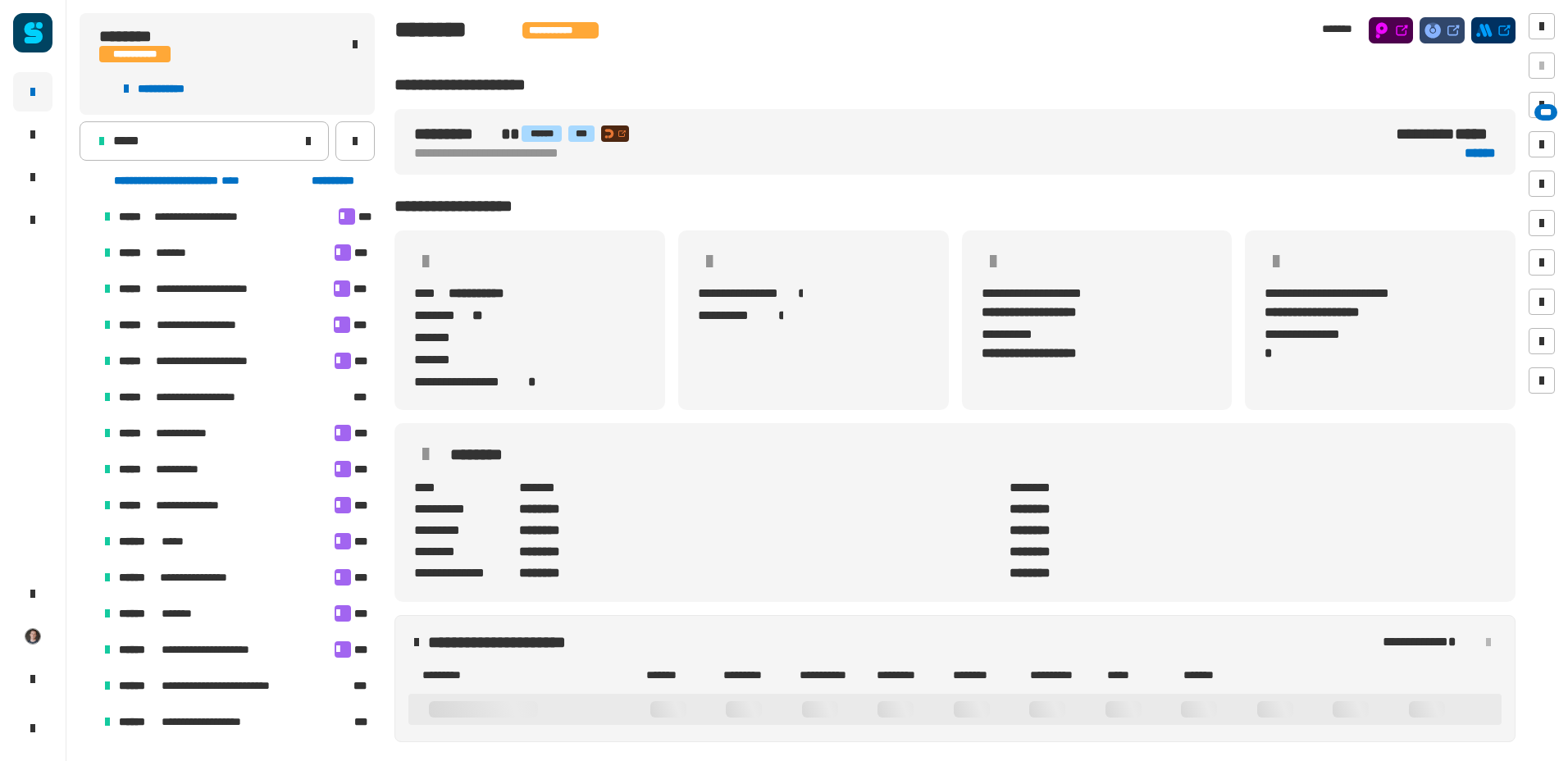 scroll, scrollTop: 11, scrollLeft: 11, axis: both 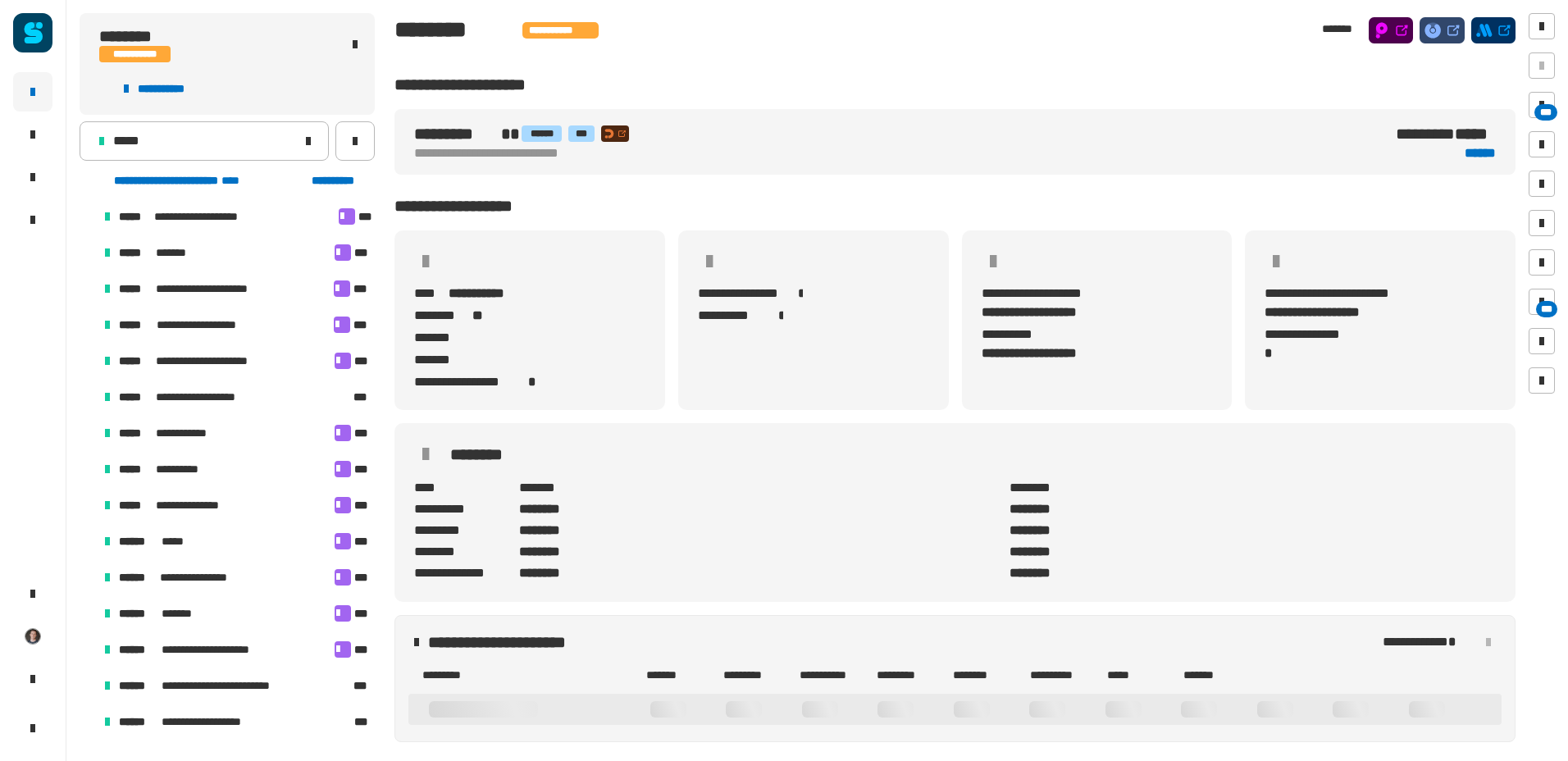 click on "**********" at bounding box center (212, 397) 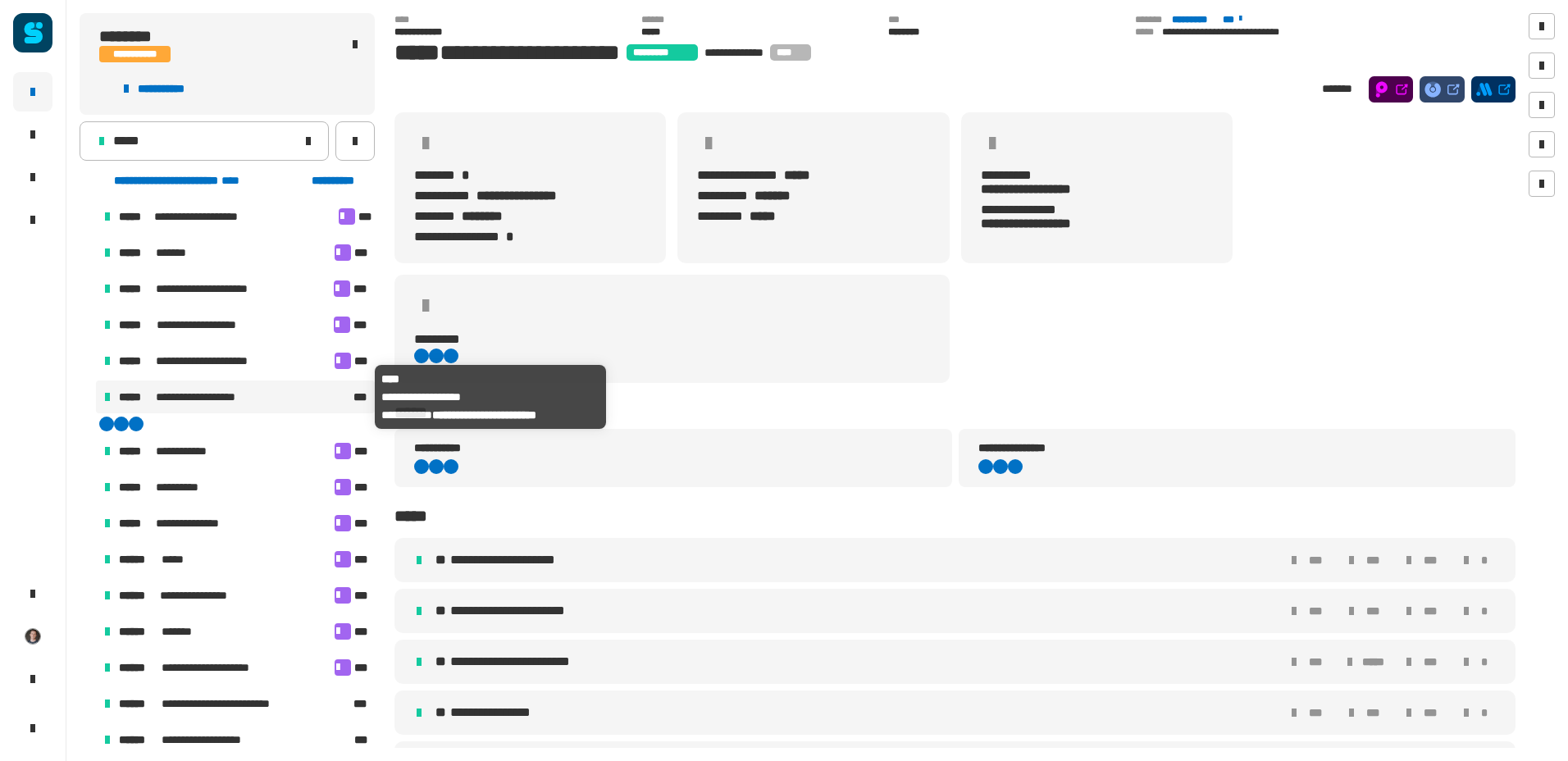 scroll, scrollTop: 33, scrollLeft: 0, axis: vertical 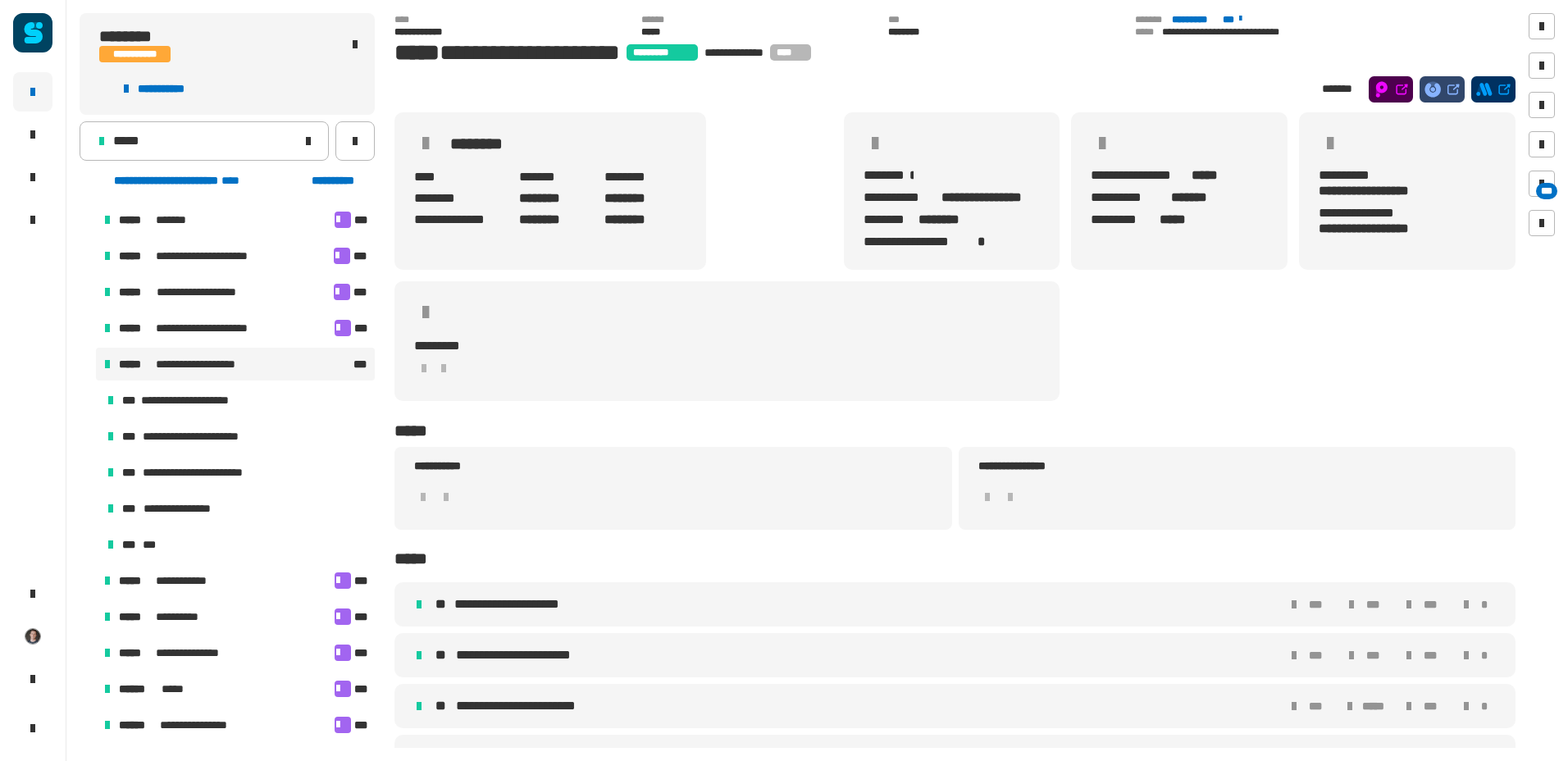 click on "**********" at bounding box center [206, 472] 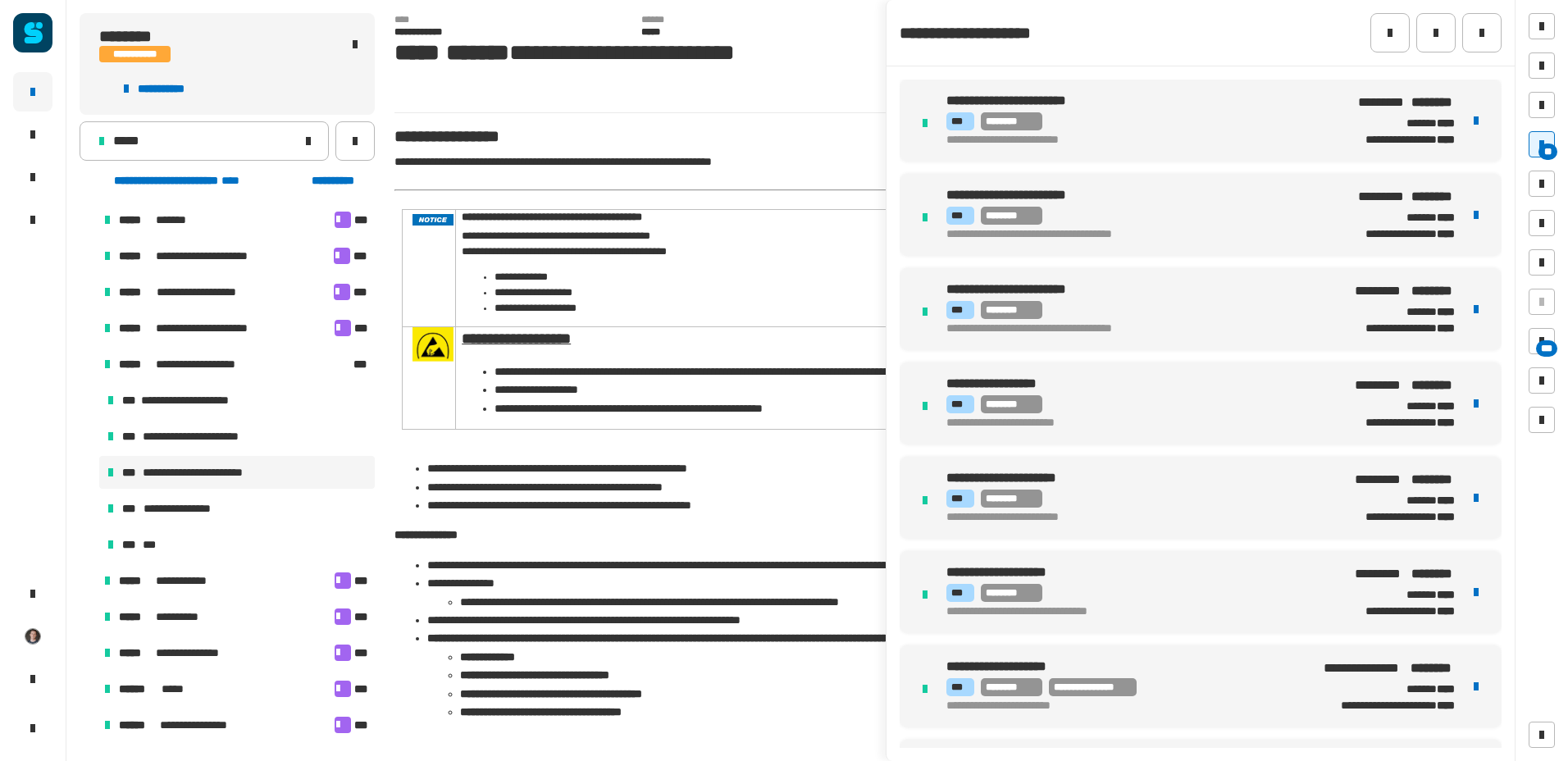 click on "**" at bounding box center [1547, 152] 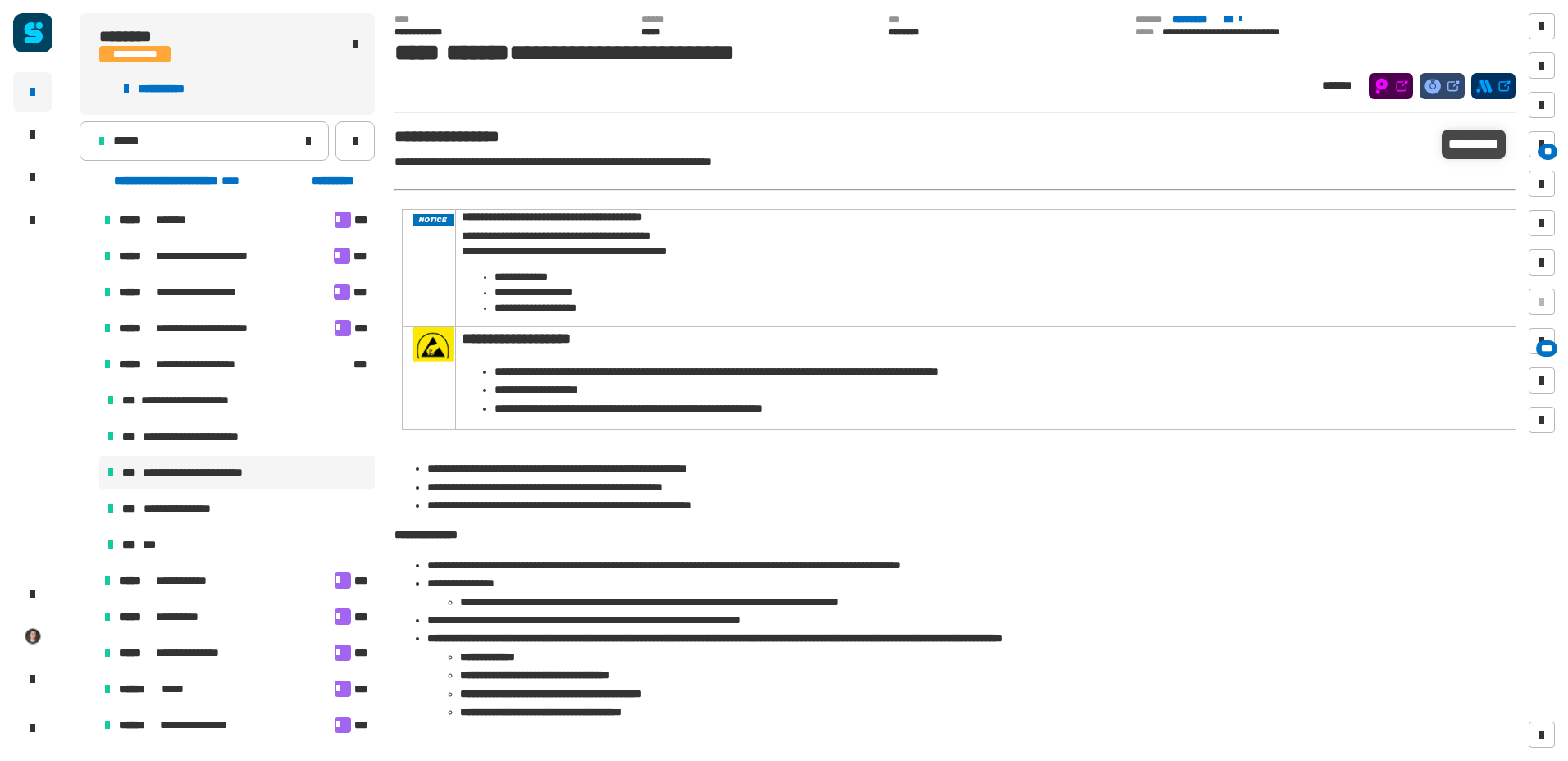 click on "**" at bounding box center [1547, 152] 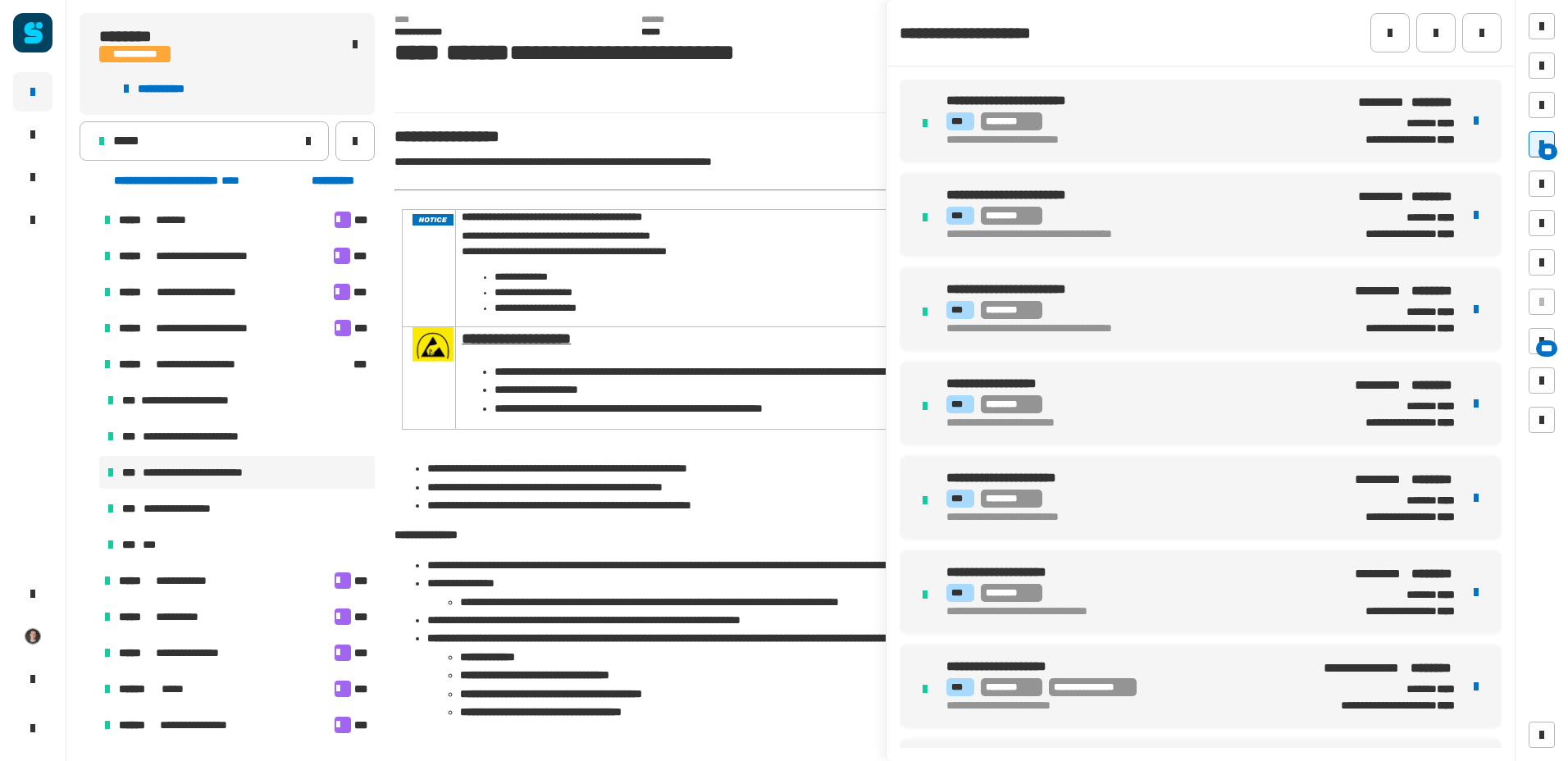 scroll, scrollTop: 4969, scrollLeft: 0, axis: vertical 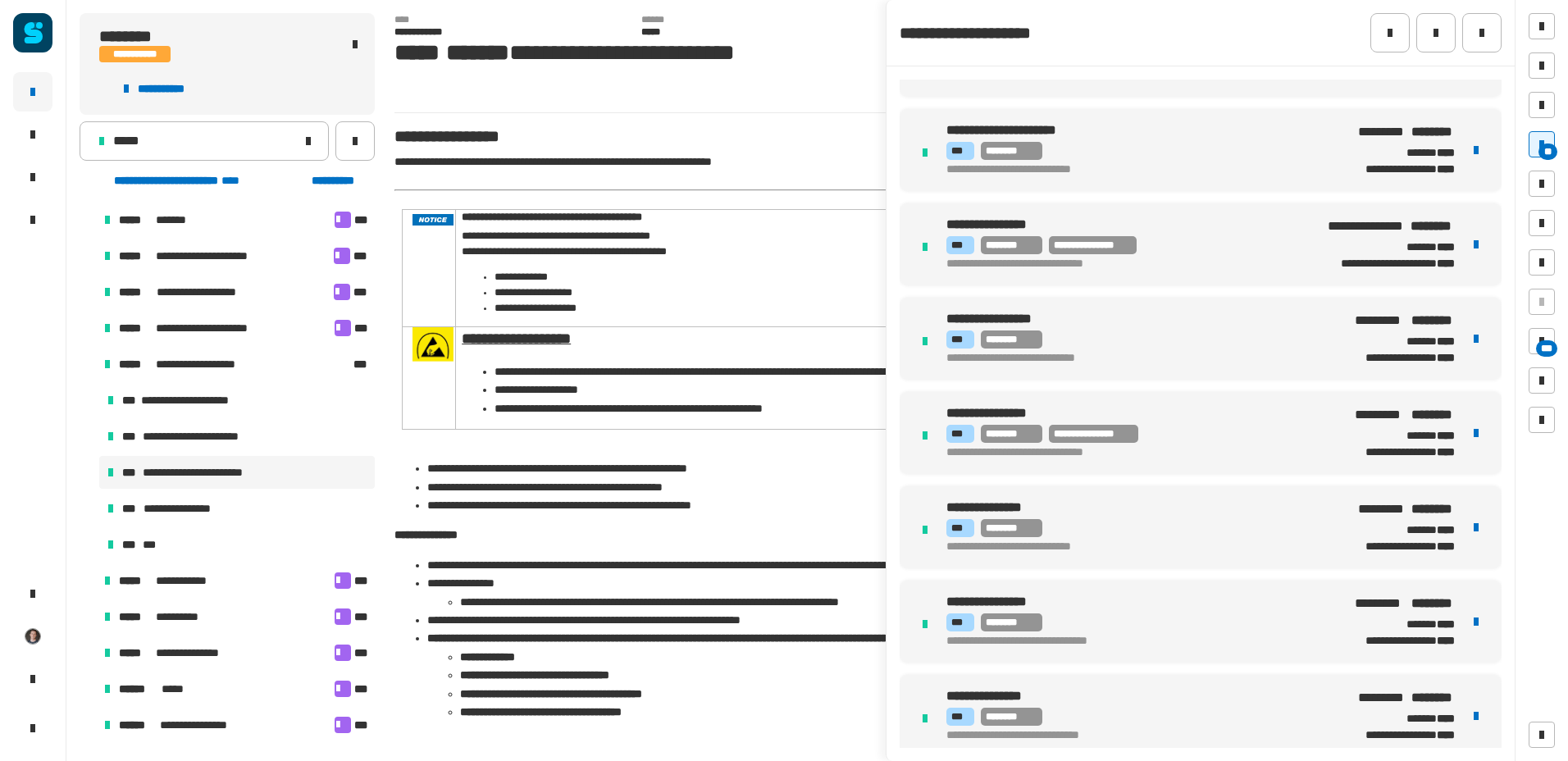 click on "**********" at bounding box center (1129, 453) 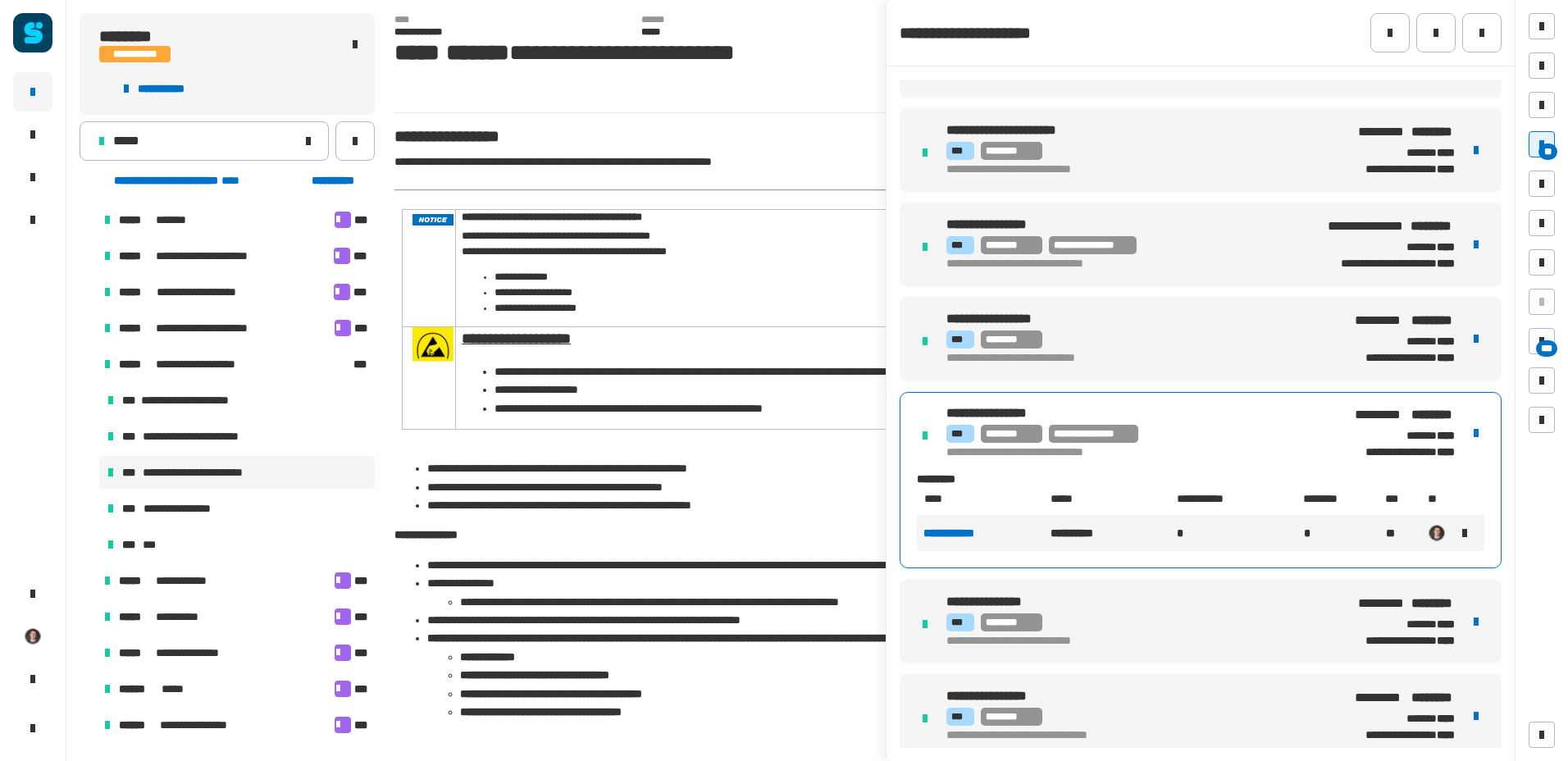 click on "*****" 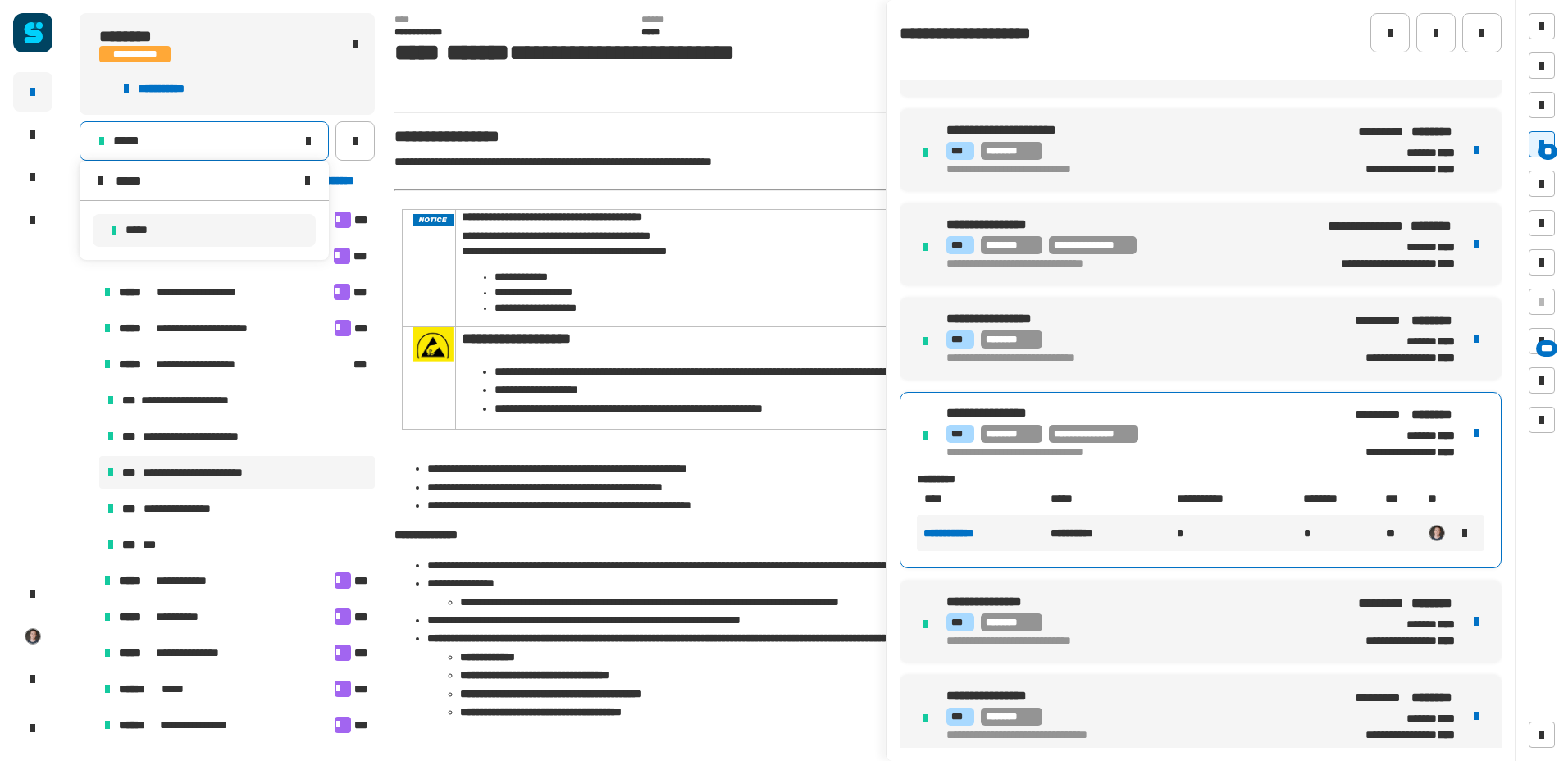 click on "*****" at bounding box center [204, 180] 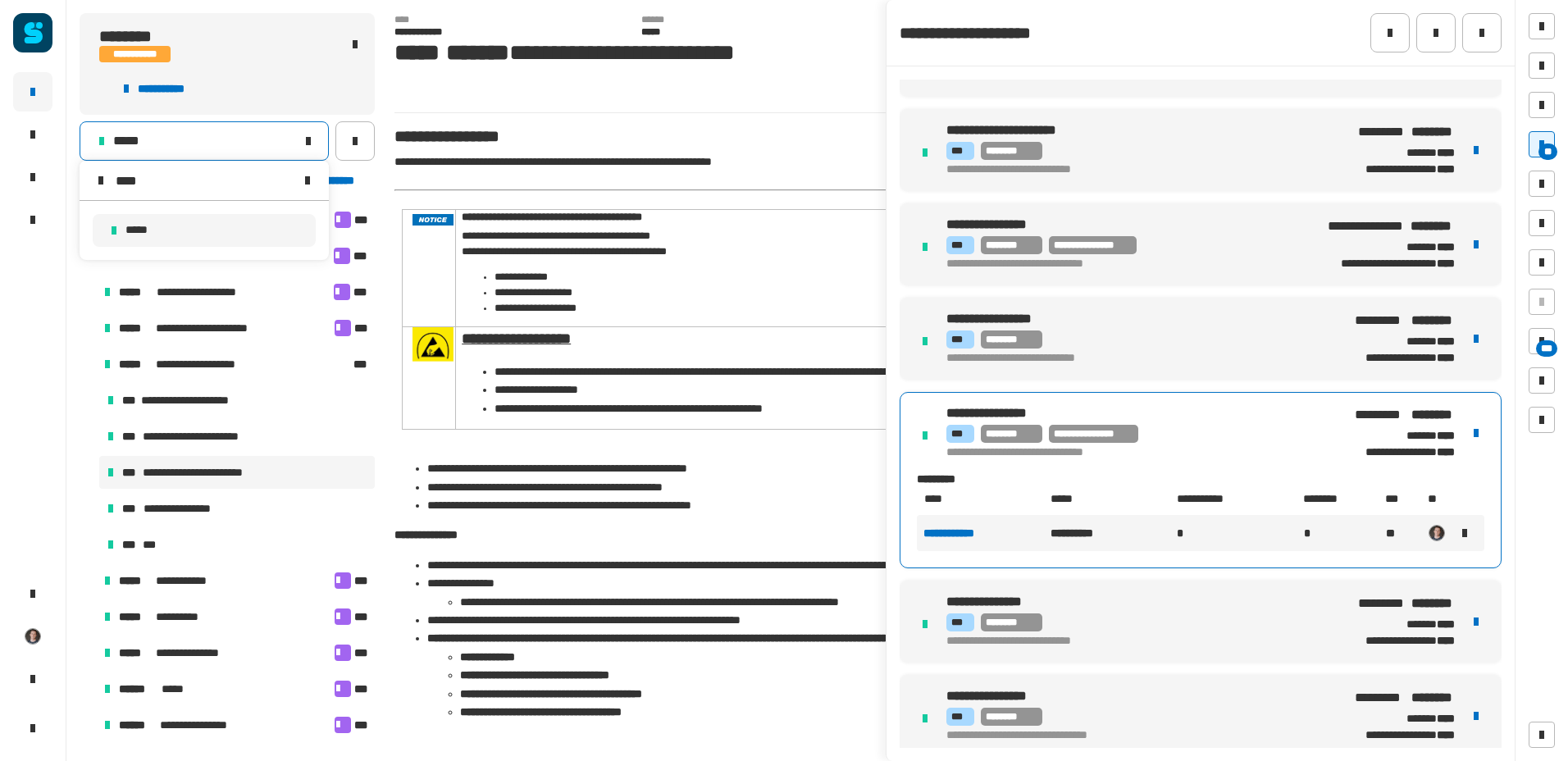 type on "*****" 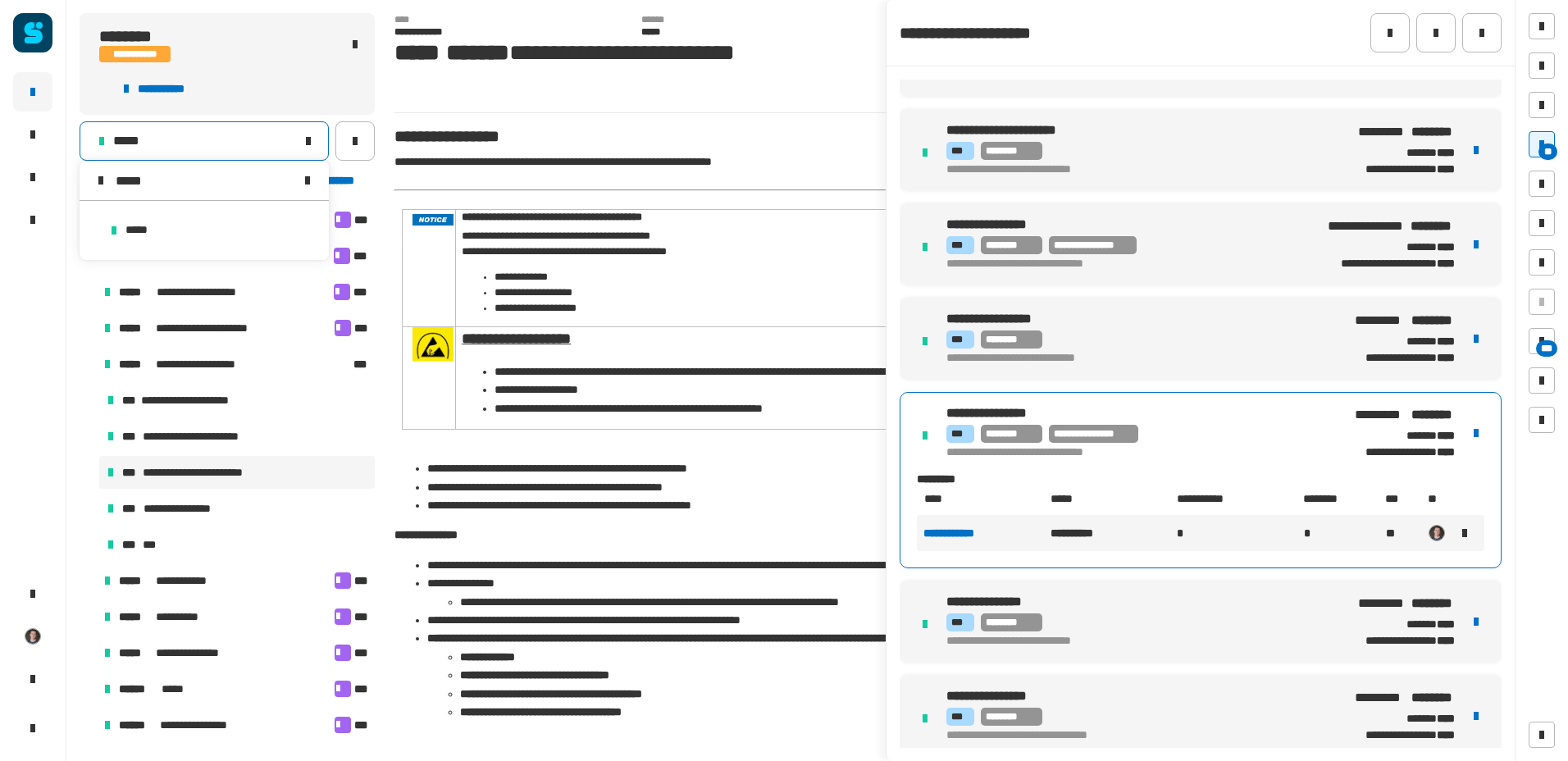 click on "*****" at bounding box center (204, 234) 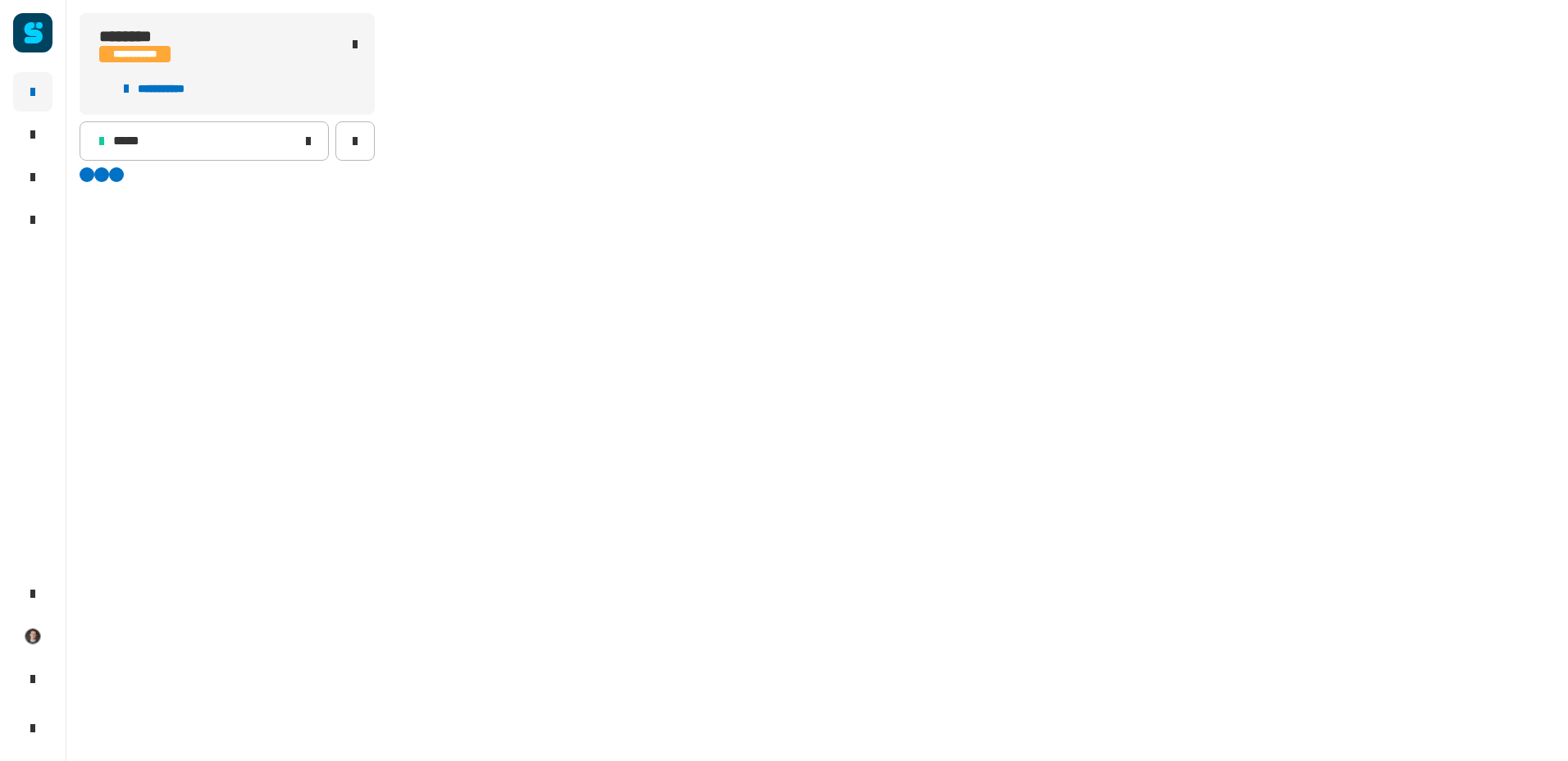 scroll, scrollTop: 0, scrollLeft: 0, axis: both 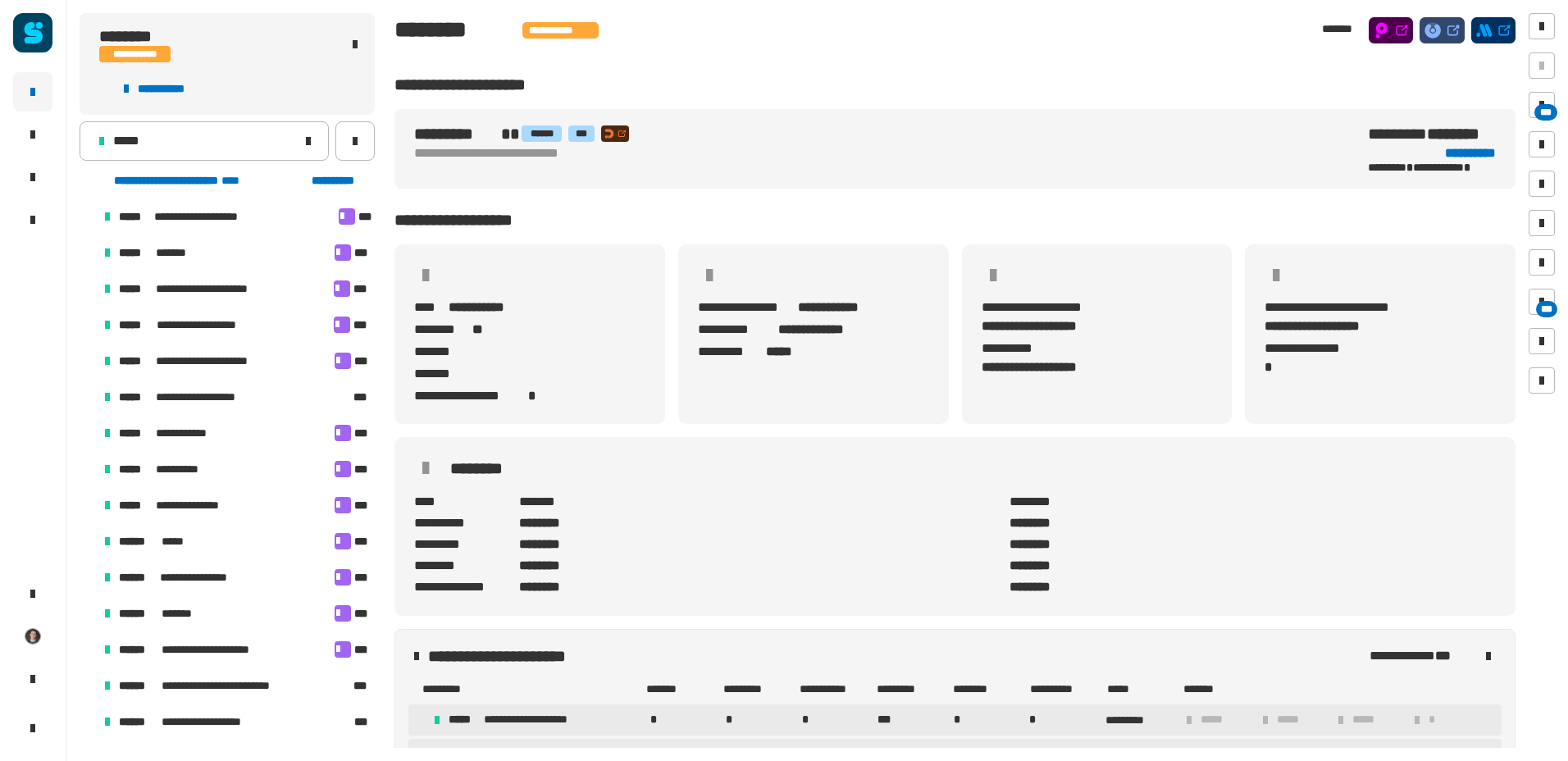 click on "**********" at bounding box center [235, 397] 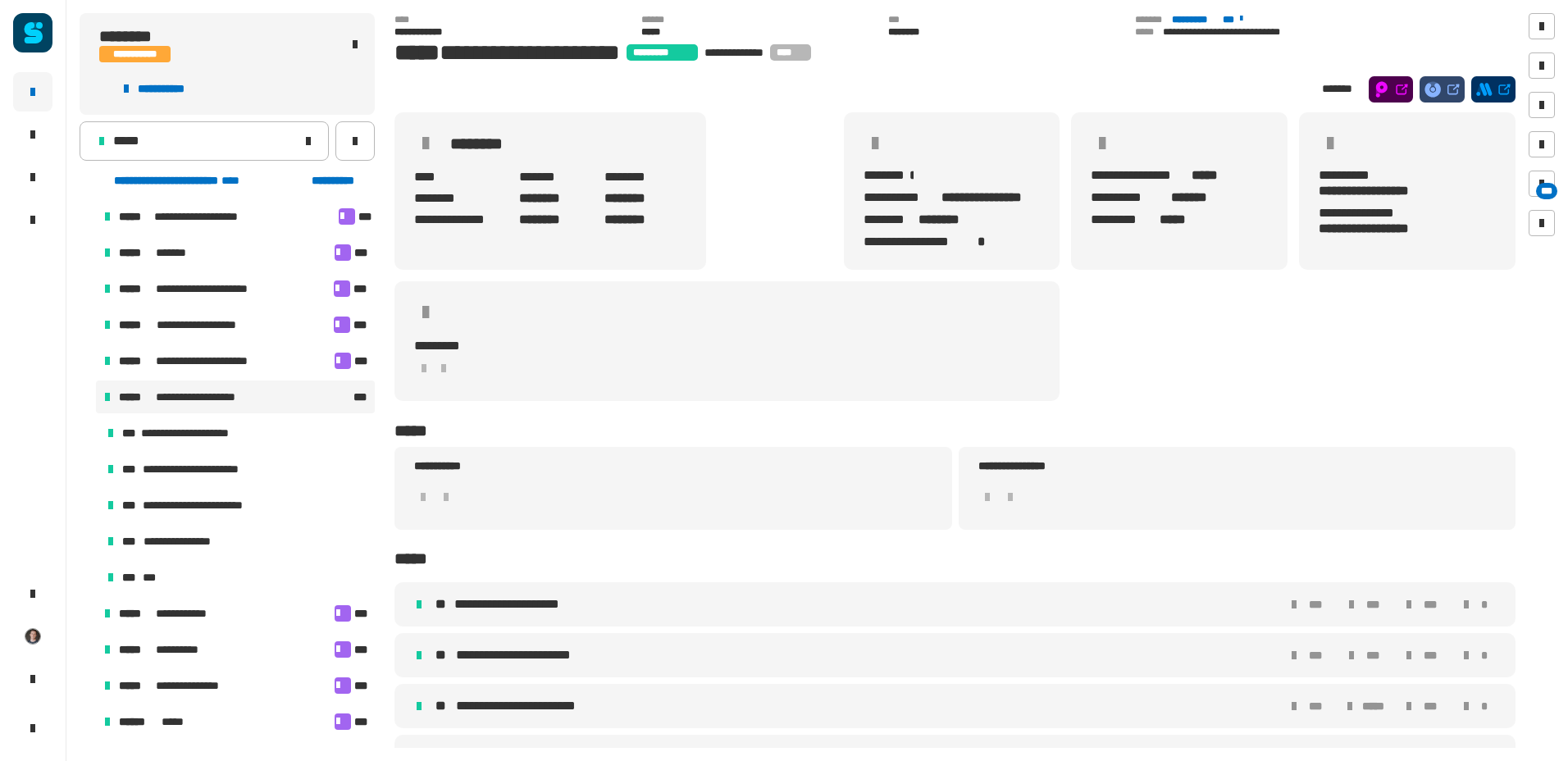 click on "**********" at bounding box center (237, 505) 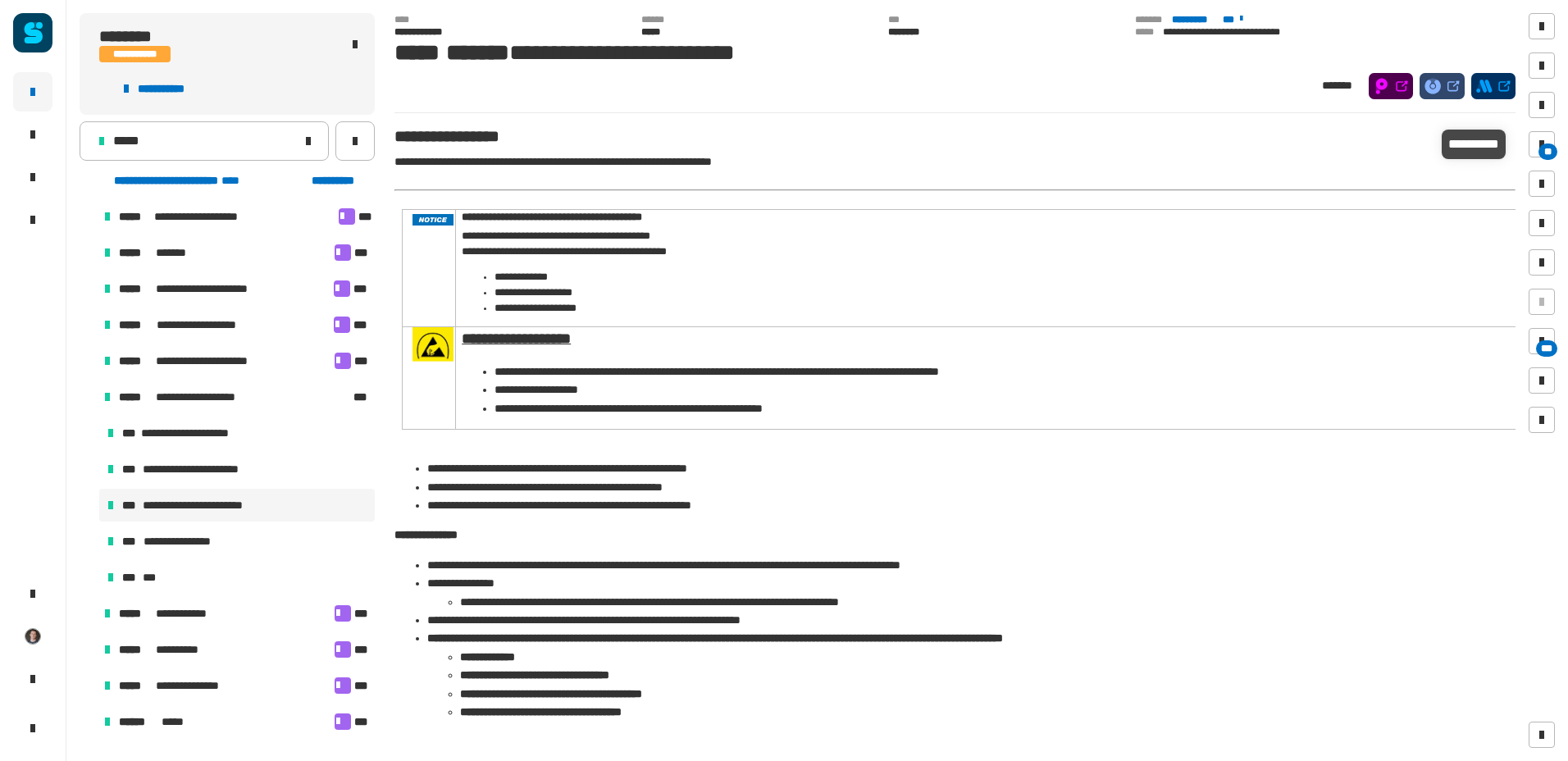 click on "**" at bounding box center (1547, 152) 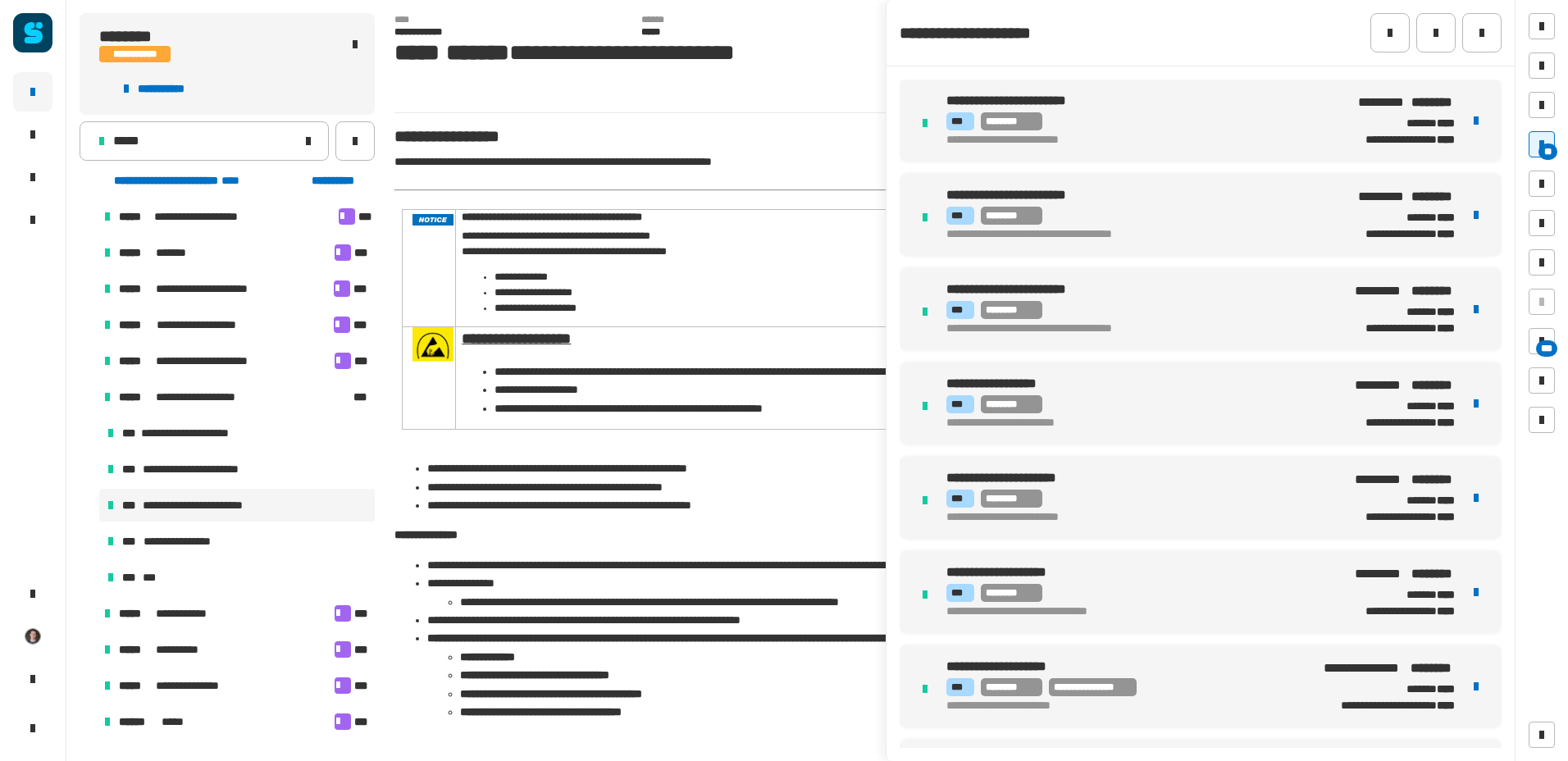 scroll, scrollTop: 4969, scrollLeft: 0, axis: vertical 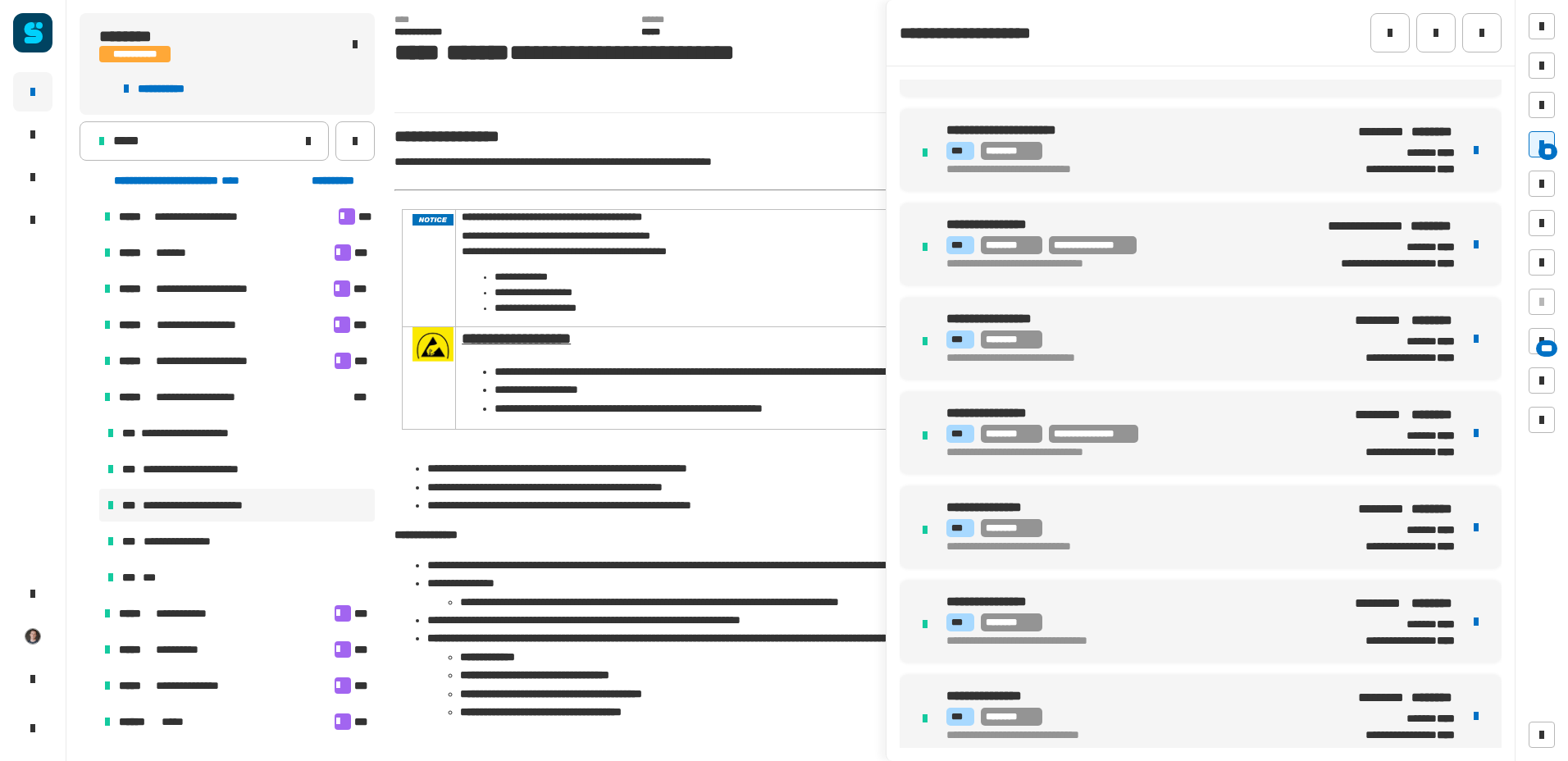 click on "**********" at bounding box center [1129, 413] 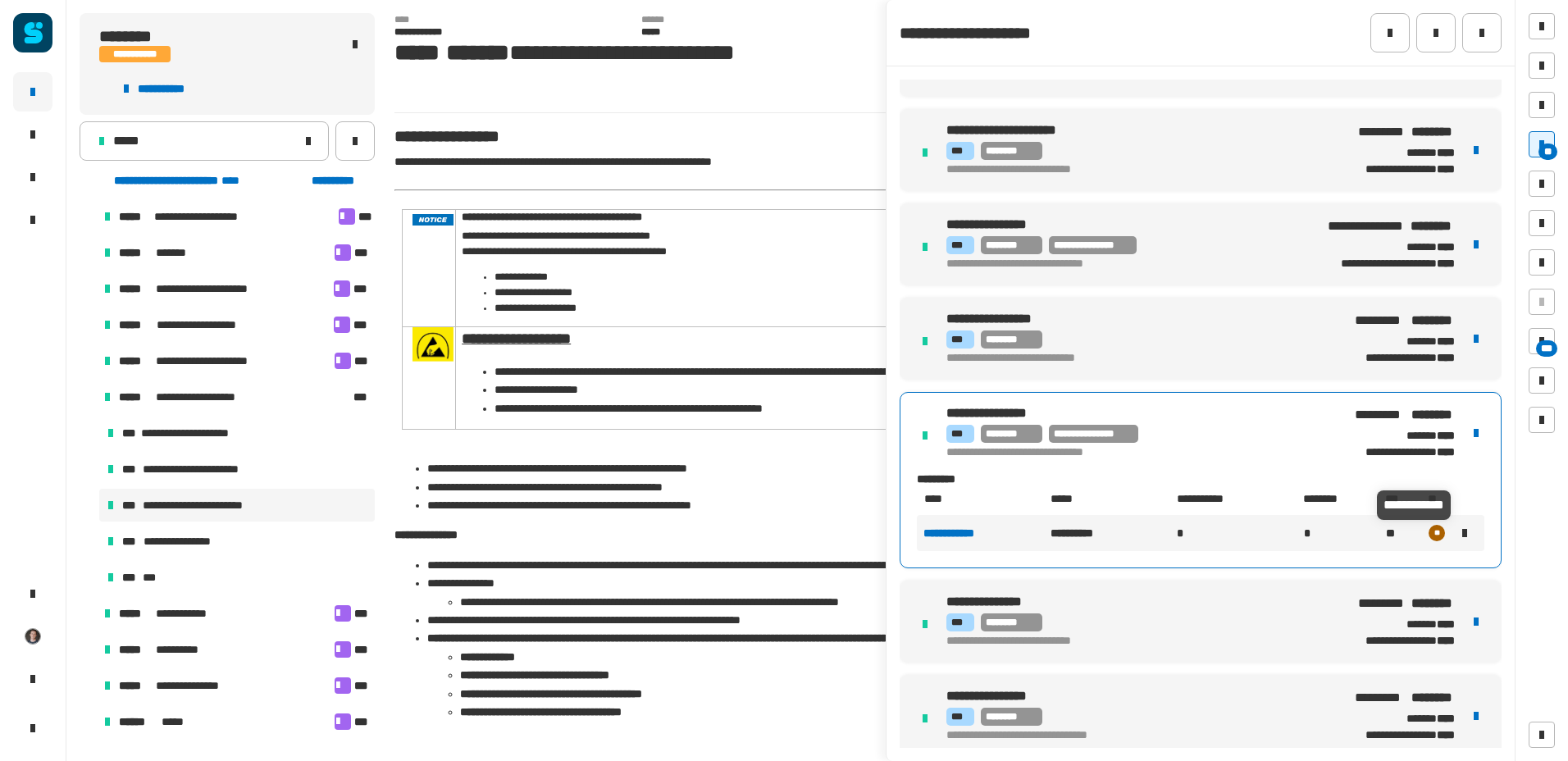 click at bounding box center (1465, 533) 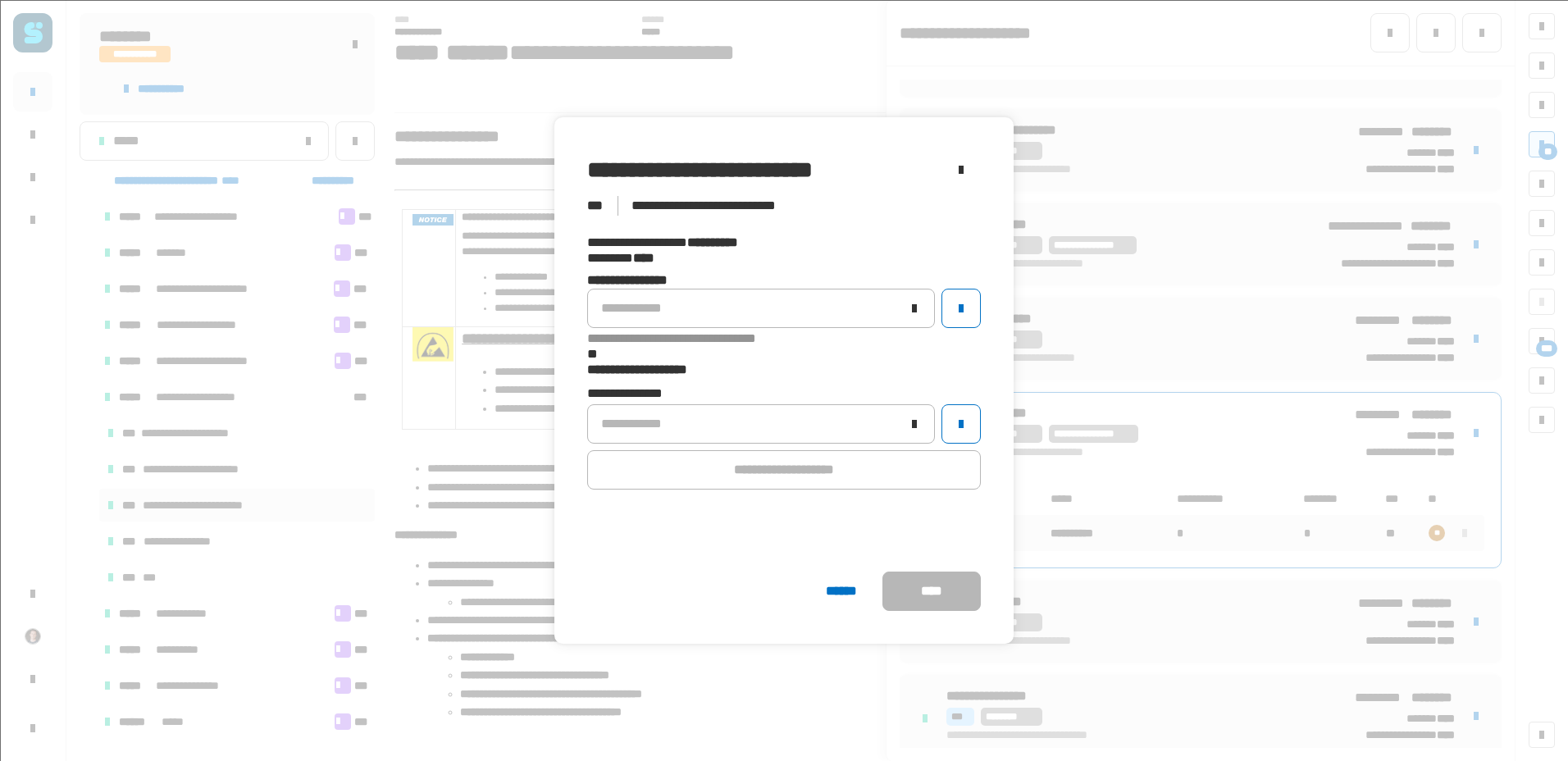 click on "**********" 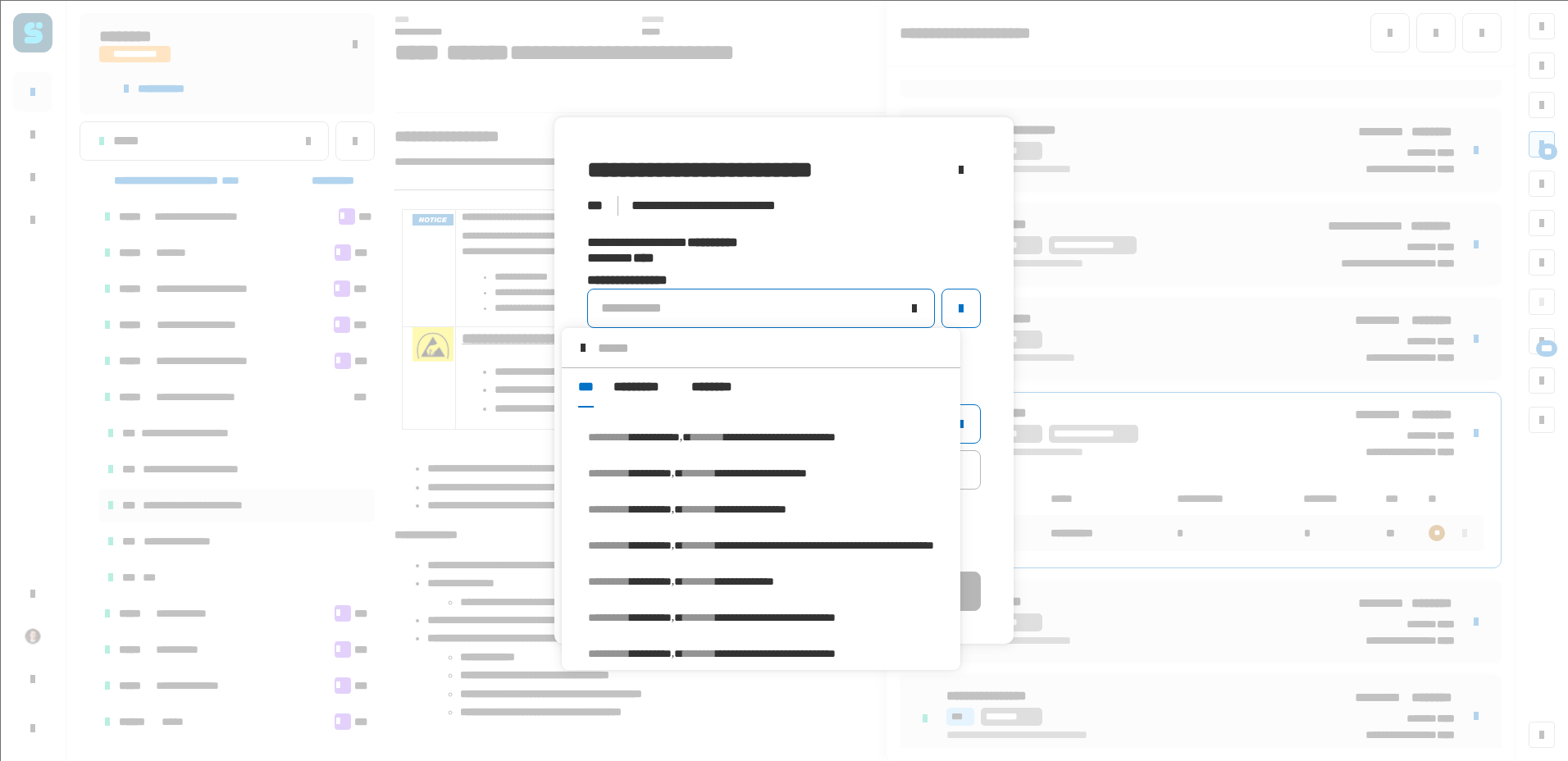 click on "**********" at bounding box center [780, 437] 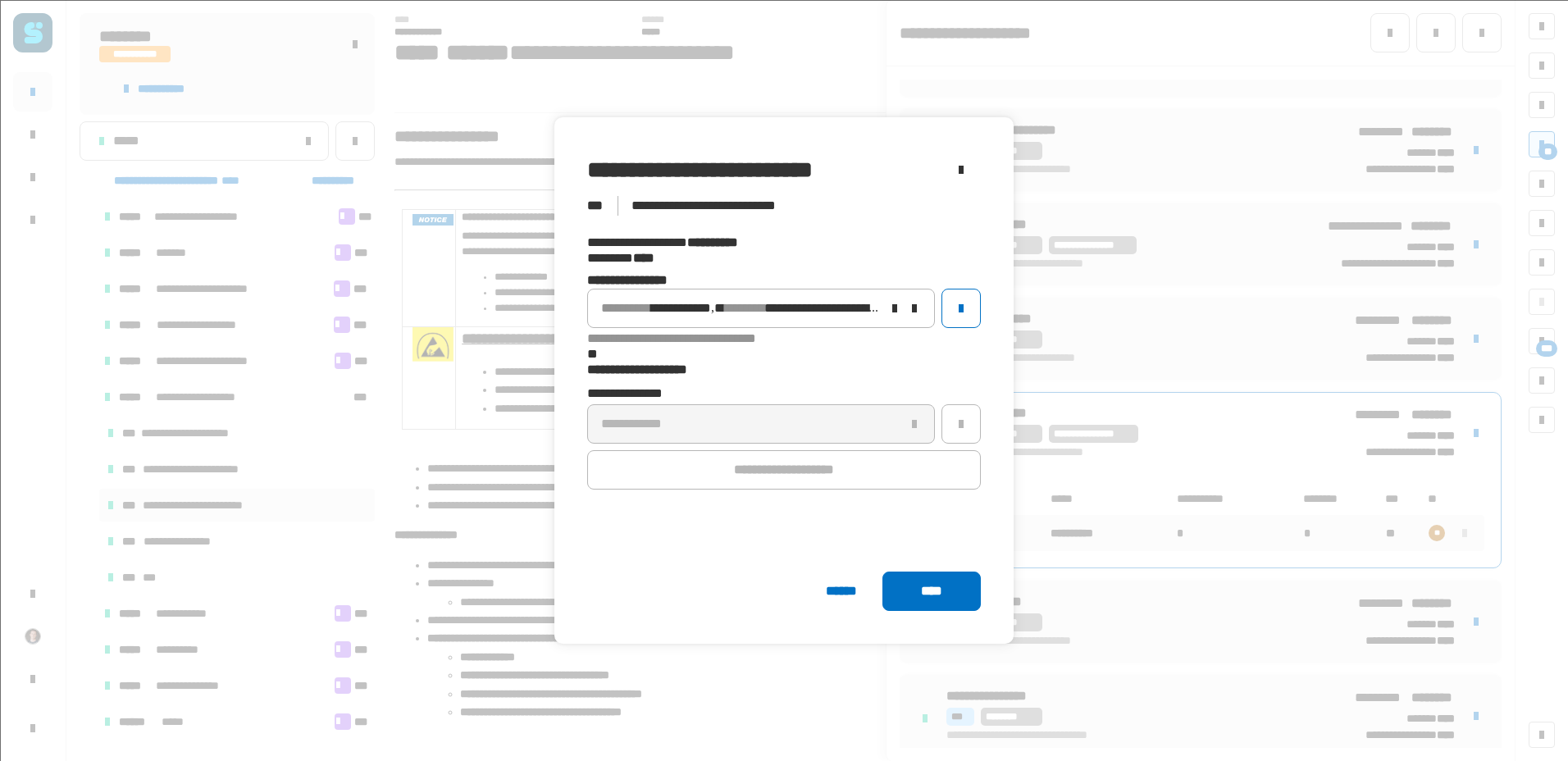 click on "****" 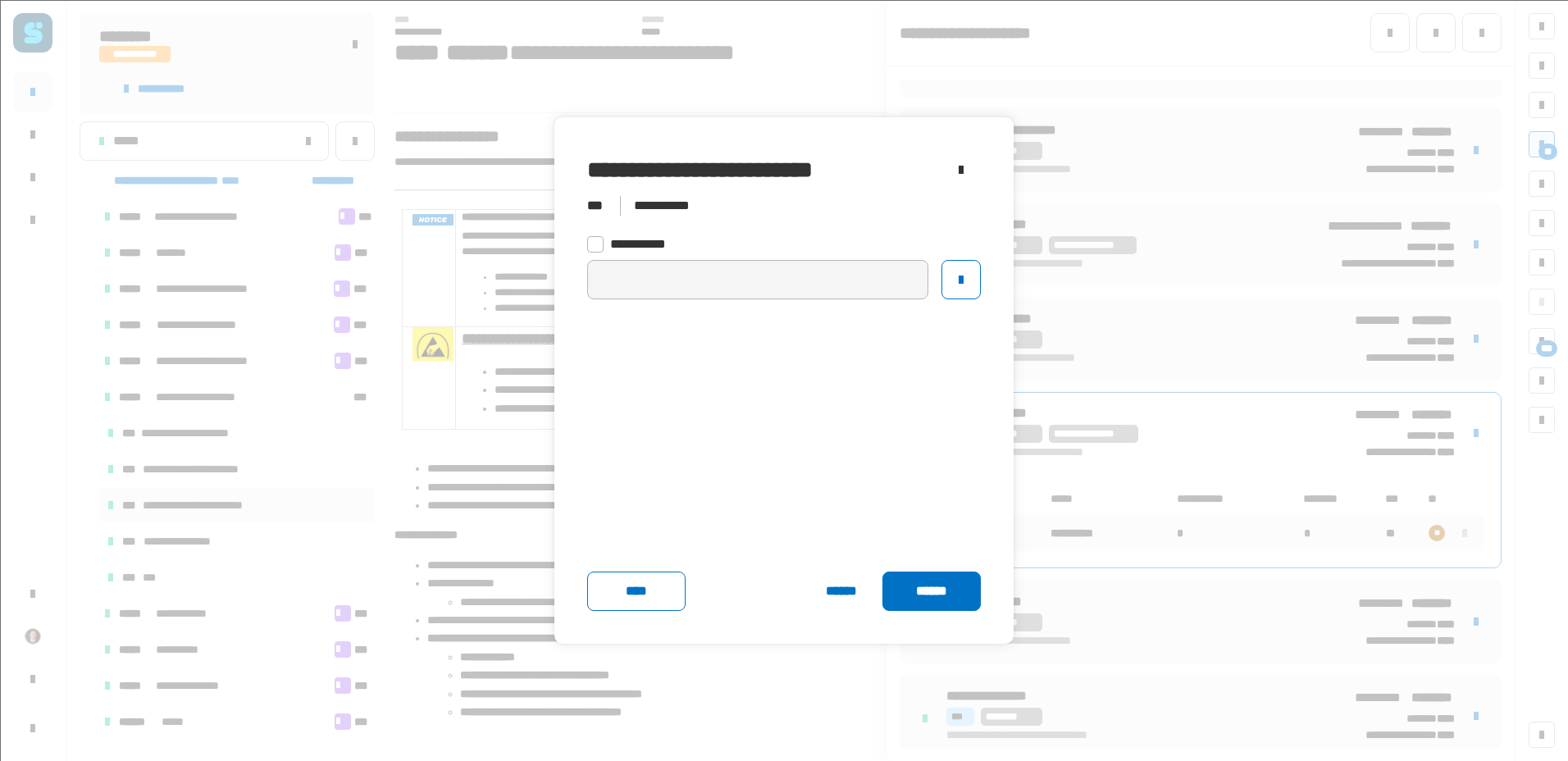 click on "******" 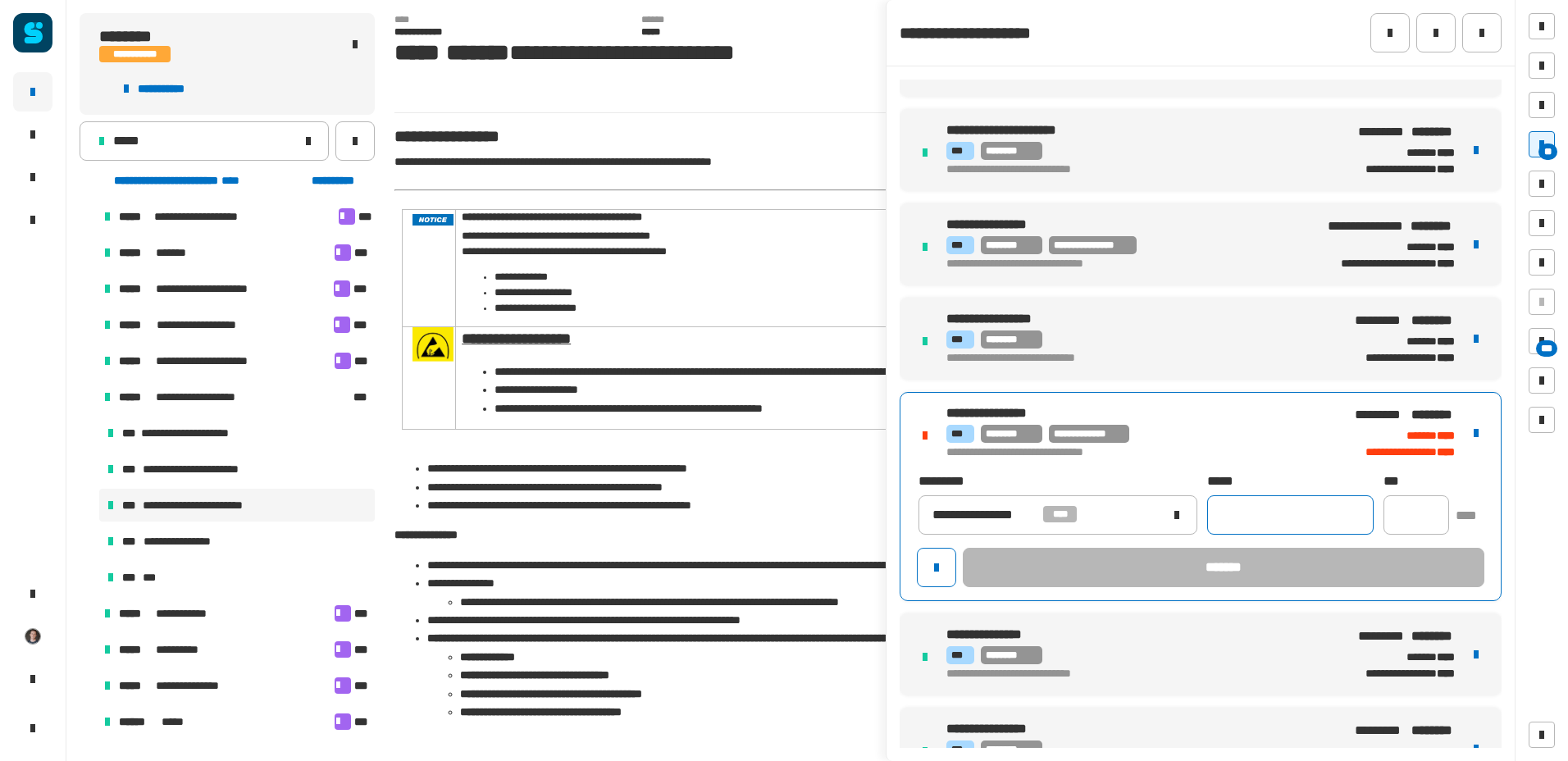 click 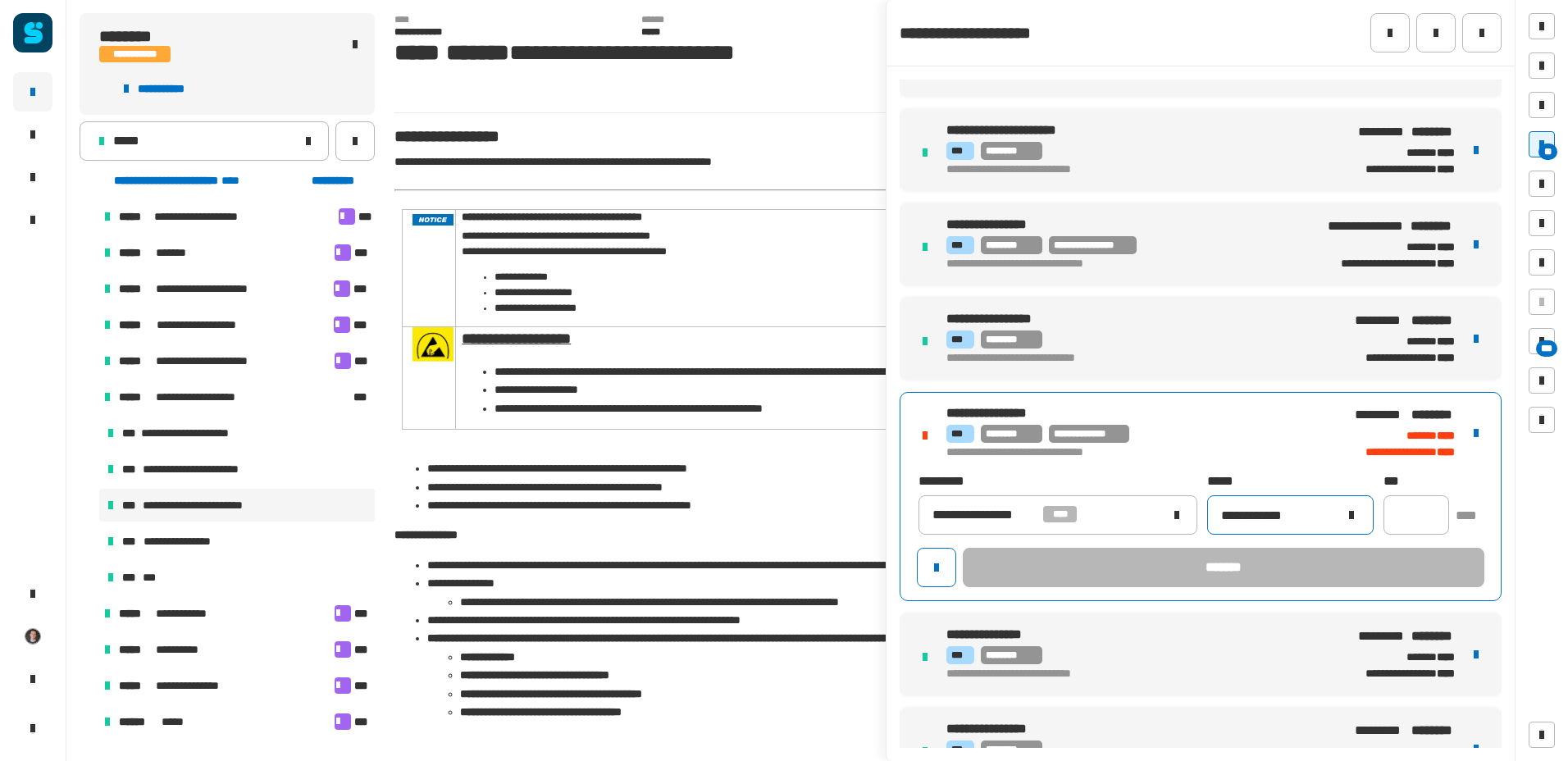 type on "**********" 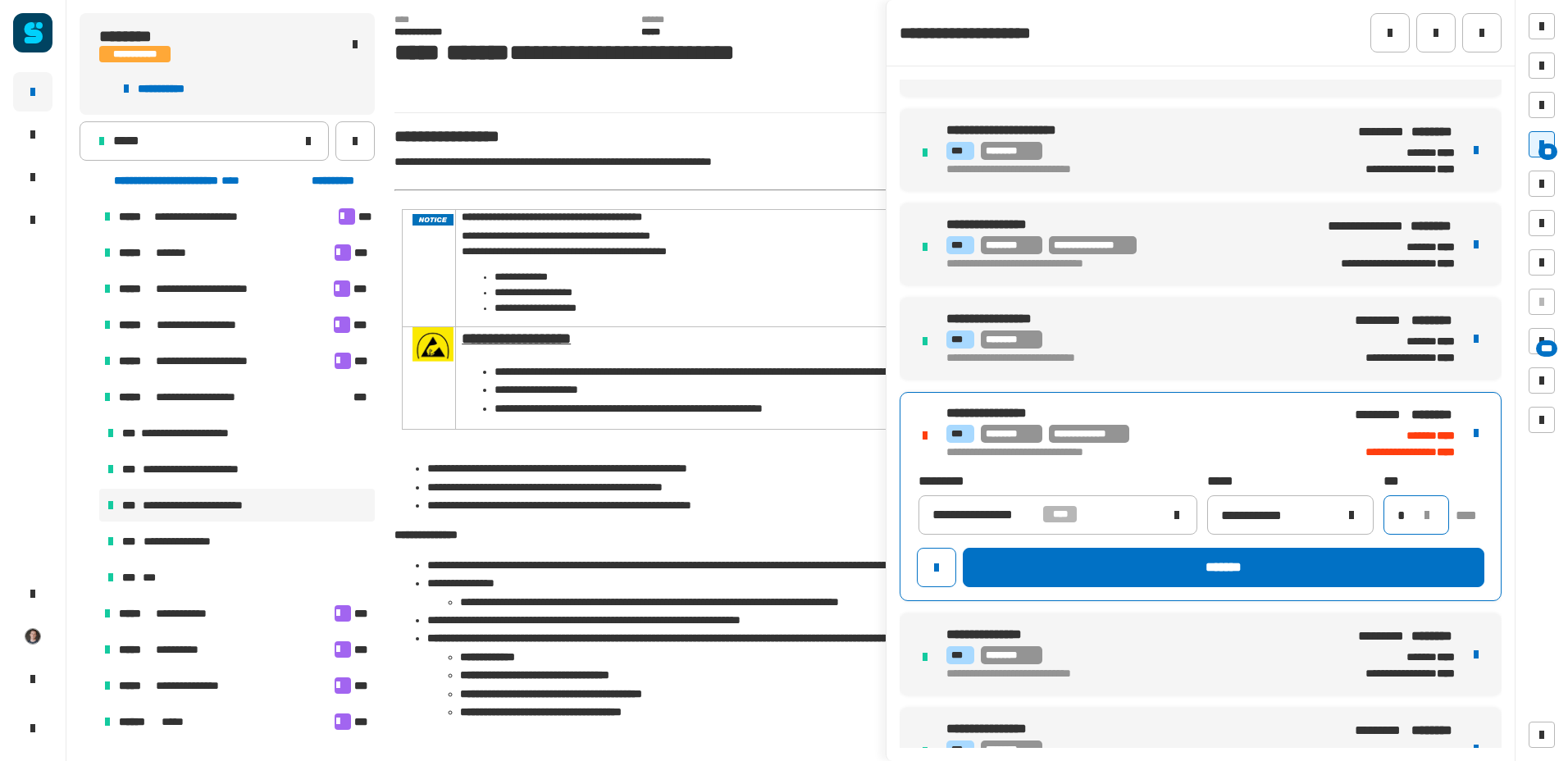 type on "*" 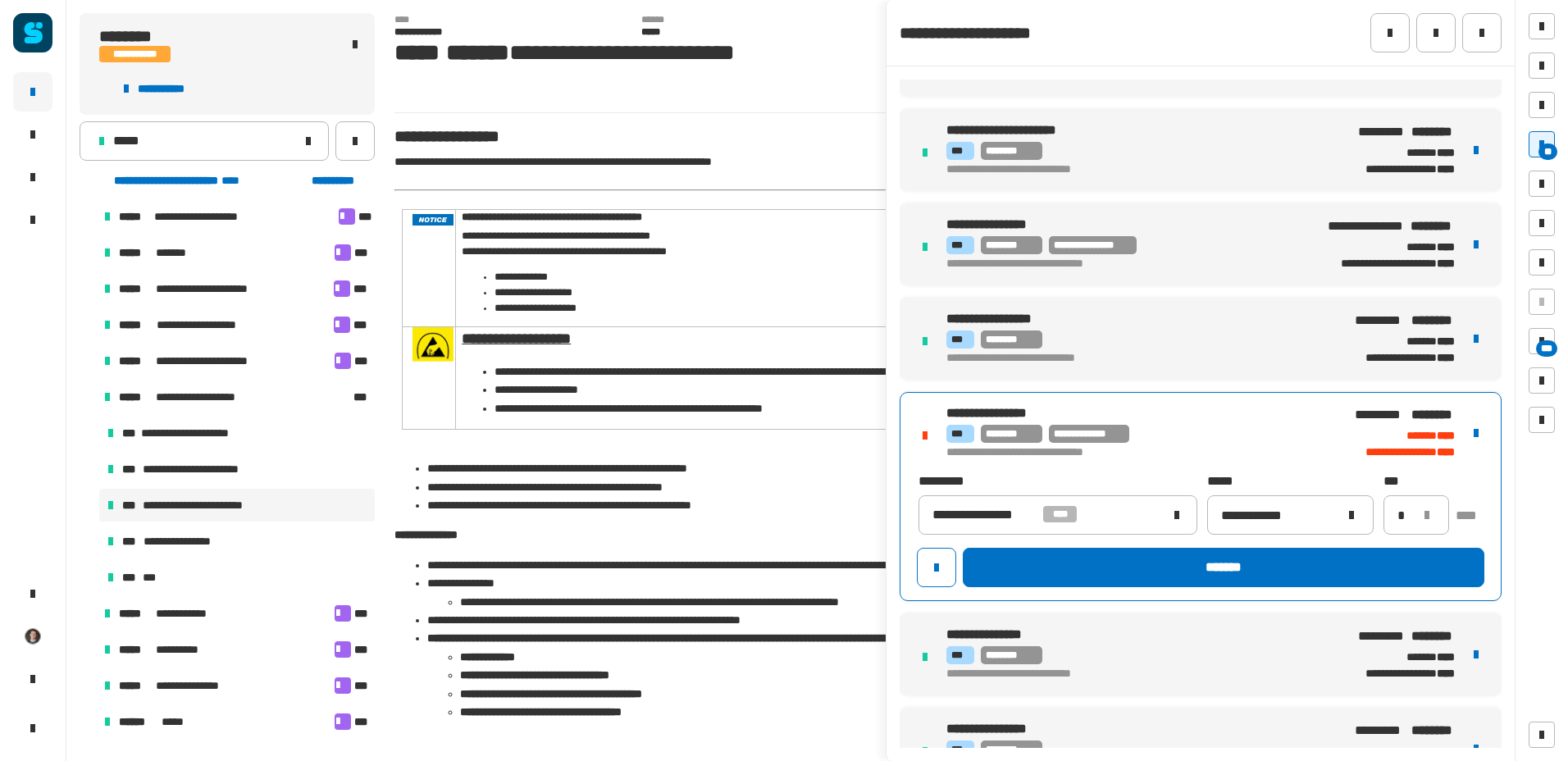 click on "*******" 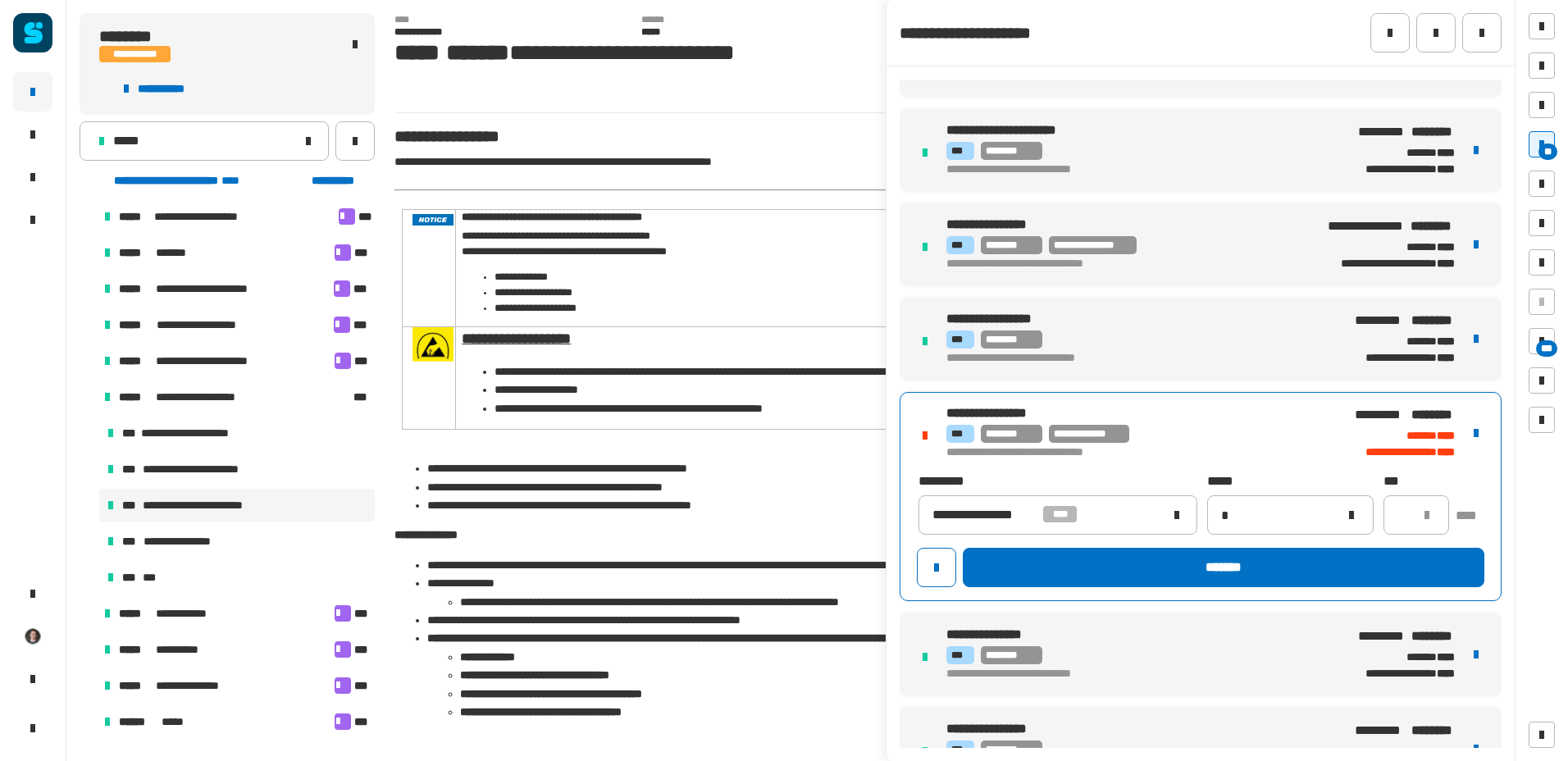 type 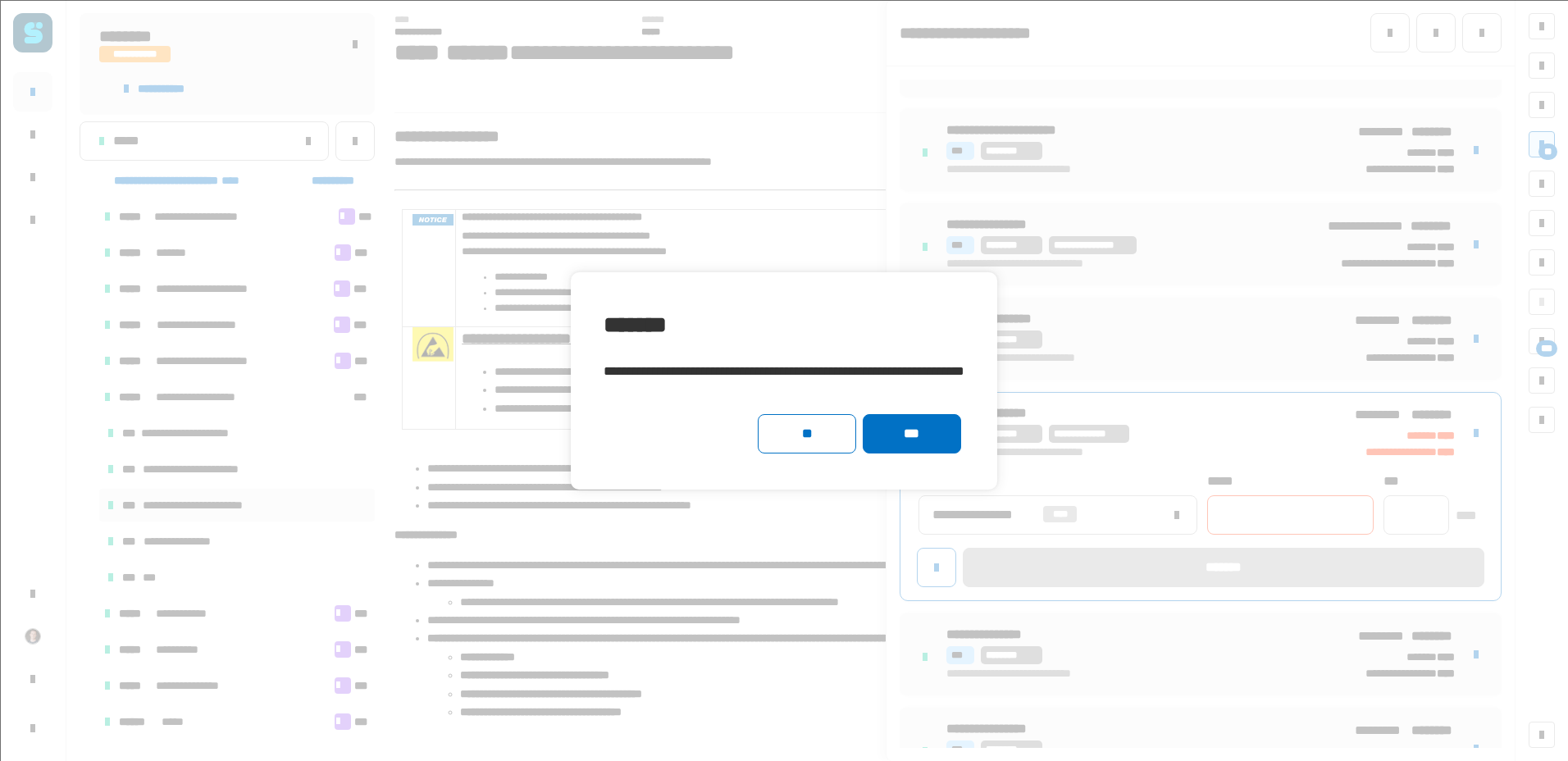 click on "***" 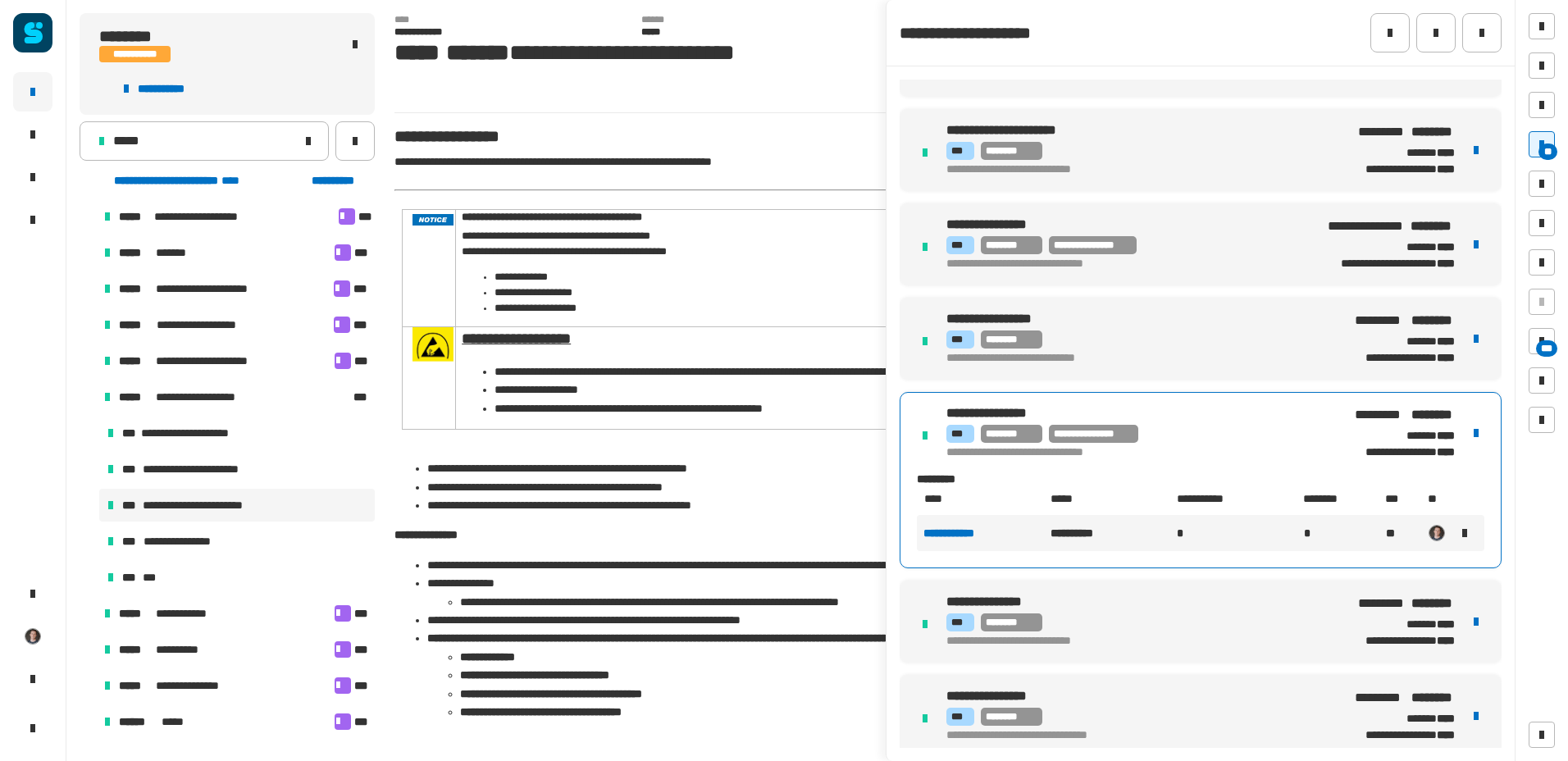 click on "**********" 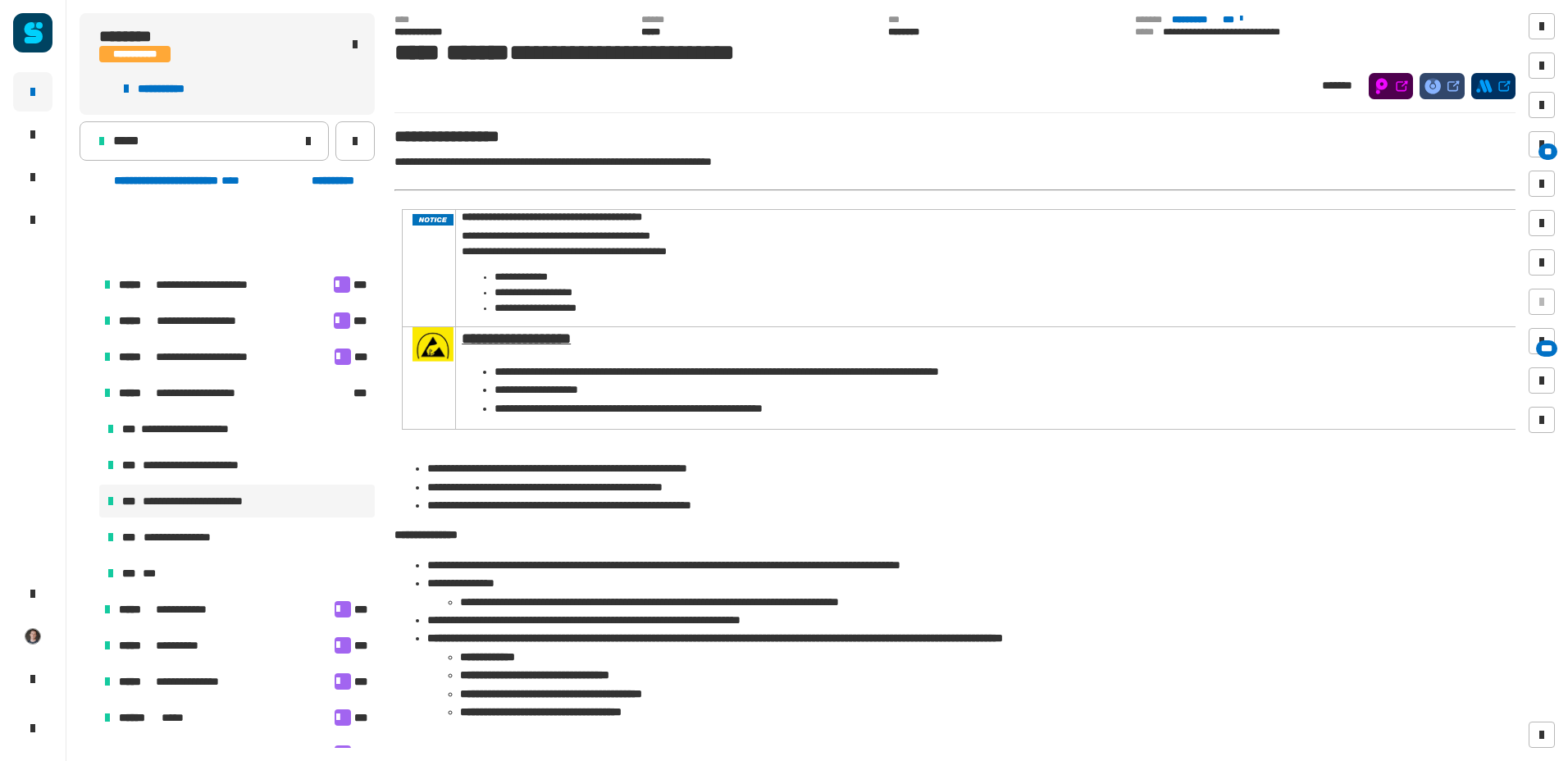 scroll, scrollTop: 0, scrollLeft: 0, axis: both 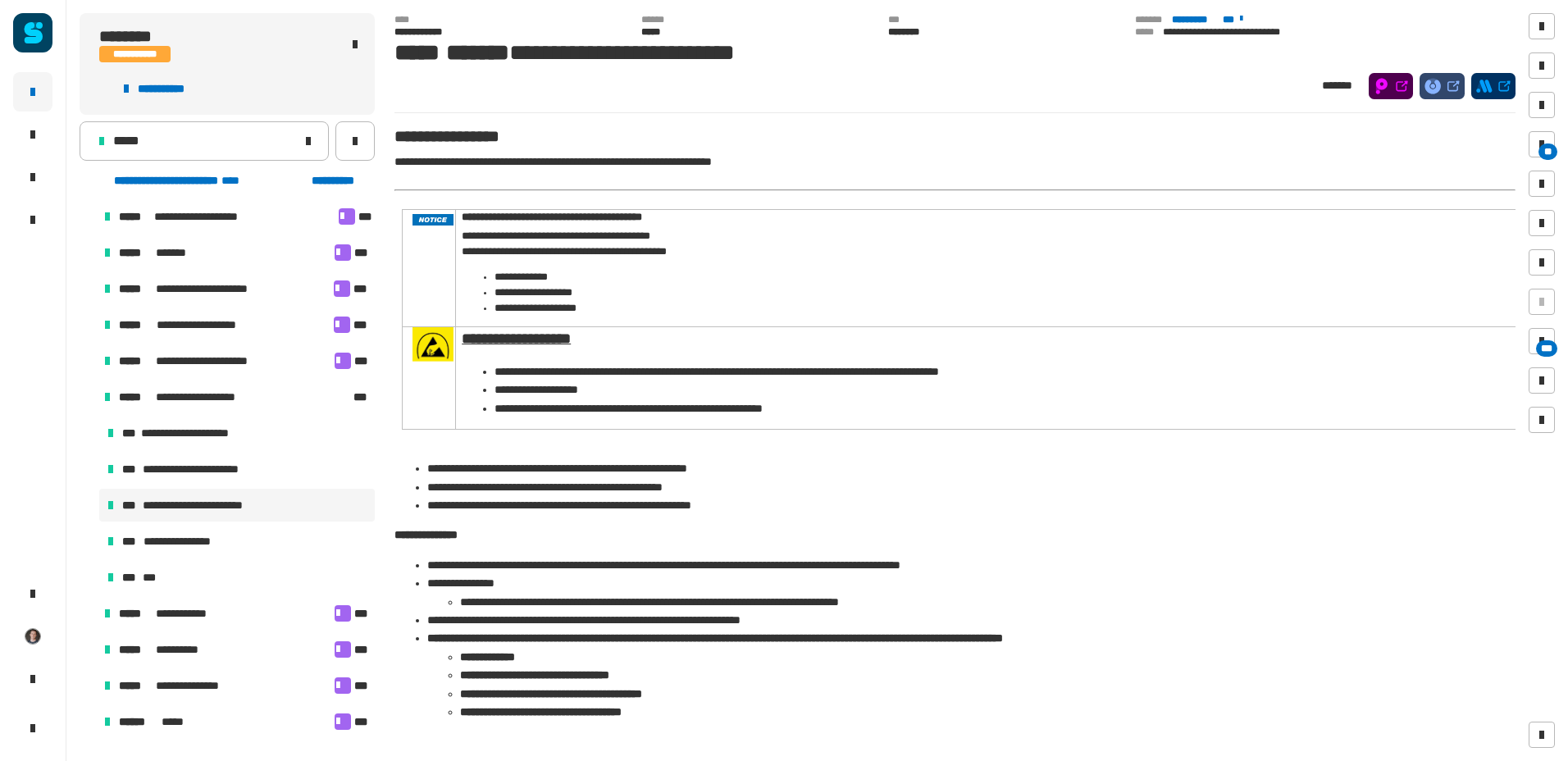 click at bounding box center [88, 397] 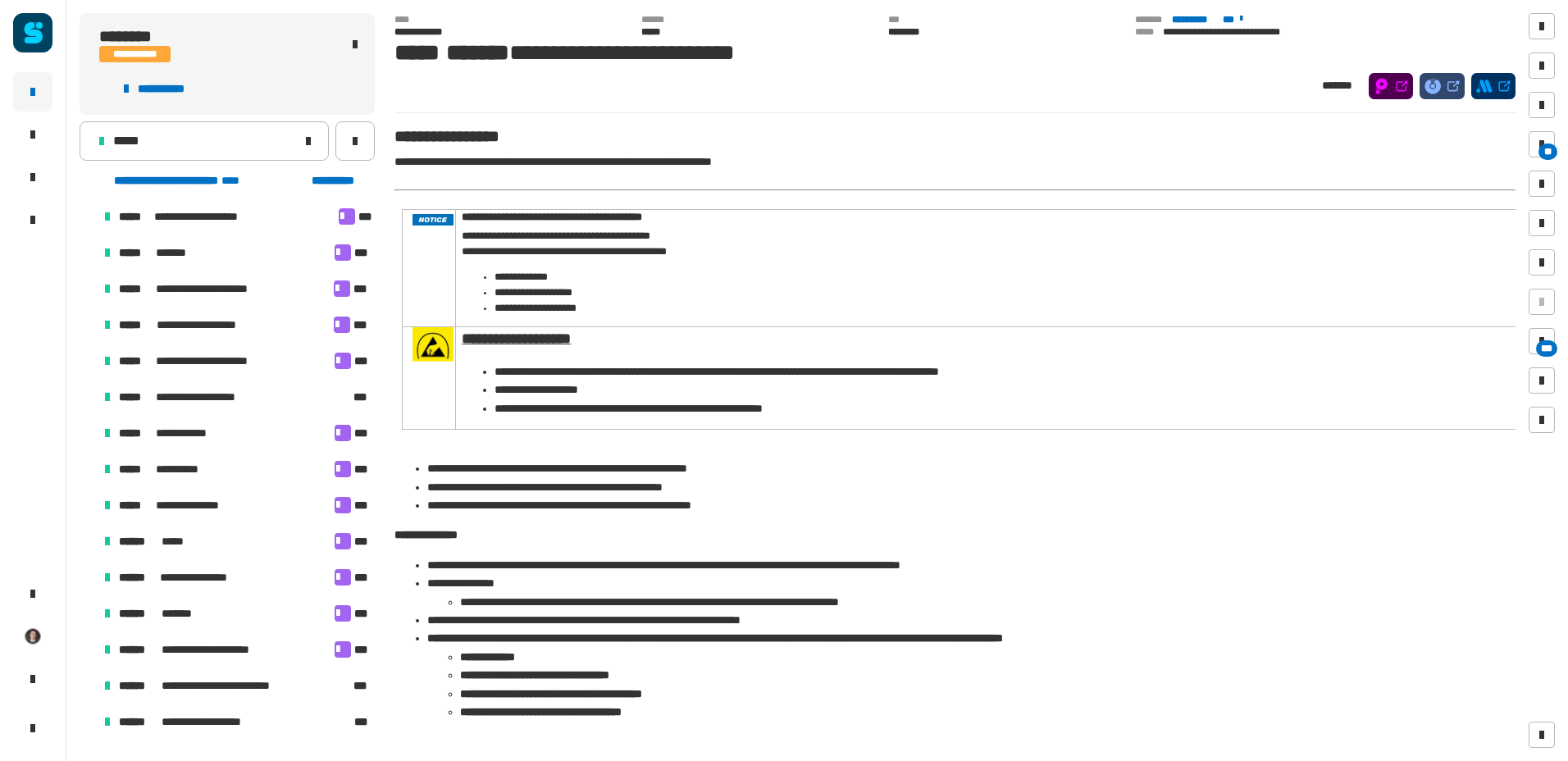 click on "*******" 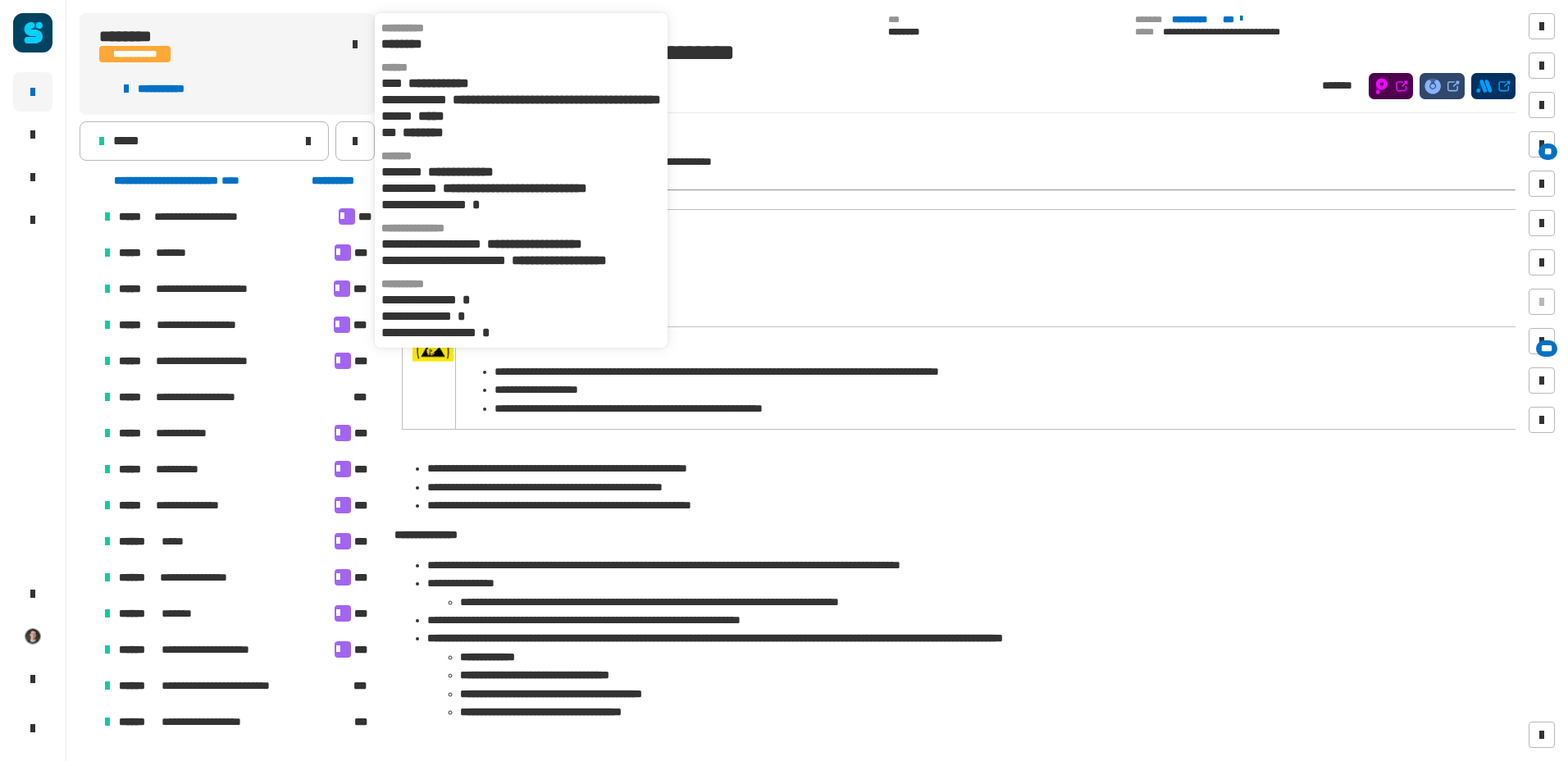 click on "********" 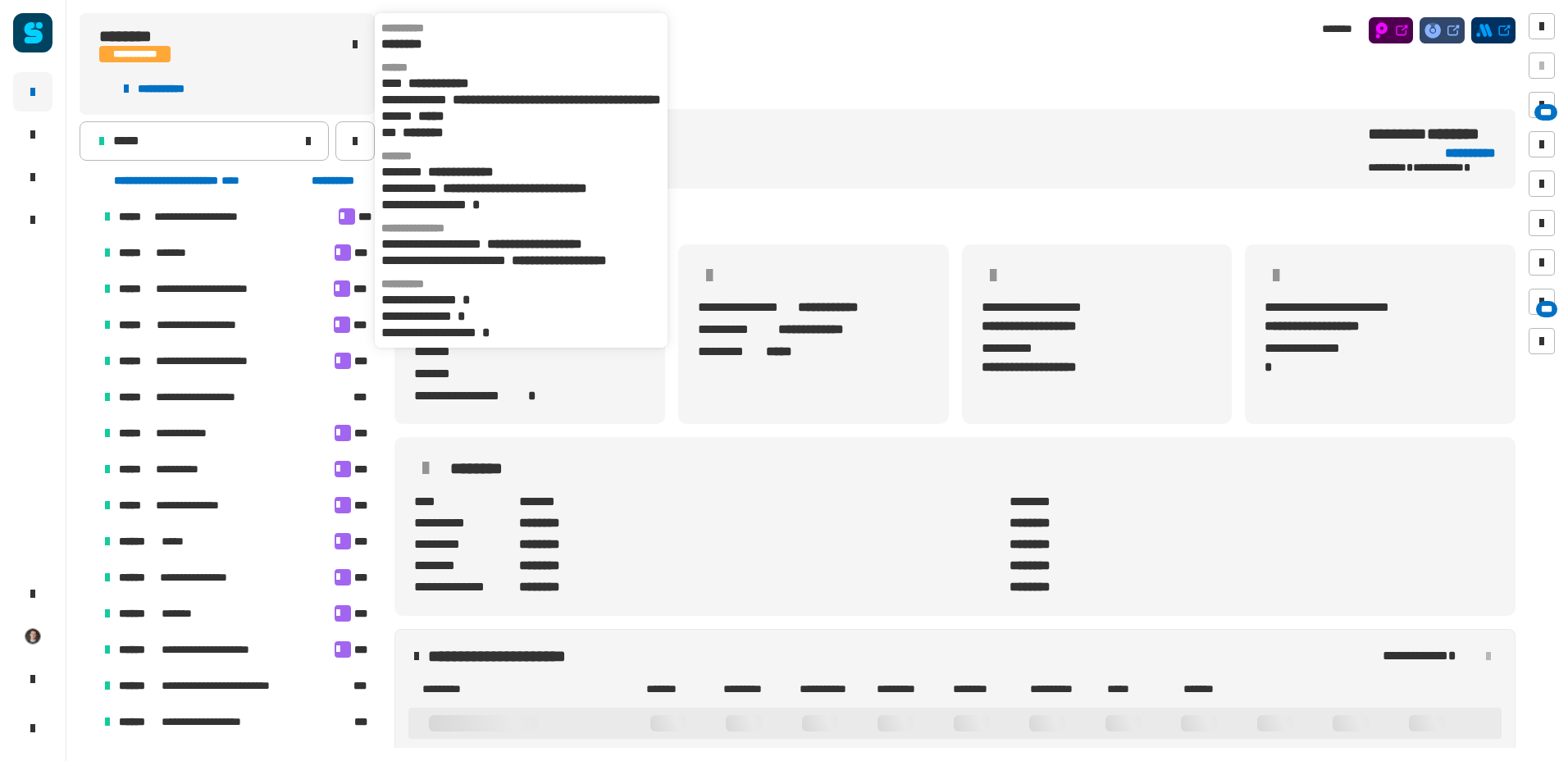 scroll, scrollTop: 7, scrollLeft: 11, axis: both 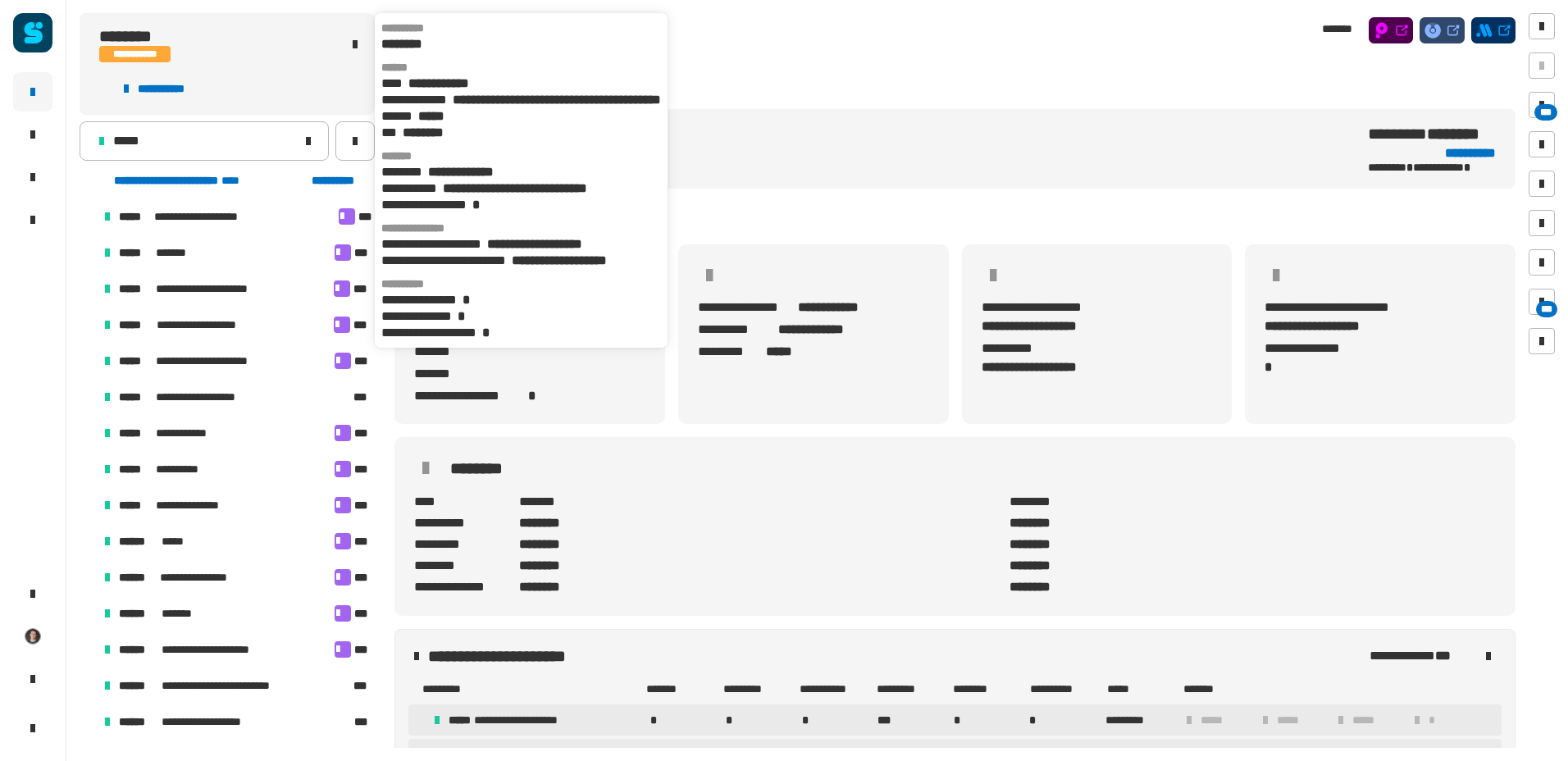 click on "********" 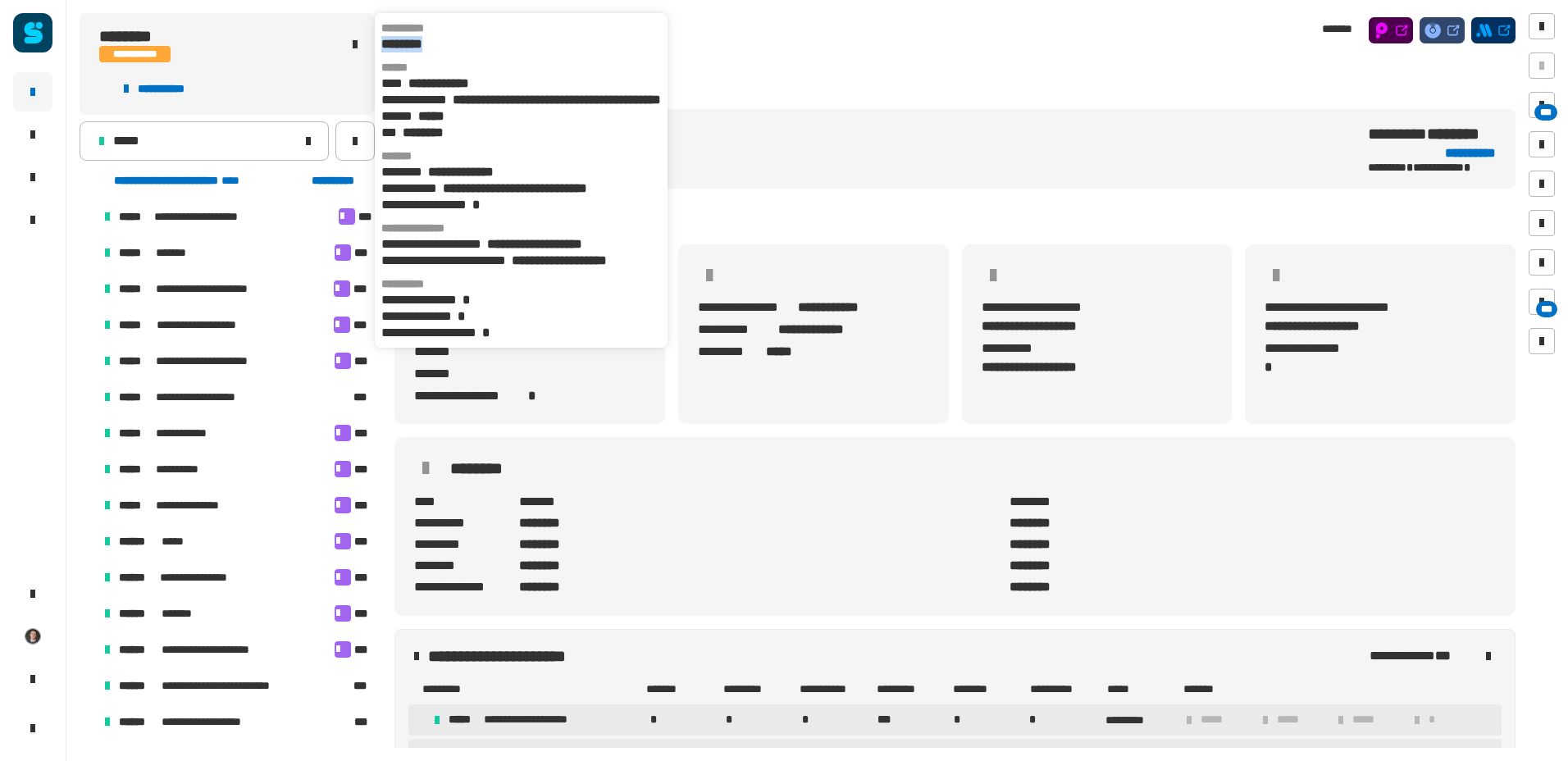 click on "********" 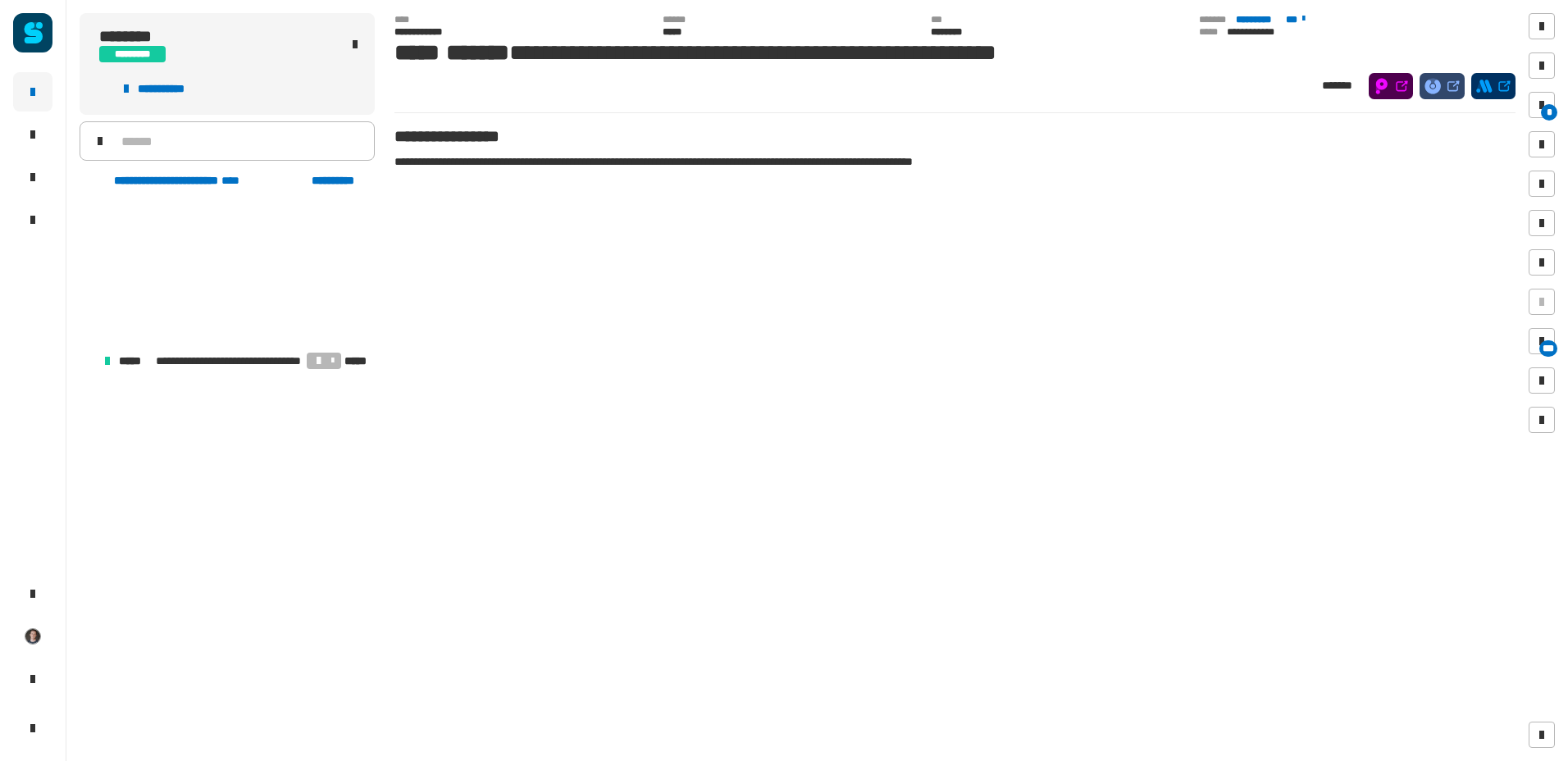scroll, scrollTop: 0, scrollLeft: 0, axis: both 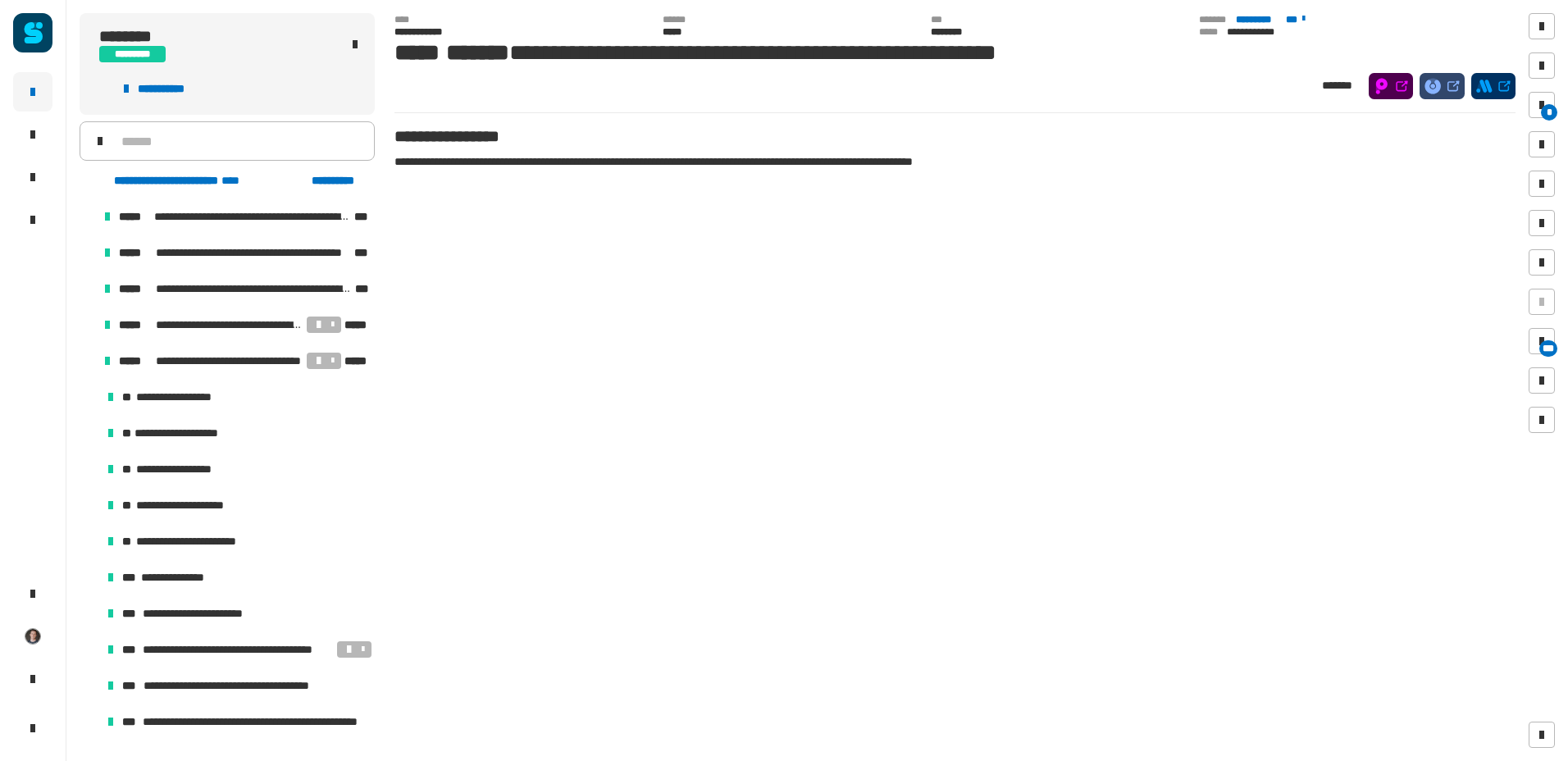 click at bounding box center (88, 361) 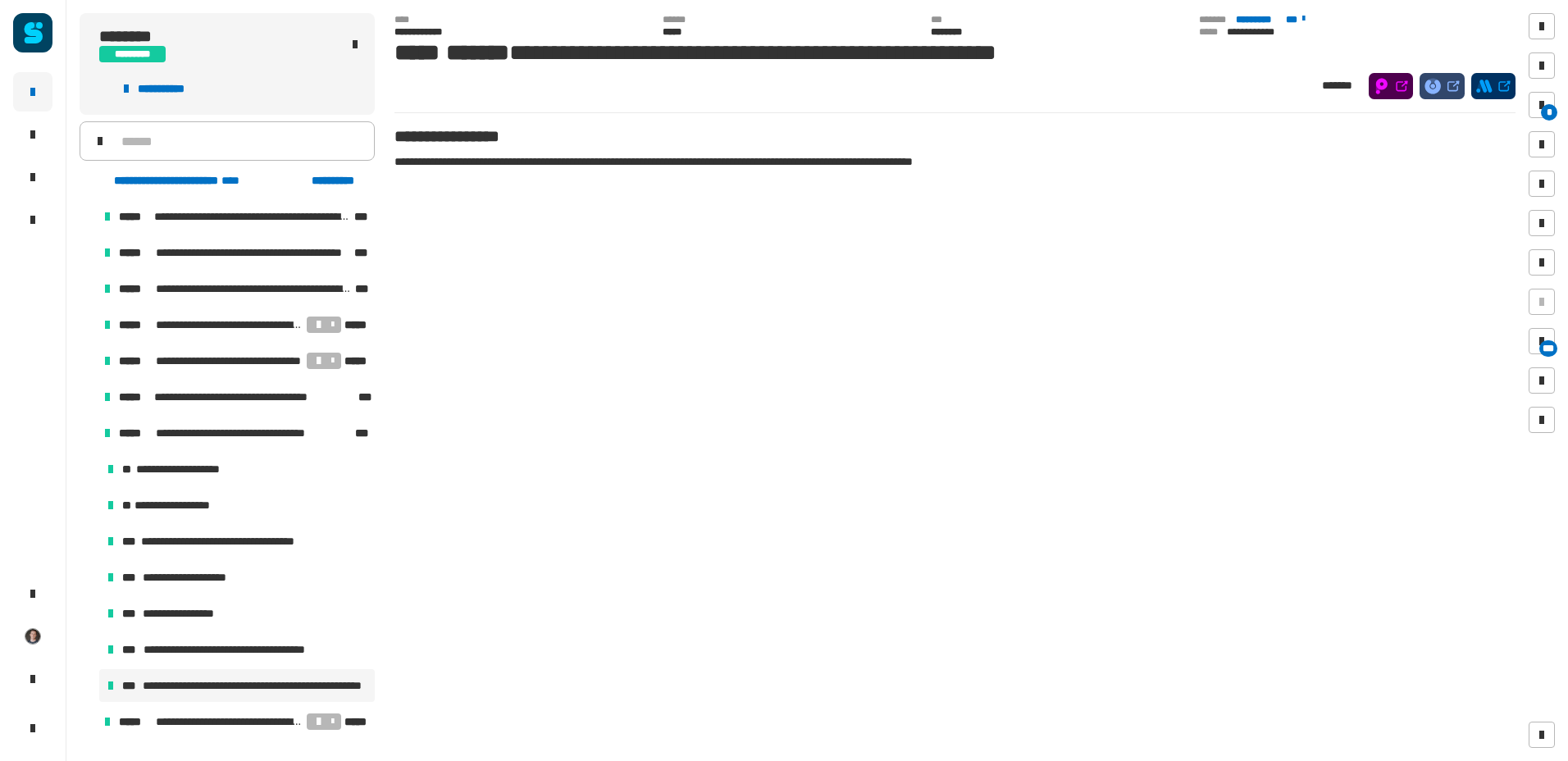 click 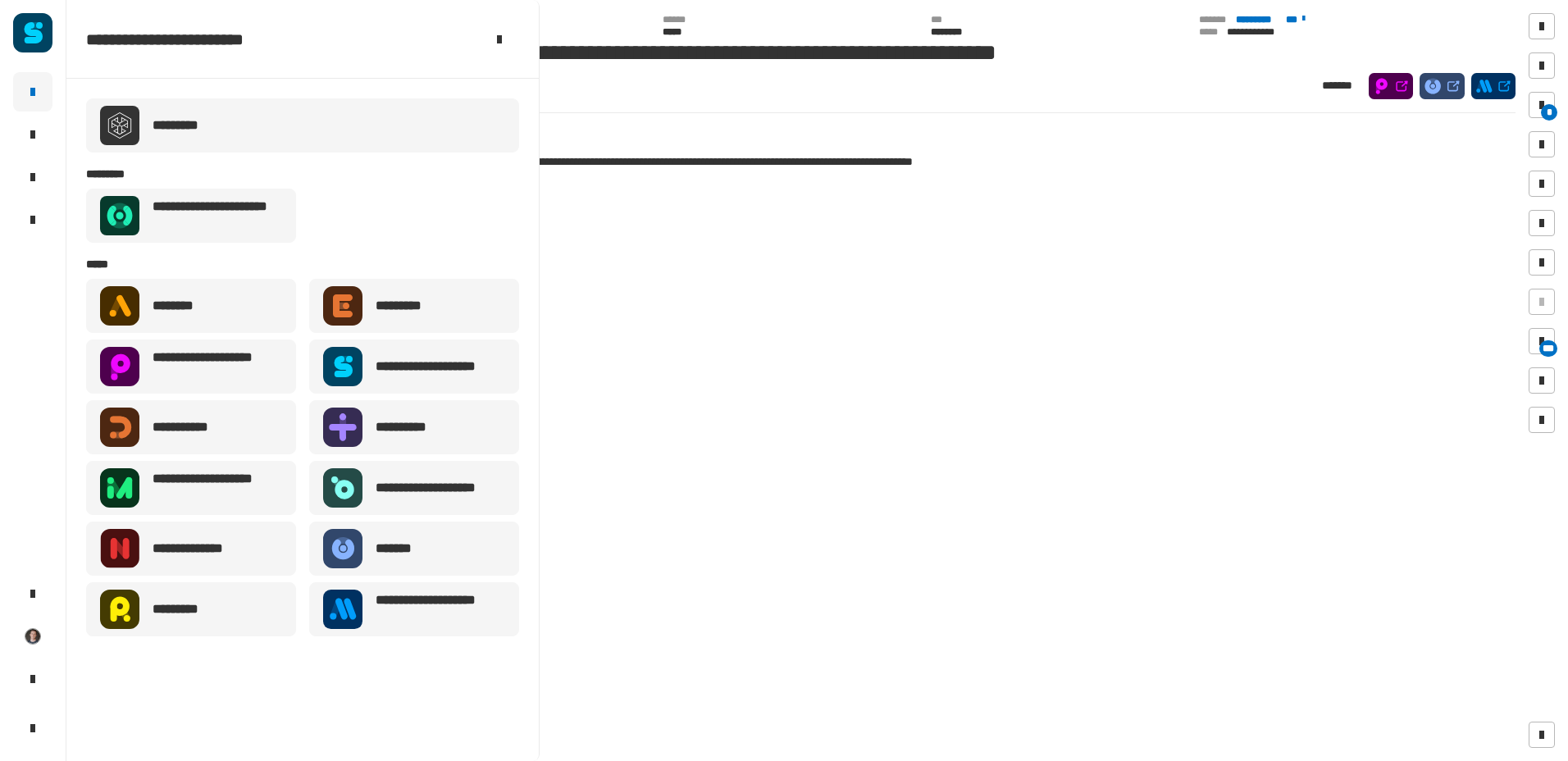click on "**********" at bounding box center [438, 488] 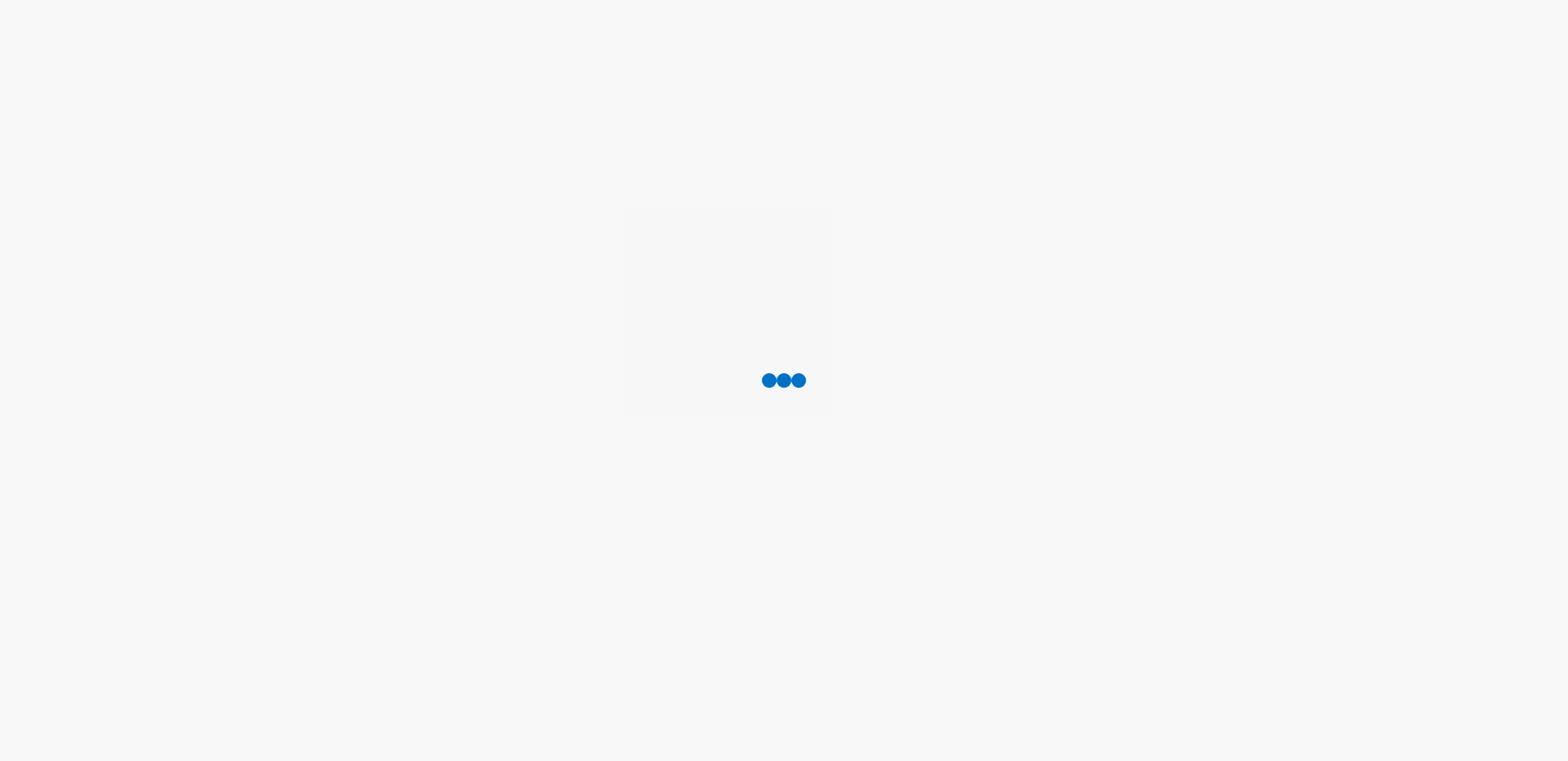 scroll, scrollTop: 0, scrollLeft: 0, axis: both 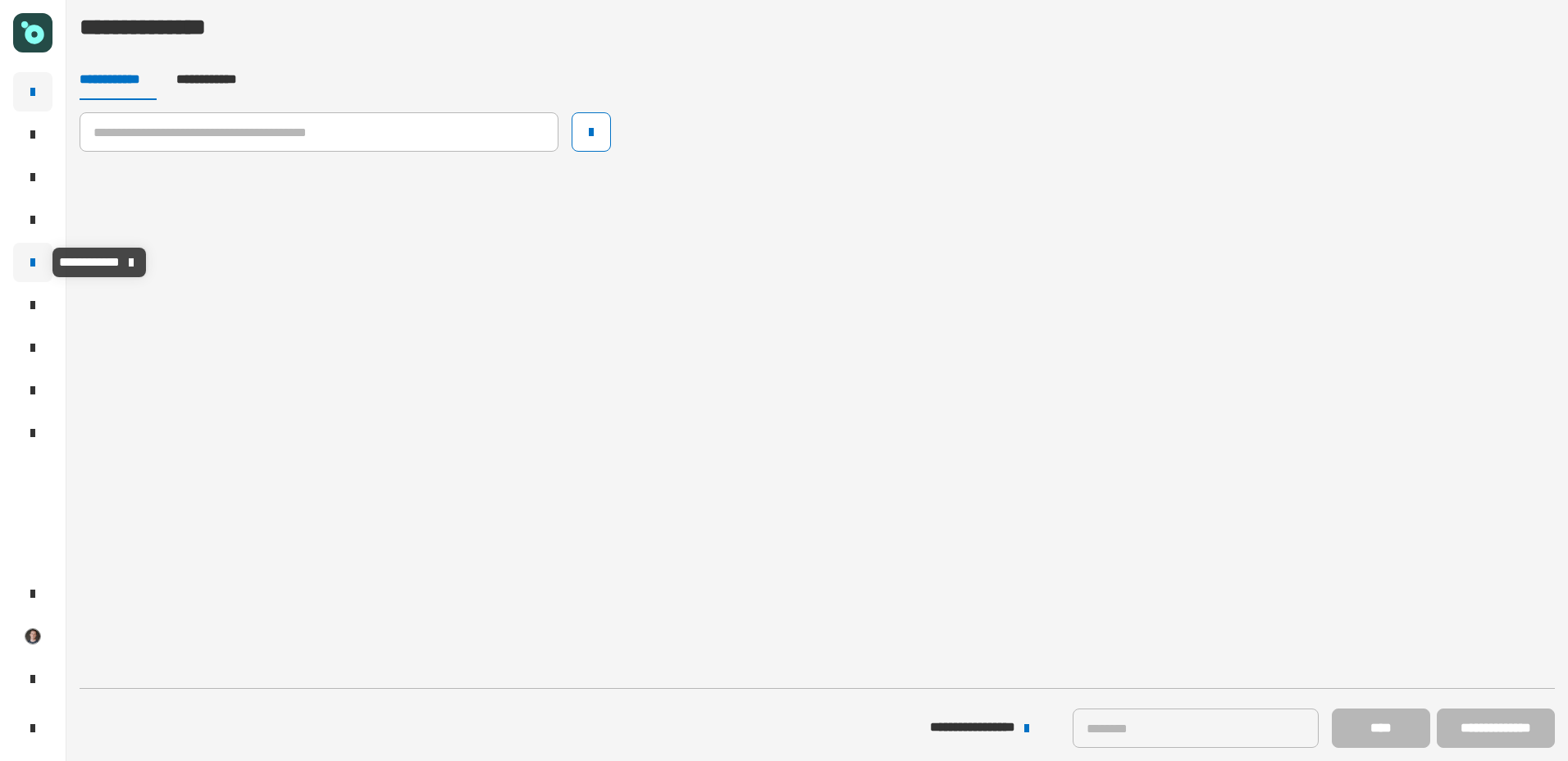 click 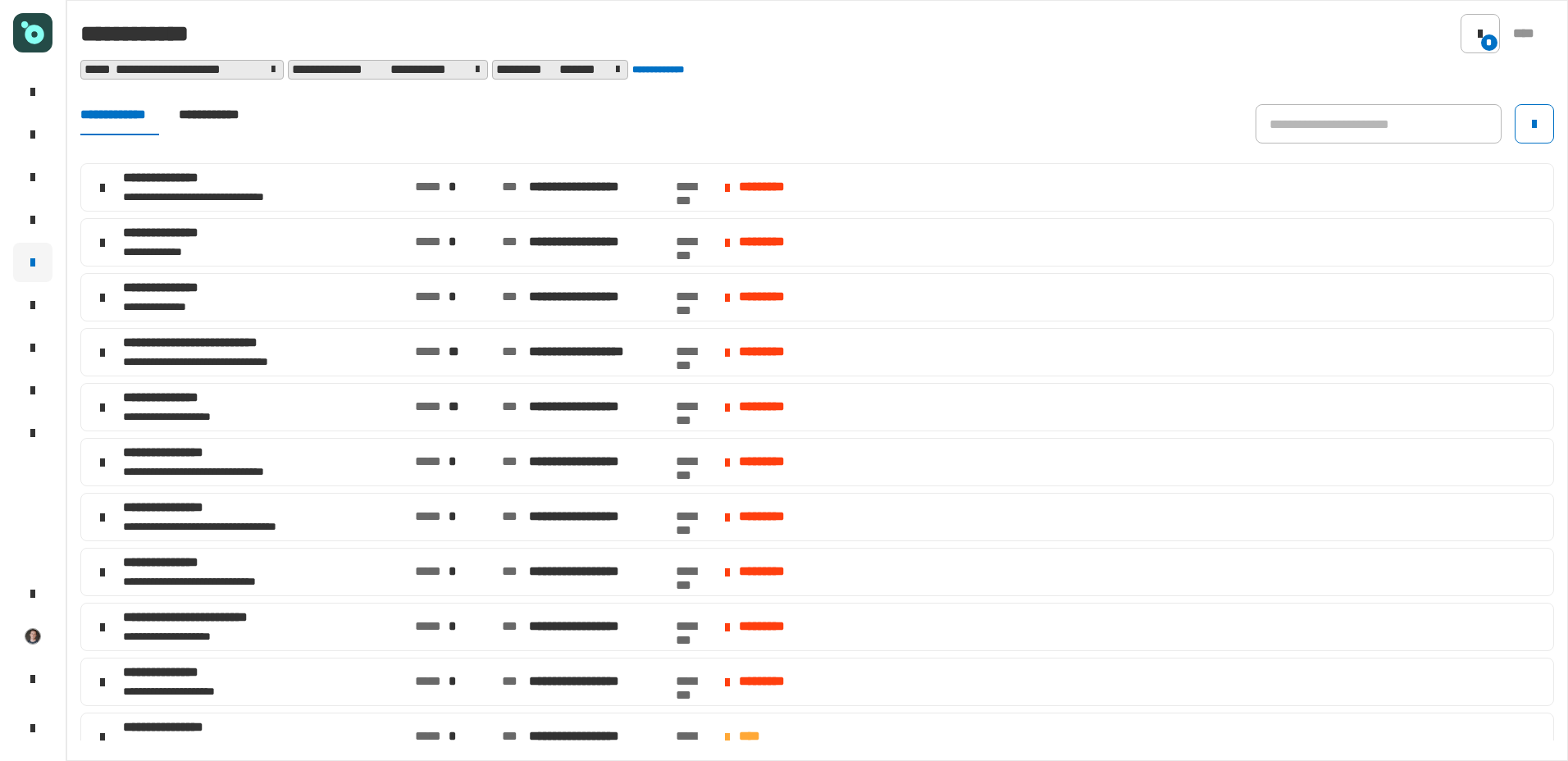 click on "*" 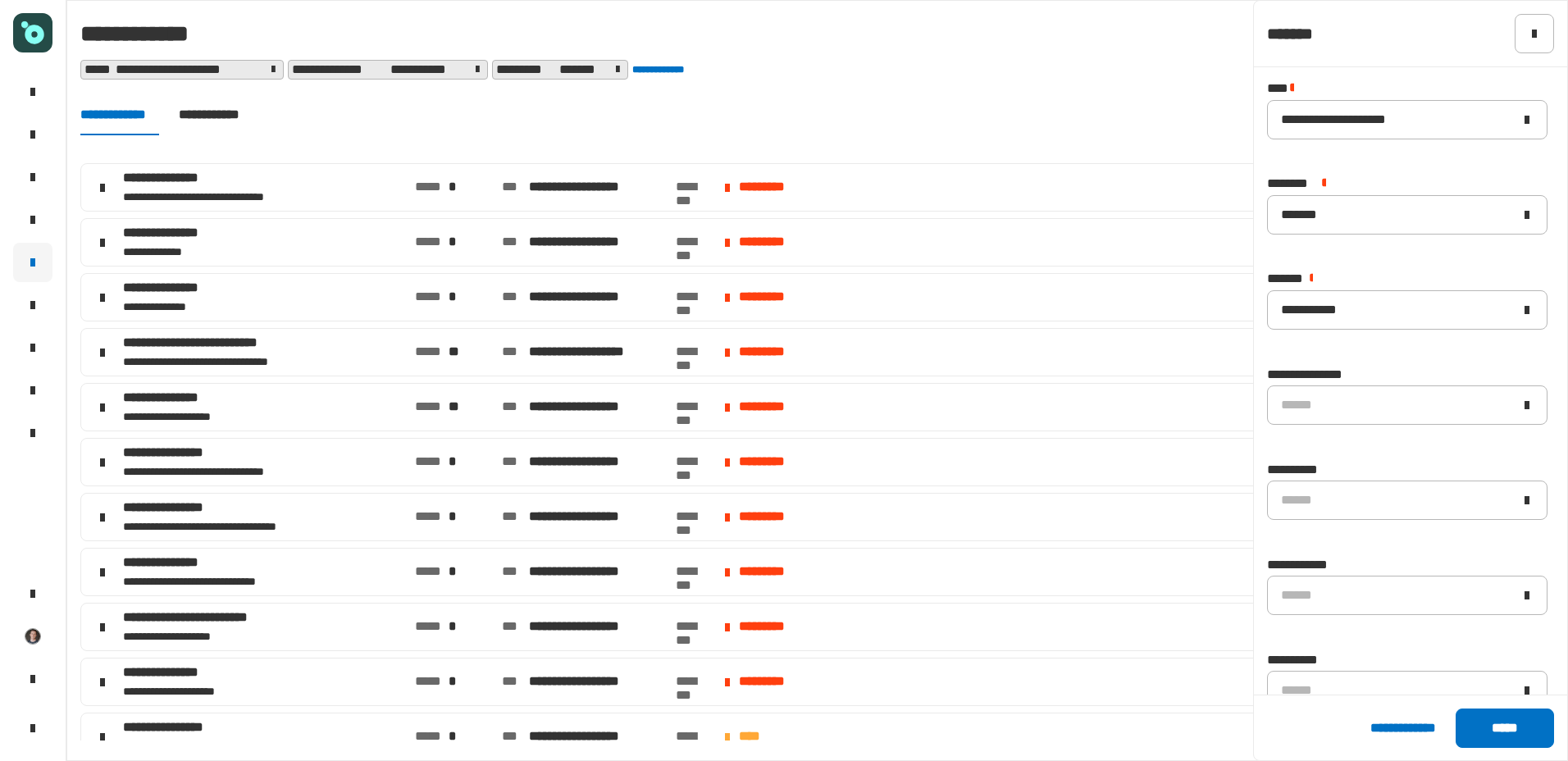 click on "******" 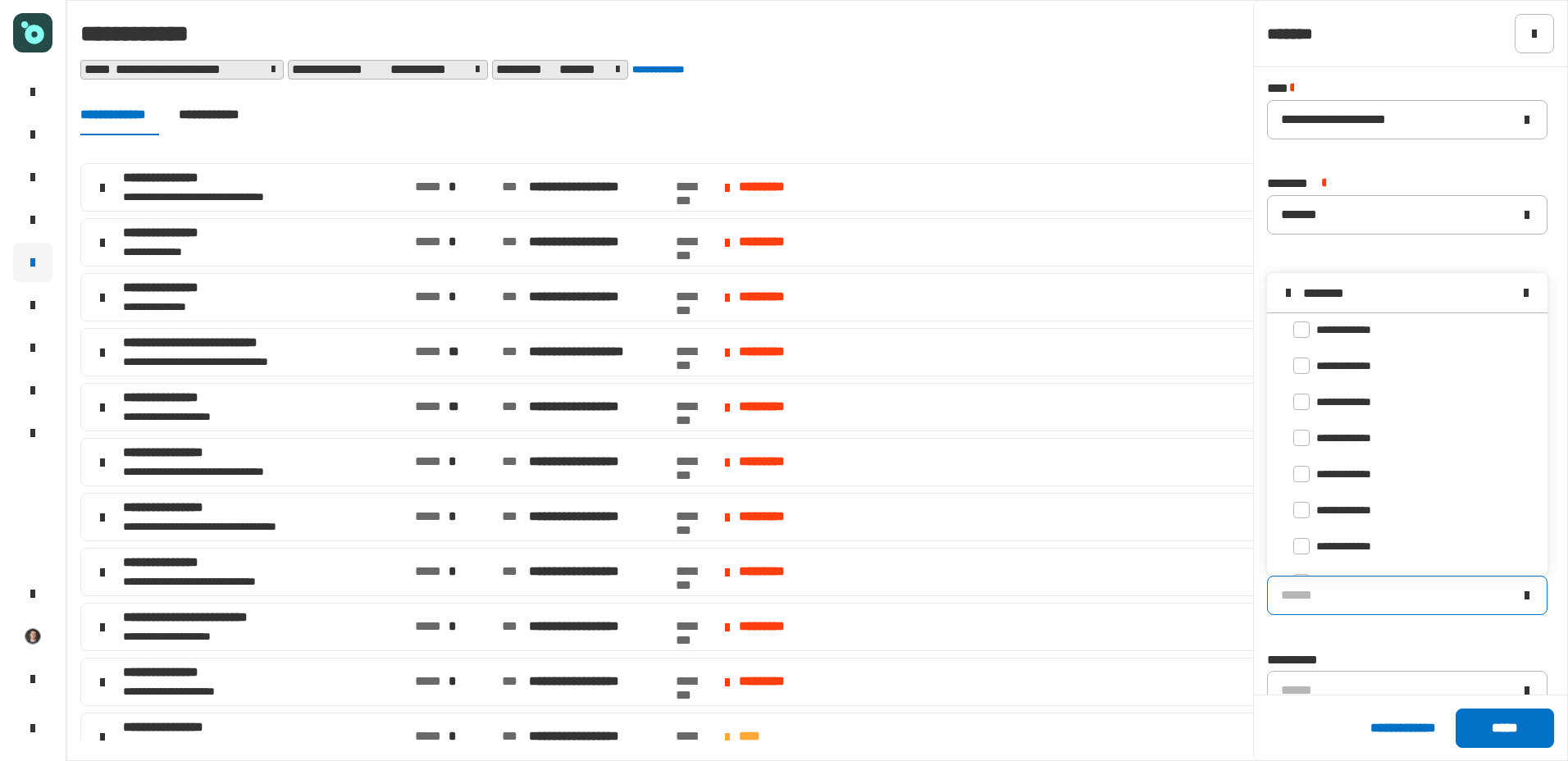 scroll, scrollTop: 0, scrollLeft: 0, axis: both 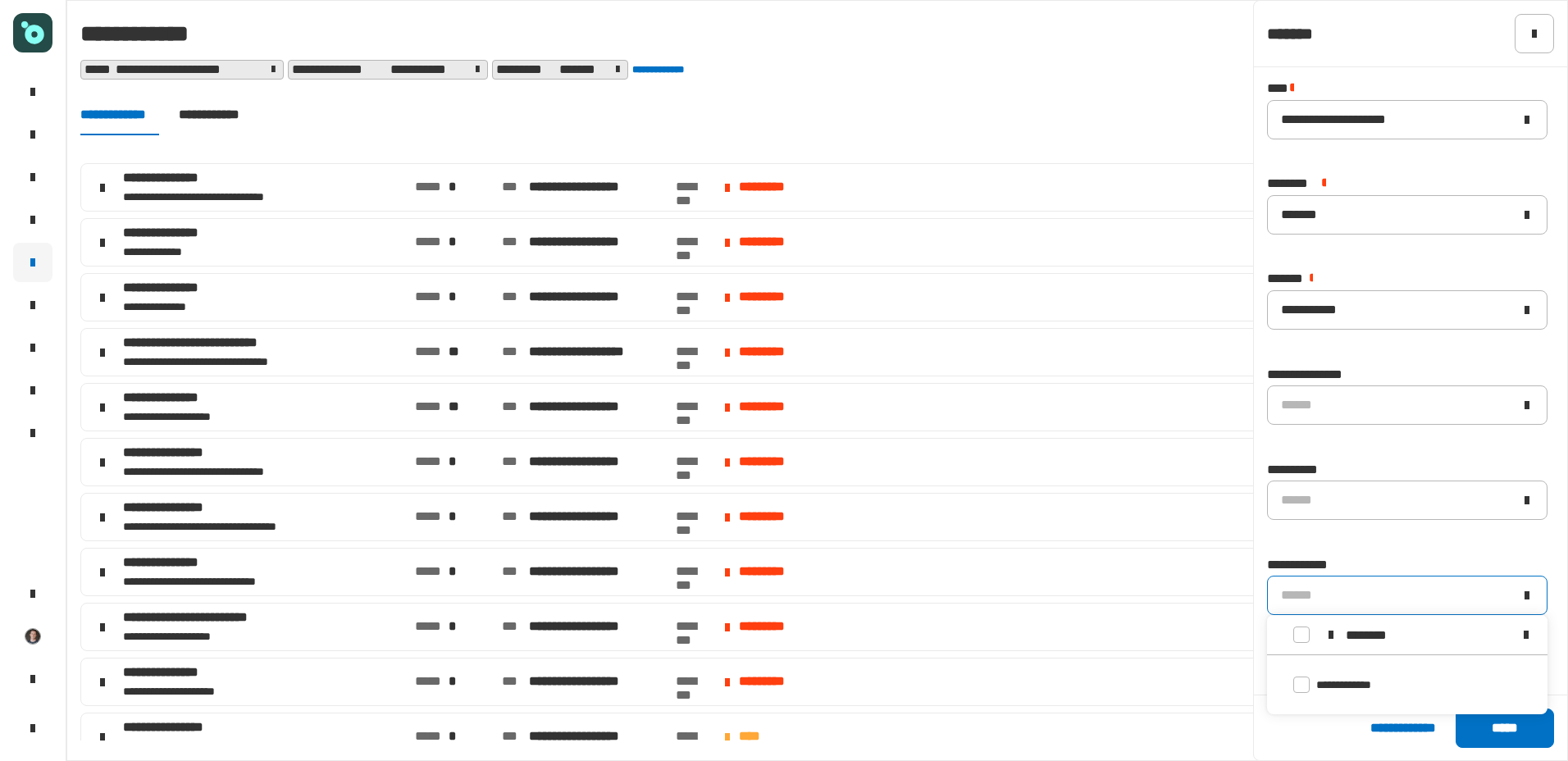 type on "********" 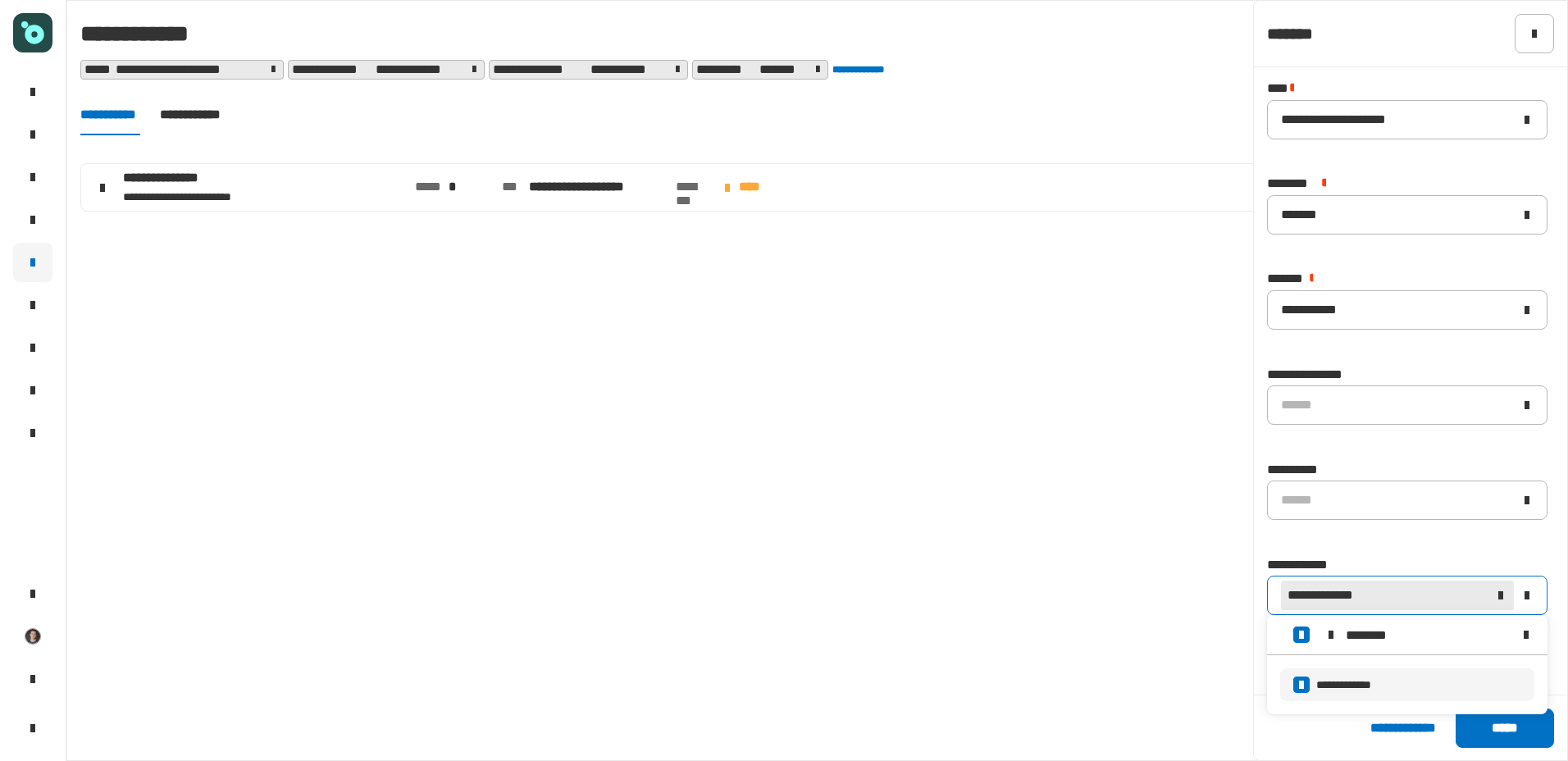click on "********* *******" 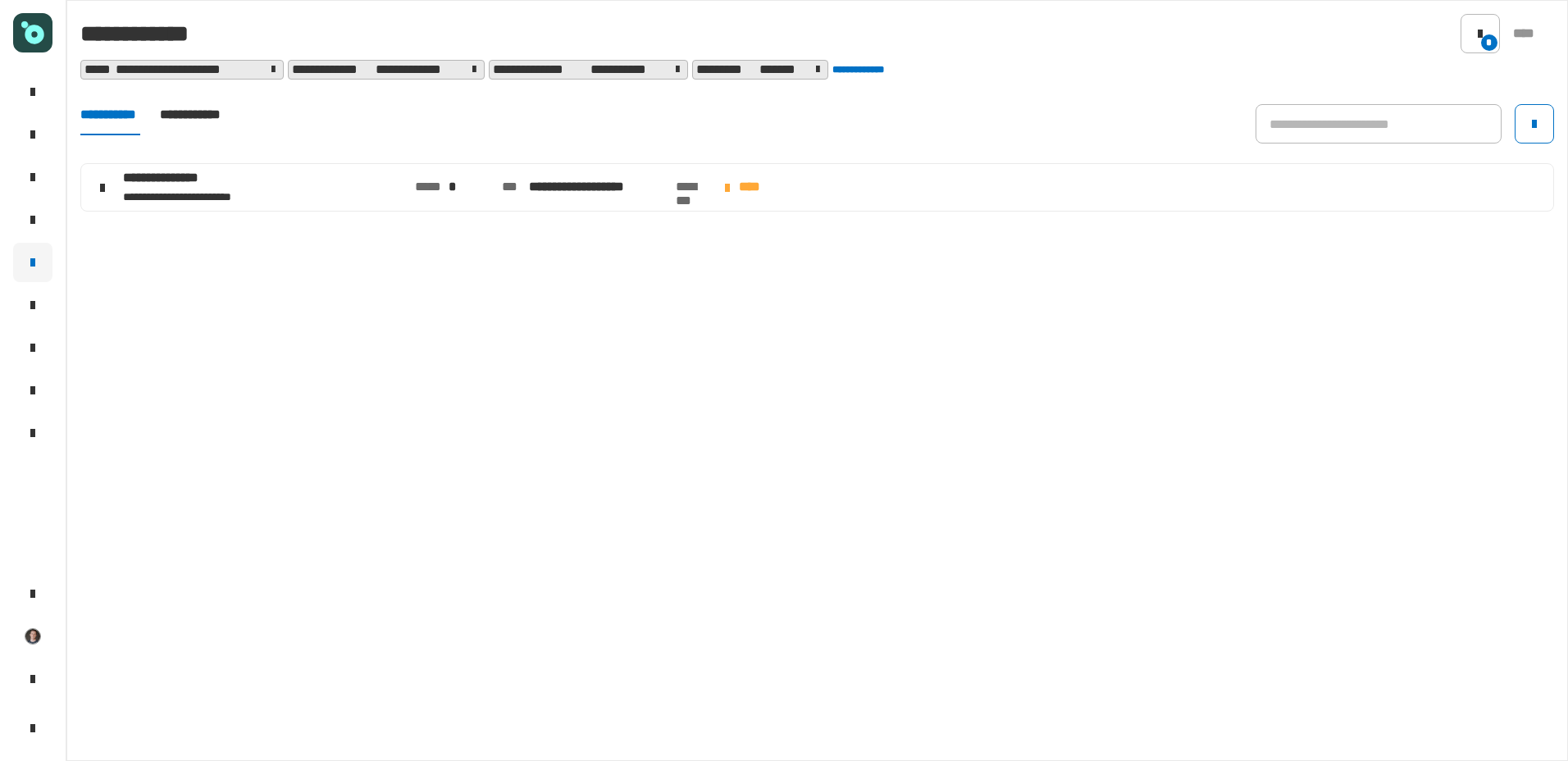 click on "***" 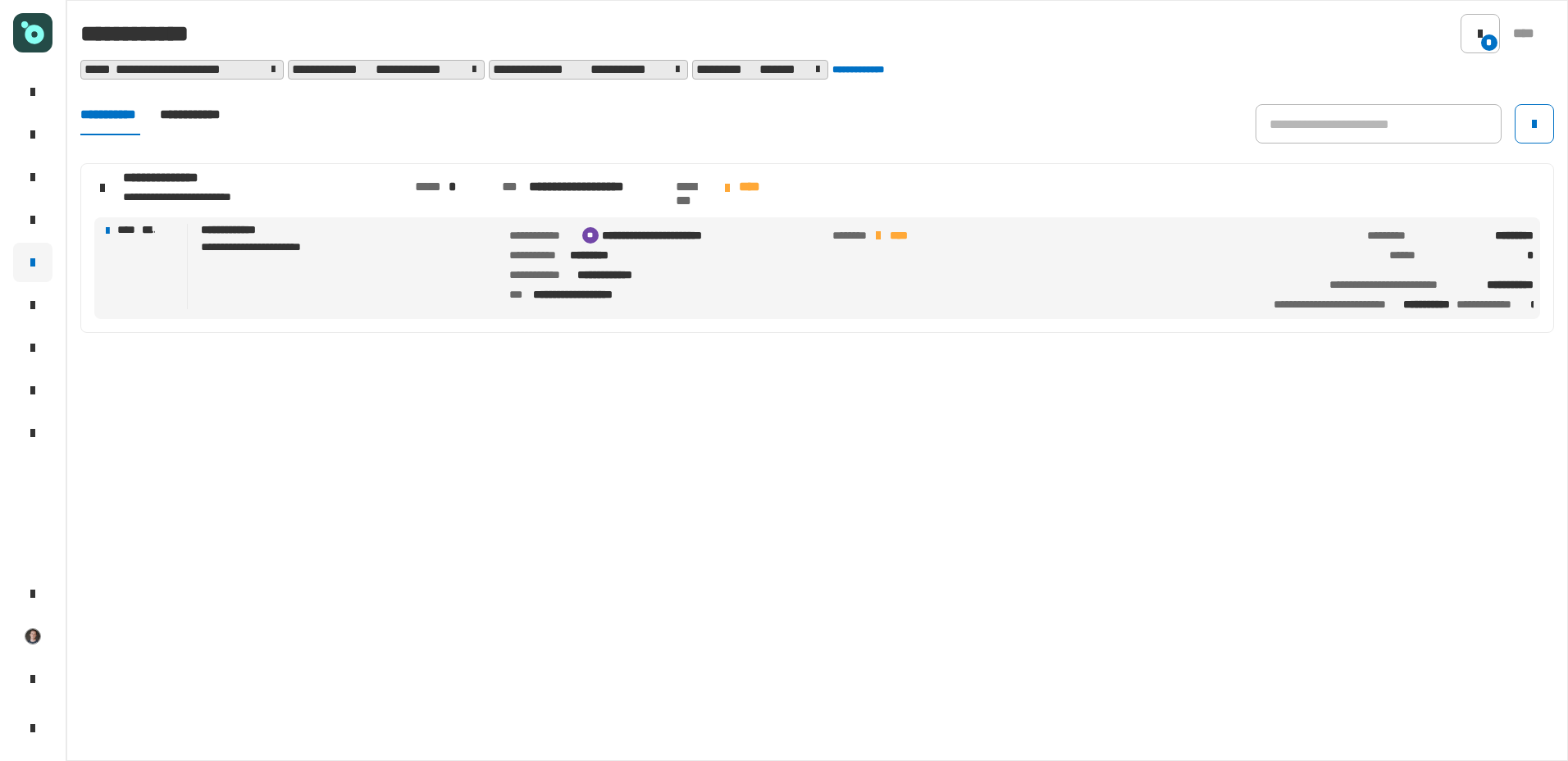 click on "[FIRST] [LAST] [STREET] [APT] [CITY], [STATE] [ZIP]" 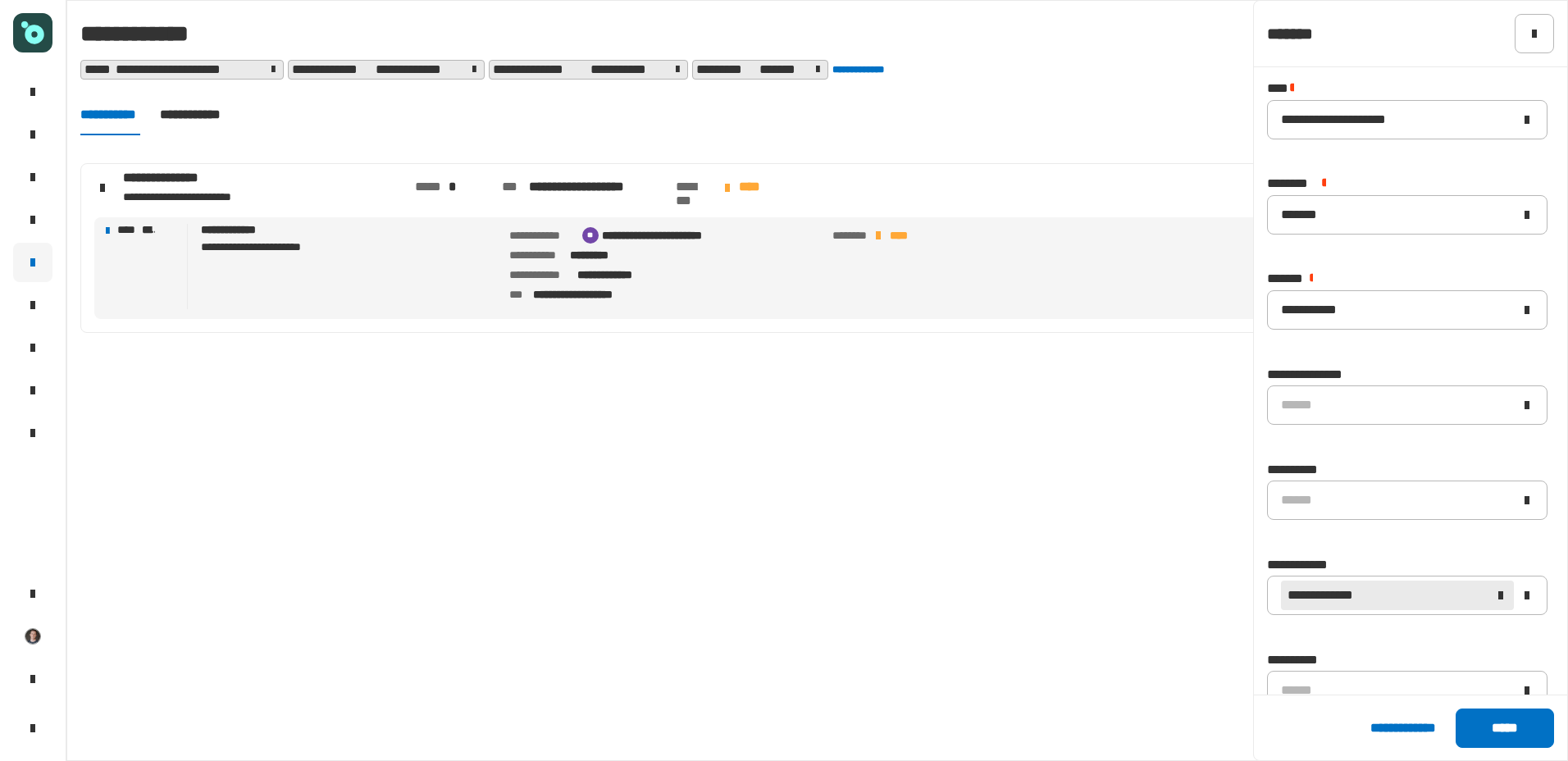 click 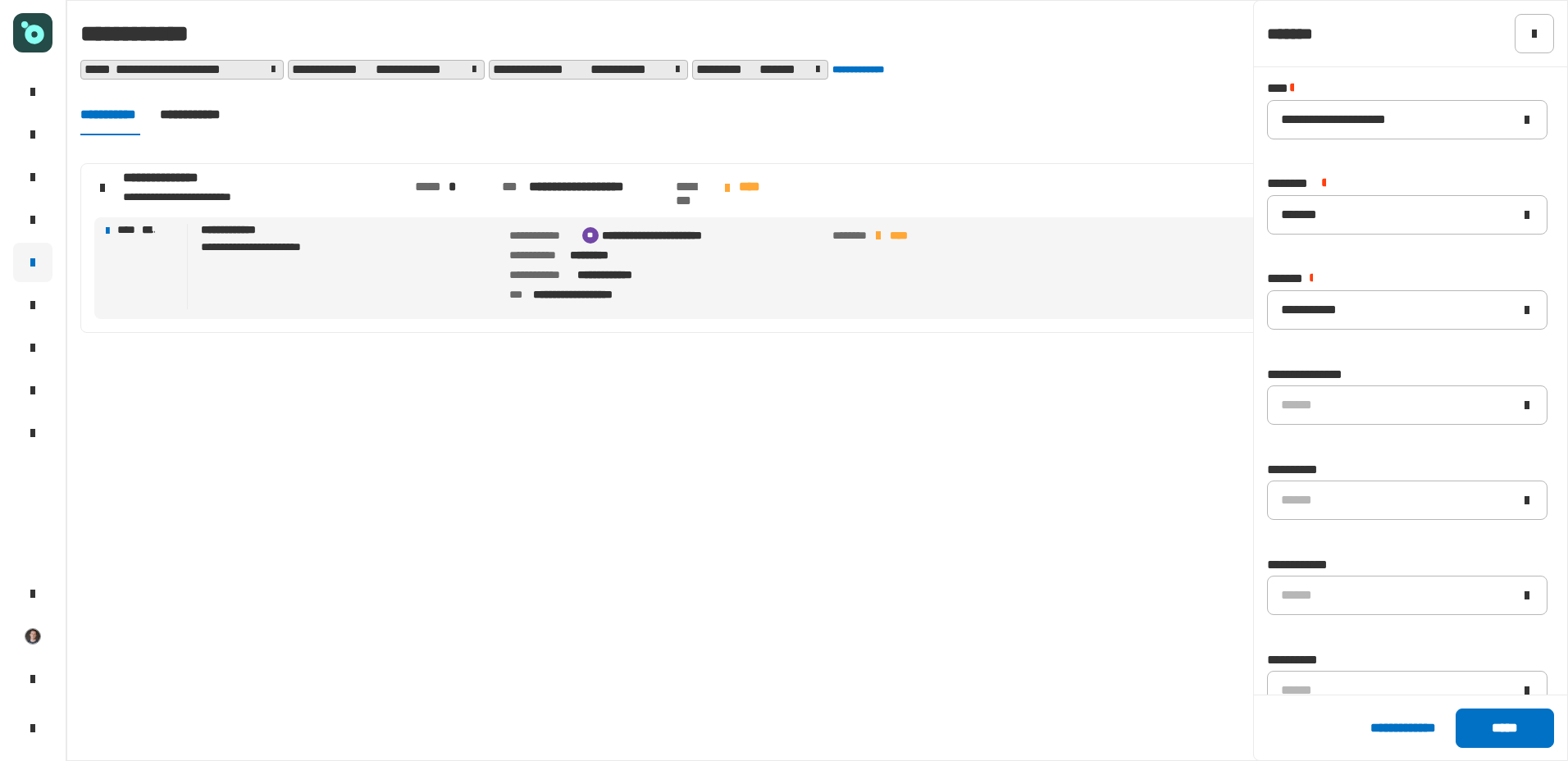 click on "[FIRST] [LAST] [STREET] [APT] [CITY], [STATE] [ZIP]" 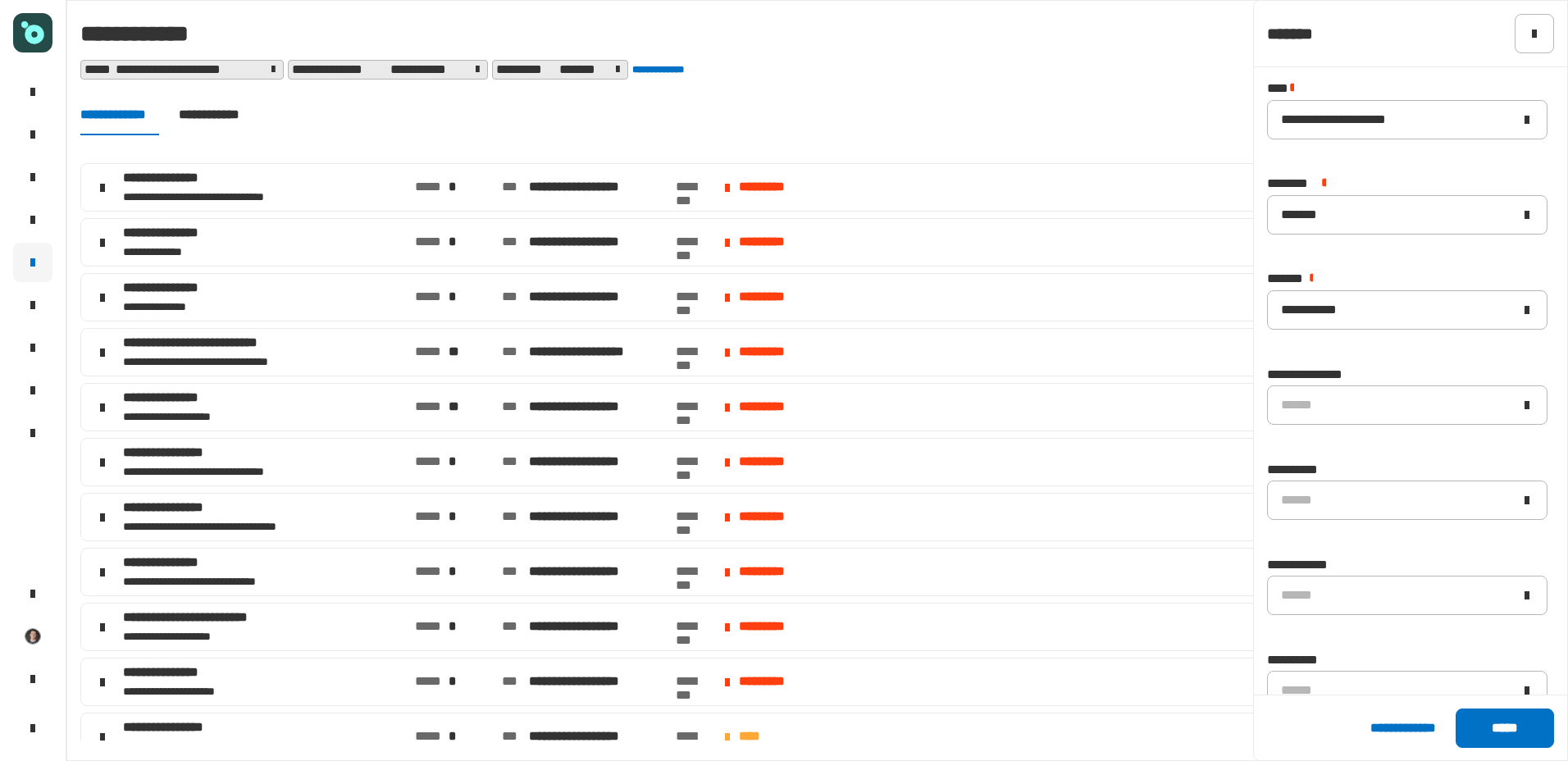 click on "******" 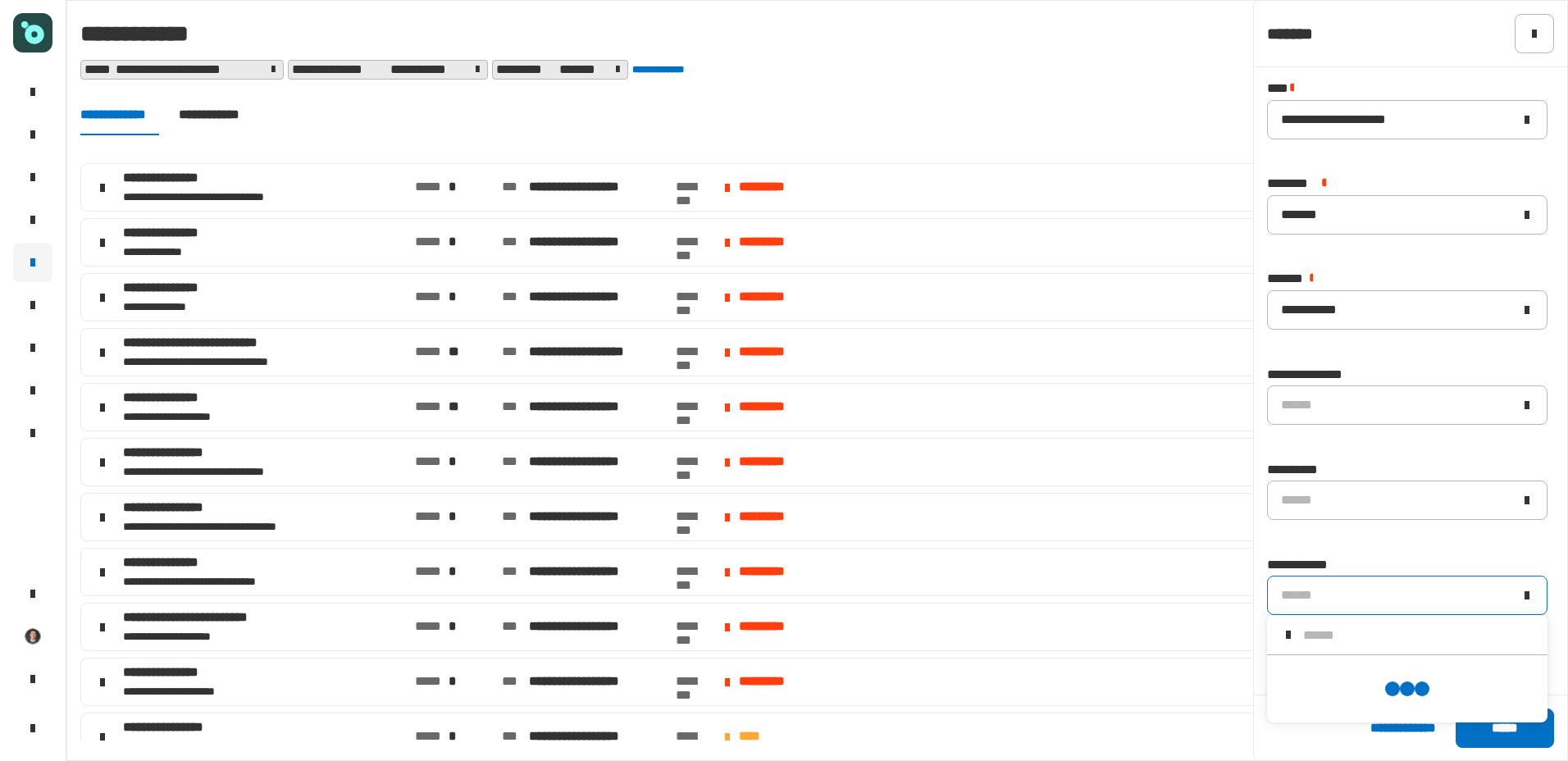 type on "********" 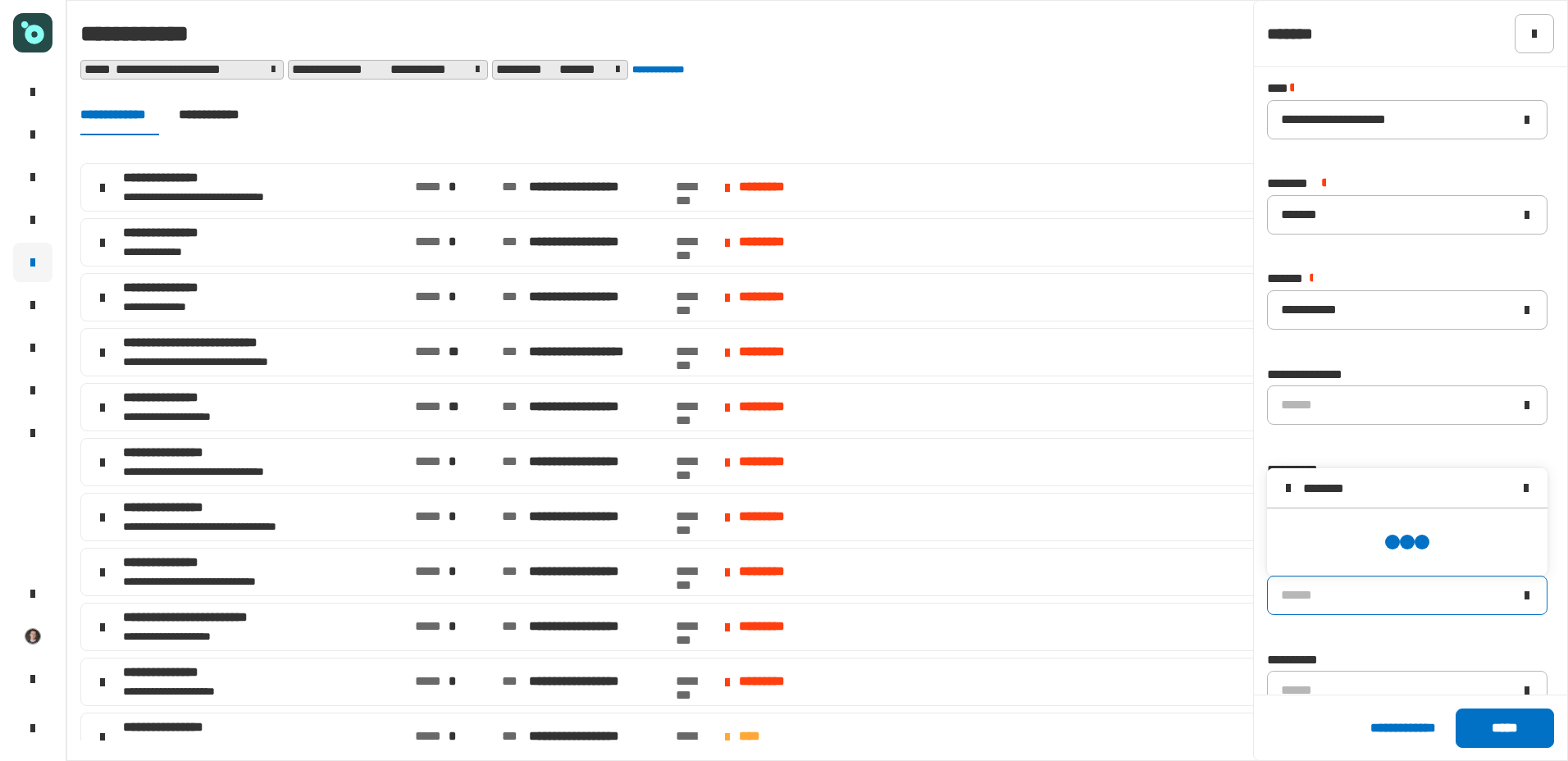scroll, scrollTop: 0, scrollLeft: 0, axis: both 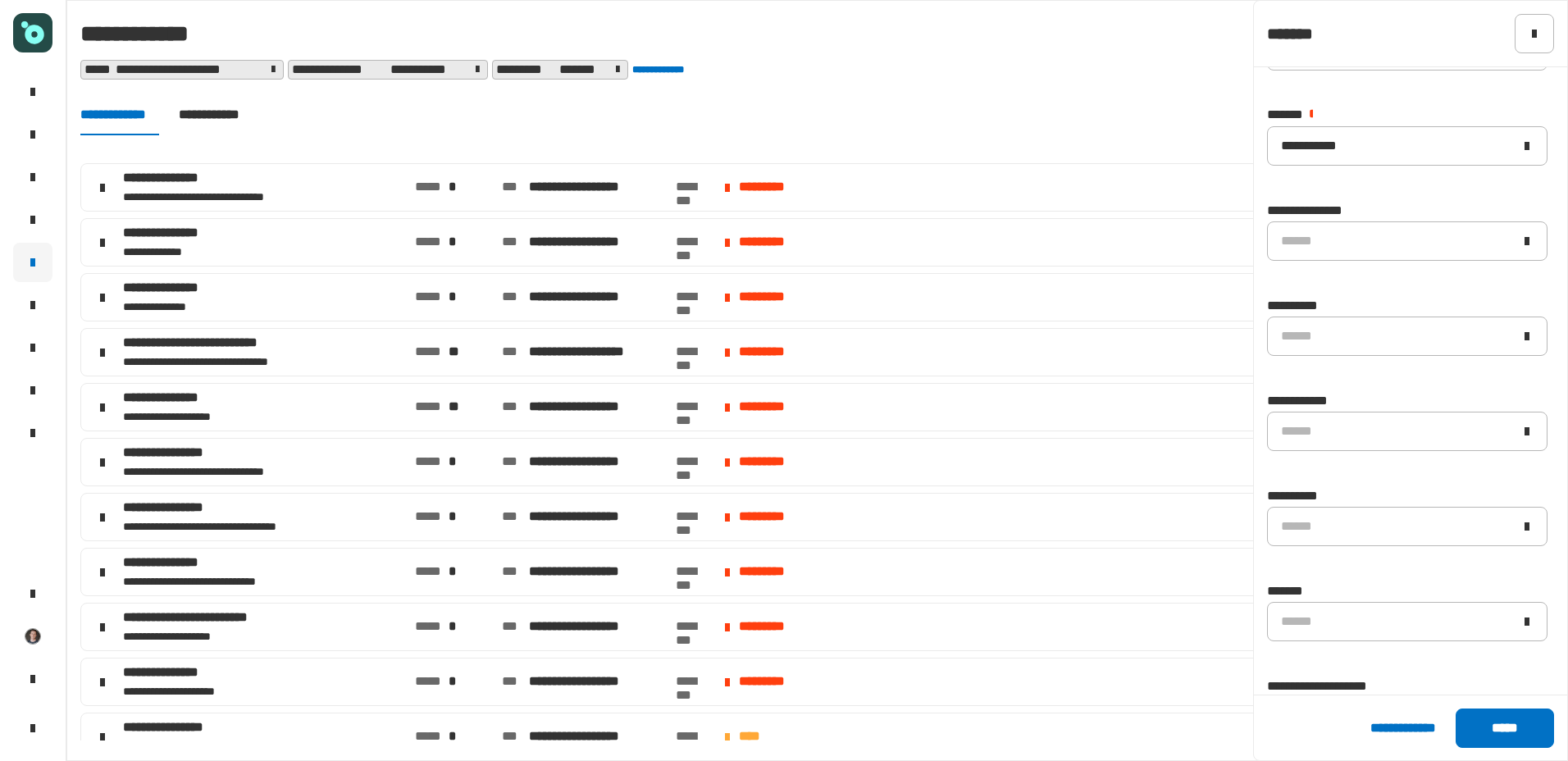 click on "******" 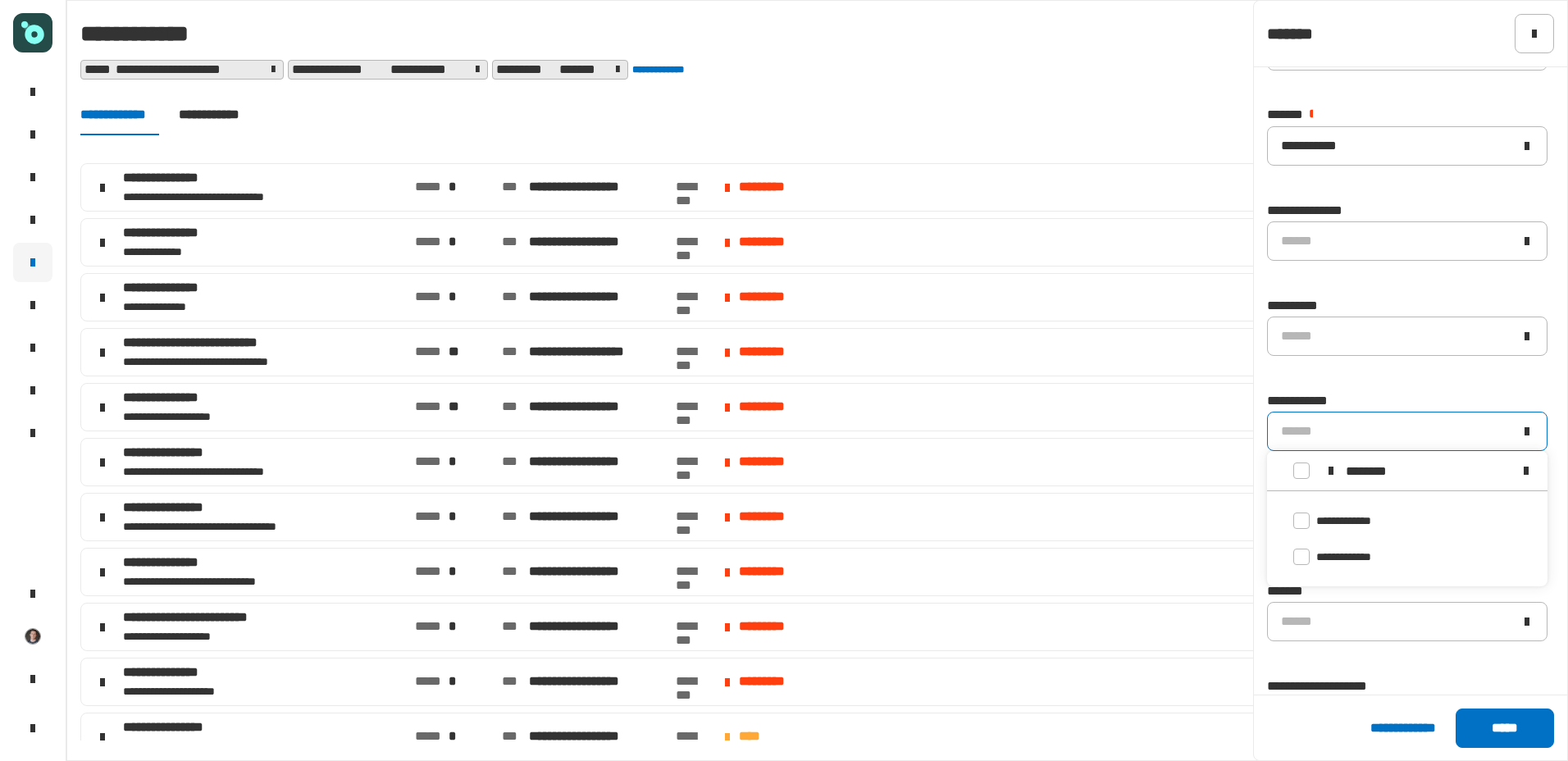 click on "**********" at bounding box center (1407, 521) 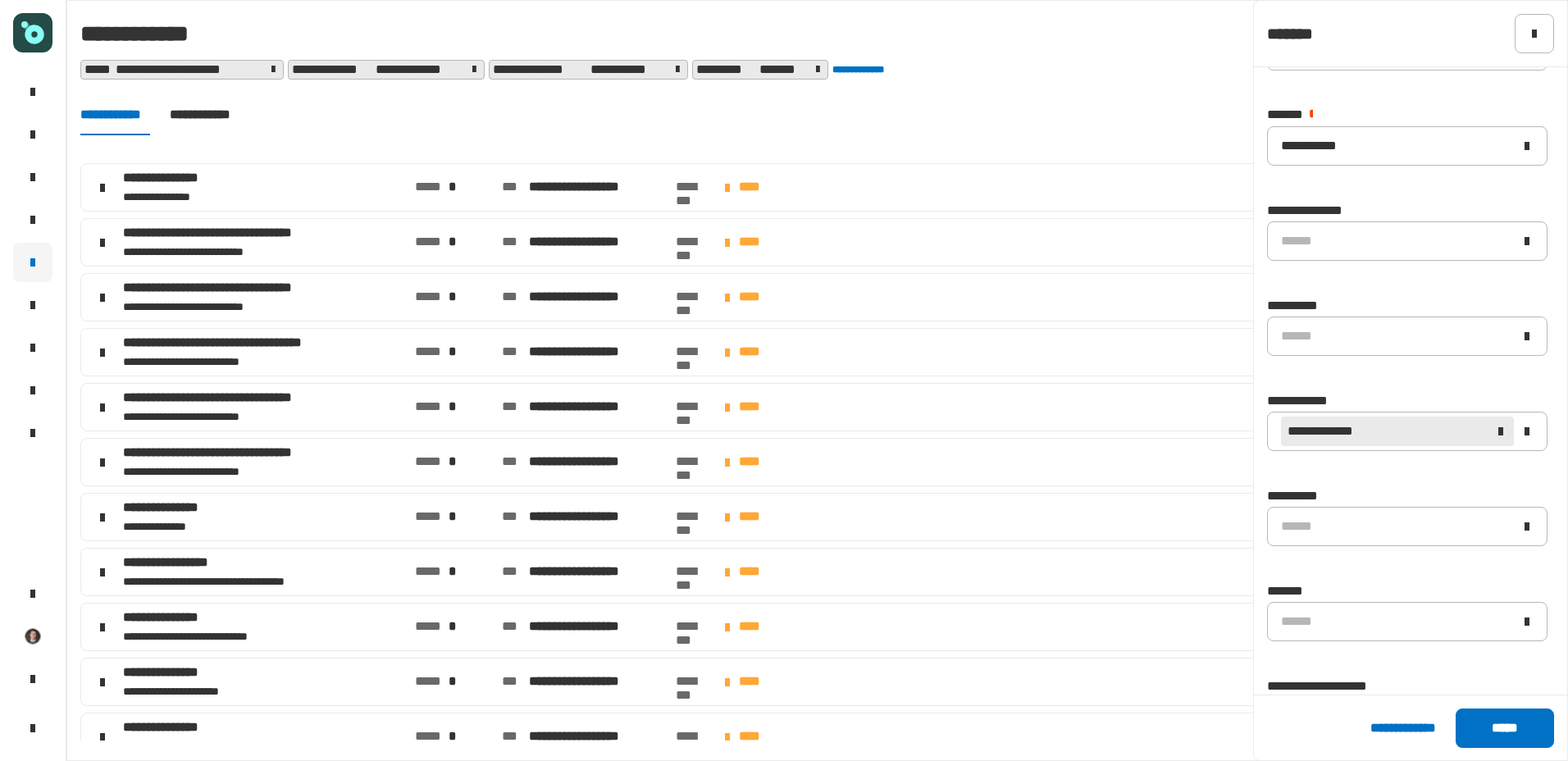 click 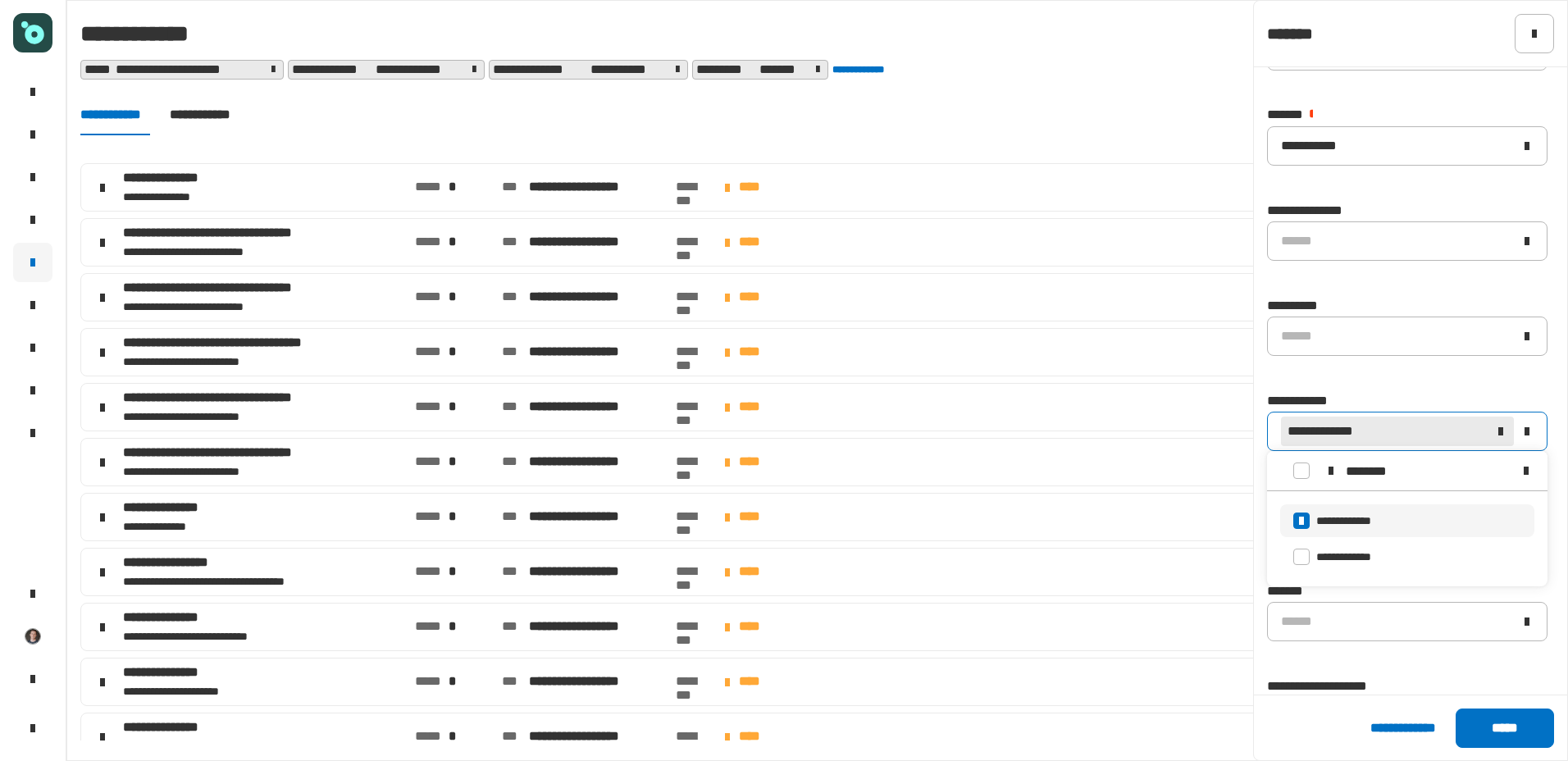 click on "**********" at bounding box center [1407, 557] 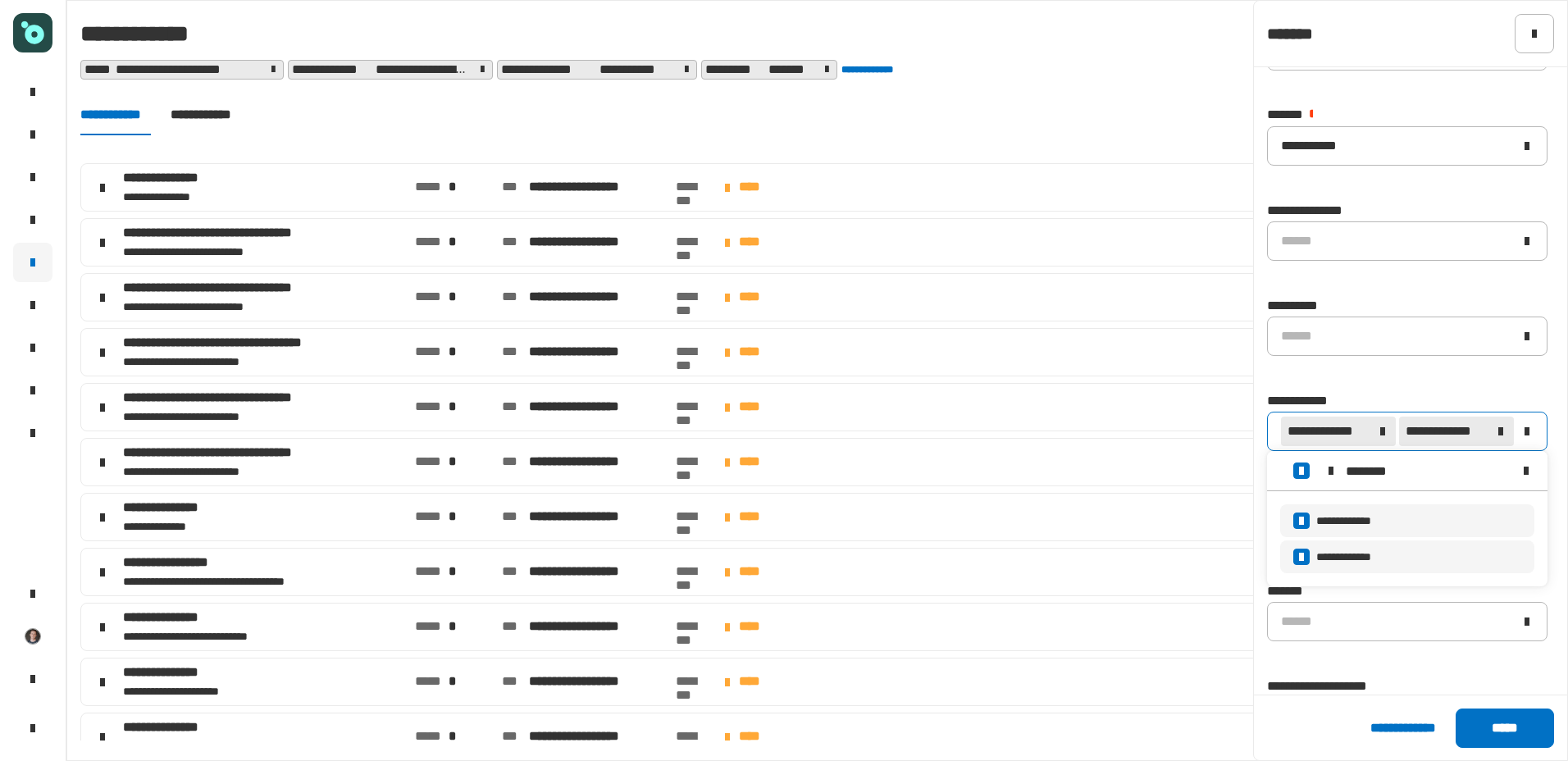 click 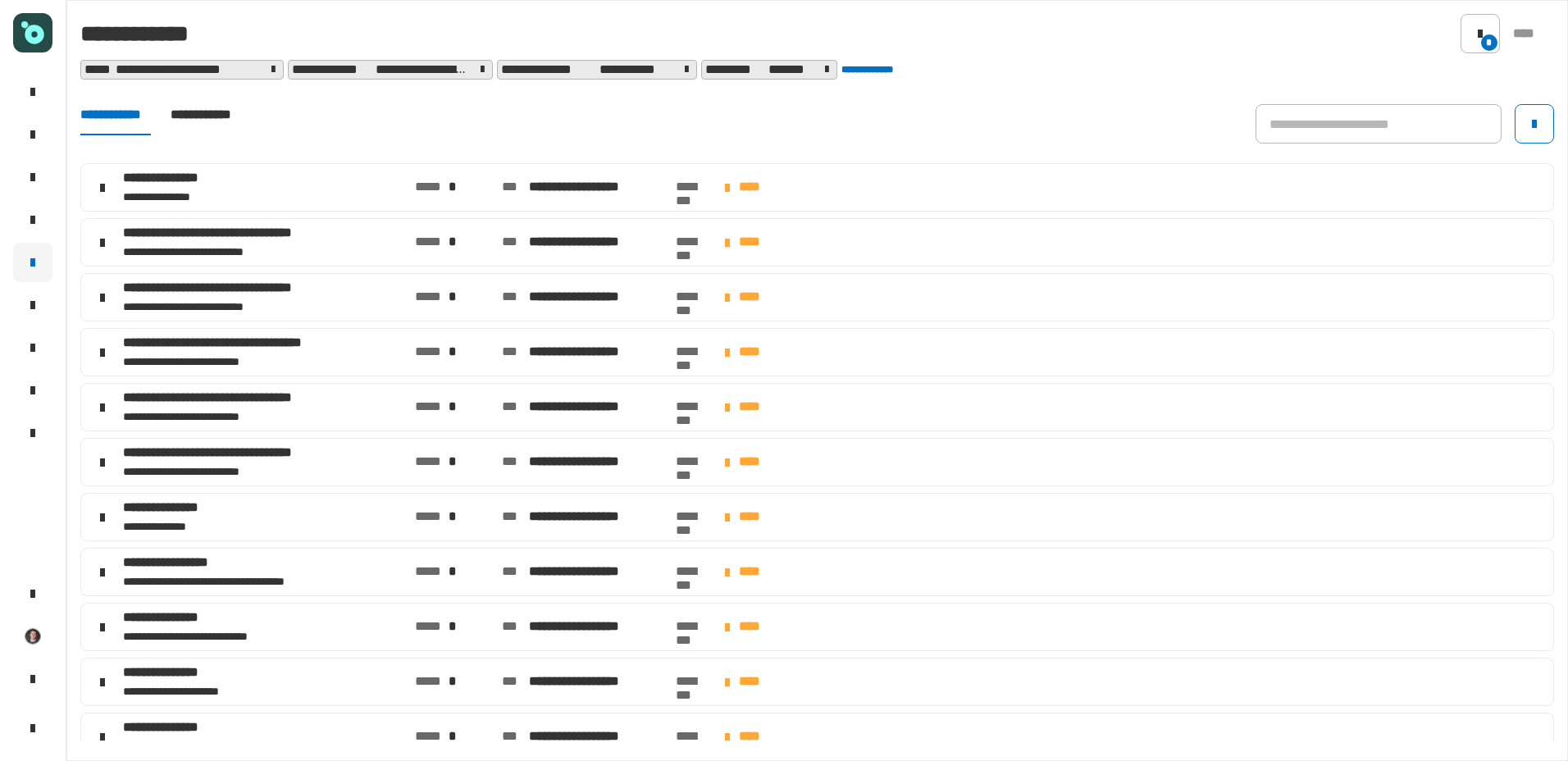 click on "***** *" 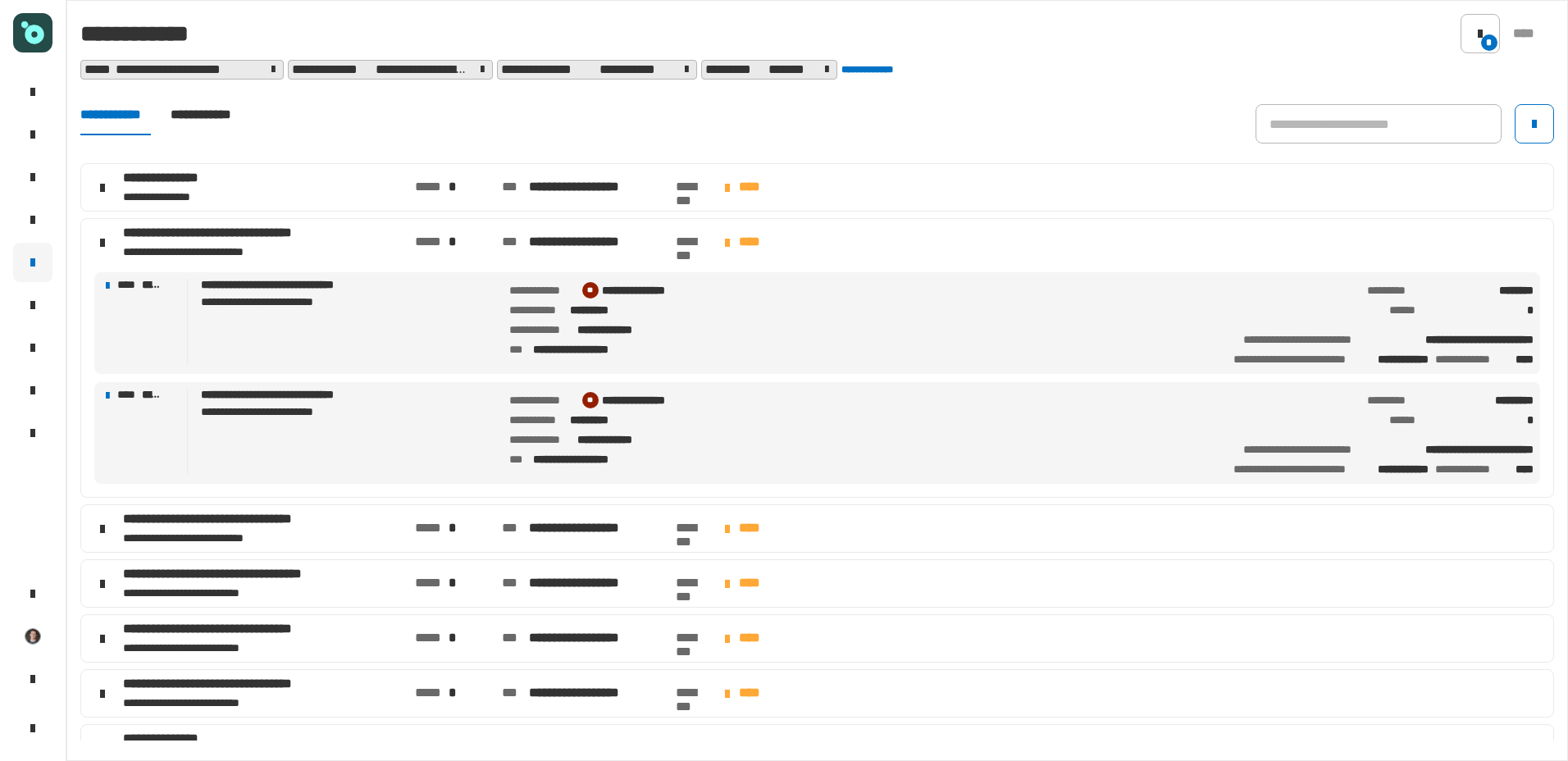 click on "***** *" 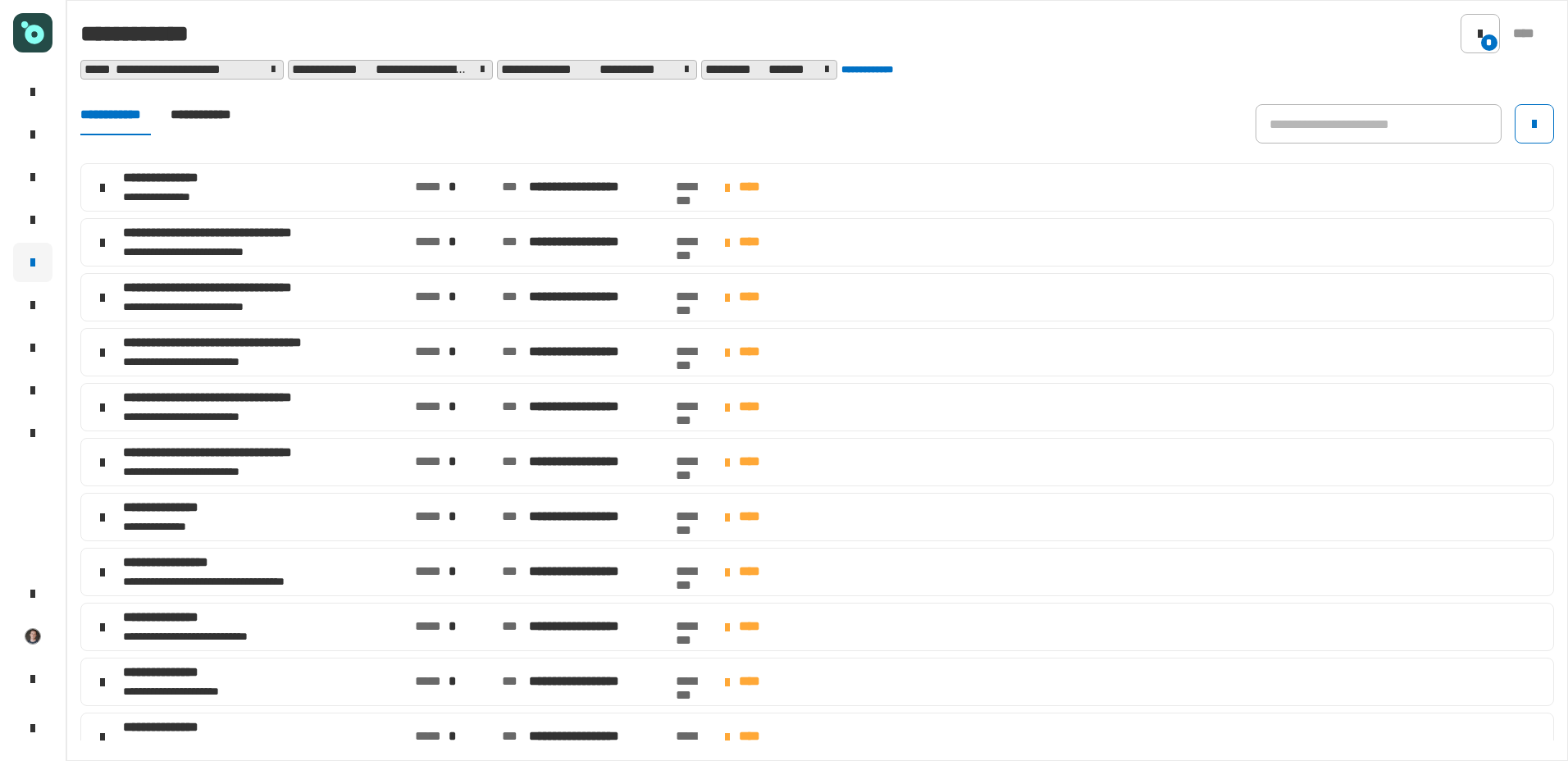 click on "**********" 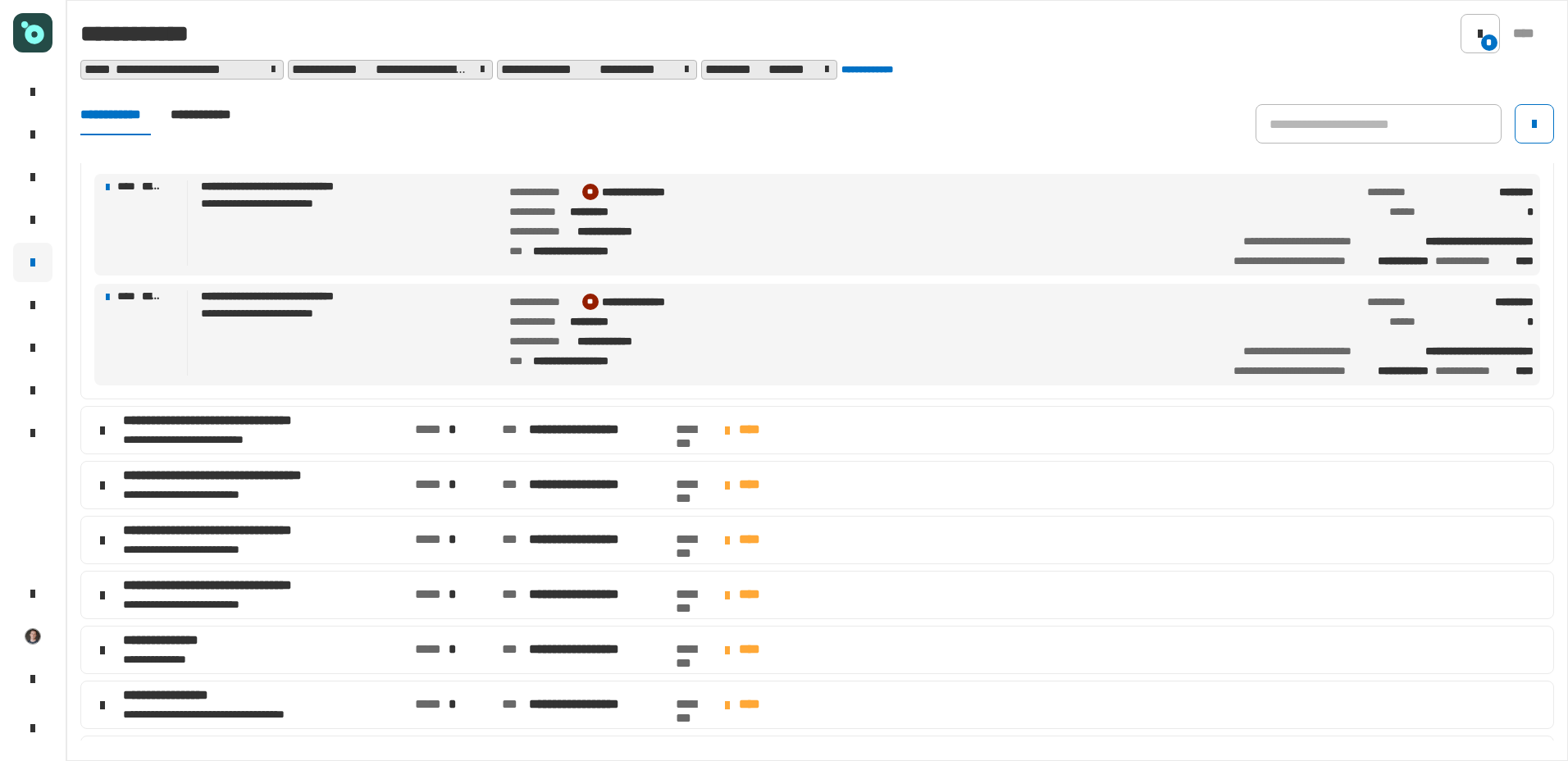scroll, scrollTop: 0, scrollLeft: 0, axis: both 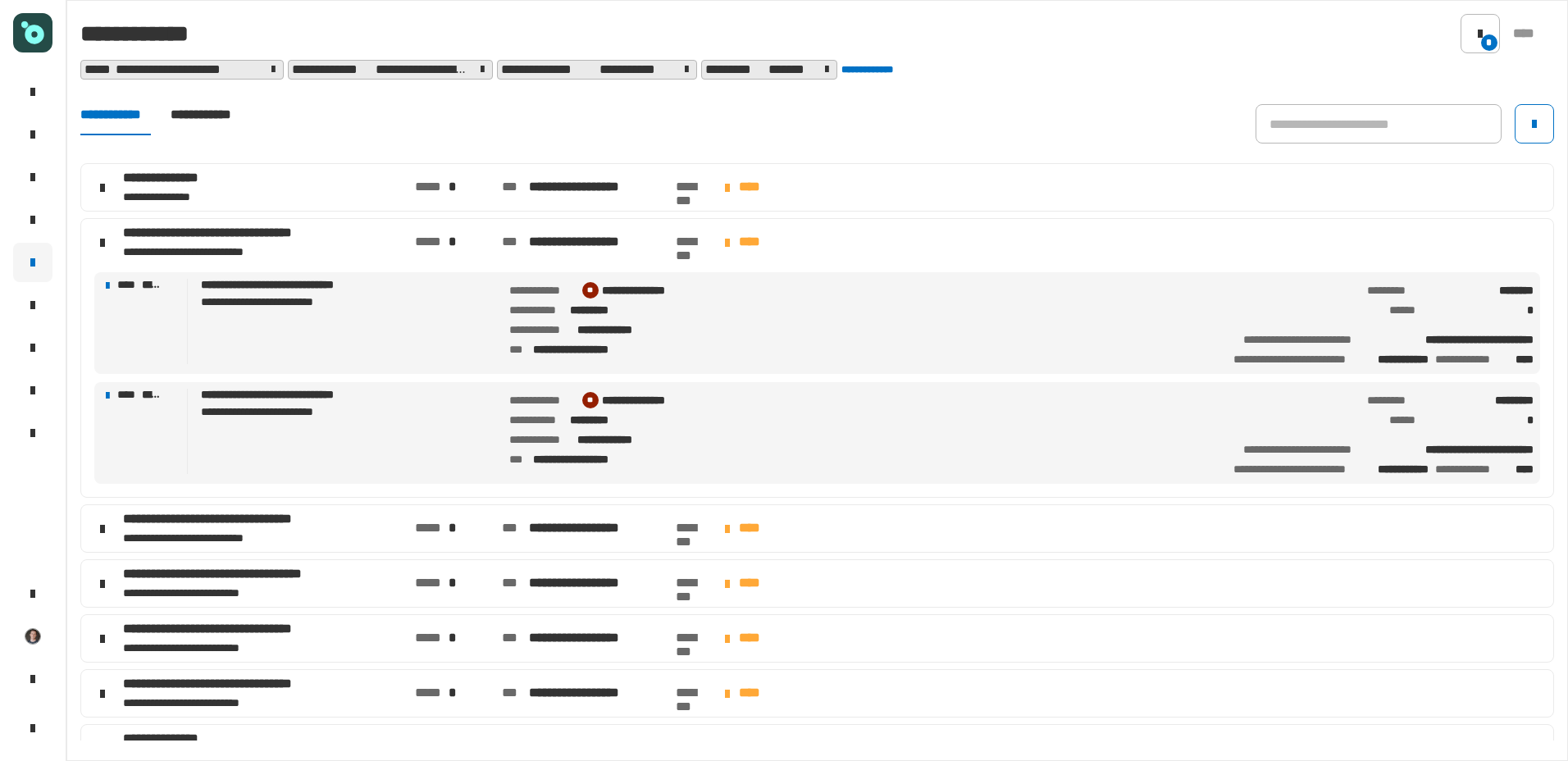 click on "*****" 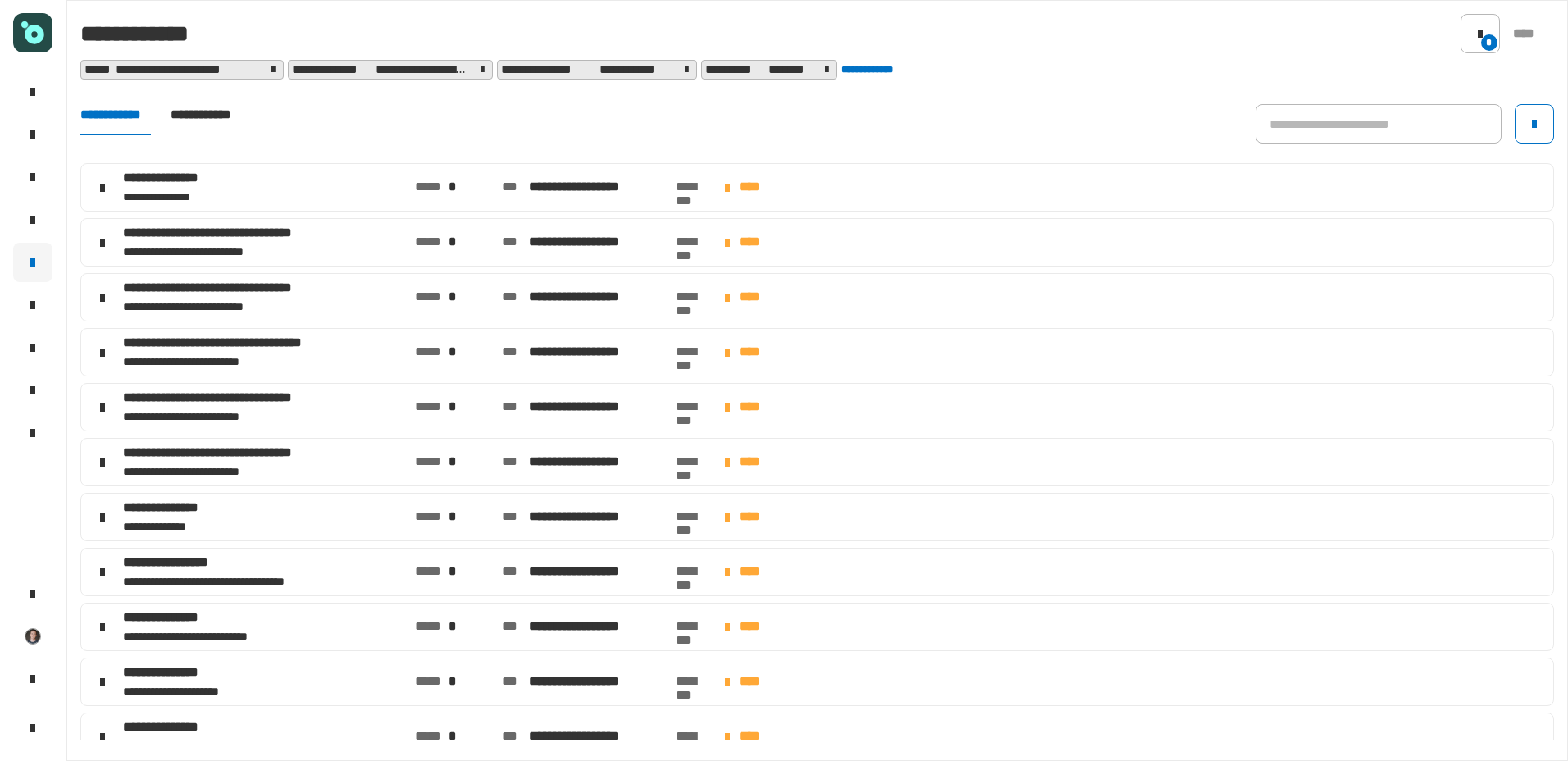 click on "*****" 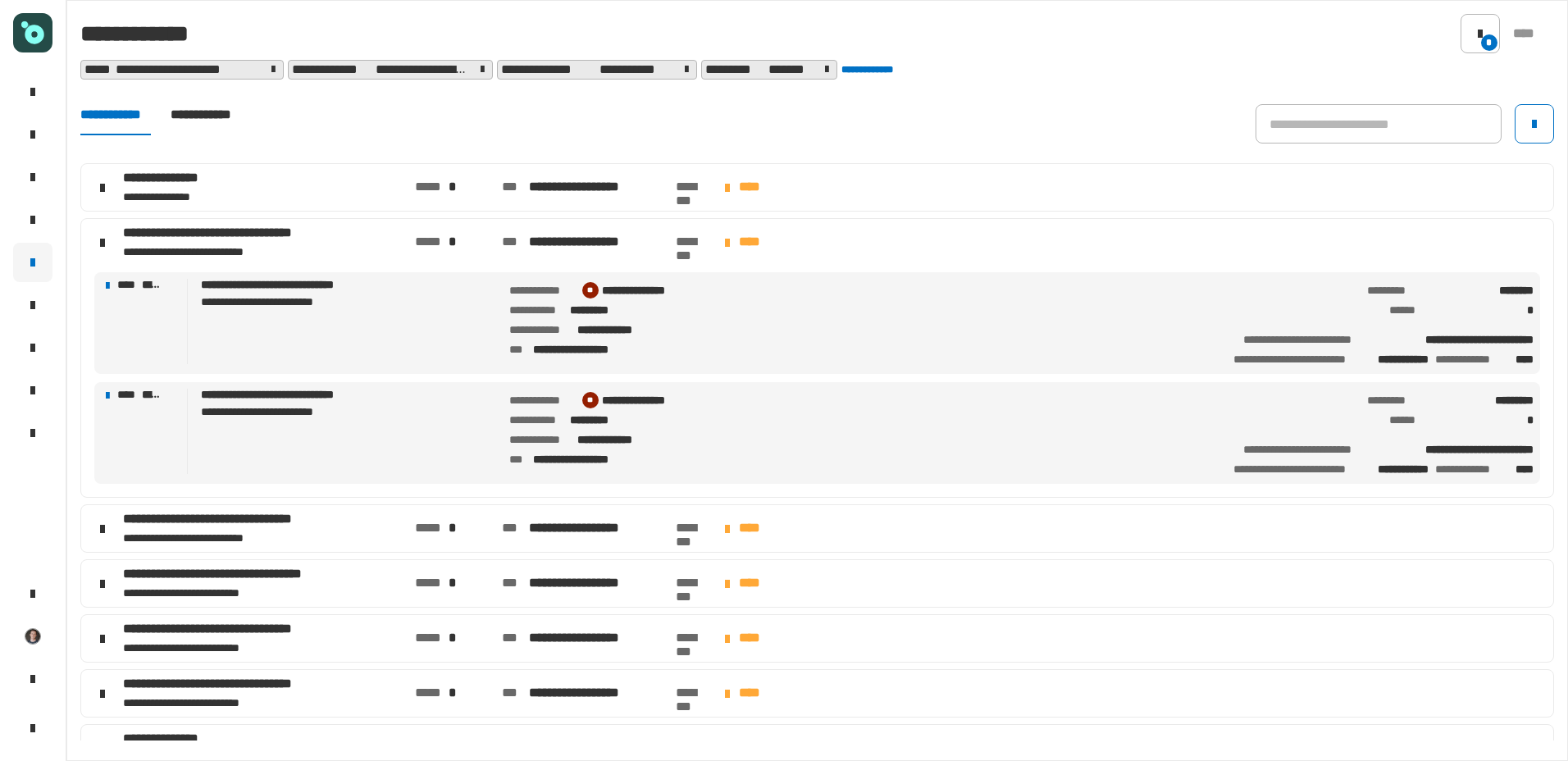 click on "**********" 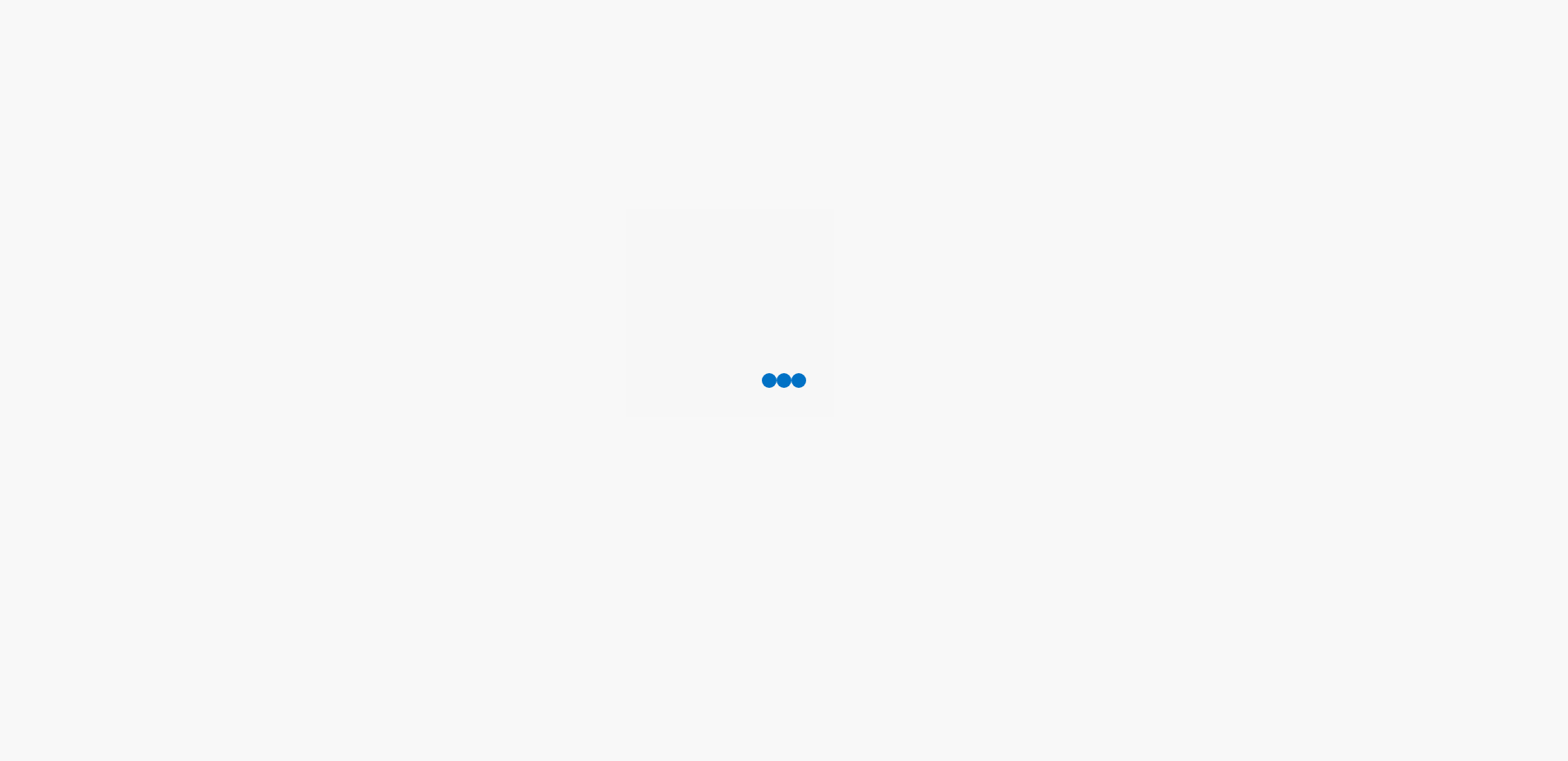 scroll, scrollTop: 0, scrollLeft: 0, axis: both 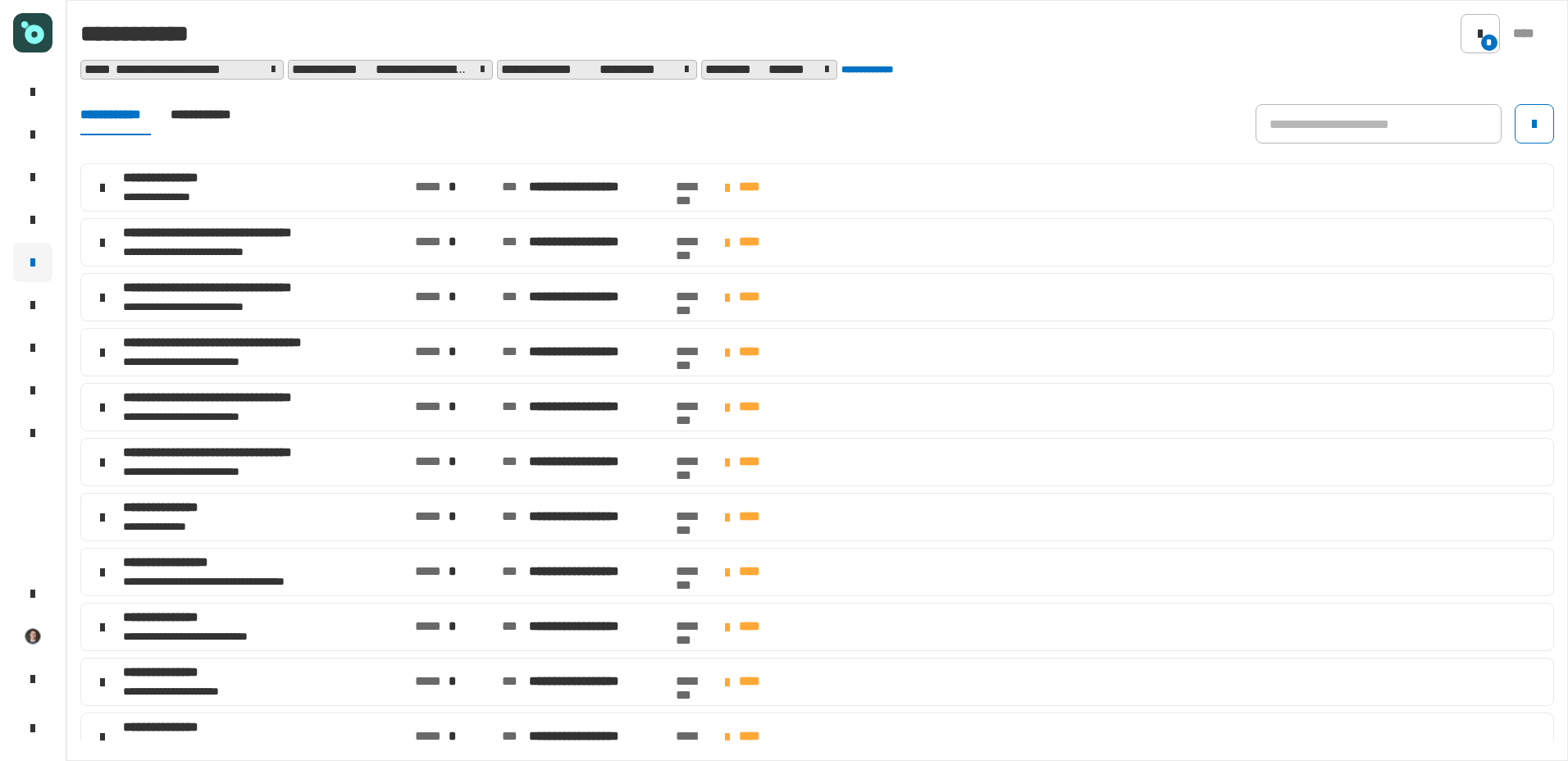 click on "**********" 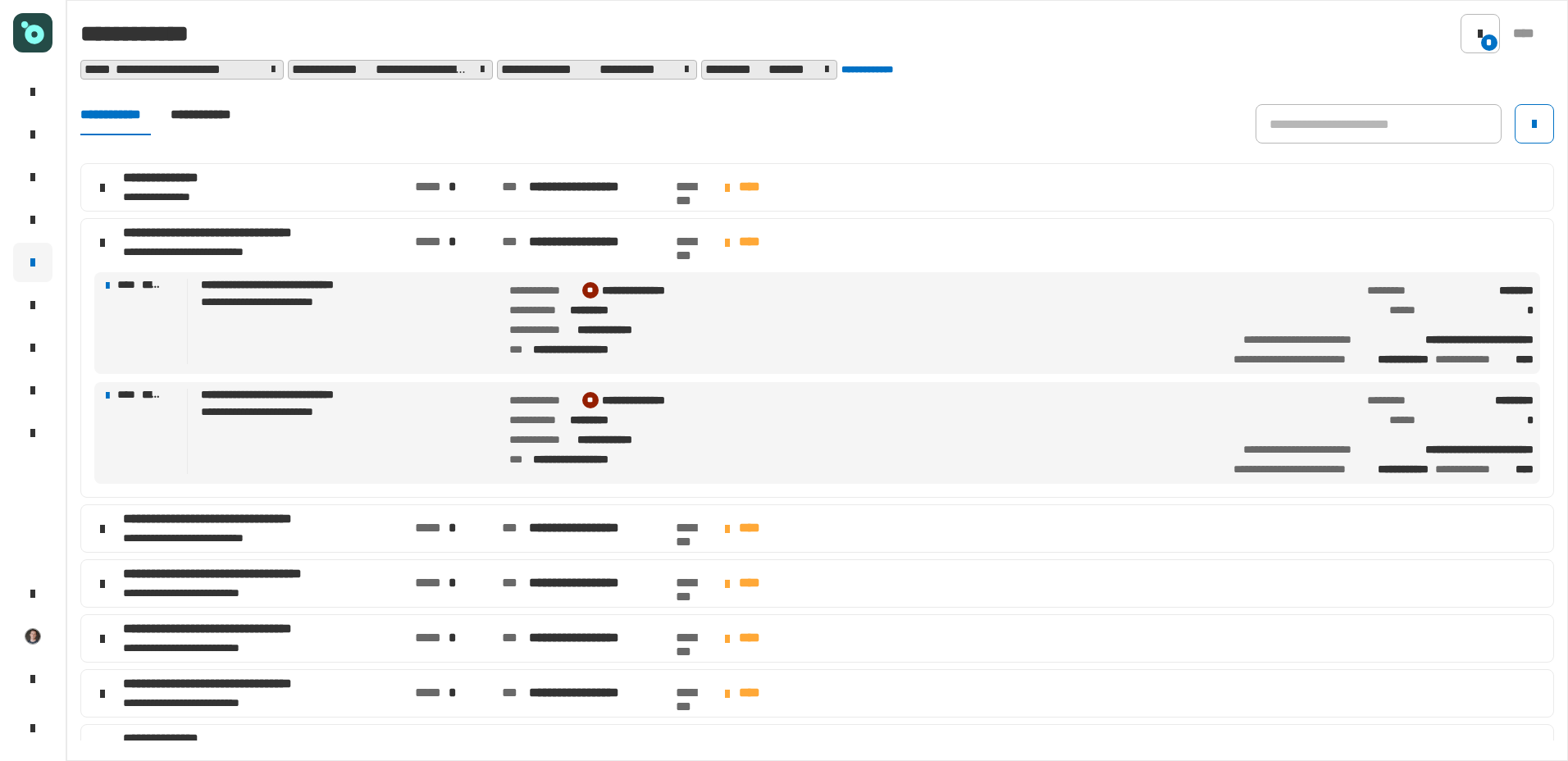 click on "**********" 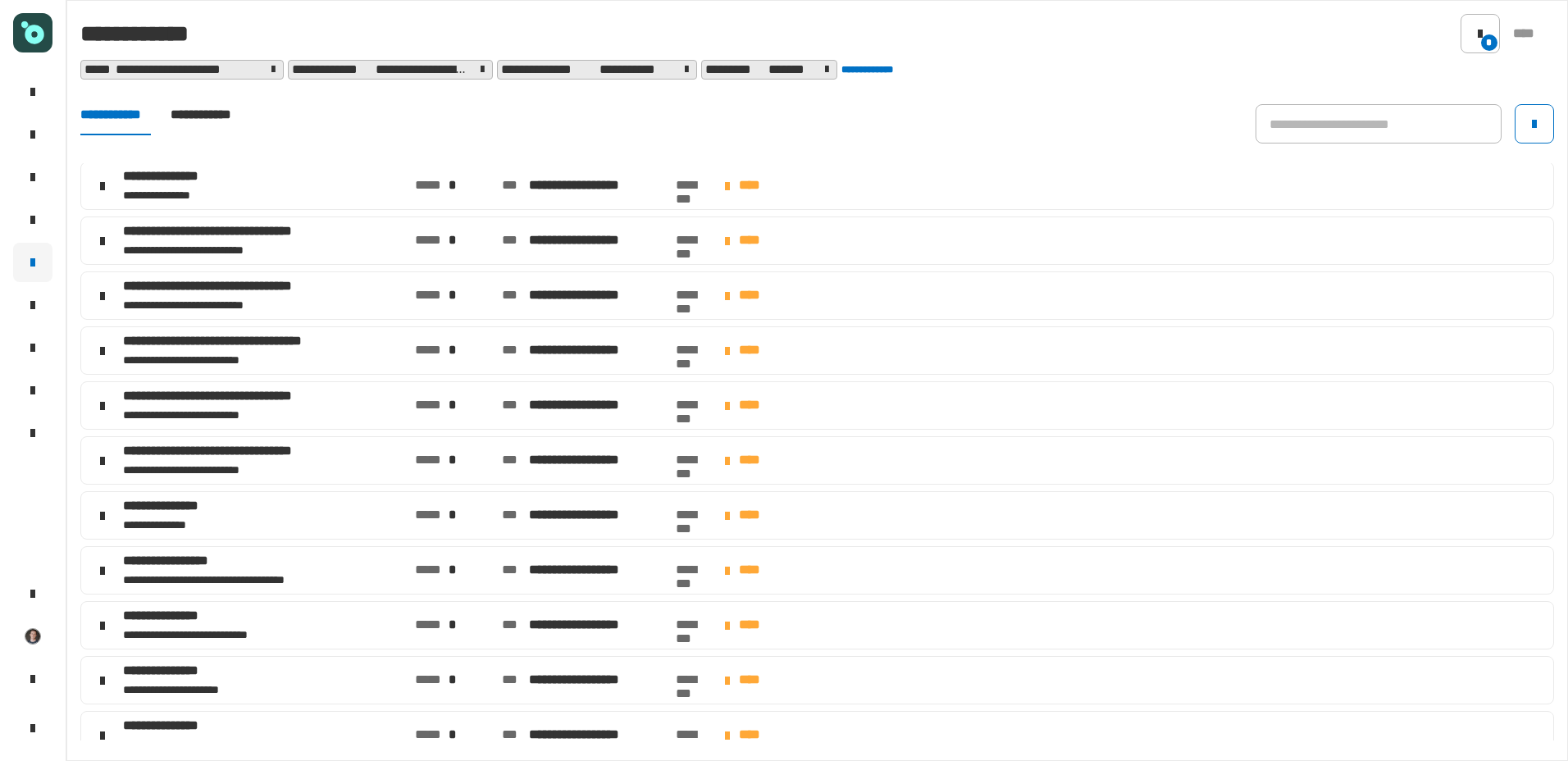 scroll, scrollTop: 0, scrollLeft: 0, axis: both 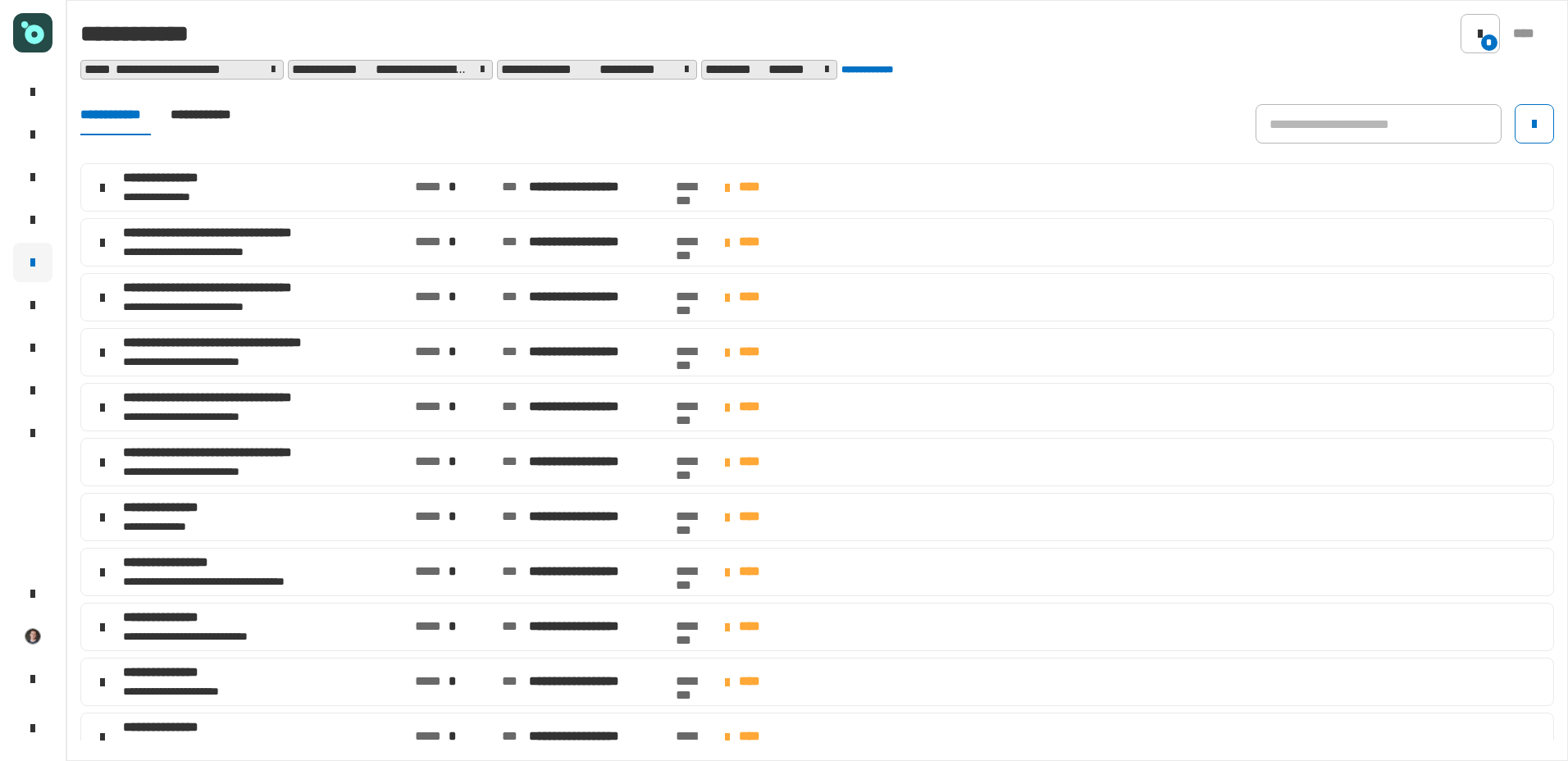 click on "**********" 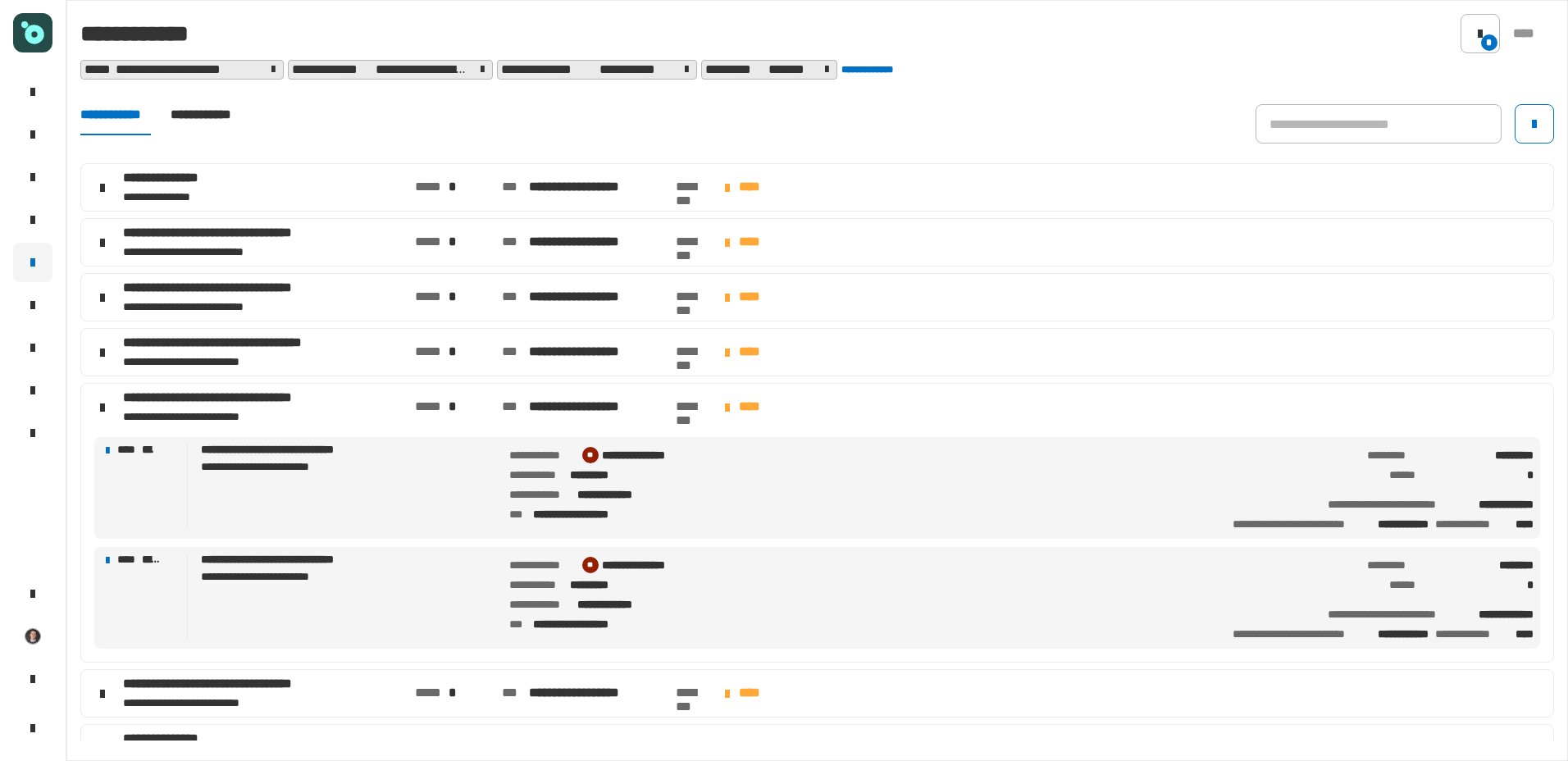 click on "**********" 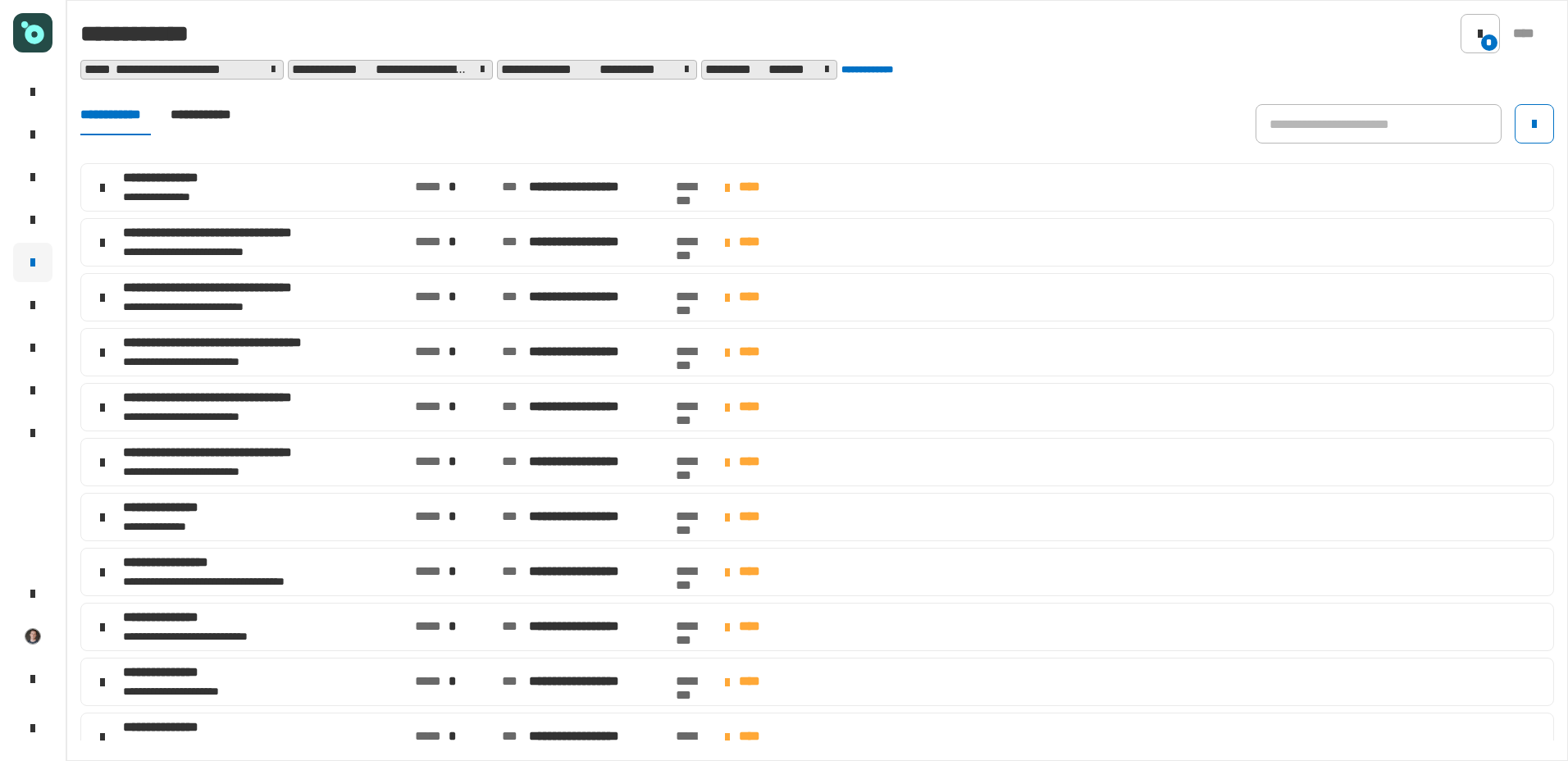 click on "**********" 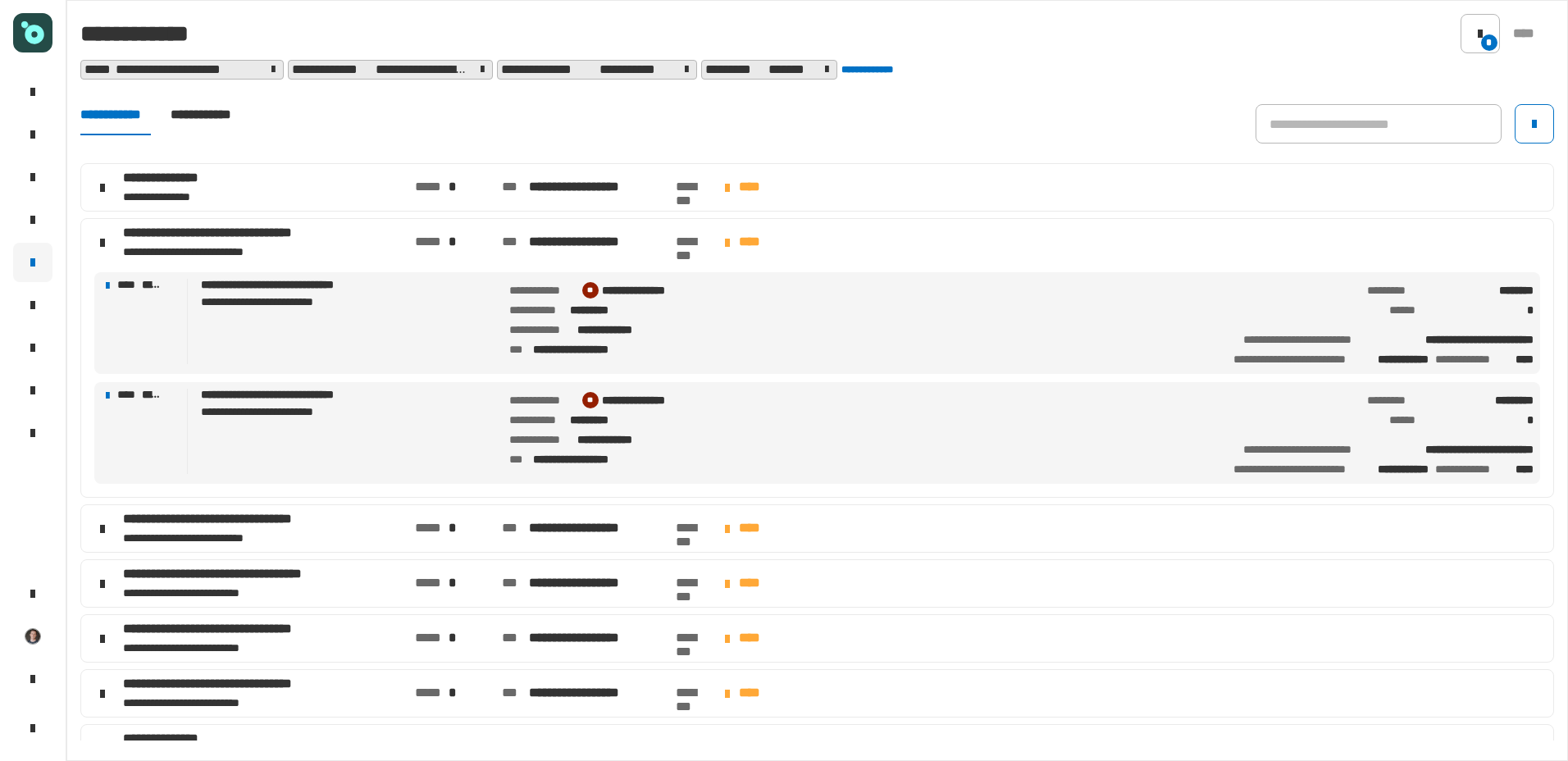 click 